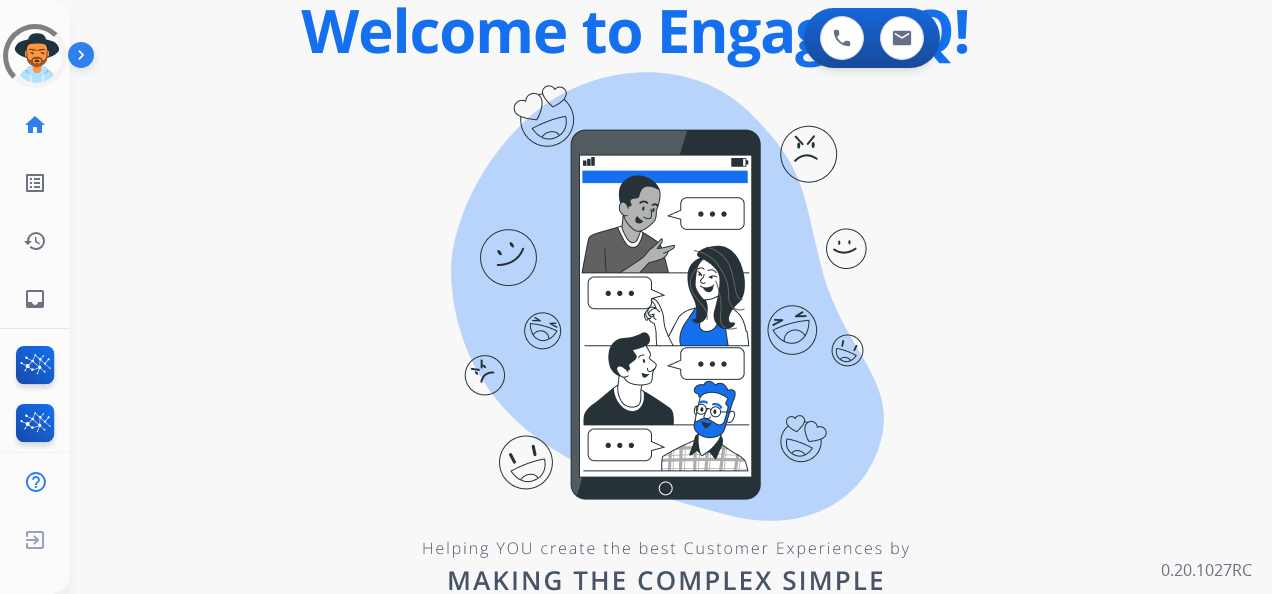 scroll, scrollTop: 0, scrollLeft: 0, axis: both 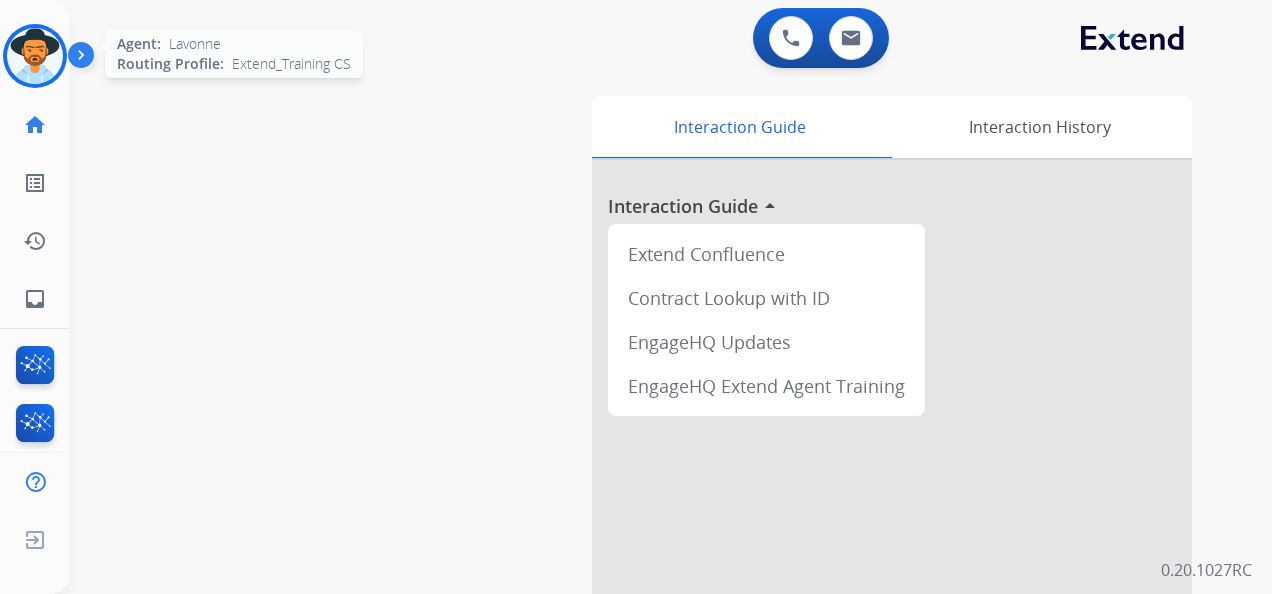 click at bounding box center [35, 56] 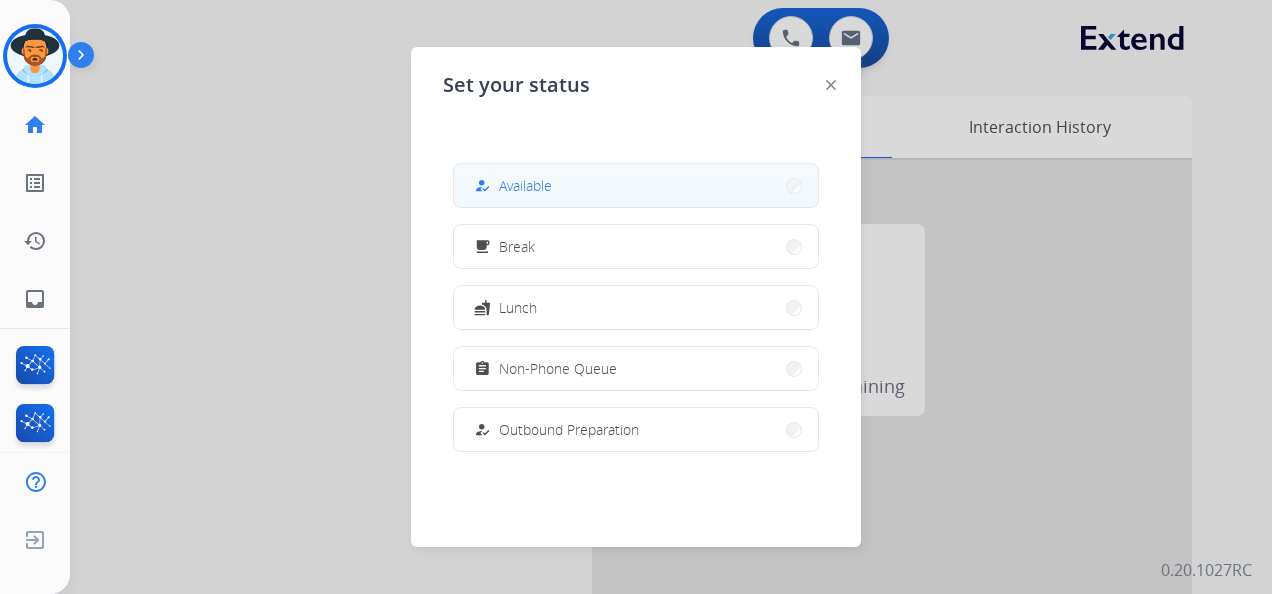 click on "how_to_reg Available" at bounding box center [636, 185] 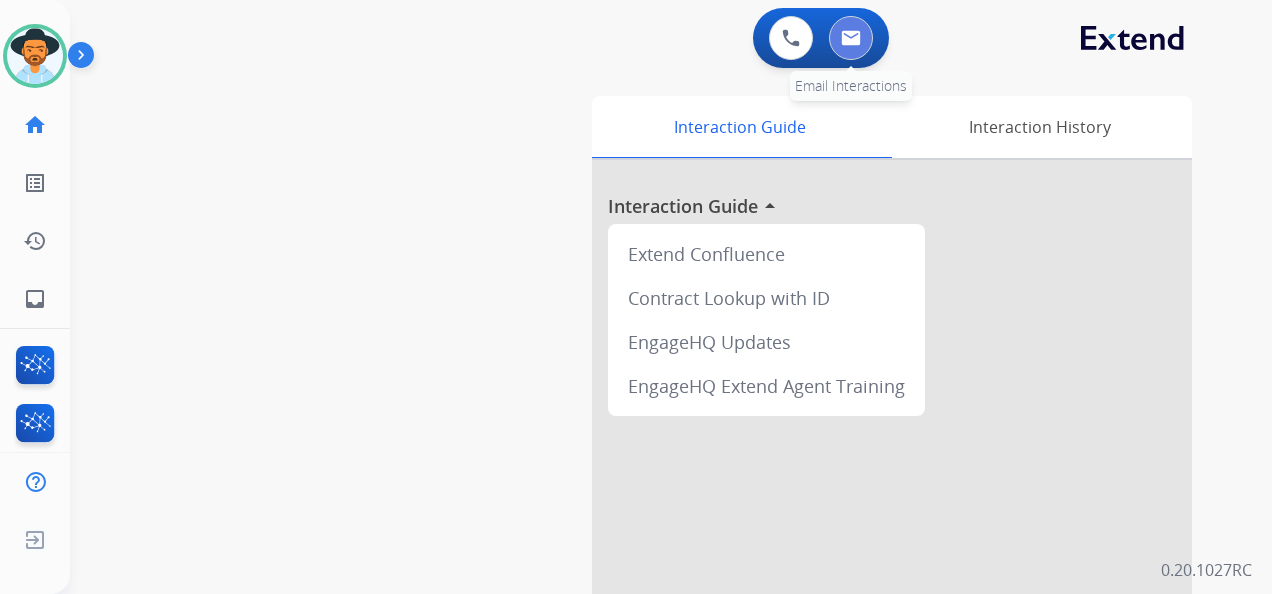 click at bounding box center (851, 38) 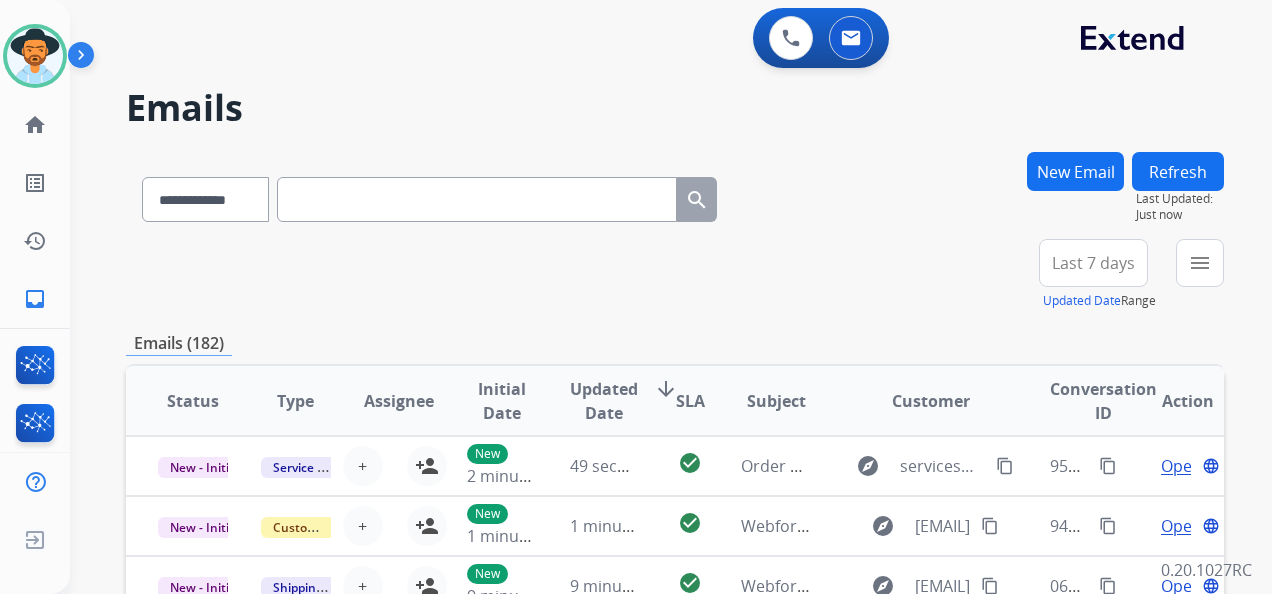 click on "Last 7 days" at bounding box center (1093, 263) 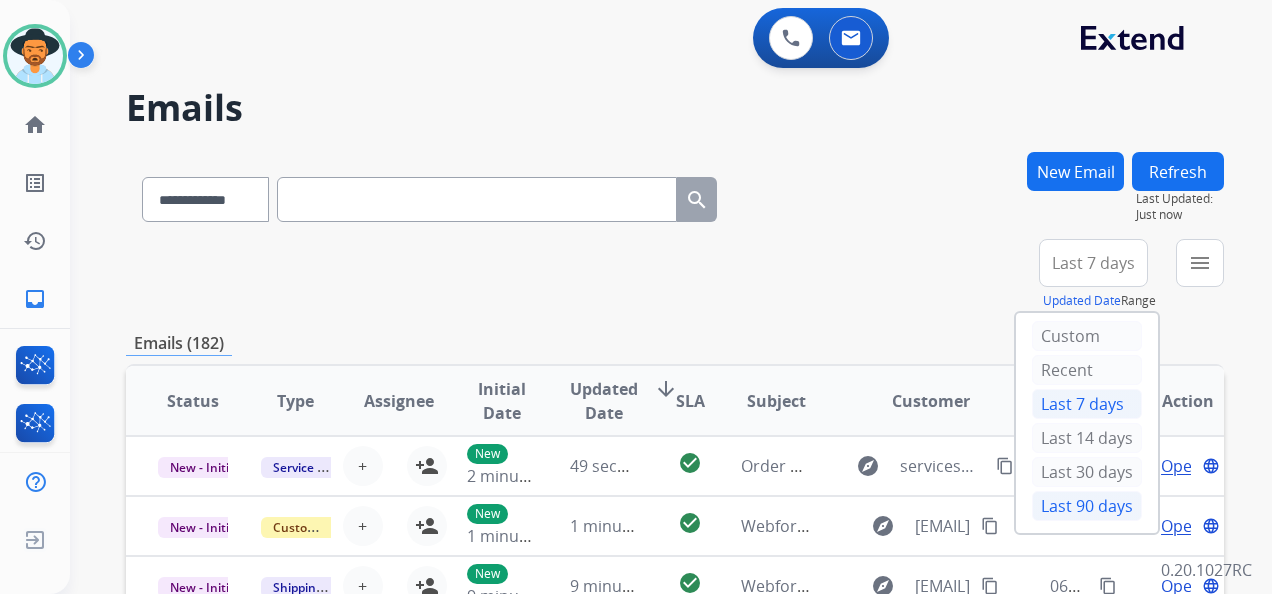 click on "Last 90 days" at bounding box center (1087, 506) 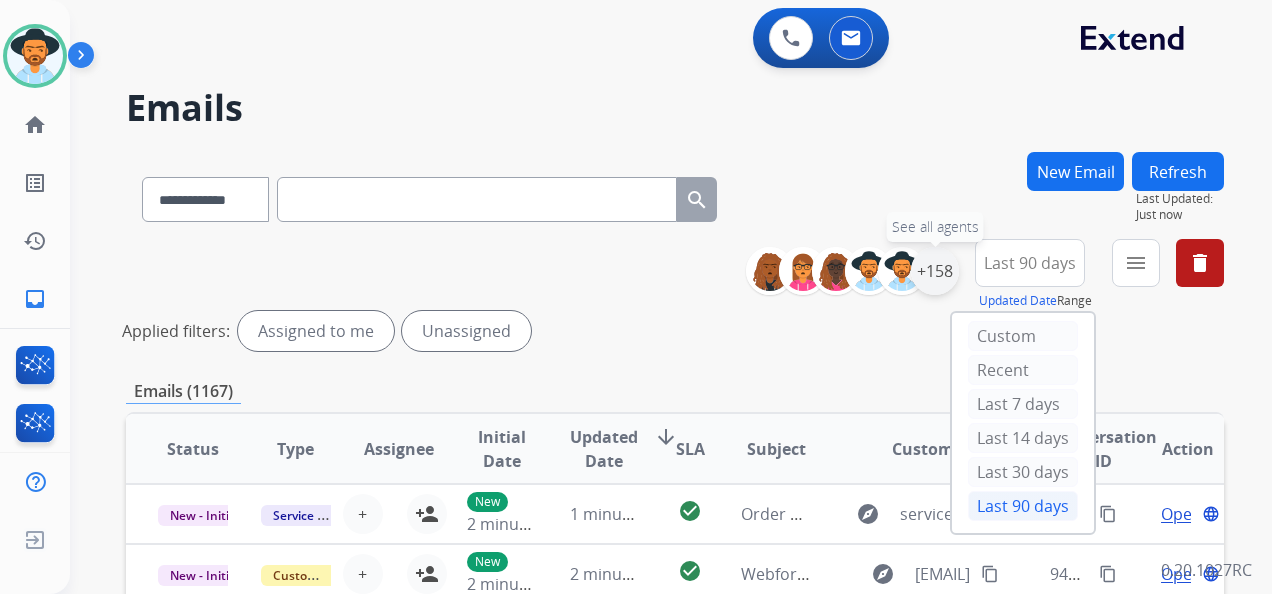 click on "+158" at bounding box center (935, 271) 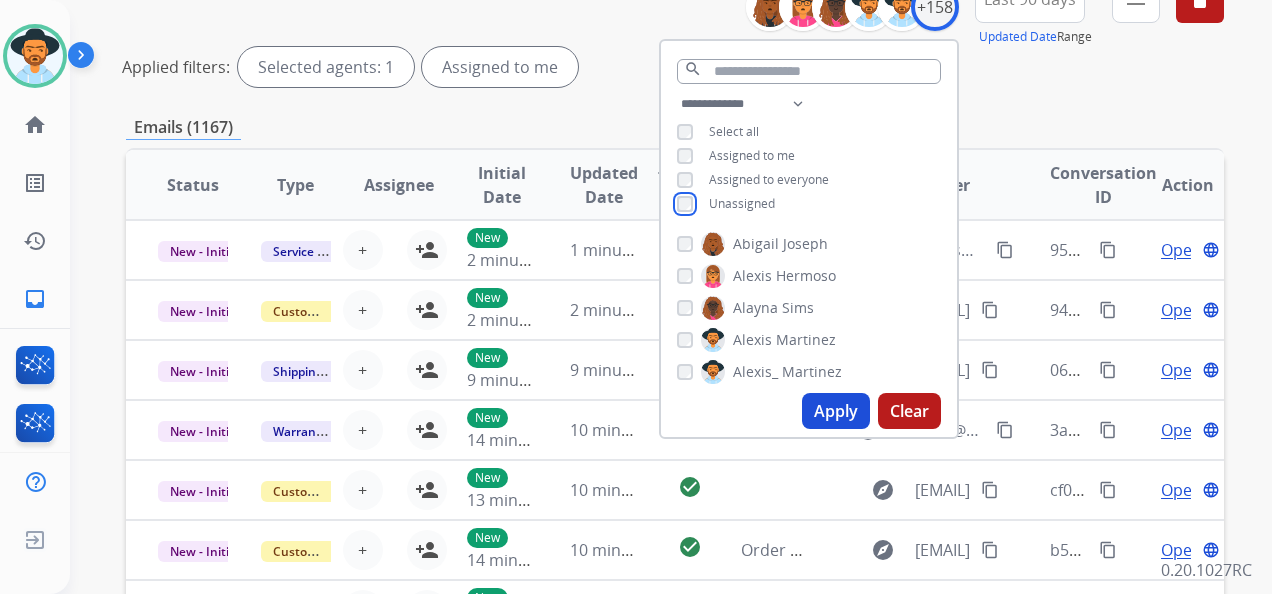 scroll, scrollTop: 300, scrollLeft: 0, axis: vertical 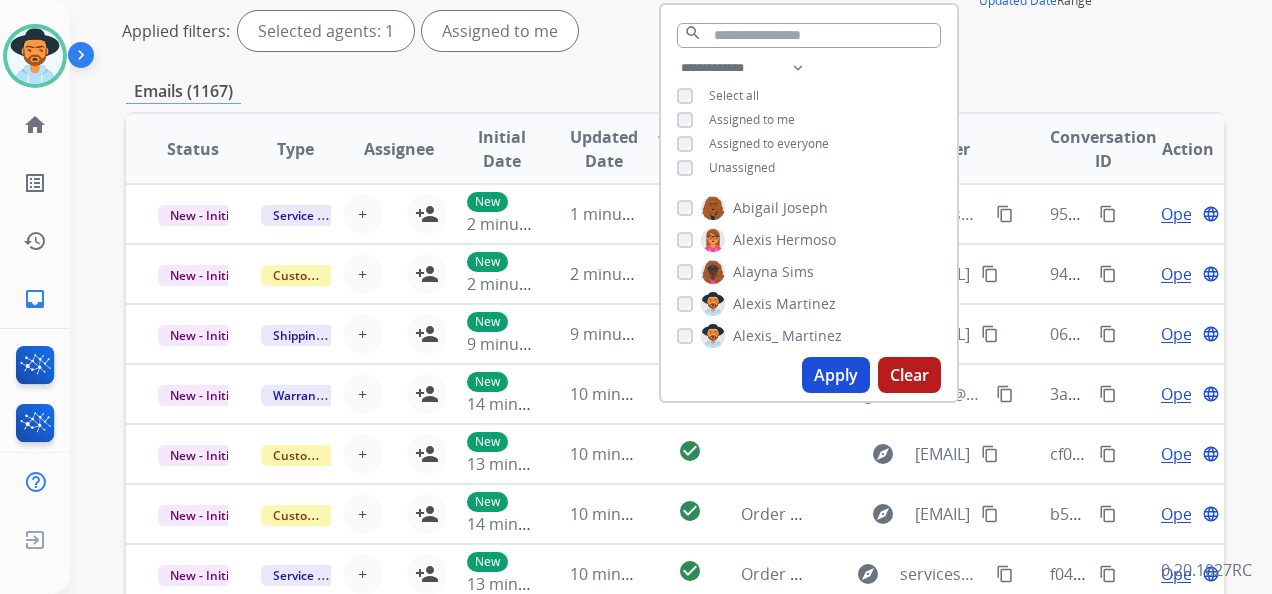 click on "Apply" at bounding box center [836, 375] 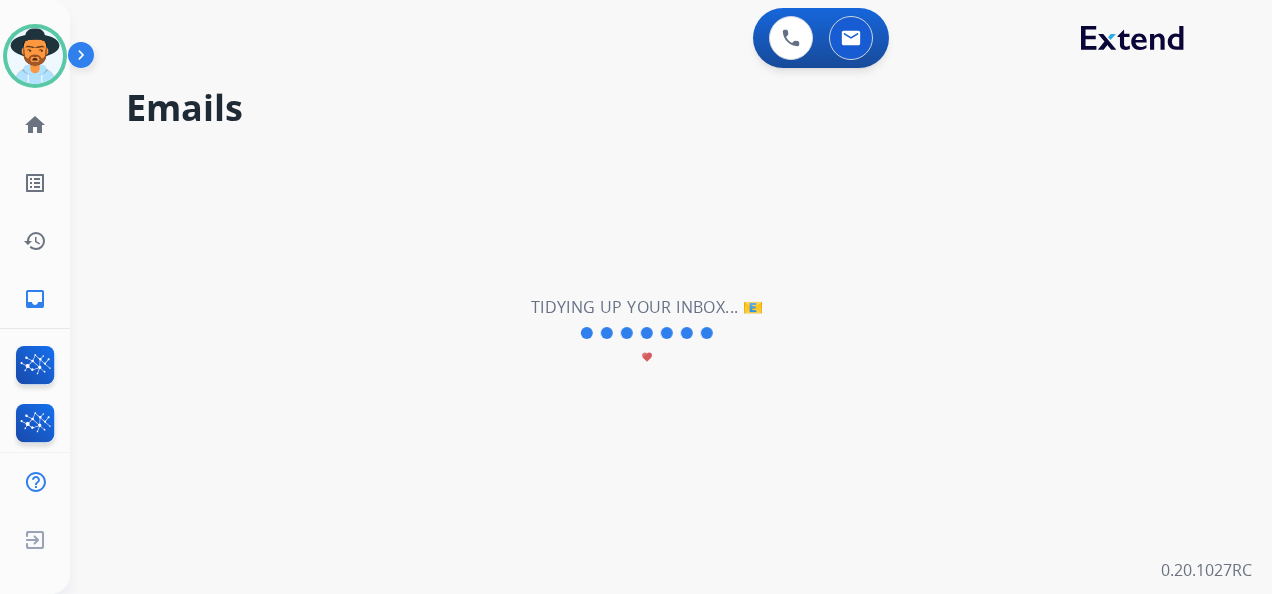 scroll, scrollTop: 0, scrollLeft: 0, axis: both 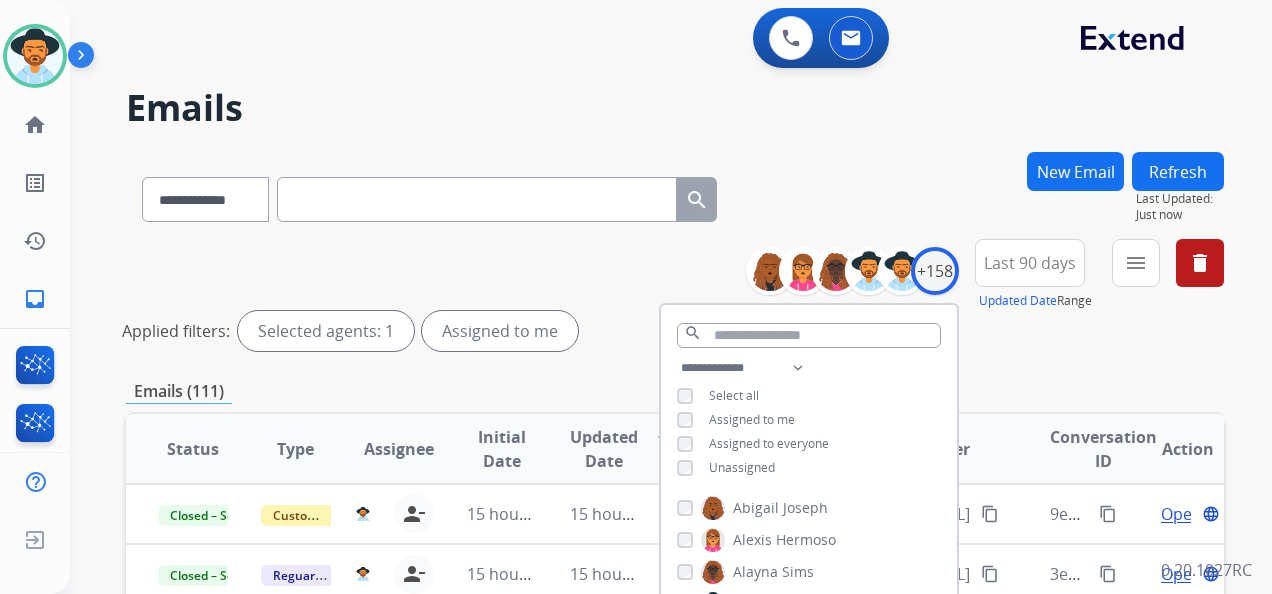 drag, startPoint x: 1106, startPoint y: 350, endPoint x: 1128, endPoint y: 314, distance: 42.190044 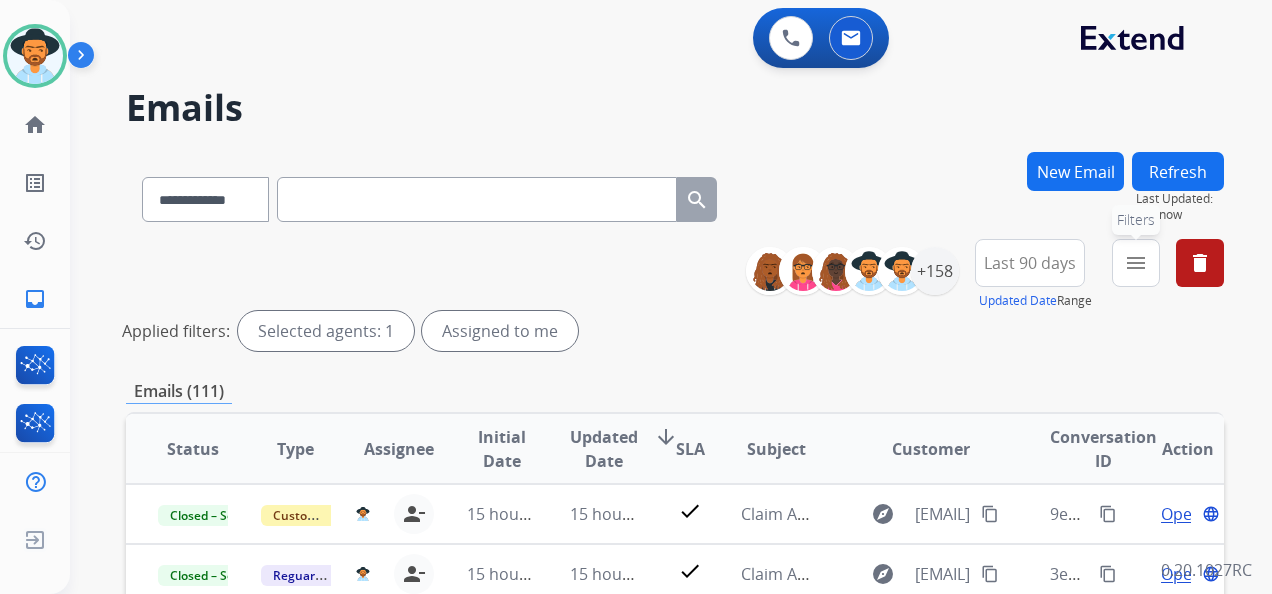 click on "menu" at bounding box center [1136, 263] 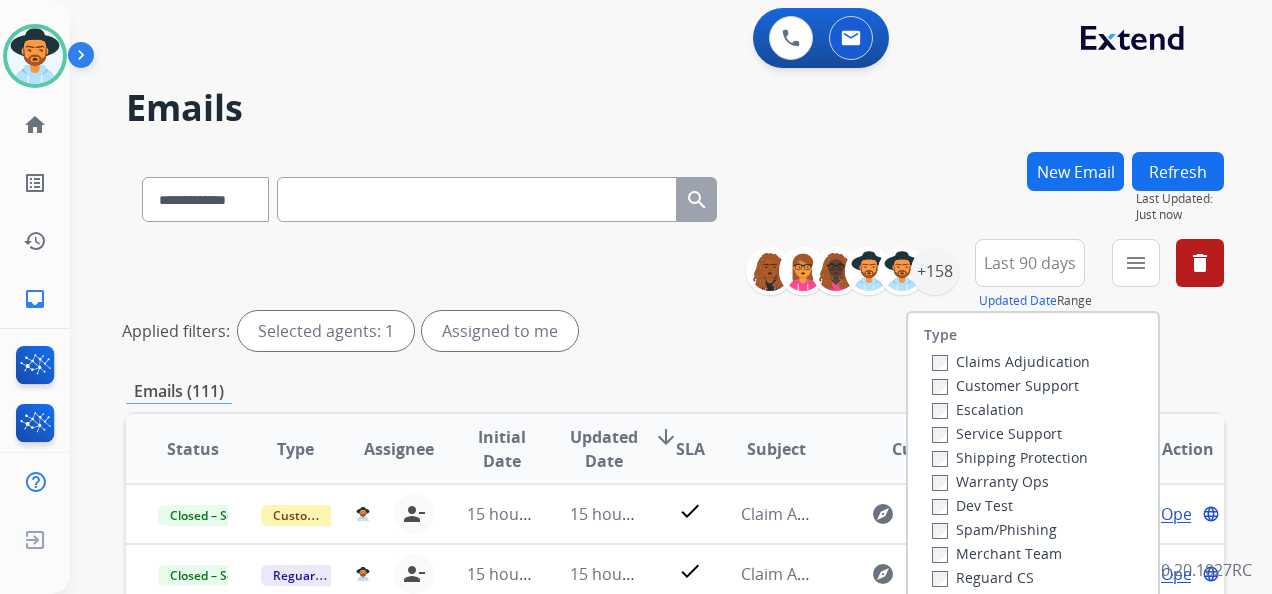 click on "Customer Support" at bounding box center (1005, 385) 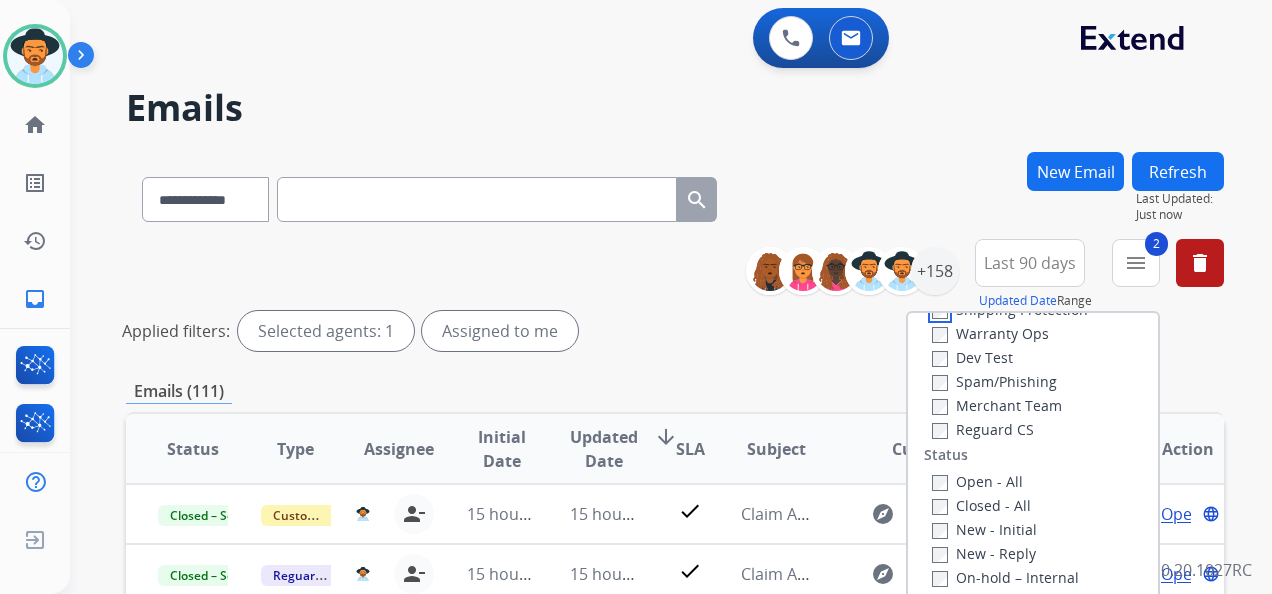 scroll, scrollTop: 200, scrollLeft: 0, axis: vertical 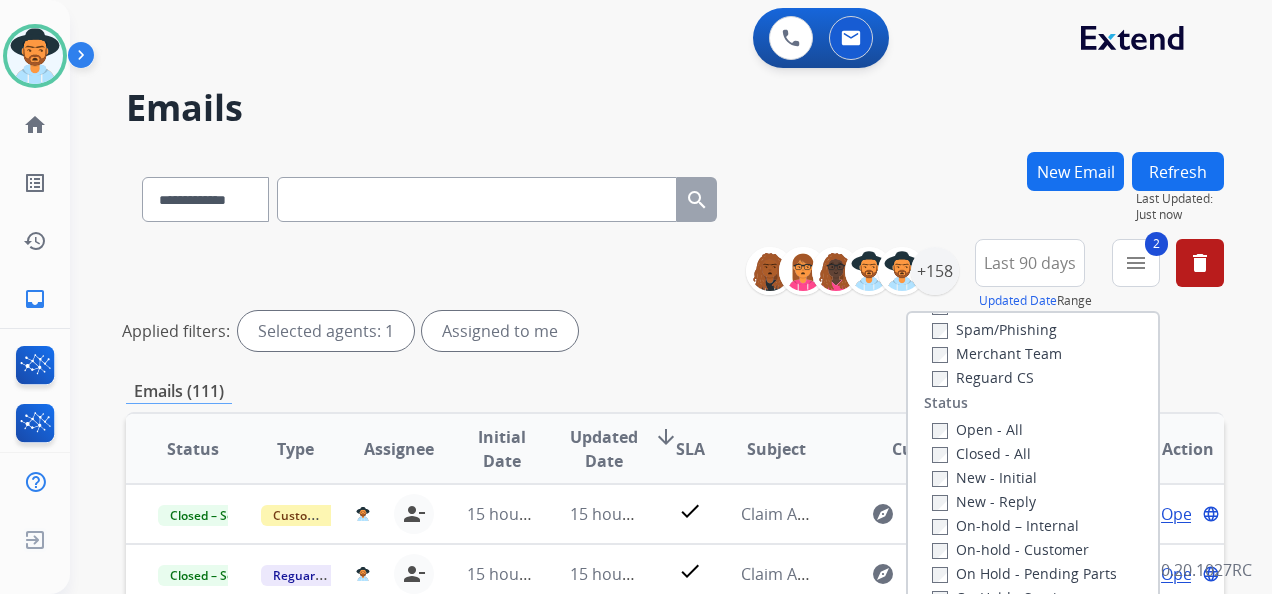 click on "Reguard CS" at bounding box center [983, 377] 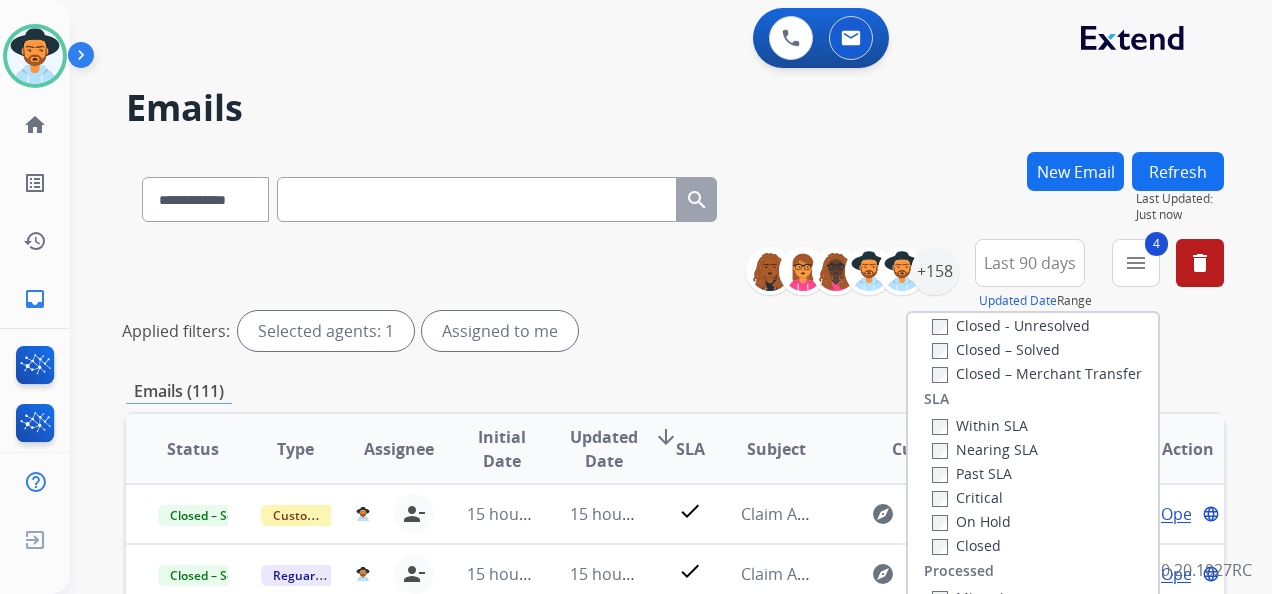 scroll, scrollTop: 528, scrollLeft: 0, axis: vertical 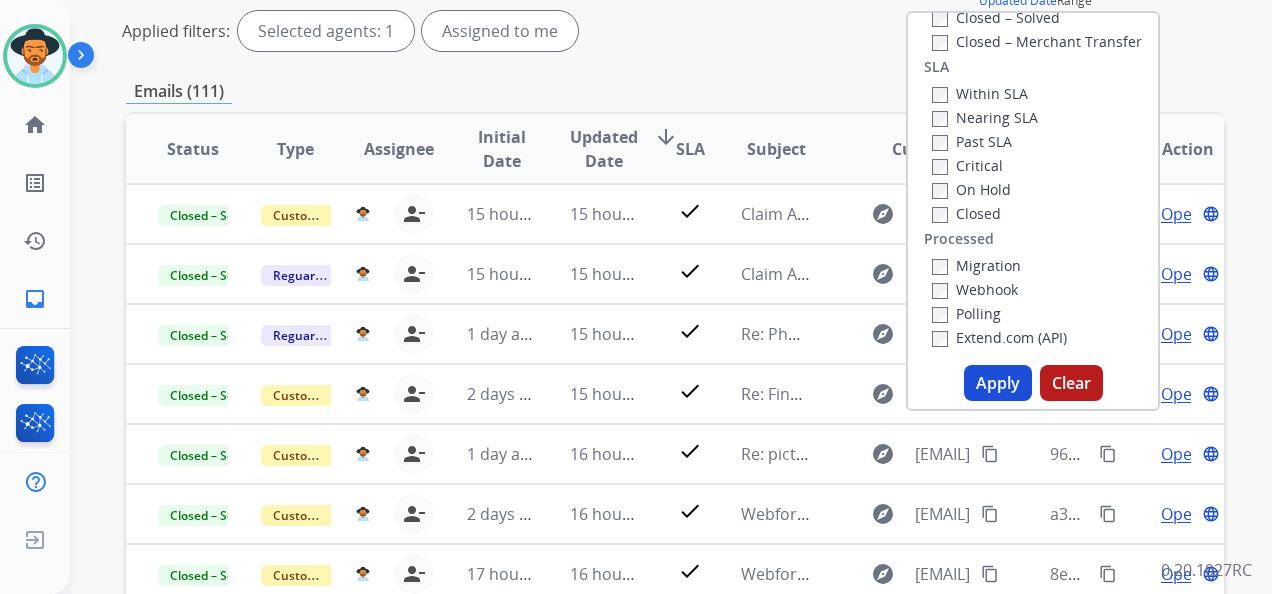 click on "Apply" at bounding box center [998, 383] 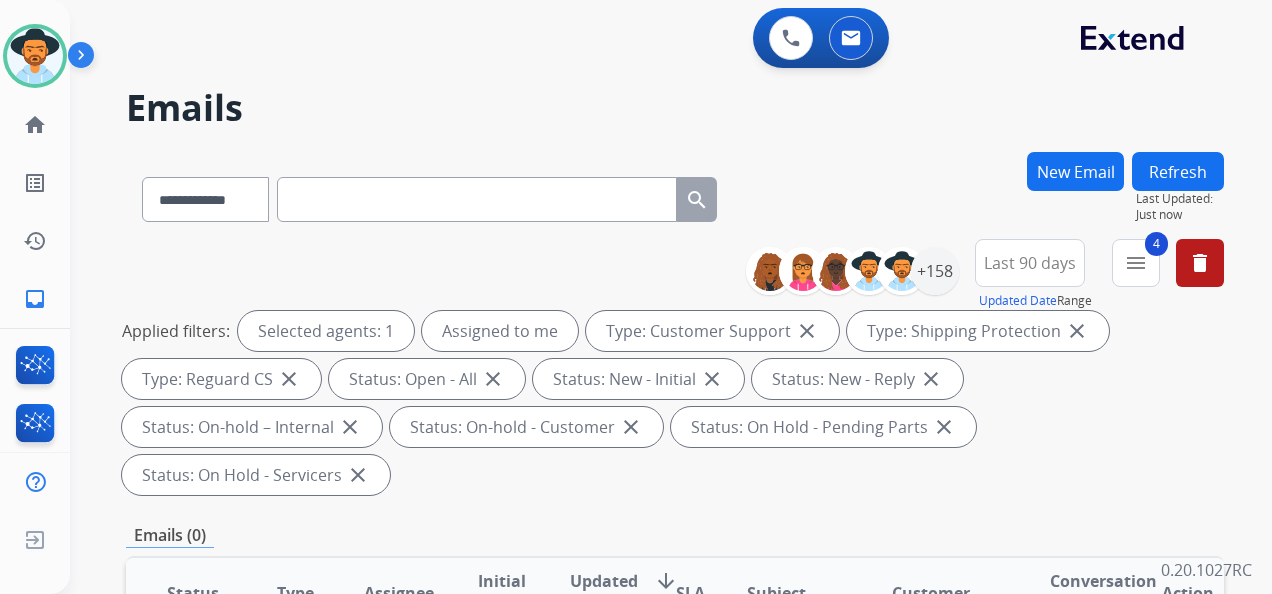 scroll, scrollTop: 0, scrollLeft: 0, axis: both 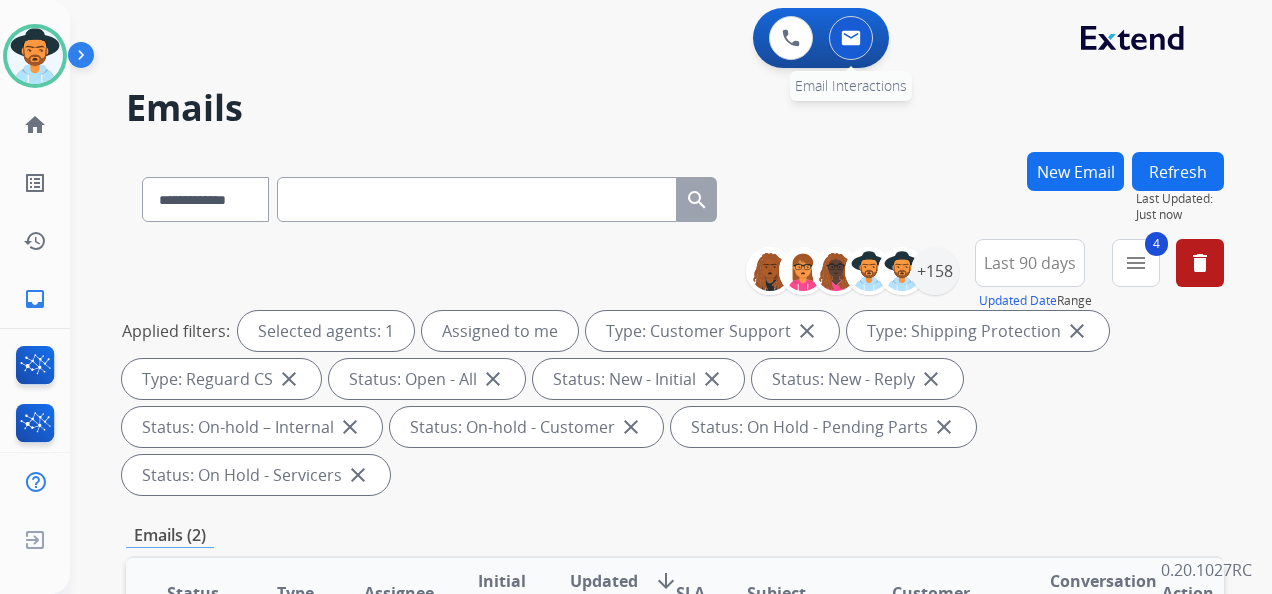 click at bounding box center (851, 38) 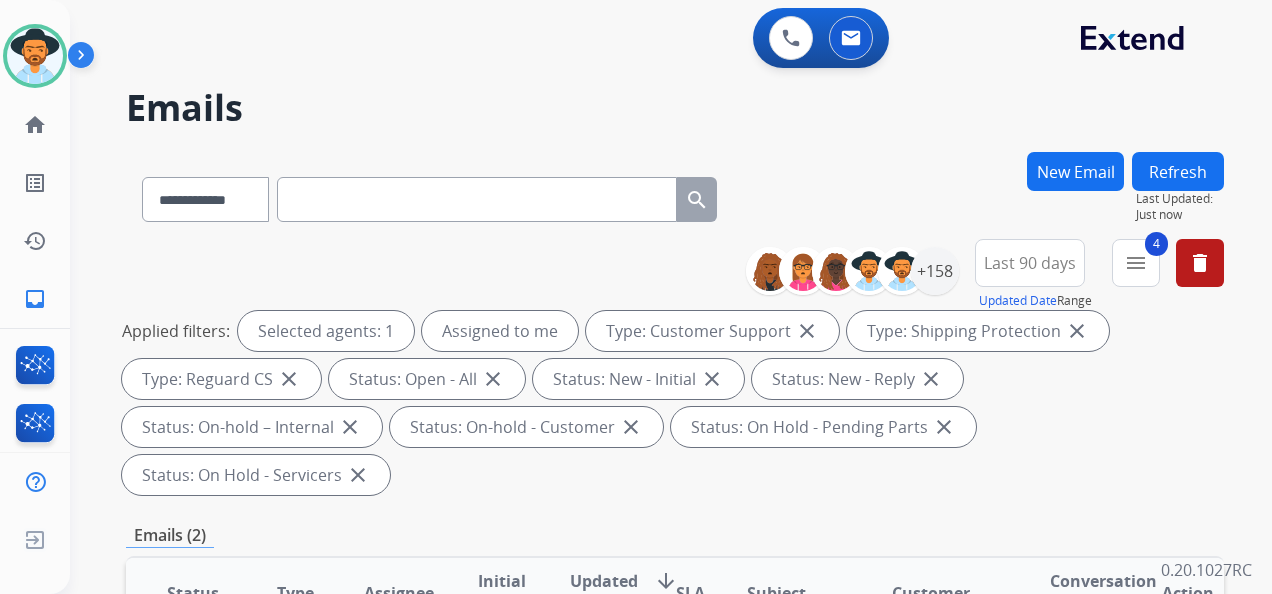 click on "New Email" at bounding box center (1075, 171) 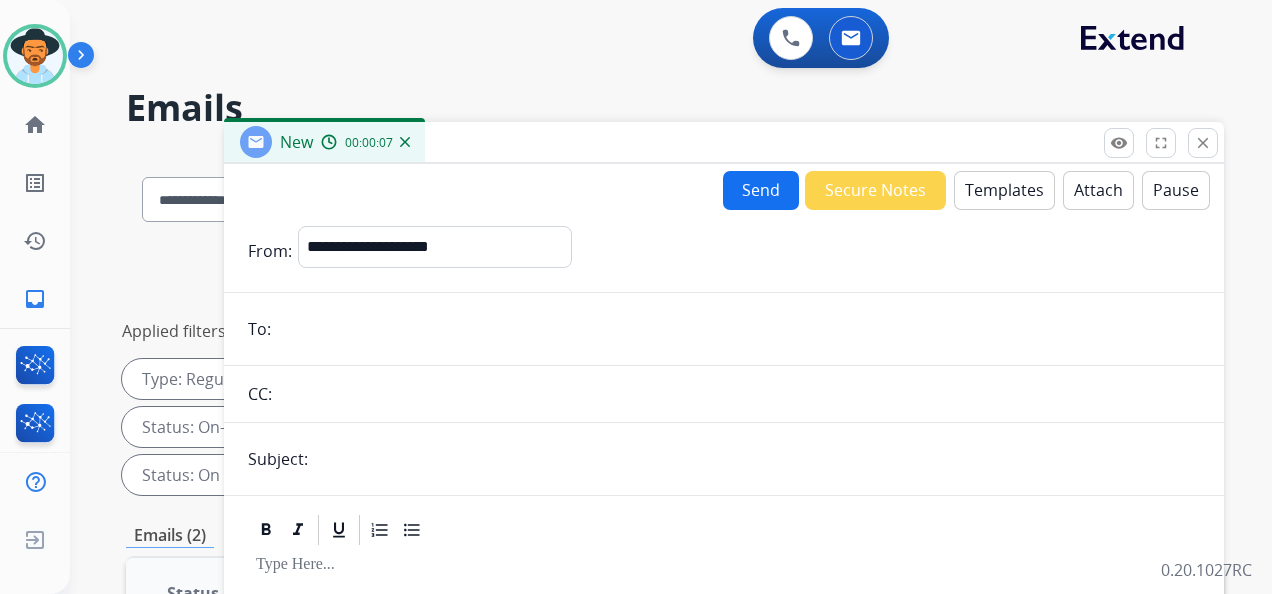 click at bounding box center (738, 329) 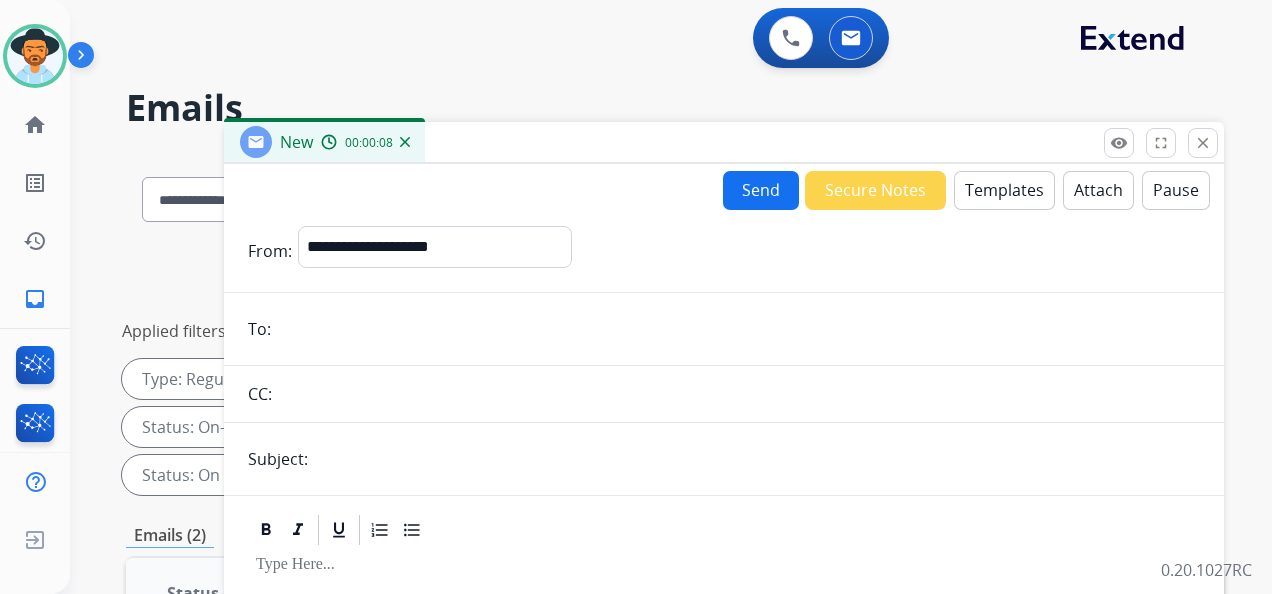 paste on "**********" 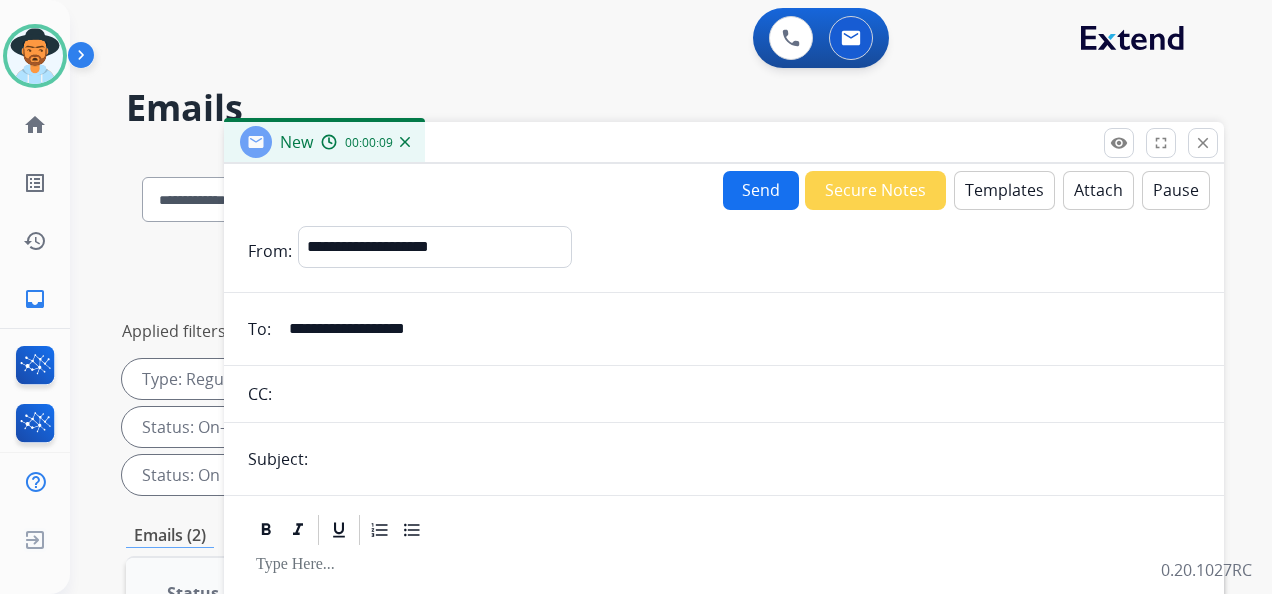 type on "**********" 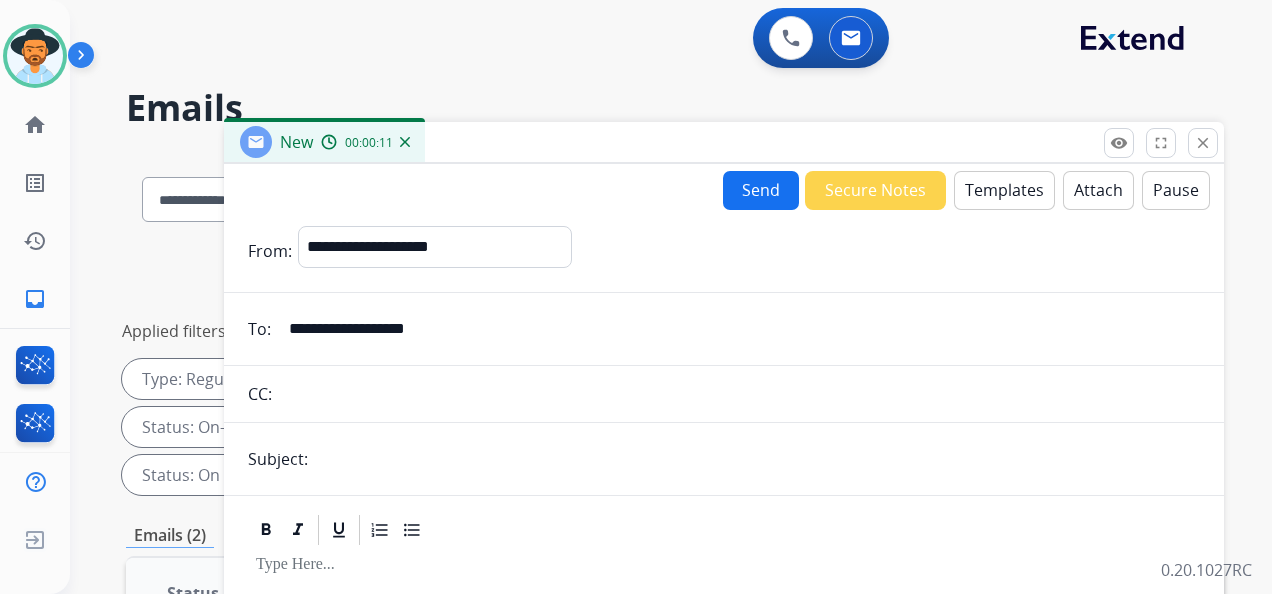 type on "**********" 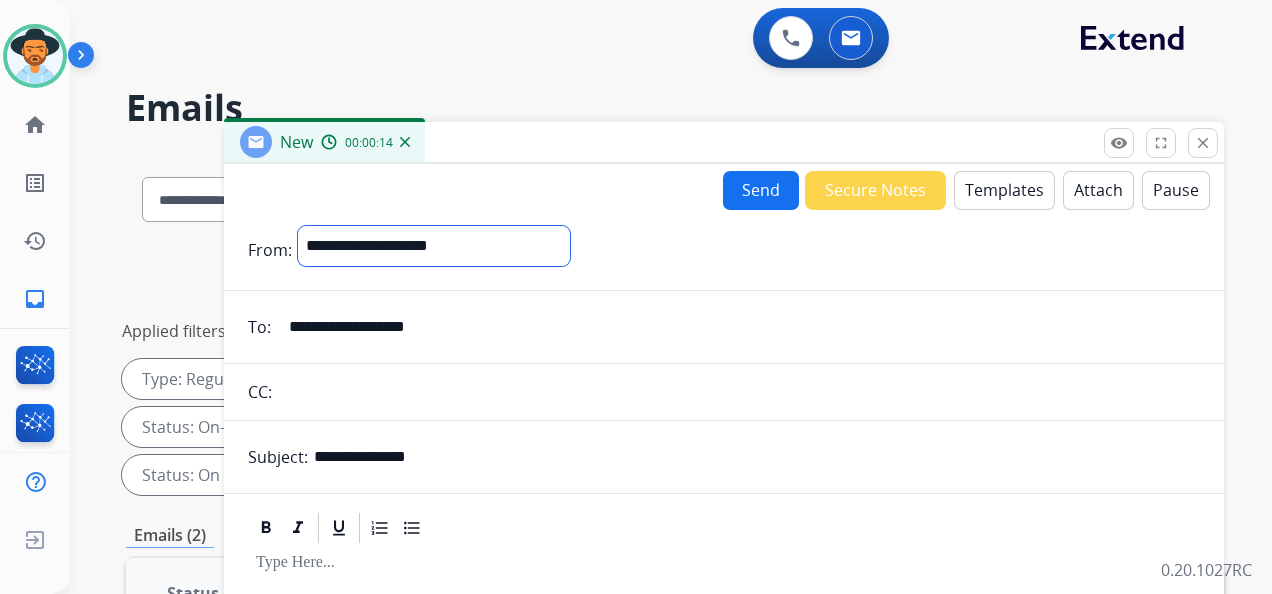 click on "**********" at bounding box center (434, 246) 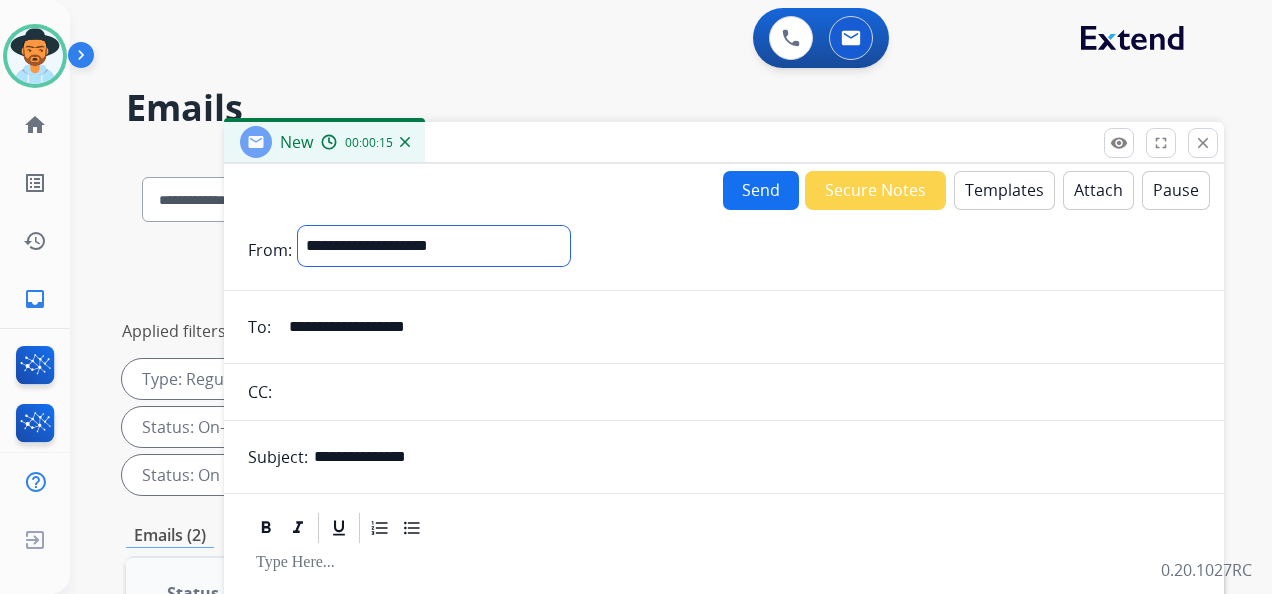 select on "**********" 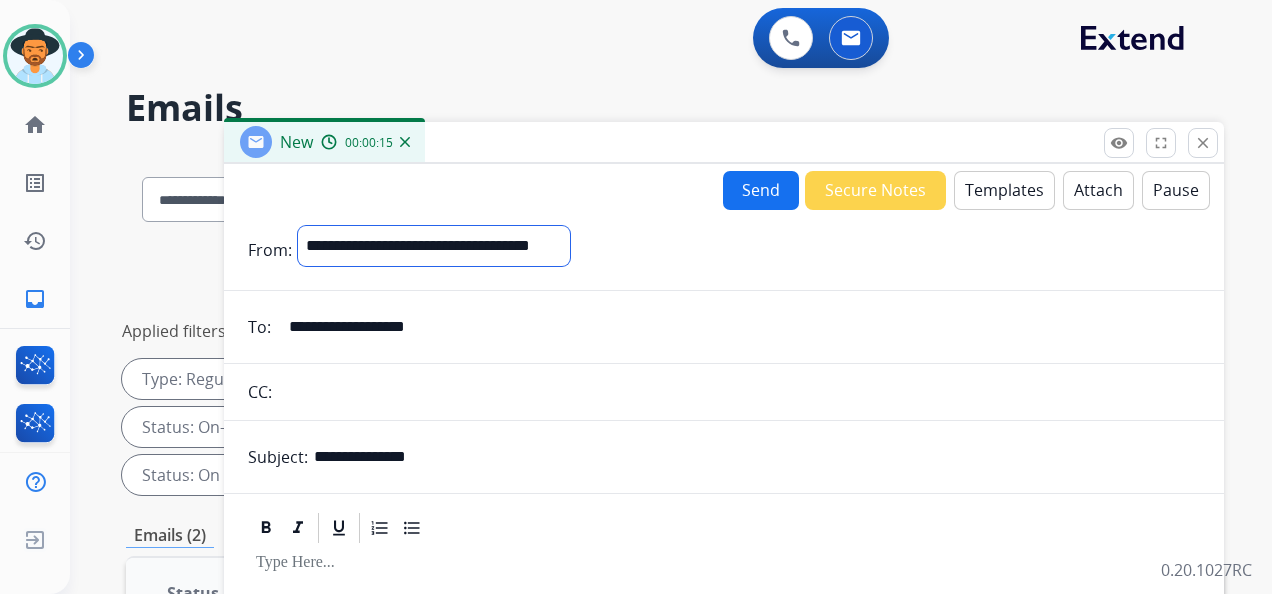 click on "**********" at bounding box center (434, 246) 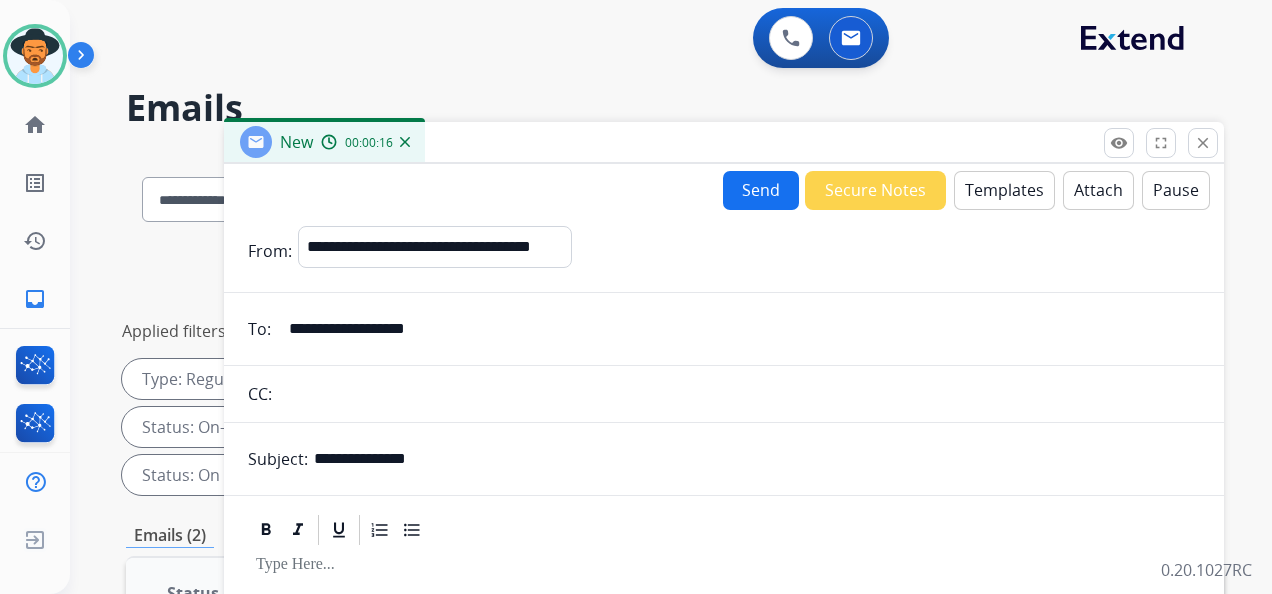 click on "Templates" at bounding box center [1004, 190] 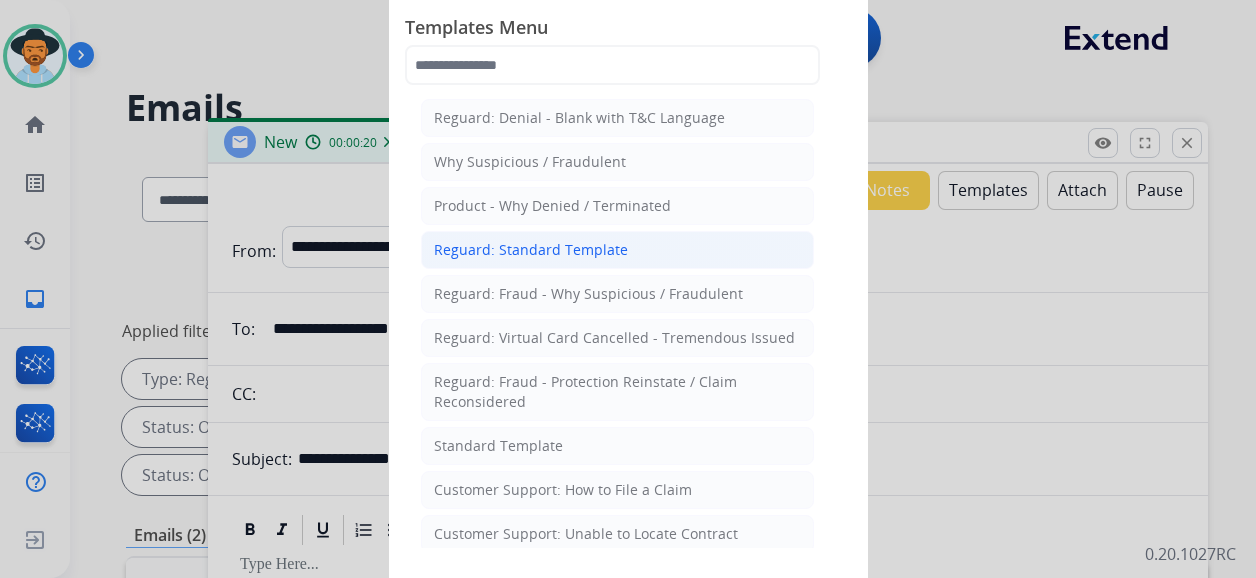 click on "Reguard: Standard Template" 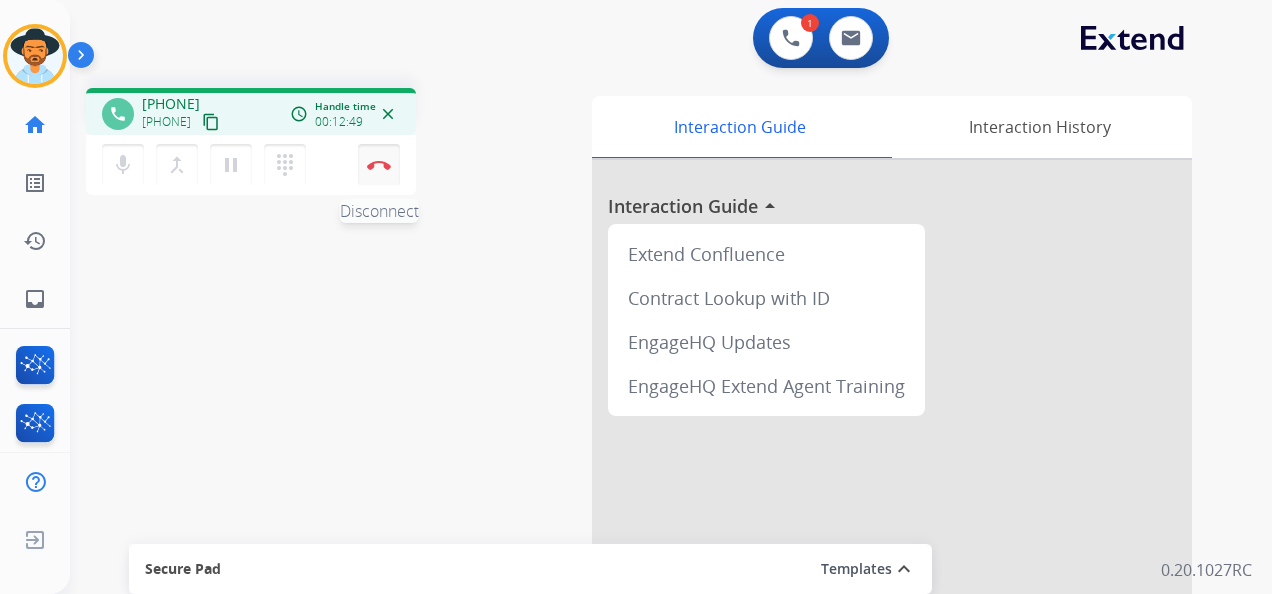click at bounding box center [379, 165] 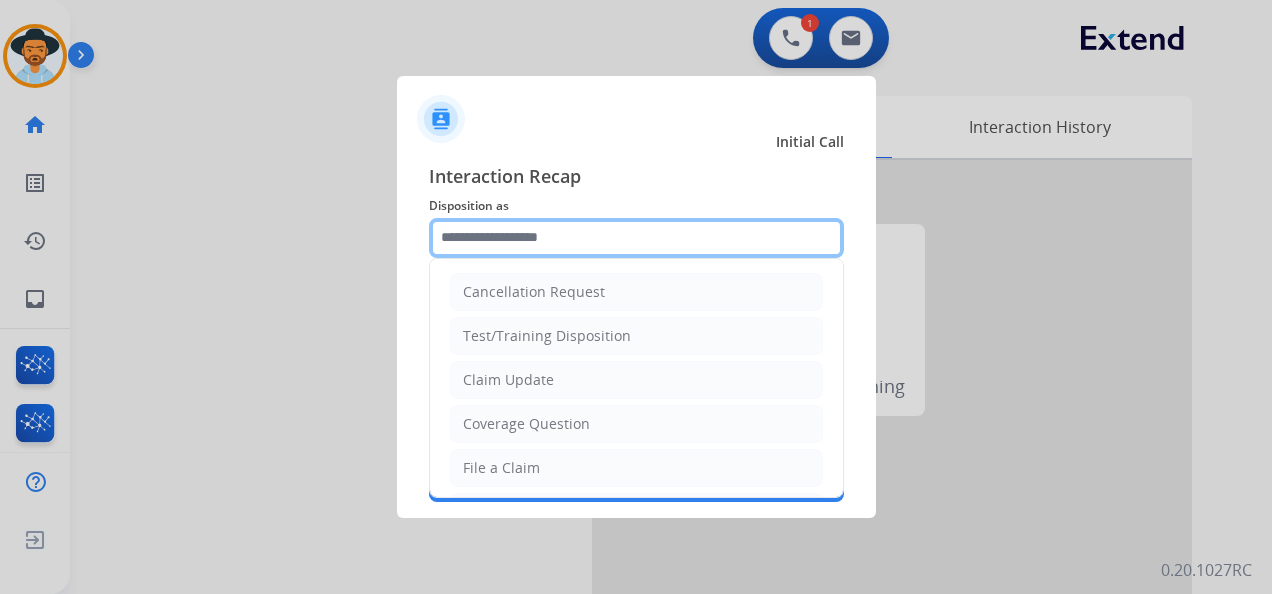 click 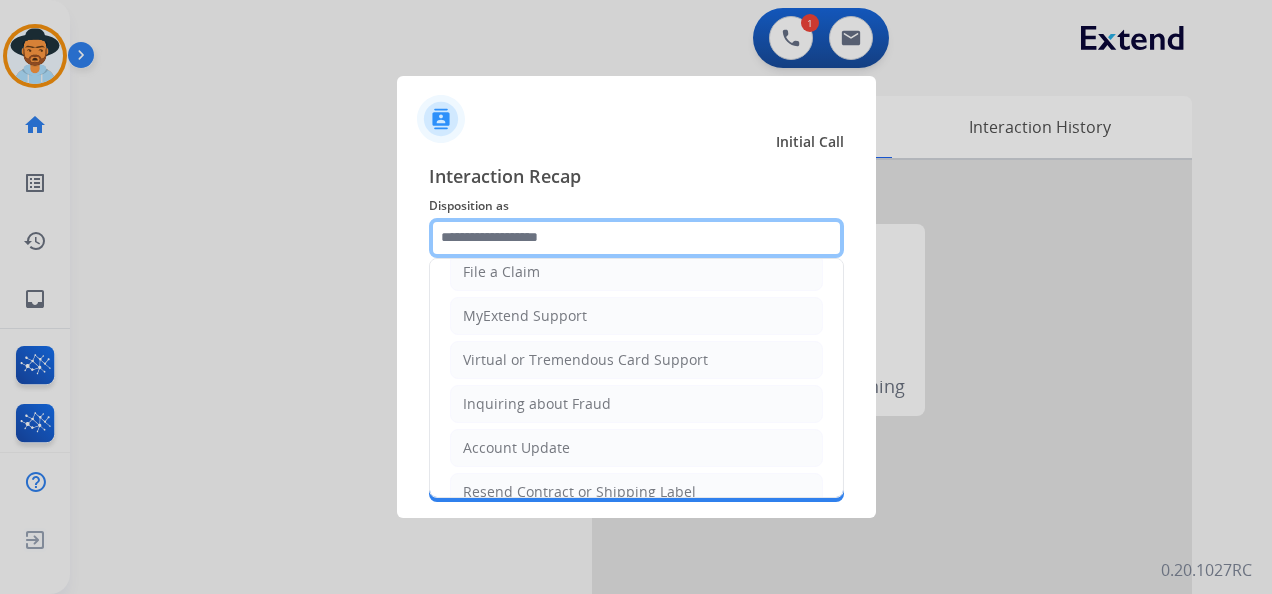 scroll, scrollTop: 200, scrollLeft: 0, axis: vertical 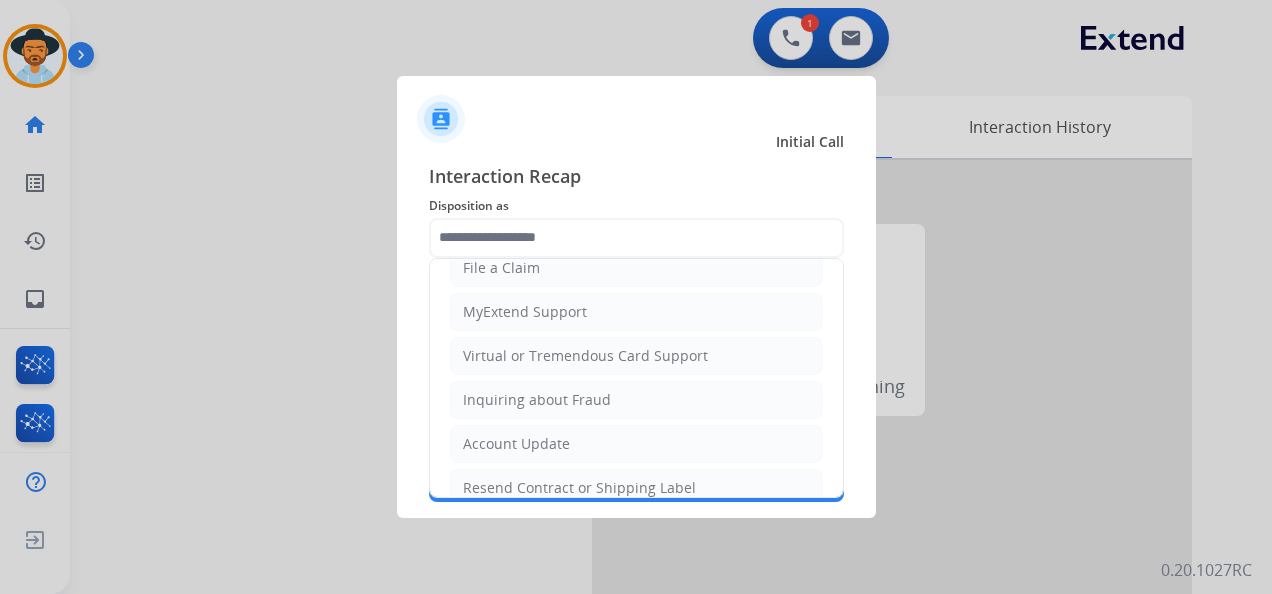 click on "Virtual or Tremendous Card Support" 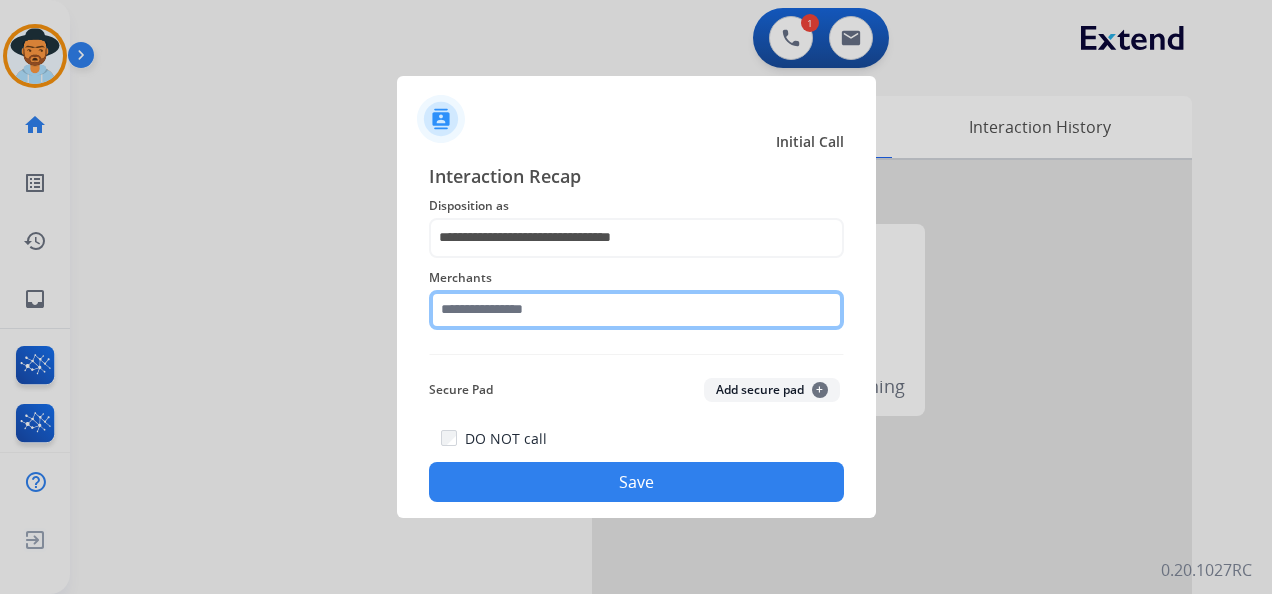 click 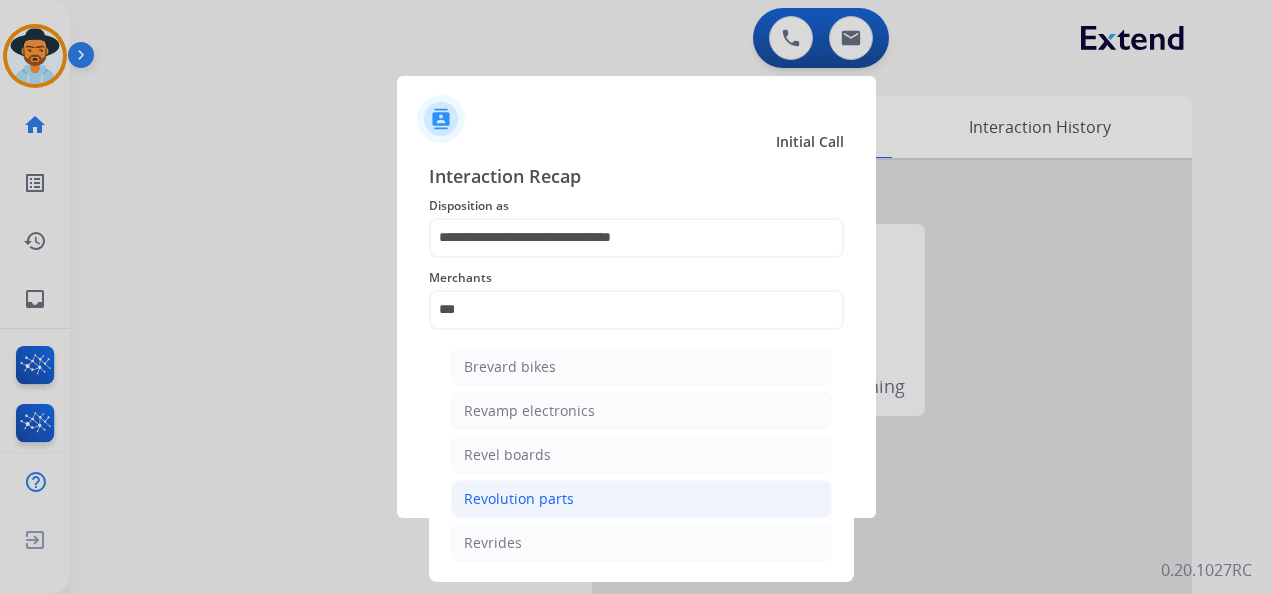 click on "Revolution parts" 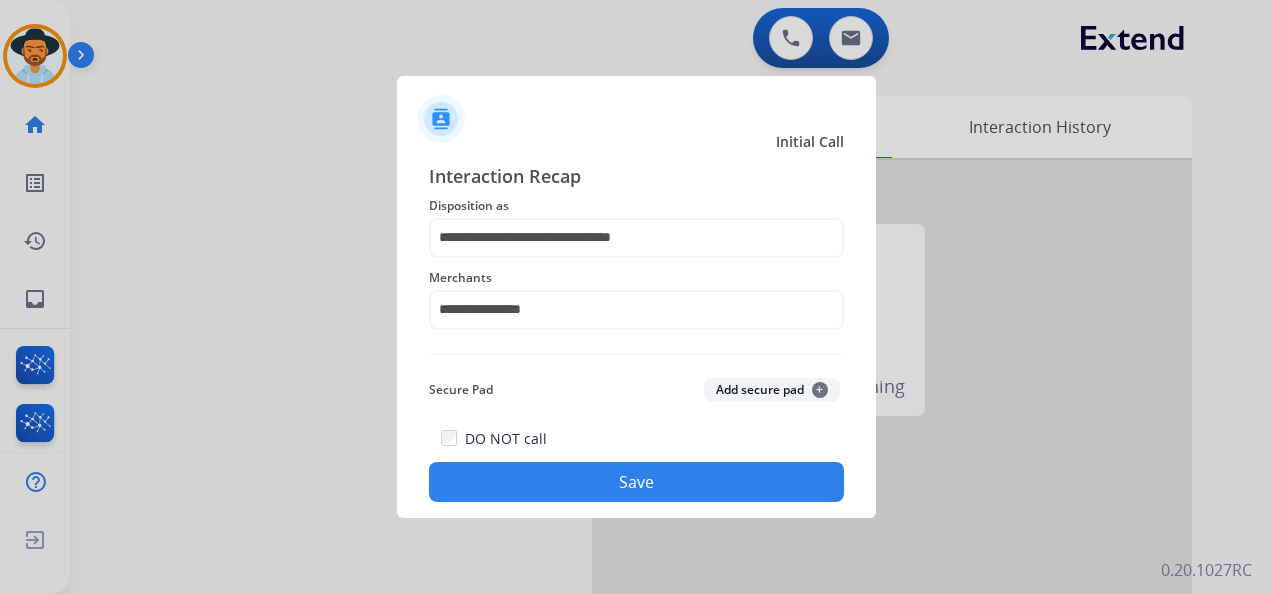 click on "Save" 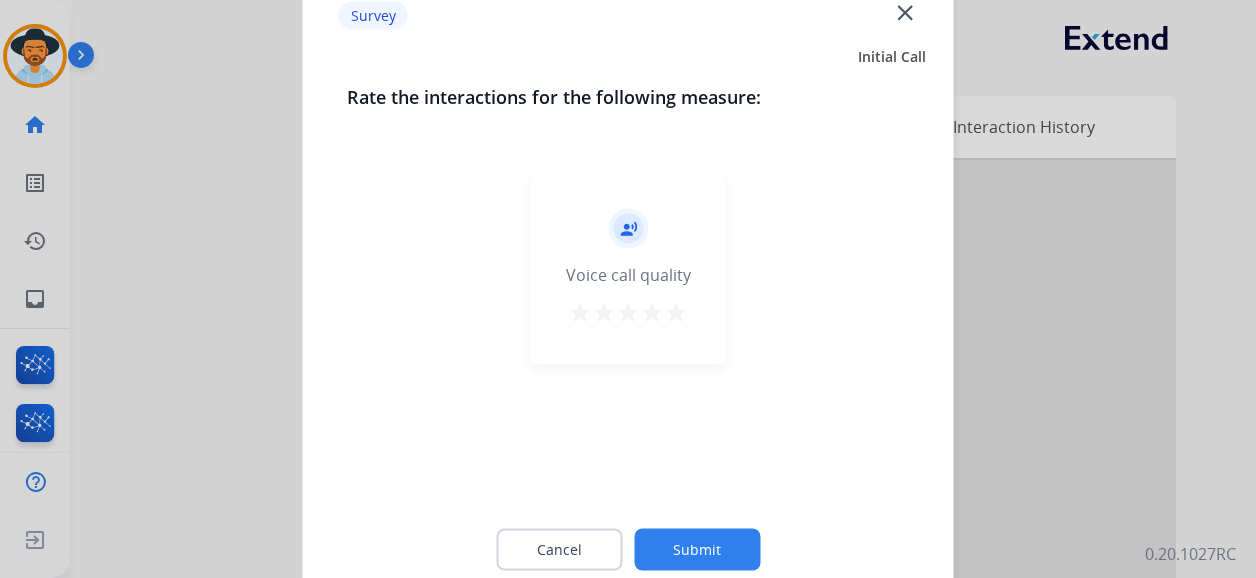 drag, startPoint x: 683, startPoint y: 311, endPoint x: 680, endPoint y: 331, distance: 20.22375 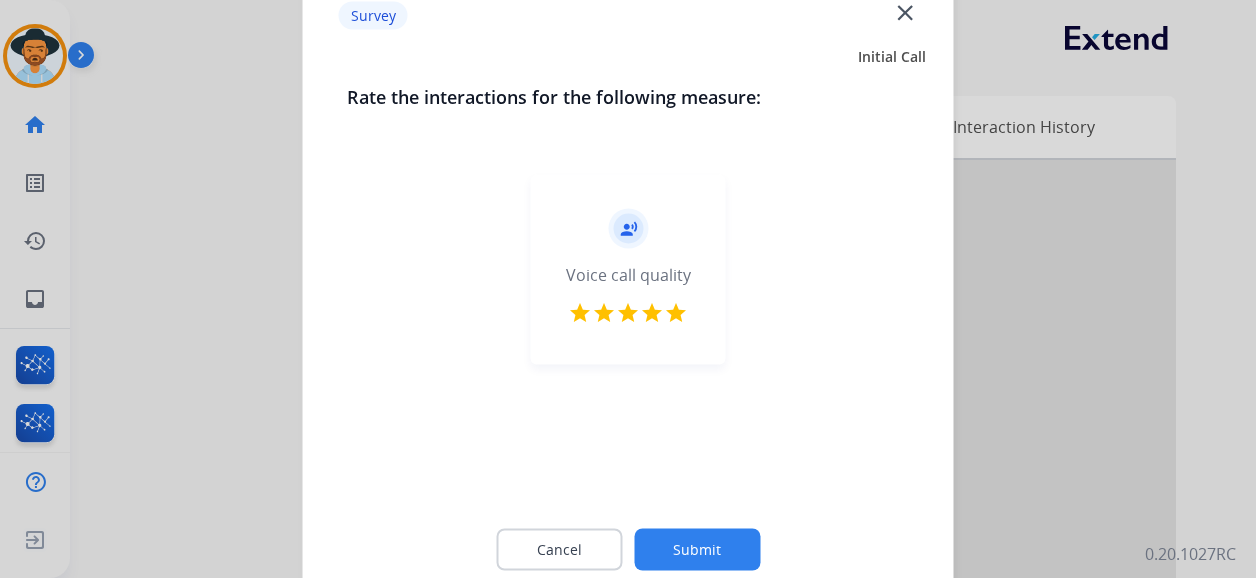 click on "Submit" 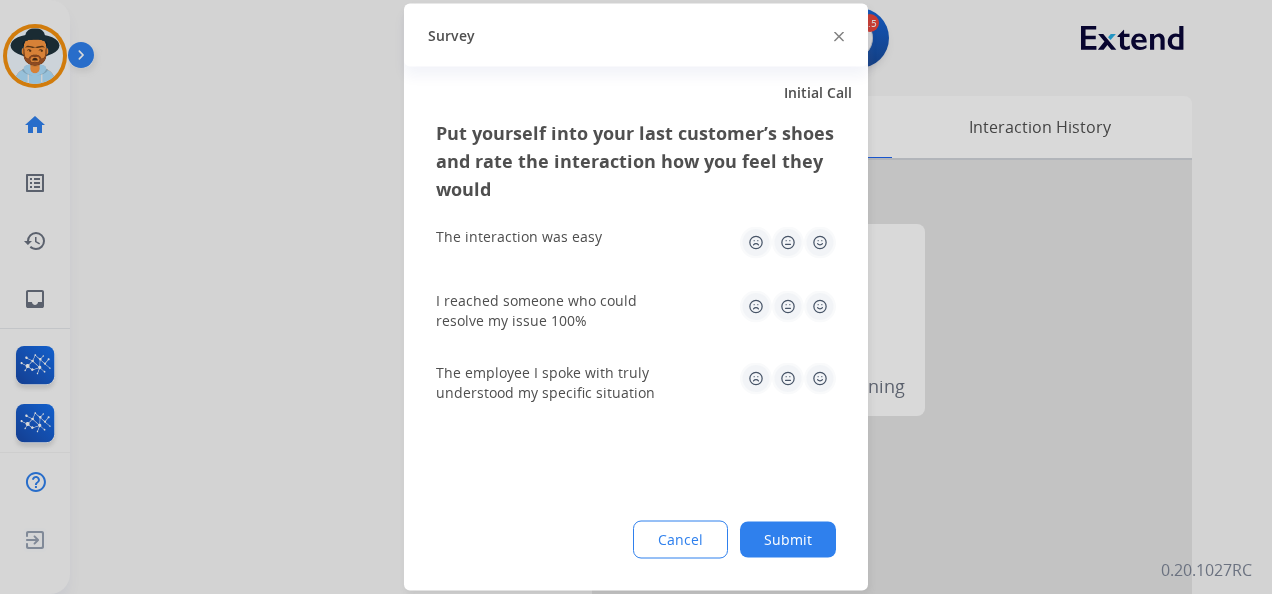 click 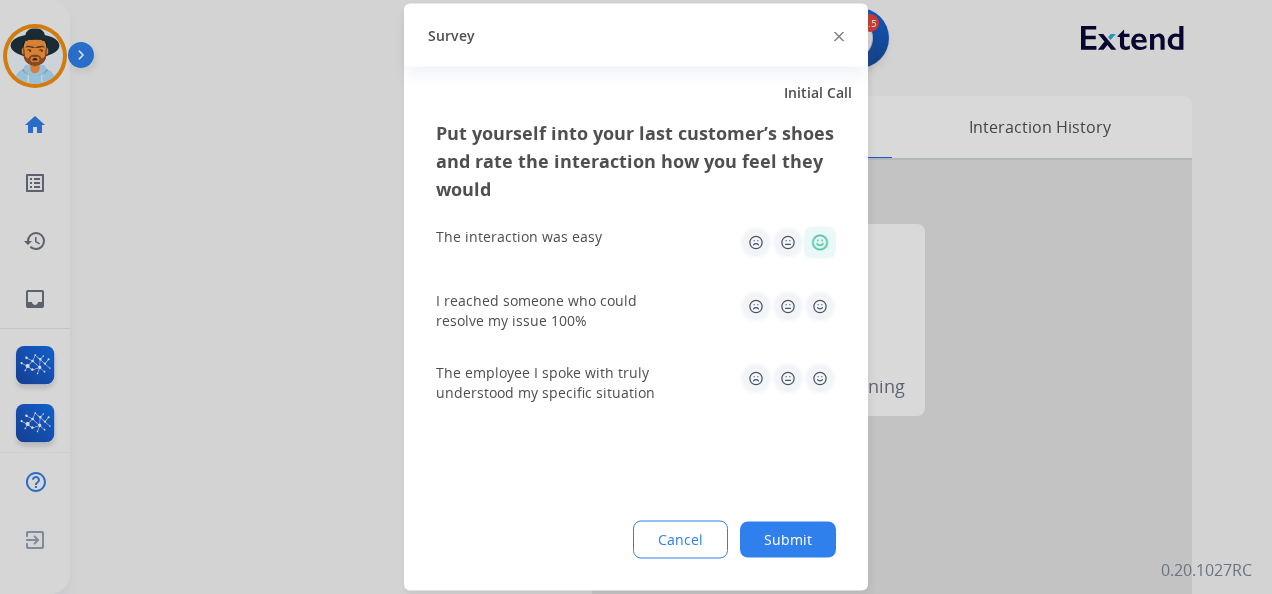 click 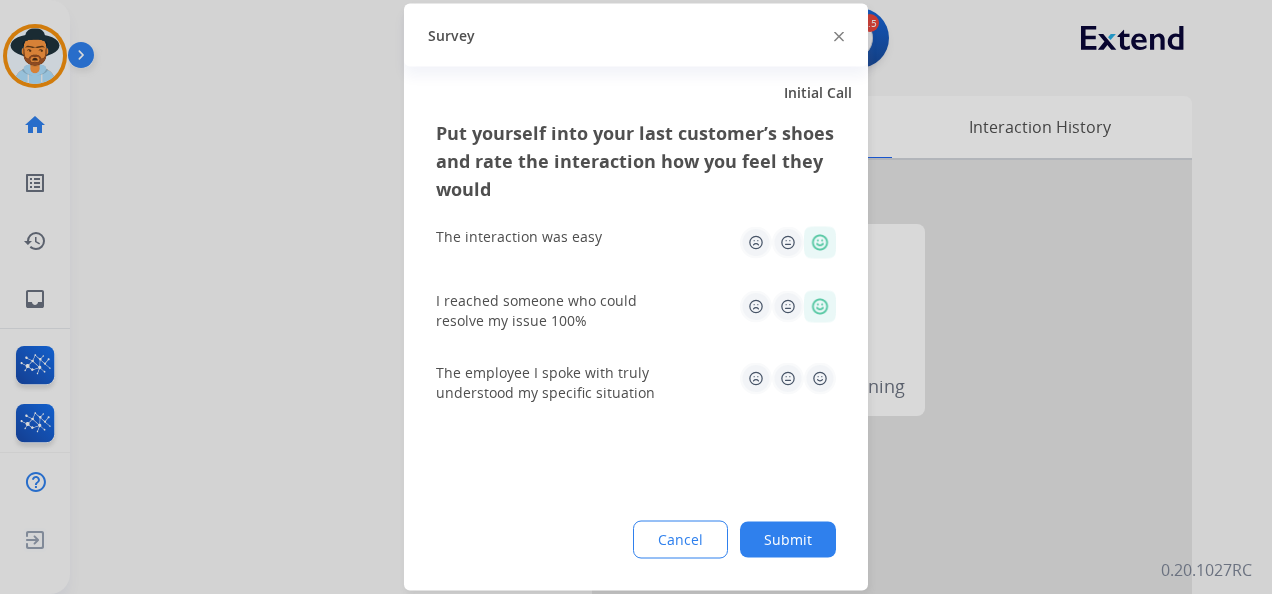 click 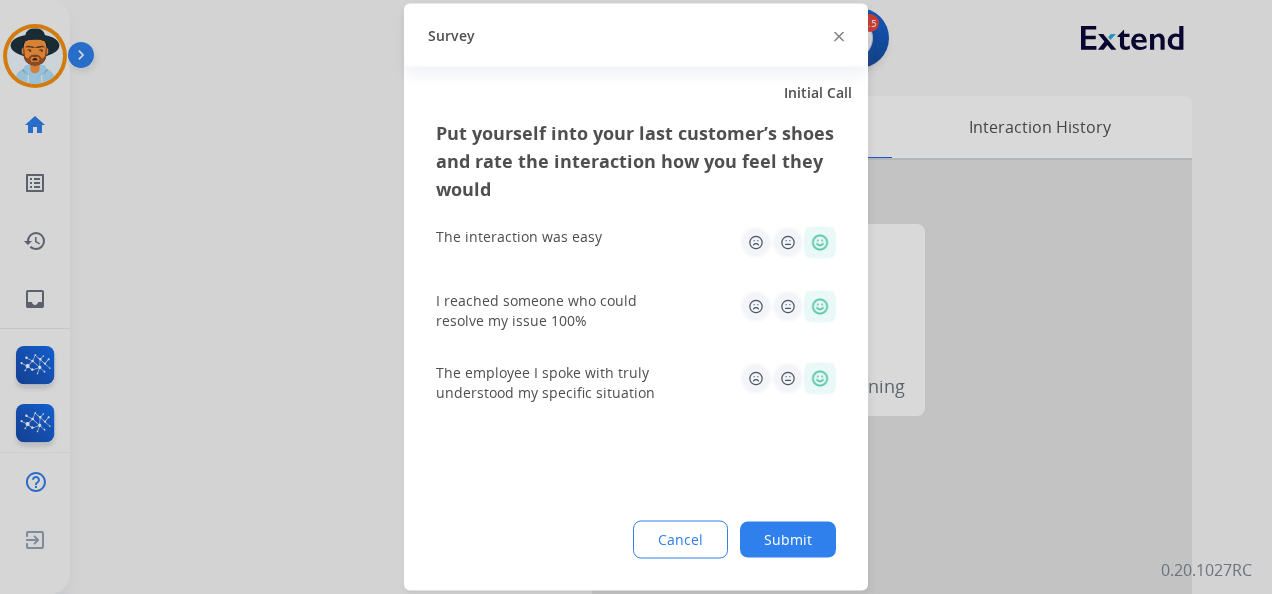 click on "Submit" 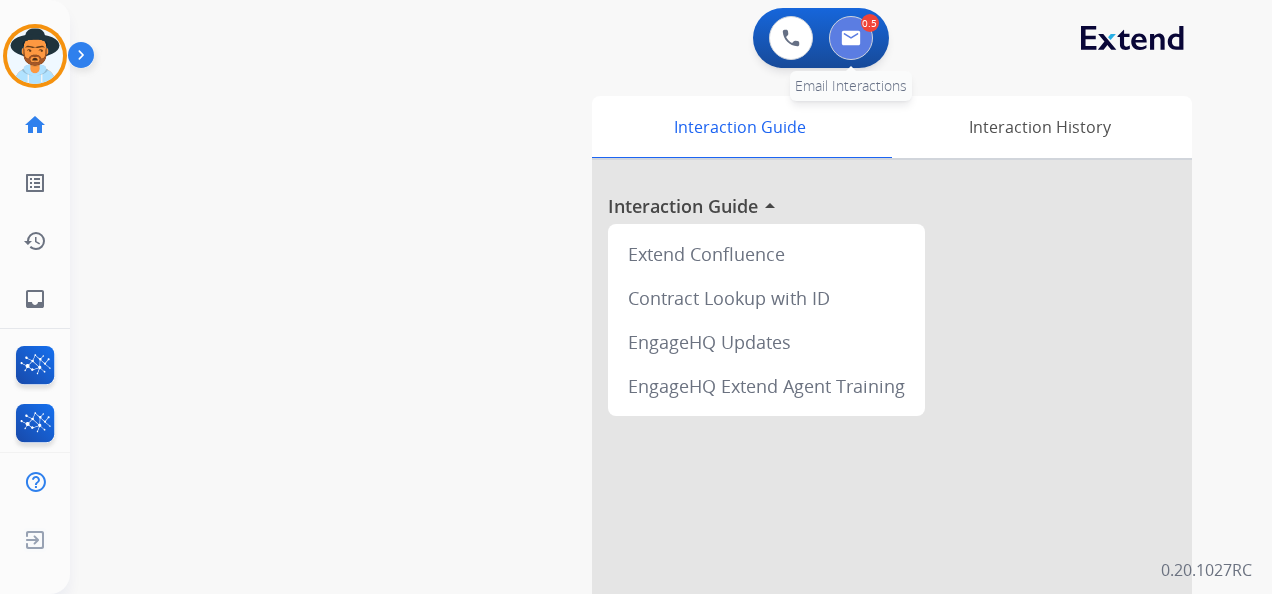 click at bounding box center [851, 38] 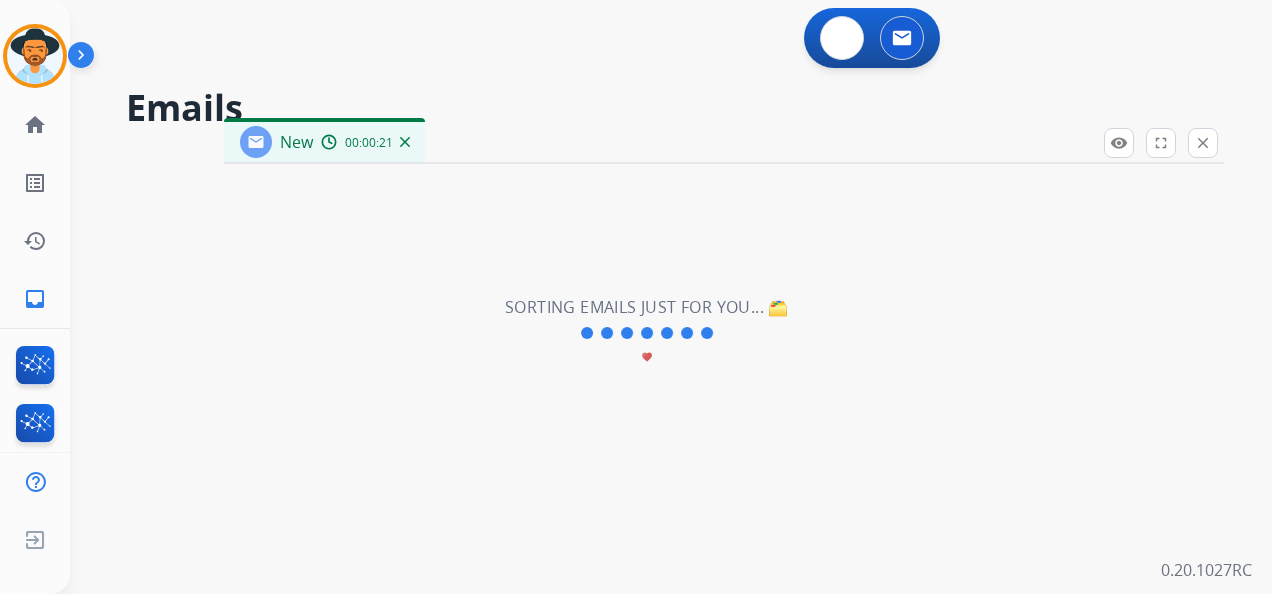 select on "**********" 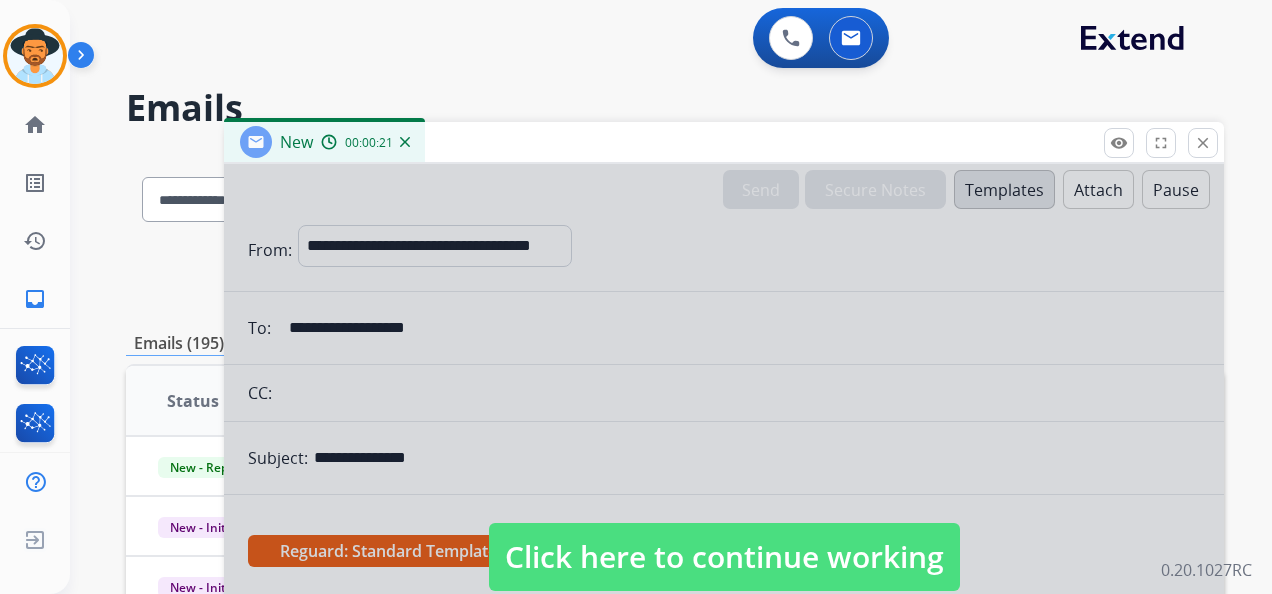 click on "Click here to continue working" at bounding box center (724, 557) 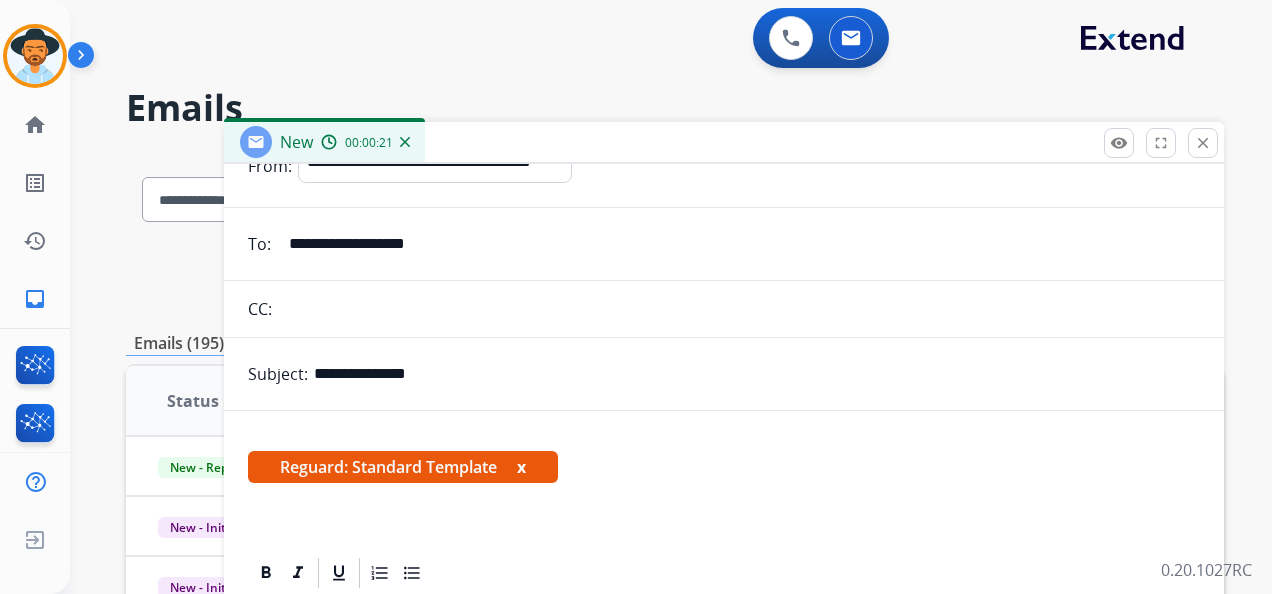 scroll, scrollTop: 168, scrollLeft: 0, axis: vertical 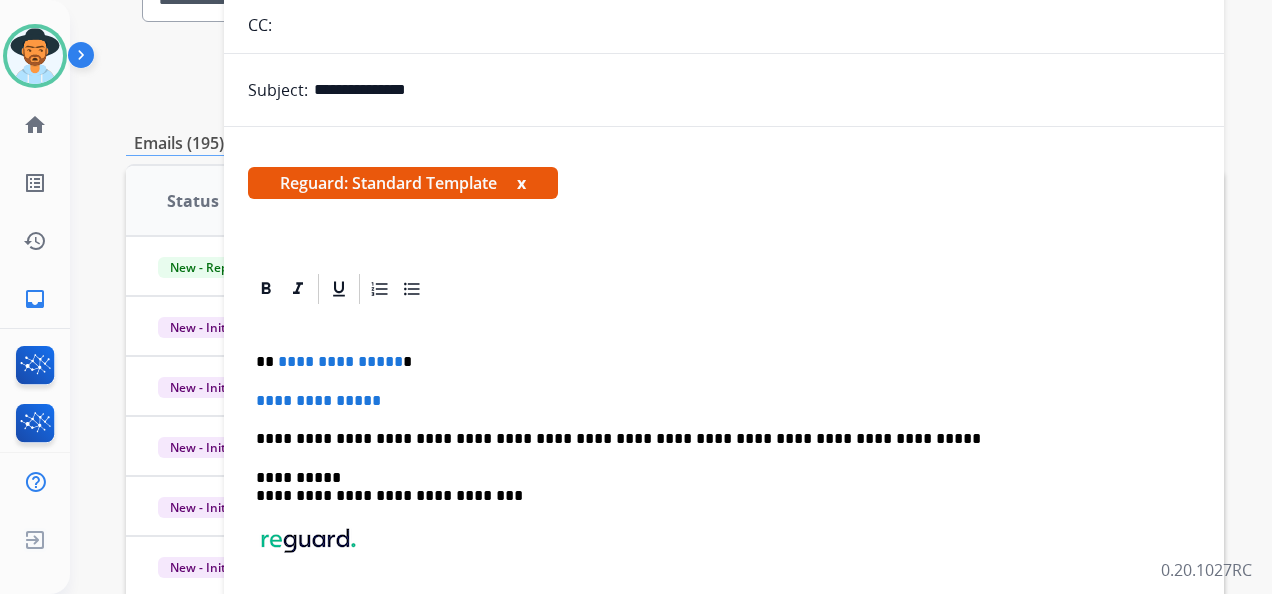 drag, startPoint x: 410, startPoint y: 357, endPoint x: 404, endPoint y: 369, distance: 13.416408 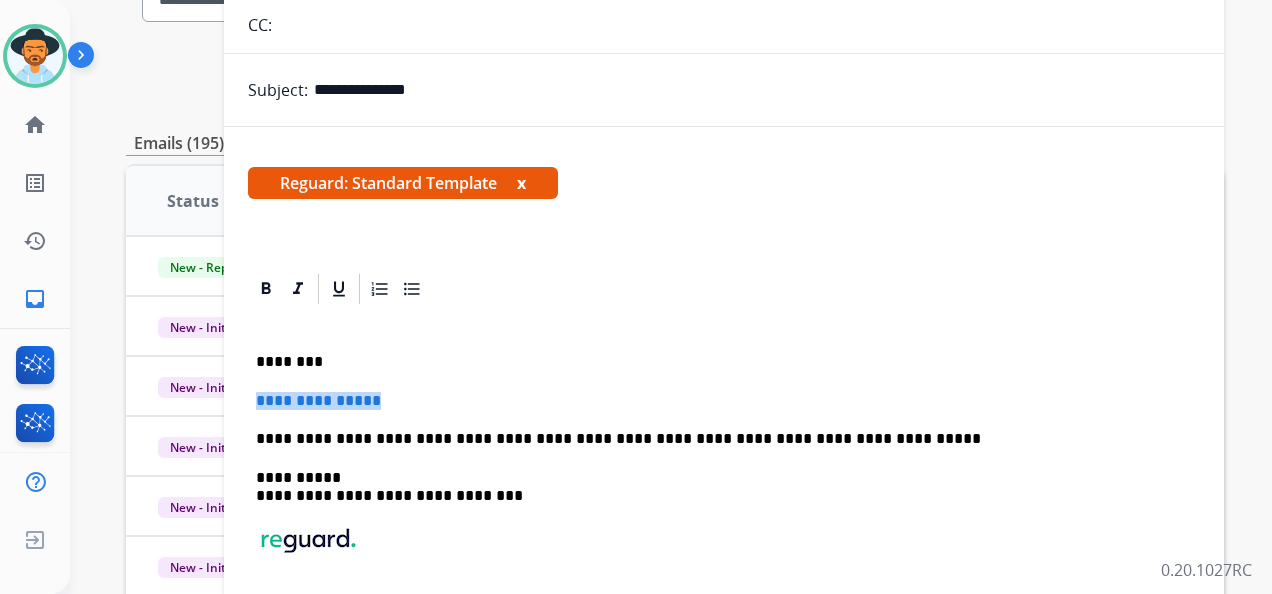 drag, startPoint x: 408, startPoint y: 403, endPoint x: 256, endPoint y: 401, distance: 152.01315 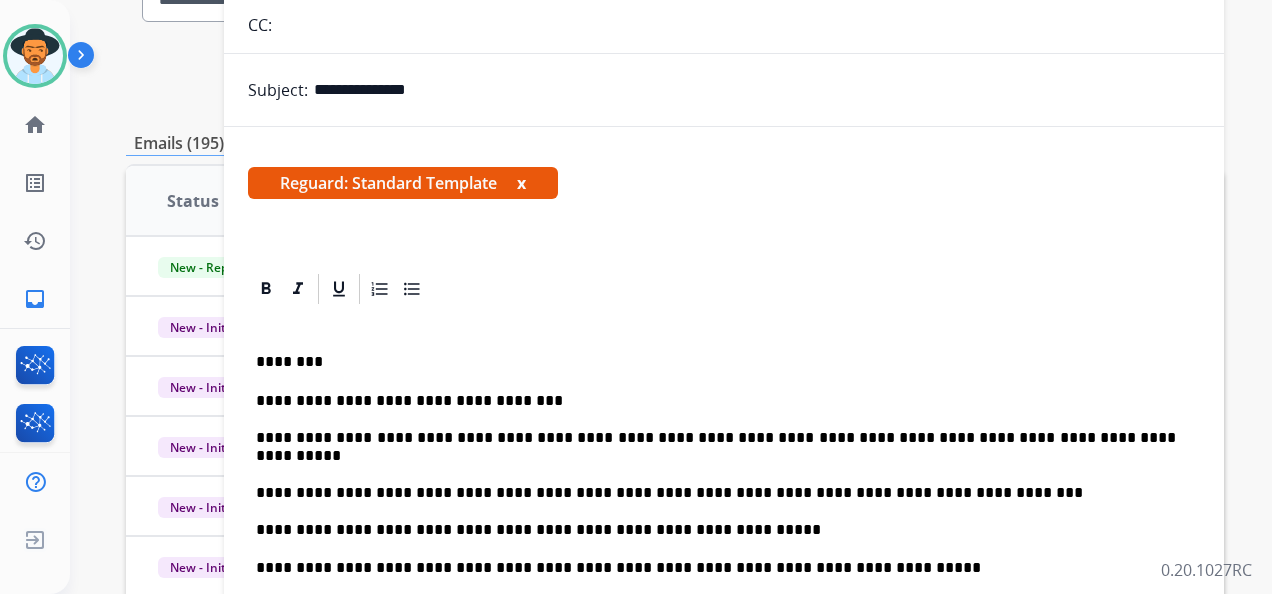 click on "**********" at bounding box center (716, 465) 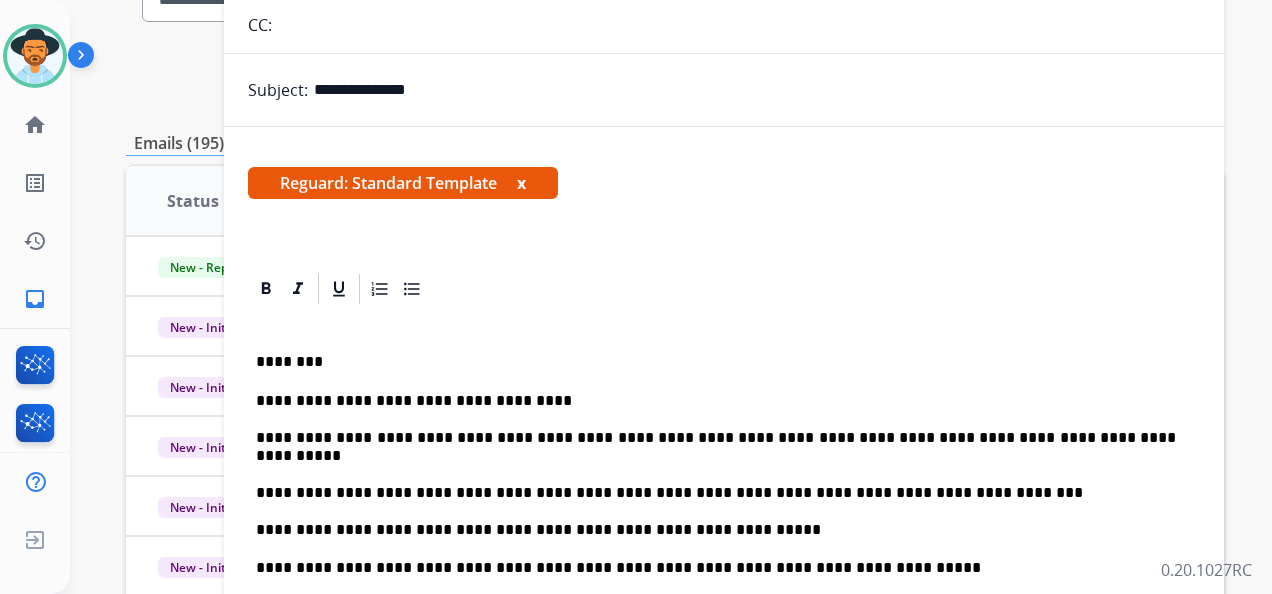 click on "**********" at bounding box center (716, 465) 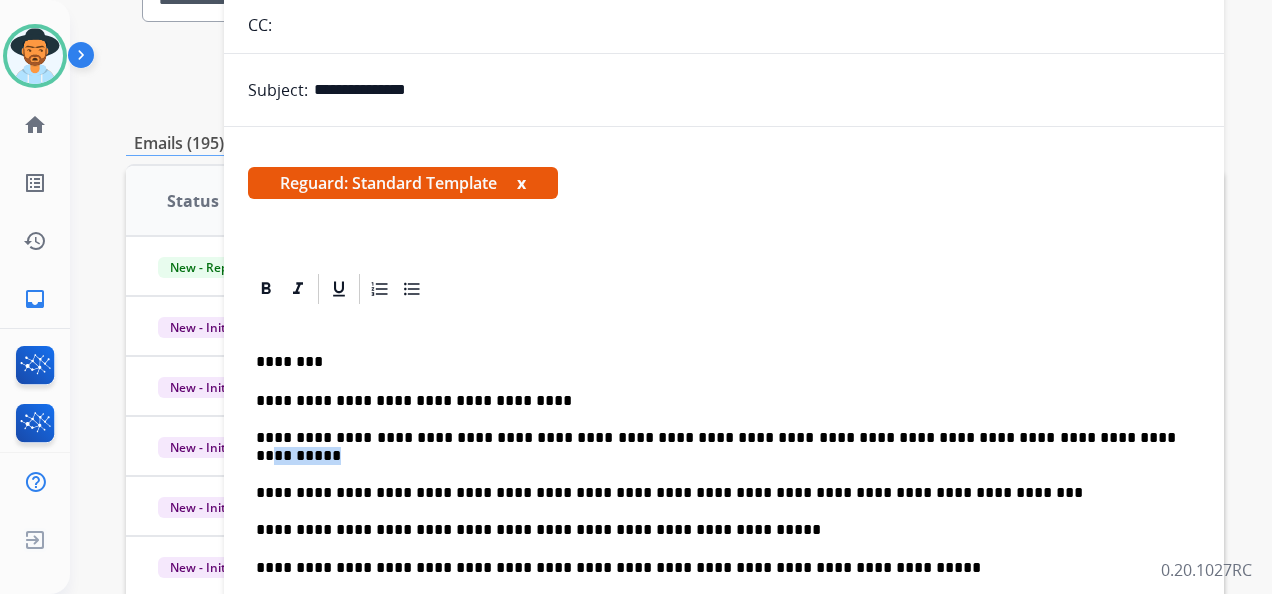 drag, startPoint x: 1056, startPoint y: 429, endPoint x: 1106, endPoint y: 434, distance: 50.24938 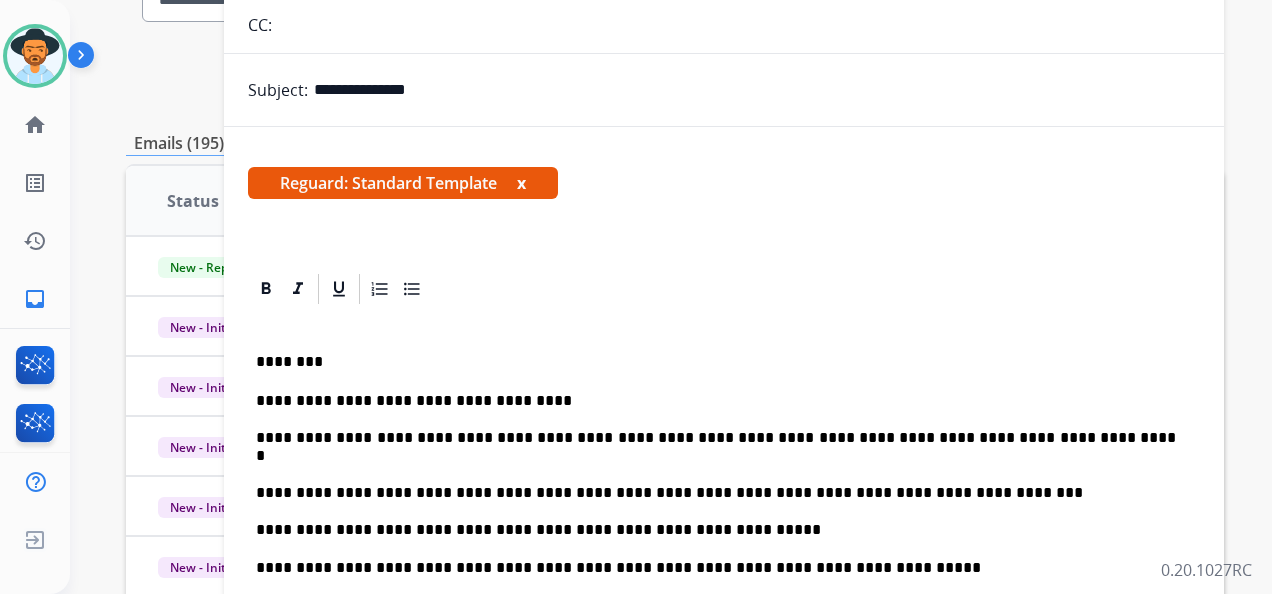 click on "**********" at bounding box center [716, 465] 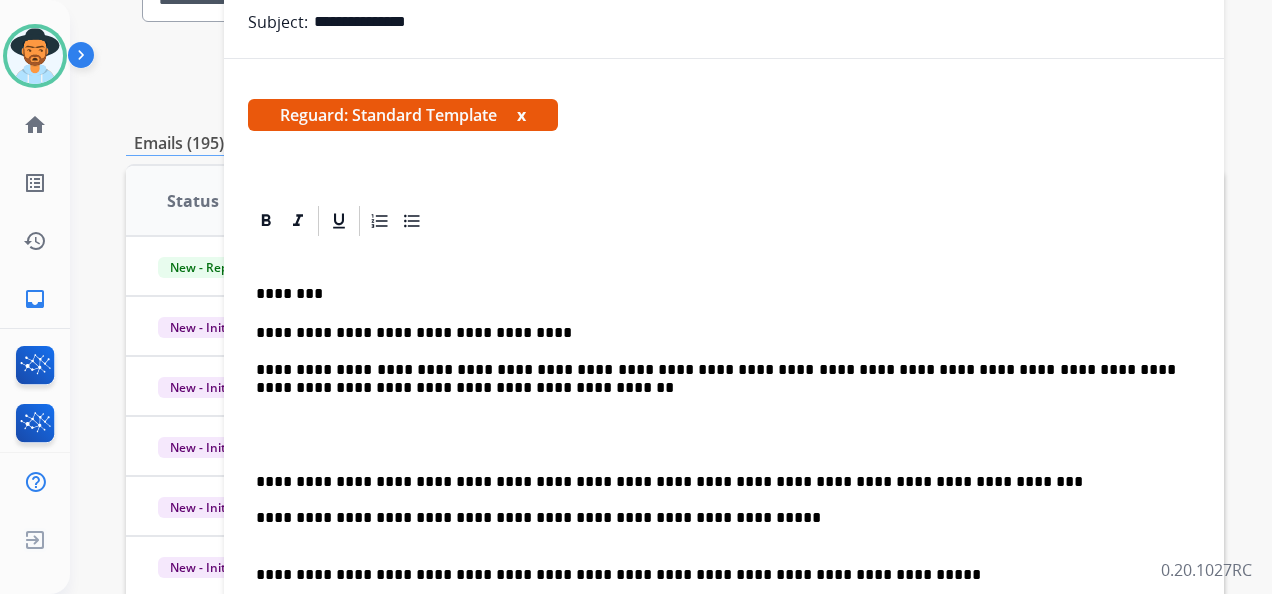 scroll, scrollTop: 268, scrollLeft: 0, axis: vertical 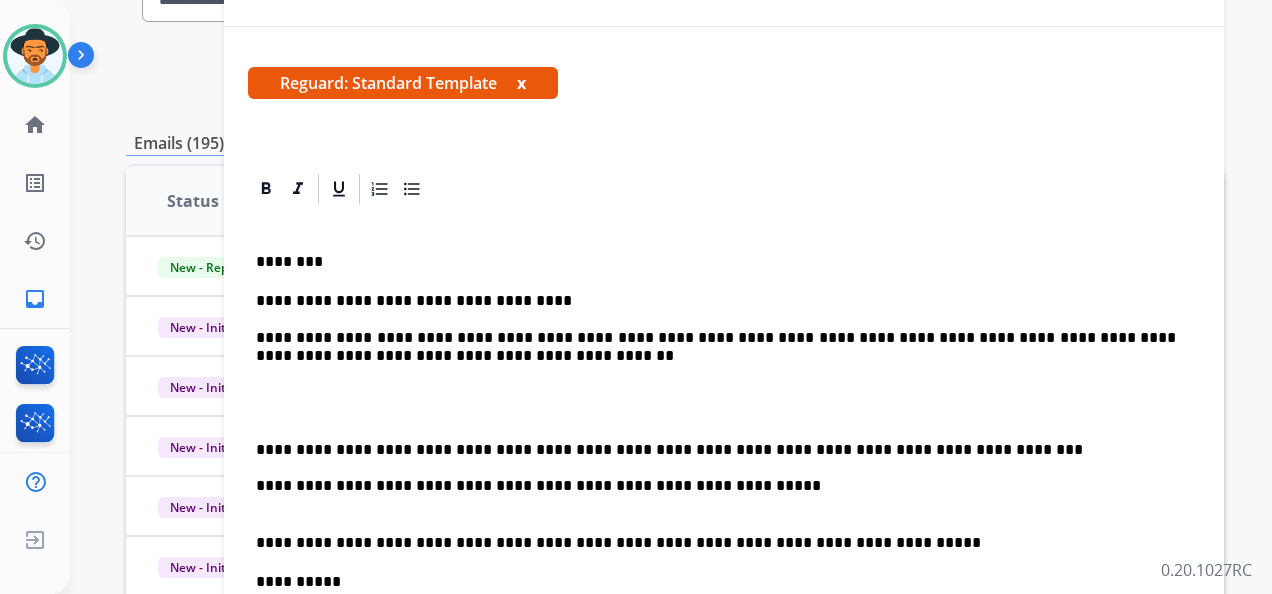 click on "**********" at bounding box center (724, 506) 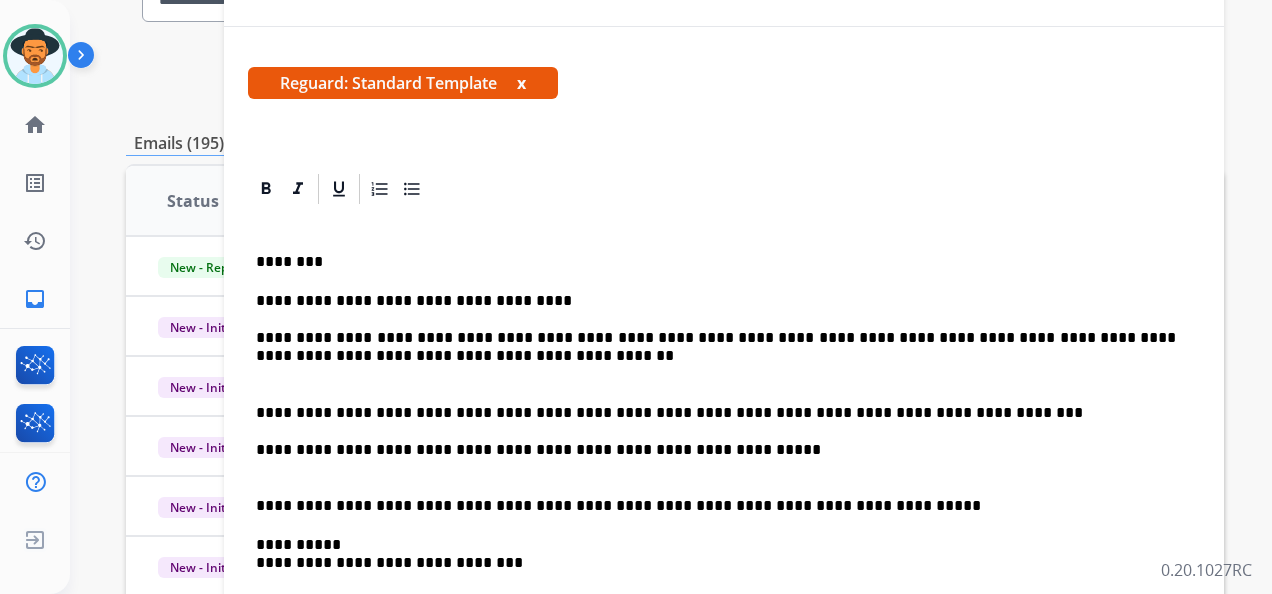 click on "**********" at bounding box center (716, 431) 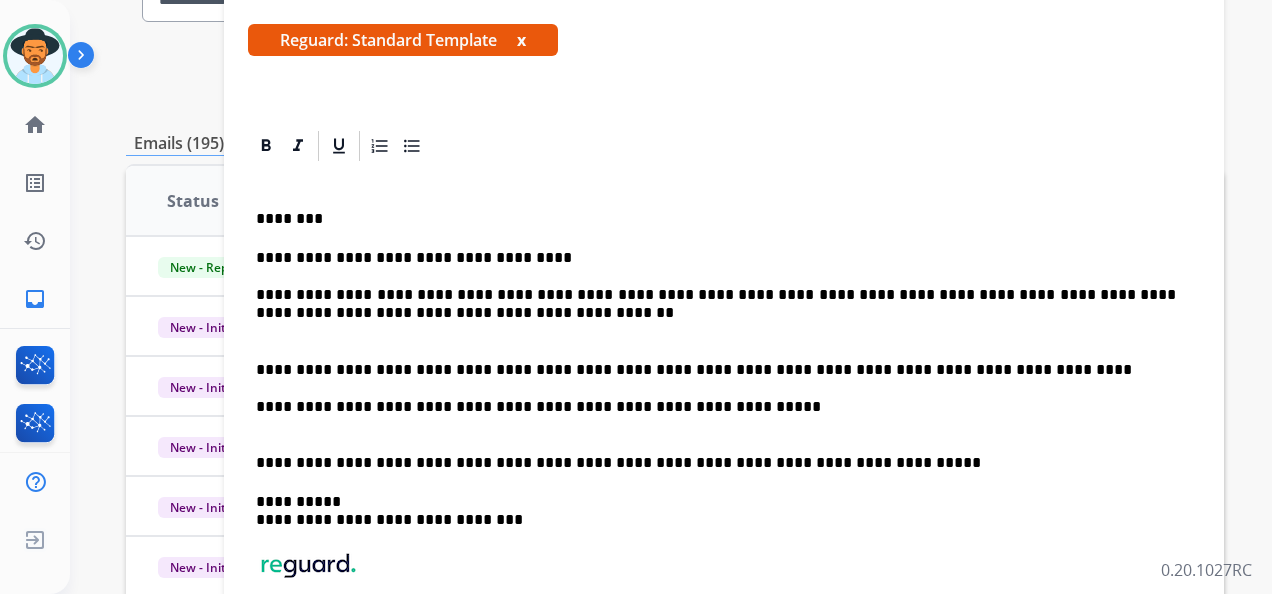 scroll, scrollTop: 335, scrollLeft: 0, axis: vertical 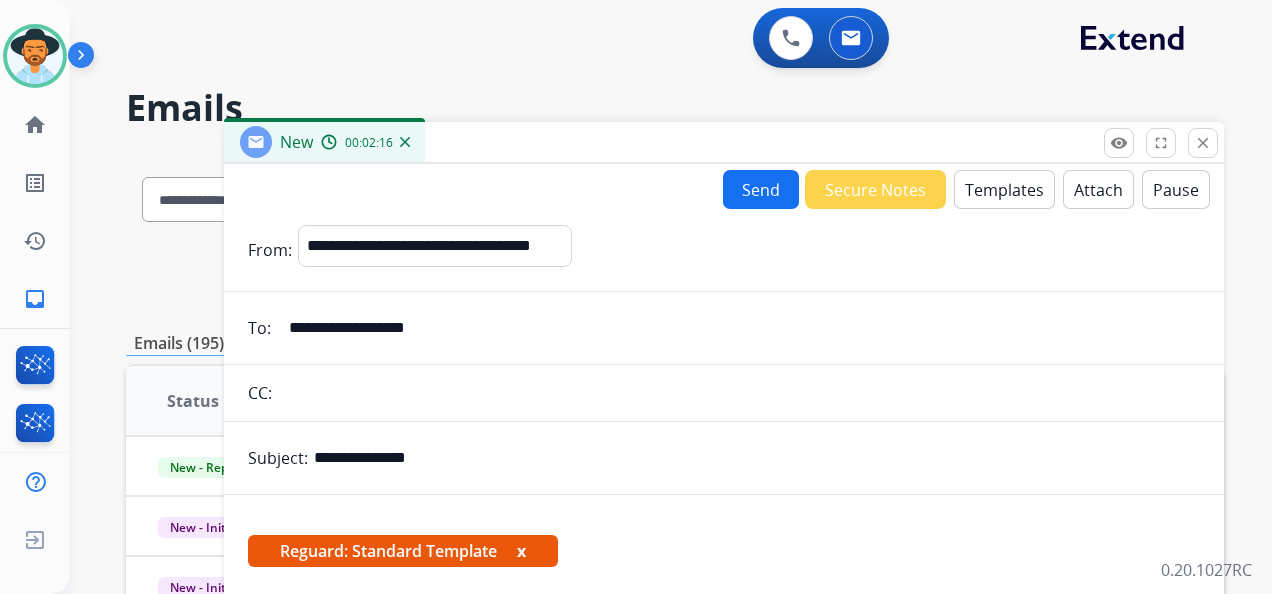 click on "Send" at bounding box center [761, 189] 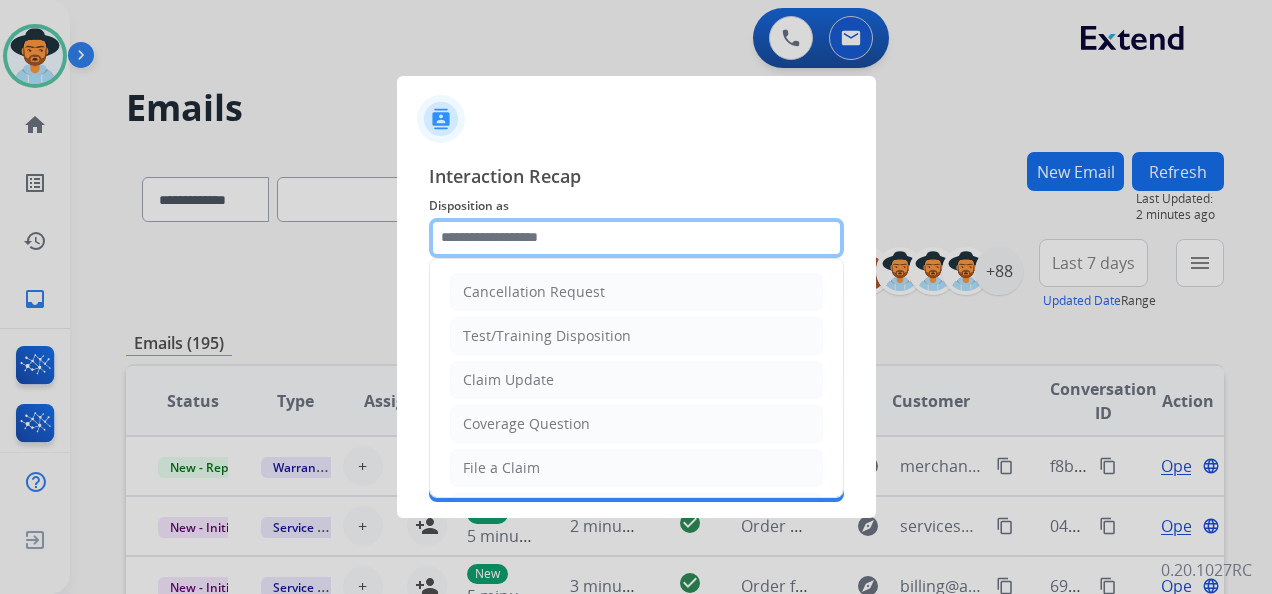 click 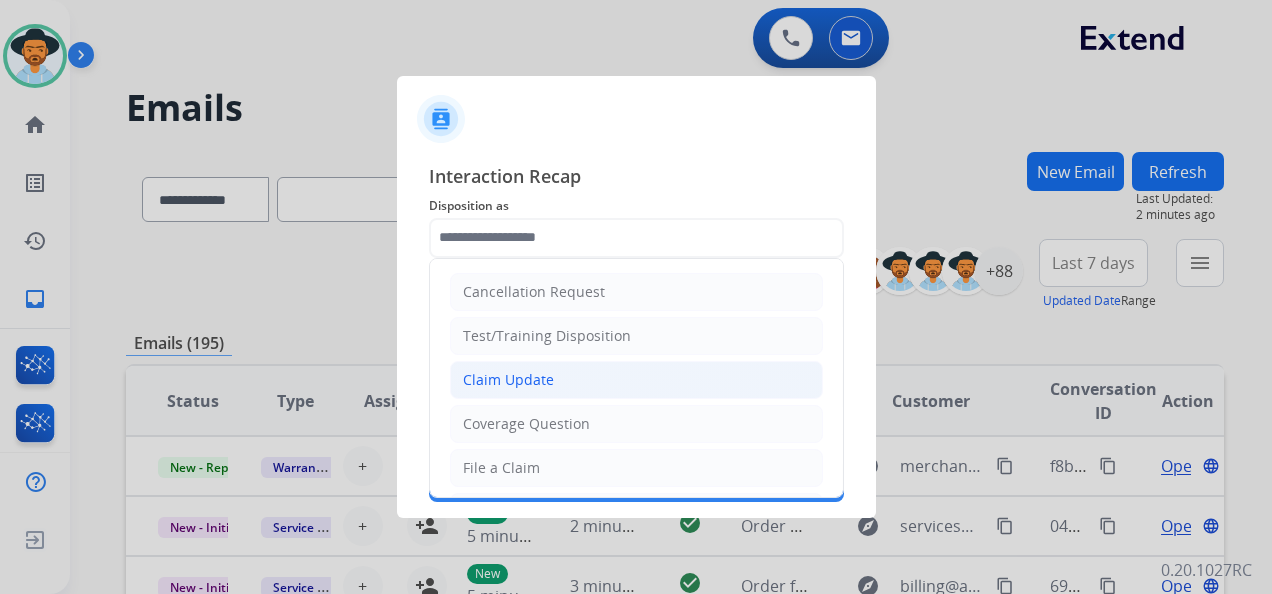 click on "Claim Update" 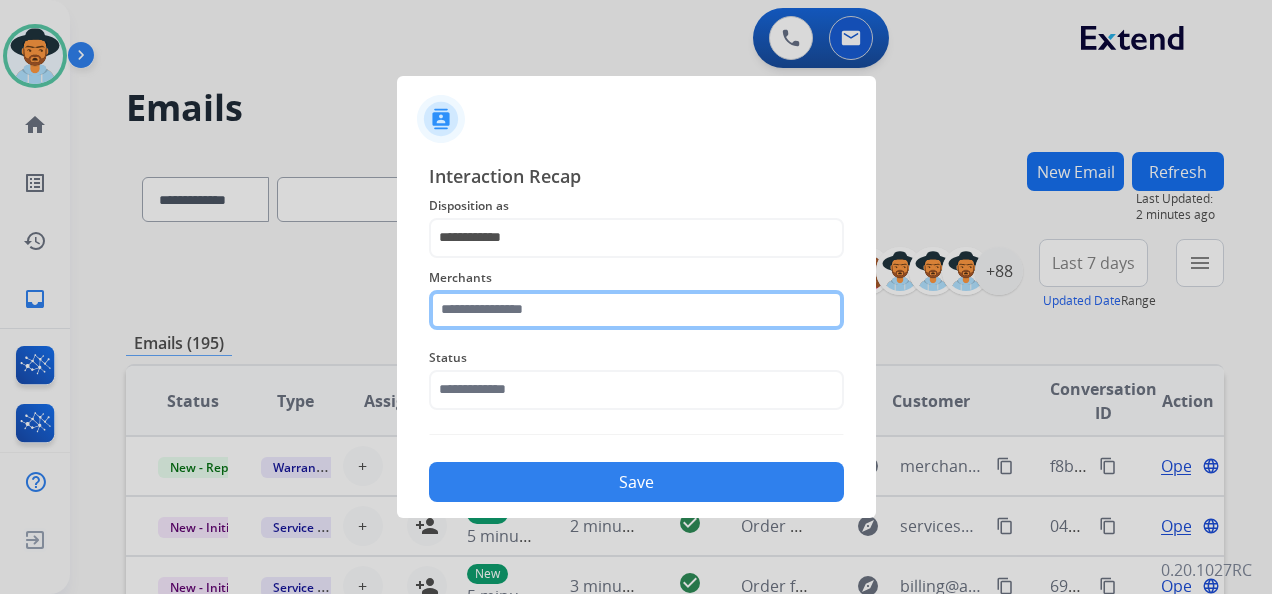 click 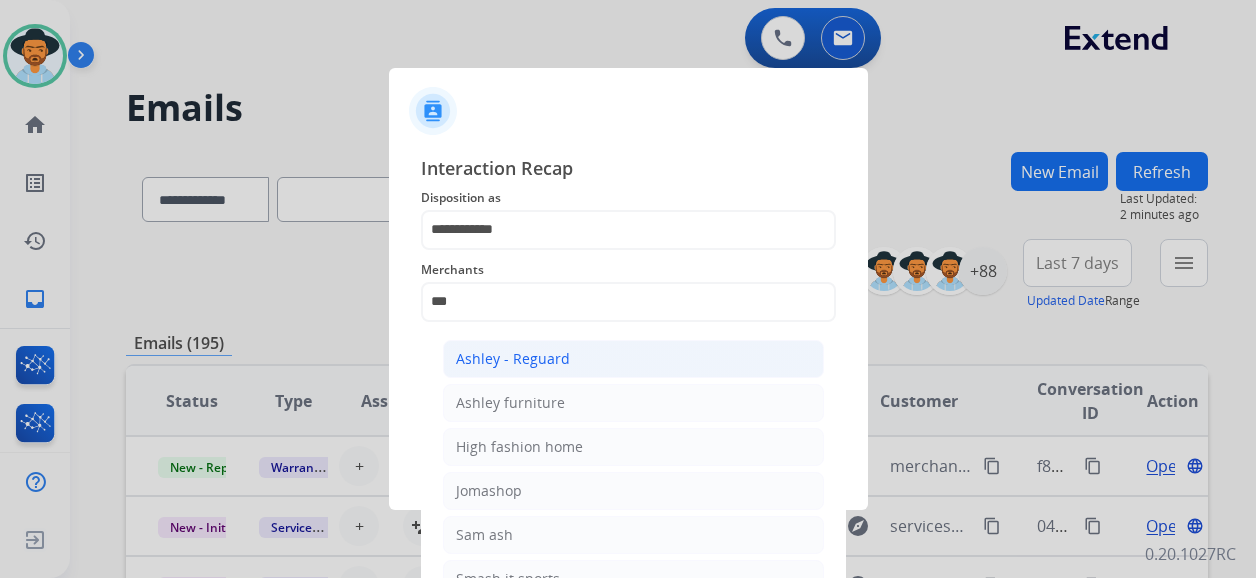 click on "Ashley - Reguard" 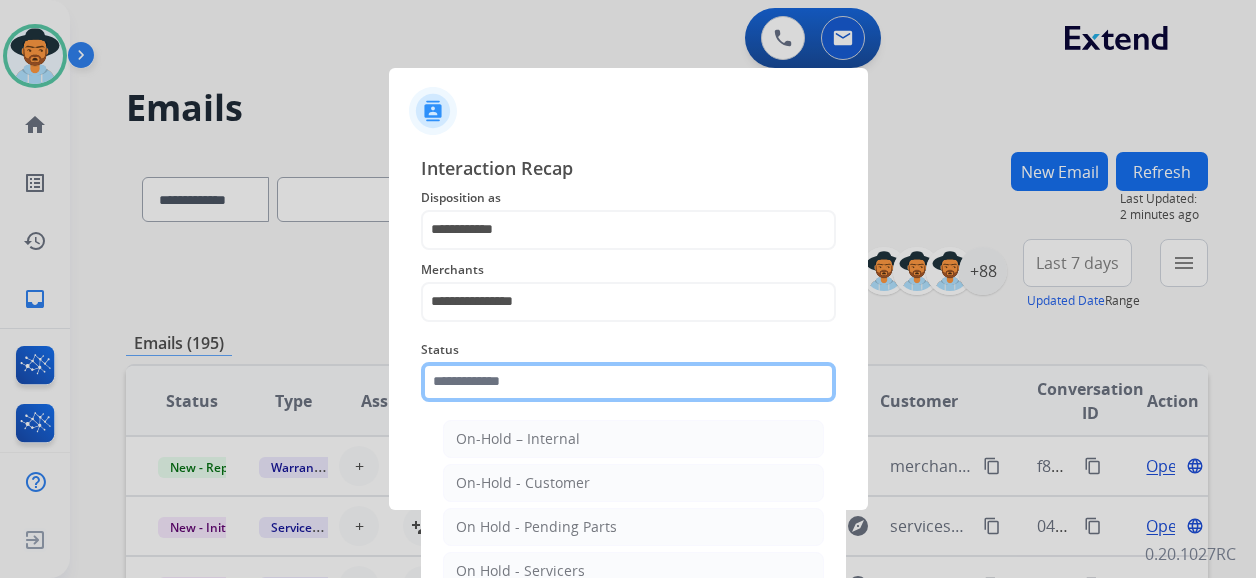 click 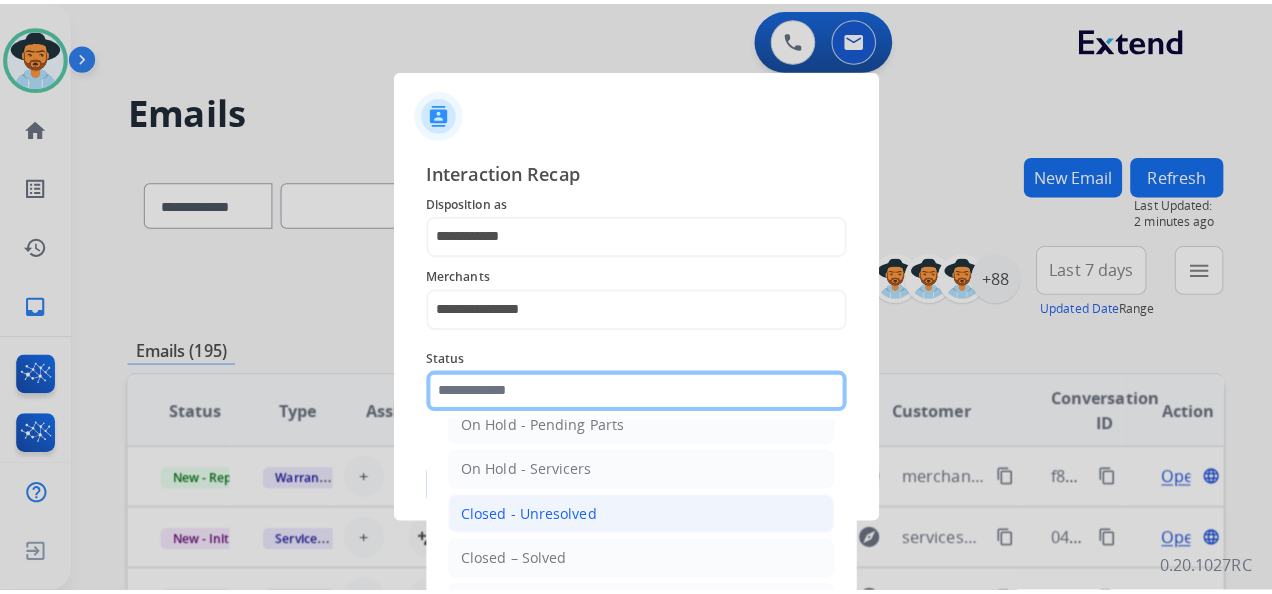 scroll, scrollTop: 114, scrollLeft: 0, axis: vertical 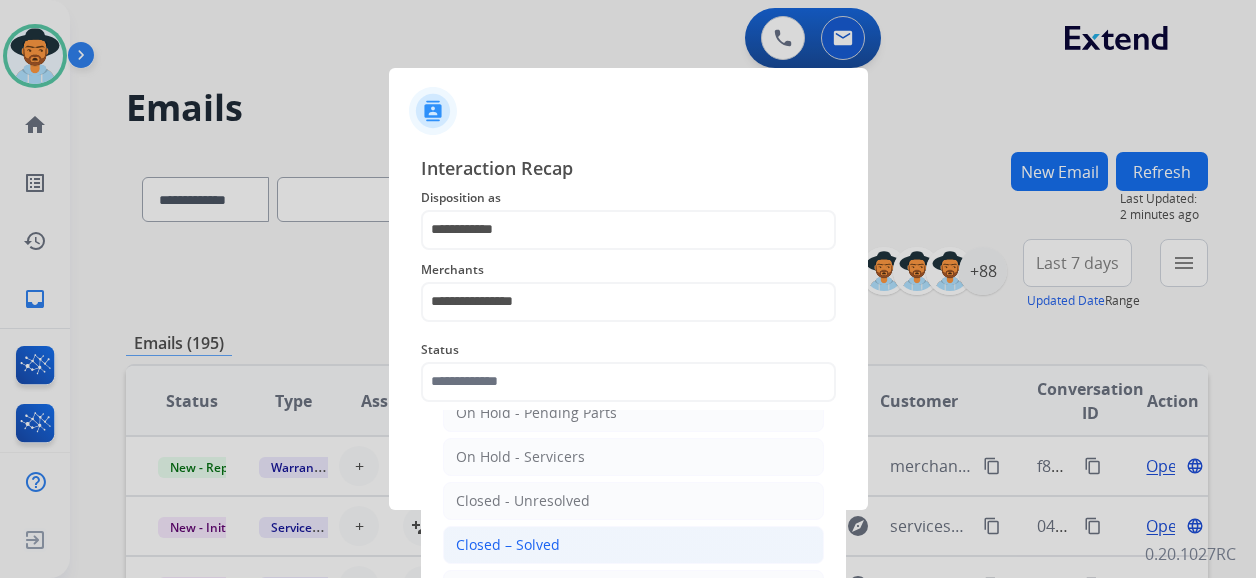 click on "Closed – Solved" 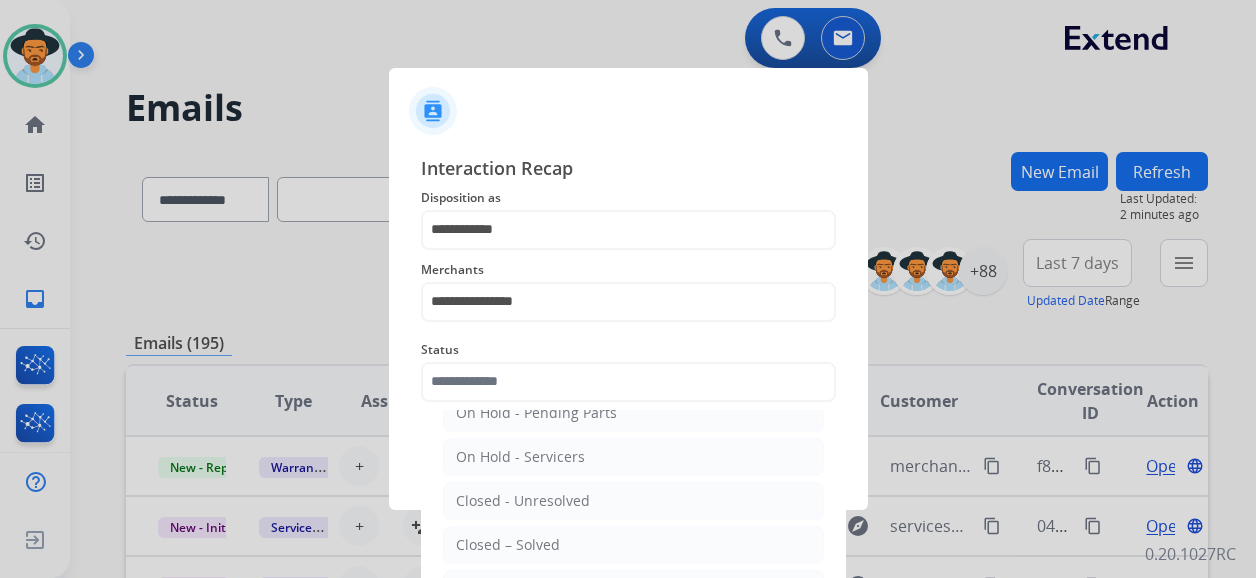 type on "**********" 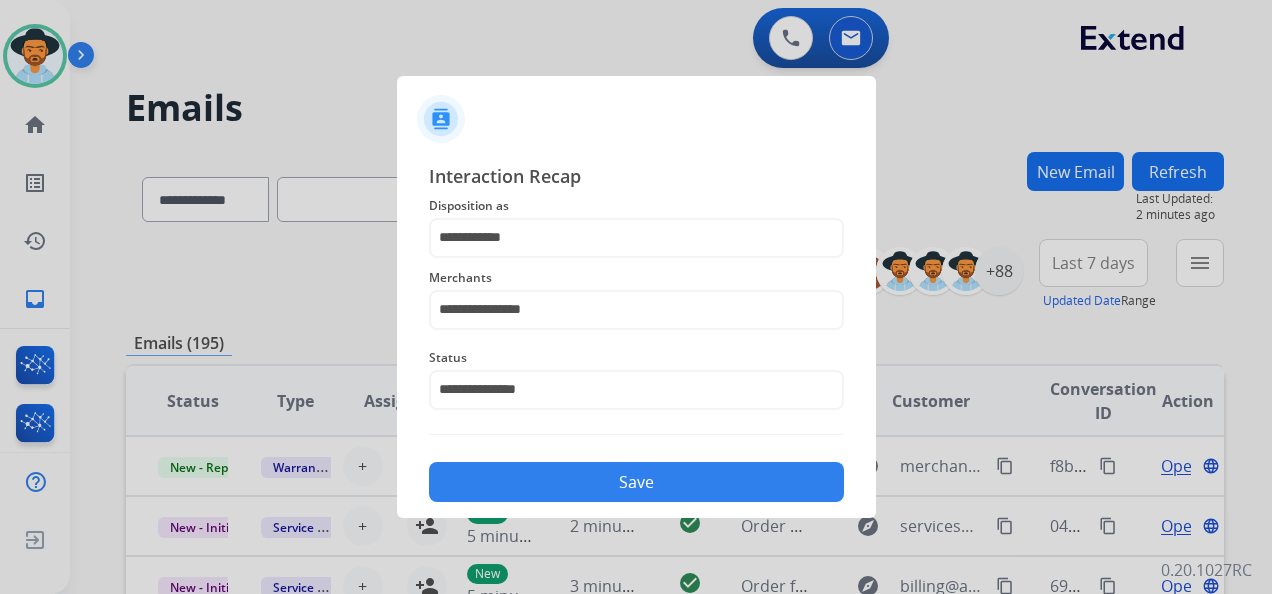 click on "Save" 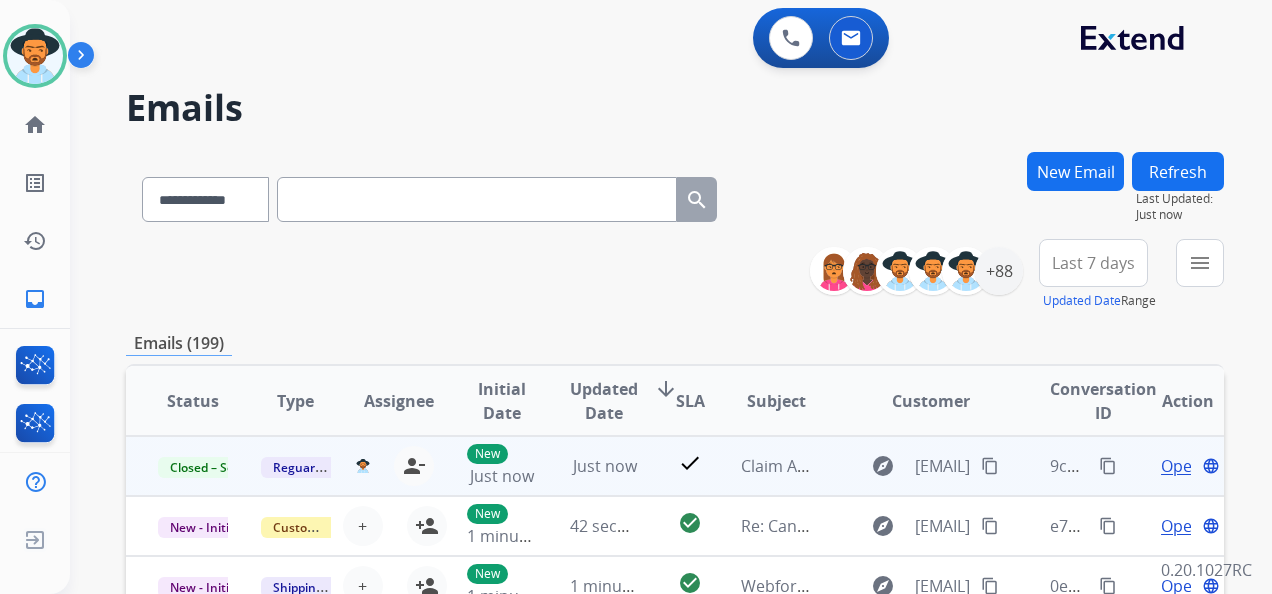 click on "content_copy" at bounding box center (1108, 466) 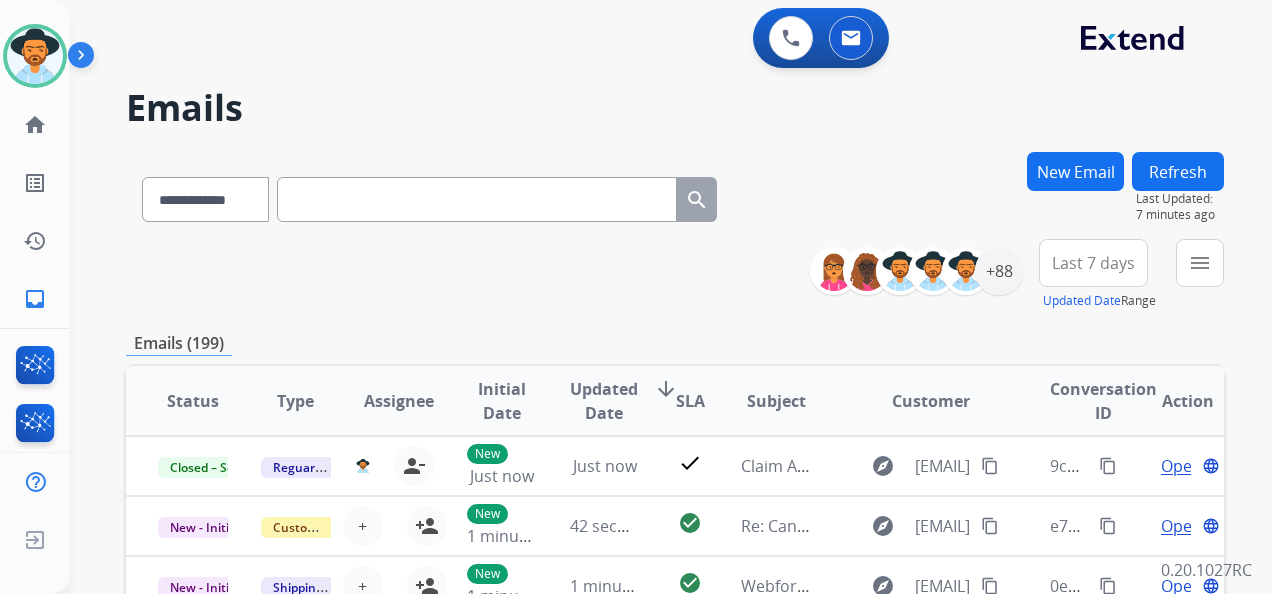 click at bounding box center (477, 199) 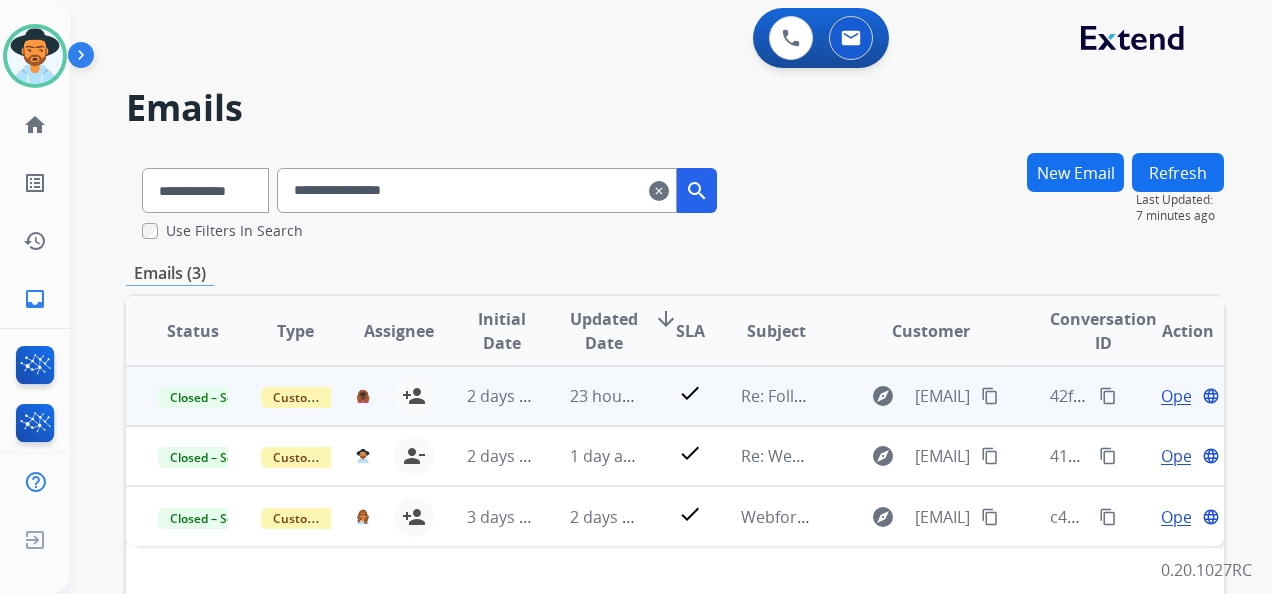 click on "Open" at bounding box center [1181, 396] 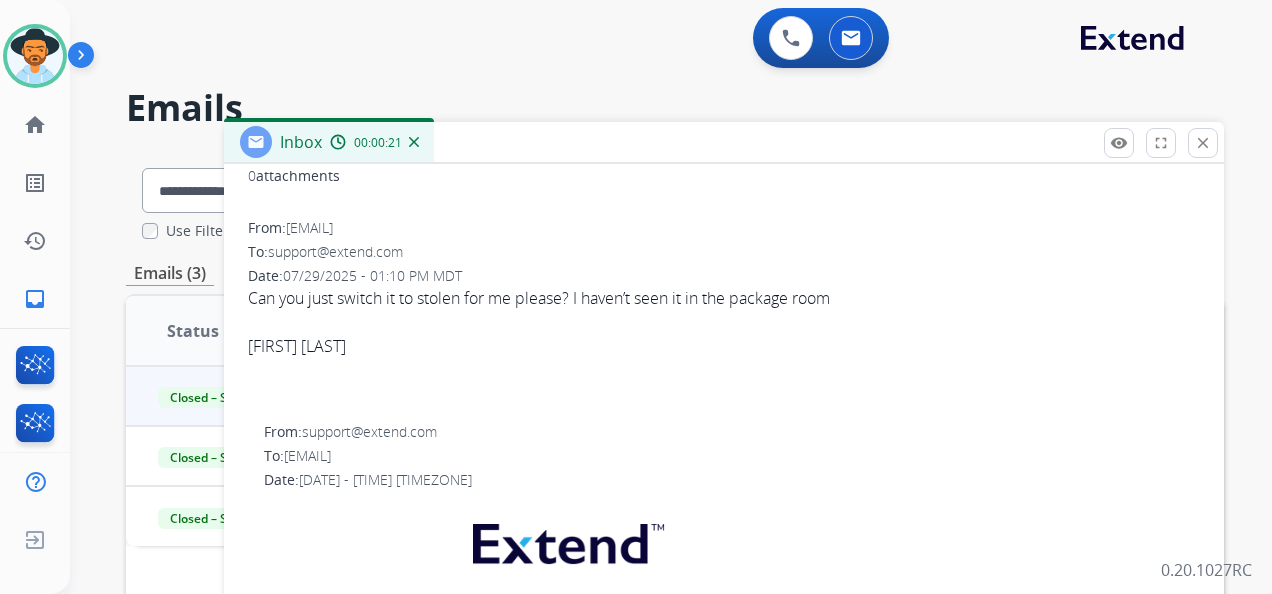 scroll, scrollTop: 128, scrollLeft: 0, axis: vertical 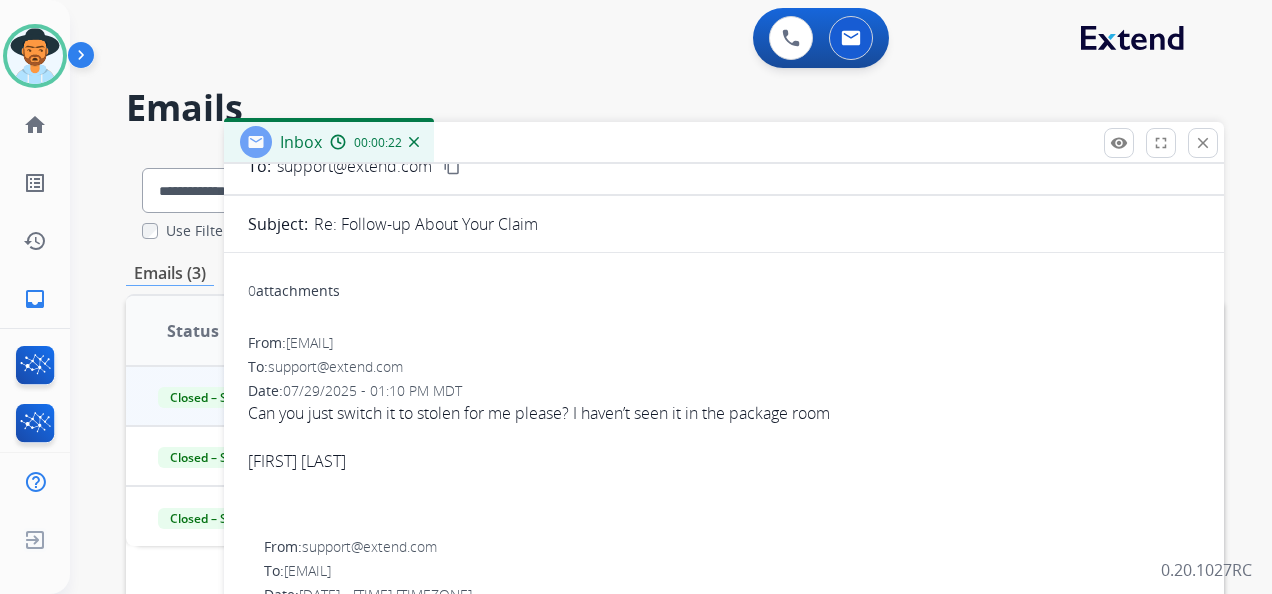 drag, startPoint x: 1204, startPoint y: 142, endPoint x: 1136, endPoint y: 137, distance: 68.18358 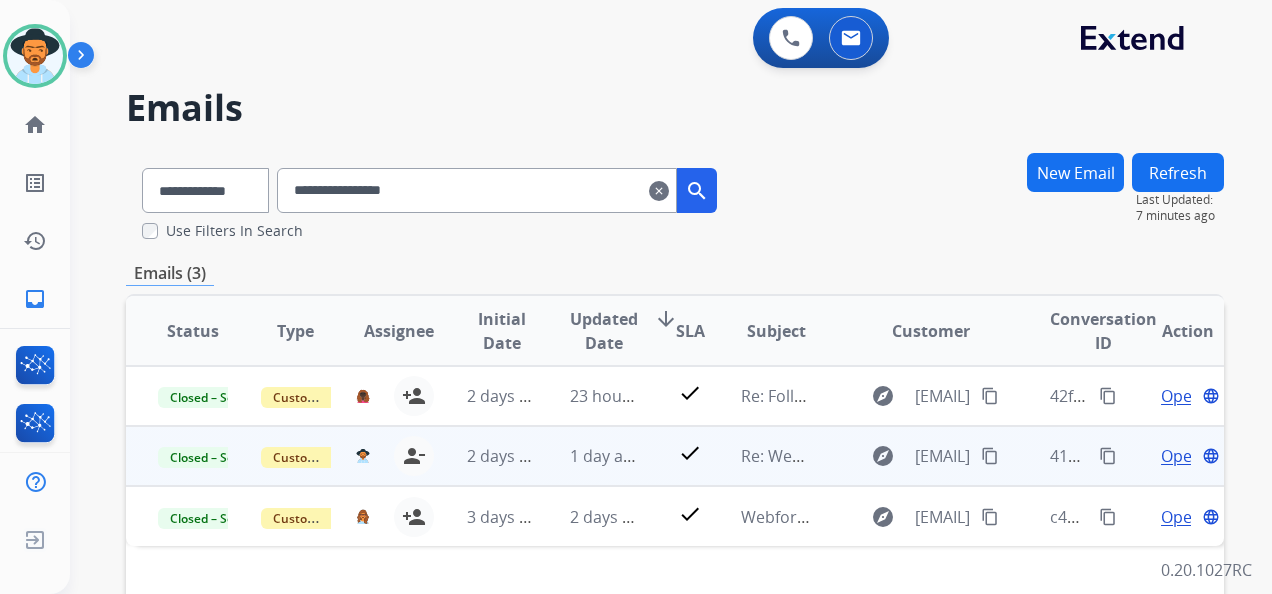 click on "Open" at bounding box center (1181, 456) 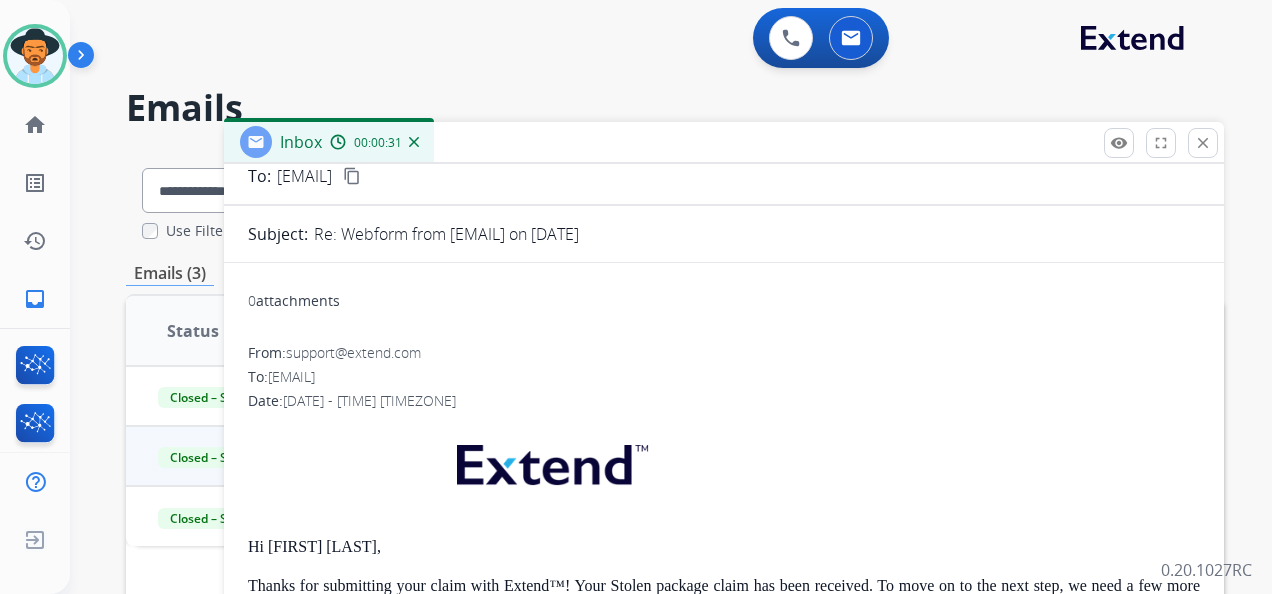 scroll, scrollTop: 0, scrollLeft: 0, axis: both 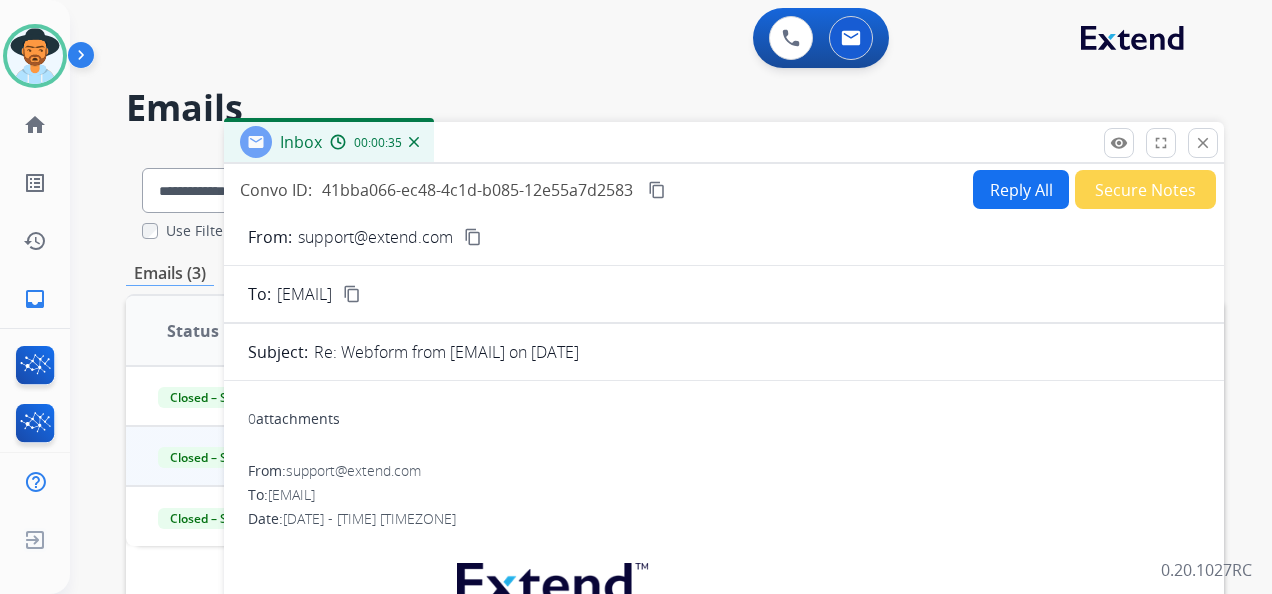 click on "Reply All" at bounding box center [1021, 189] 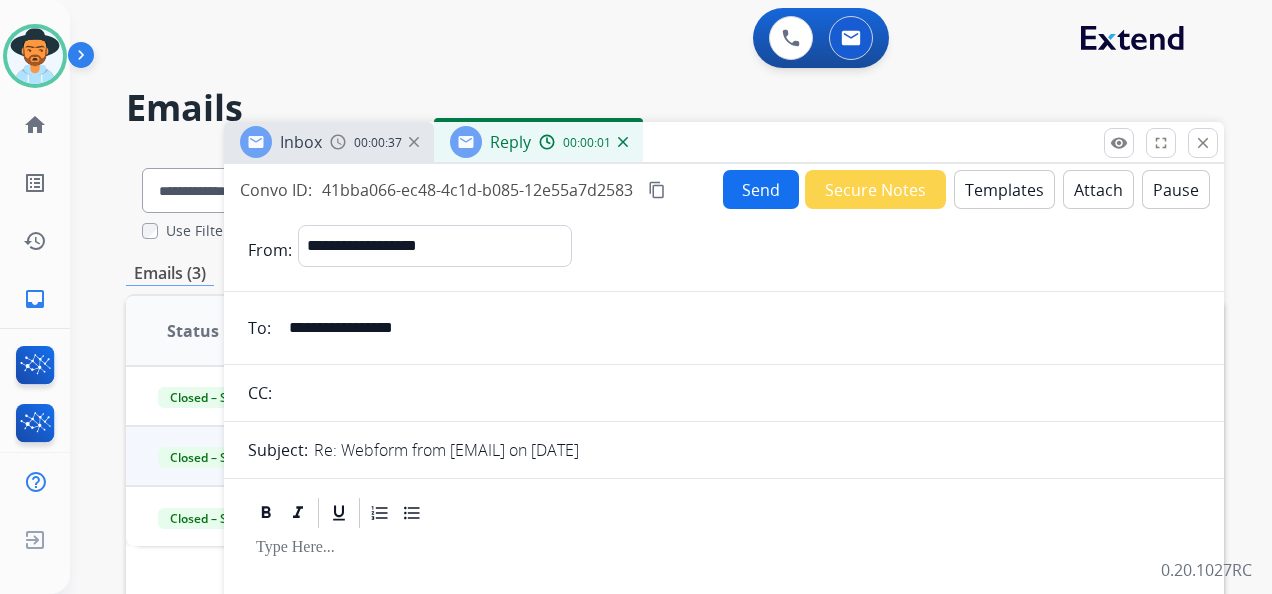 click on "Templates" at bounding box center [1004, 189] 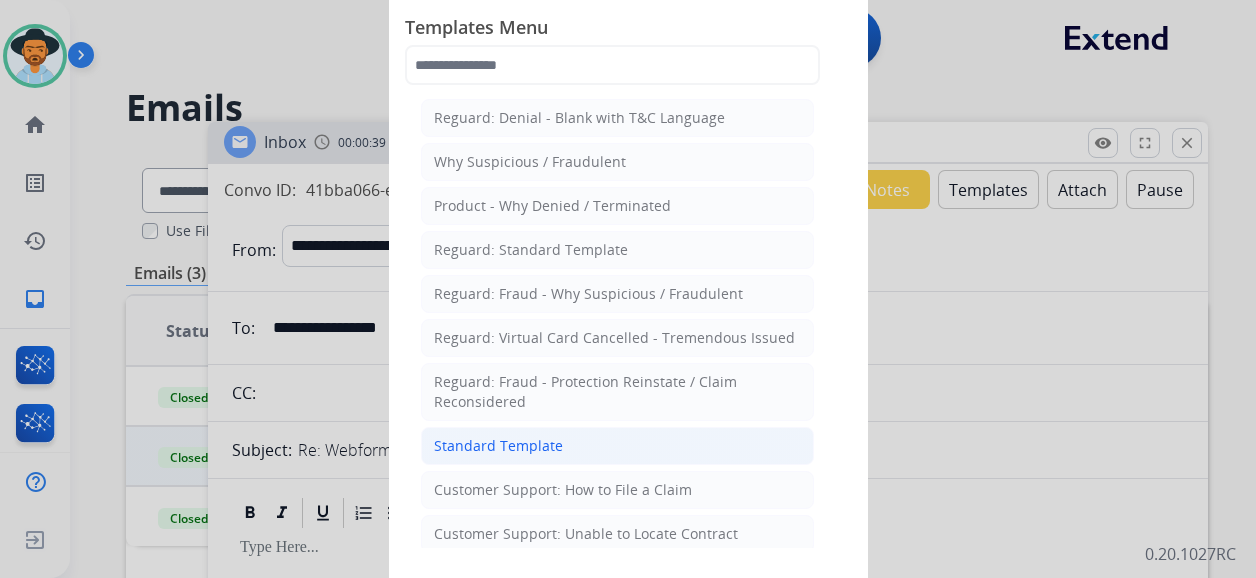 click on "Standard Template" 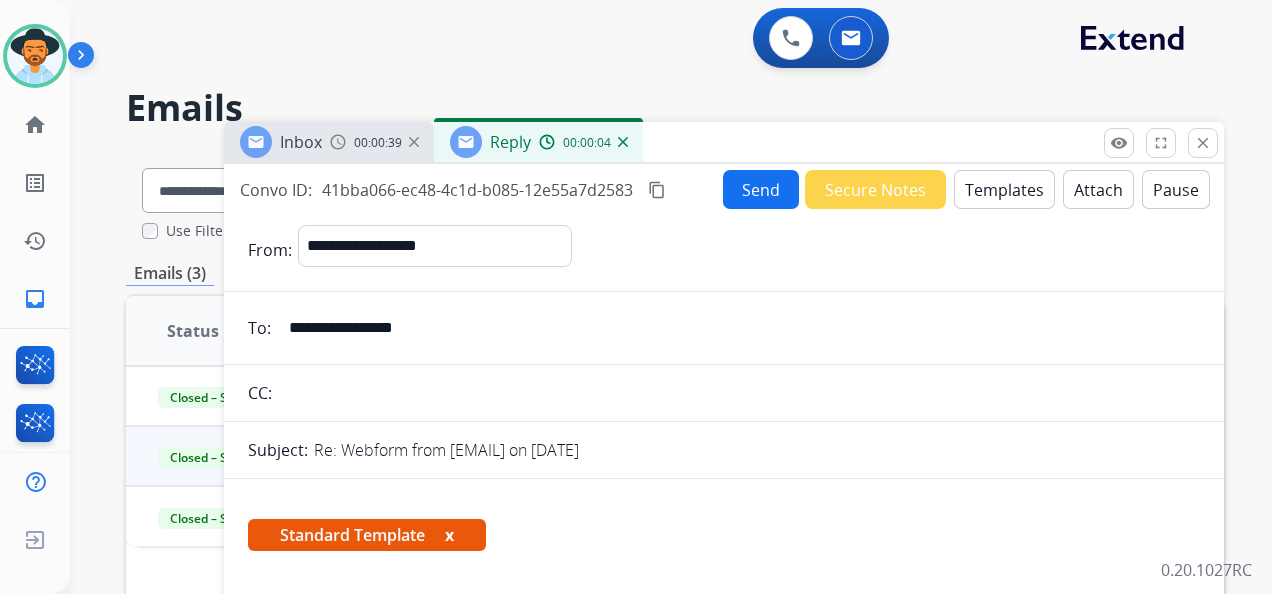 scroll, scrollTop: 400, scrollLeft: 0, axis: vertical 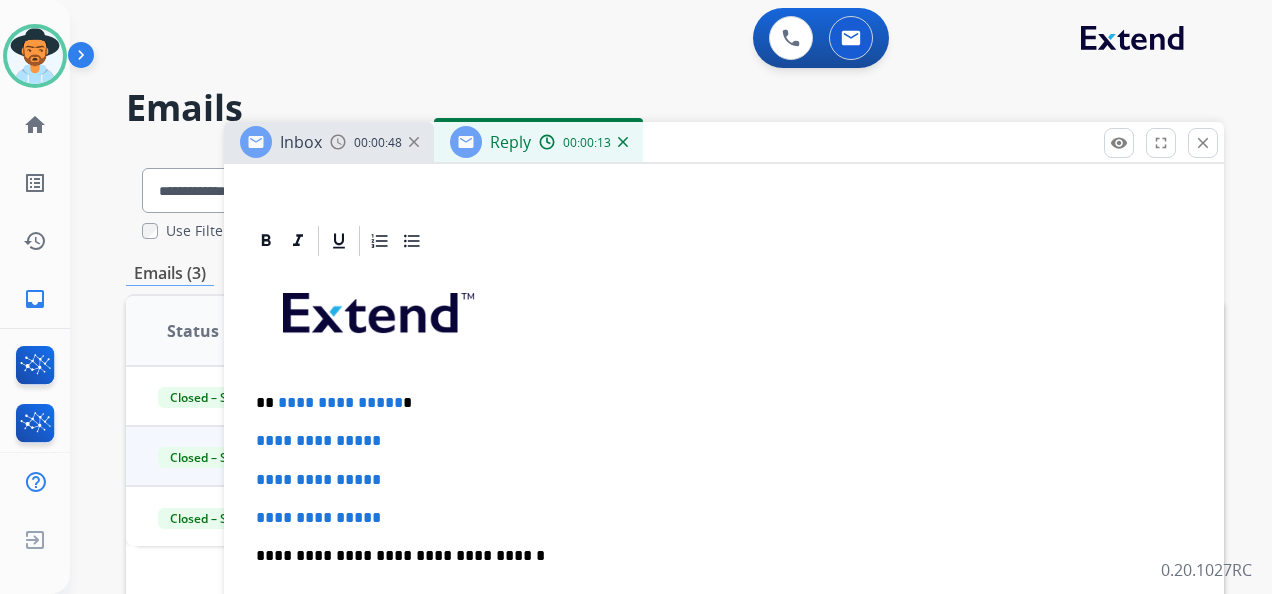 click on "**********" at bounding box center [716, 403] 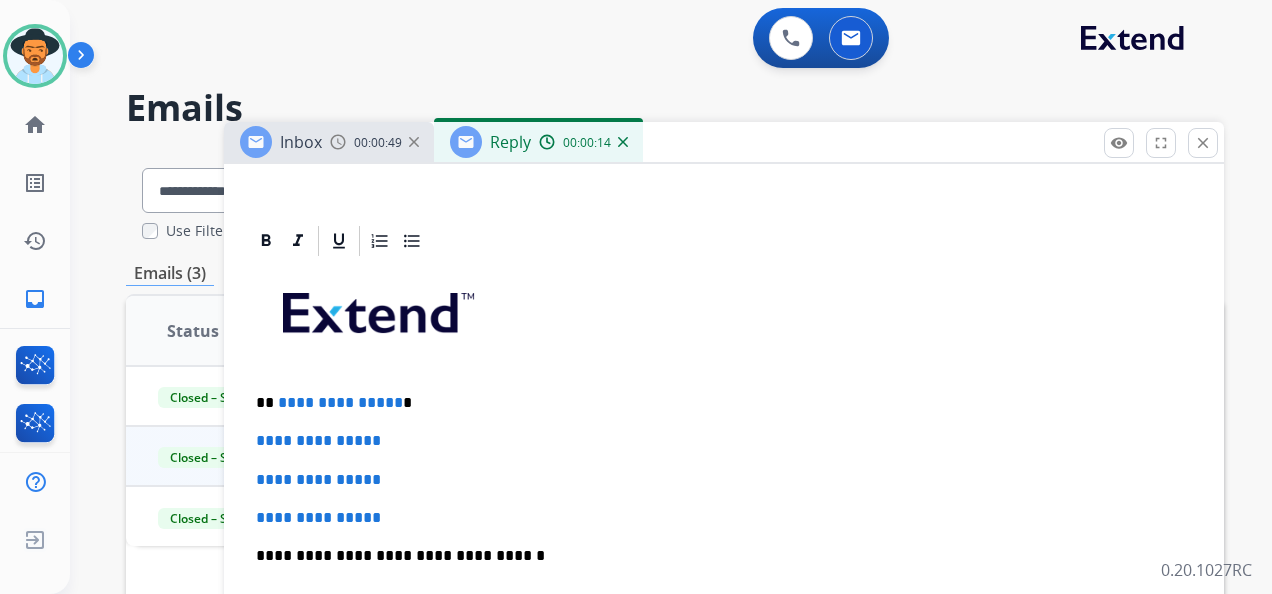 type 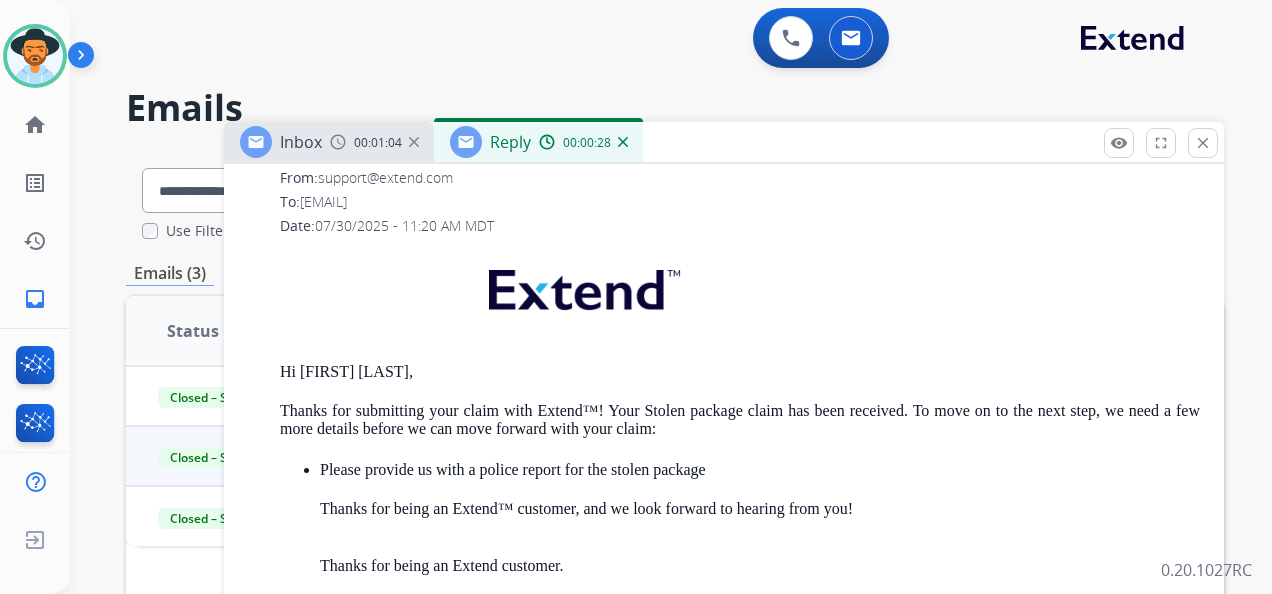 scroll, scrollTop: 2200, scrollLeft: 0, axis: vertical 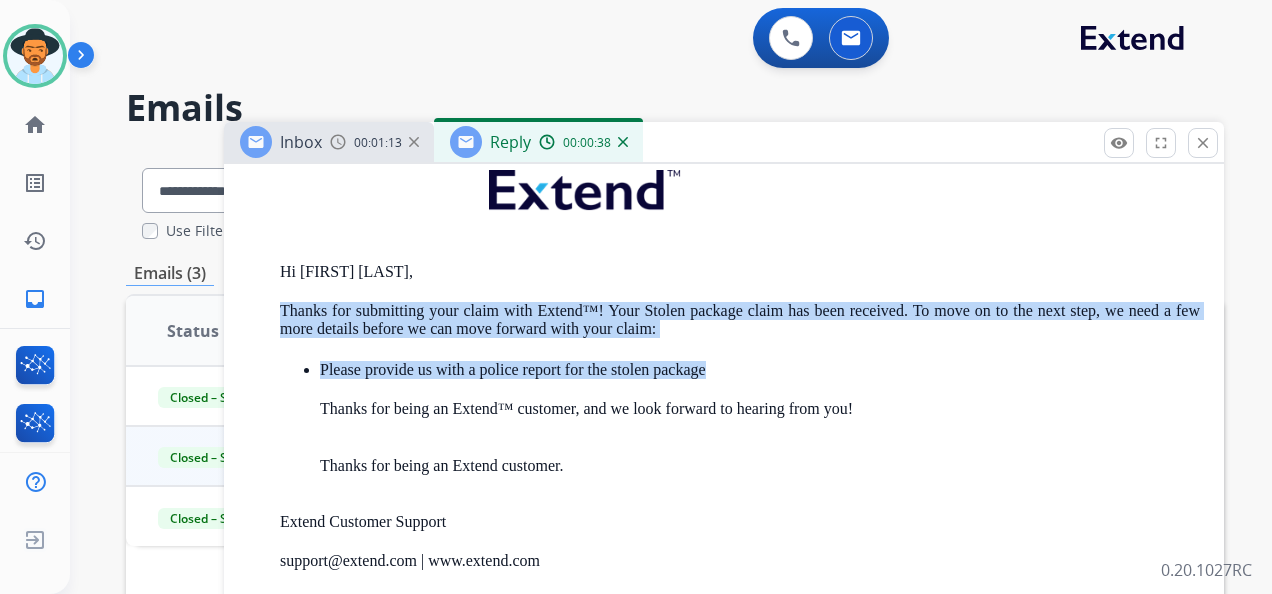 drag, startPoint x: 280, startPoint y: 300, endPoint x: 728, endPoint y: 364, distance: 452.54834 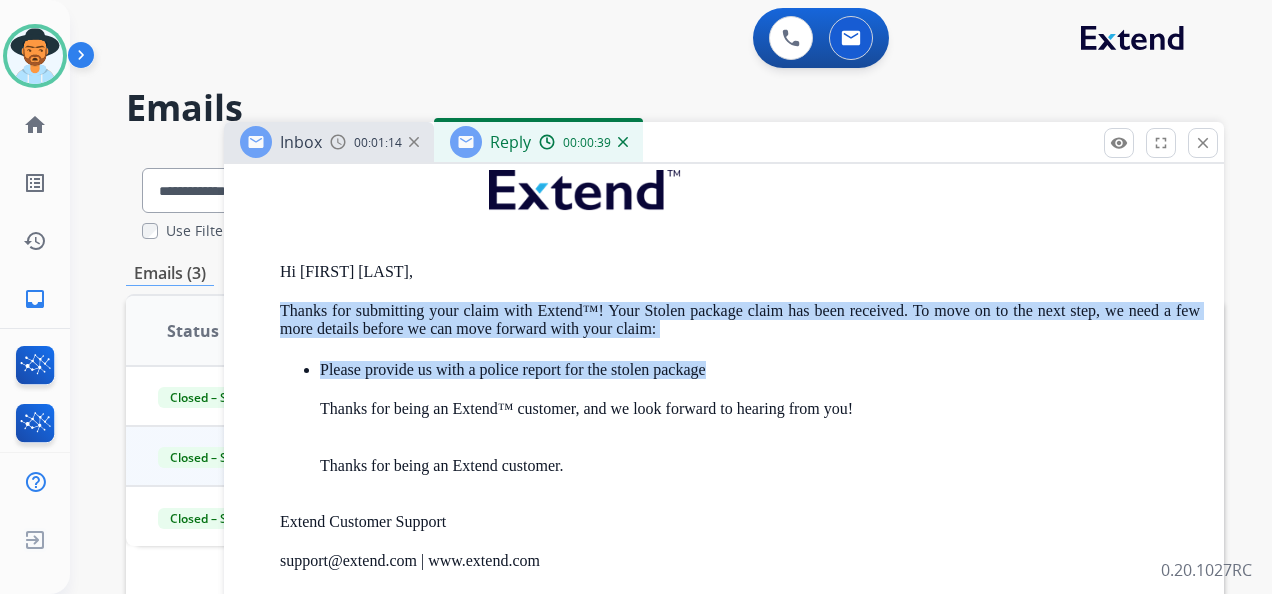 copy on "Thanks for submitting your claim with Extend™! Your Stolen package claim has been received. To move on to the next step, we need a few more details before we can move forward with your claim: Please provide us with a police report for the stolen package" 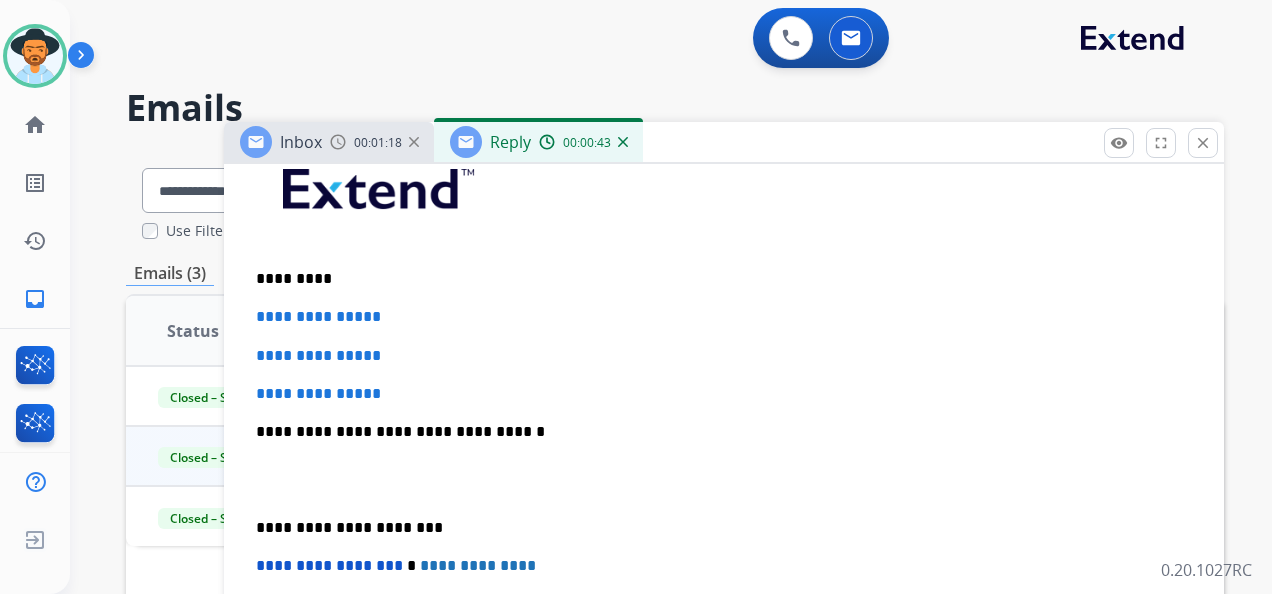 scroll, scrollTop: 500, scrollLeft: 0, axis: vertical 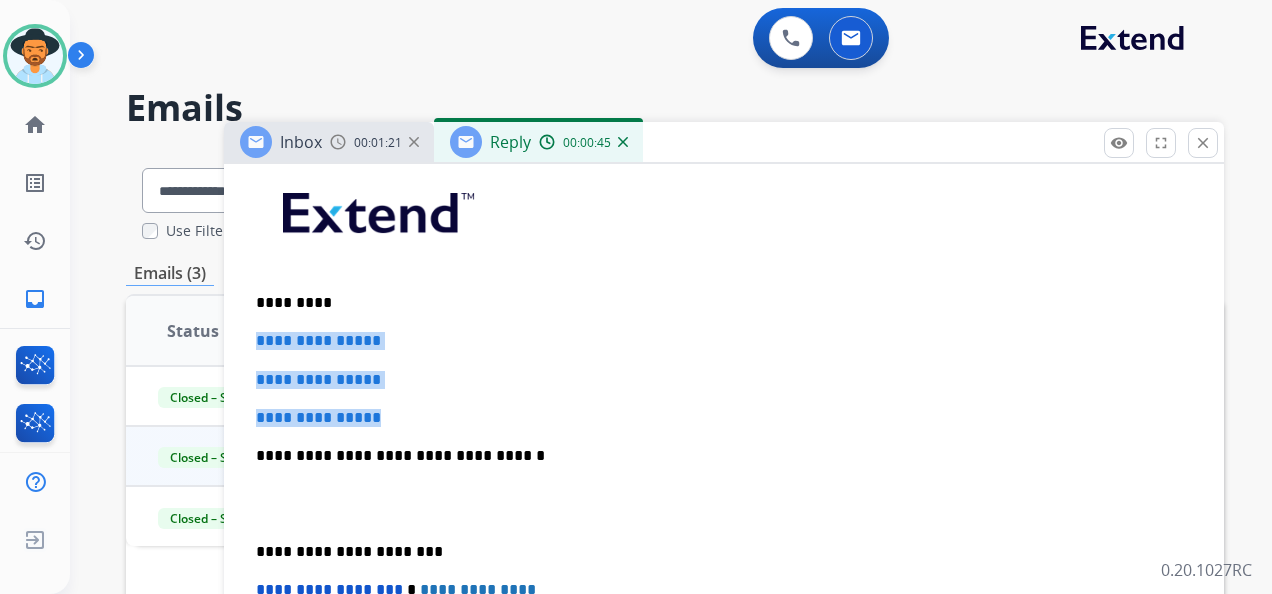 drag, startPoint x: 255, startPoint y: 333, endPoint x: 428, endPoint y: 412, distance: 190.18413 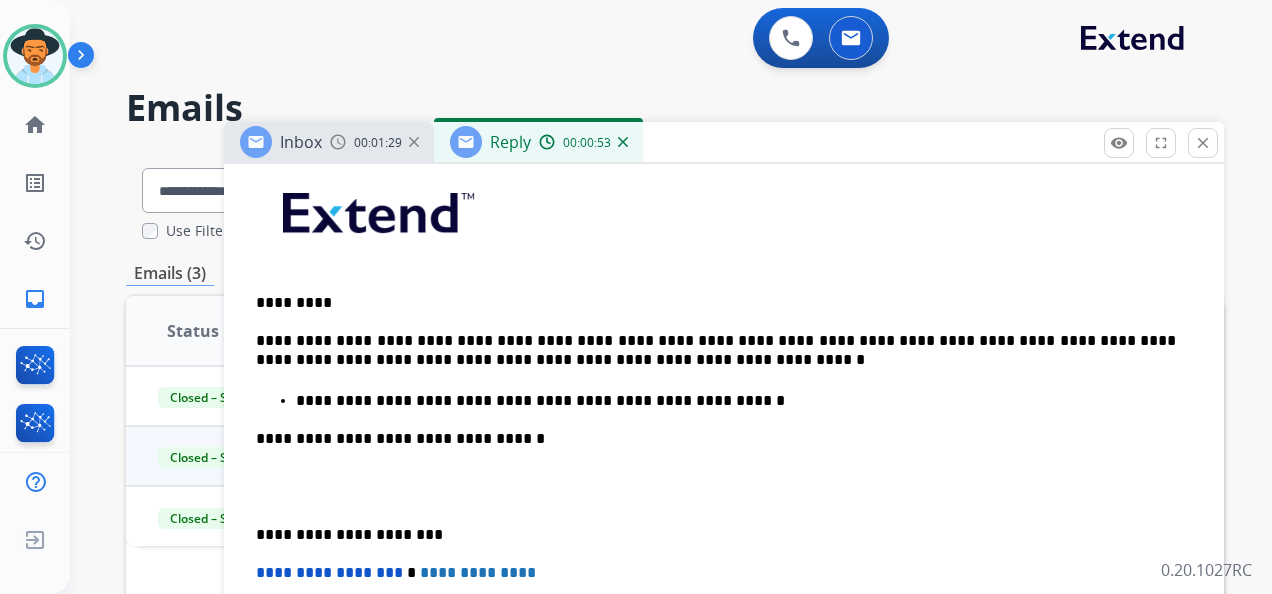 click on "**********" at bounding box center [724, 494] 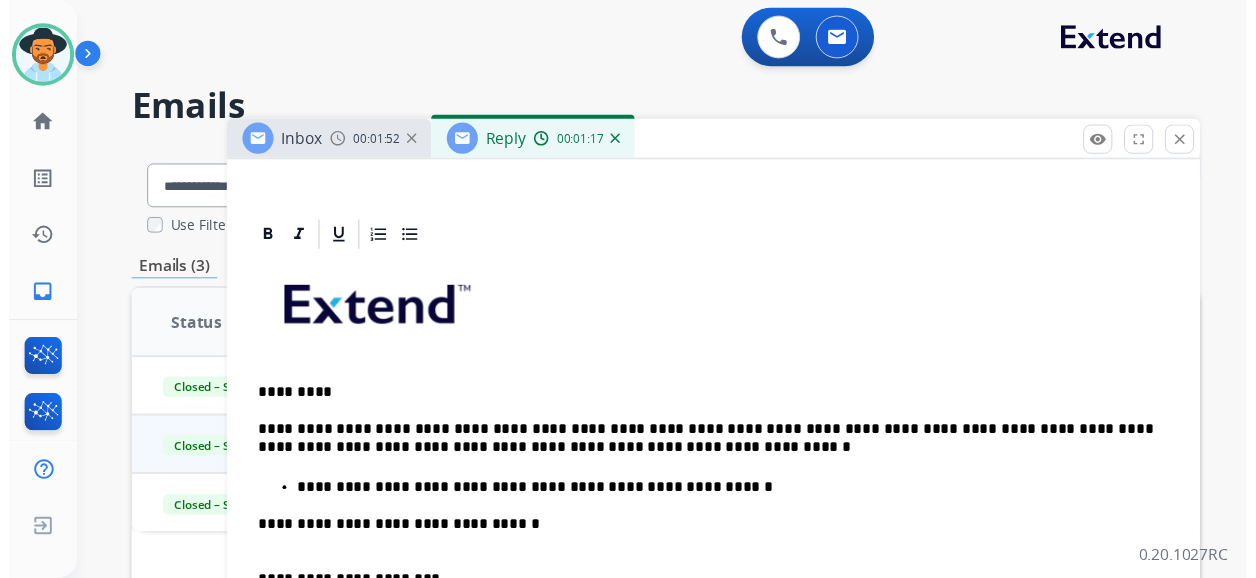 scroll, scrollTop: 0, scrollLeft: 0, axis: both 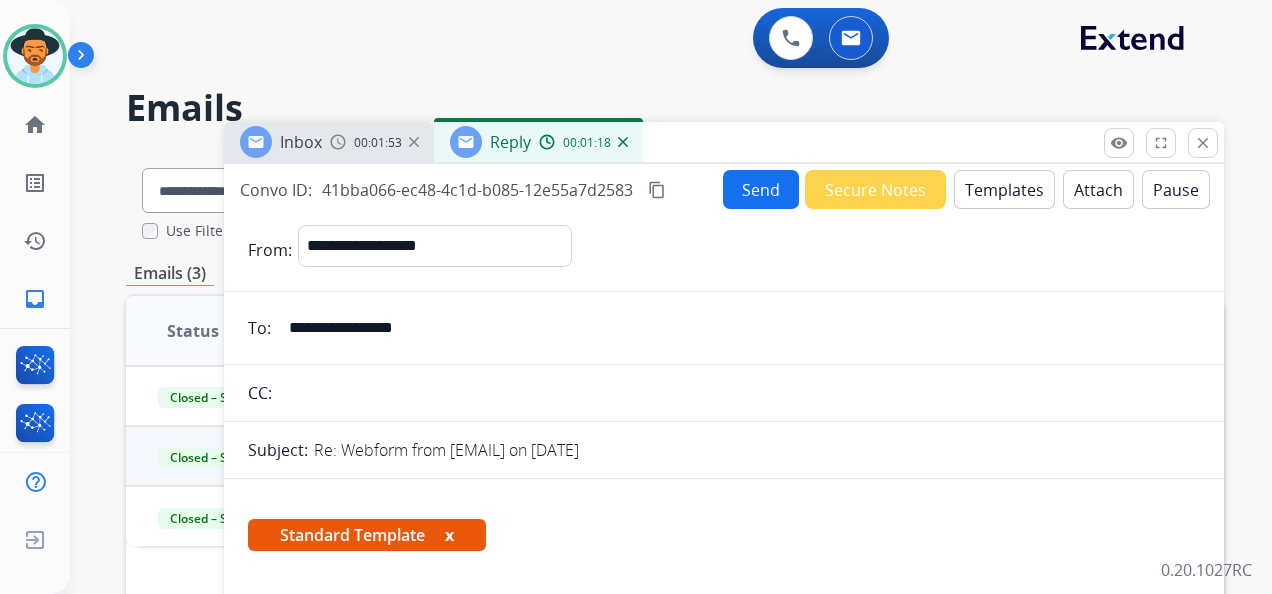 click on "Send" at bounding box center (761, 189) 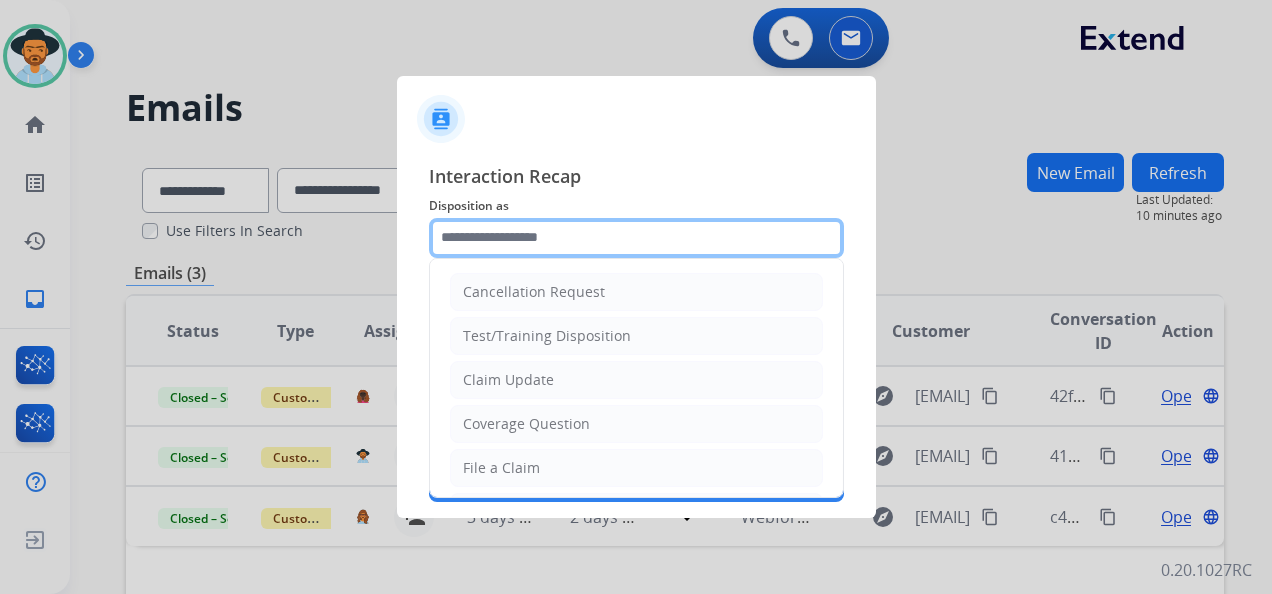 click 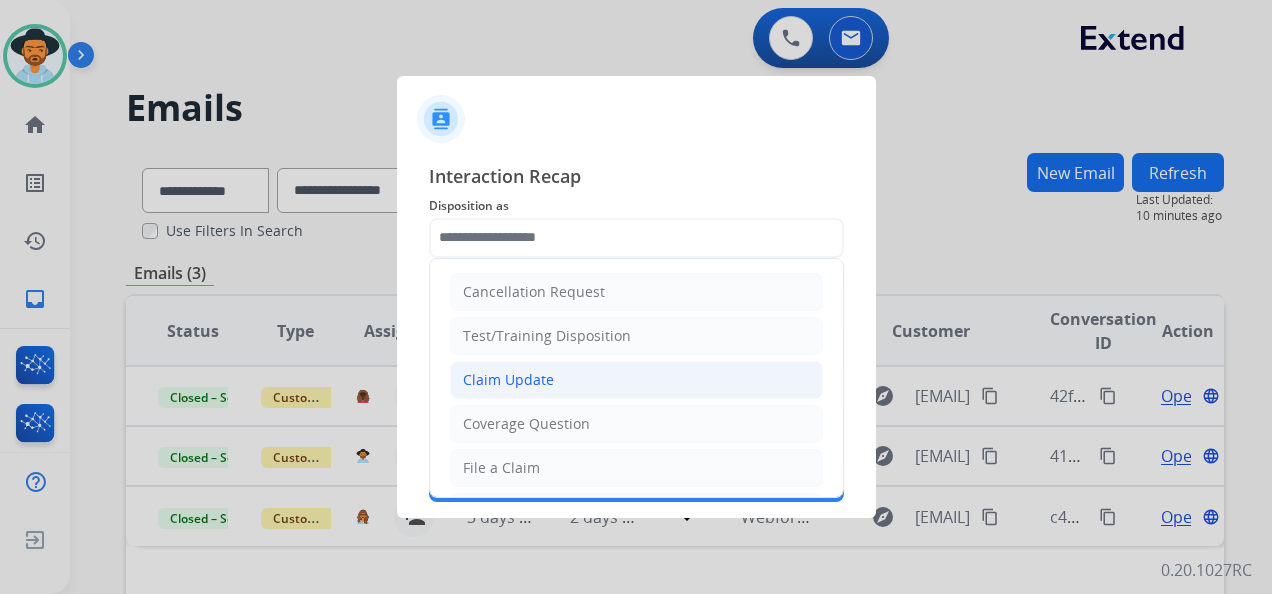 click on "Claim Update" 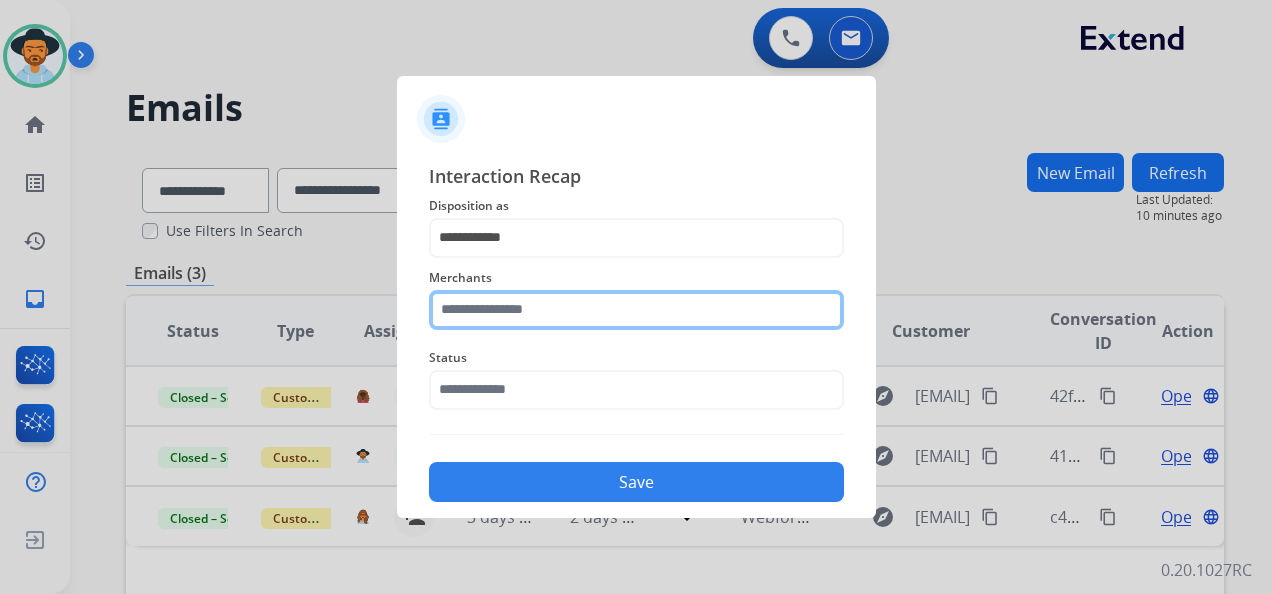 click 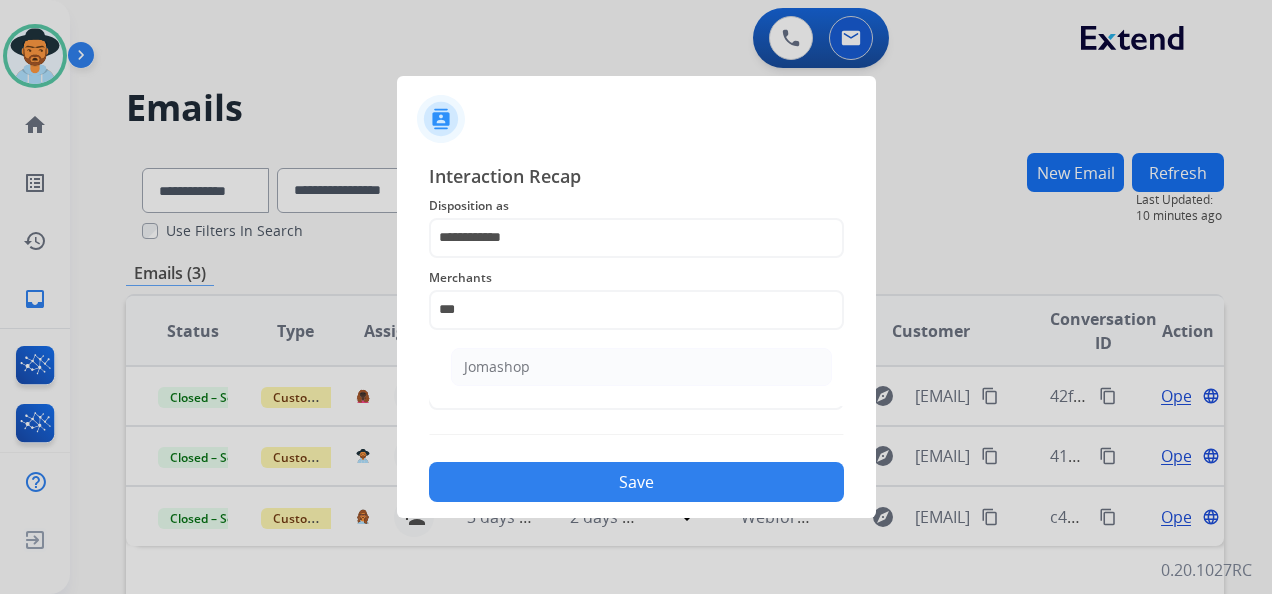 click on "Jomashop" 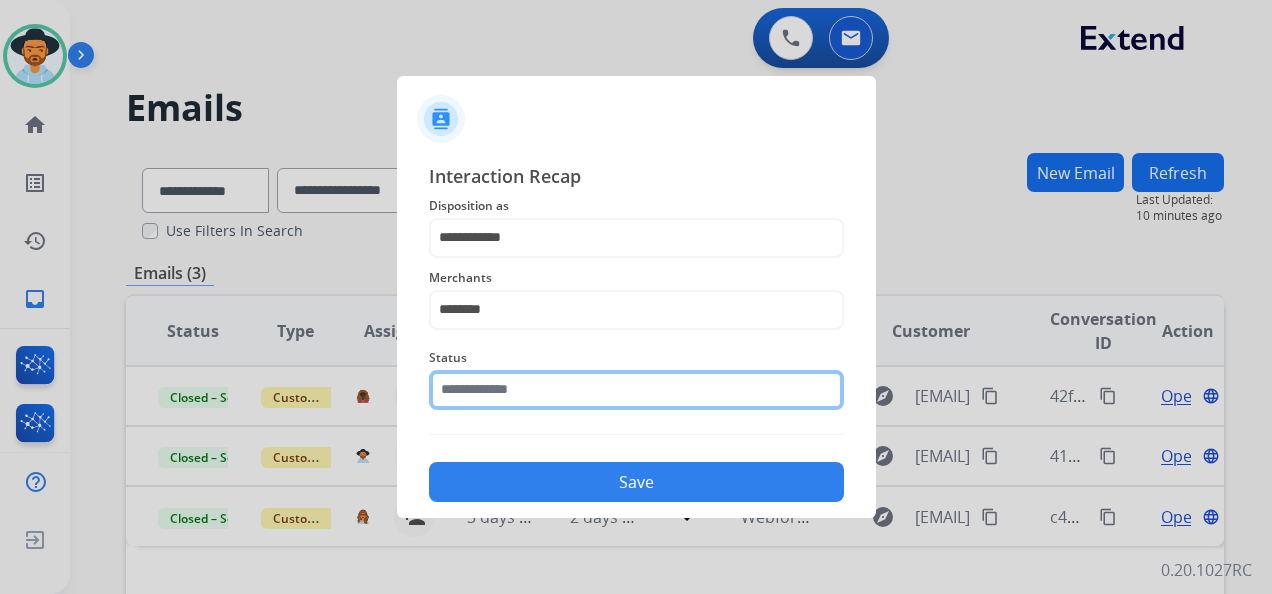 click 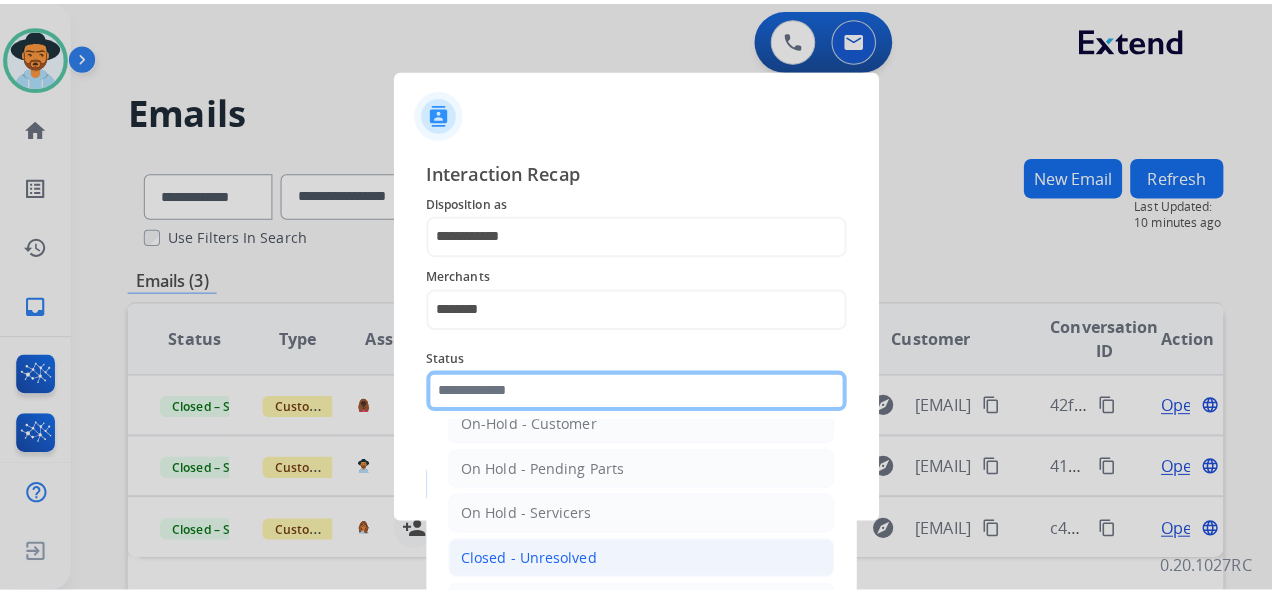 scroll, scrollTop: 114, scrollLeft: 0, axis: vertical 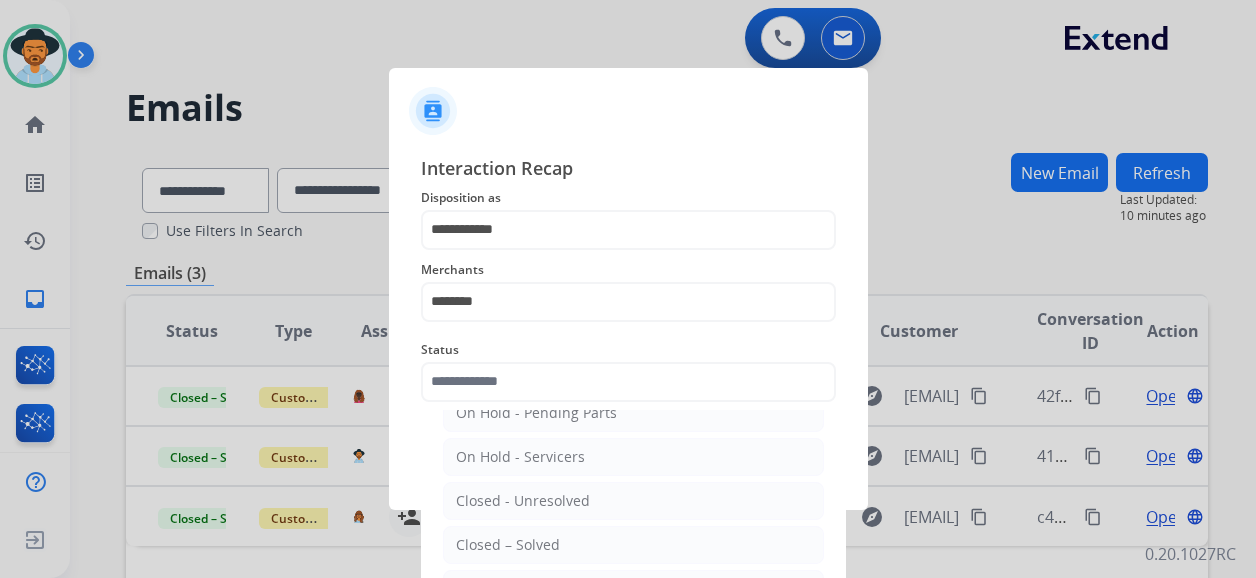 drag, startPoint x: 575, startPoint y: 533, endPoint x: 576, endPoint y: 522, distance: 11.045361 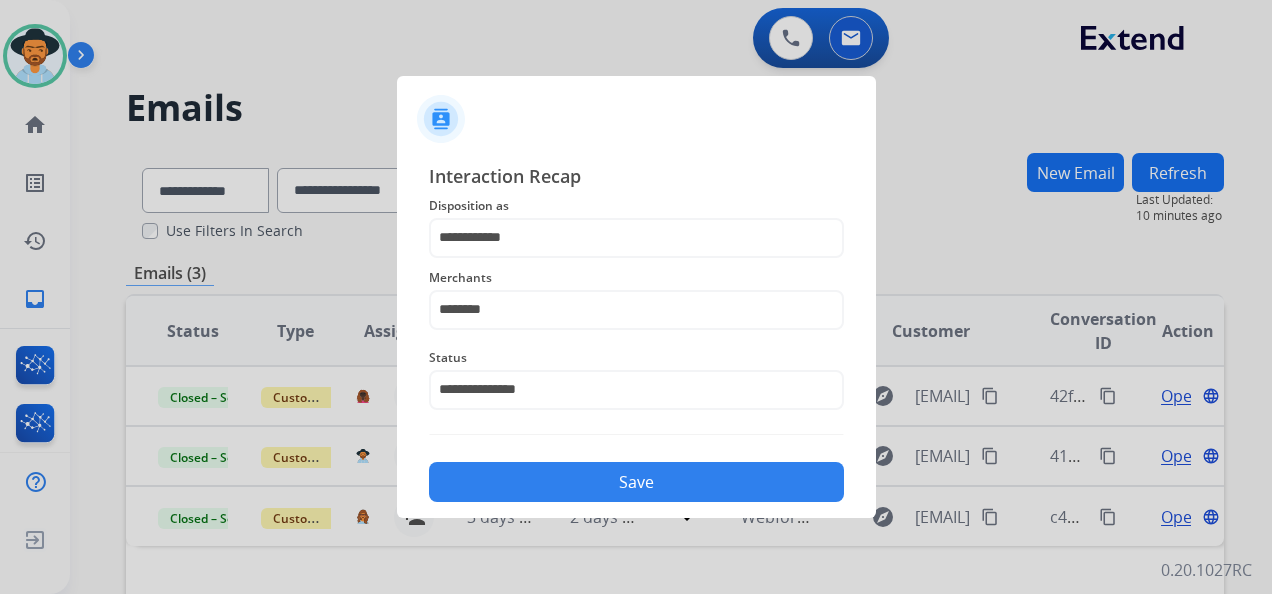 click on "Save" 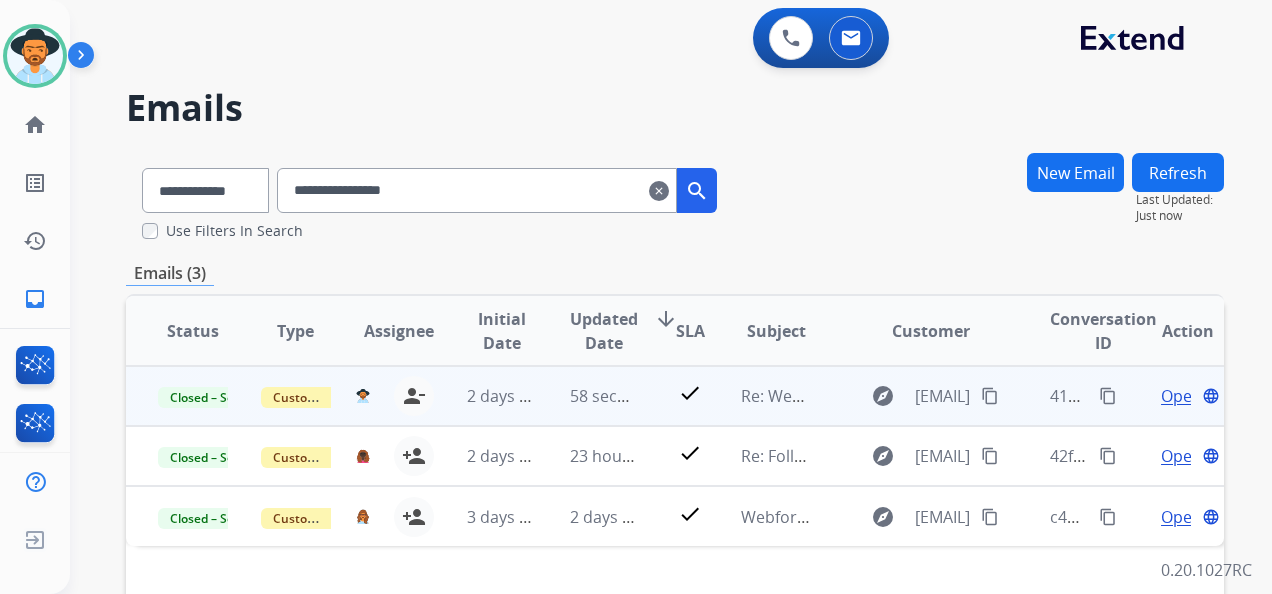 click on "Open" at bounding box center [1181, 396] 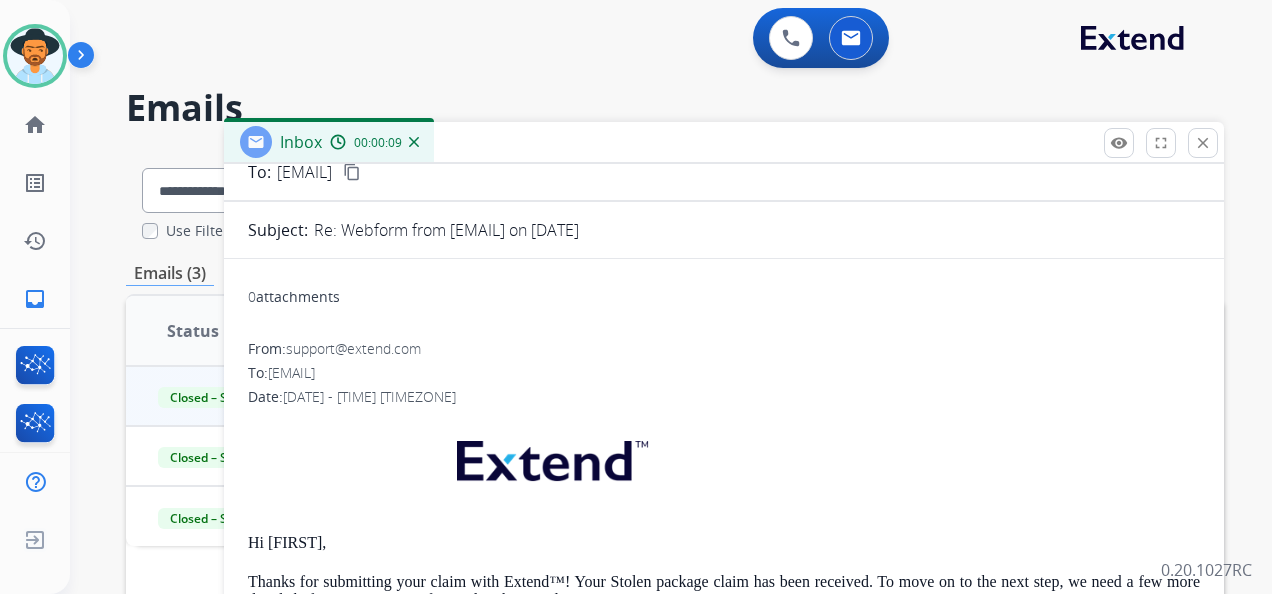 scroll, scrollTop: 0, scrollLeft: 0, axis: both 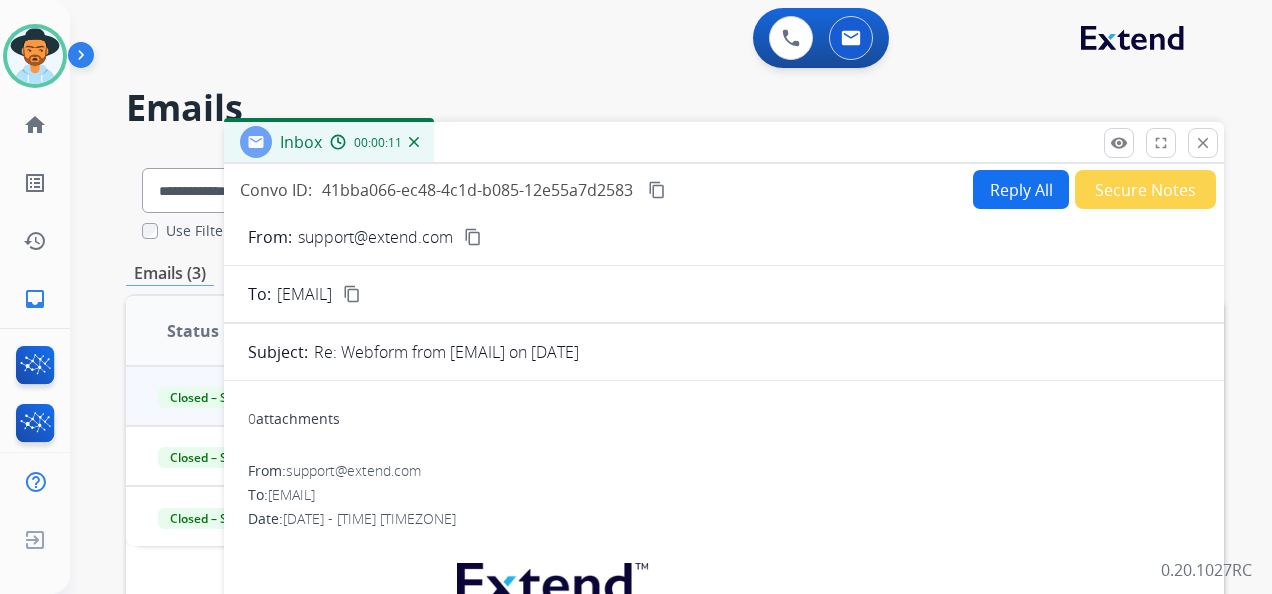 click on "content_copy" at bounding box center [657, 190] 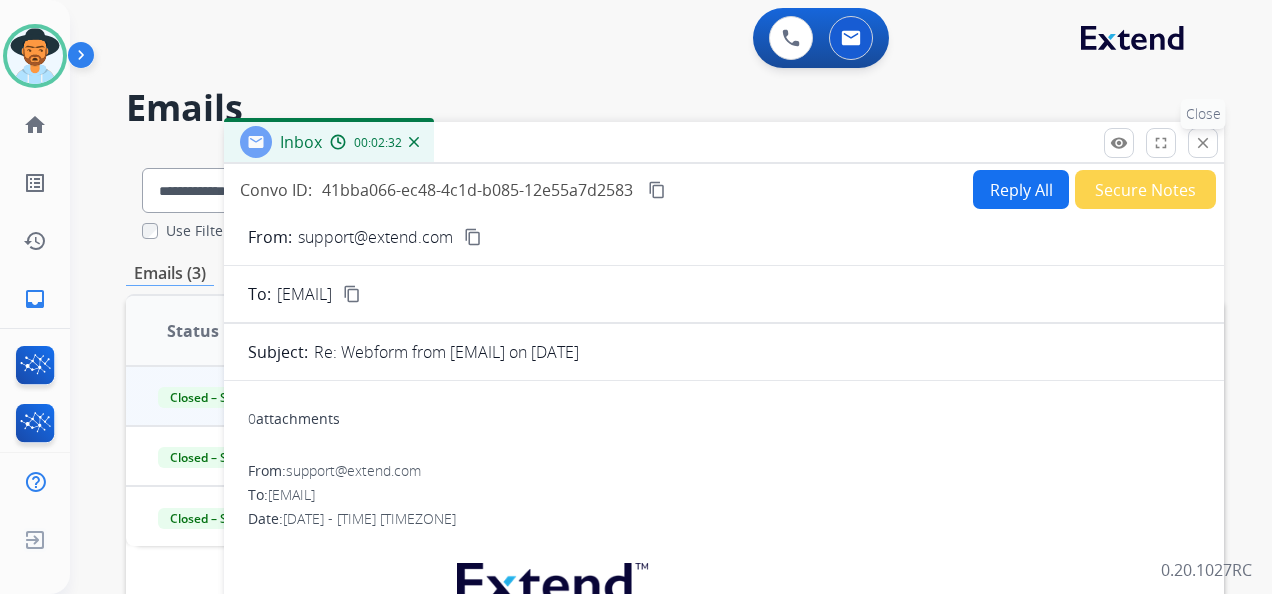 click on "close" at bounding box center (1203, 143) 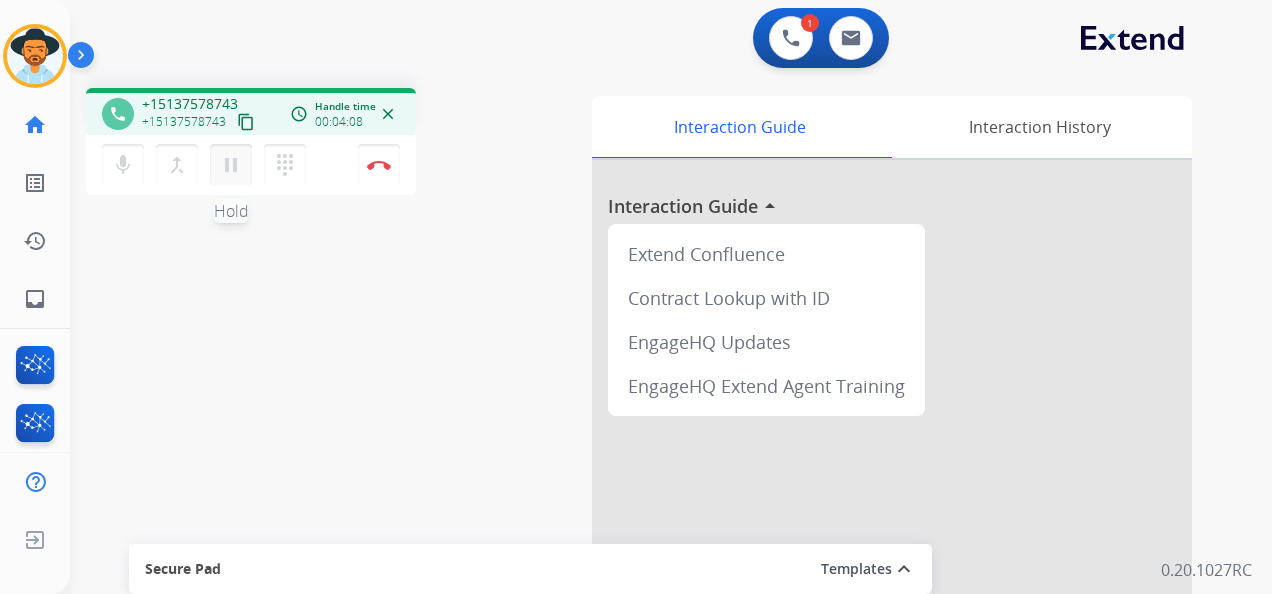 click on "pause" at bounding box center (231, 165) 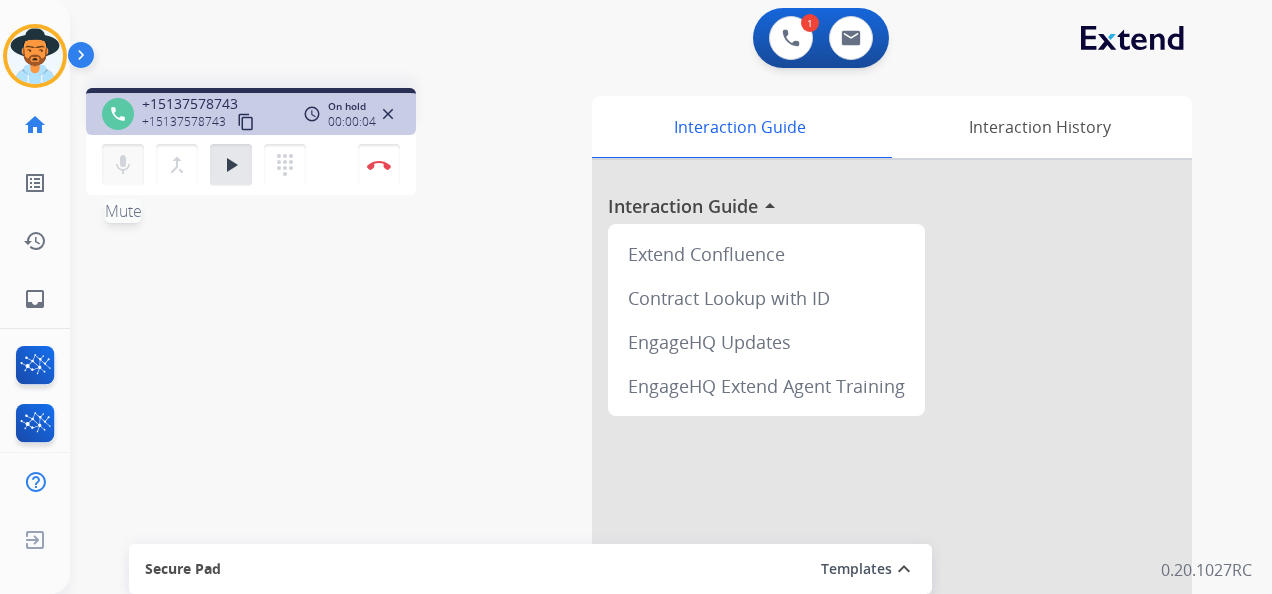 click on "mic" at bounding box center [123, 165] 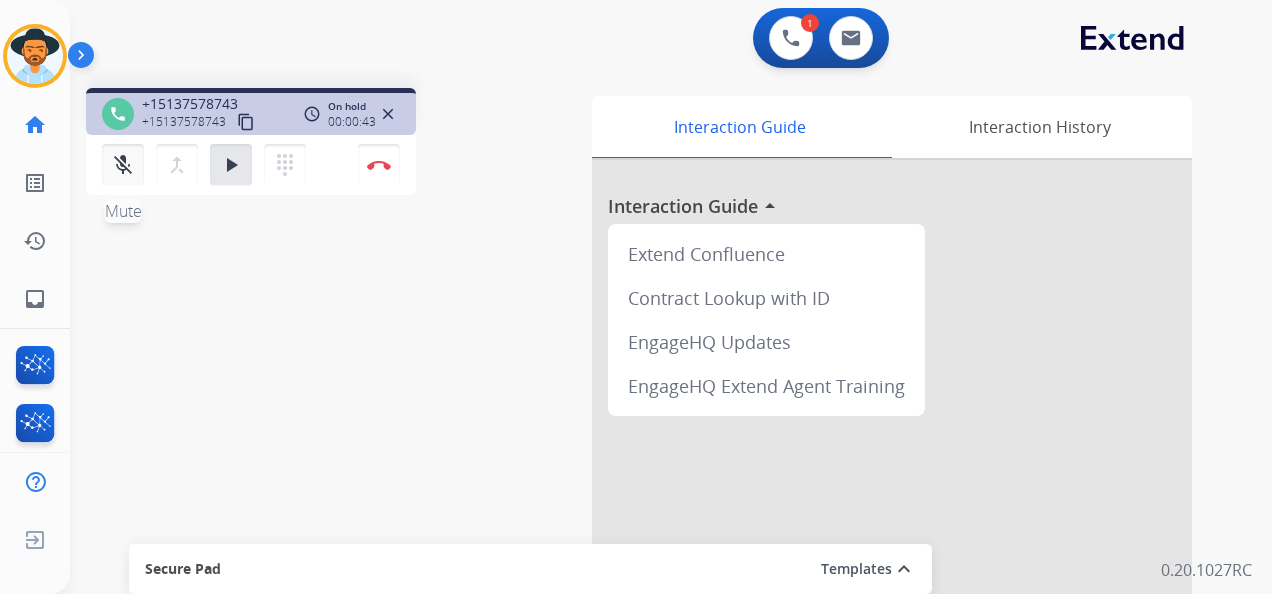 drag, startPoint x: 124, startPoint y: 164, endPoint x: 144, endPoint y: 186, distance: 29.732138 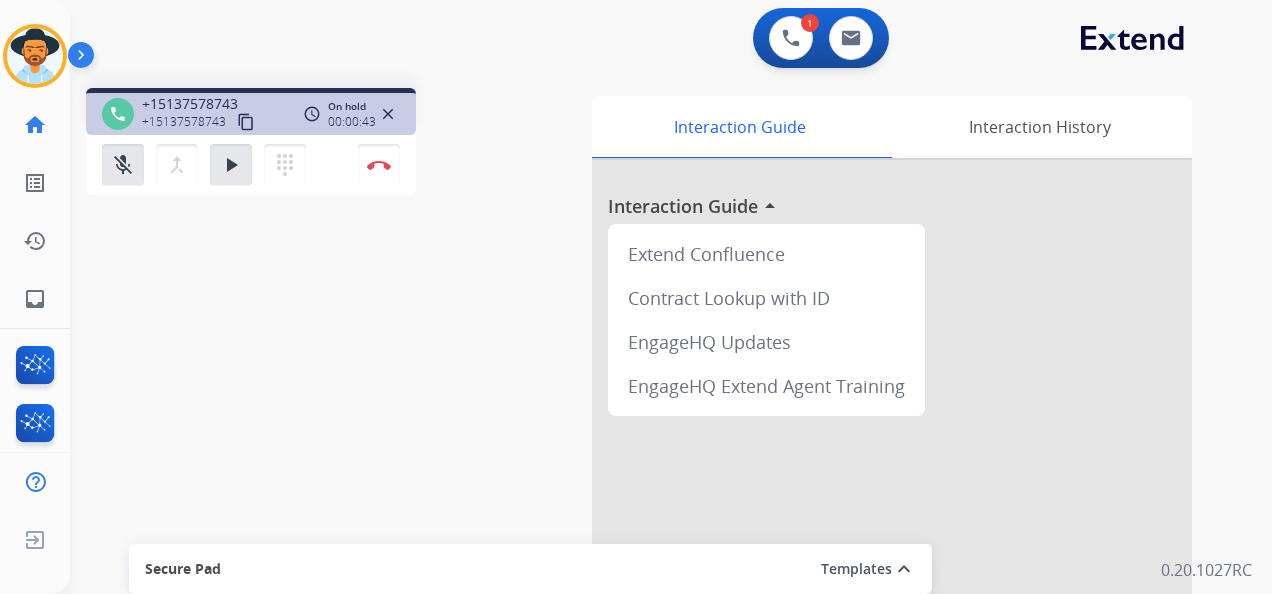 click on "mic_off" at bounding box center (123, 165) 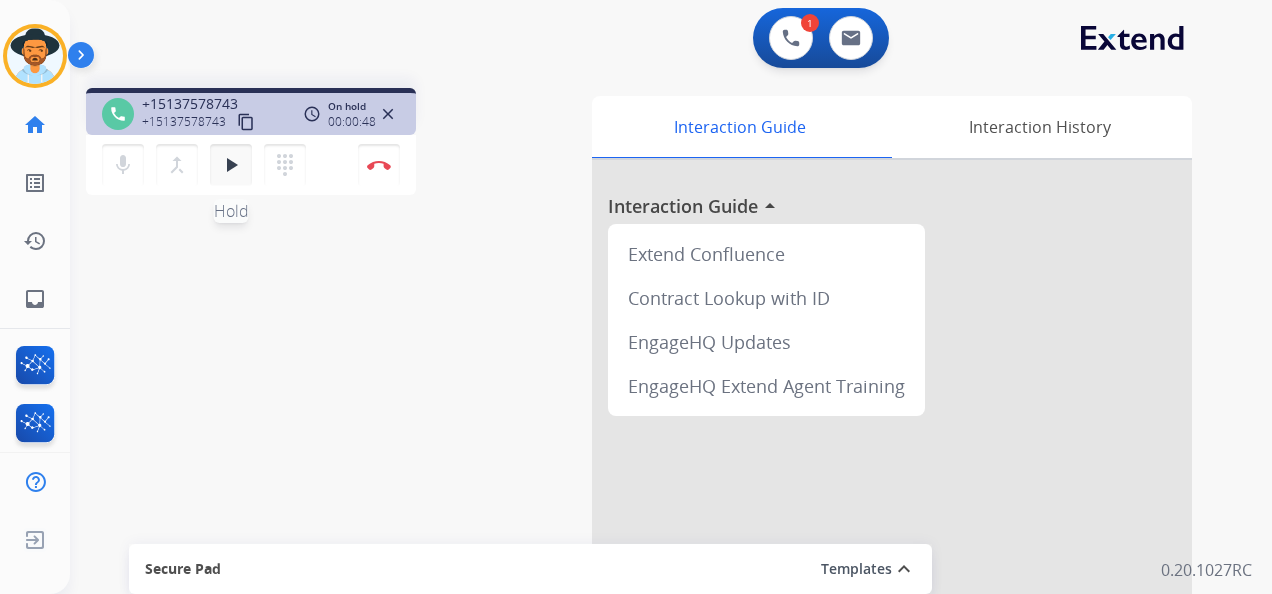 click on "play_arrow" at bounding box center [231, 165] 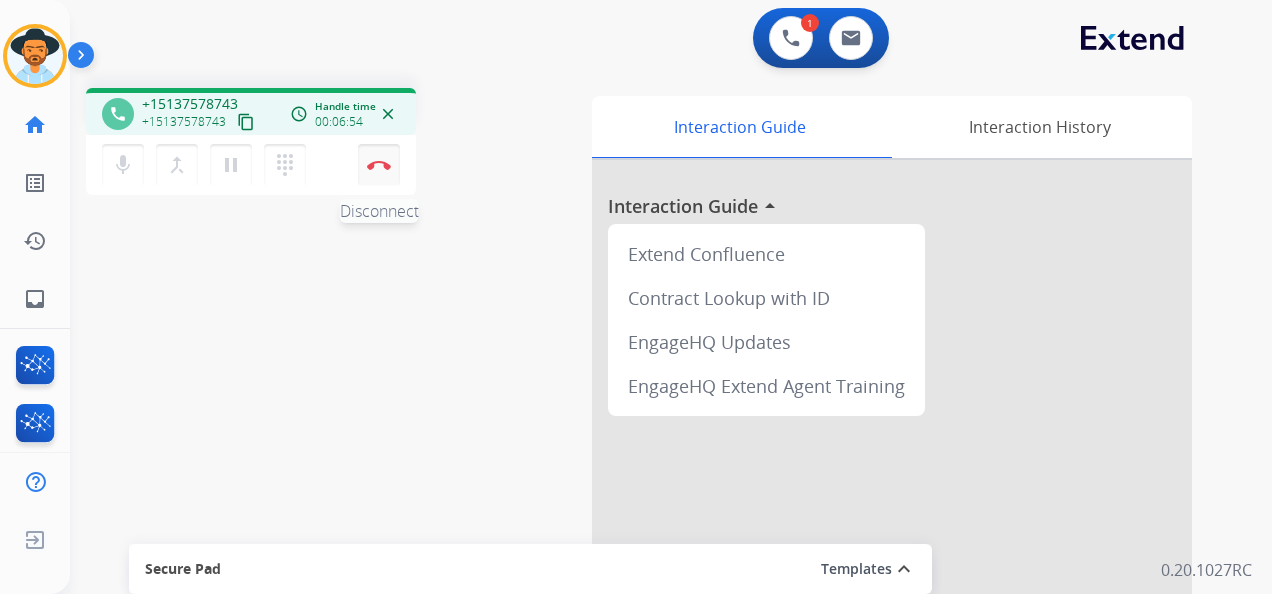 click at bounding box center [379, 165] 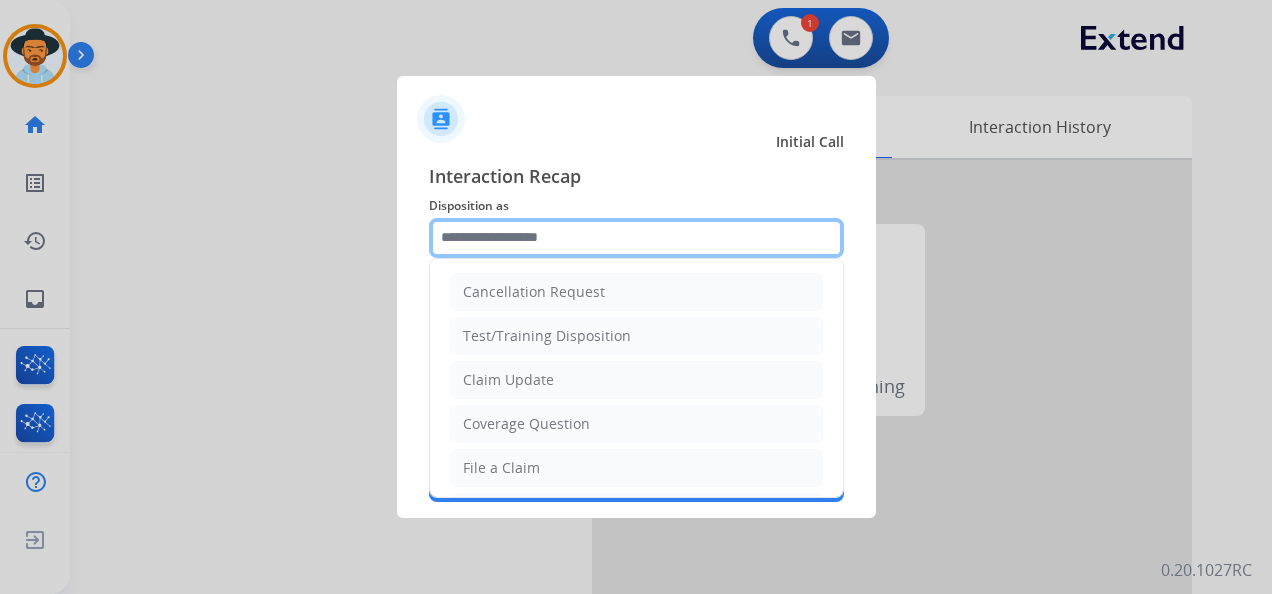 click 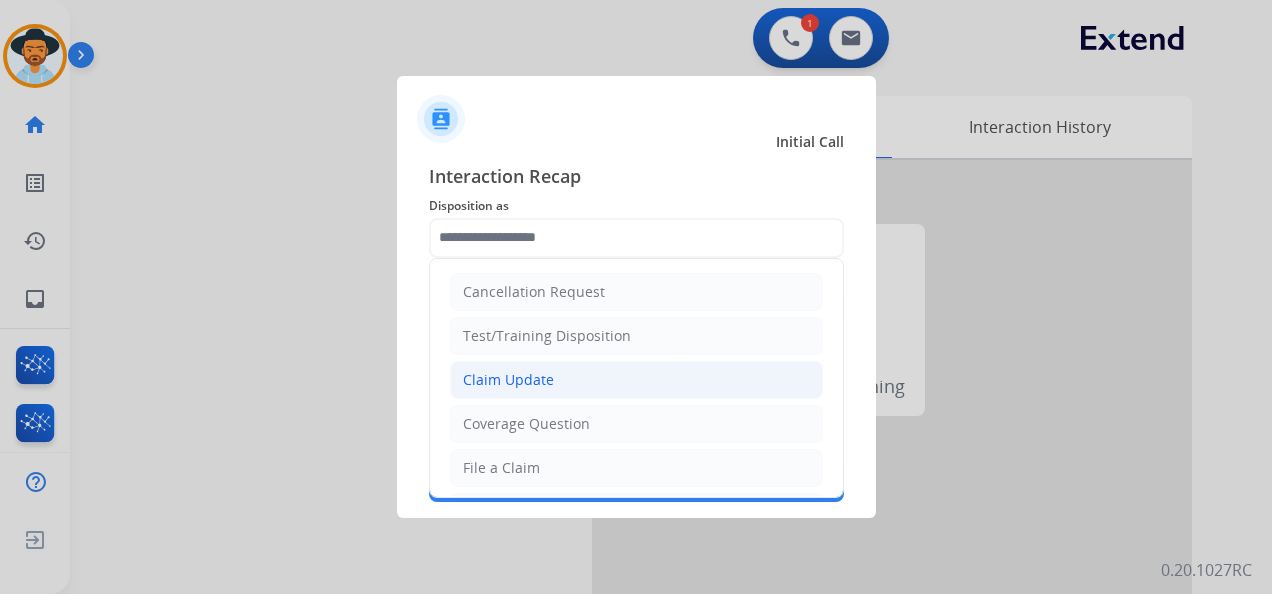 click on "Claim Update" 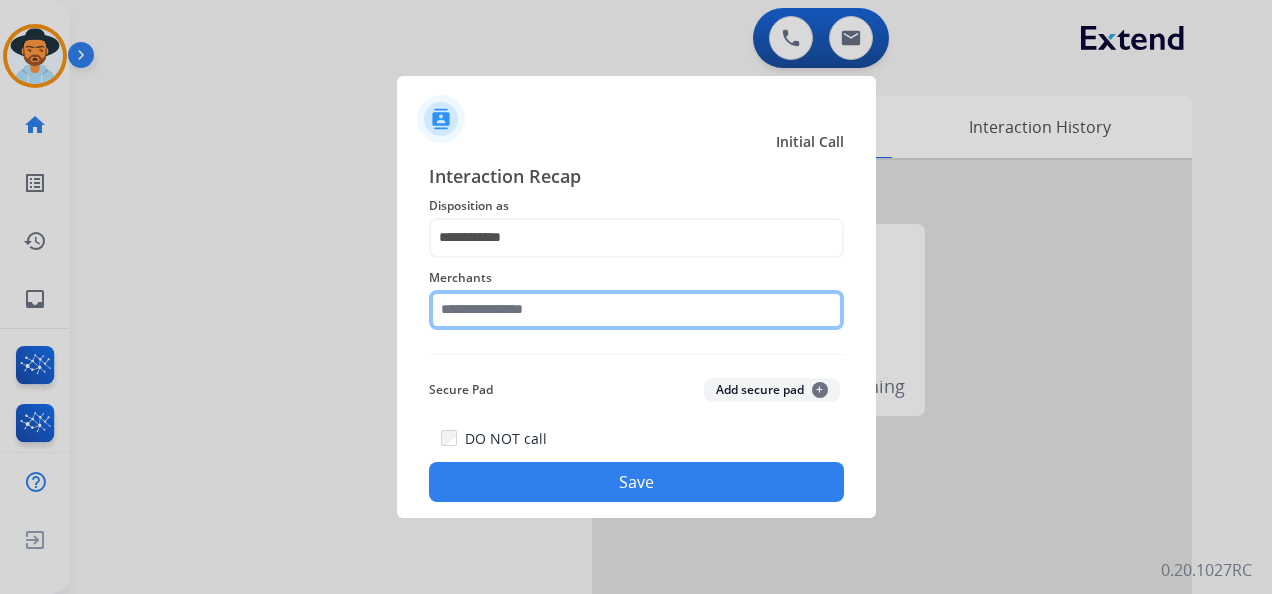 click 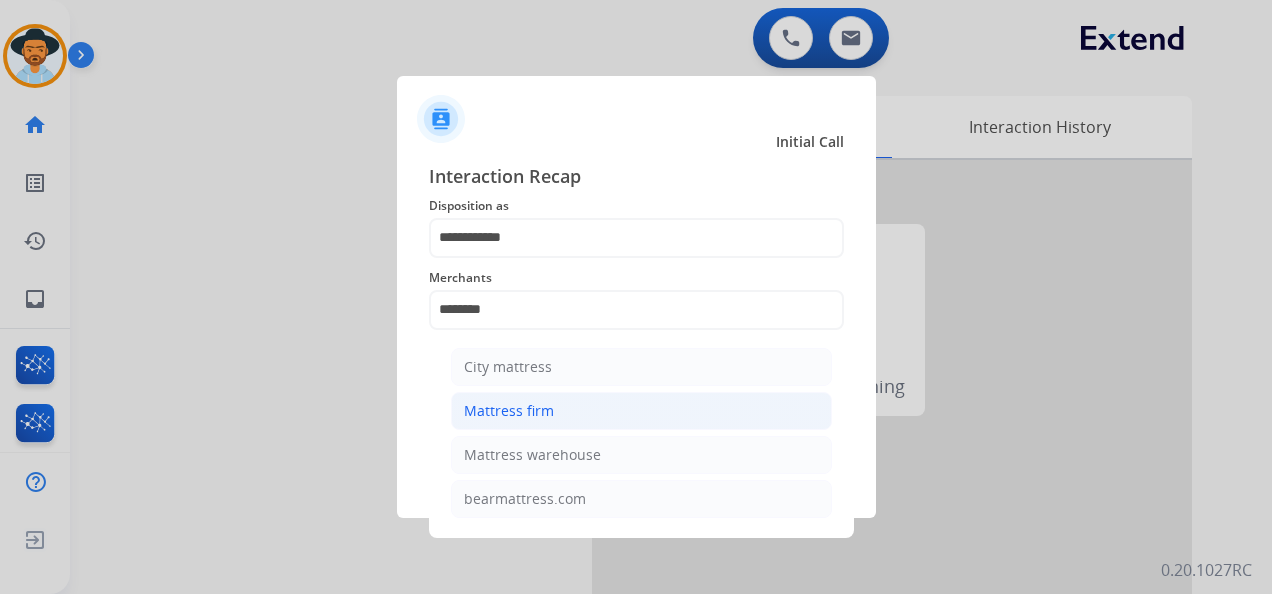 click on "Mattress firm" 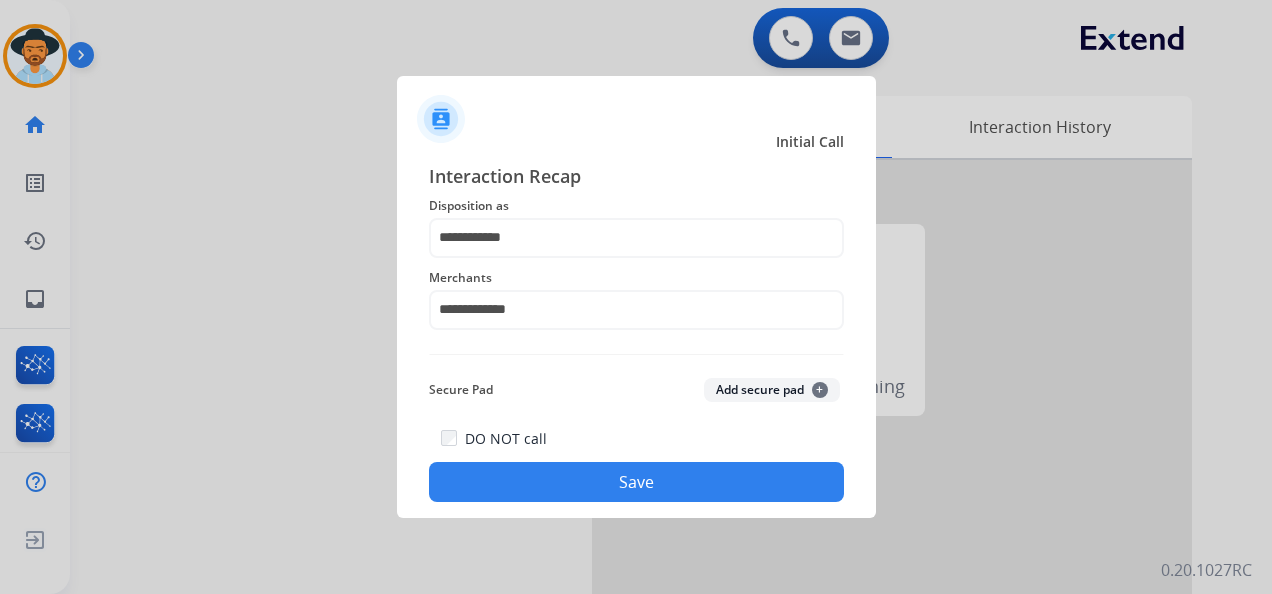 click on "Save" 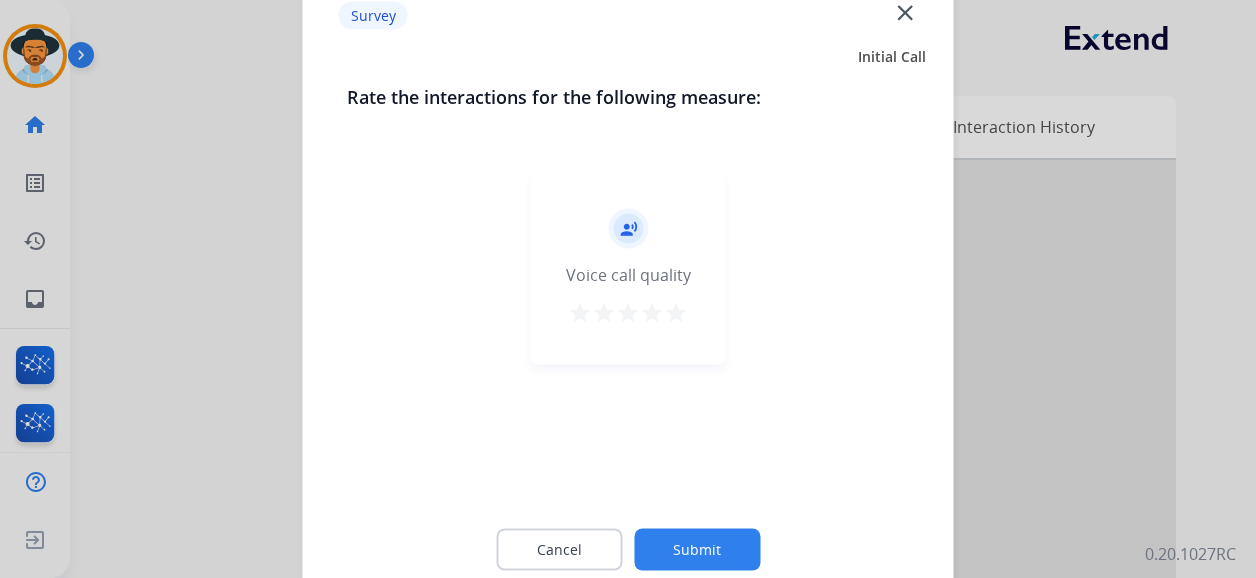 click on "star" at bounding box center [676, 313] 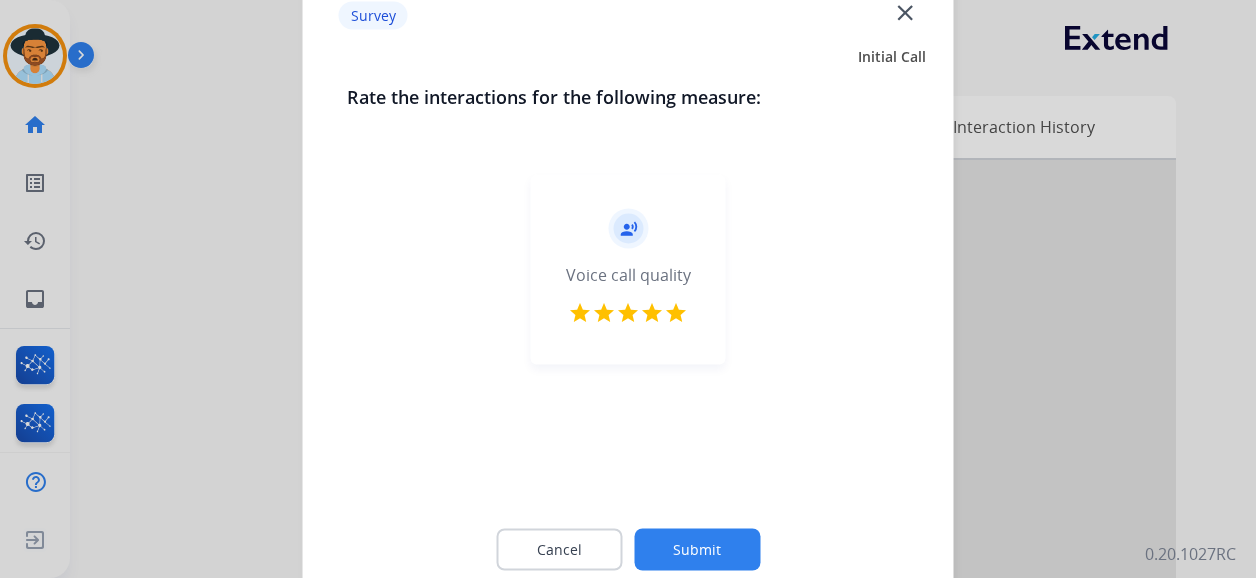 click on "Submit" 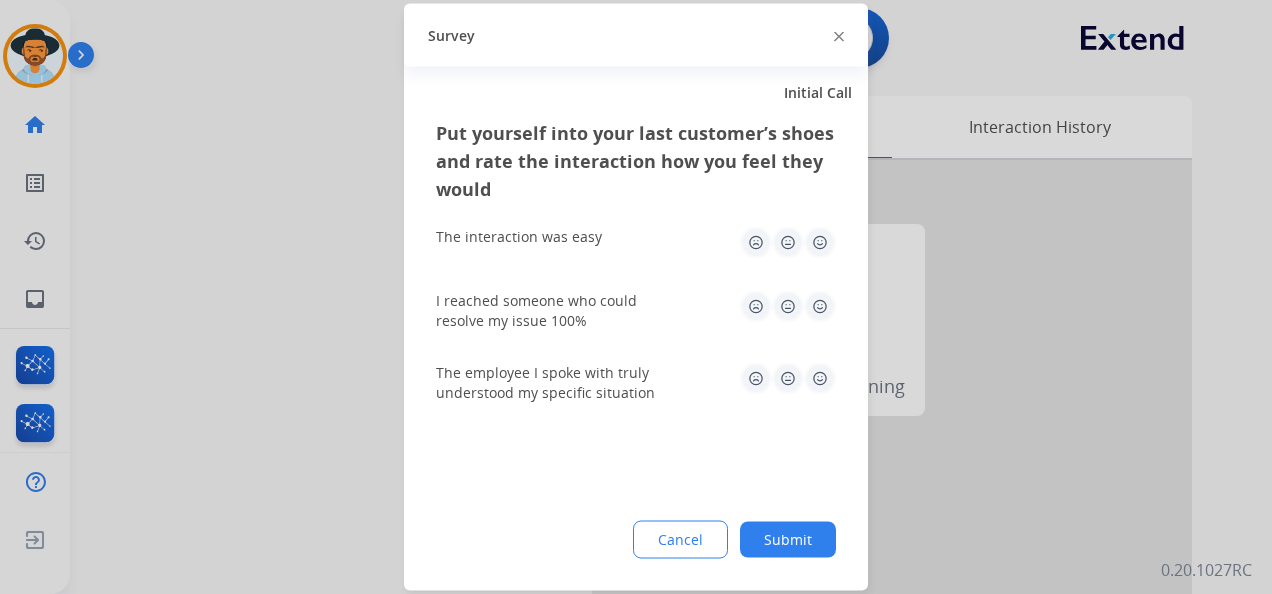 click 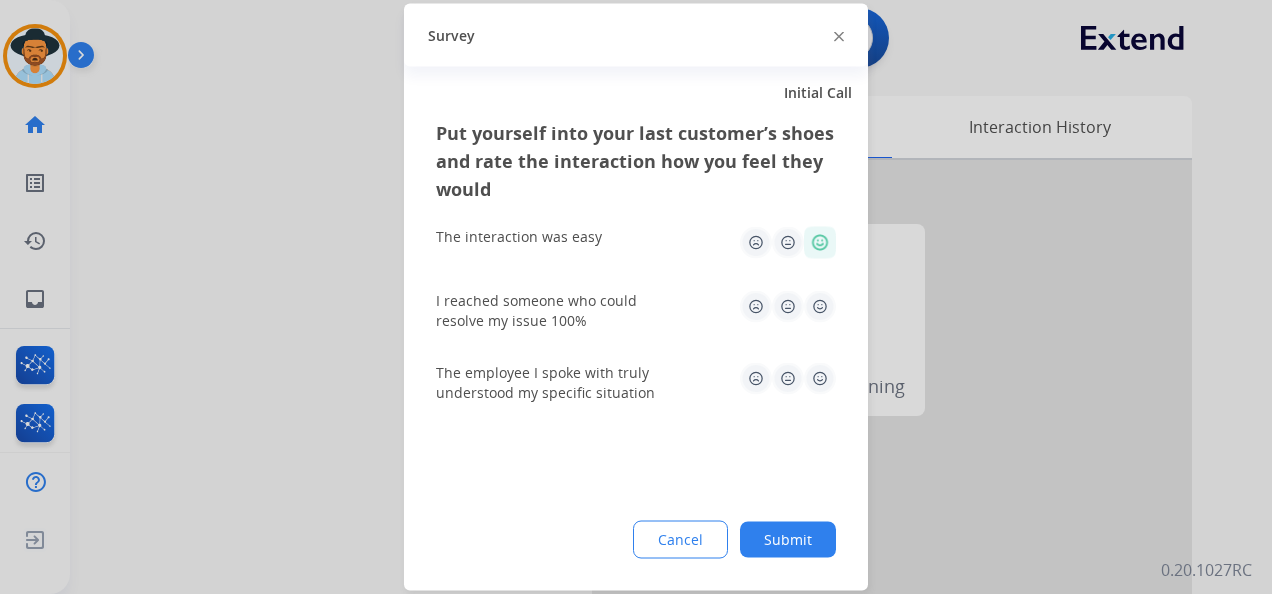 click 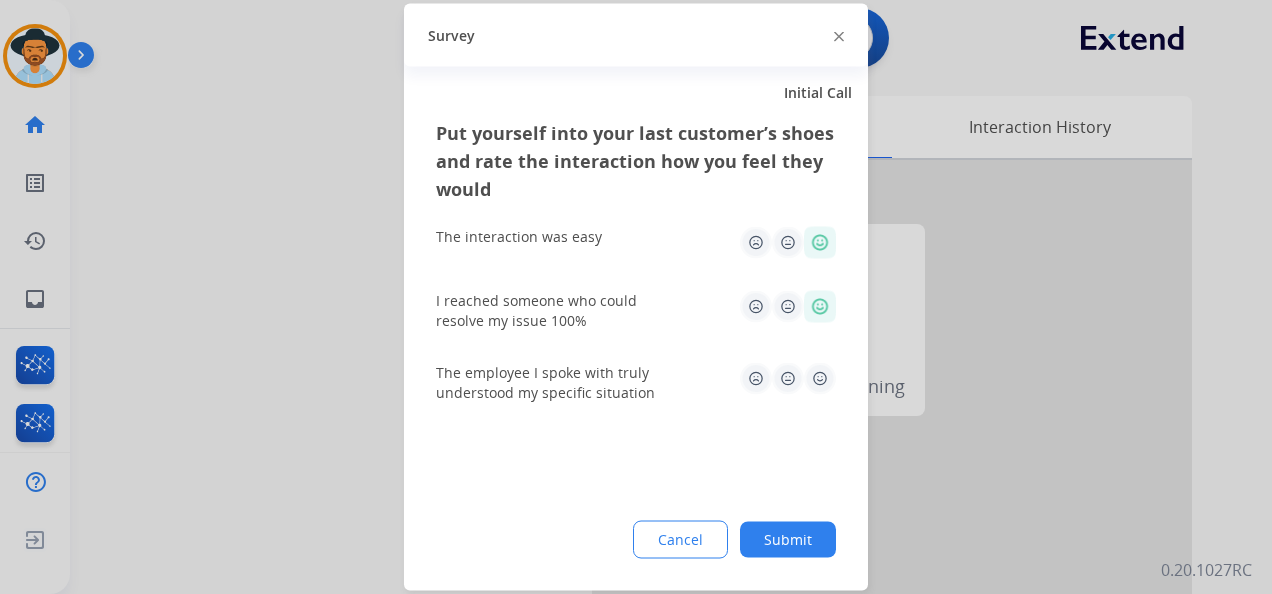 click 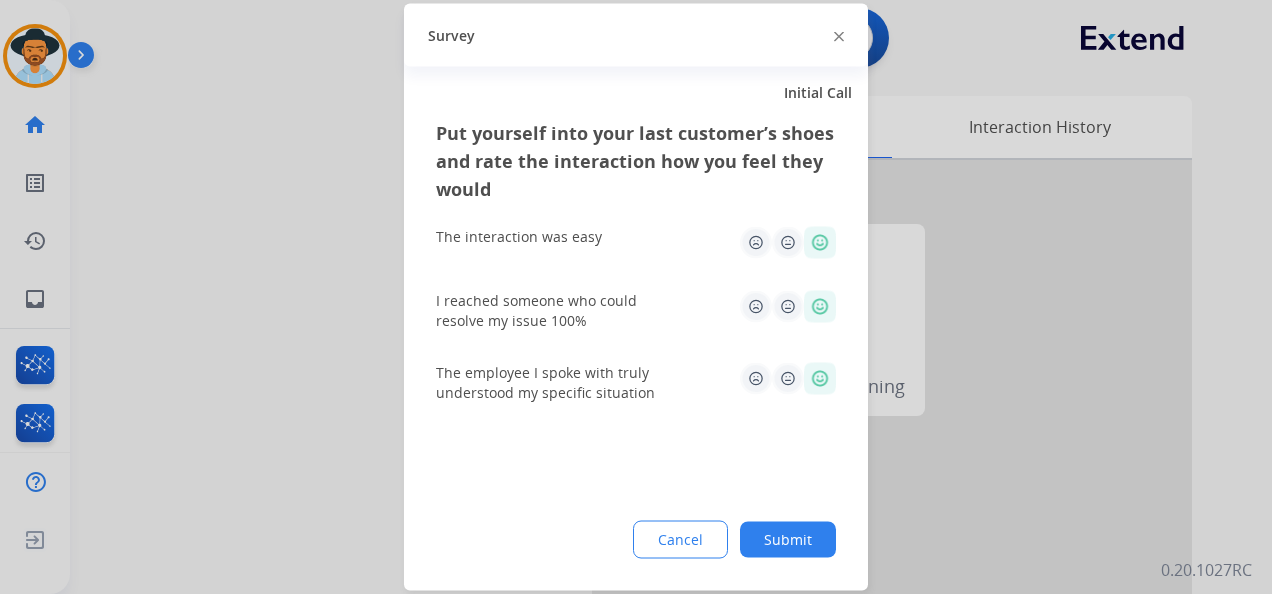 click on "Submit" 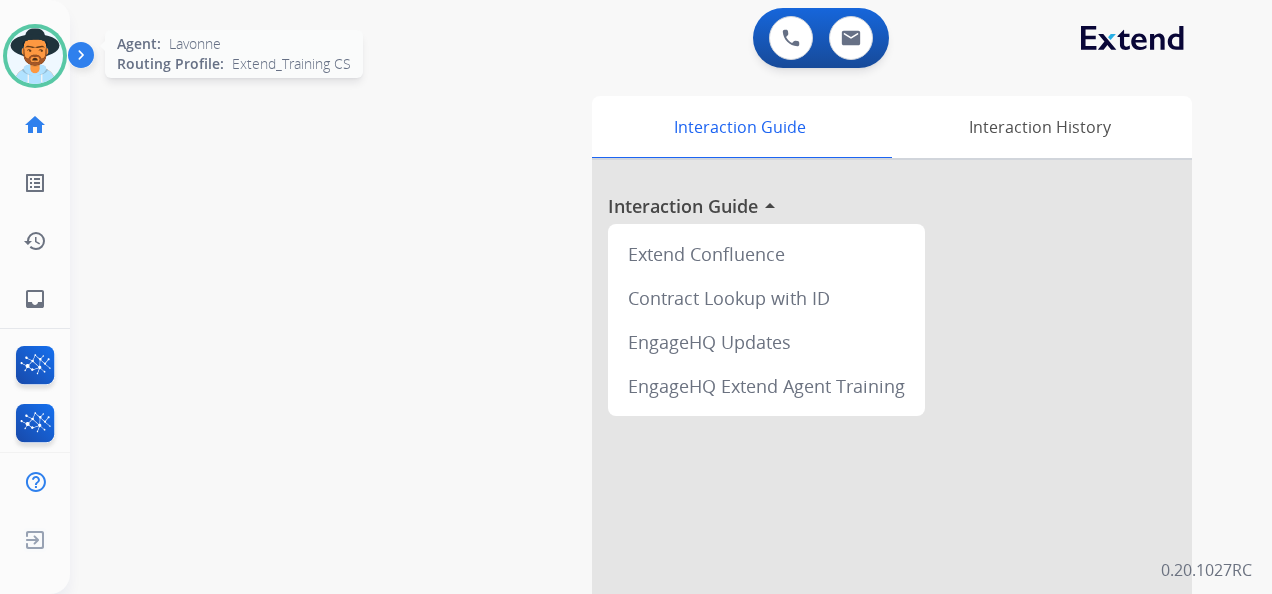 click at bounding box center (35, 56) 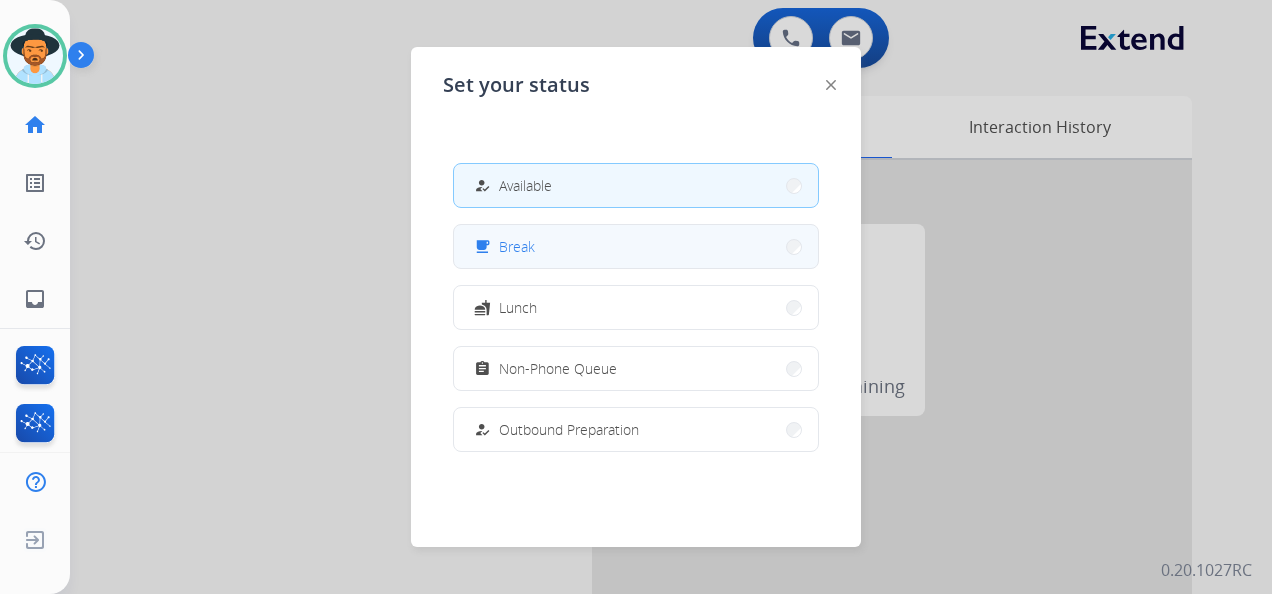 click on "free_breakfast Break" at bounding box center [636, 246] 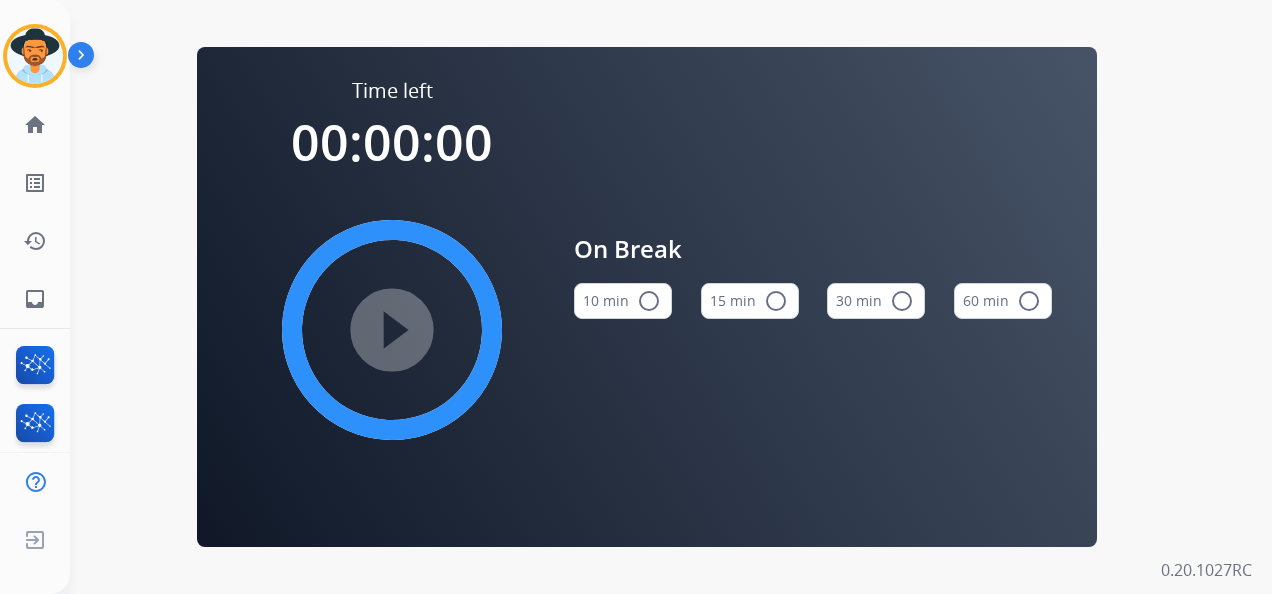 click on "15 min  radio_button_unchecked" at bounding box center [750, 301] 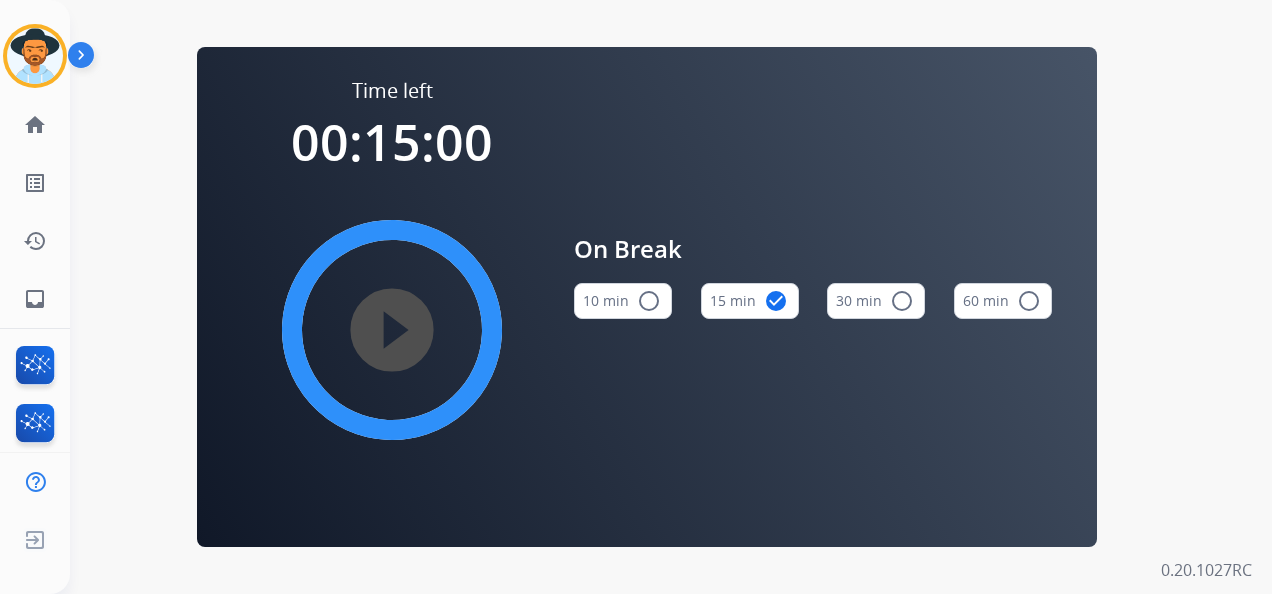 type 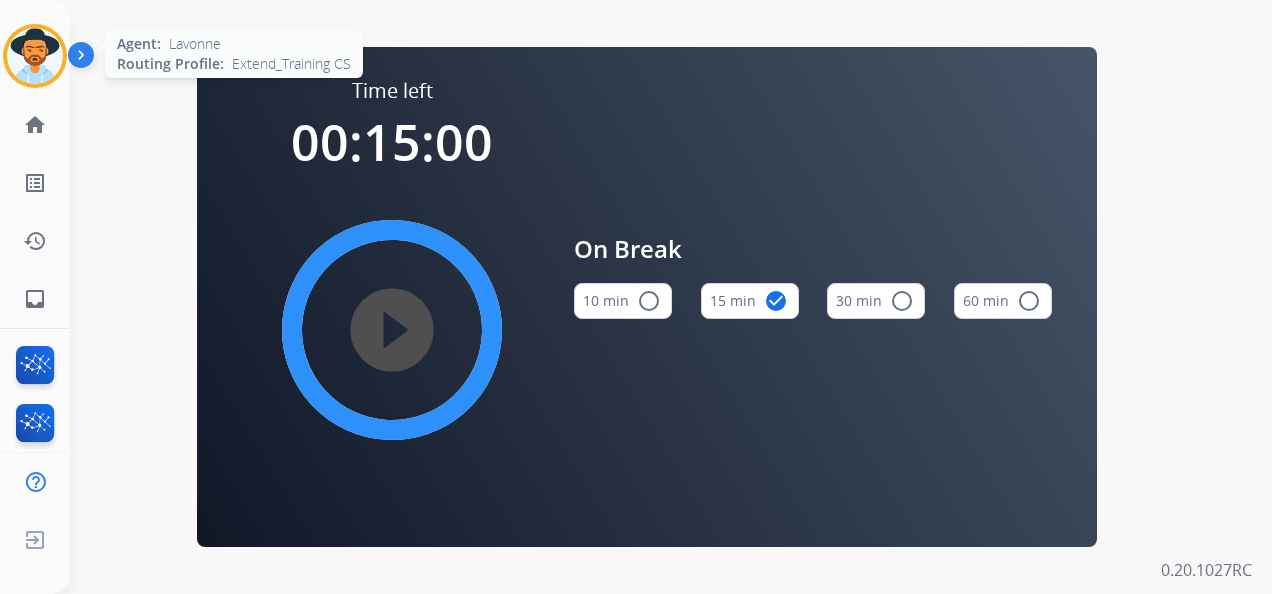 click at bounding box center [35, 56] 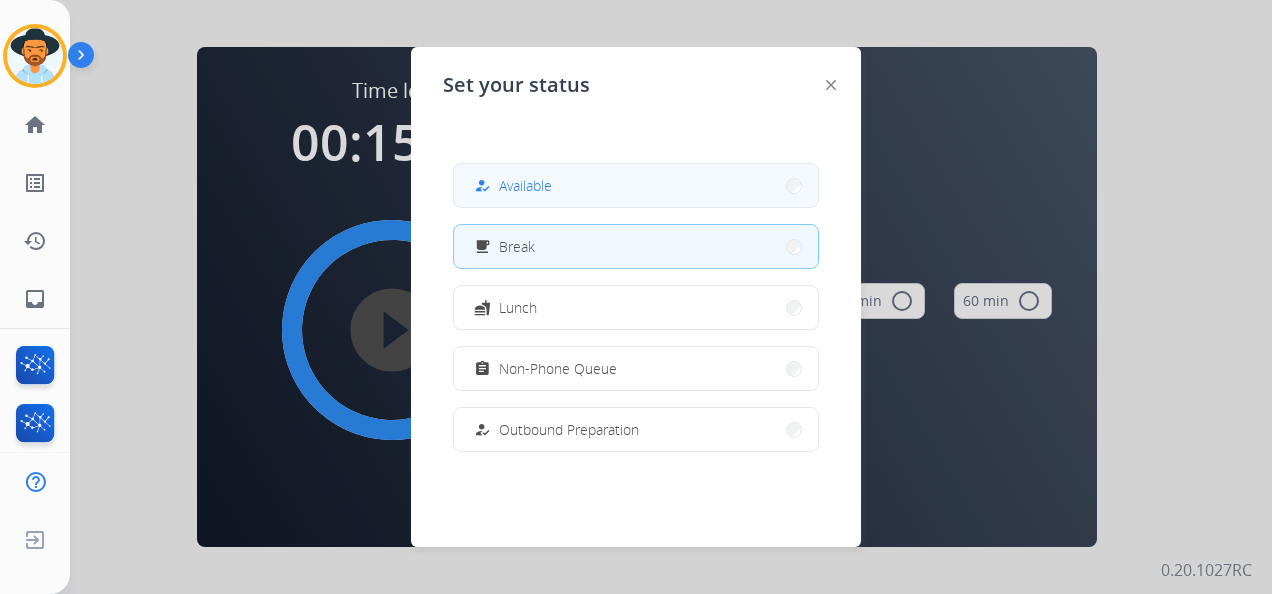 click on "how_to_reg Available" at bounding box center [636, 185] 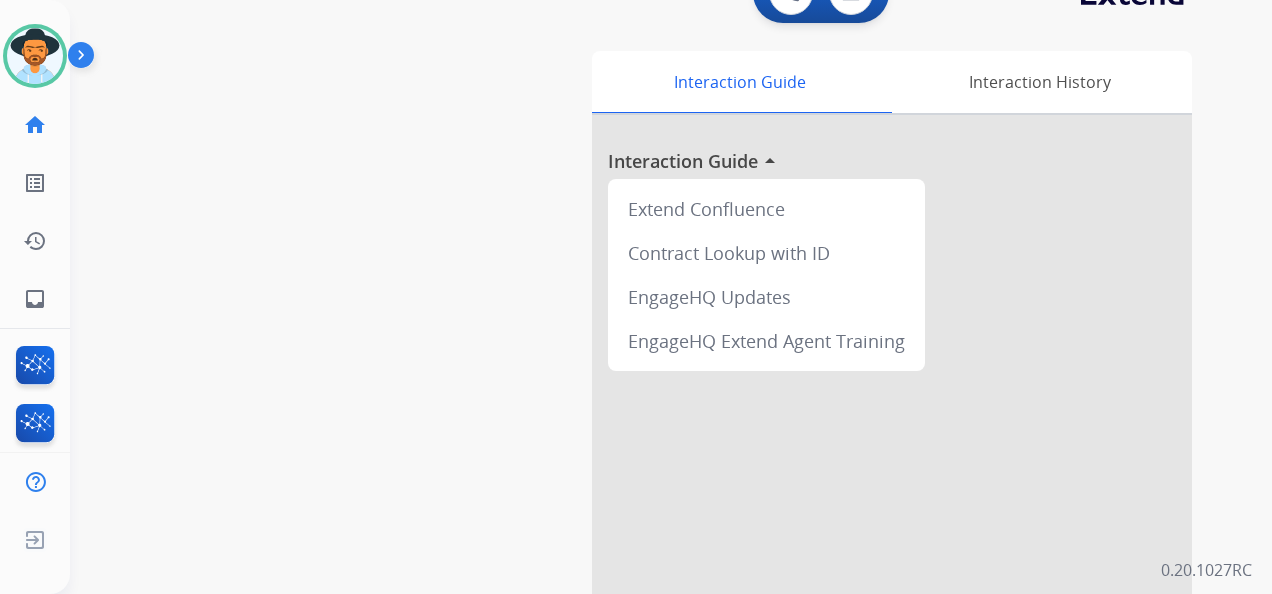 scroll, scrollTop: 0, scrollLeft: 0, axis: both 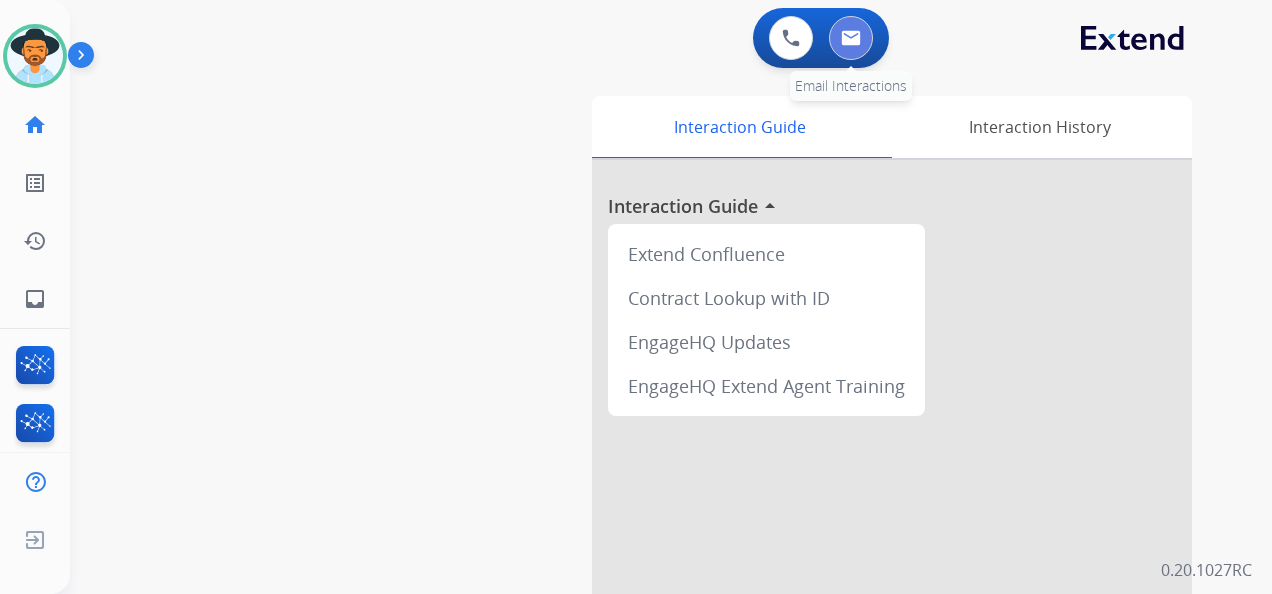 click at bounding box center [851, 38] 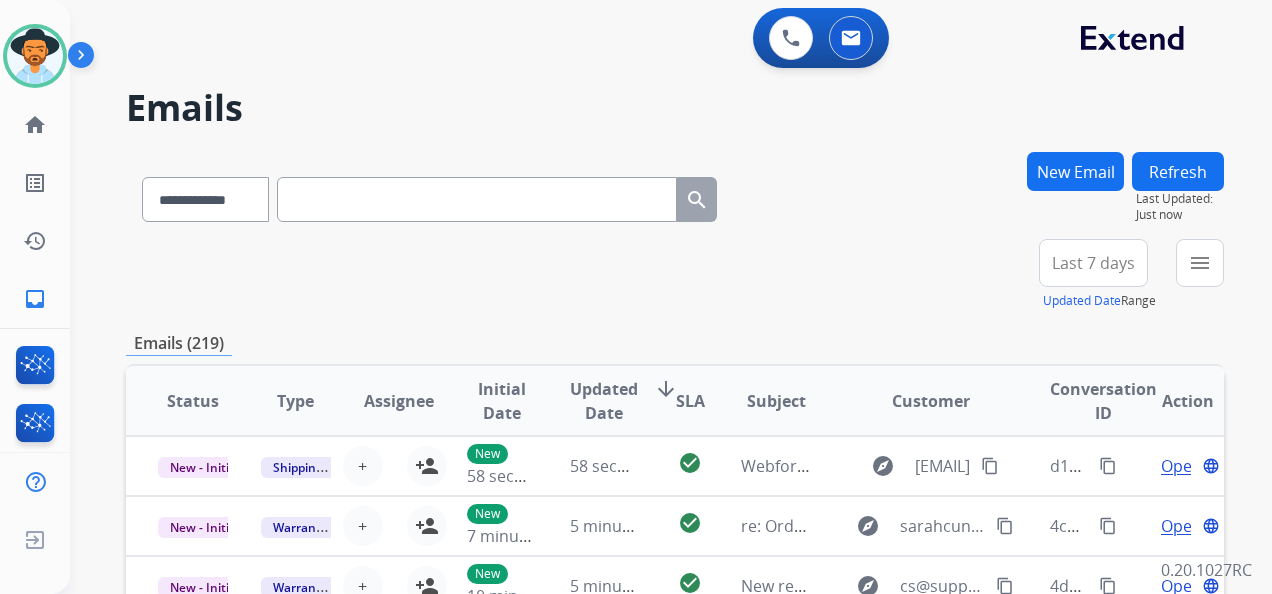click on "New Email" at bounding box center (1075, 171) 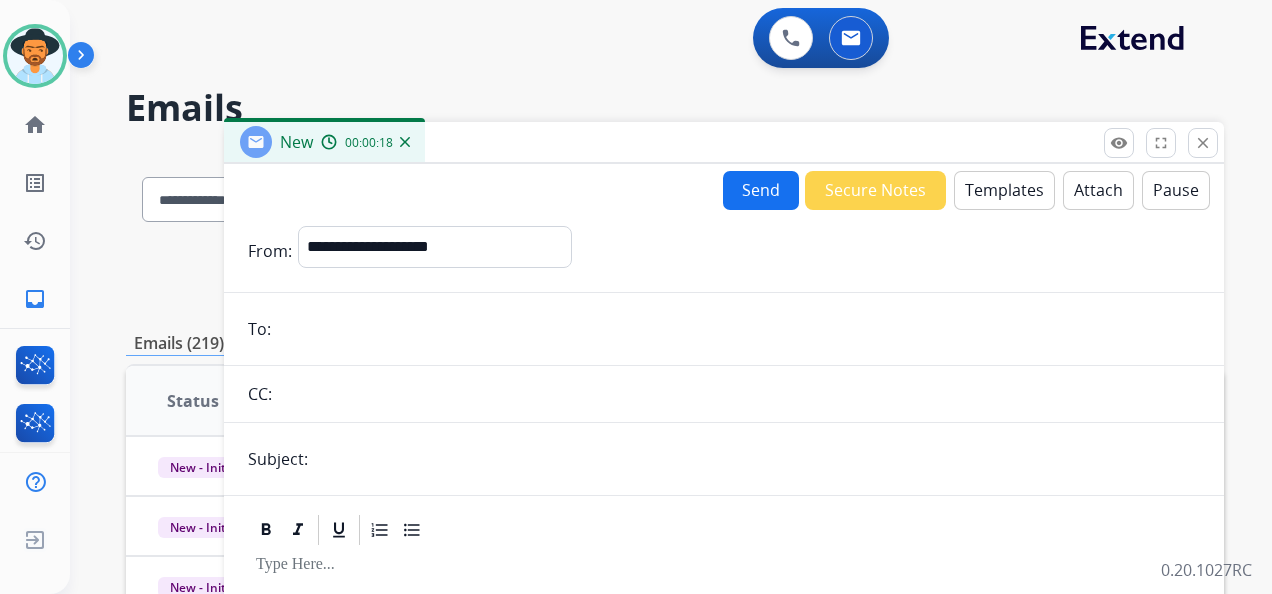 click at bounding box center (738, 329) 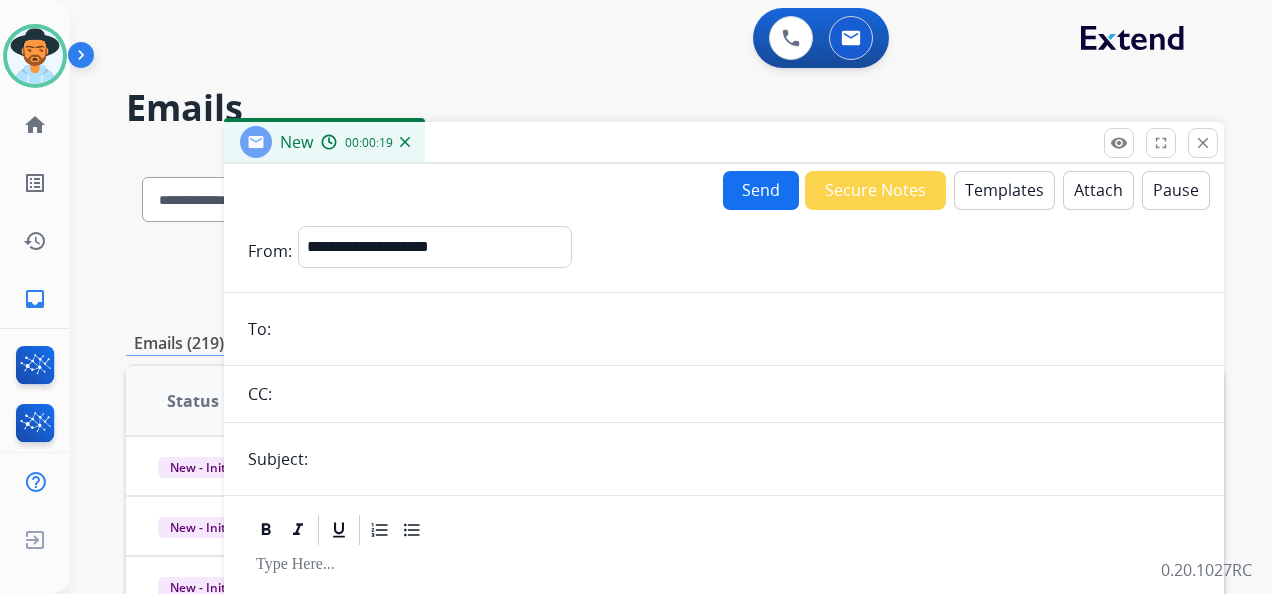 paste on "**********" 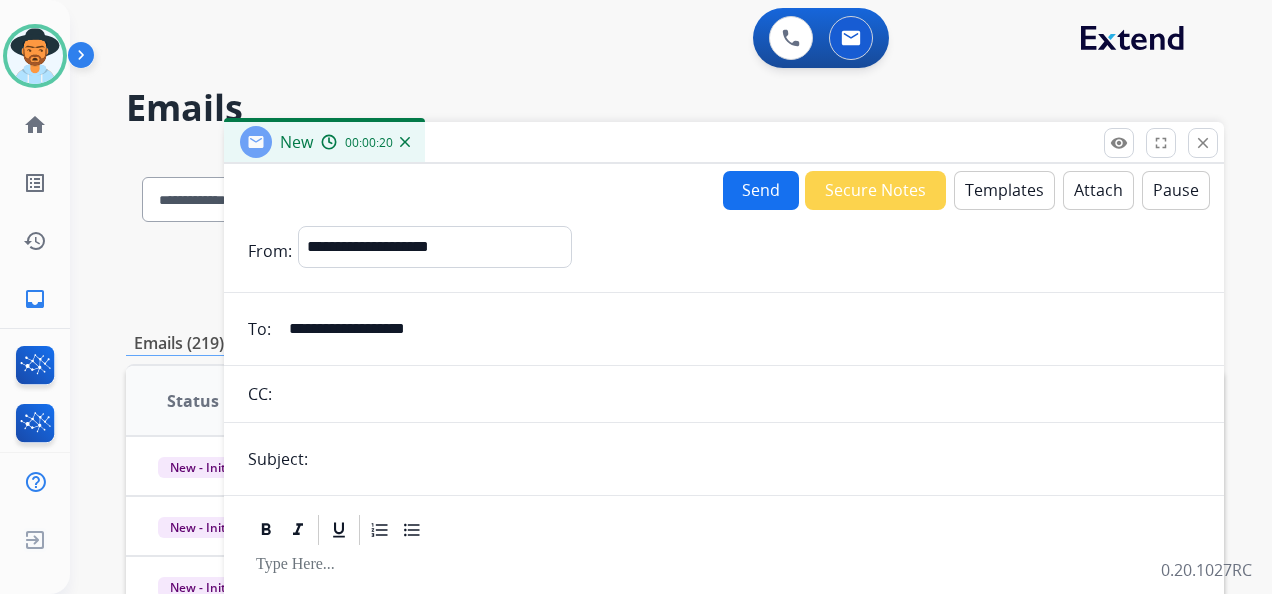 type on "**********" 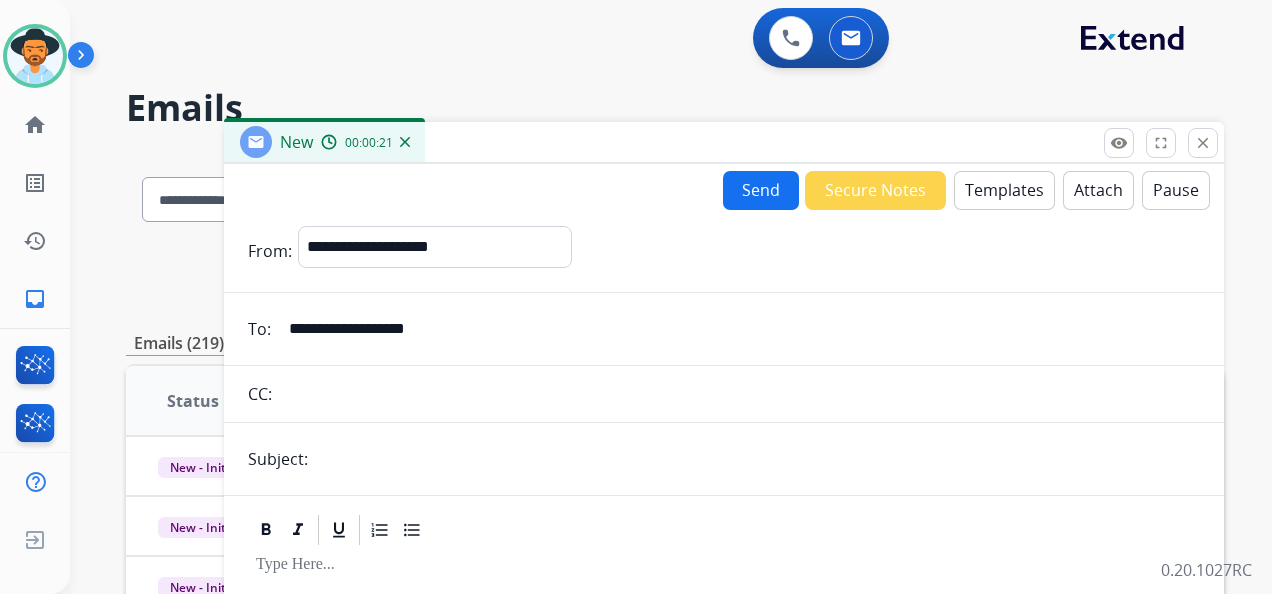 type on "**********" 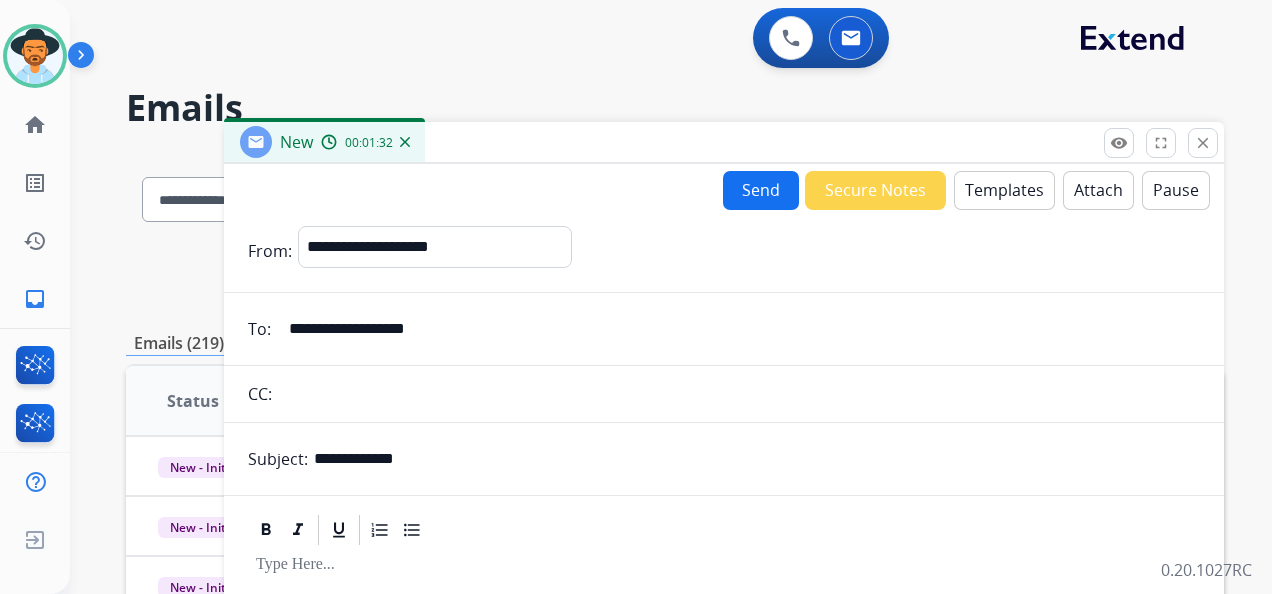click at bounding box center (724, 565) 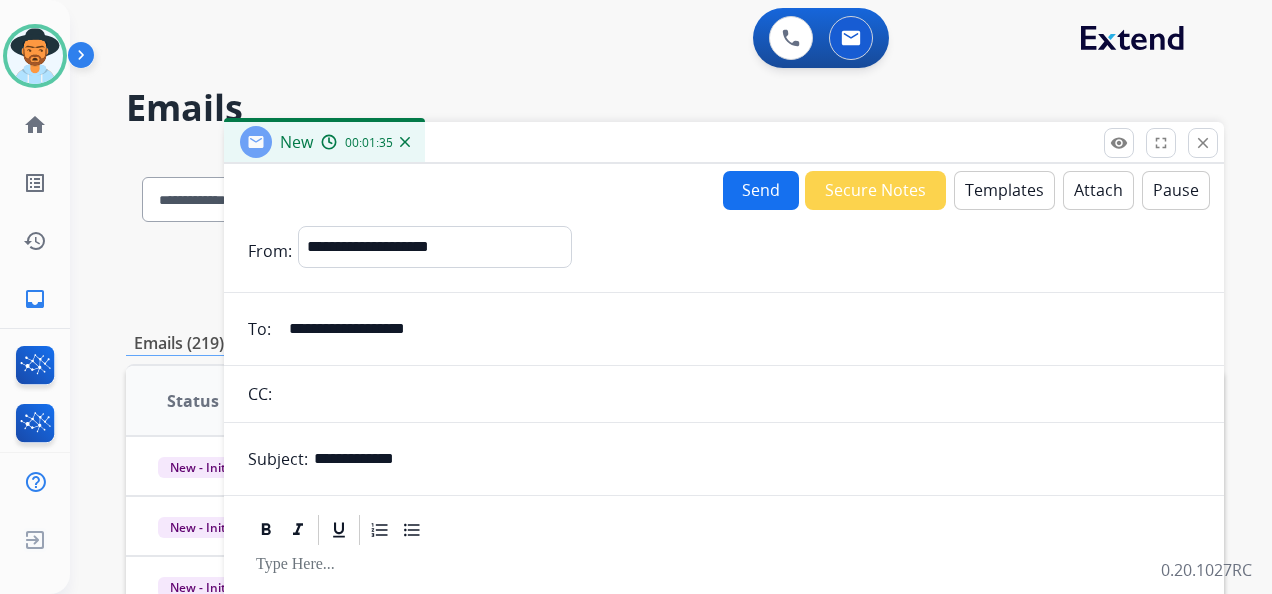 click on "Templates" at bounding box center (1004, 190) 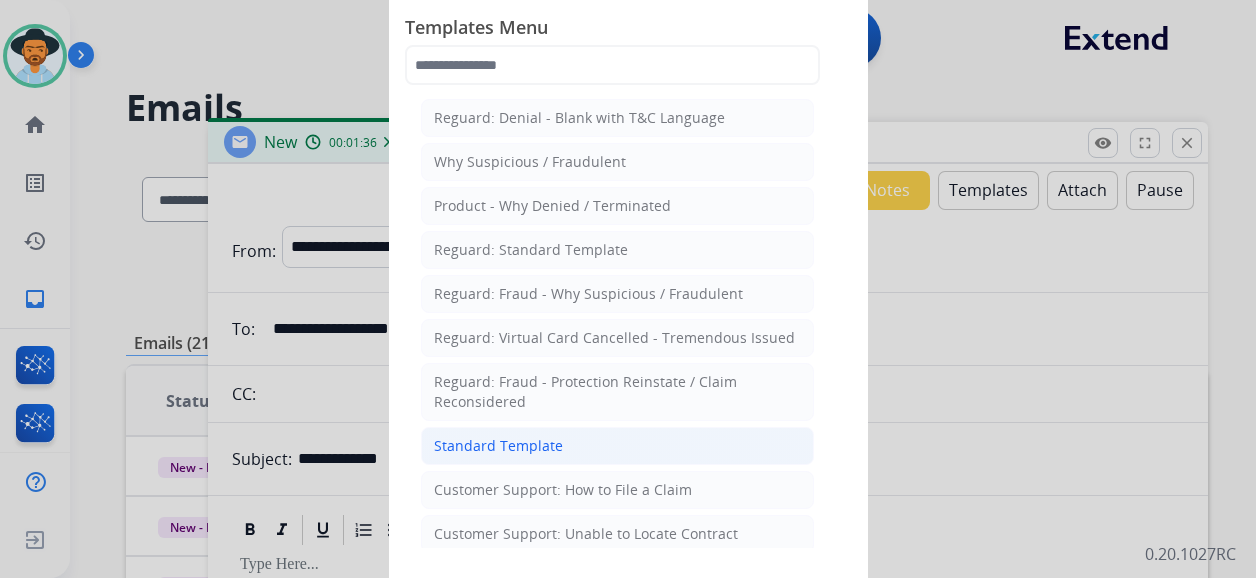 click on "Standard Template" 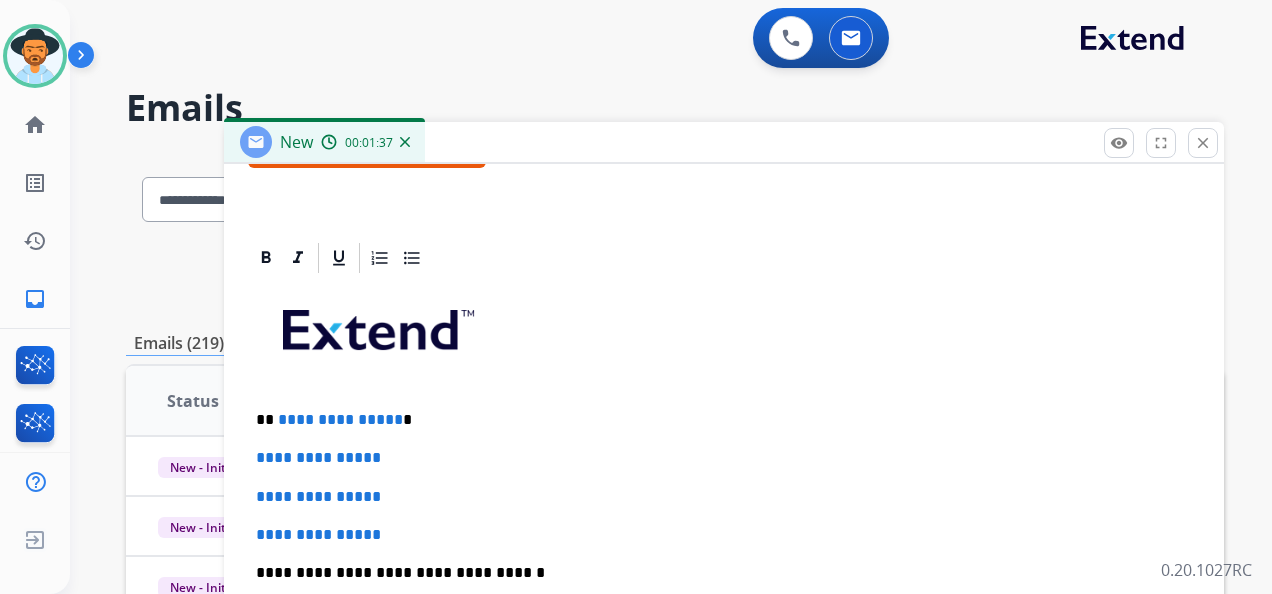 scroll, scrollTop: 400, scrollLeft: 0, axis: vertical 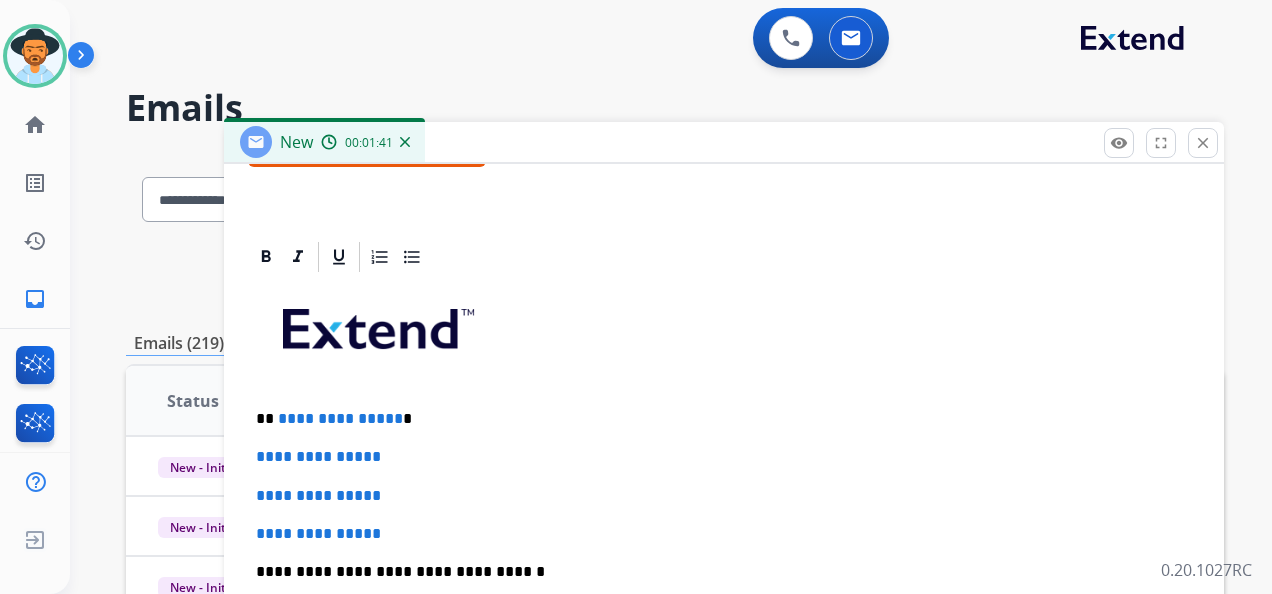 click on "**********" at bounding box center (716, 419) 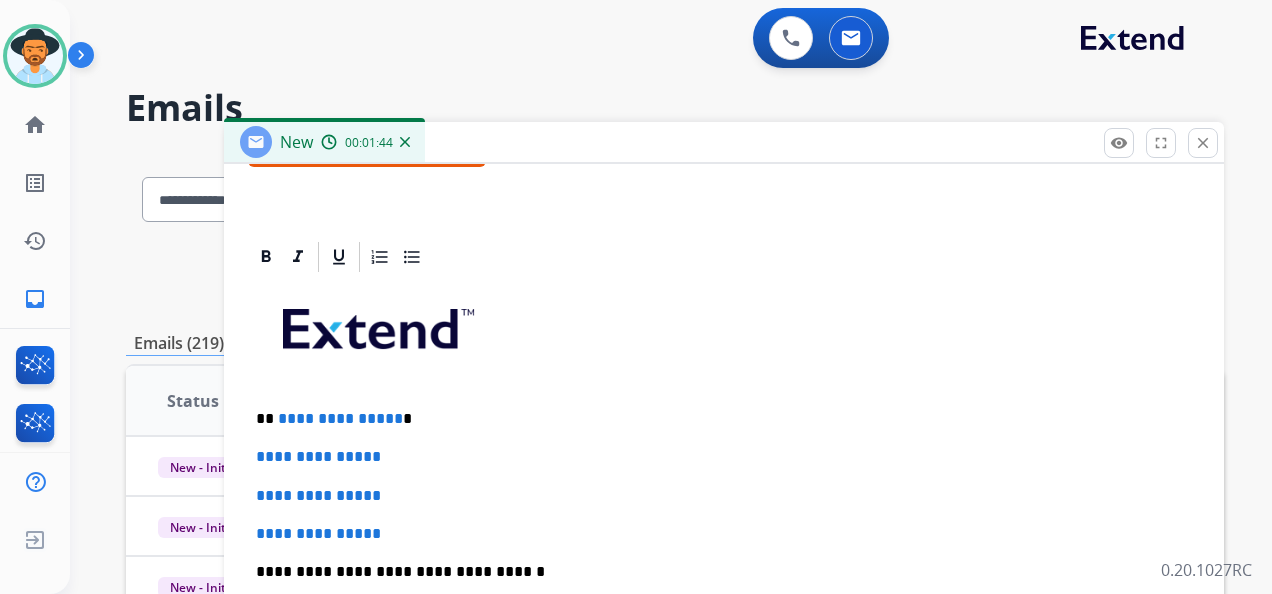type 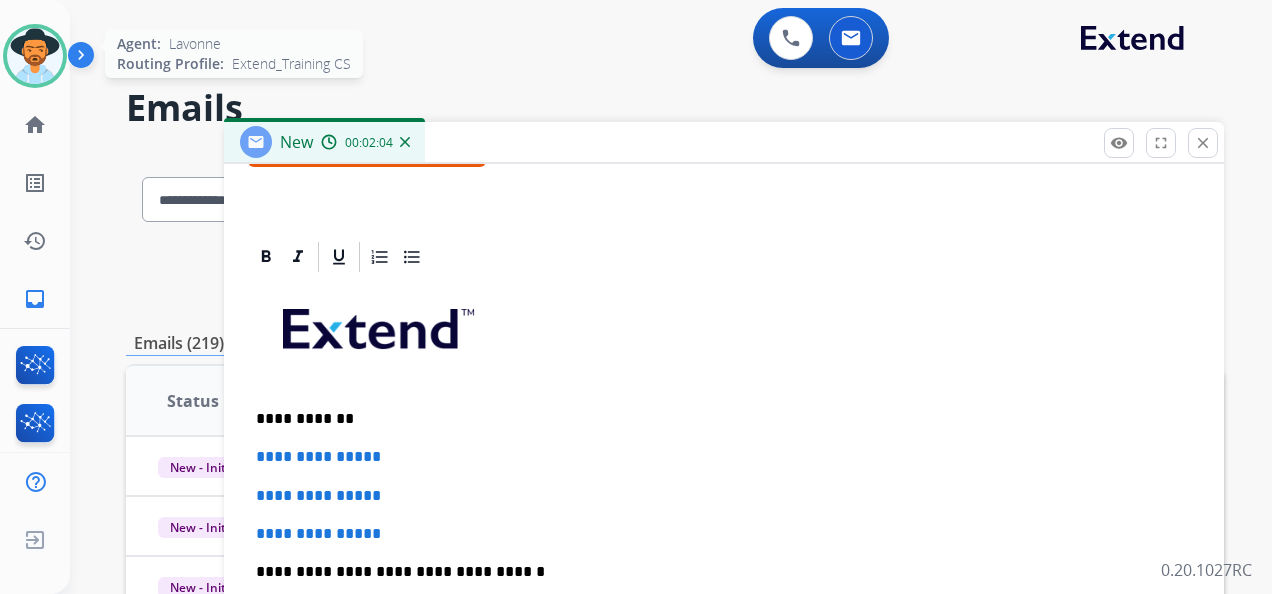 click at bounding box center [35, 56] 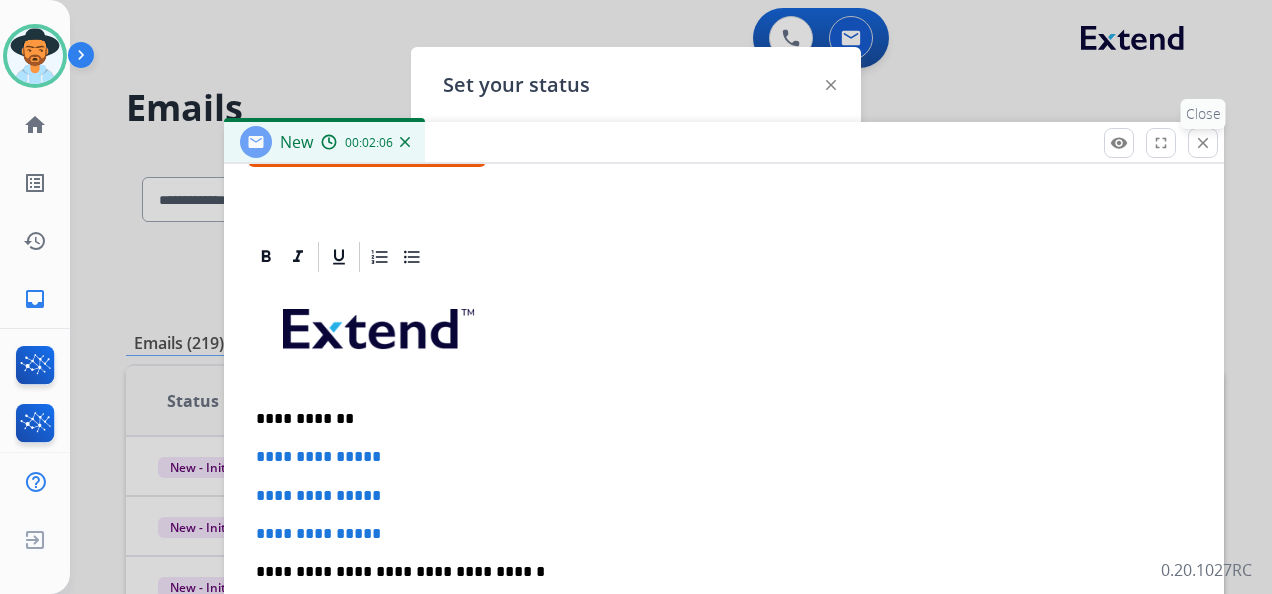 click on "close" at bounding box center (1203, 143) 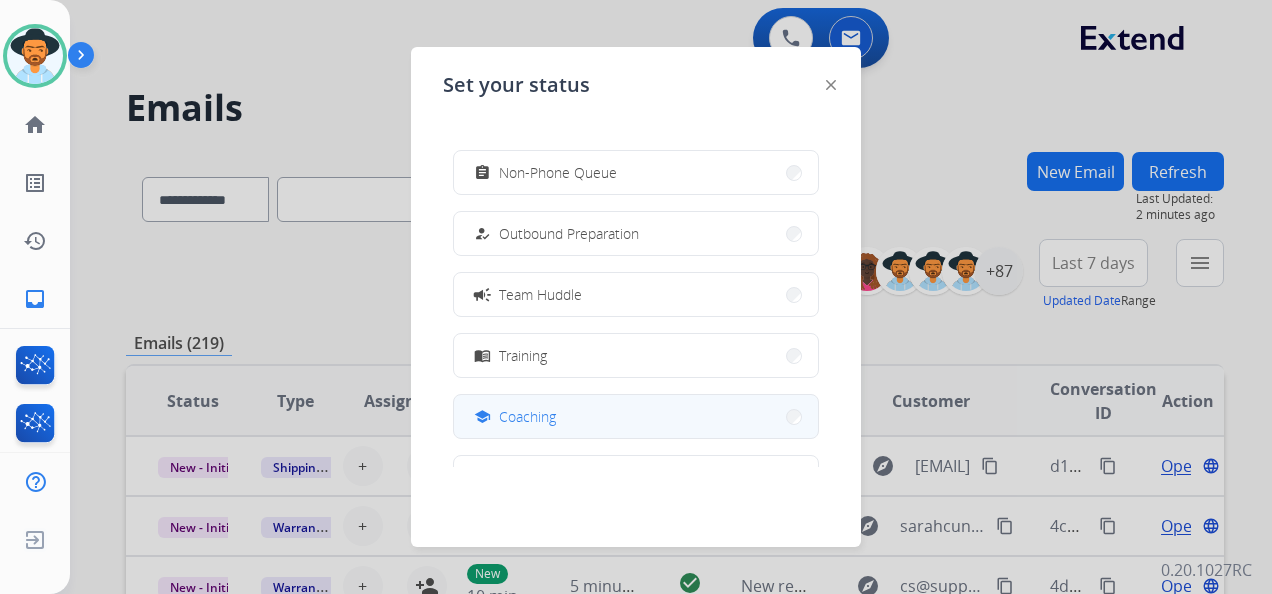 scroll, scrollTop: 200, scrollLeft: 0, axis: vertical 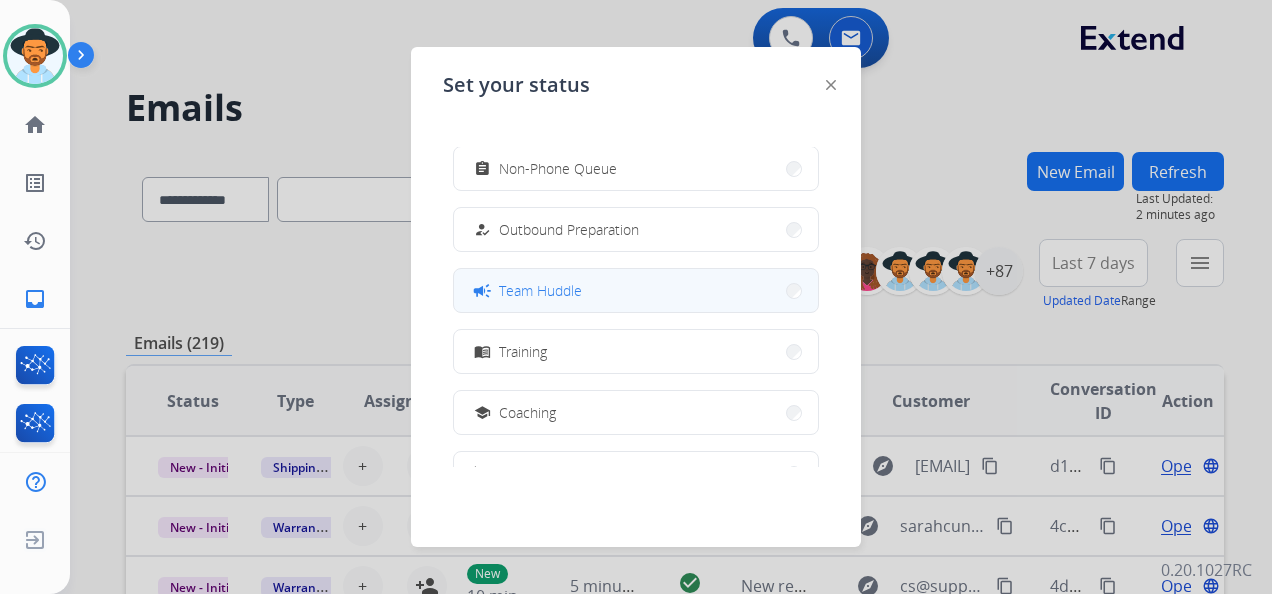 click on "campaign Team Huddle" at bounding box center [636, 290] 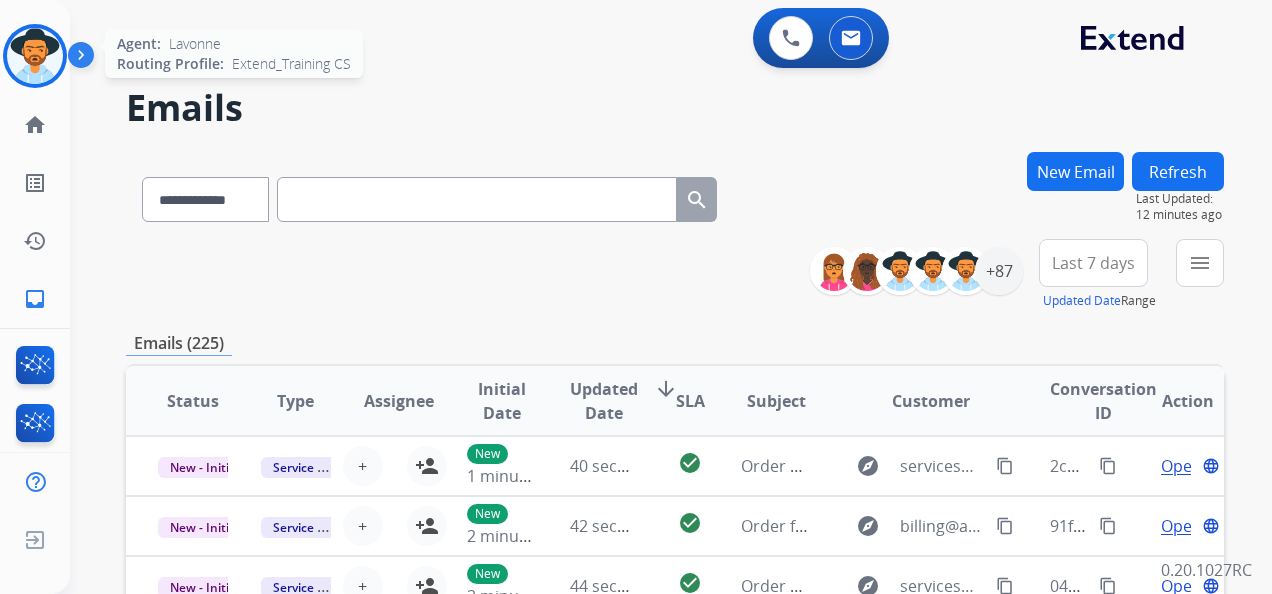 click at bounding box center [35, 56] 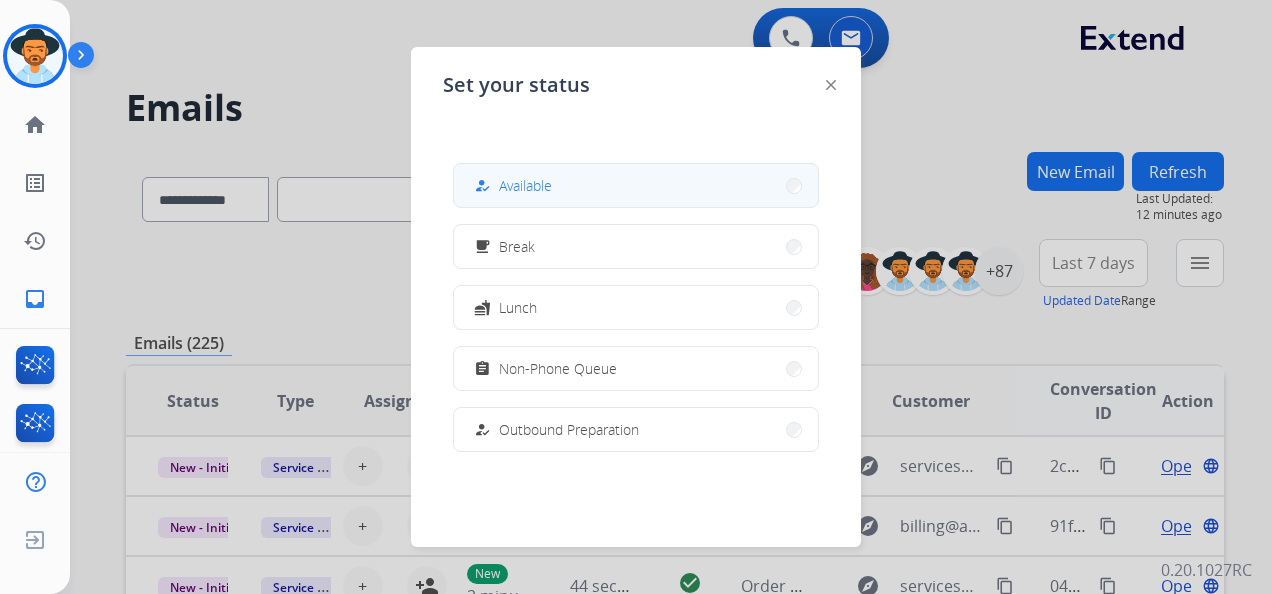 click on "how_to_reg Available" at bounding box center (636, 185) 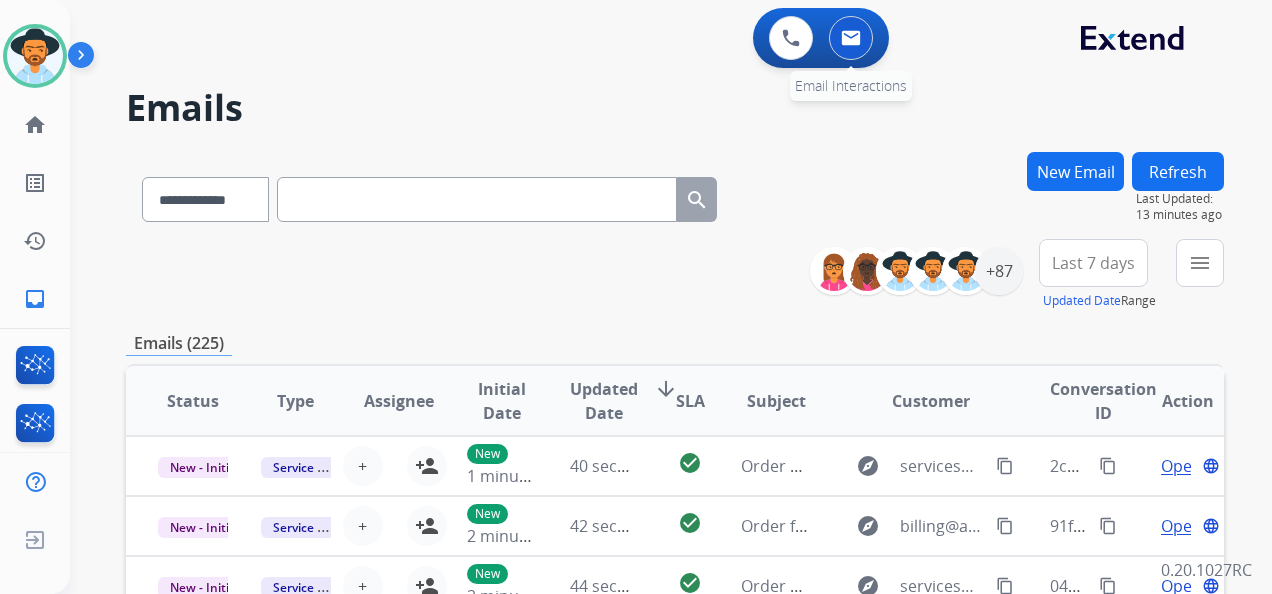 click at bounding box center [851, 38] 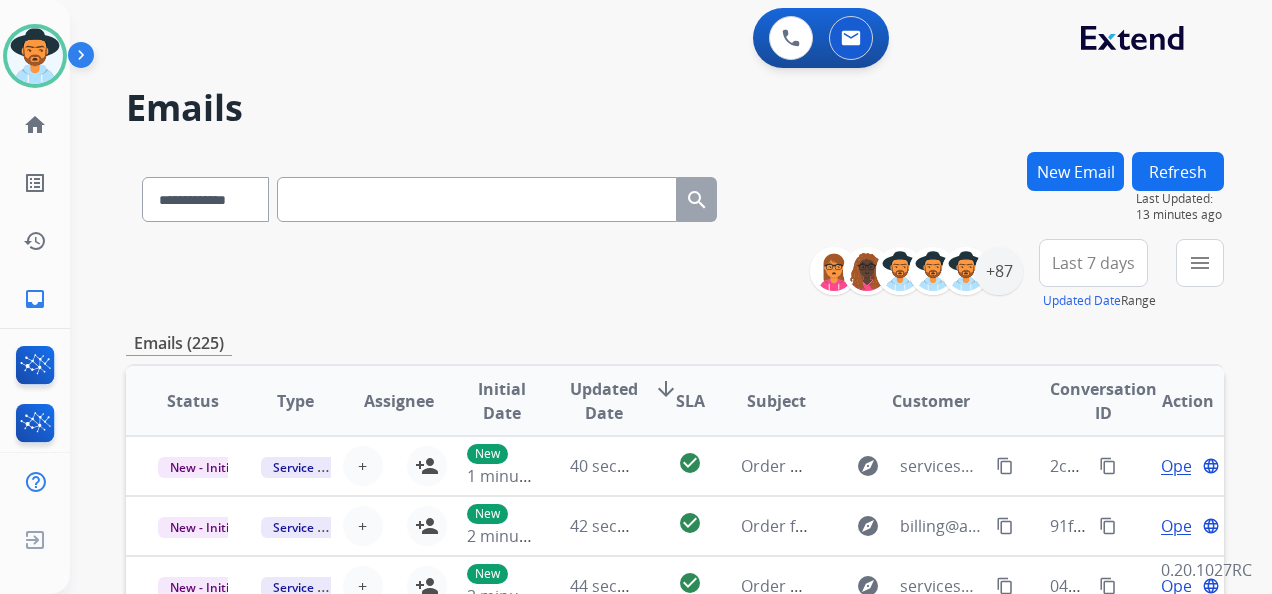 click on "New Email" at bounding box center [1075, 171] 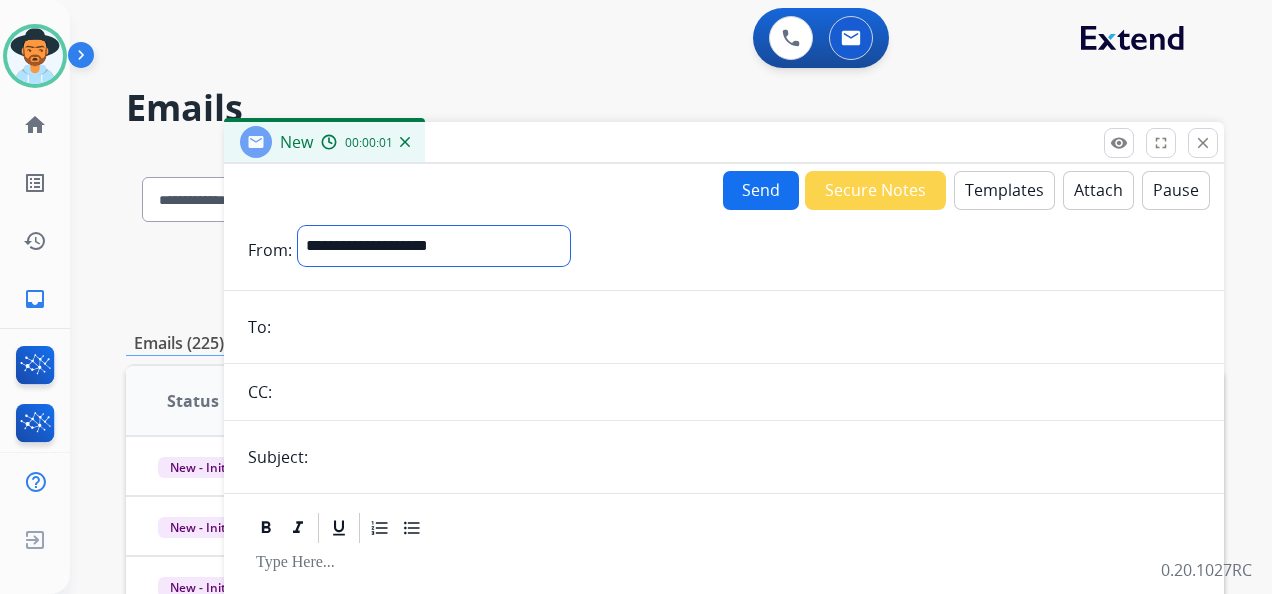 click on "**********" at bounding box center [434, 246] 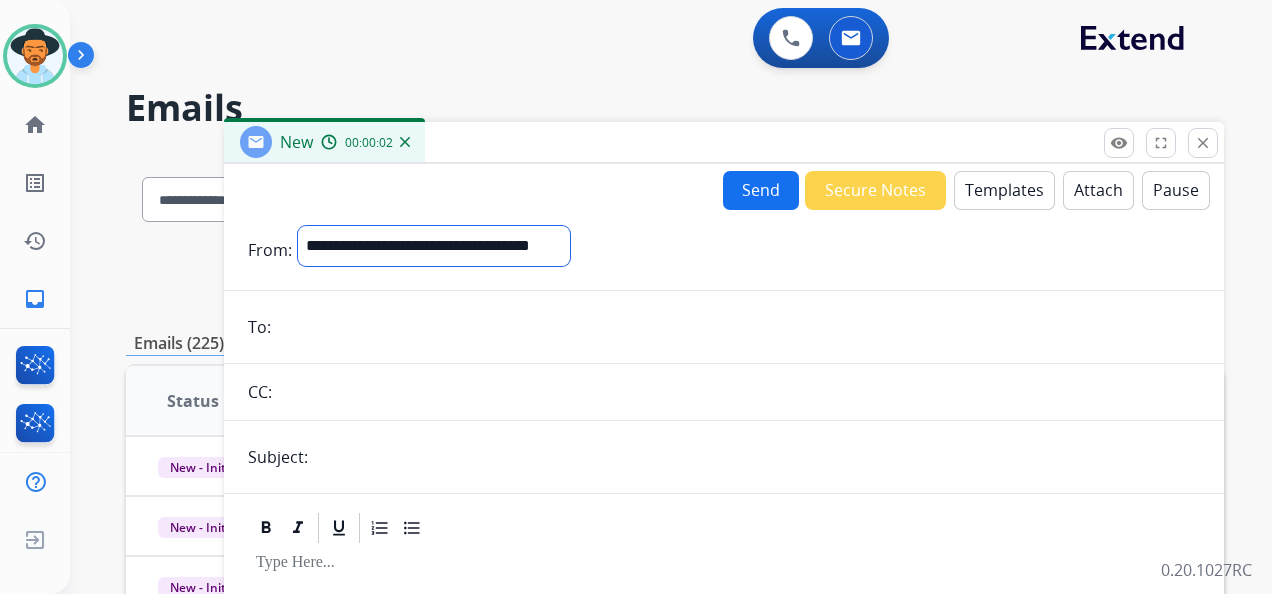 click on "**********" at bounding box center (434, 246) 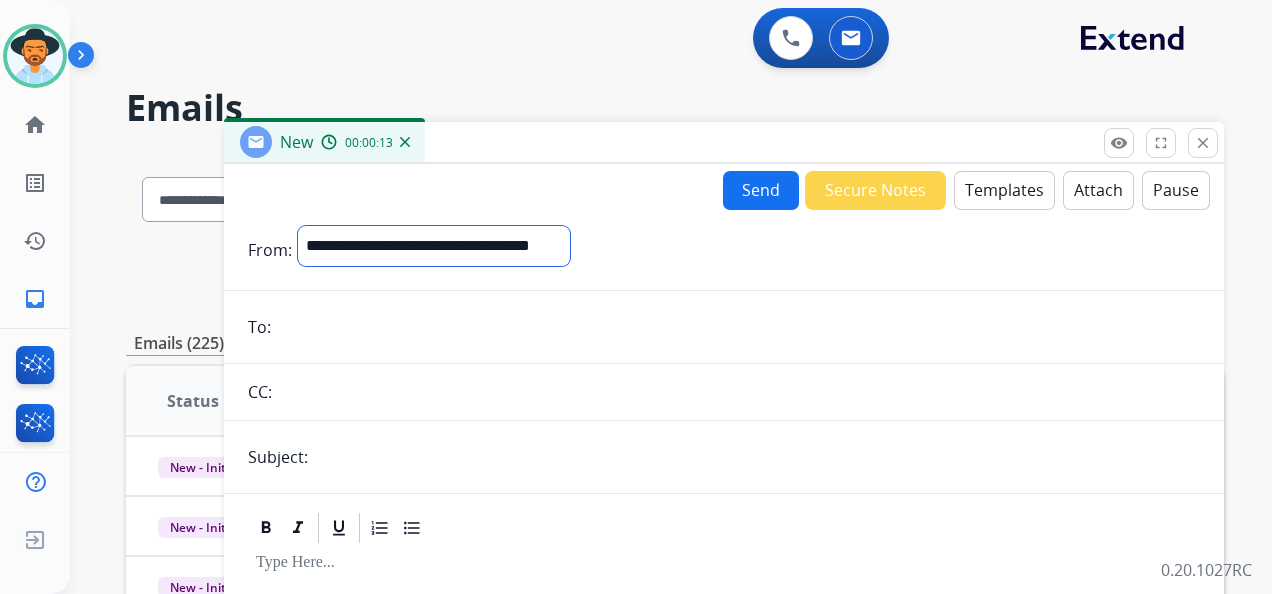 click on "**********" at bounding box center (434, 246) 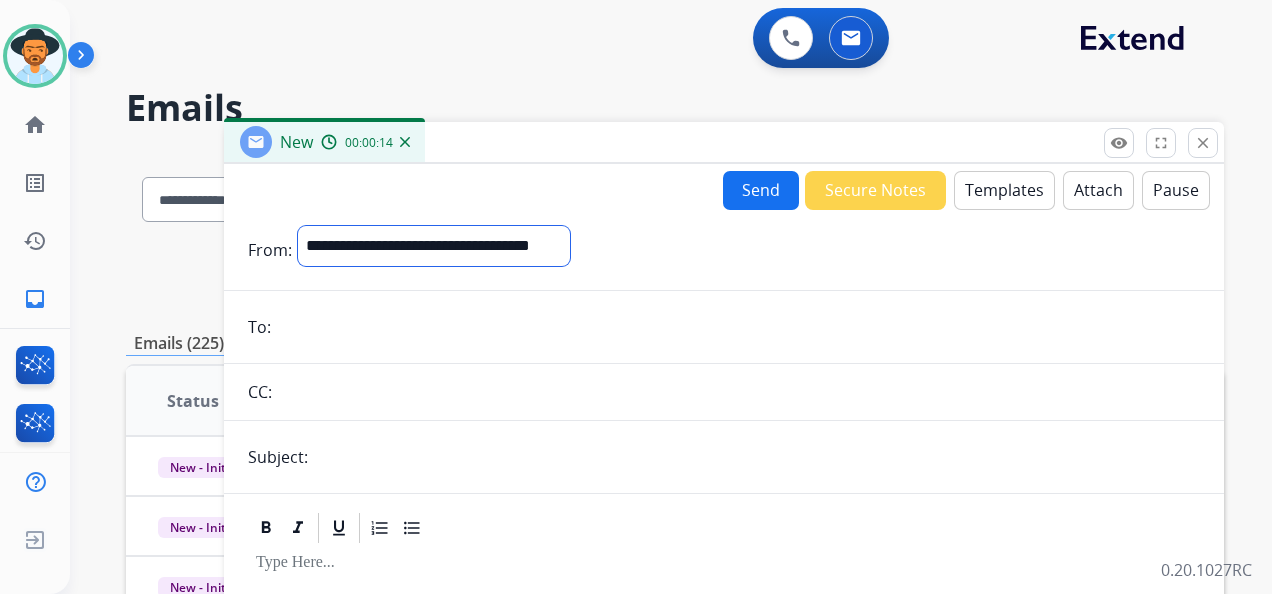 select on "**********" 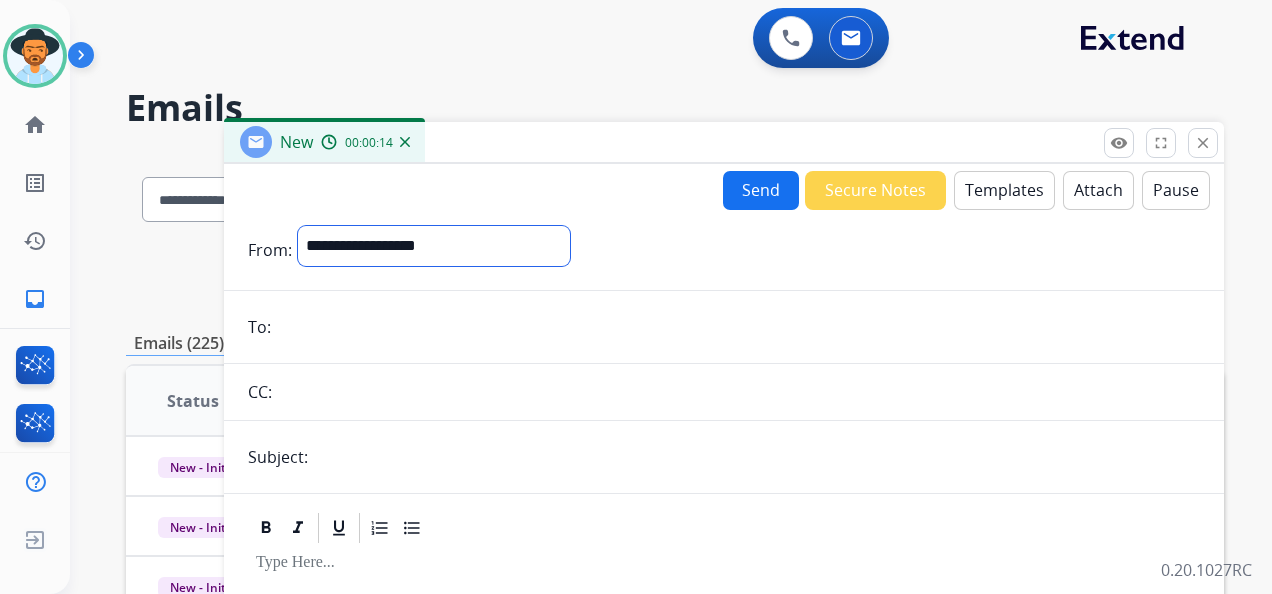 click on "**********" at bounding box center (434, 246) 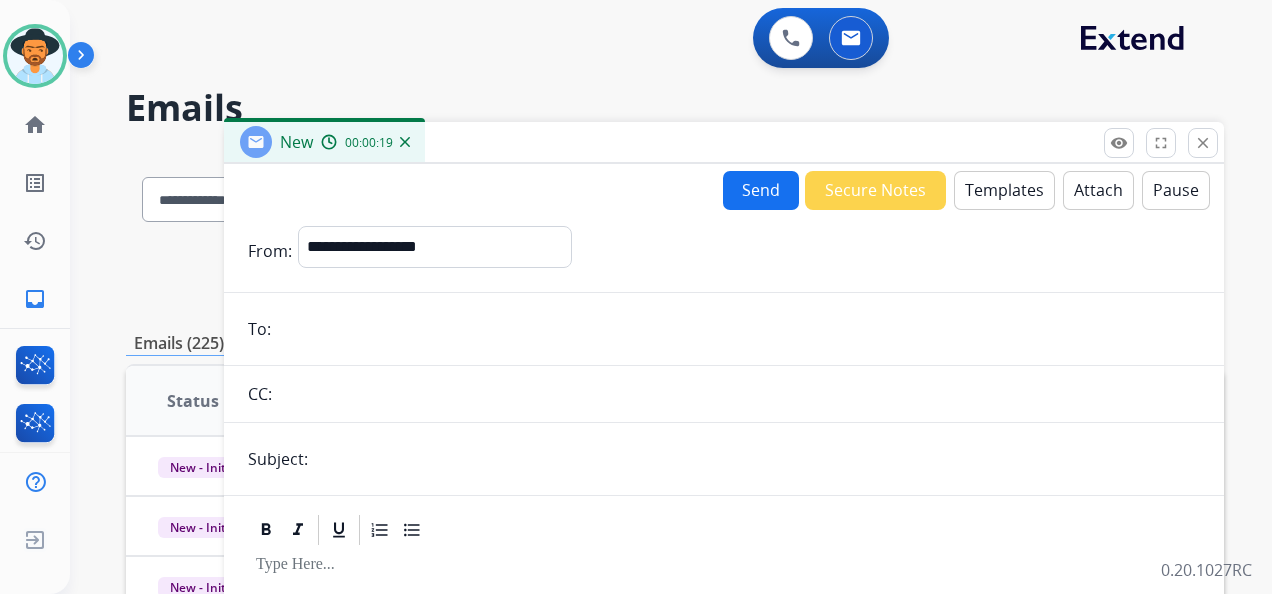 click at bounding box center (738, 329) 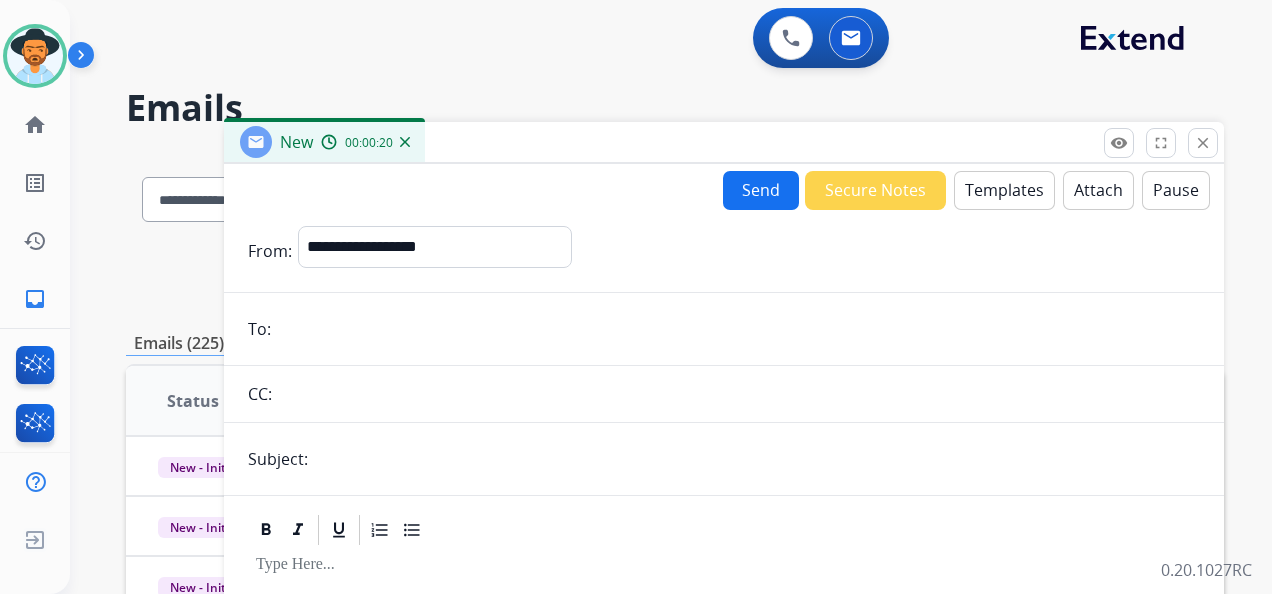 paste on "**********" 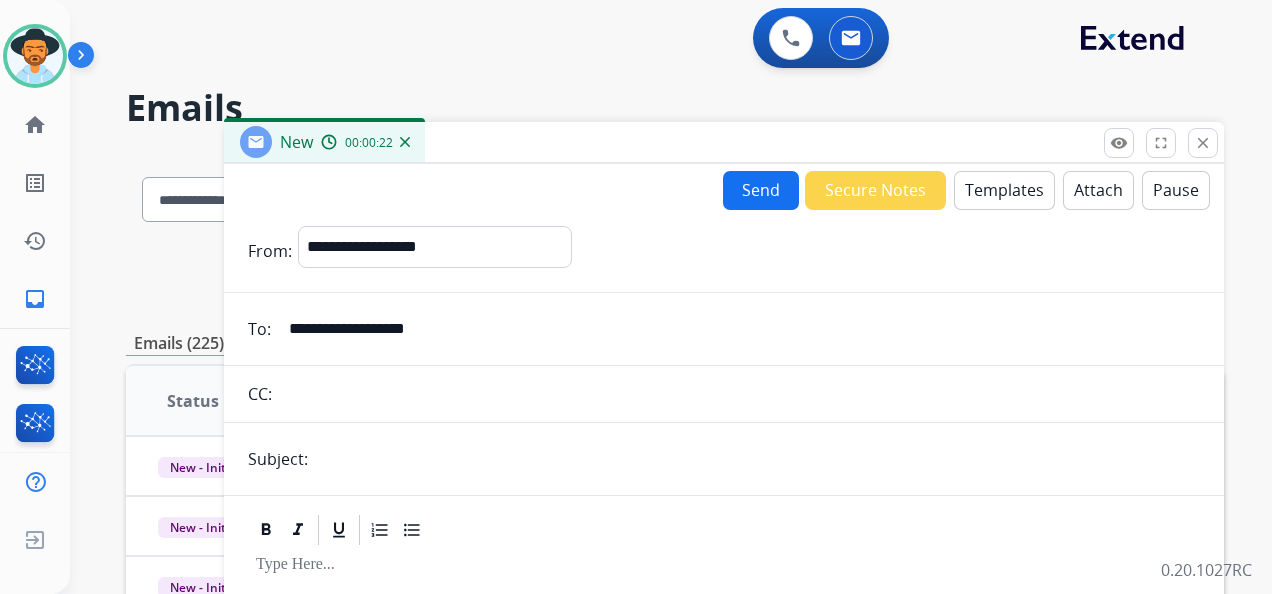 type on "**********" 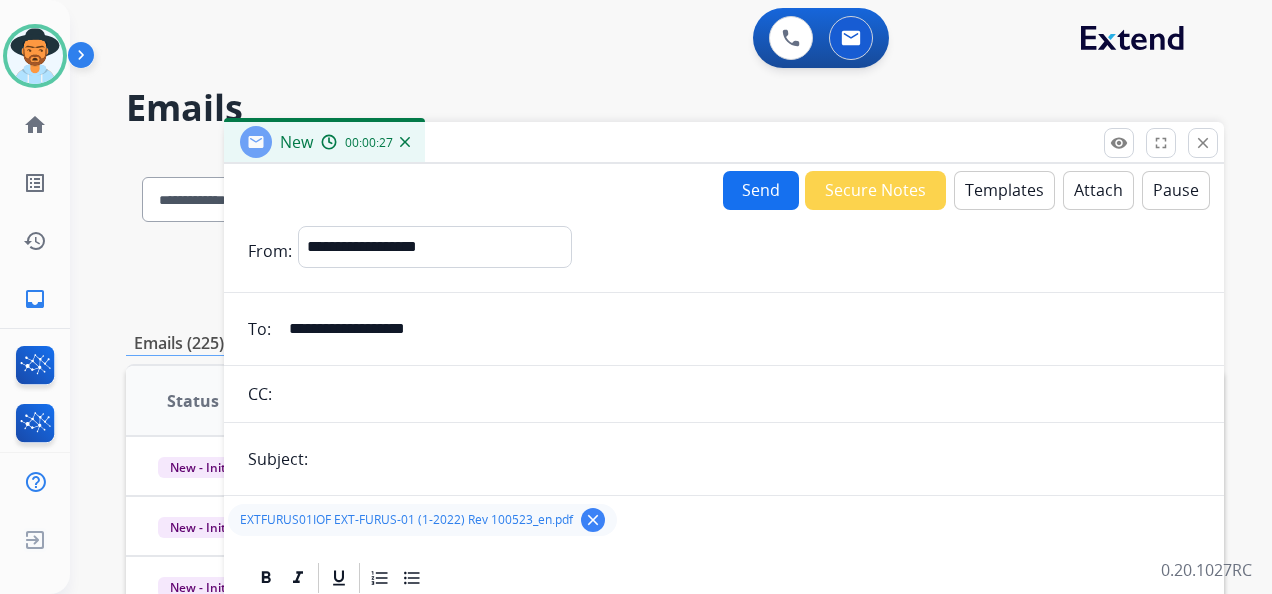 click at bounding box center (757, 459) 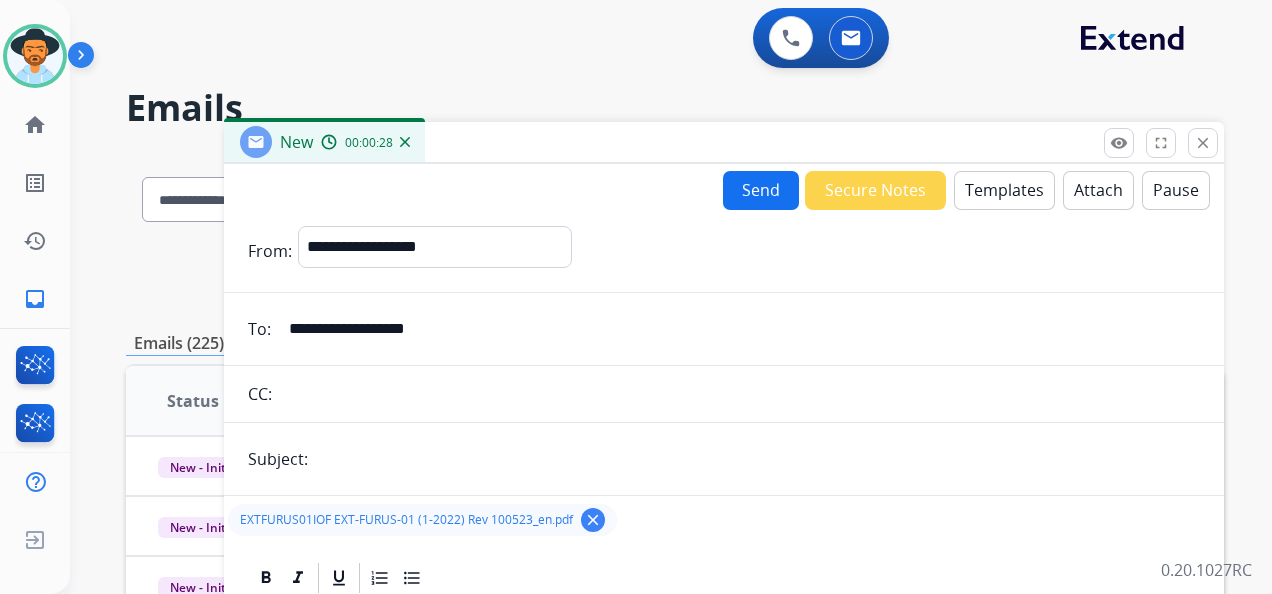 type on "**********" 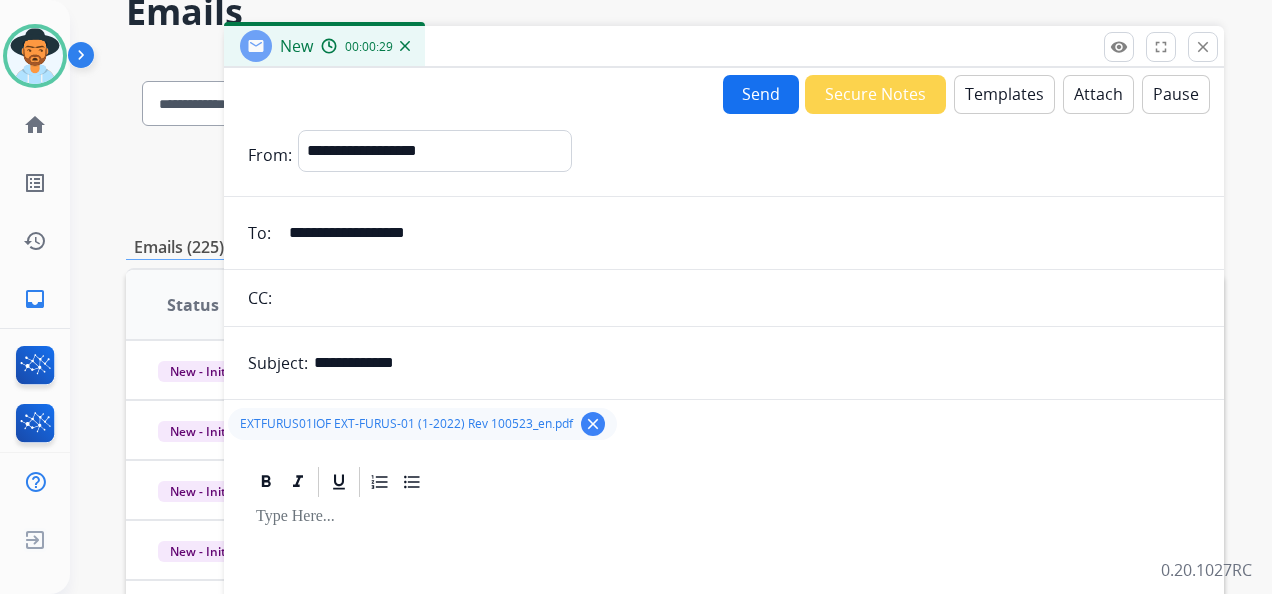 scroll, scrollTop: 300, scrollLeft: 0, axis: vertical 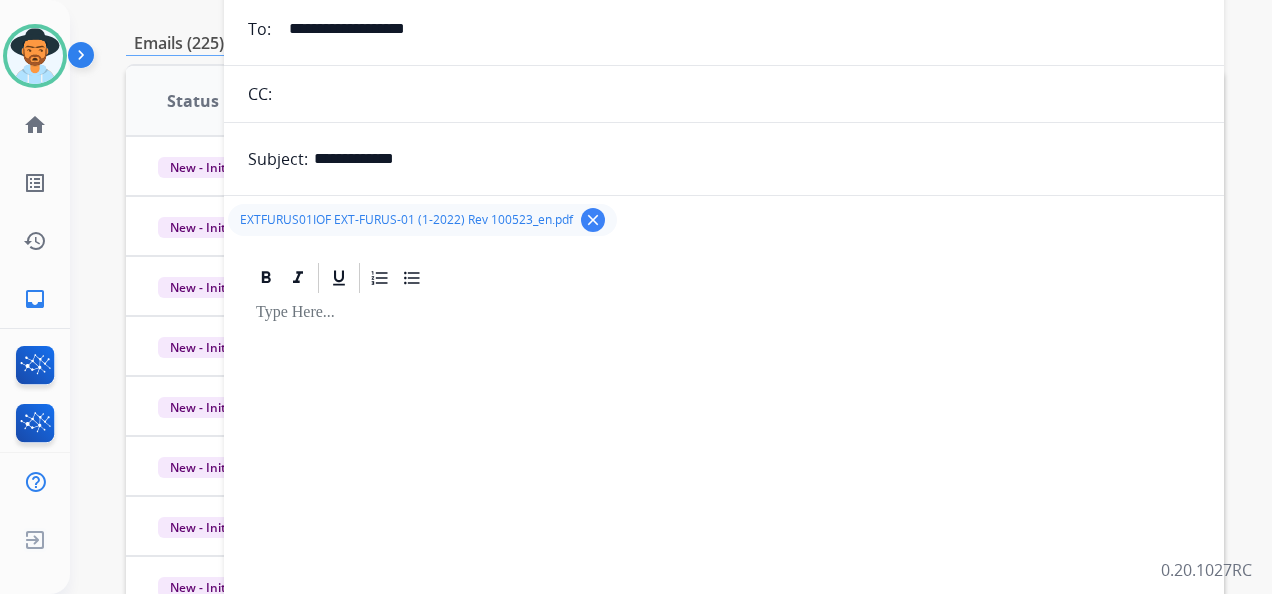 click at bounding box center (724, 443) 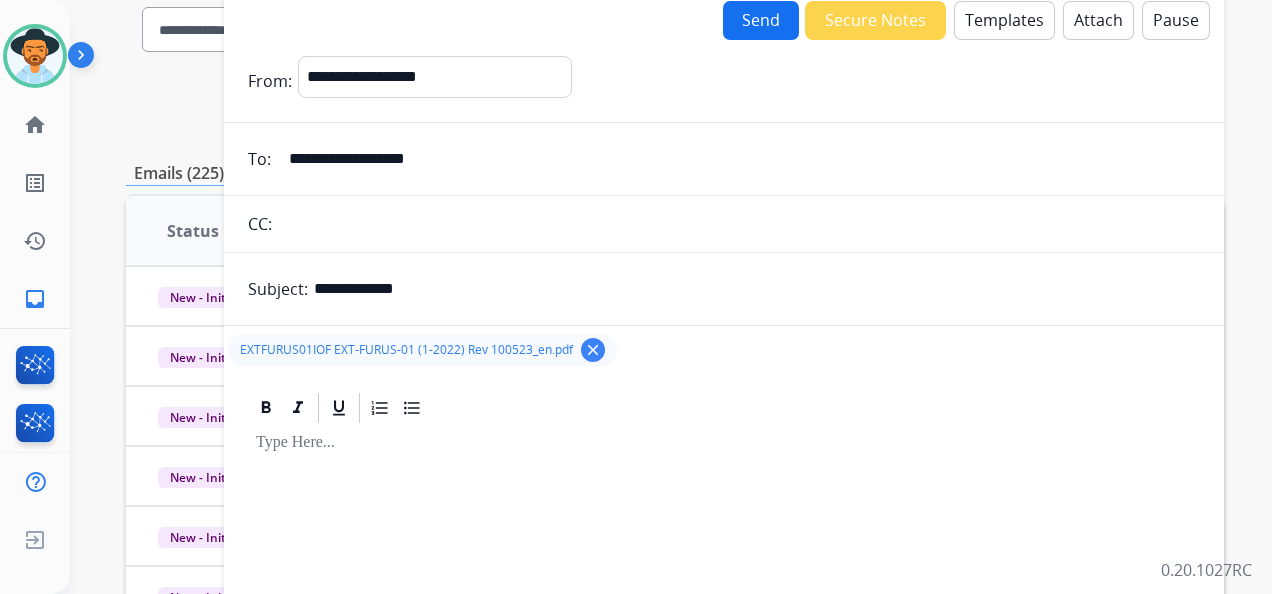 scroll, scrollTop: 0, scrollLeft: 0, axis: both 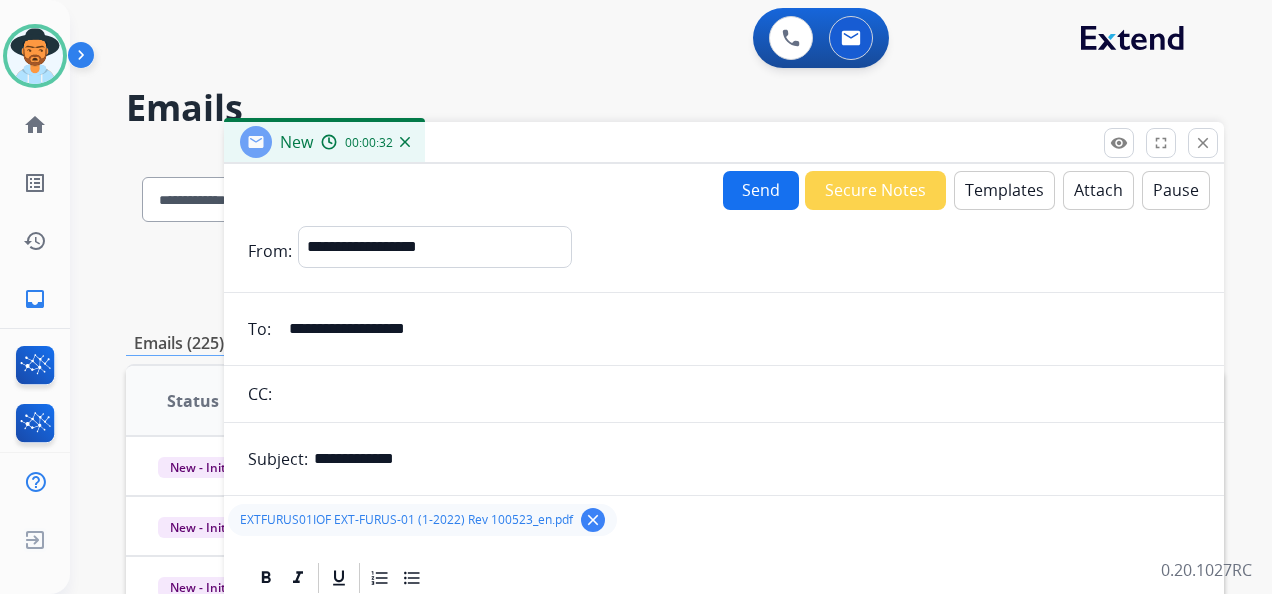 click on "Templates" at bounding box center [1004, 190] 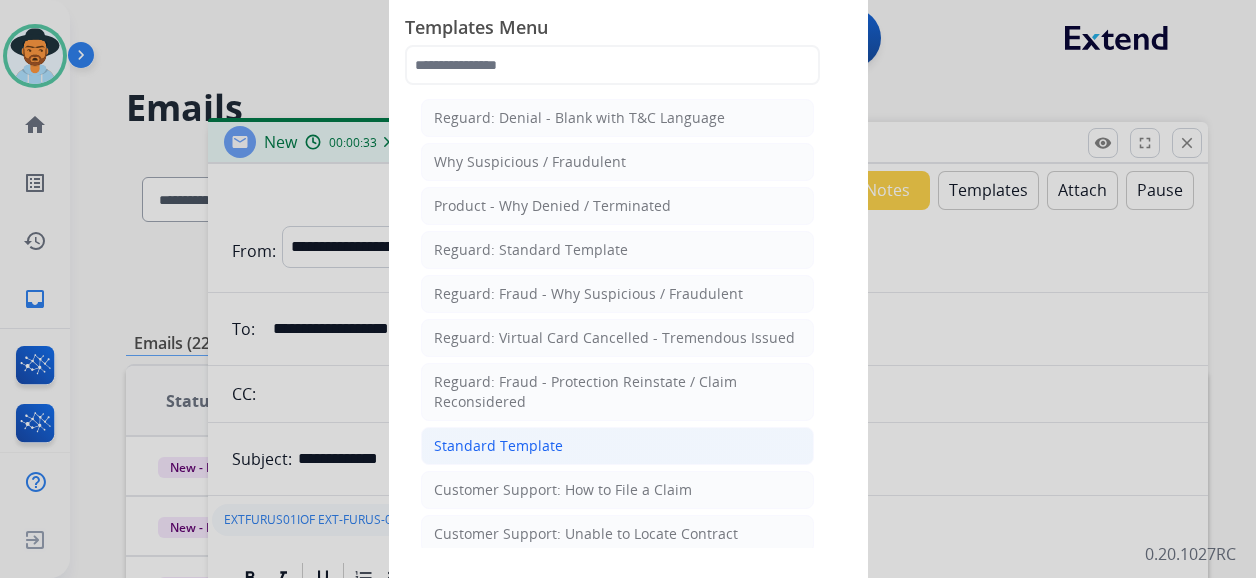 click on "Standard Template" 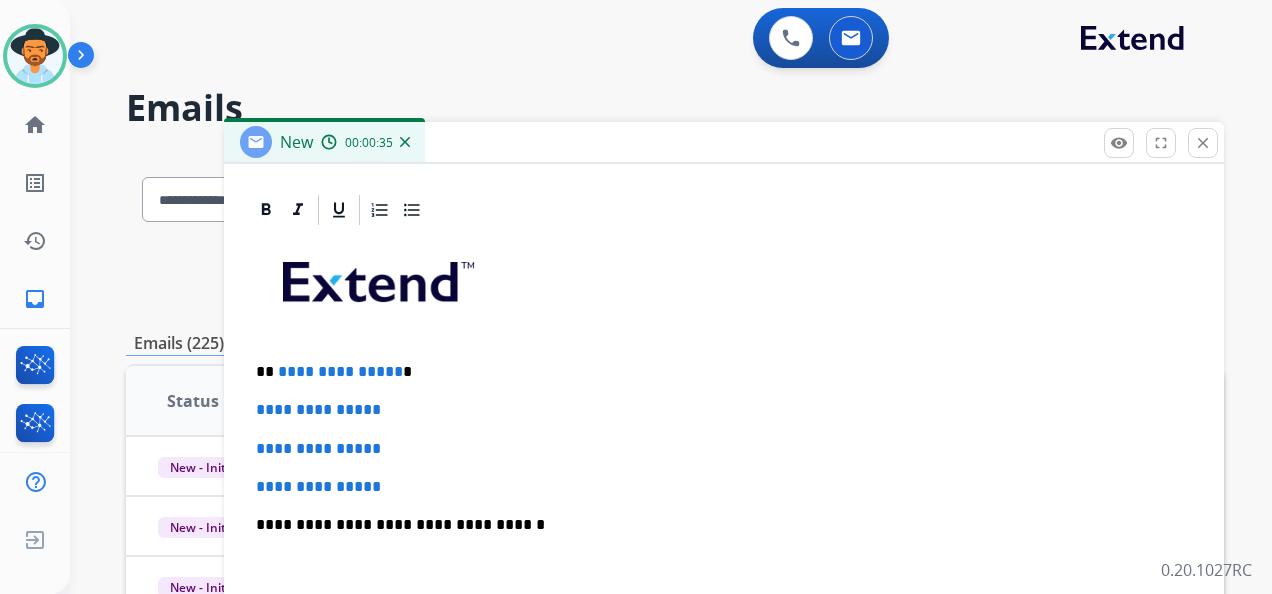 scroll, scrollTop: 500, scrollLeft: 0, axis: vertical 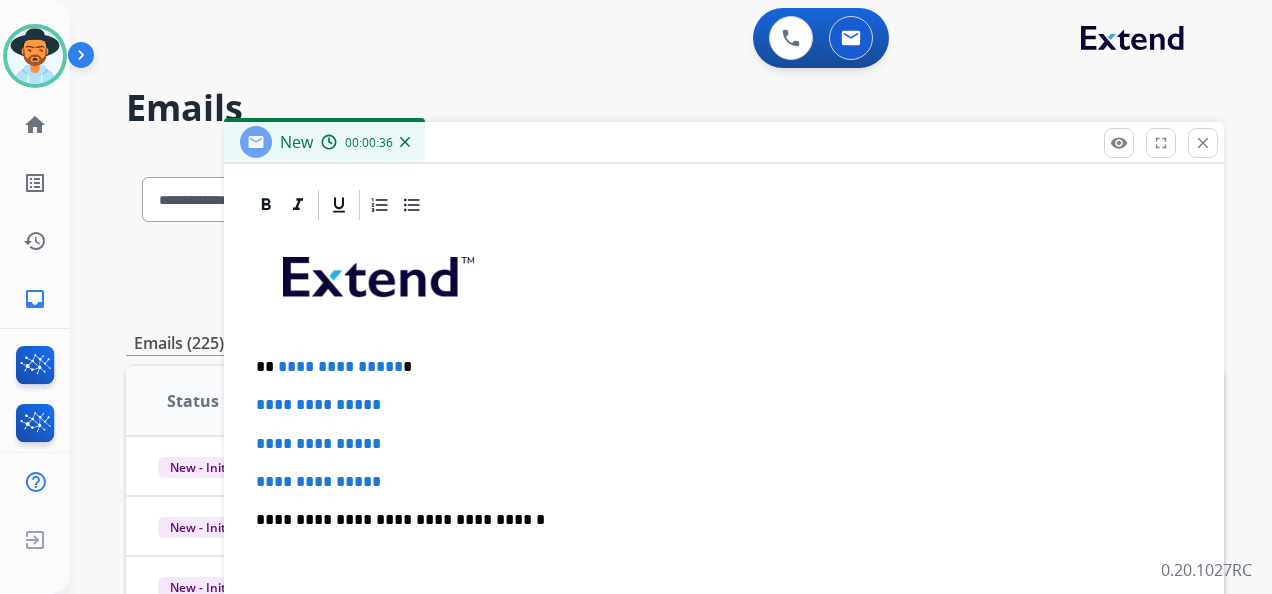 click on "**********" at bounding box center [716, 367] 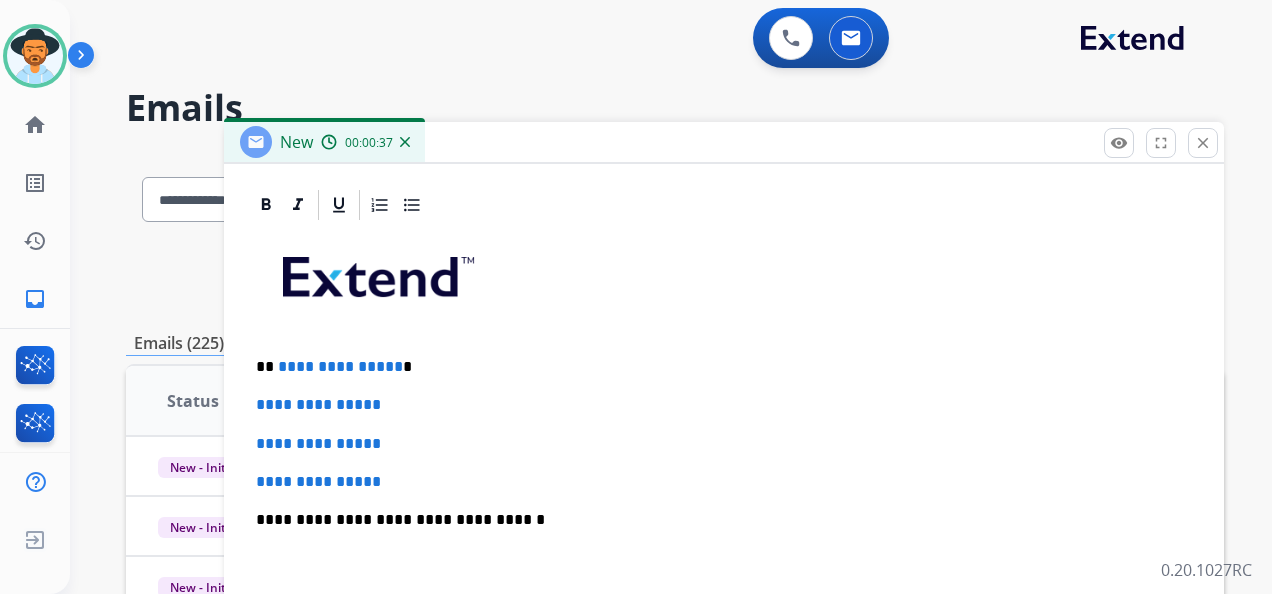 type 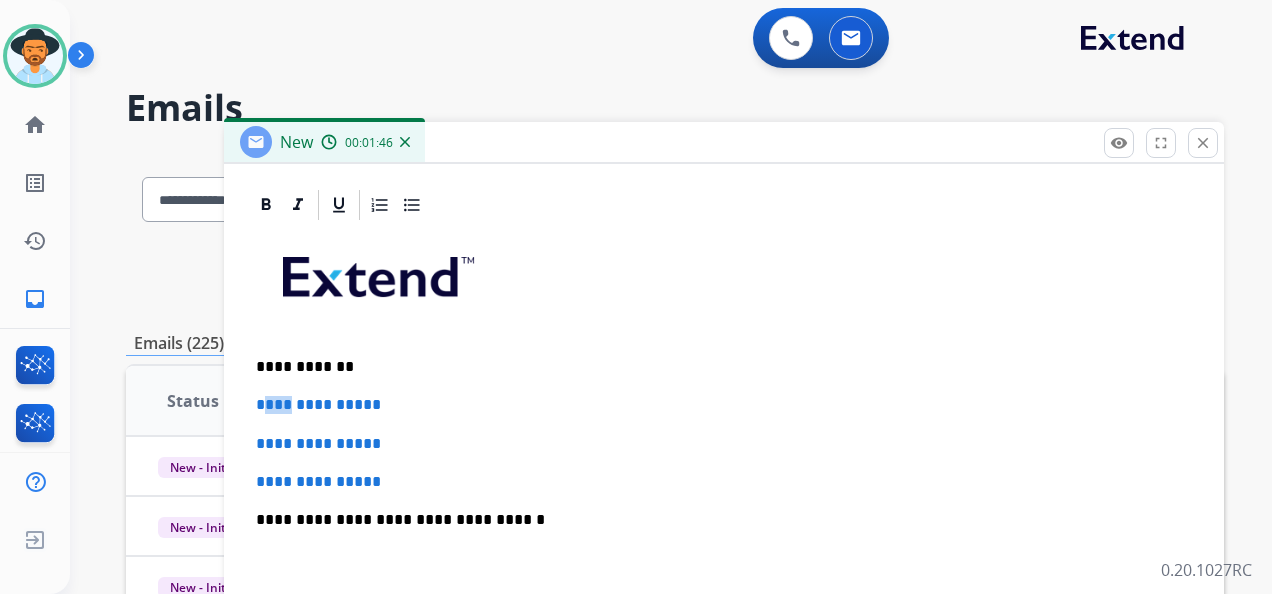 drag, startPoint x: 260, startPoint y: 398, endPoint x: 297, endPoint y: 405, distance: 37.65634 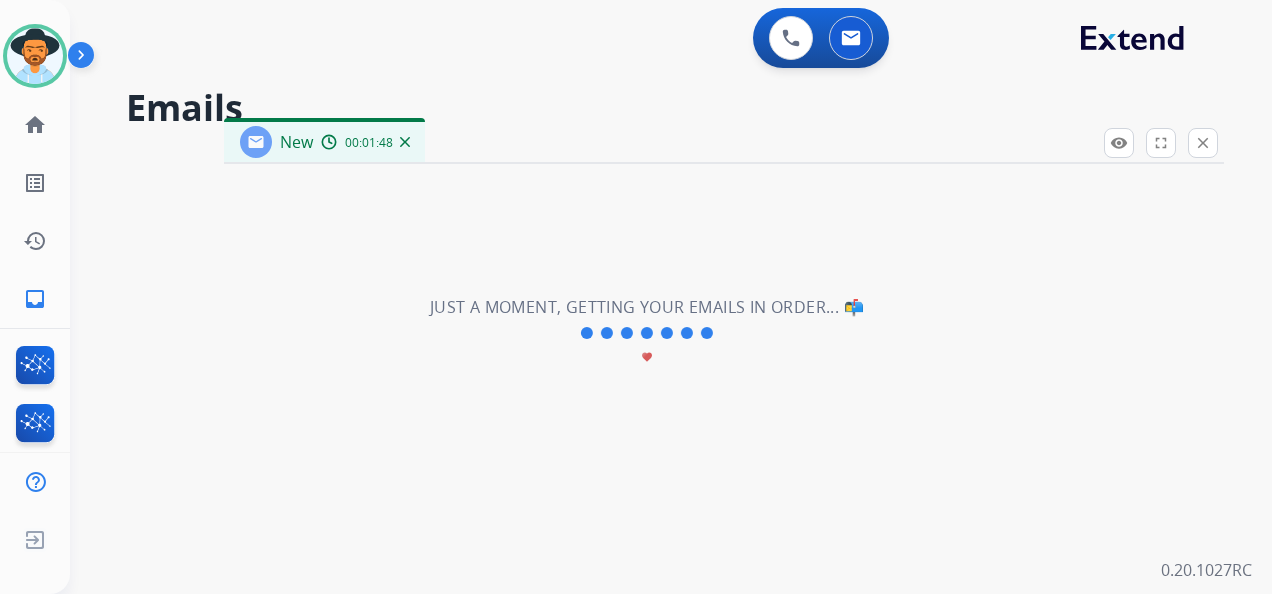 scroll, scrollTop: 1254, scrollLeft: 0, axis: vertical 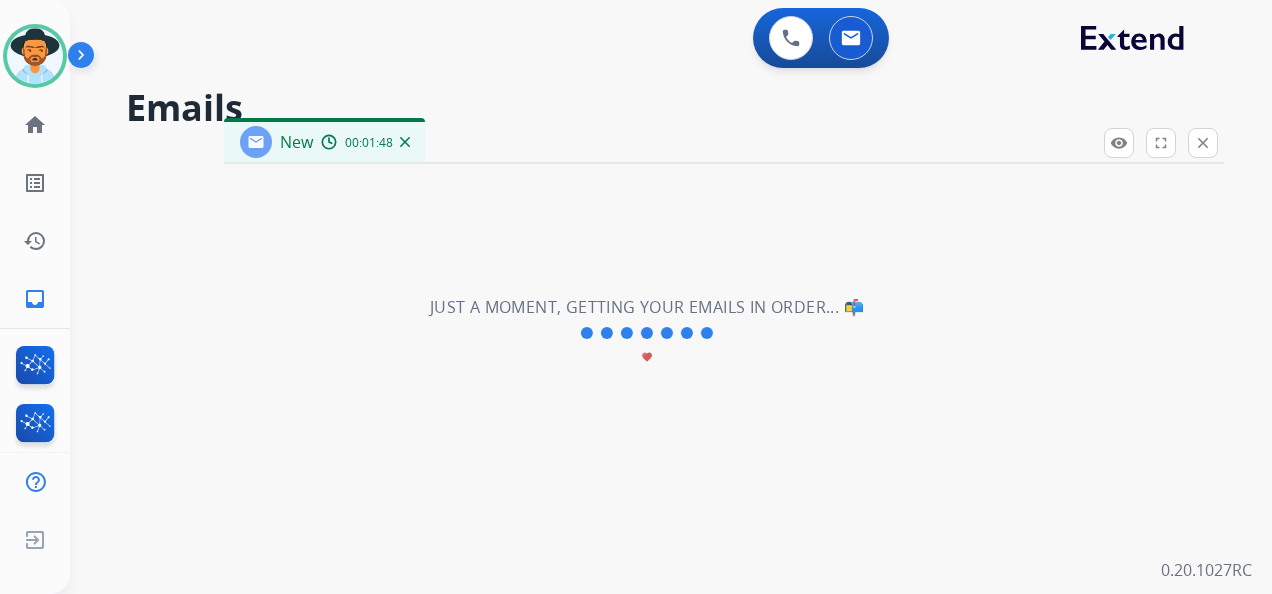 drag, startPoint x: 252, startPoint y: 397, endPoint x: 403, endPoint y: 479, distance: 171.8284 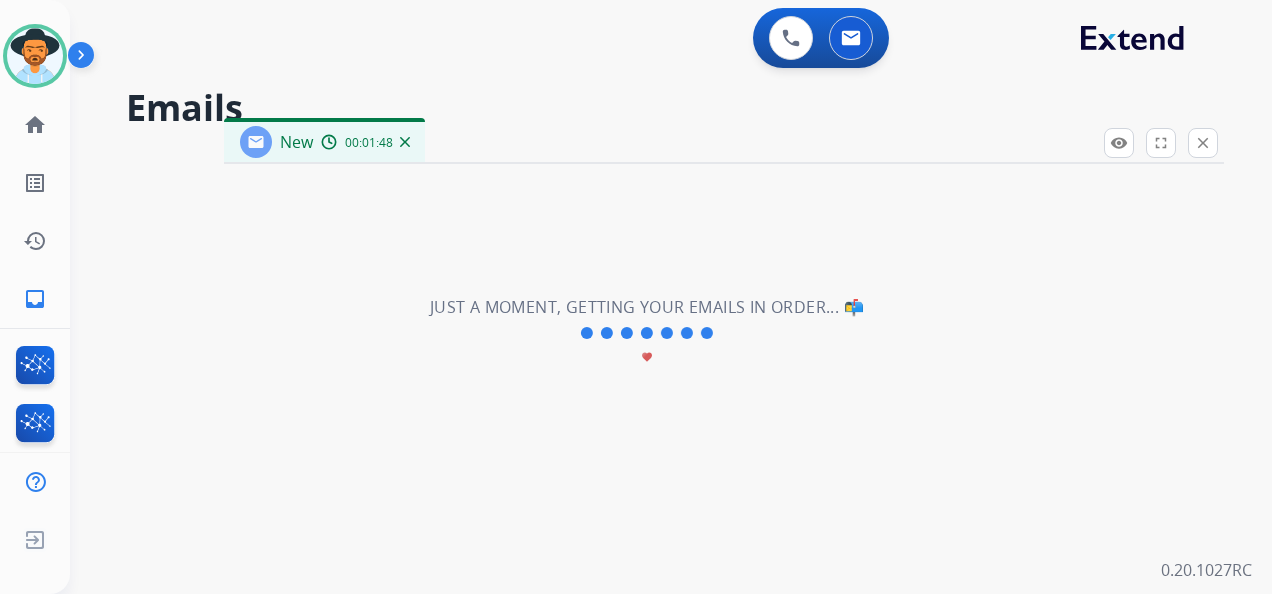 click on "**********" at bounding box center [647, 333] 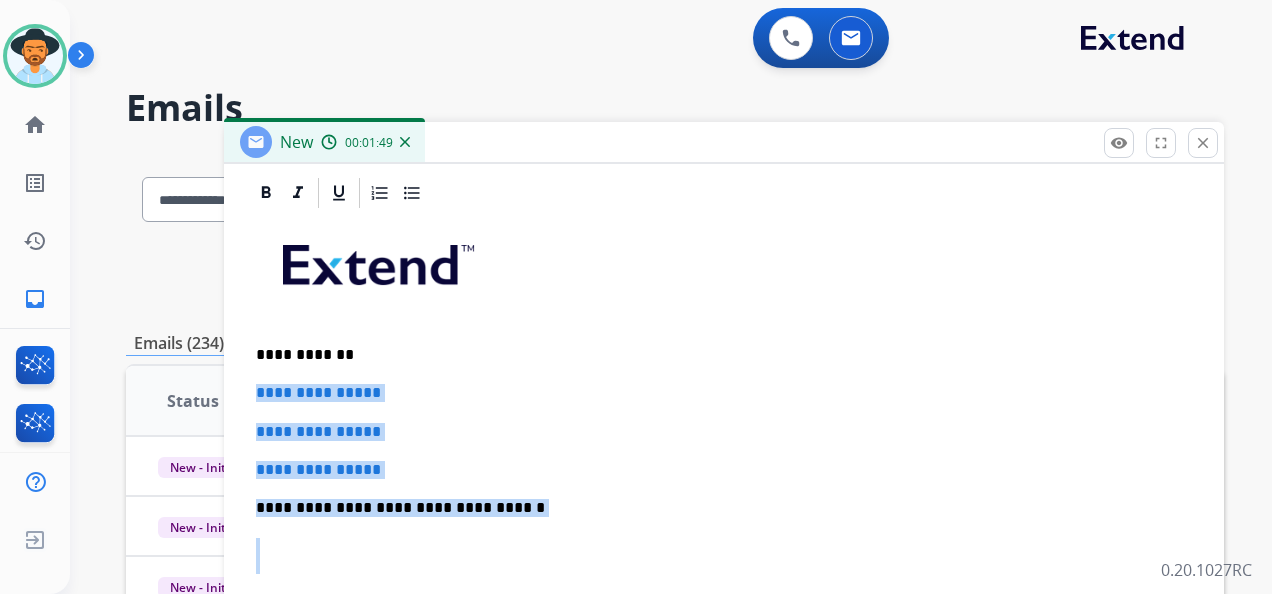 scroll, scrollTop: 508, scrollLeft: 0, axis: vertical 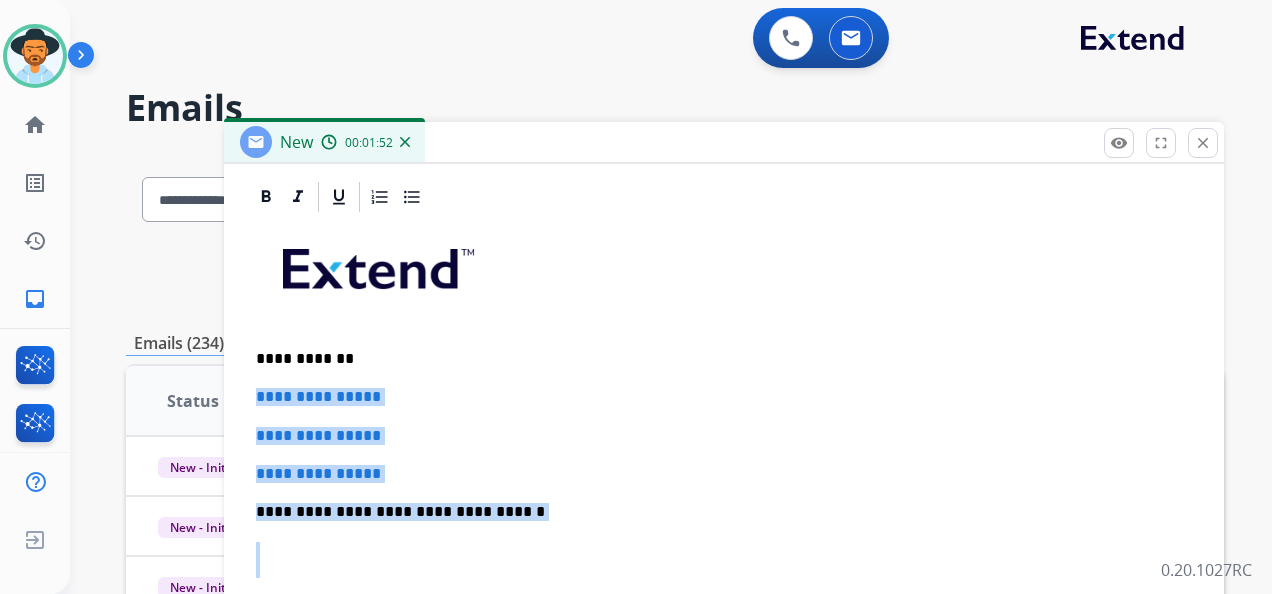 click on "**********" at bounding box center [724, 559] 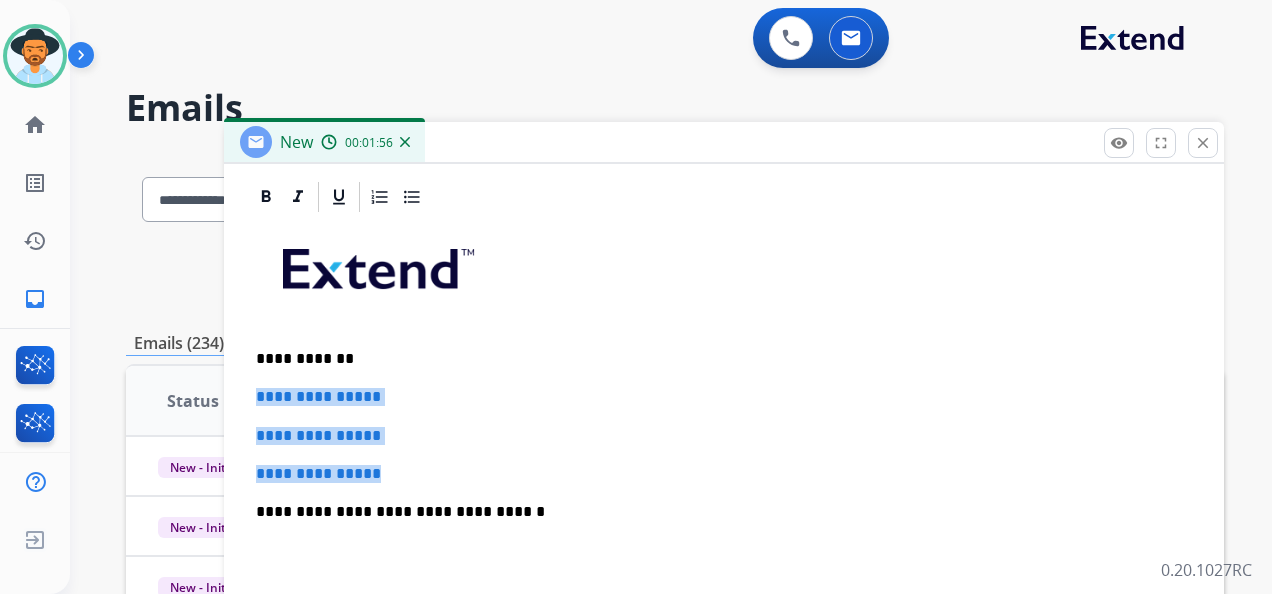 drag, startPoint x: 253, startPoint y: 389, endPoint x: 397, endPoint y: 454, distance: 157.99051 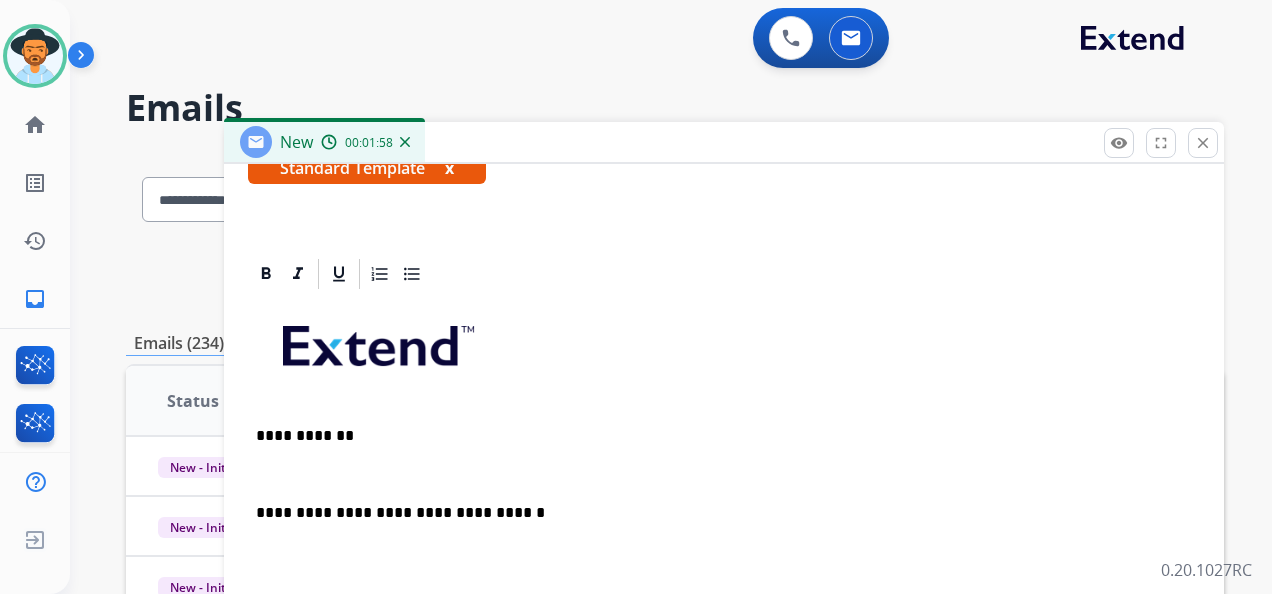 scroll, scrollTop: 508, scrollLeft: 0, axis: vertical 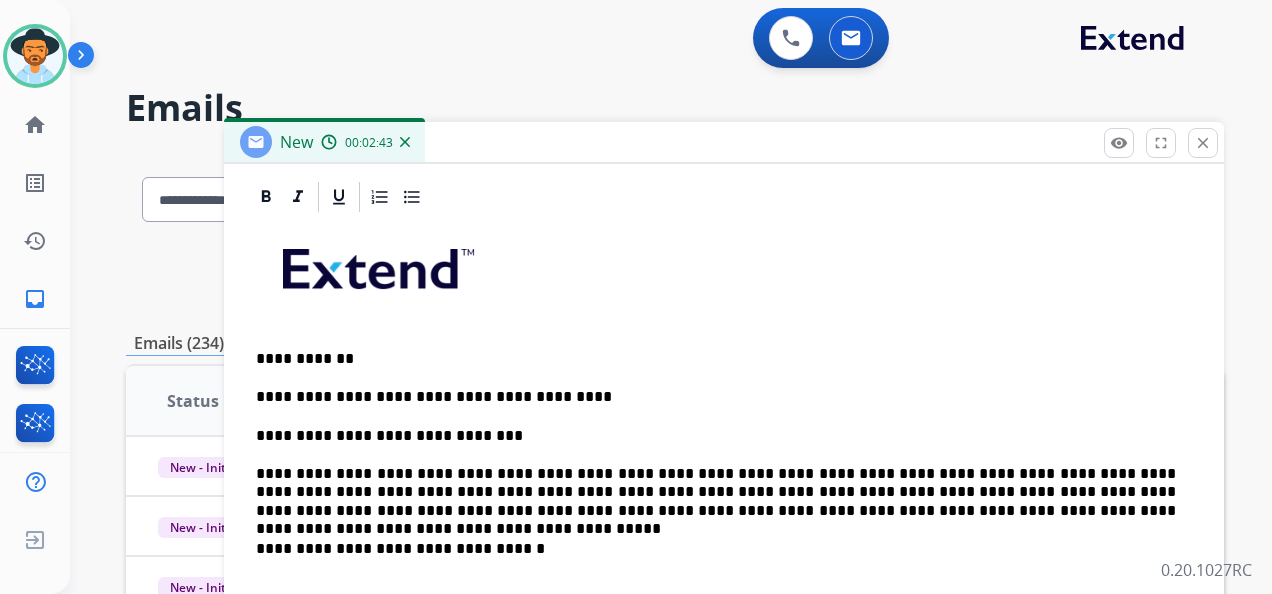click on "**********" at bounding box center (716, 492) 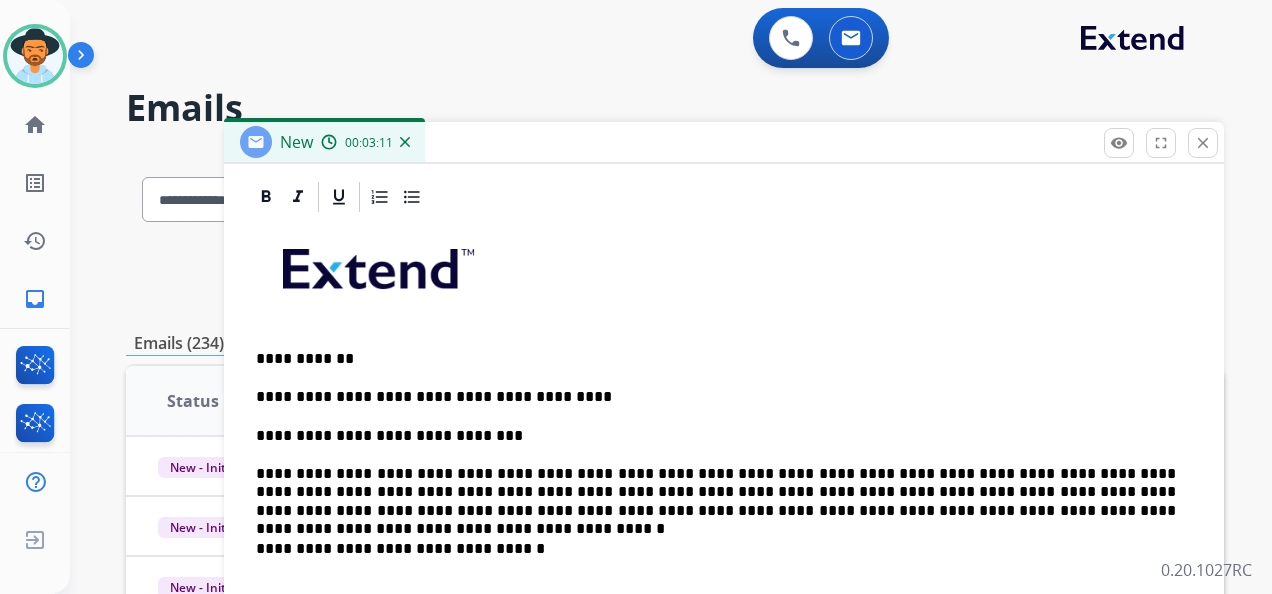 scroll, scrollTop: 545, scrollLeft: 0, axis: vertical 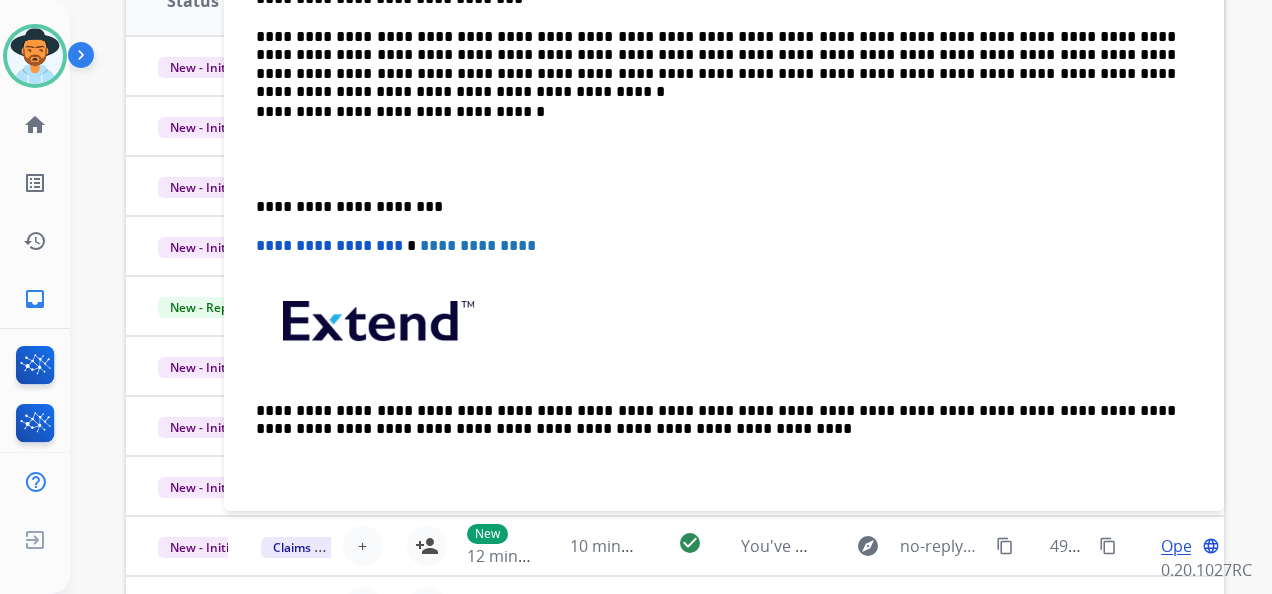 drag, startPoint x: 250, startPoint y: 200, endPoint x: 271, endPoint y: 203, distance: 21.213203 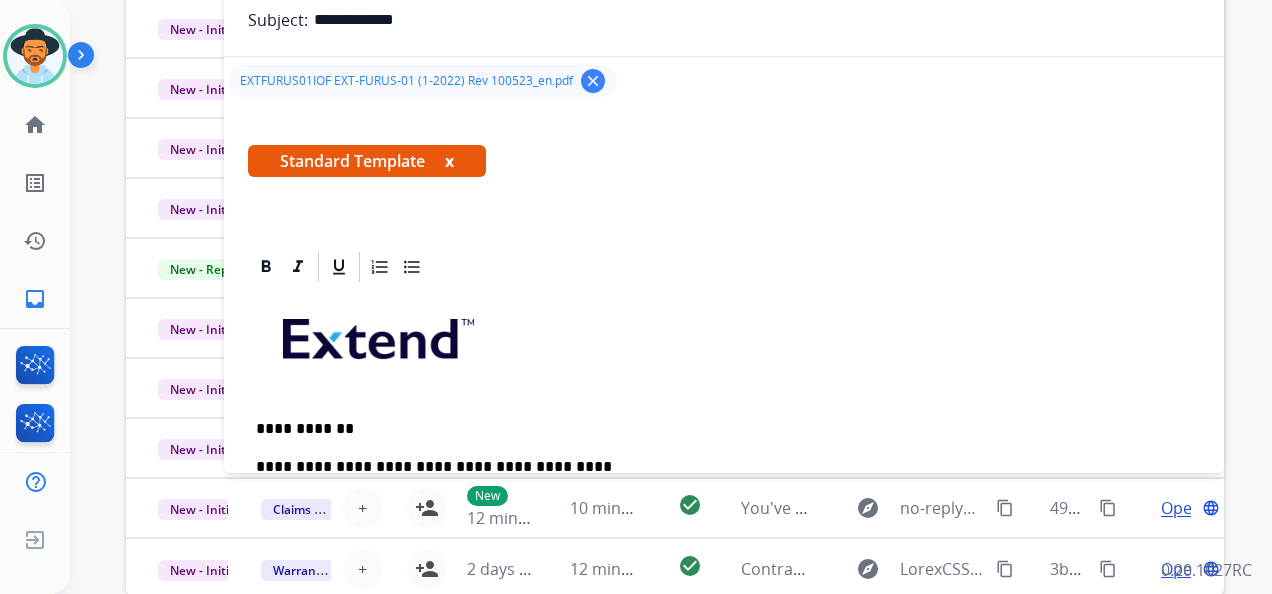 scroll, scrollTop: 0, scrollLeft: 0, axis: both 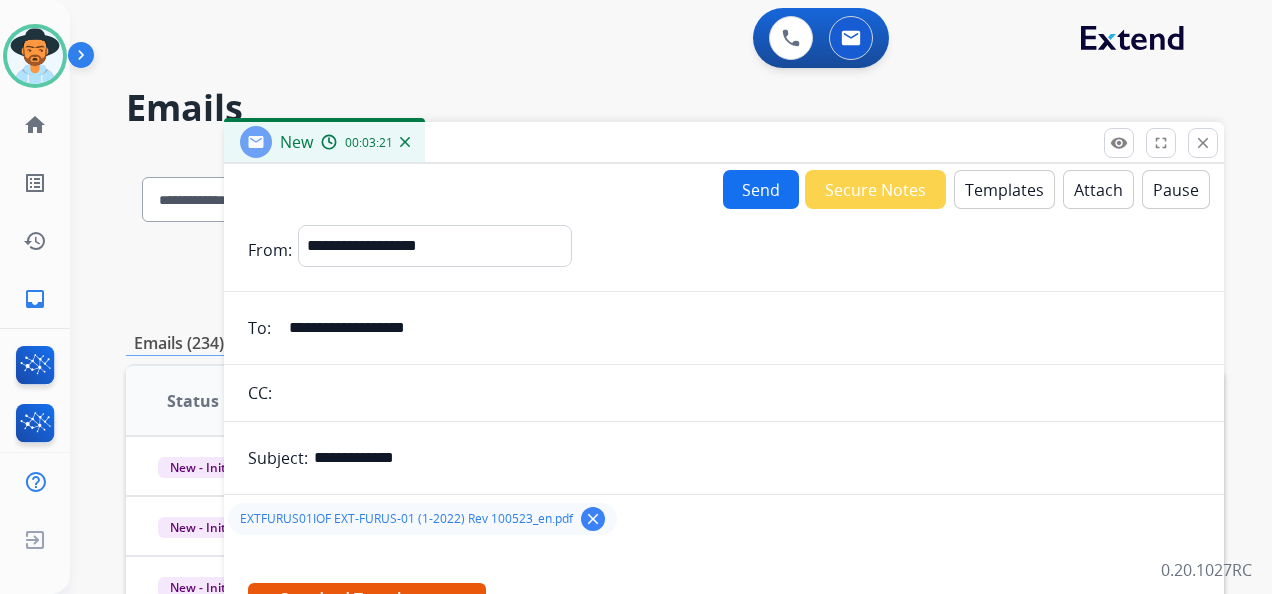 click on "Send" at bounding box center [761, 189] 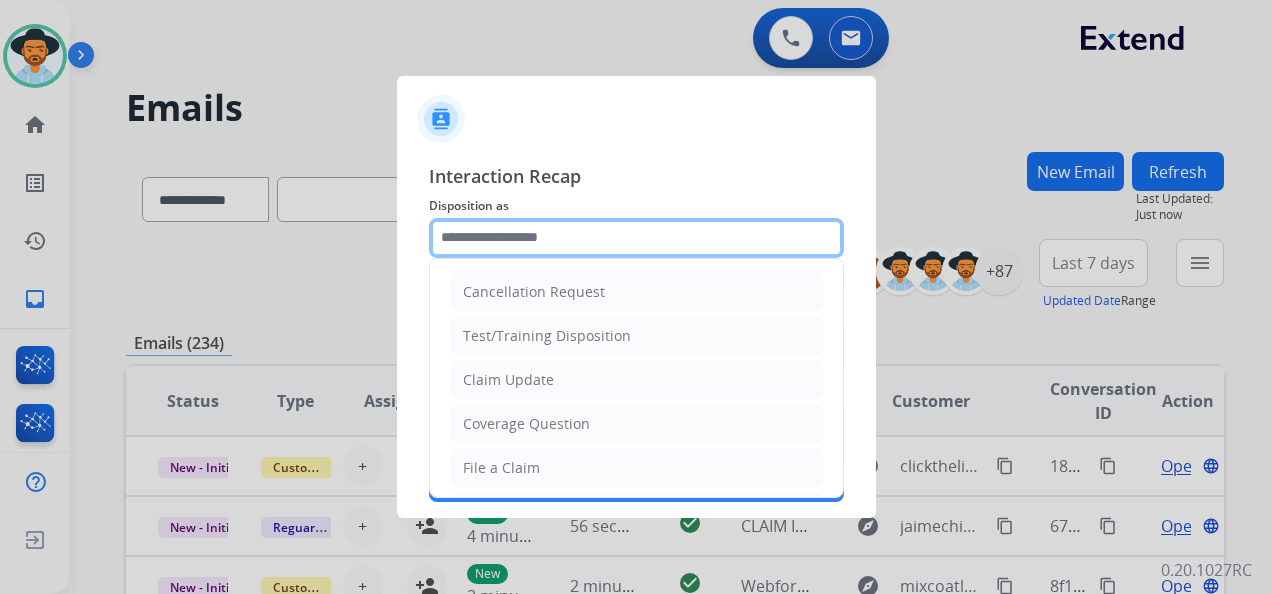 click 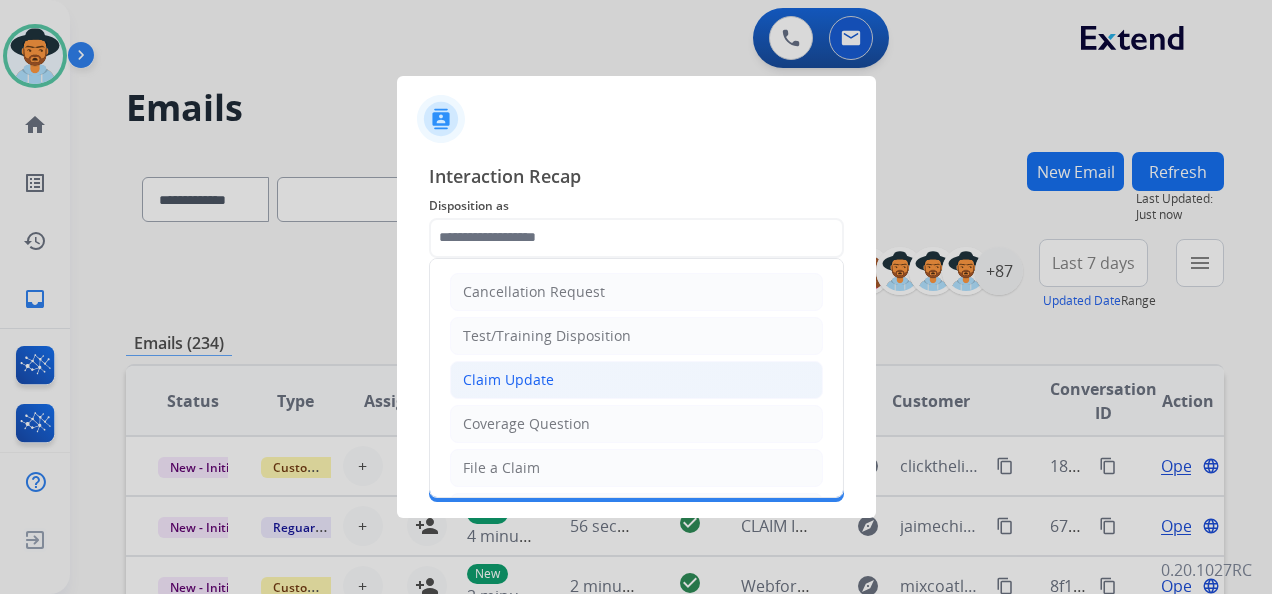 click on "Claim Update" 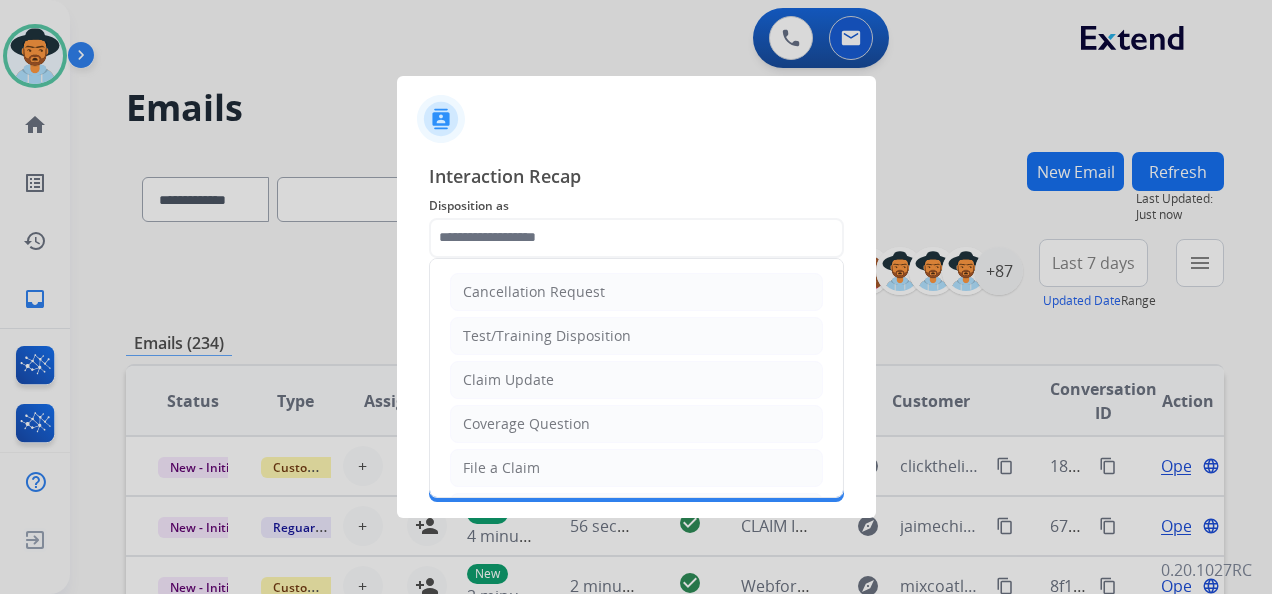 type on "**********" 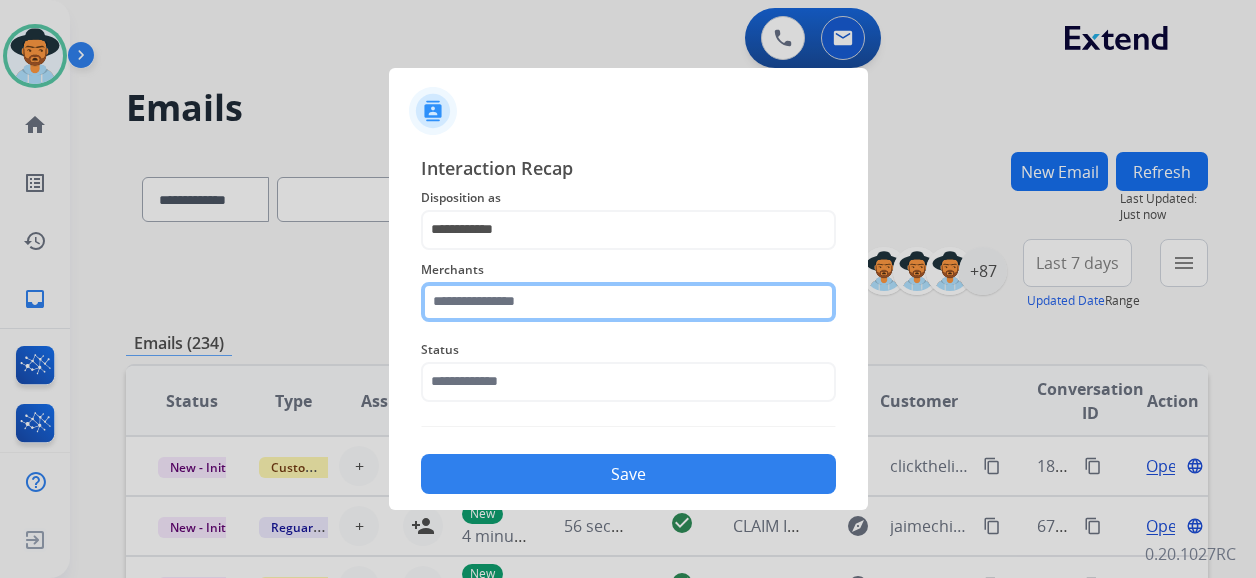 click 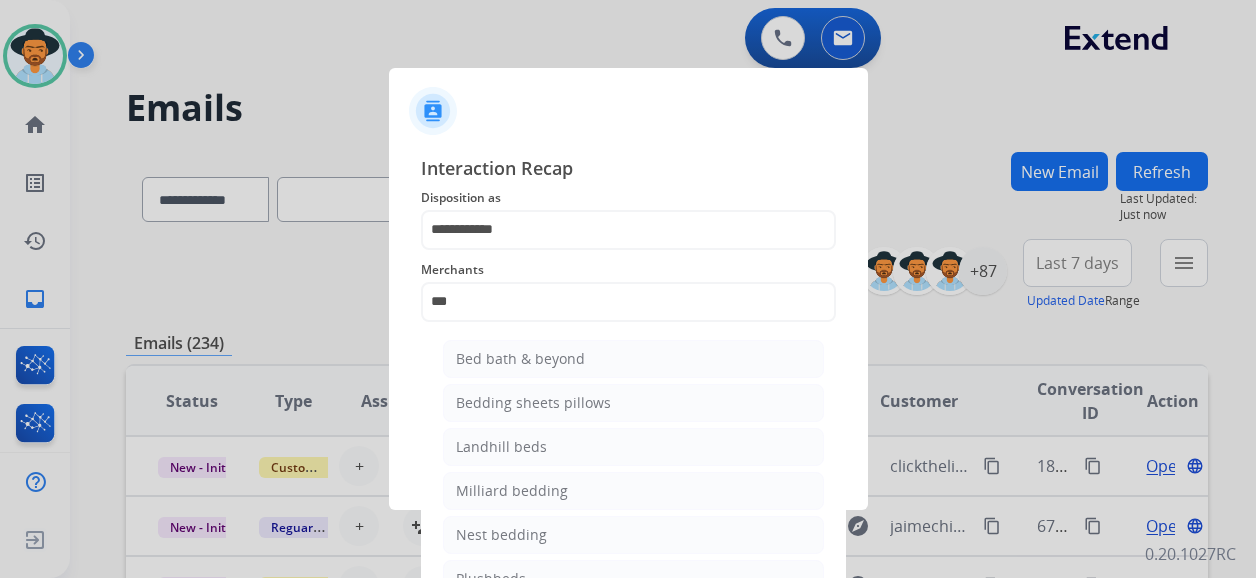 drag, startPoint x: 562, startPoint y: 358, endPoint x: 575, endPoint y: 342, distance: 20.615528 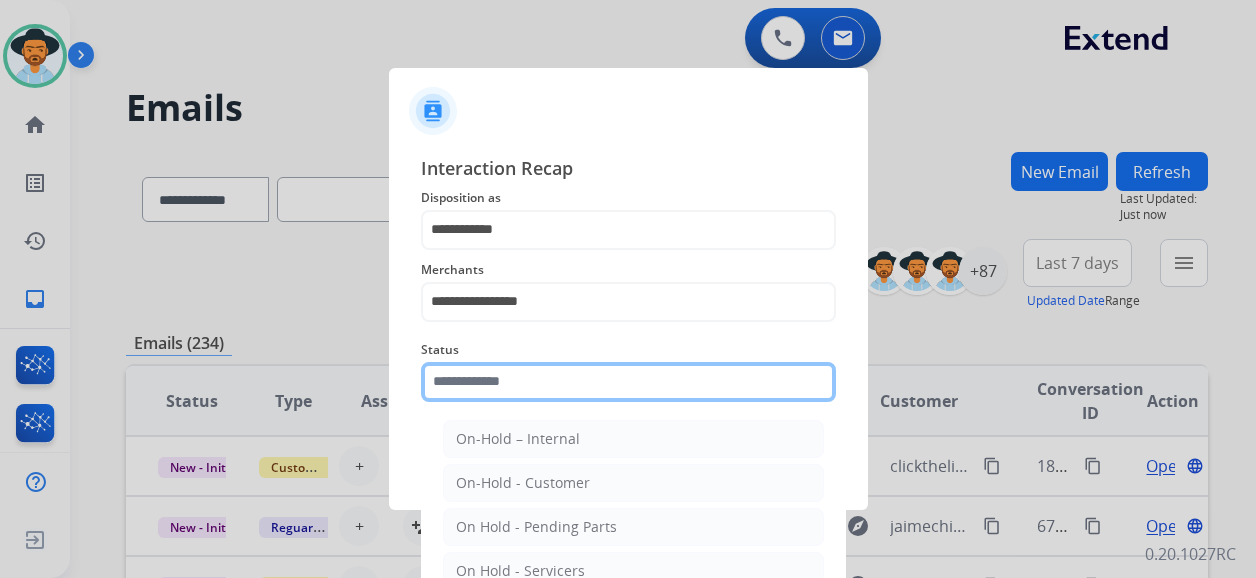 click 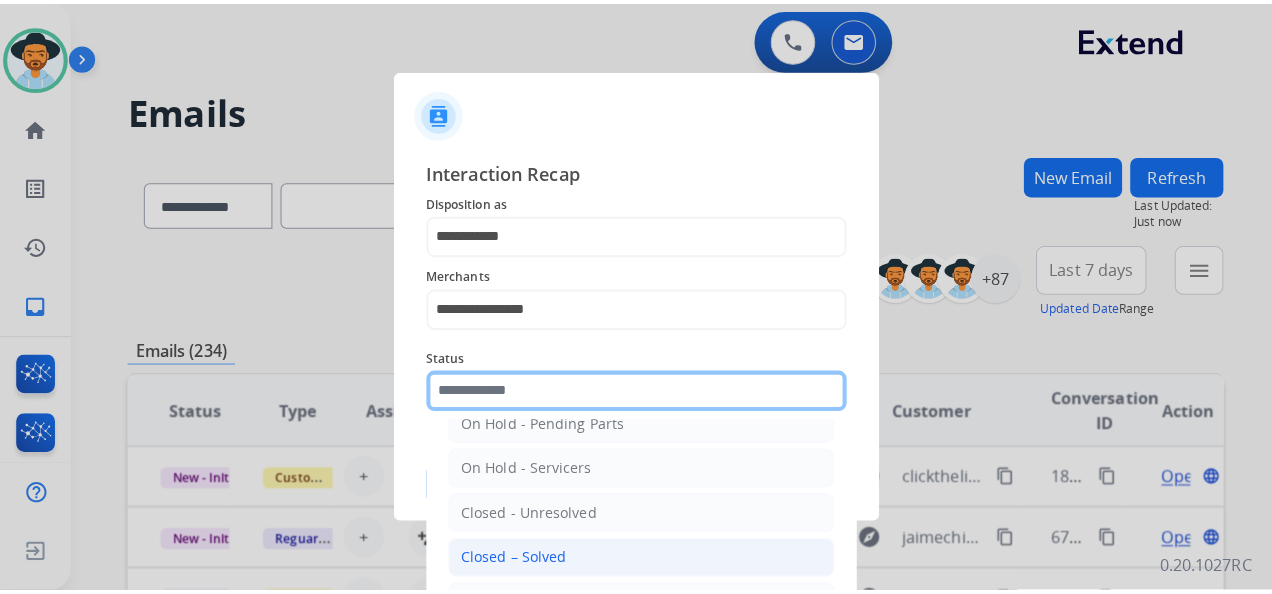 scroll, scrollTop: 114, scrollLeft: 0, axis: vertical 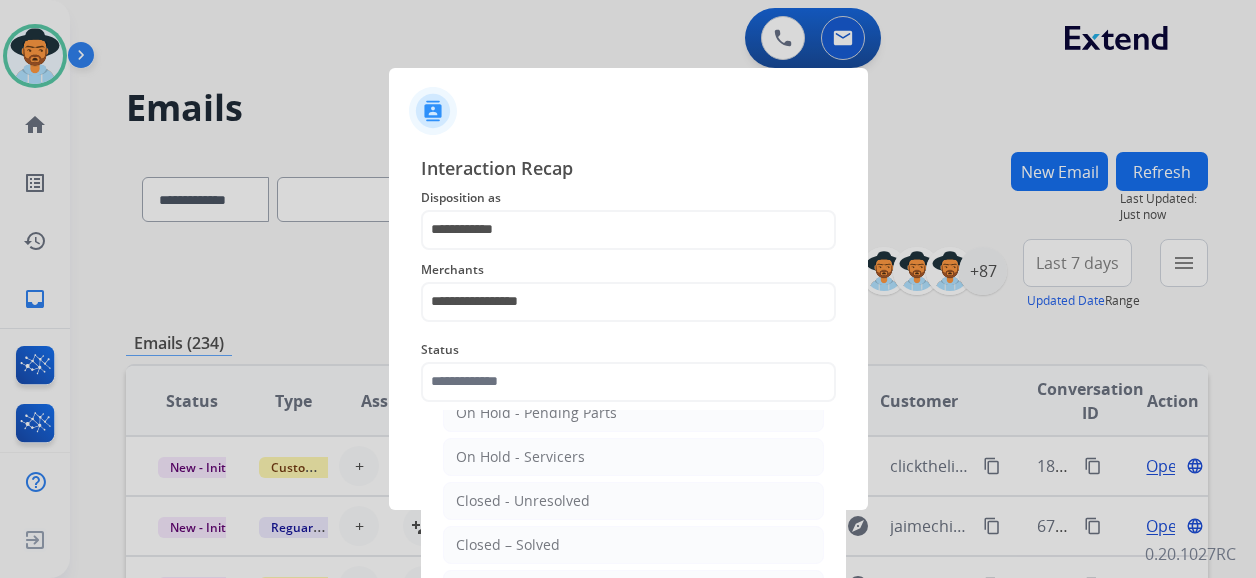 click on "Closed – Solved" 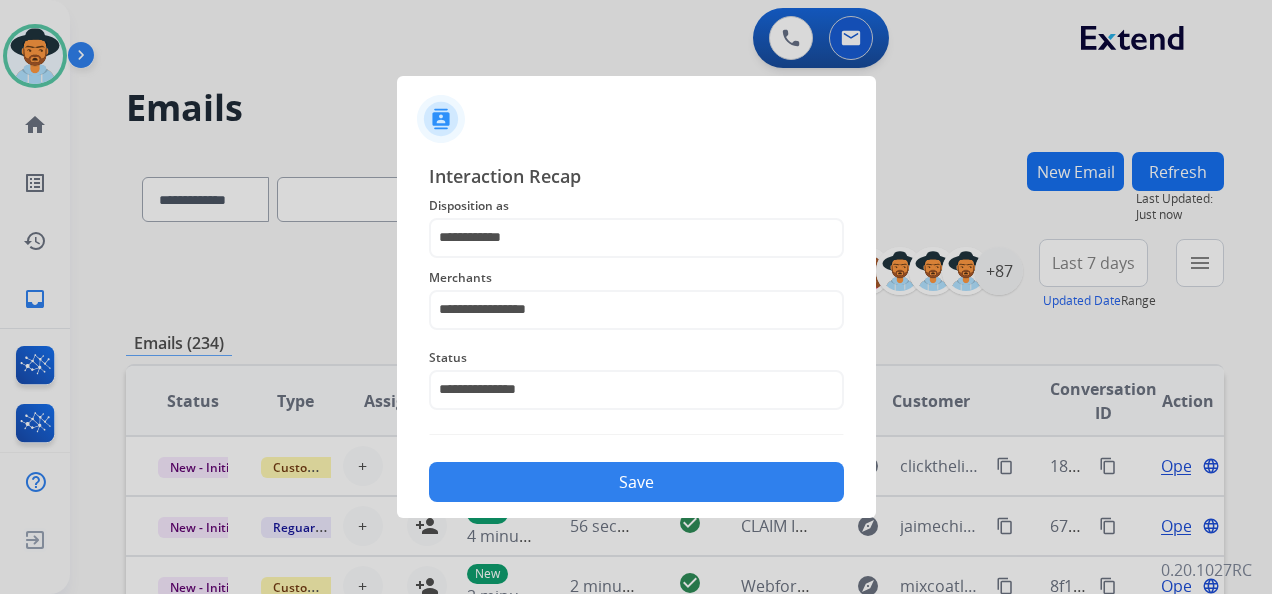 click on "Save" 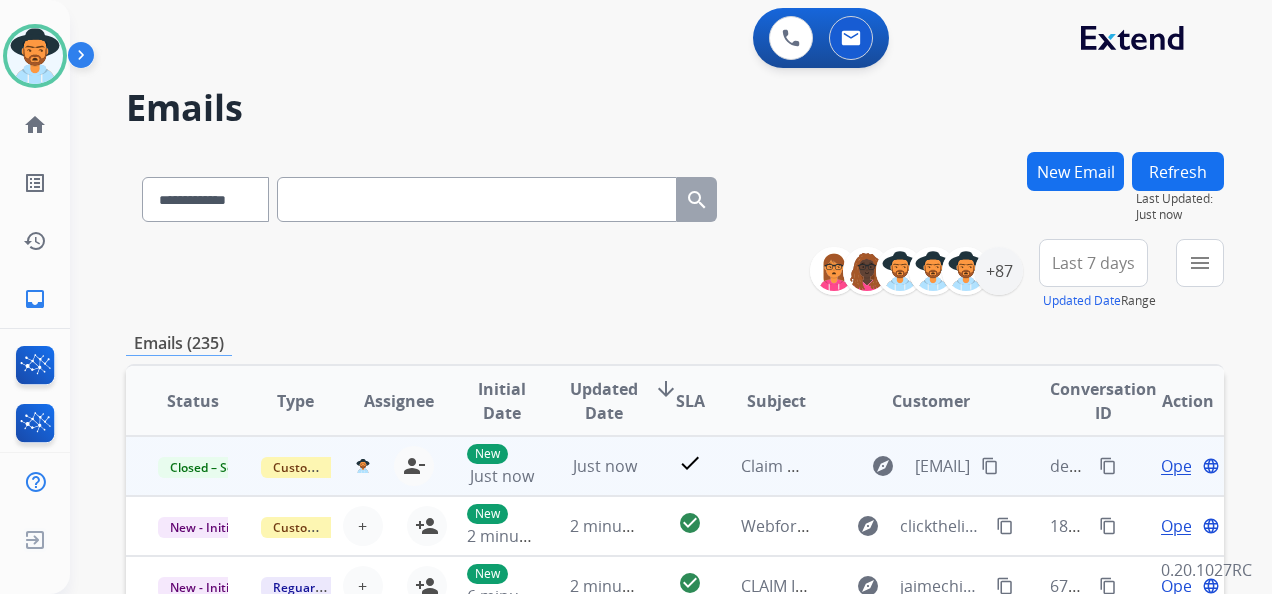 click on "content_copy" at bounding box center (1108, 466) 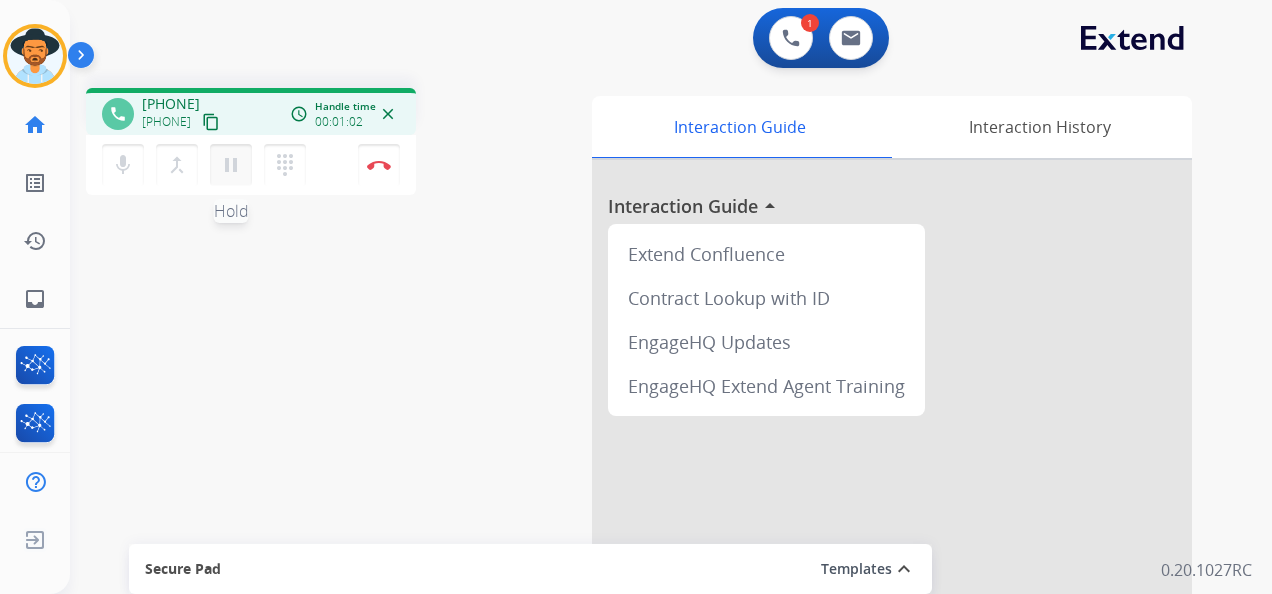 click on "pause" at bounding box center [231, 165] 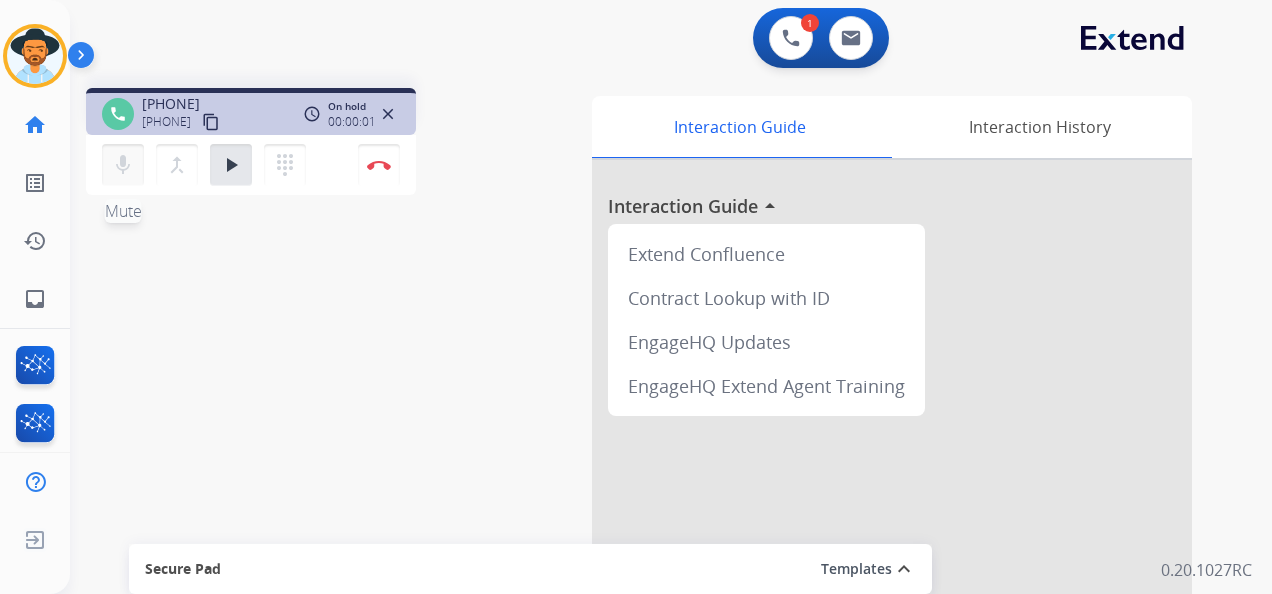 click on "mic" at bounding box center [123, 165] 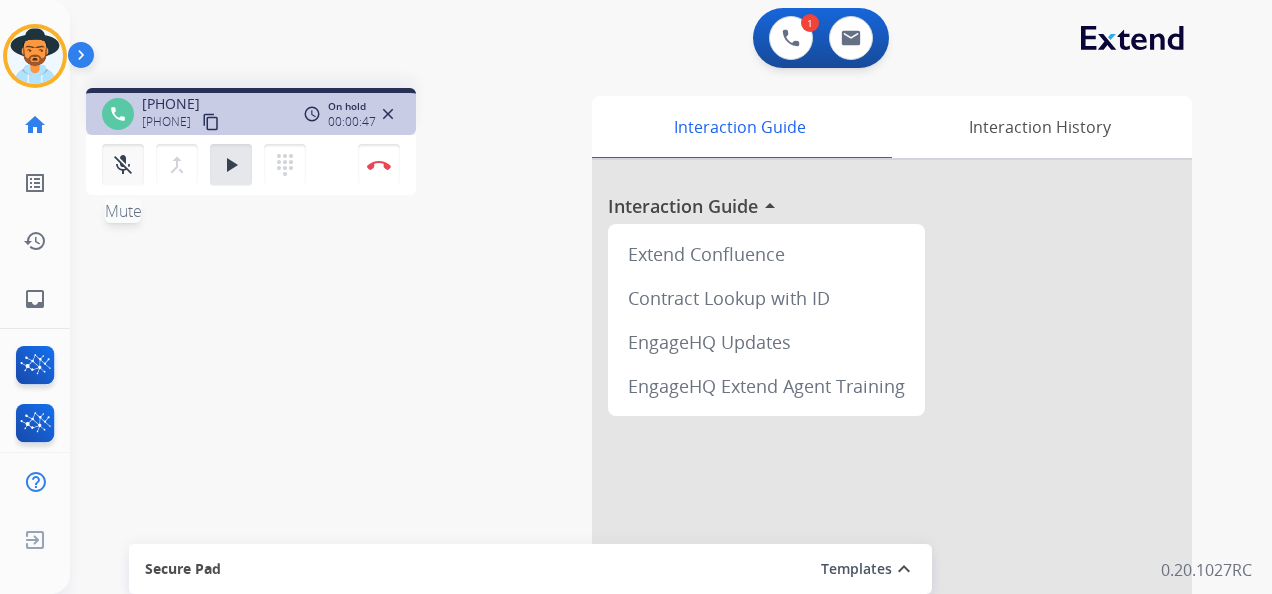 click on "mic_off" at bounding box center [123, 165] 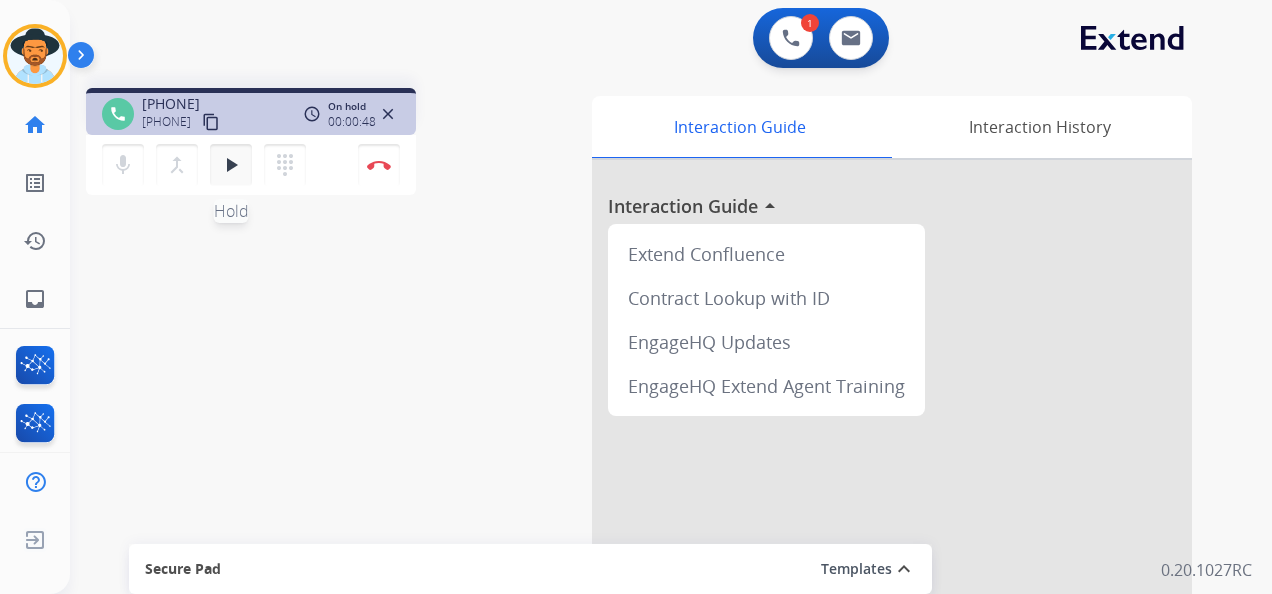 click on "play_arrow" at bounding box center [231, 165] 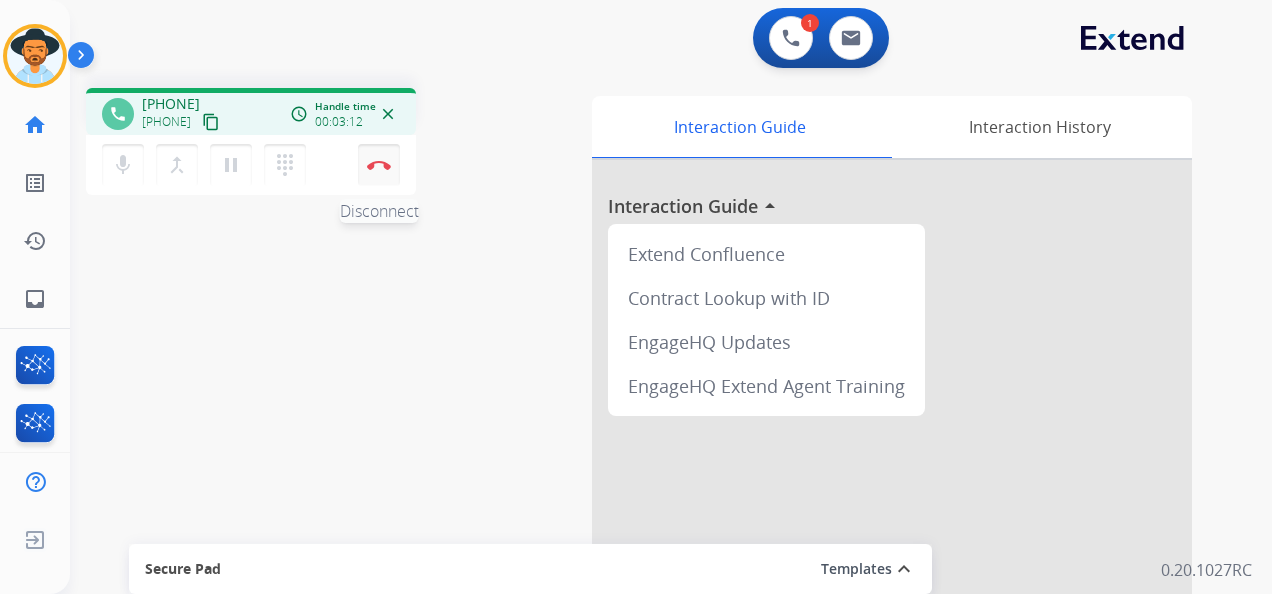 click on "Disconnect" at bounding box center (379, 165) 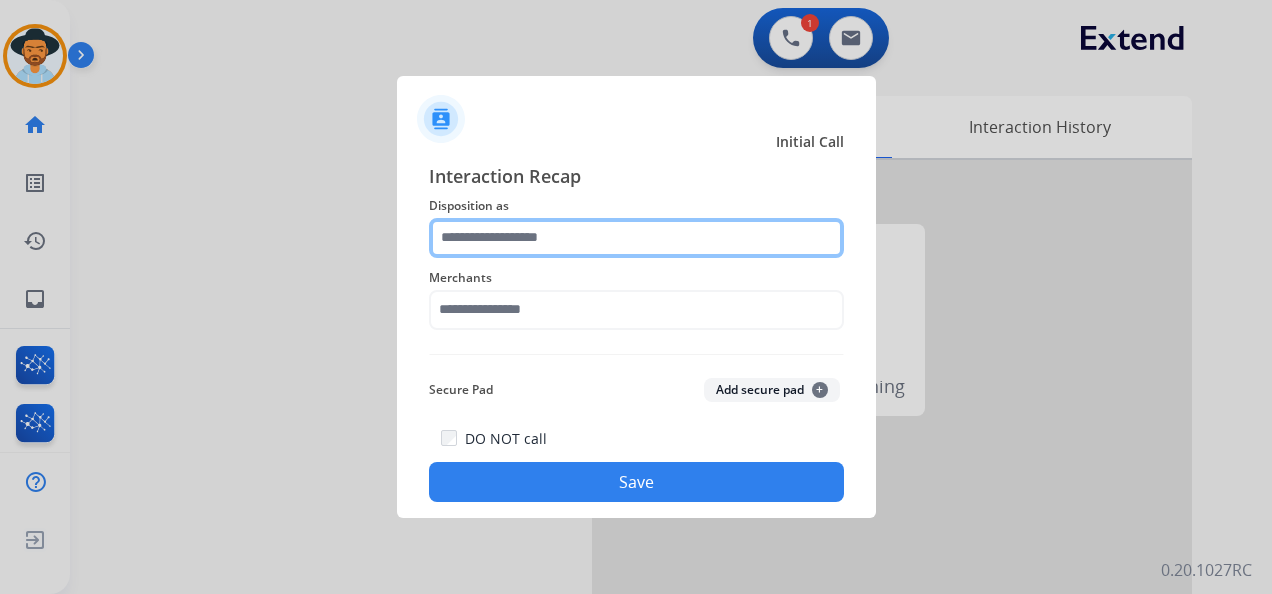click 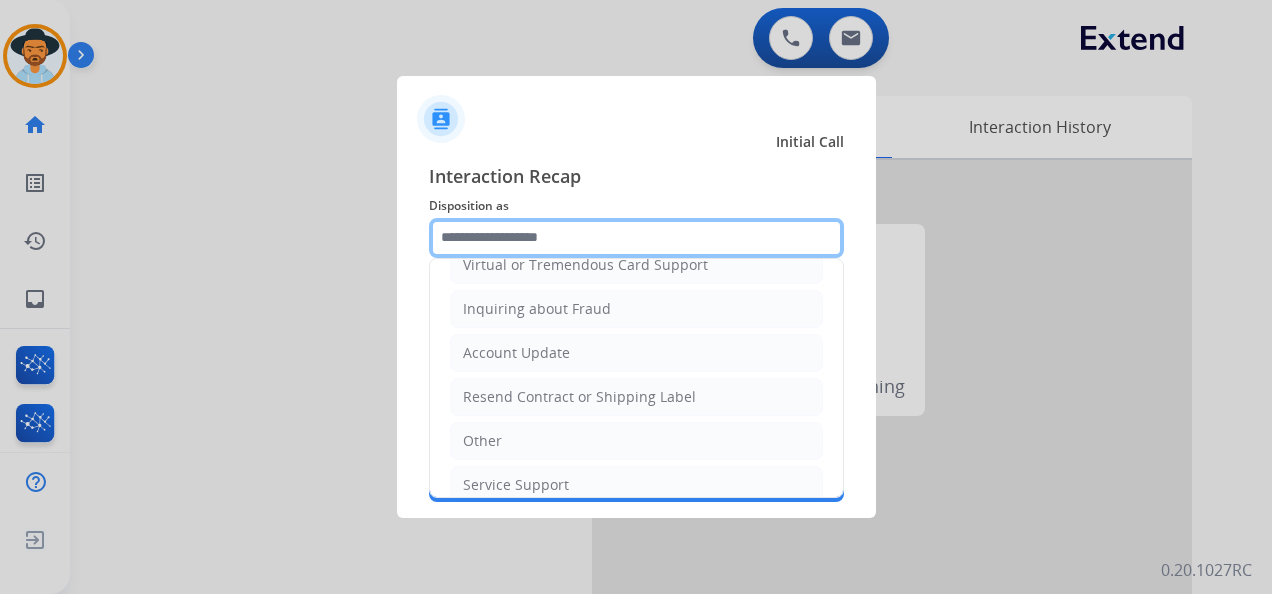 scroll, scrollTop: 303, scrollLeft: 0, axis: vertical 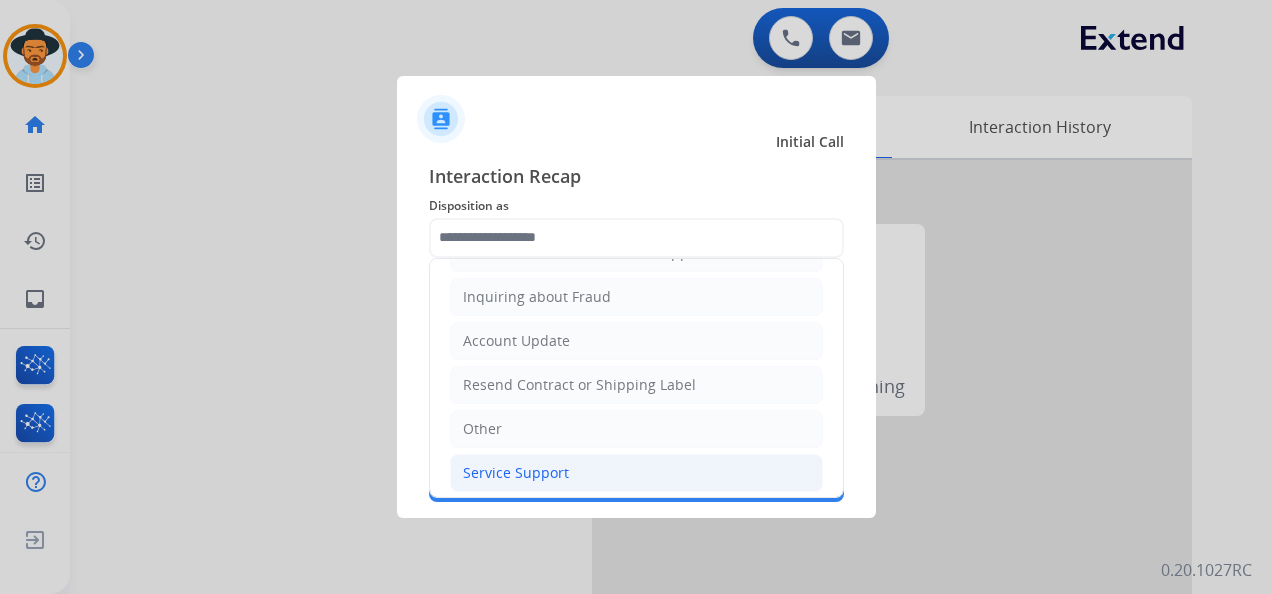 click on "Service Support" 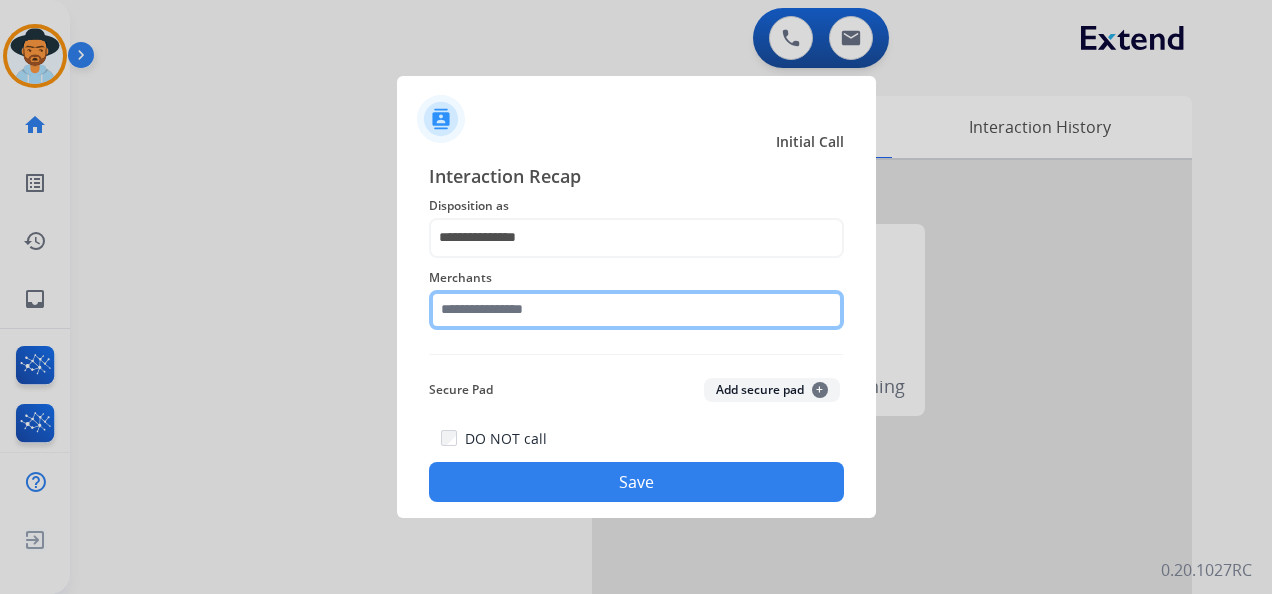 click 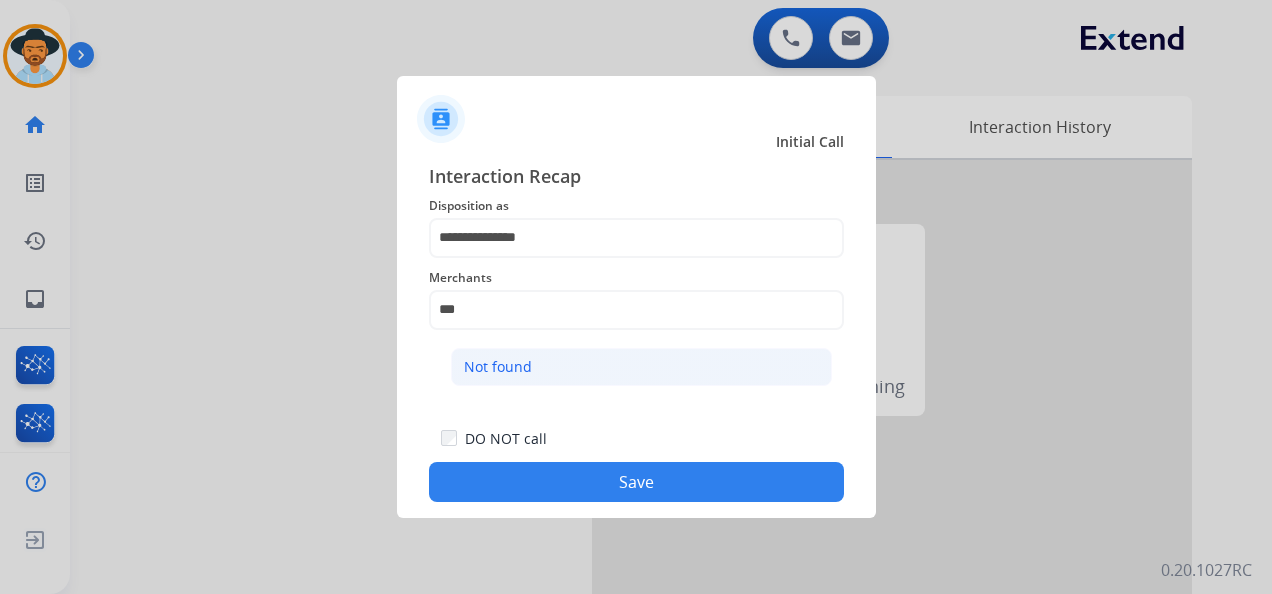 click on "Not found" 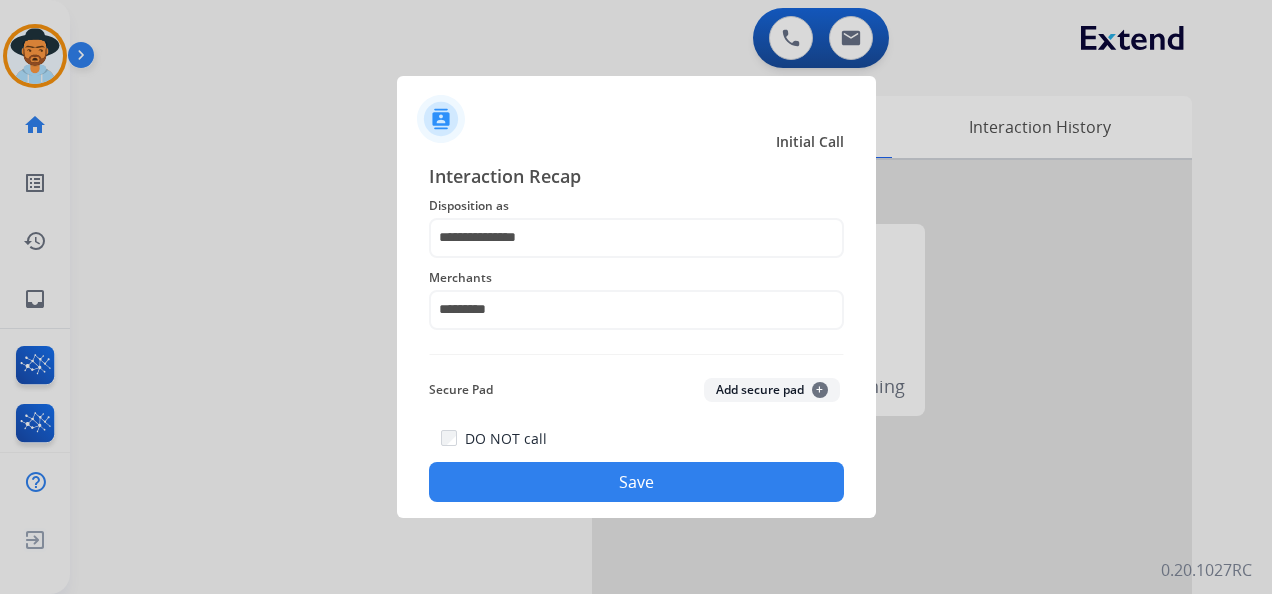 click on "Save" 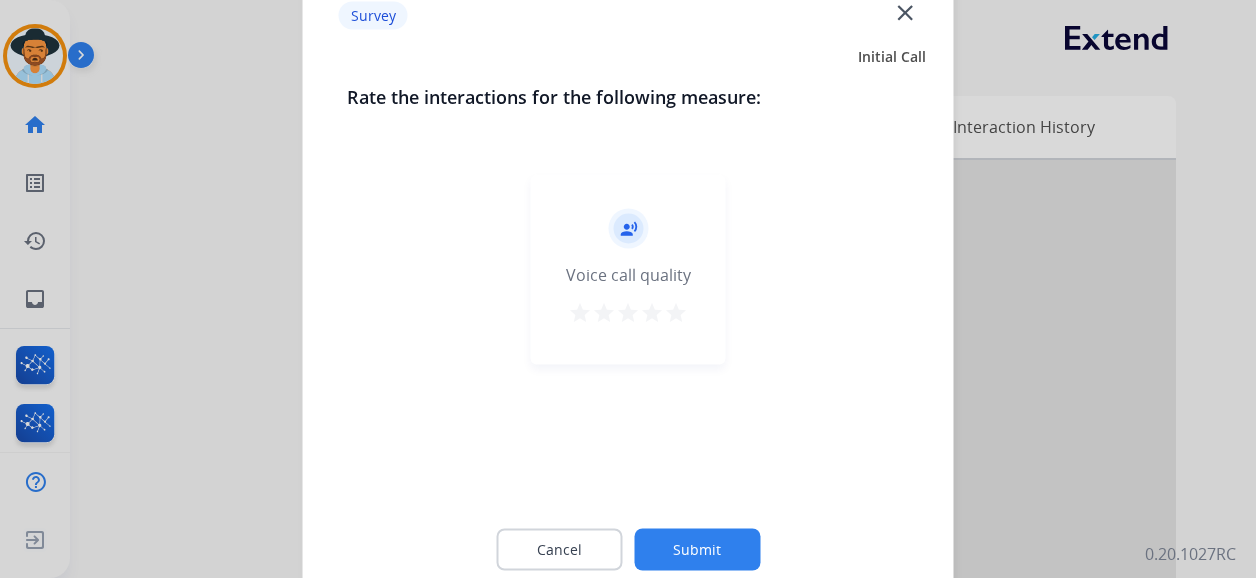 drag, startPoint x: 684, startPoint y: 311, endPoint x: 712, endPoint y: 400, distance: 93.30059 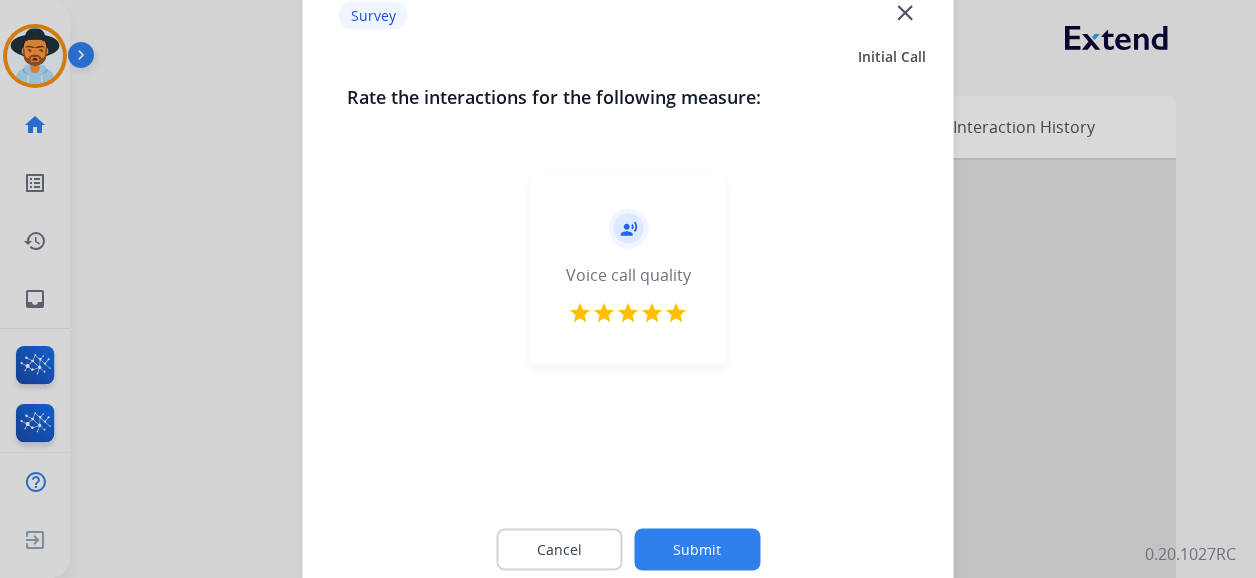 click on "Submit" 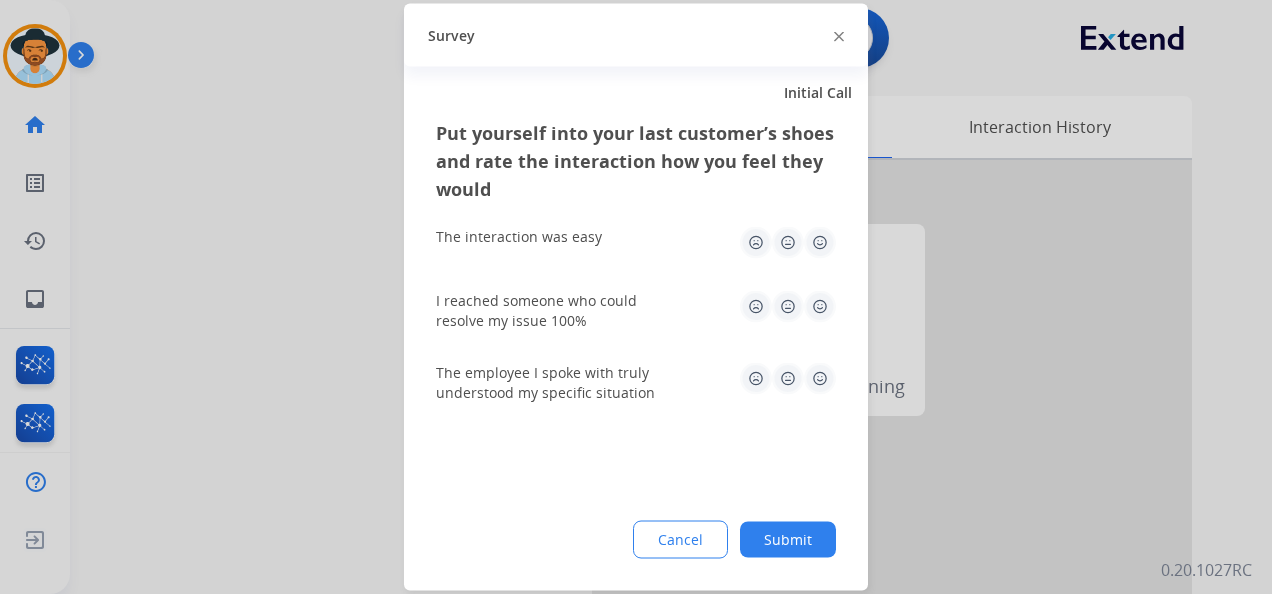 drag, startPoint x: 821, startPoint y: 240, endPoint x: 823, endPoint y: 290, distance: 50.039986 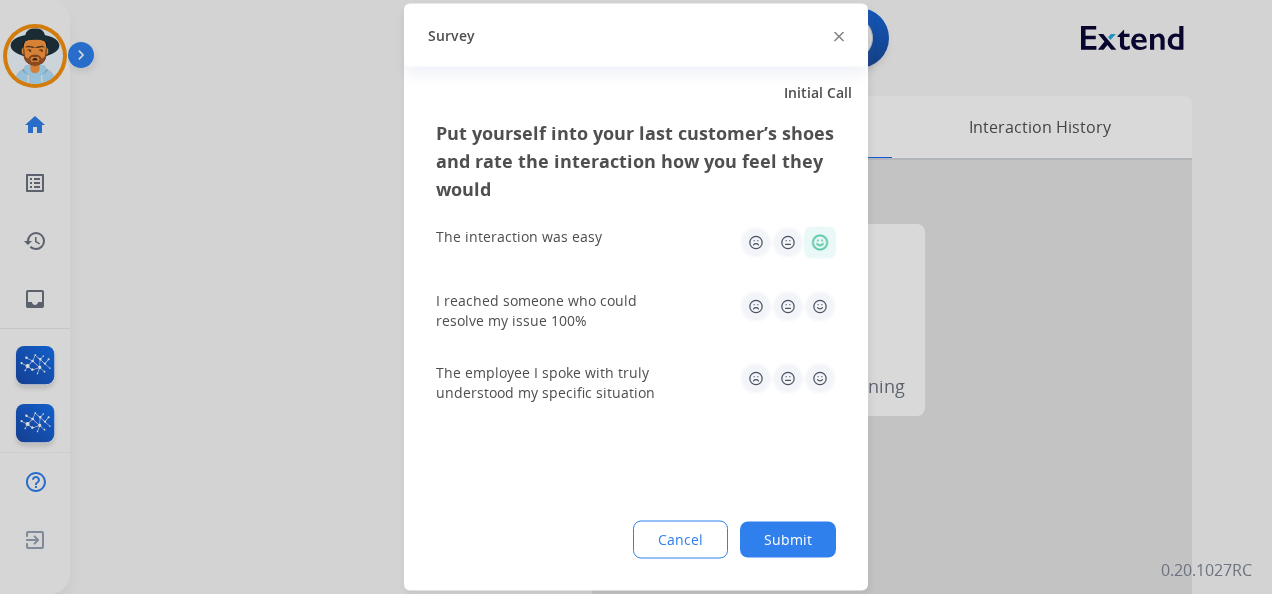 click 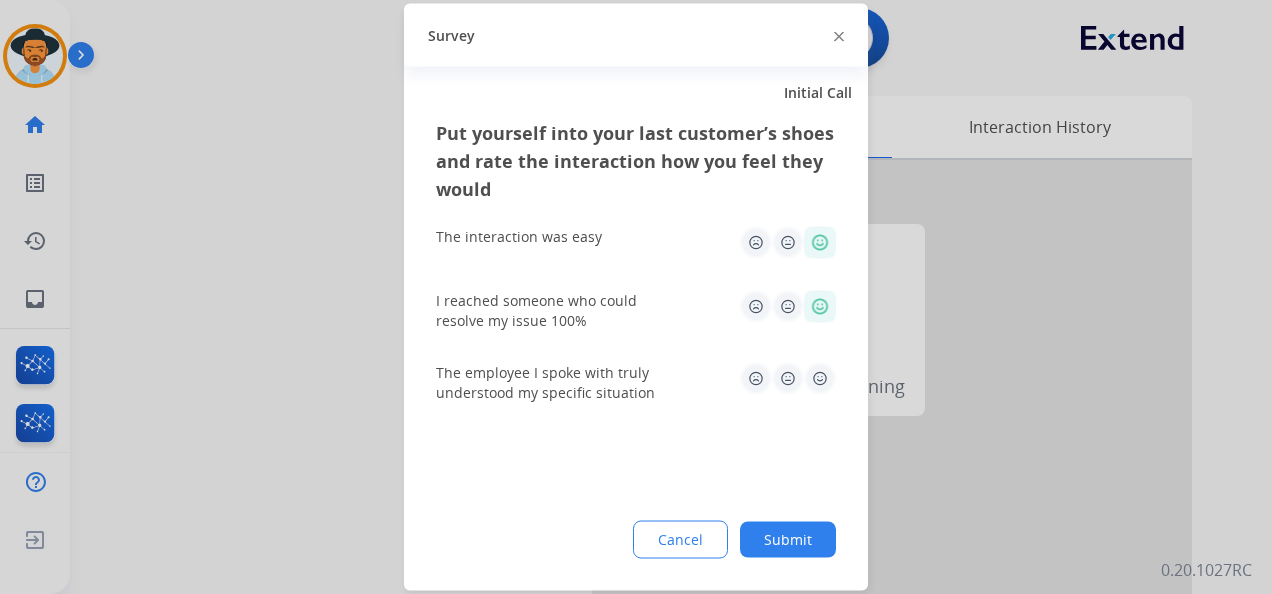 click 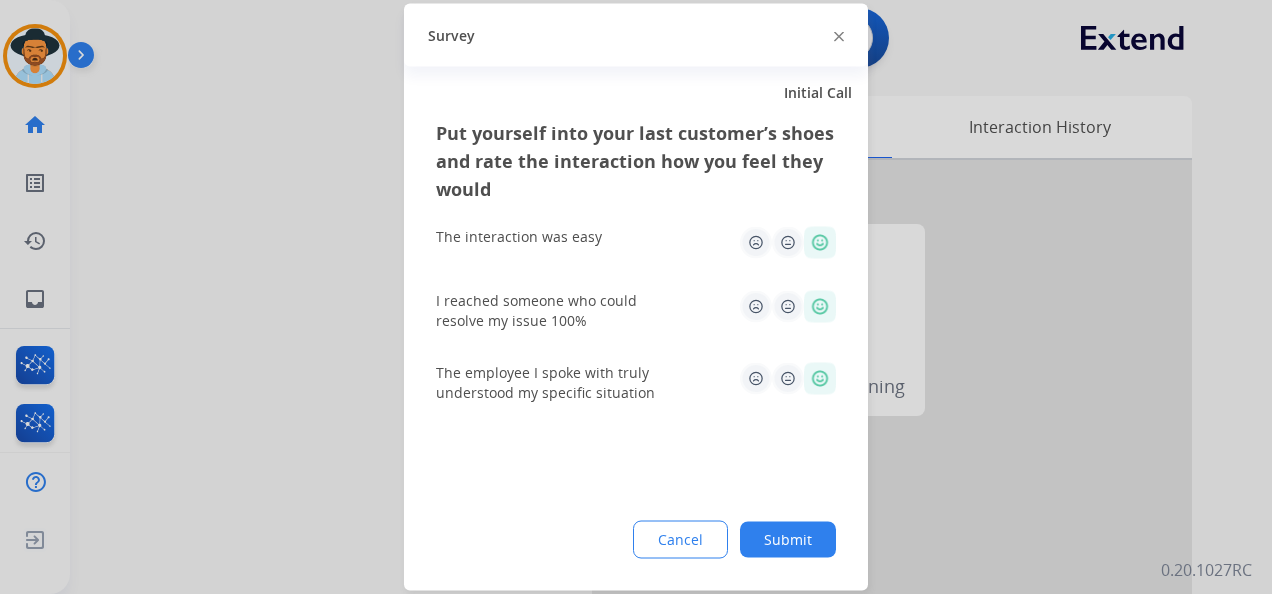click on "Submit" 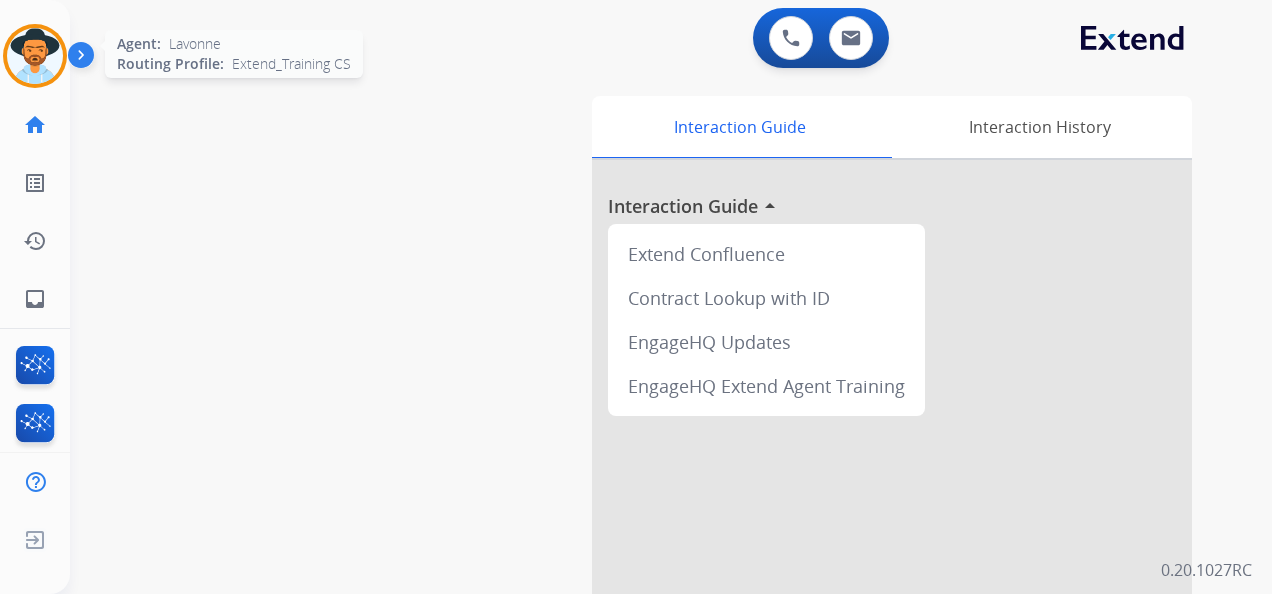 click at bounding box center [35, 56] 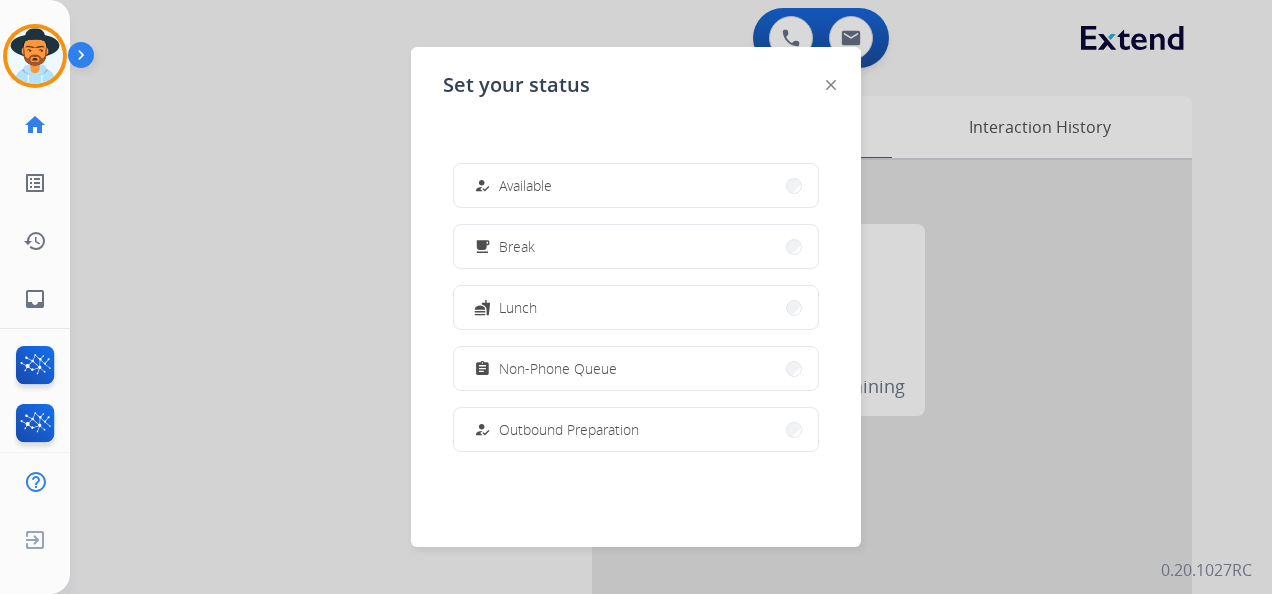 drag, startPoint x: 644, startPoint y: 192, endPoint x: 630, endPoint y: 180, distance: 18.439089 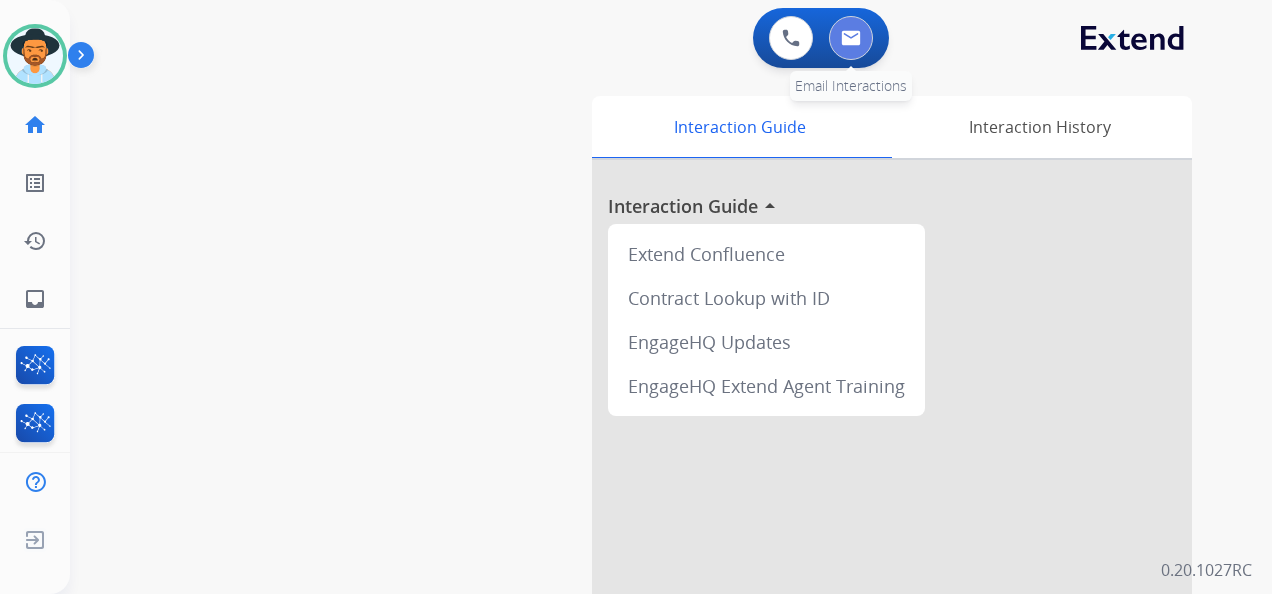 click at bounding box center [851, 38] 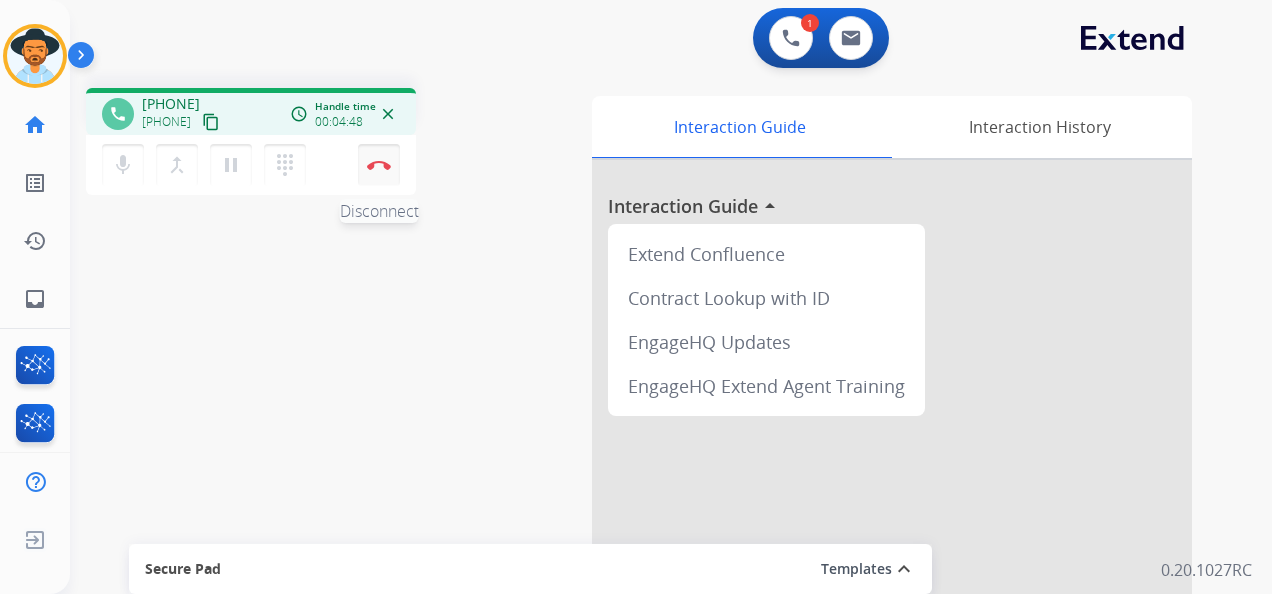 click at bounding box center [379, 165] 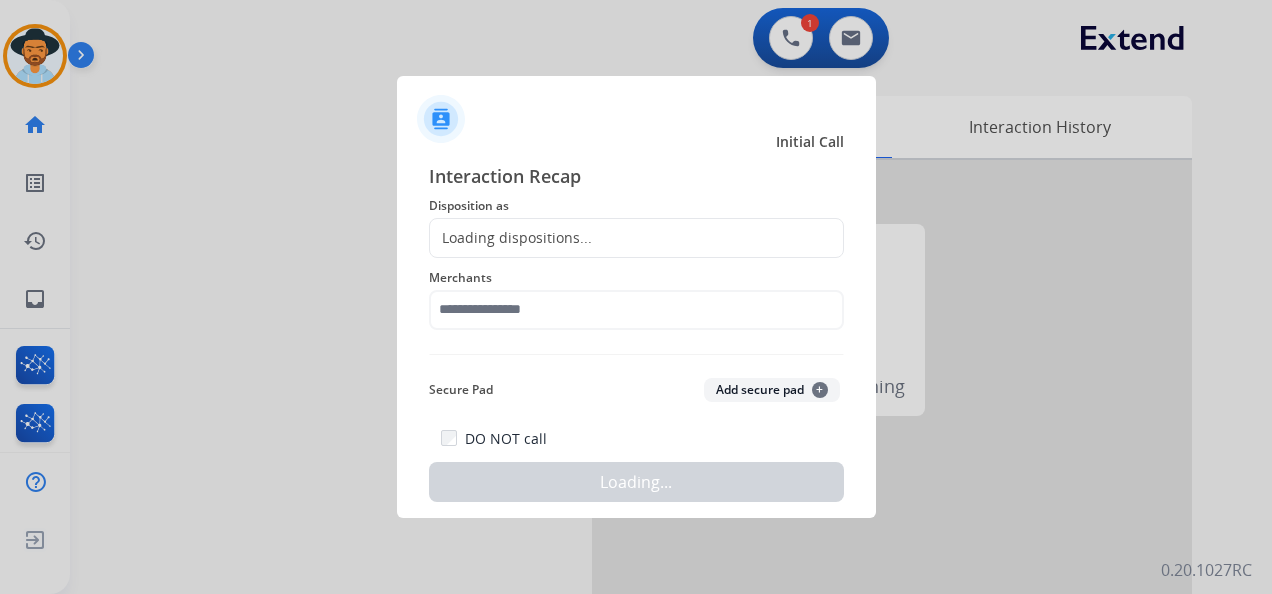 click on "Loading dispositions..." 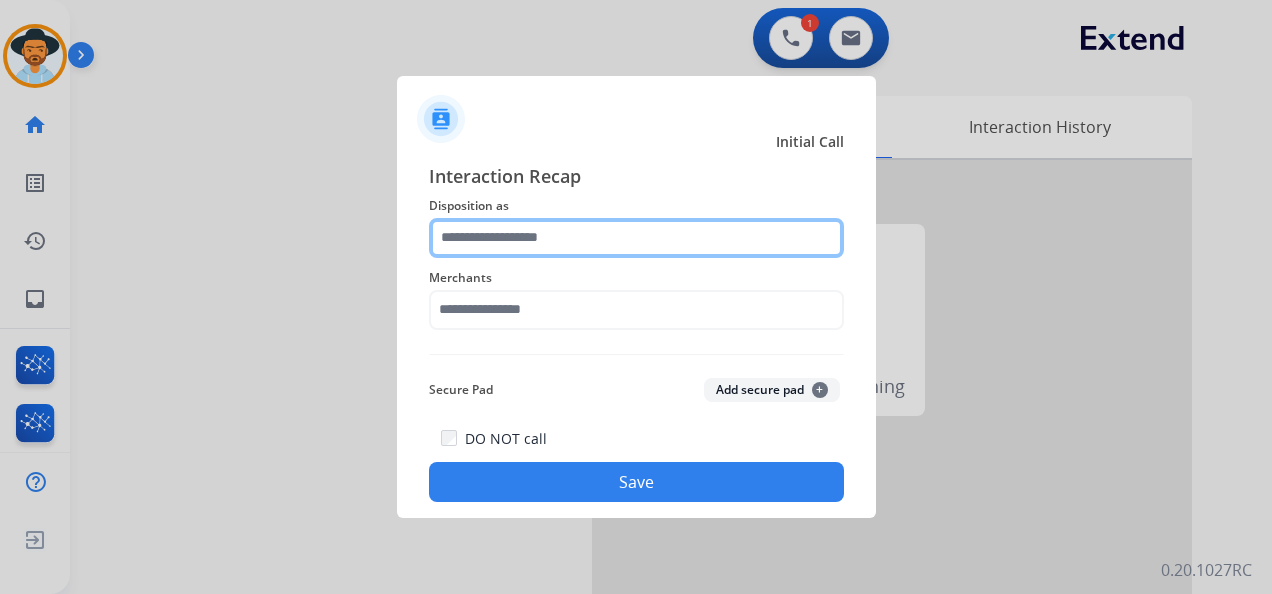 click 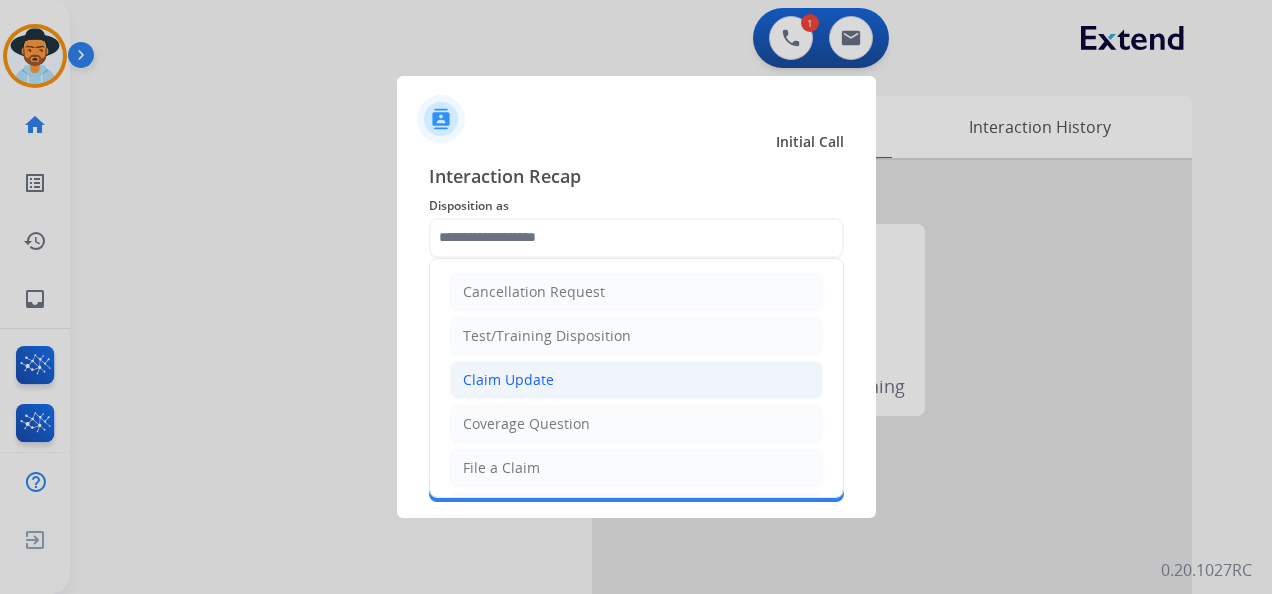 click on "Claim Update" 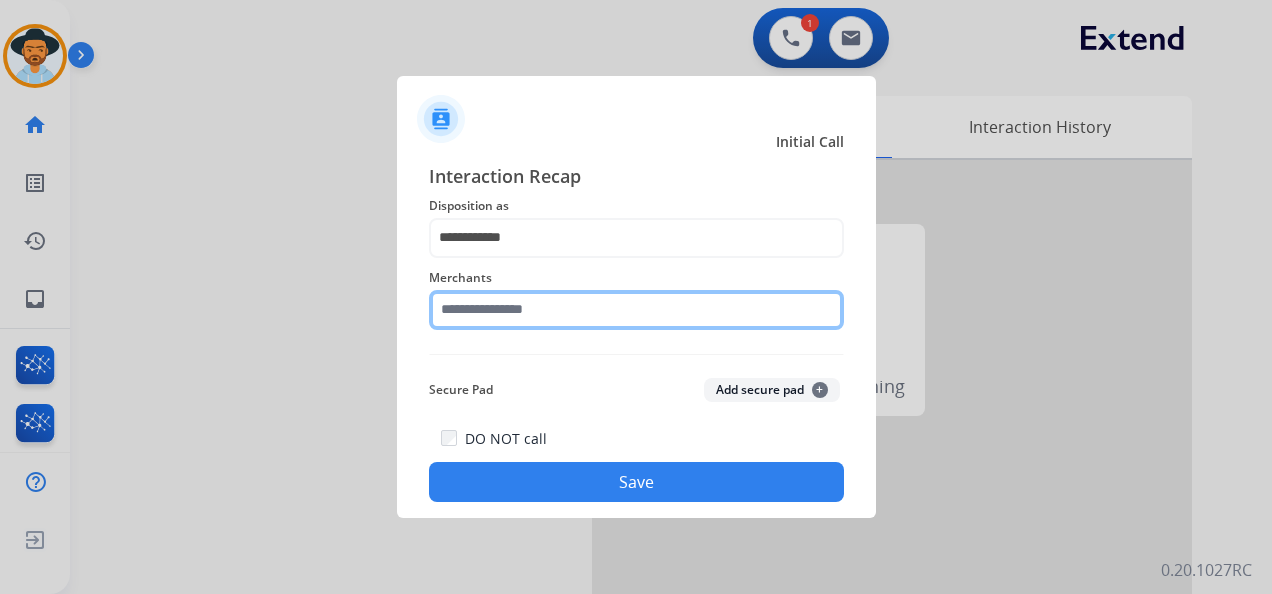 click 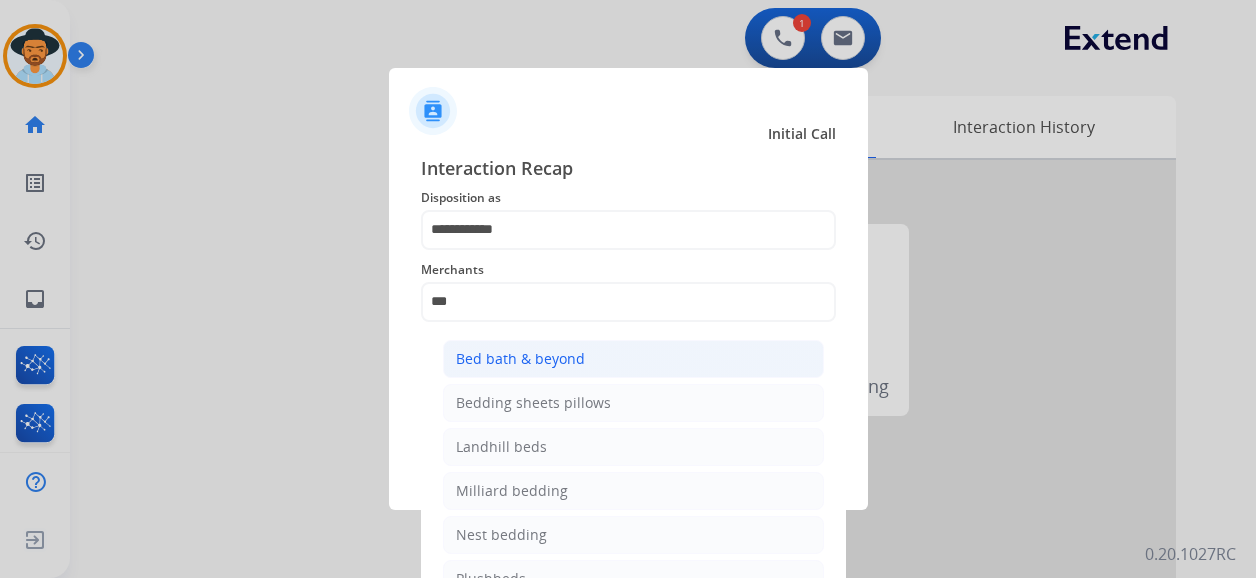 click on "Bed bath & beyond" 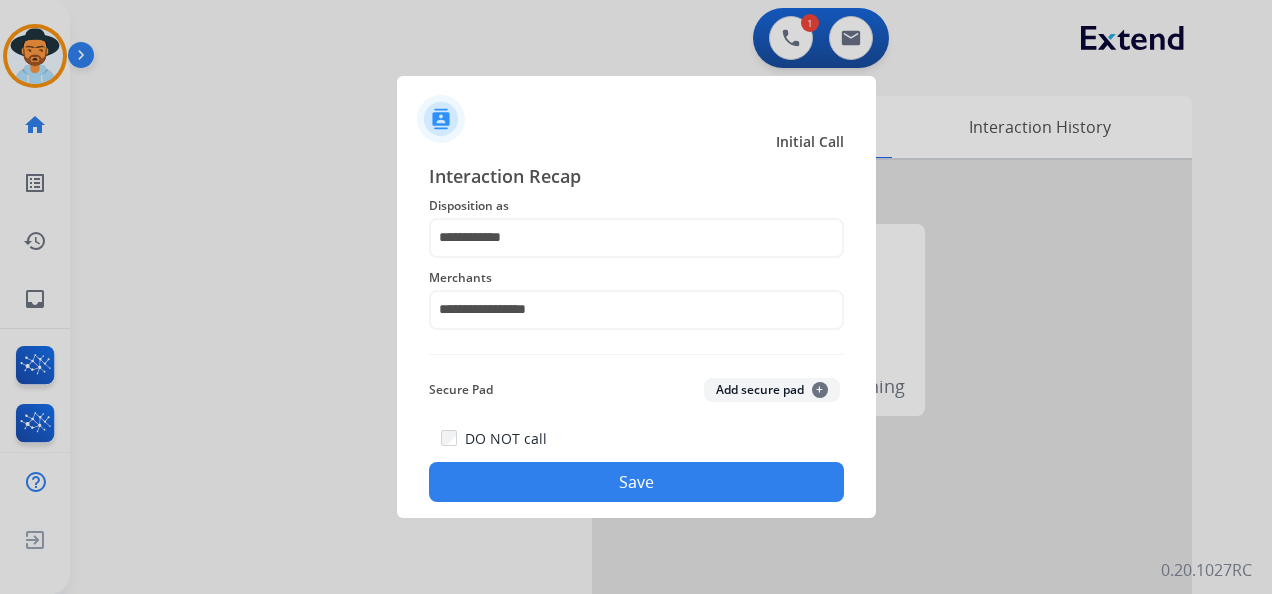 click on "Save" 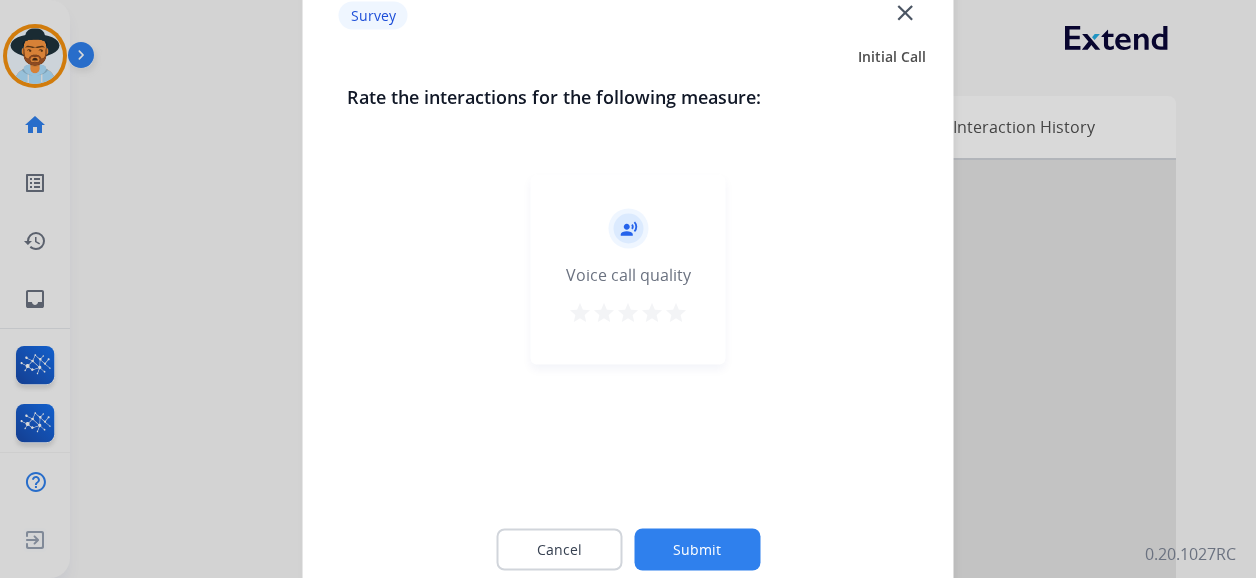 drag, startPoint x: 684, startPoint y: 312, endPoint x: 683, endPoint y: 329, distance: 17.029387 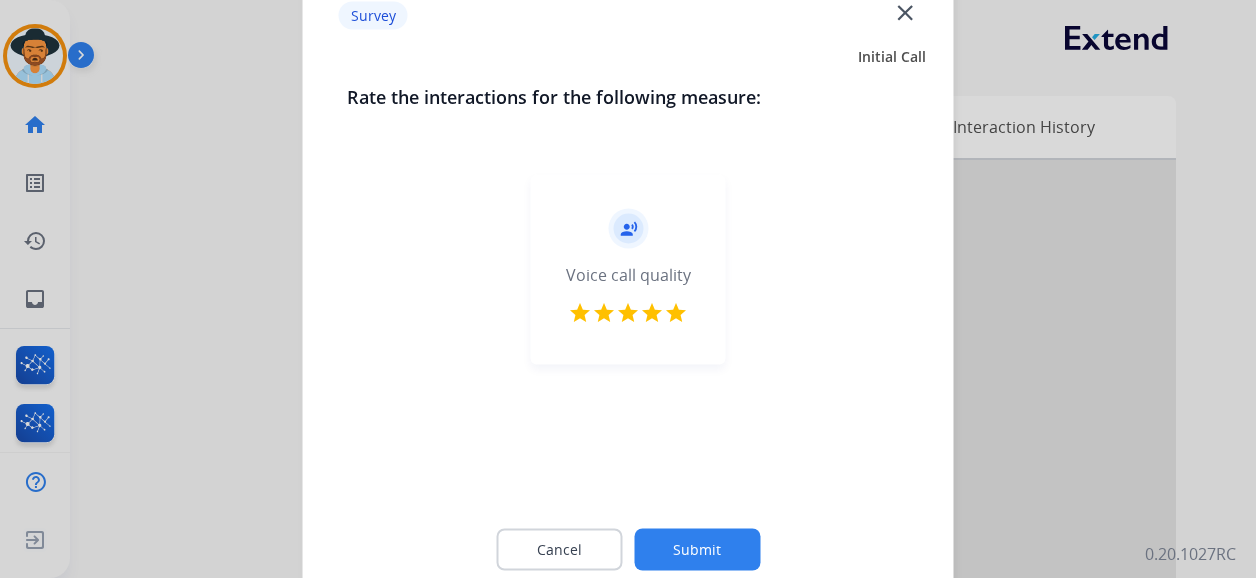 click on "Submit" 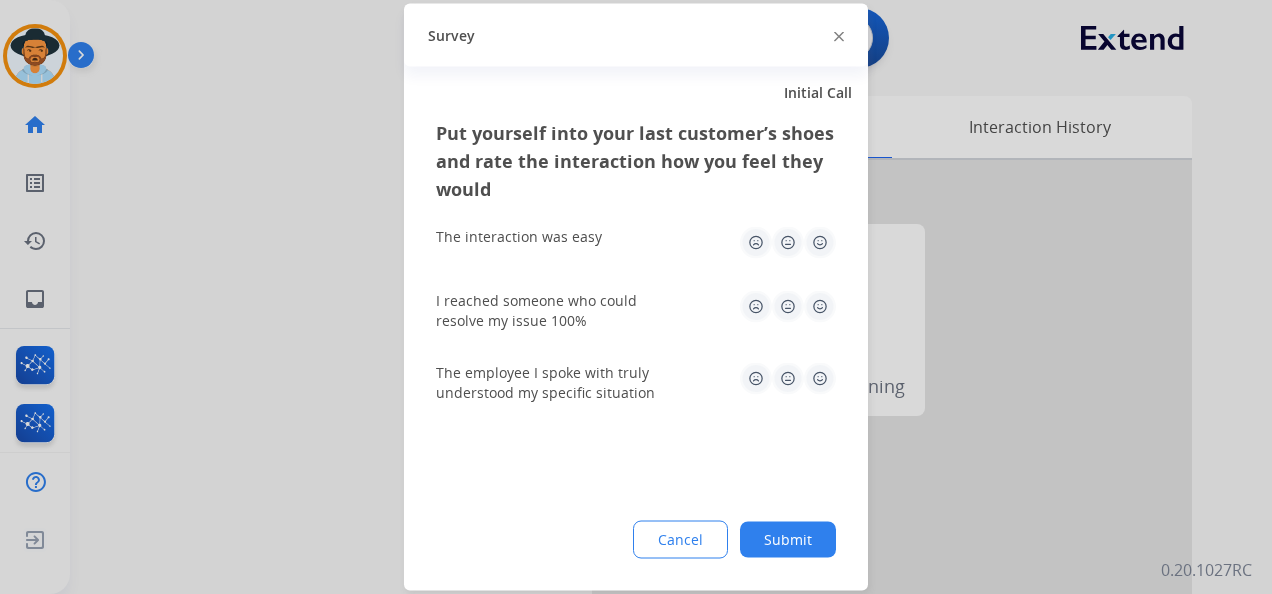 click 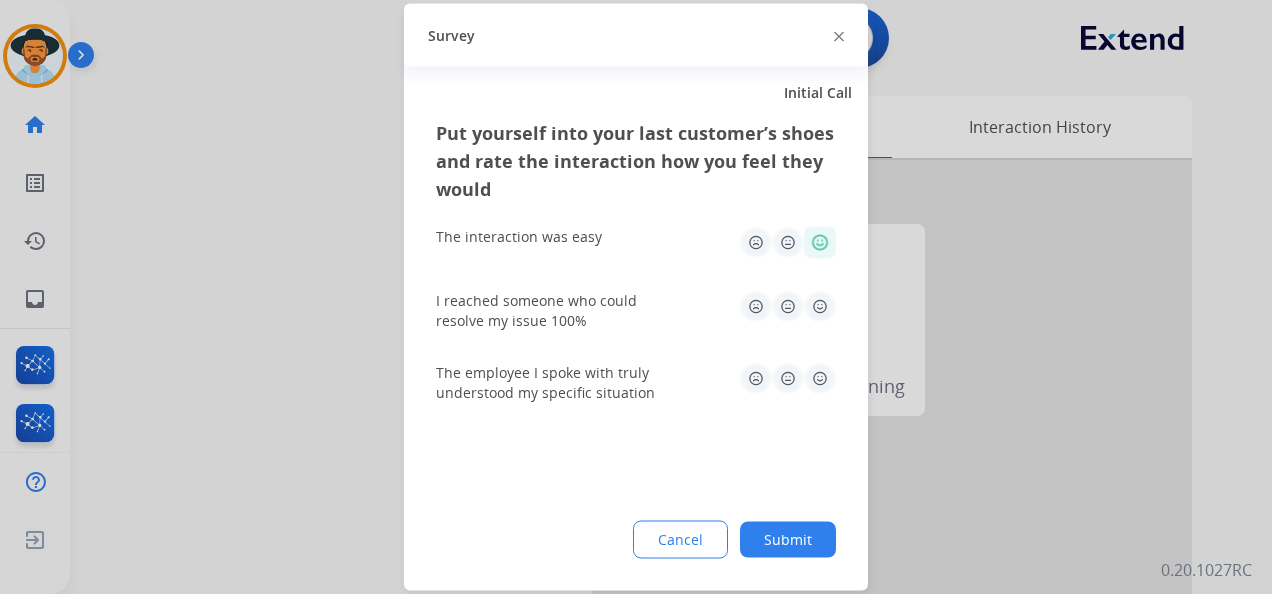drag, startPoint x: 820, startPoint y: 305, endPoint x: 828, endPoint y: 338, distance: 33.955853 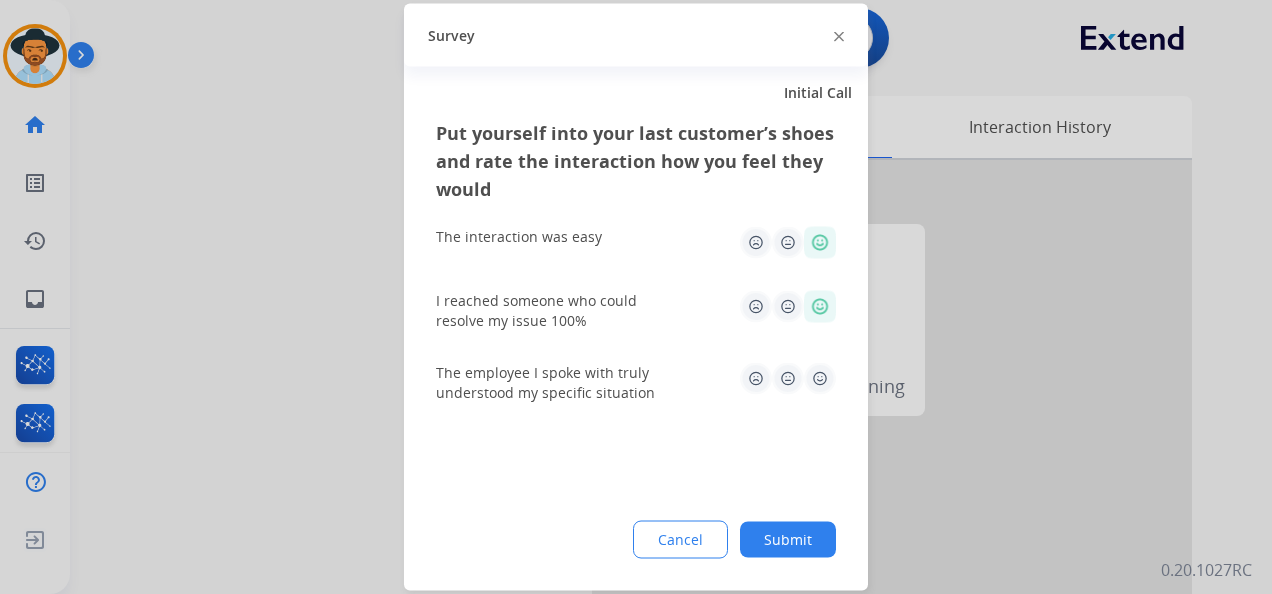 click 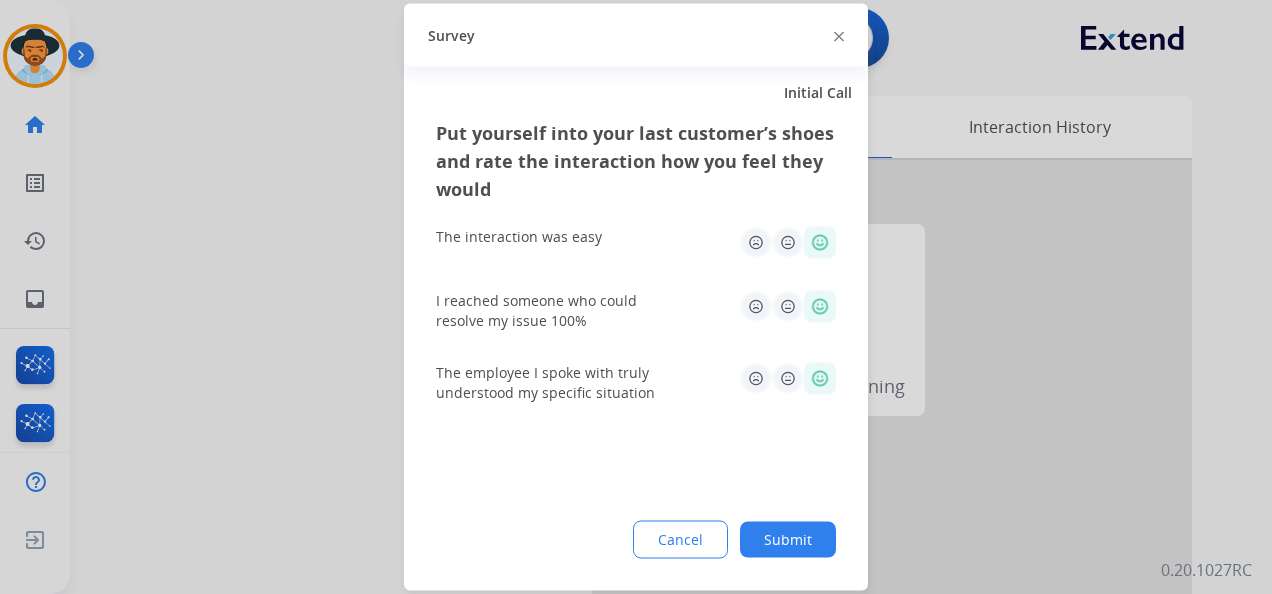 click on "Cancel Submit" 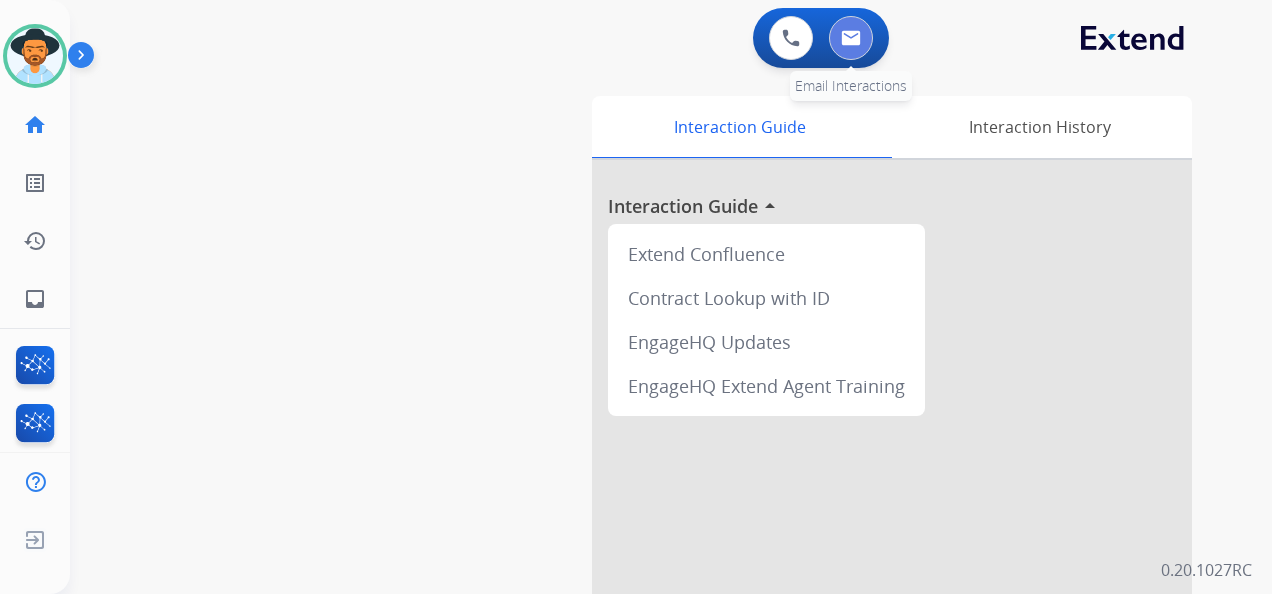 click at bounding box center (851, 38) 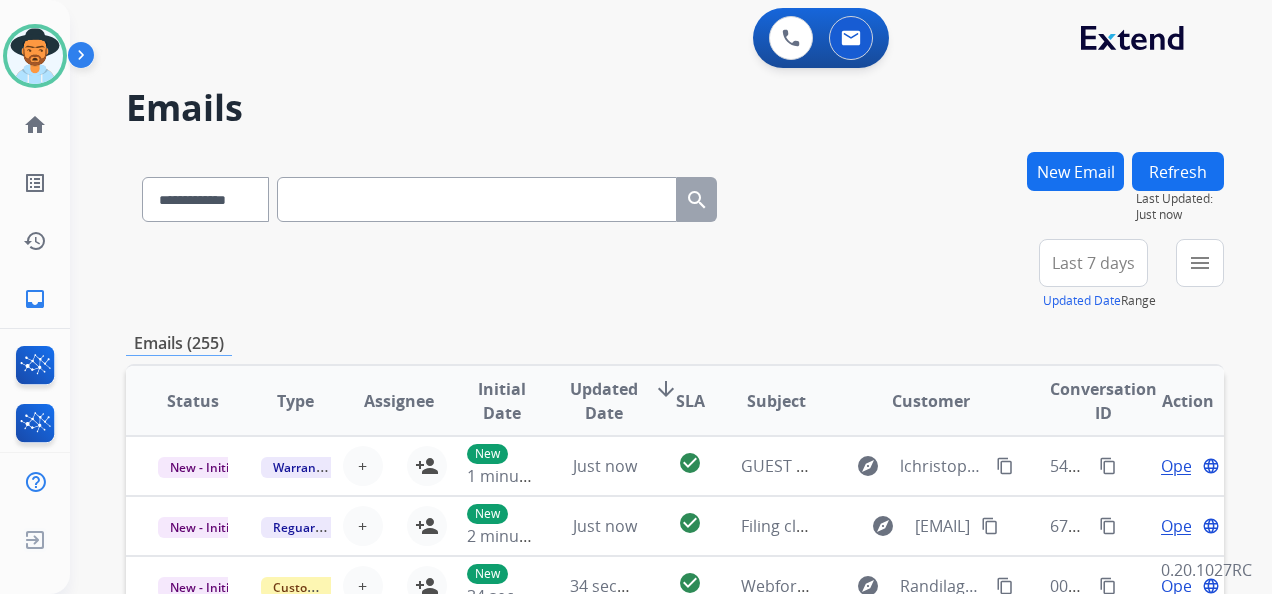 click on "Last 7 days" at bounding box center (1093, 263) 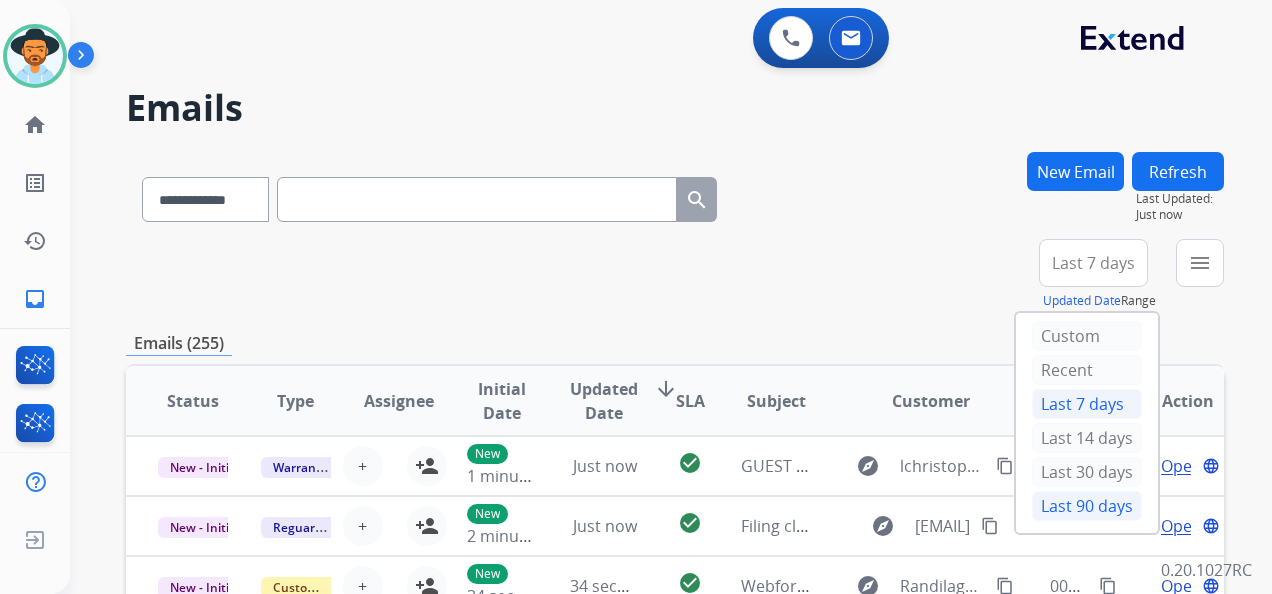 click on "Last 90 days" at bounding box center (1087, 506) 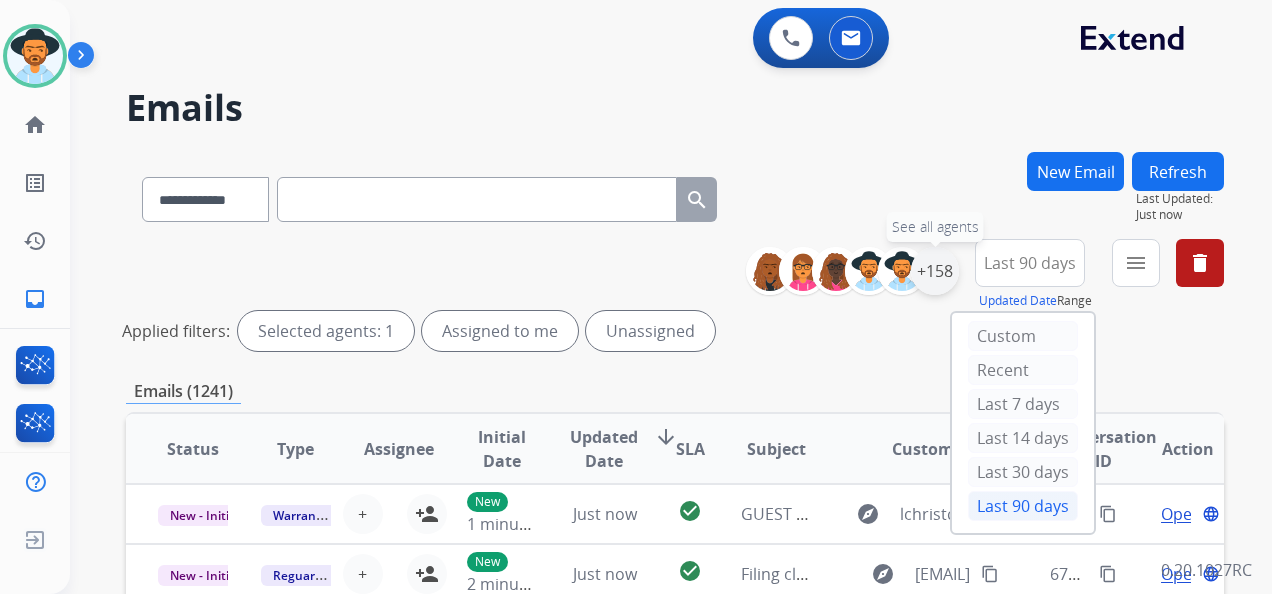 click on "+158" at bounding box center [935, 271] 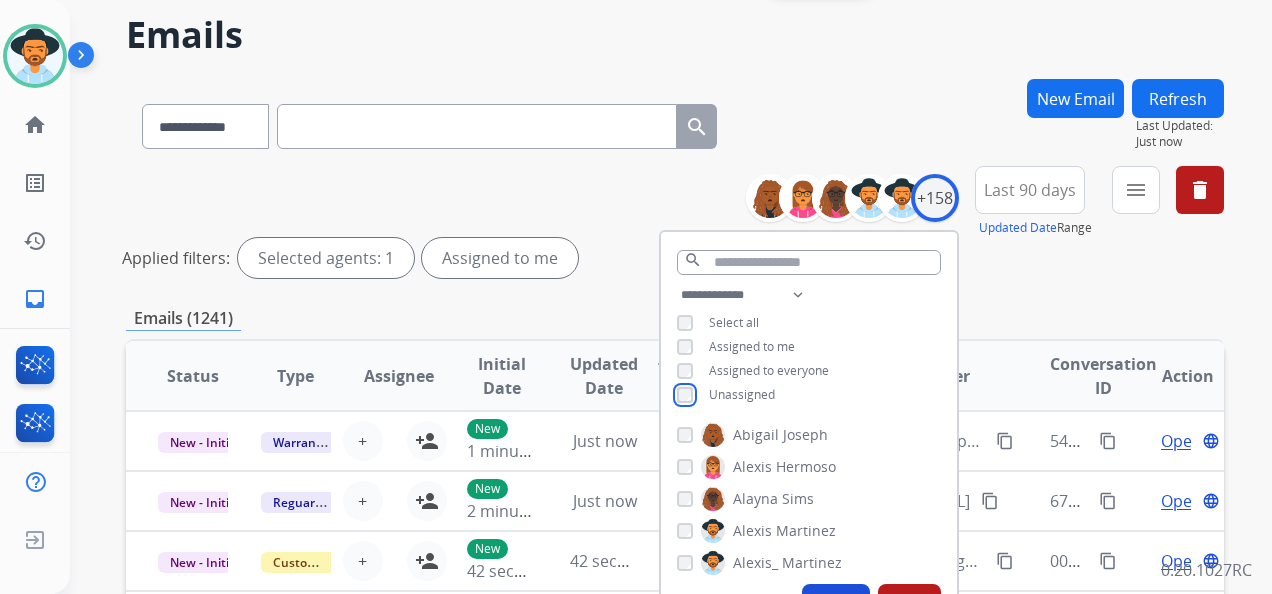 scroll, scrollTop: 200, scrollLeft: 0, axis: vertical 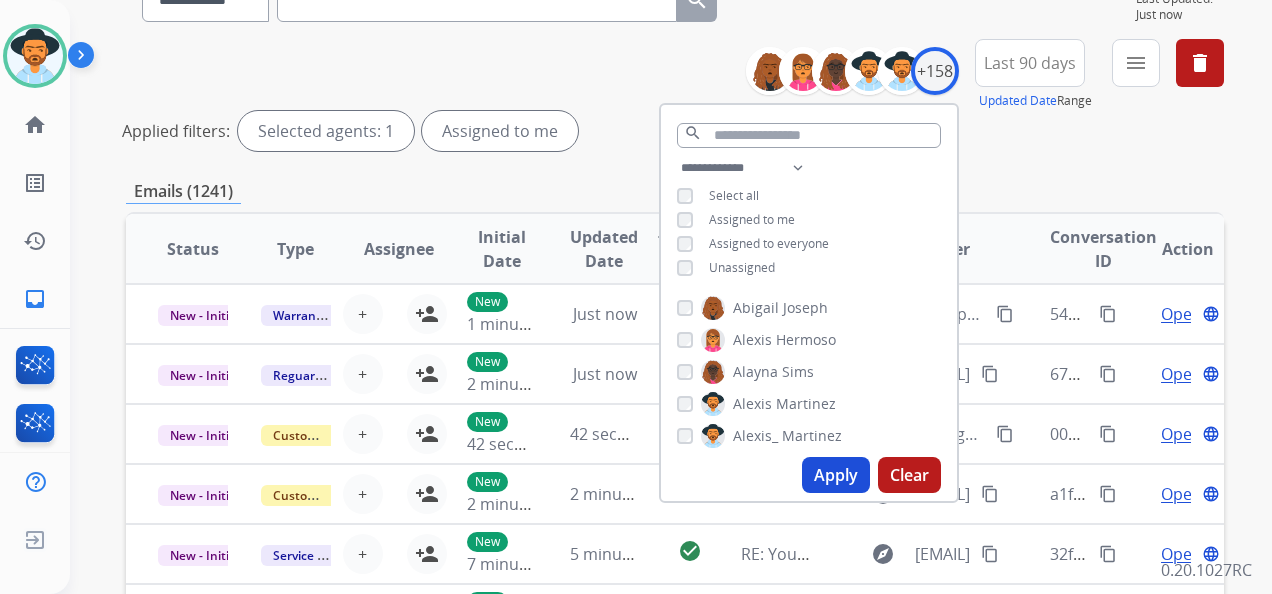 click on "Apply" at bounding box center (836, 475) 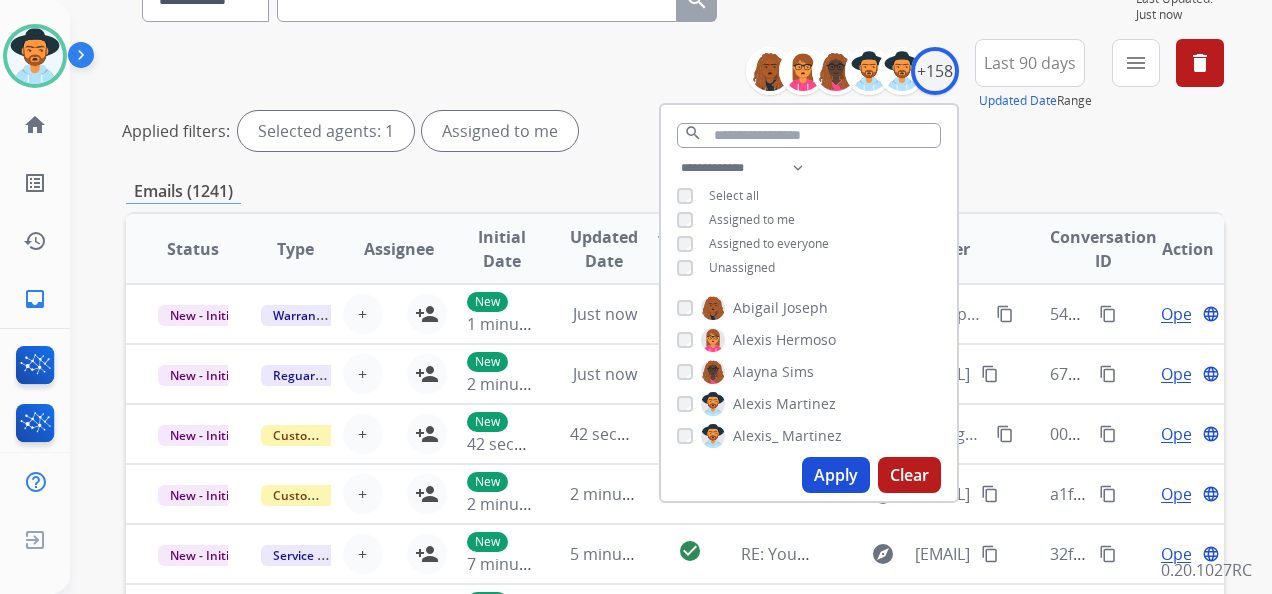 scroll, scrollTop: 0, scrollLeft: 0, axis: both 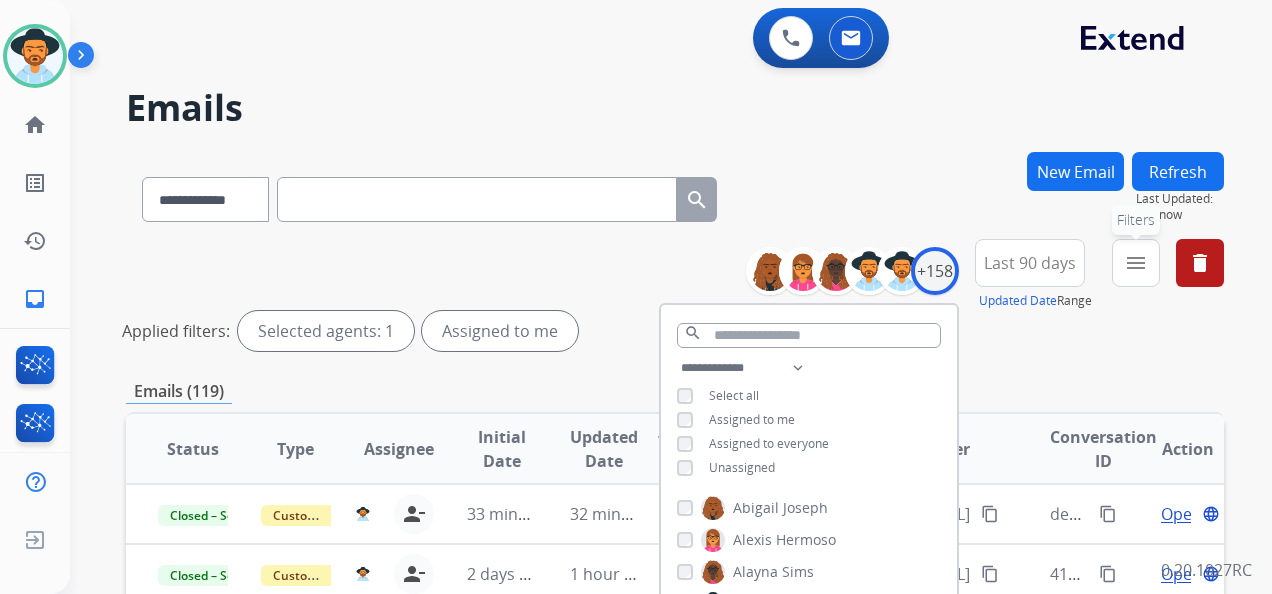 click on "menu" at bounding box center [1136, 263] 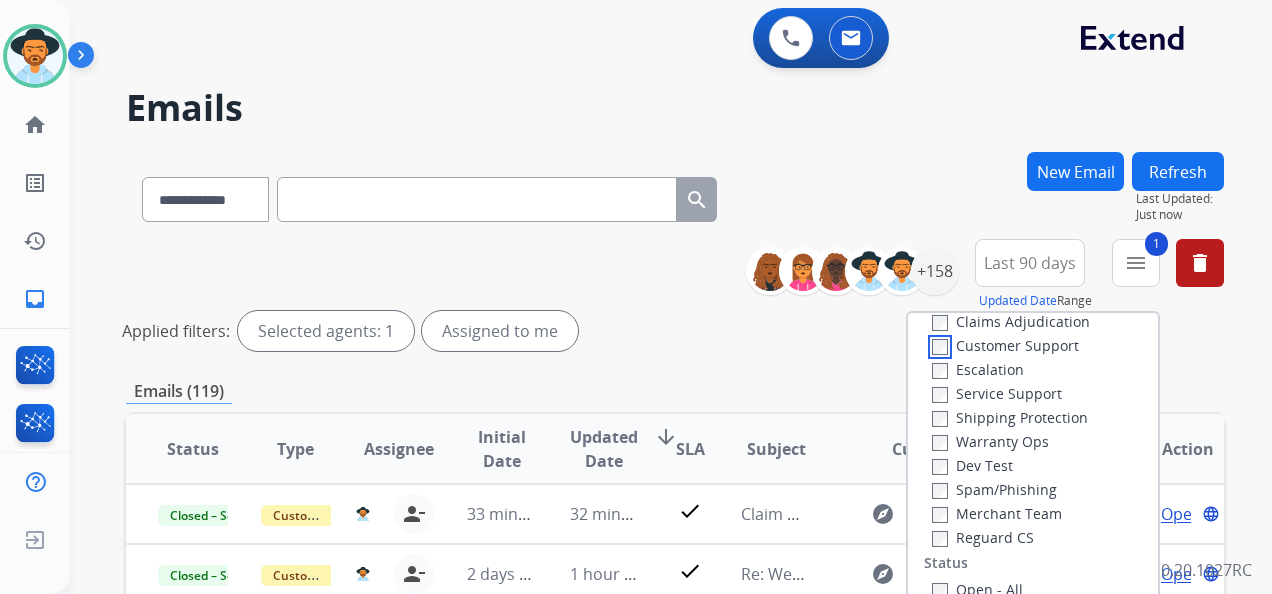 scroll, scrollTop: 0, scrollLeft: 0, axis: both 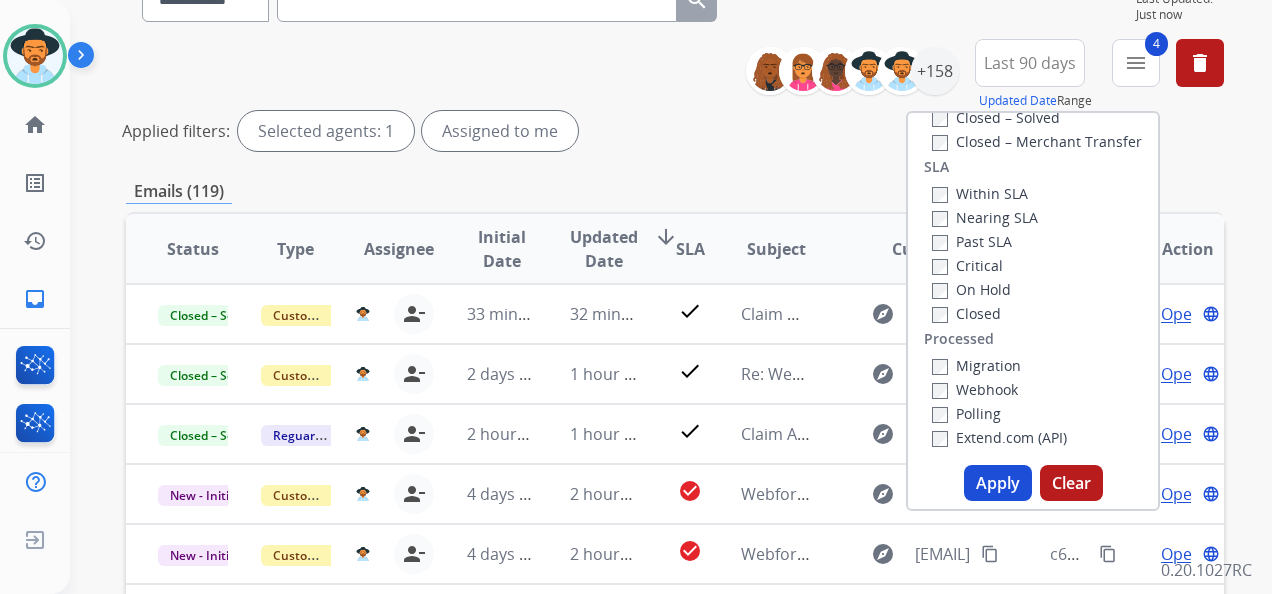 click on "Apply" at bounding box center [998, 483] 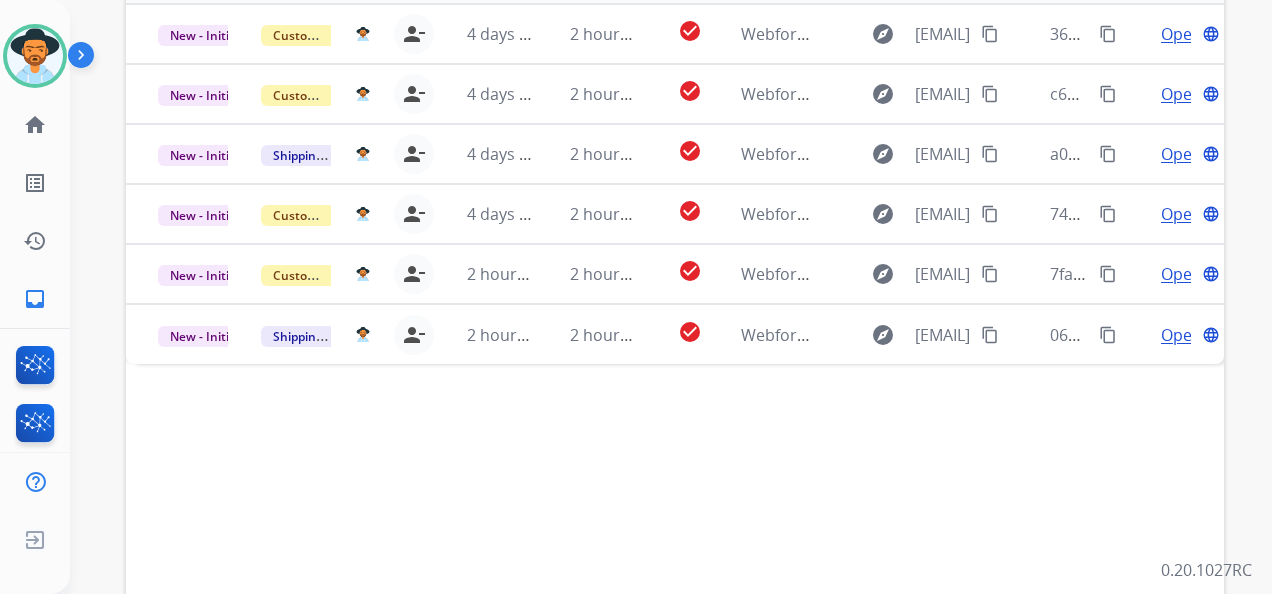 scroll, scrollTop: 500, scrollLeft: 0, axis: vertical 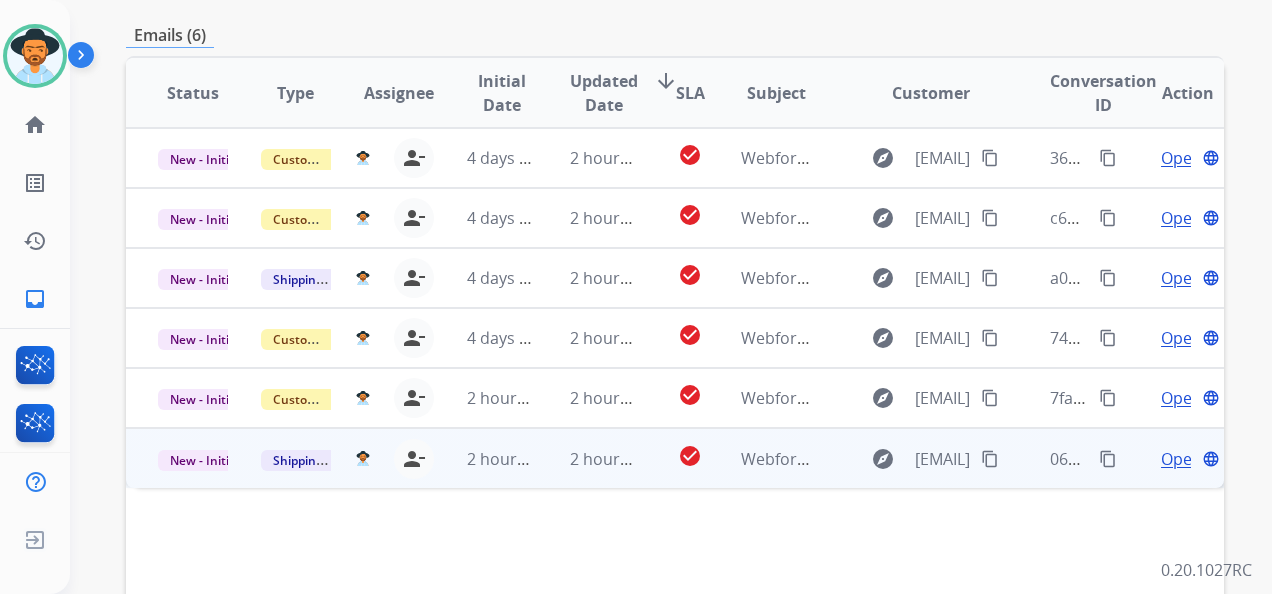 click on "Open" at bounding box center [1181, 459] 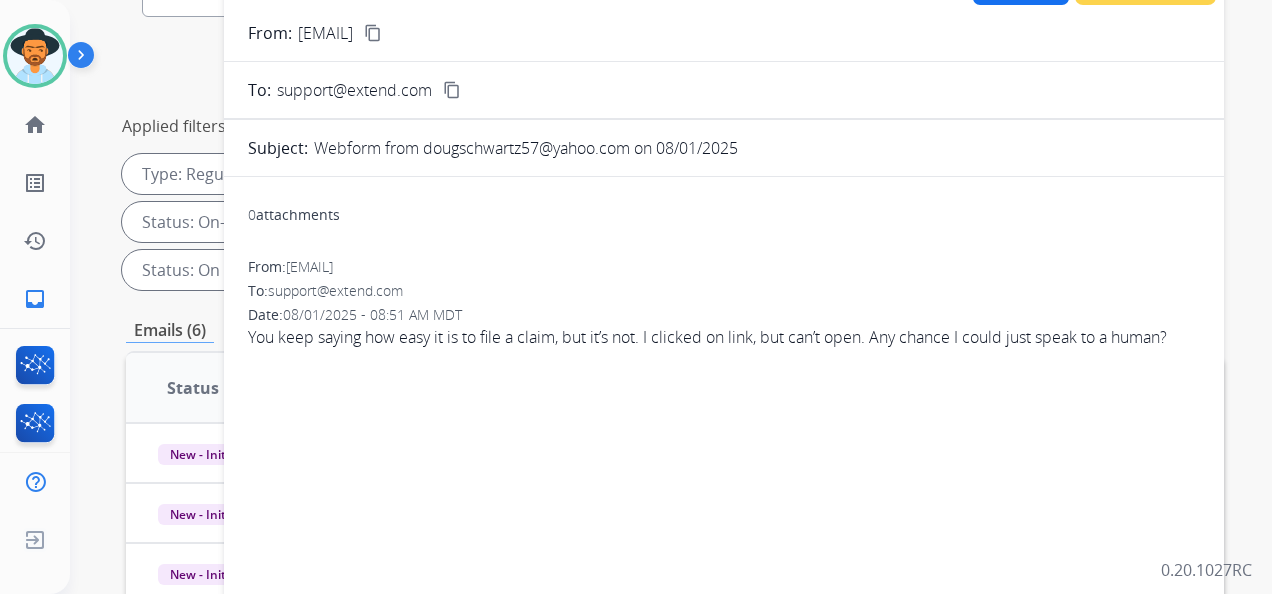 scroll, scrollTop: 100, scrollLeft: 0, axis: vertical 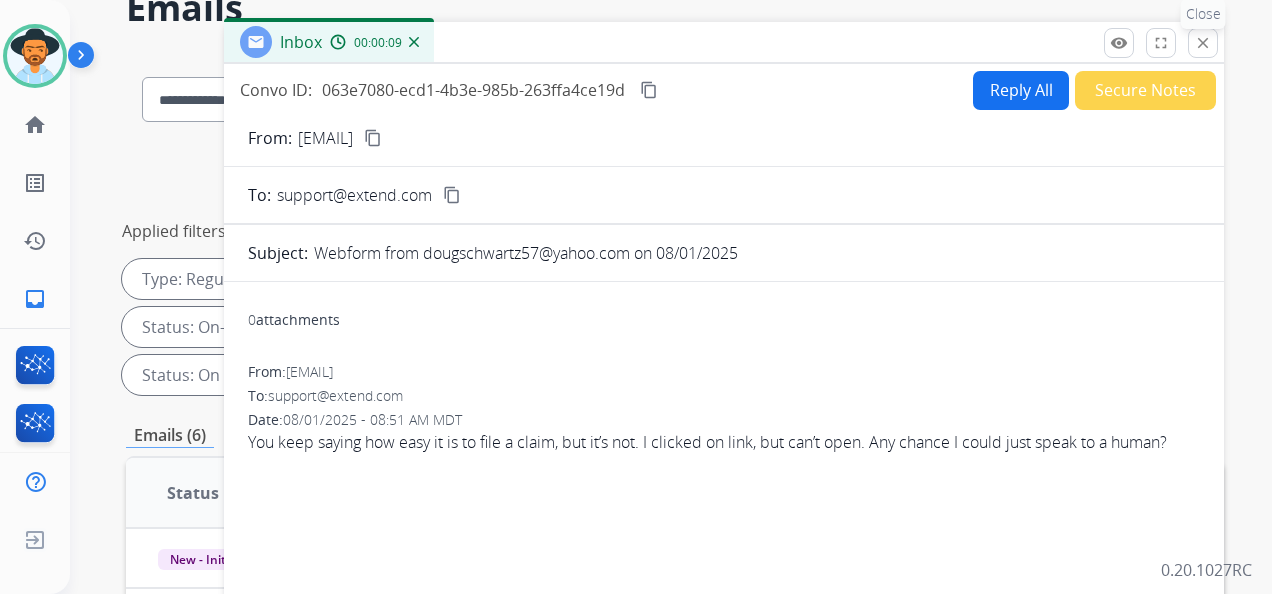 click on "close" at bounding box center (1203, 43) 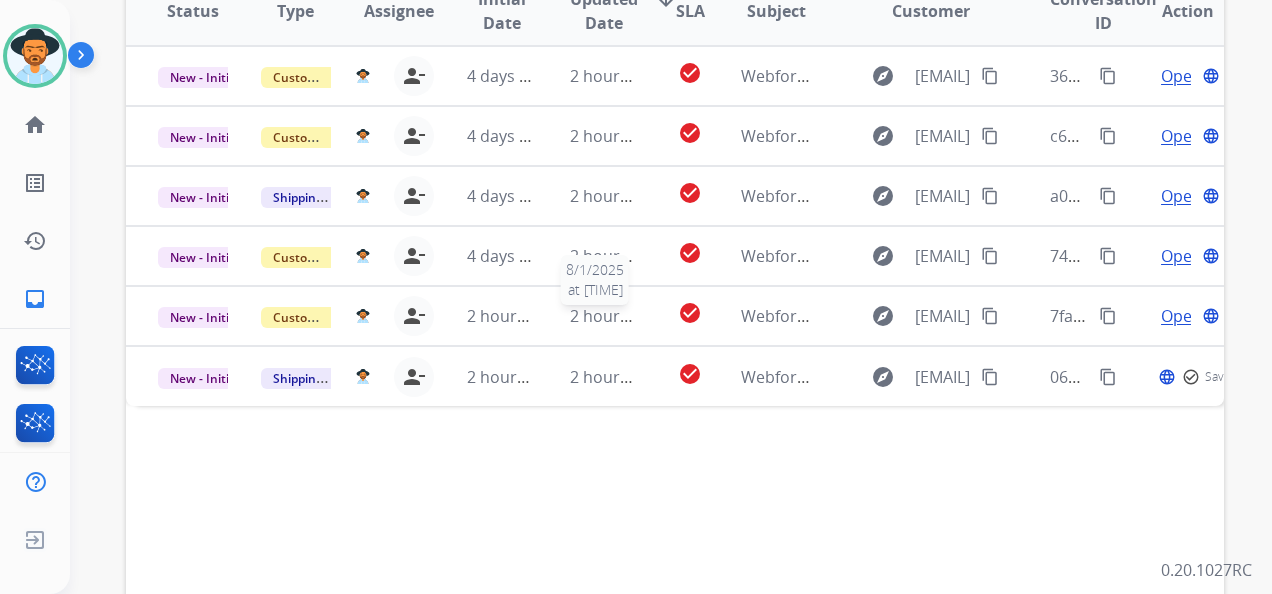 scroll, scrollTop: 600, scrollLeft: 0, axis: vertical 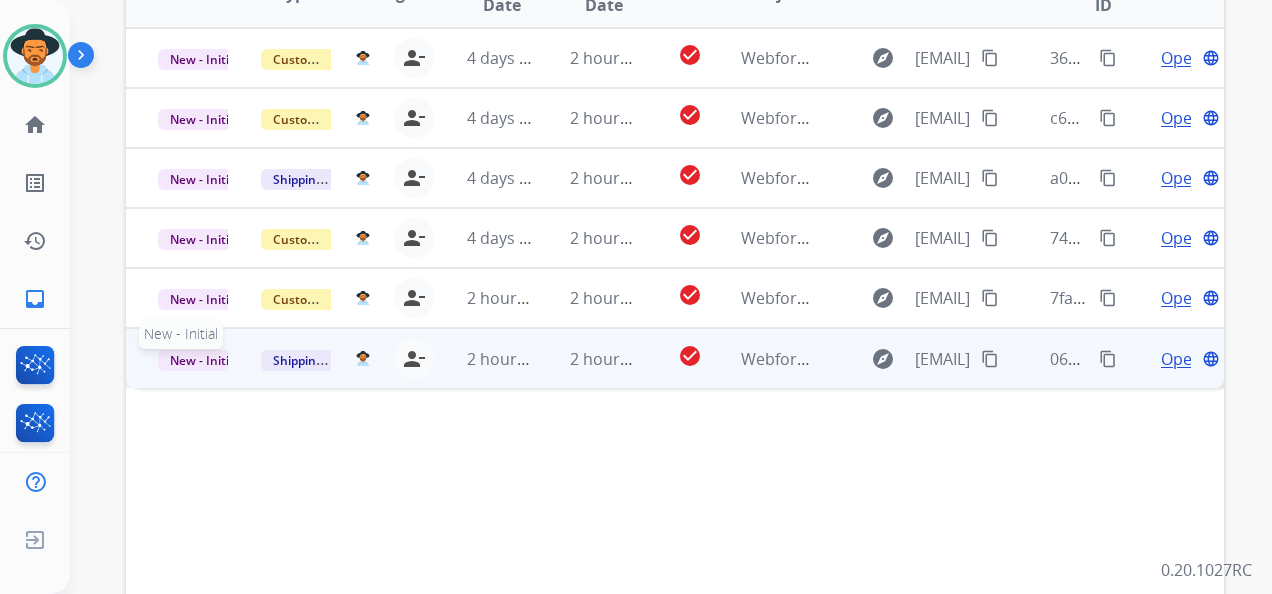 click on "New - Initial" at bounding box center [204, 360] 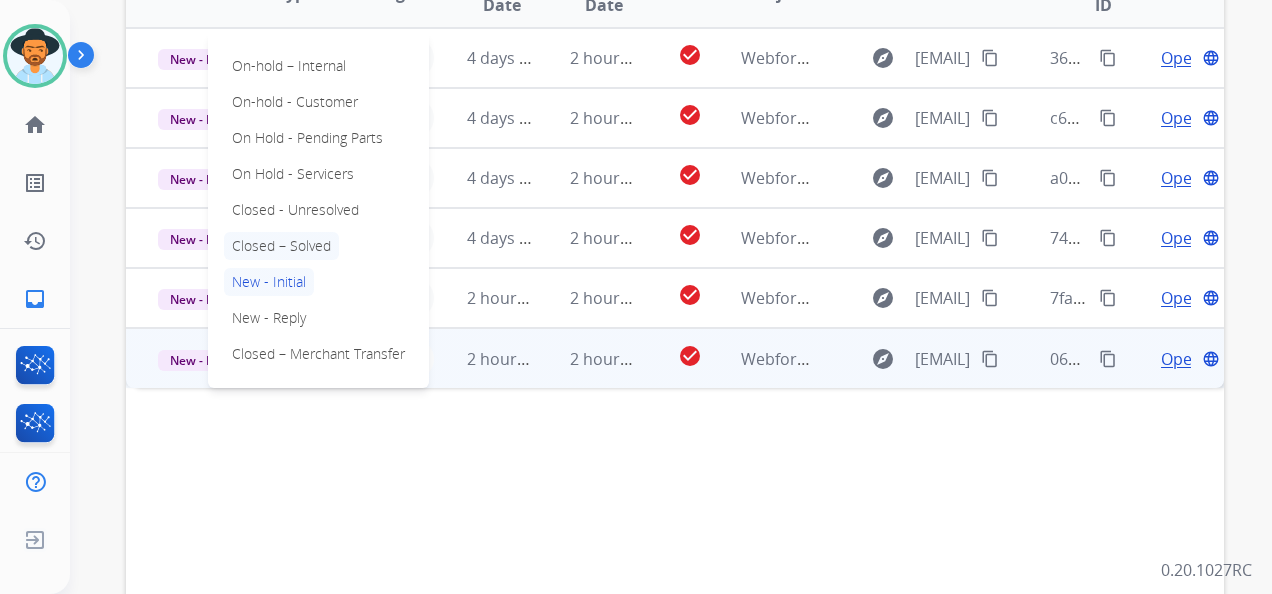 click on "Closed – Solved" at bounding box center (281, 246) 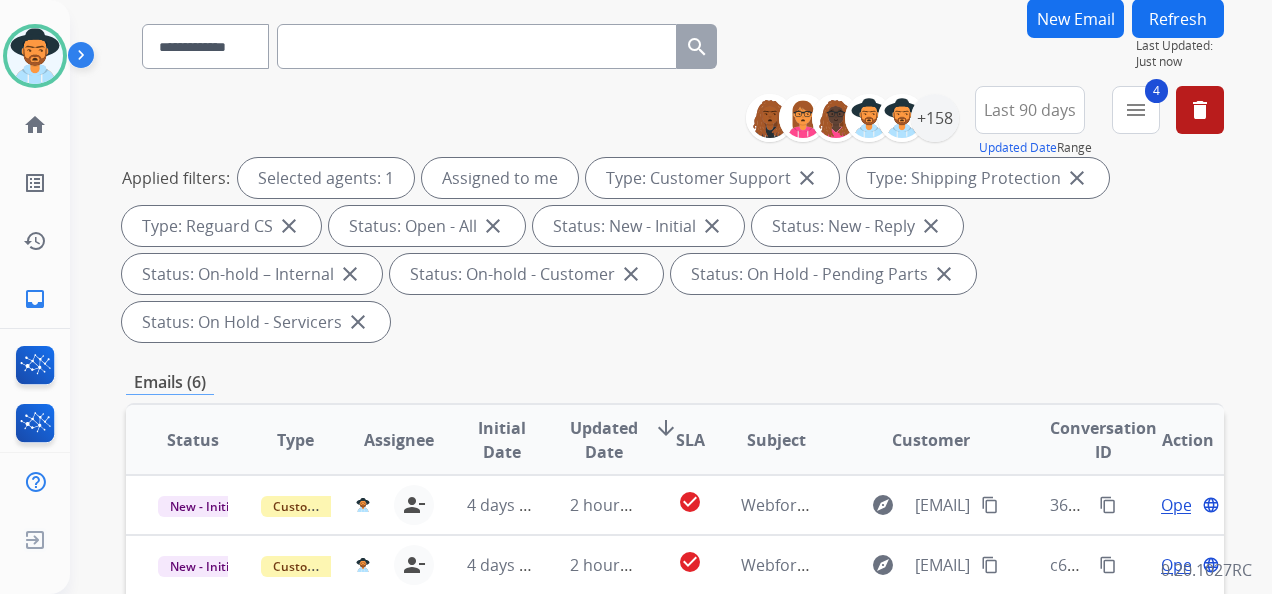 scroll, scrollTop: 0, scrollLeft: 0, axis: both 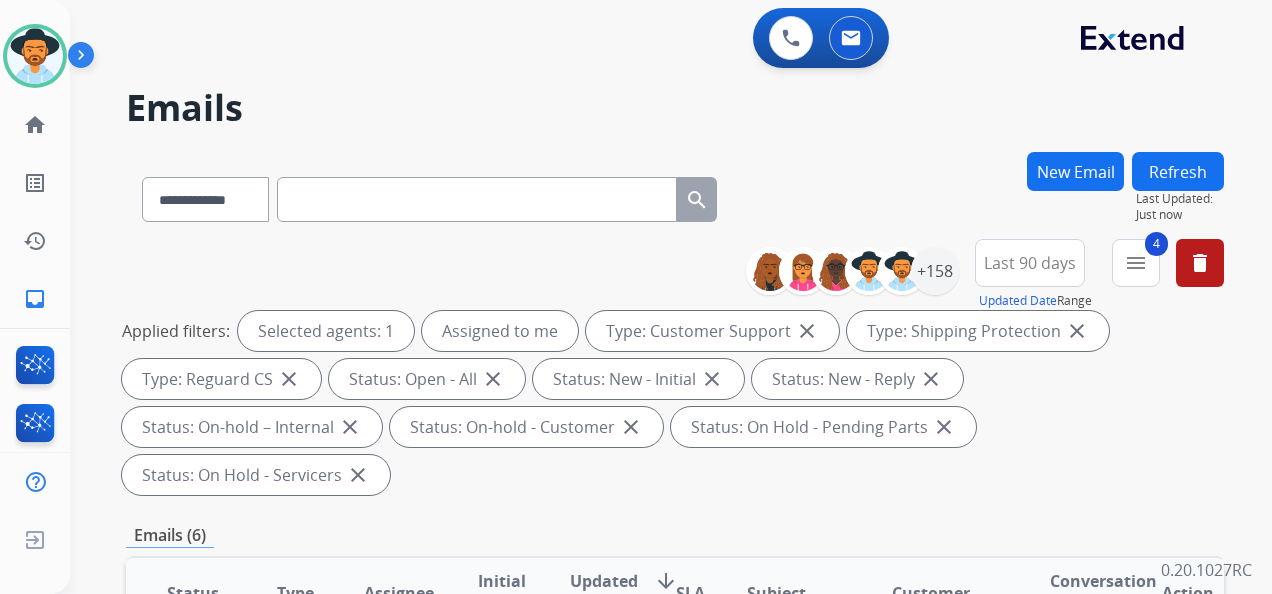 click on "New Email" at bounding box center [1075, 171] 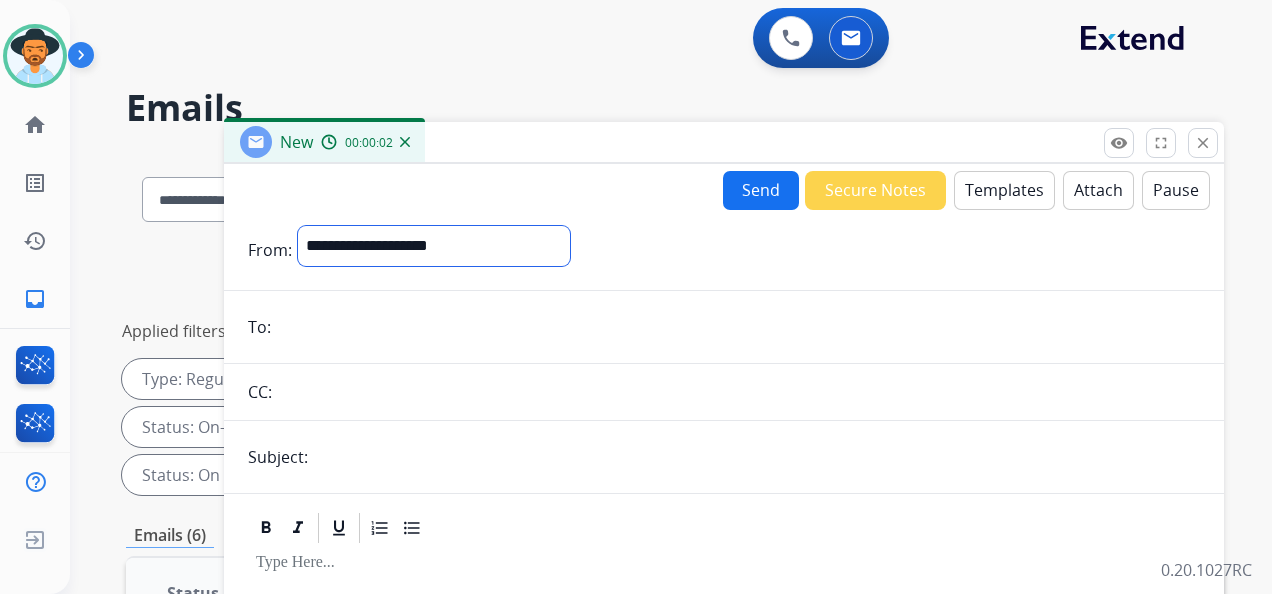 click on "**********" at bounding box center (434, 246) 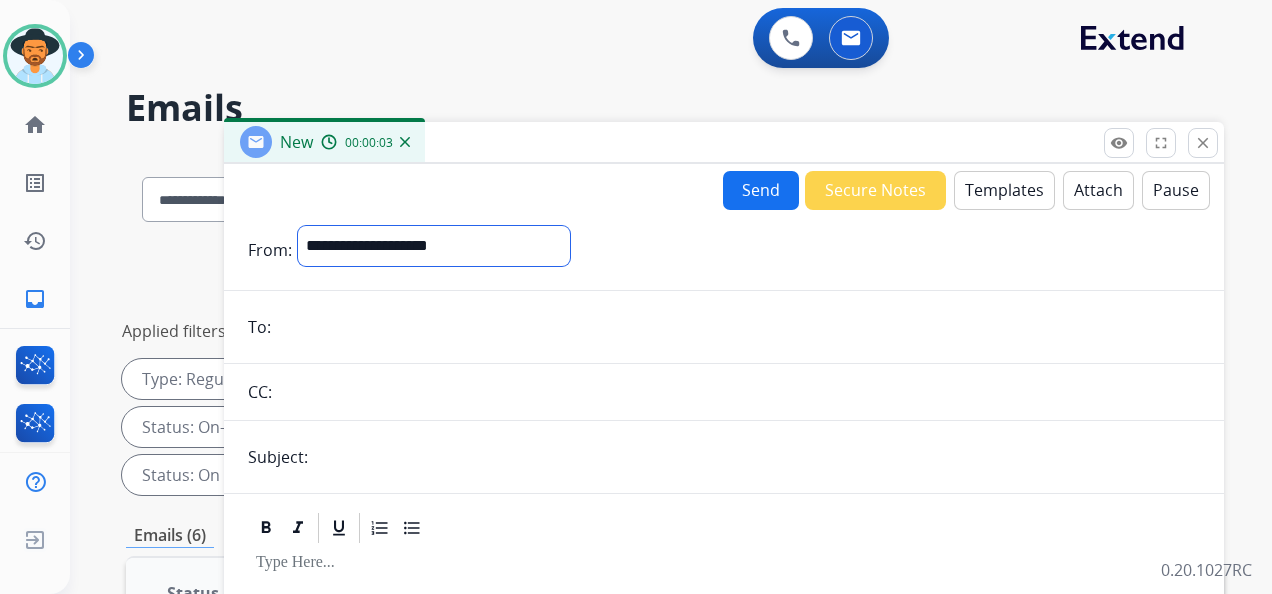 select on "**********" 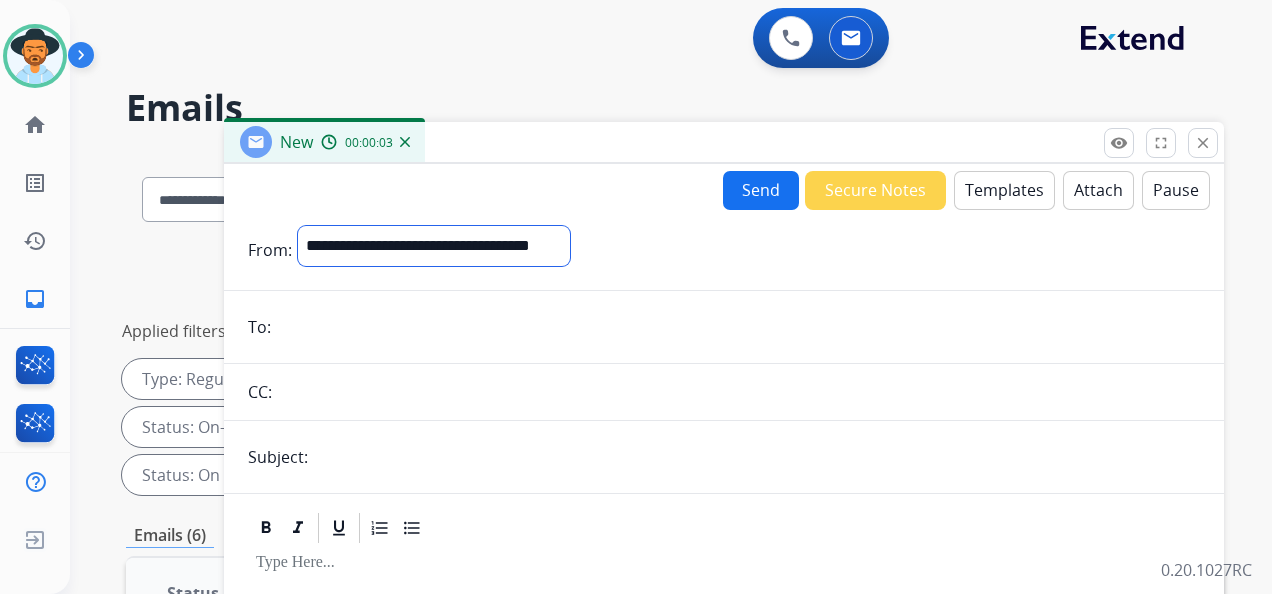 click on "**********" at bounding box center [434, 246] 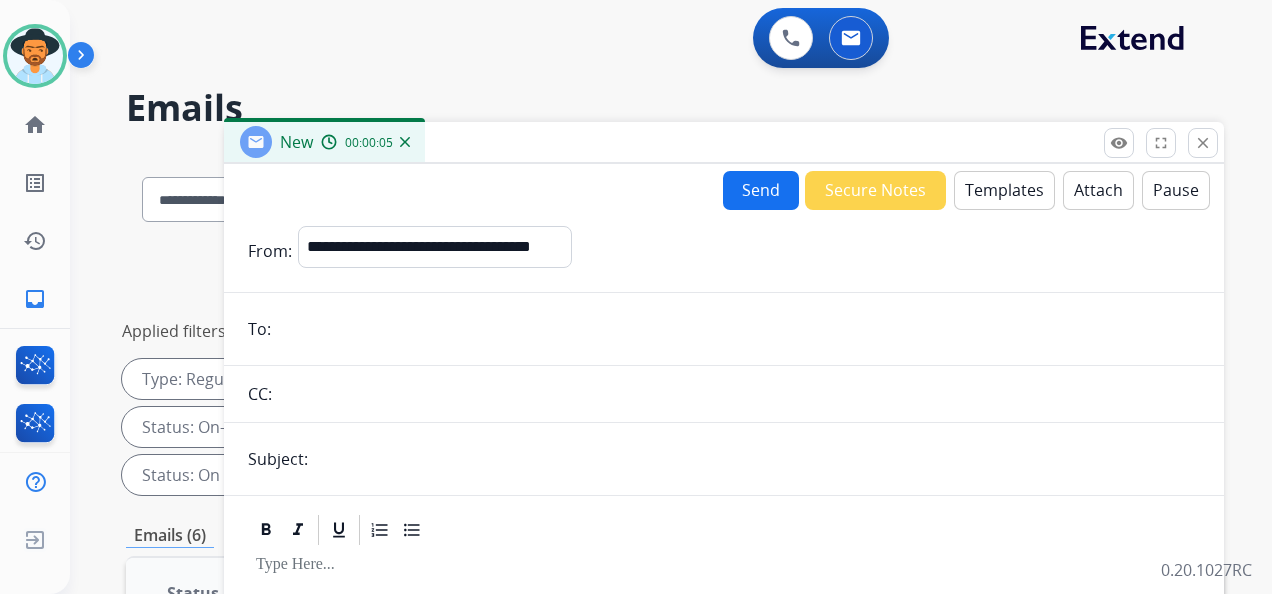click at bounding box center [757, 459] 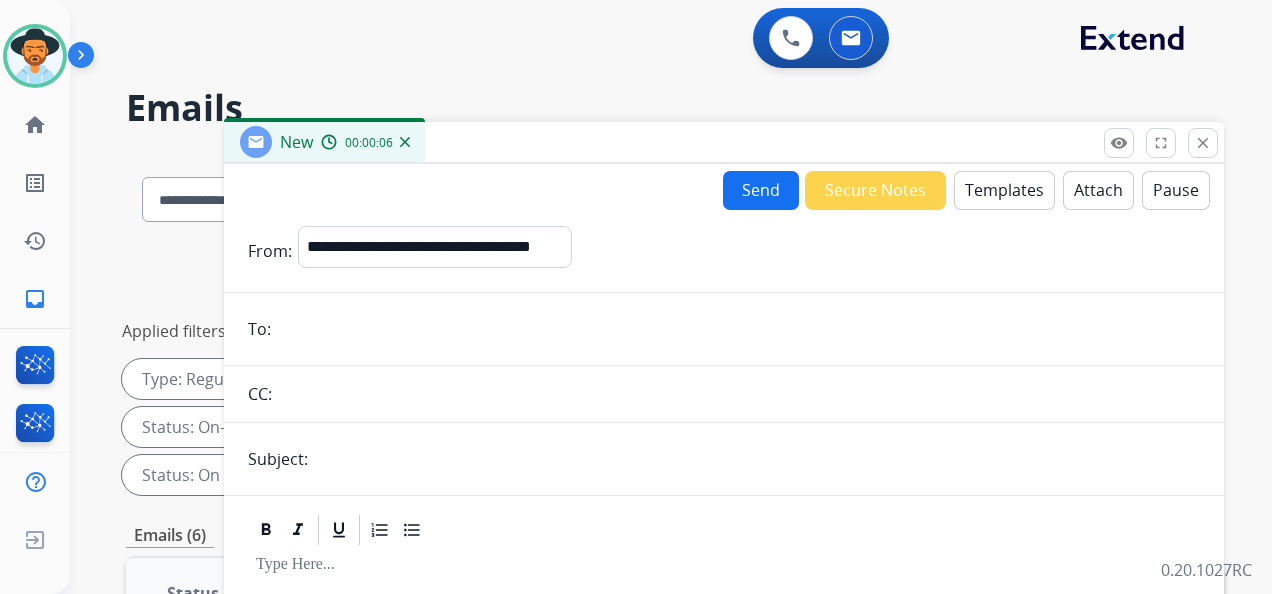 type on "**********" 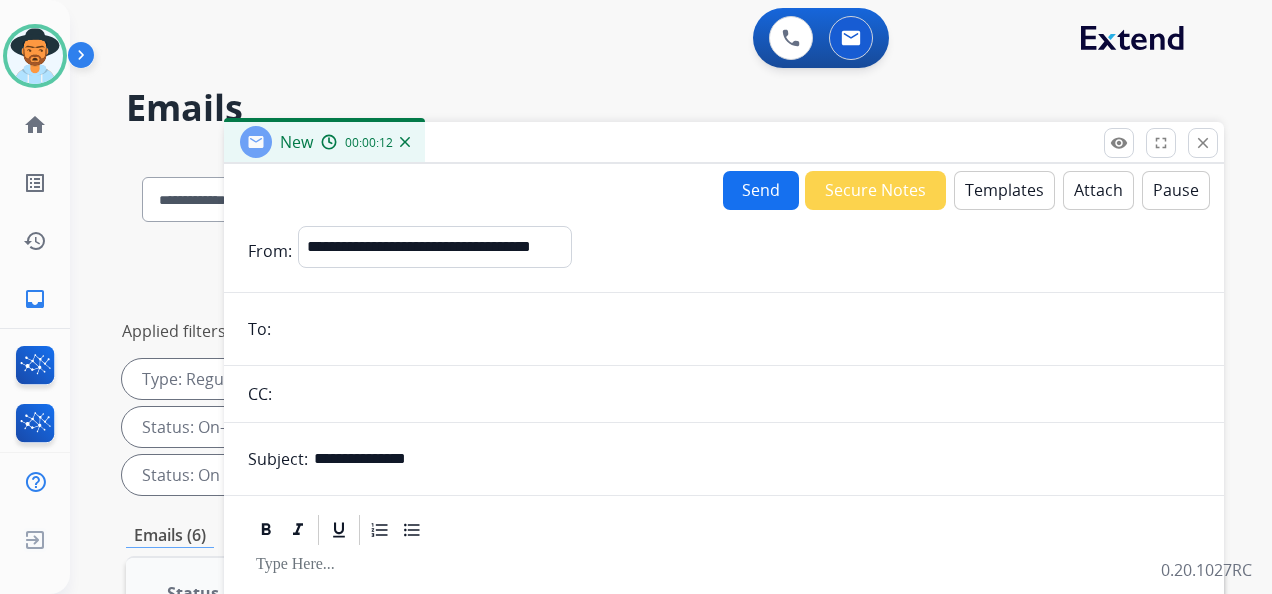 click at bounding box center (738, 329) 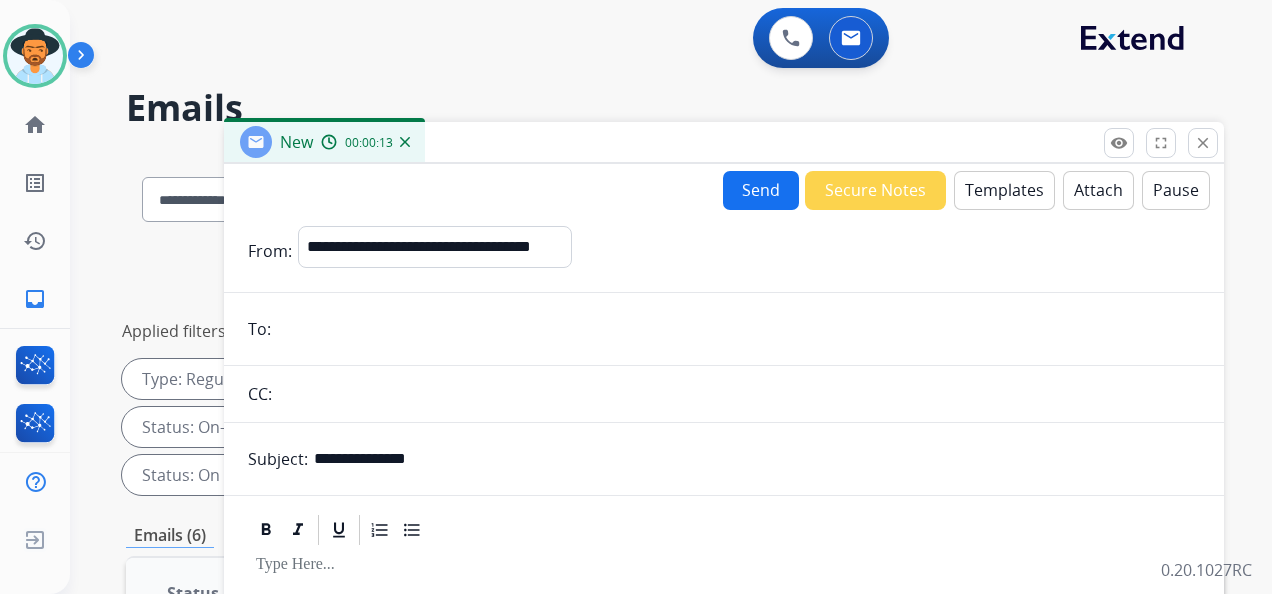 paste on "**********" 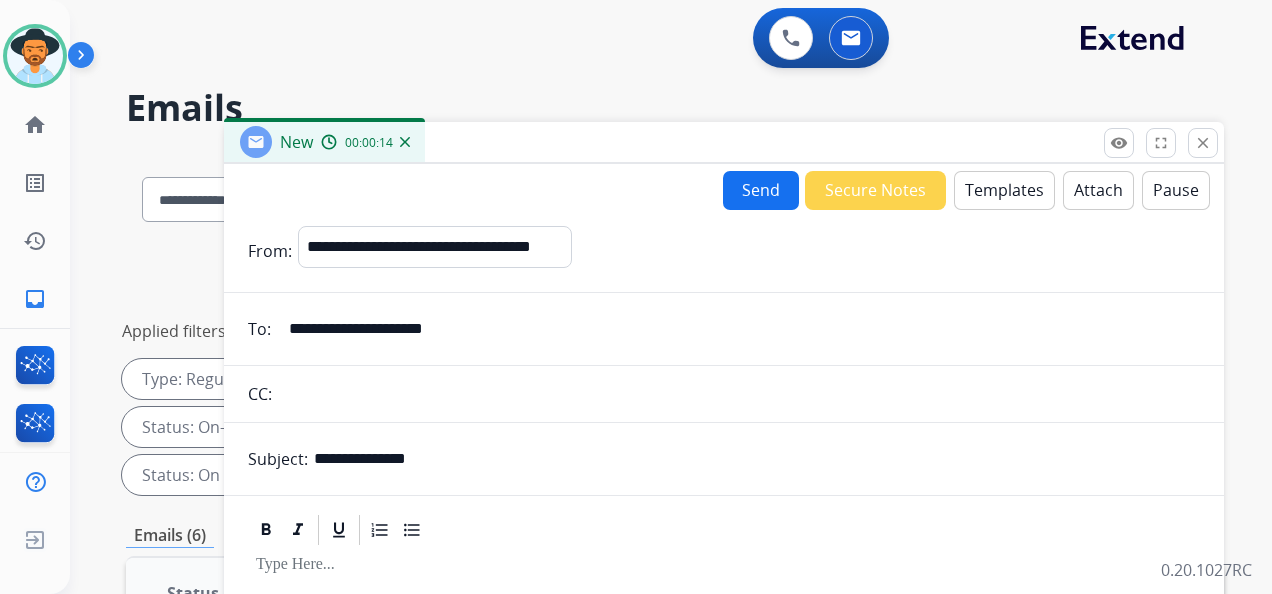 type on "**********" 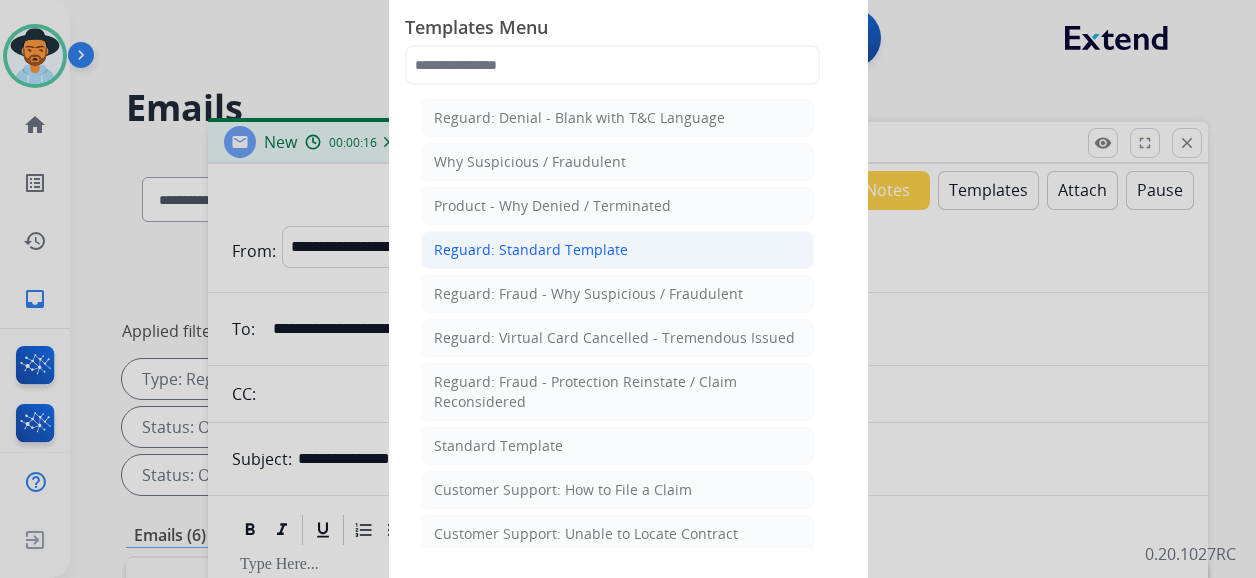 click on "Reguard: Standard Template" 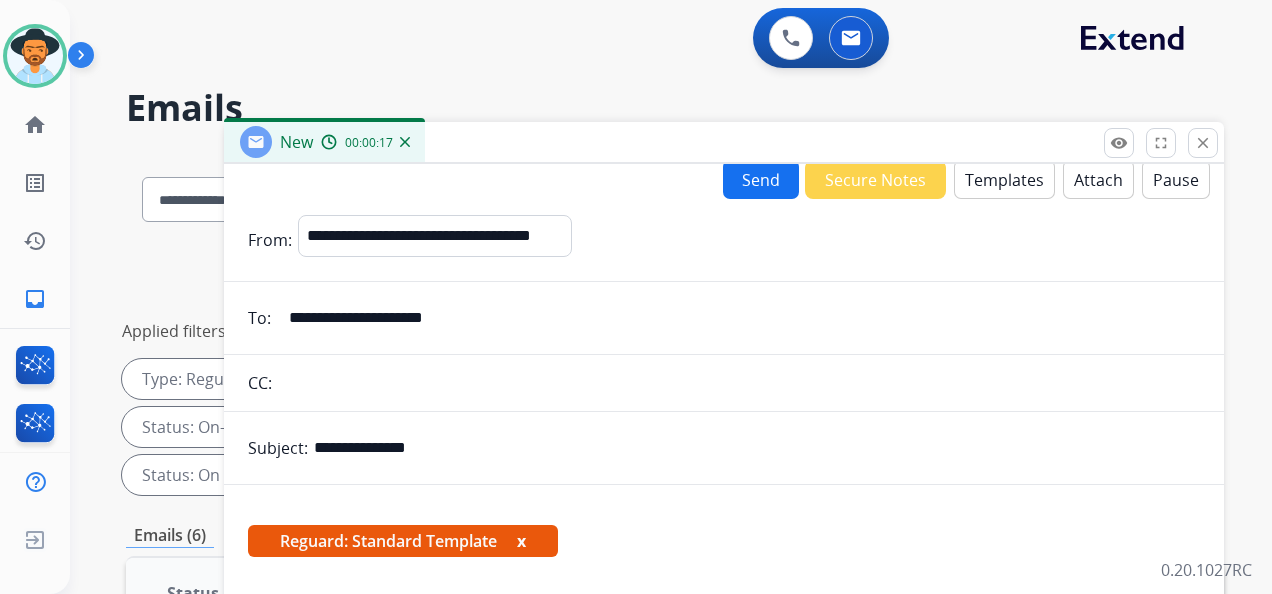 scroll, scrollTop: 14, scrollLeft: 0, axis: vertical 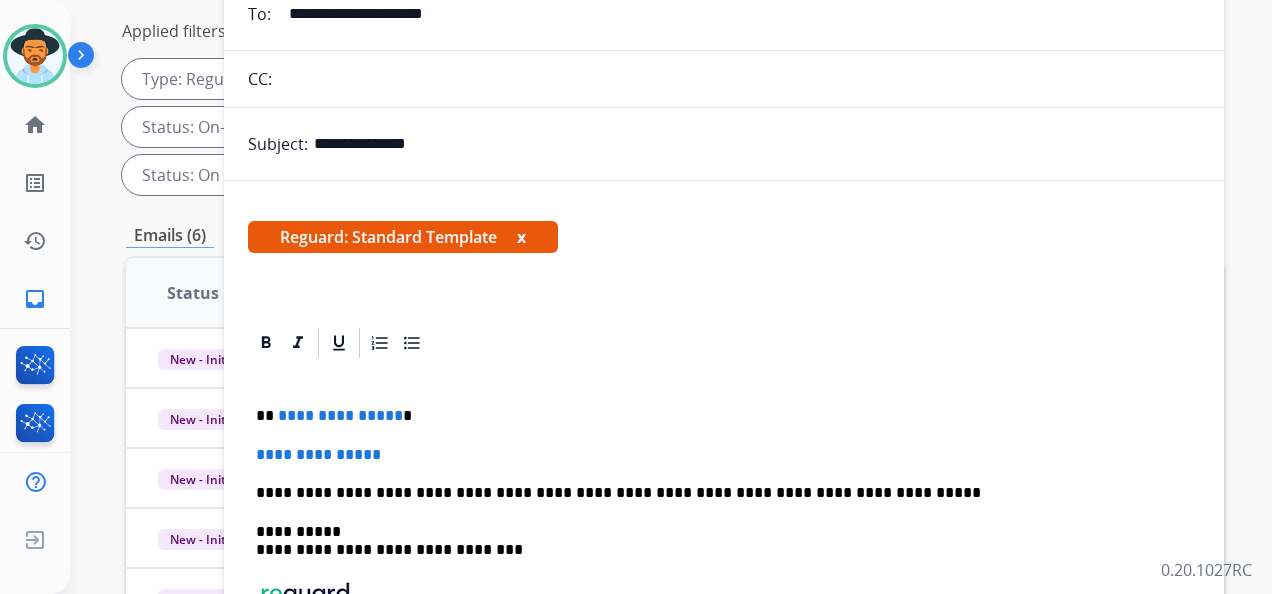 click on "**********" at bounding box center [716, 416] 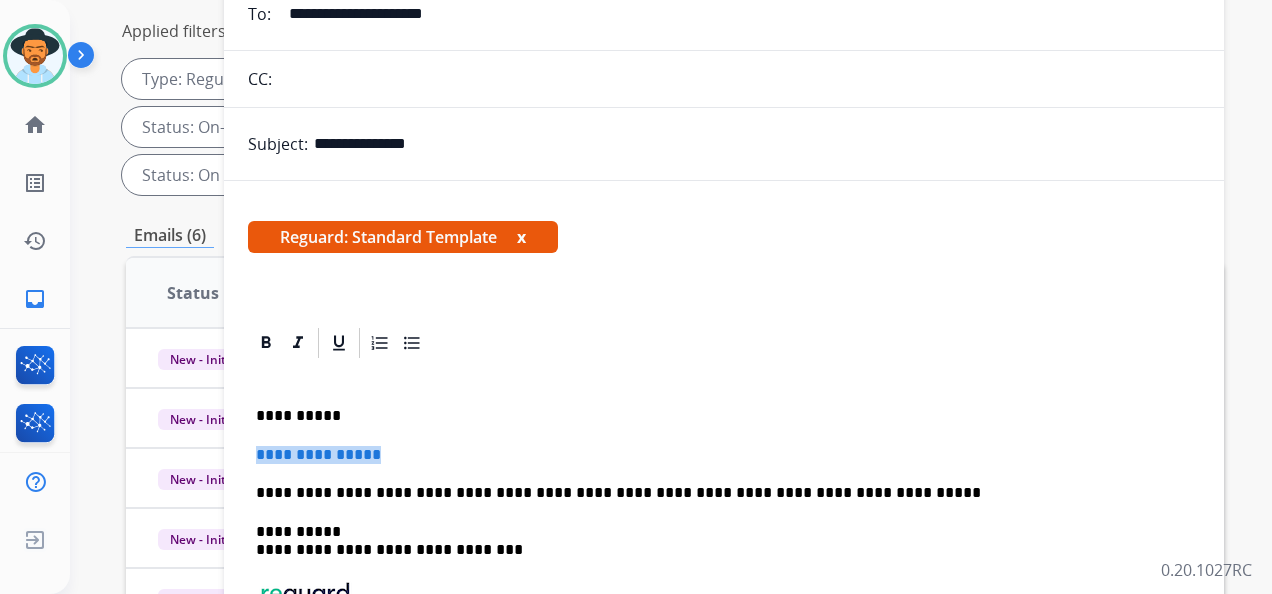 drag, startPoint x: 252, startPoint y: 446, endPoint x: 400, endPoint y: 448, distance: 148.01352 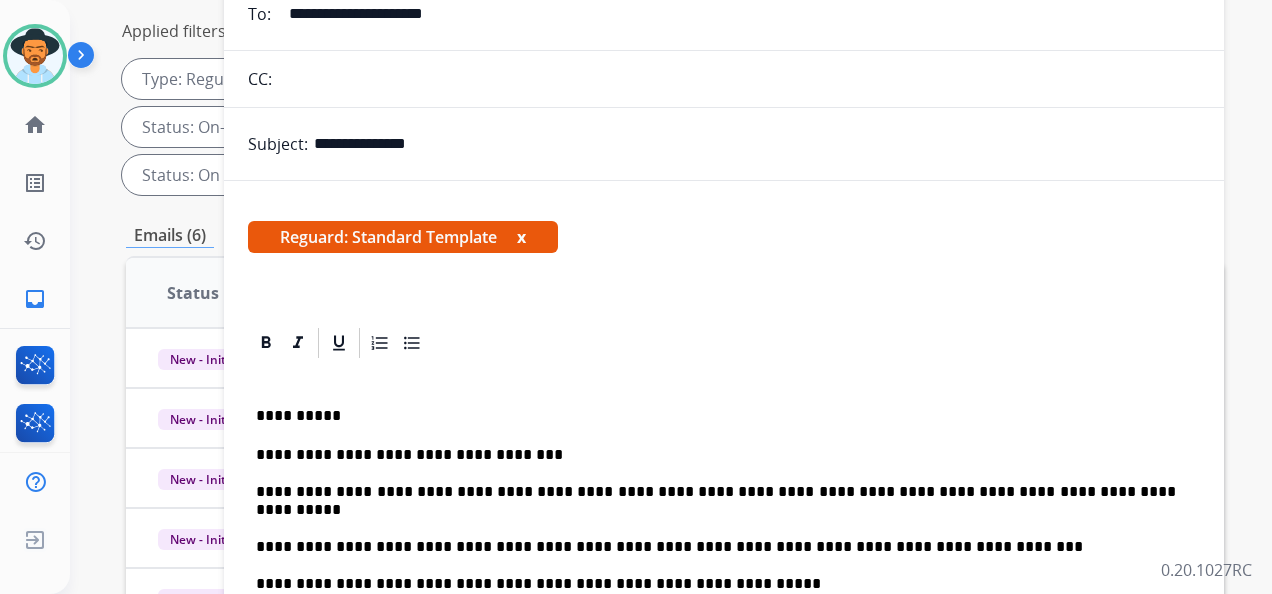 click on "**********" at bounding box center [716, 519] 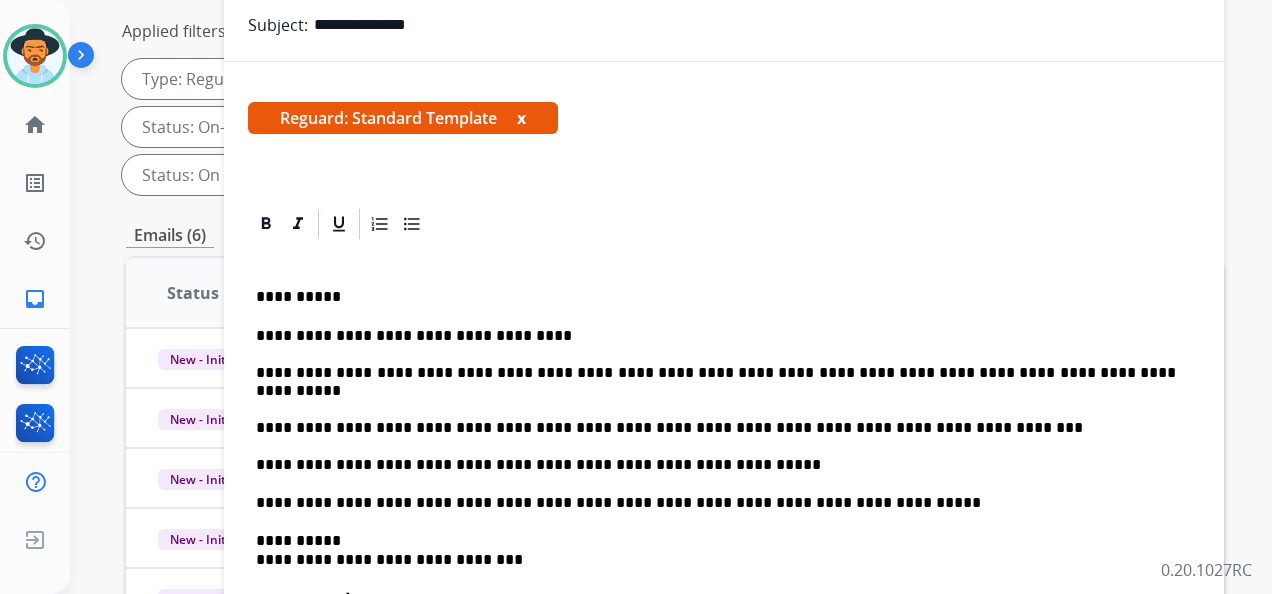 scroll, scrollTop: 144, scrollLeft: 0, axis: vertical 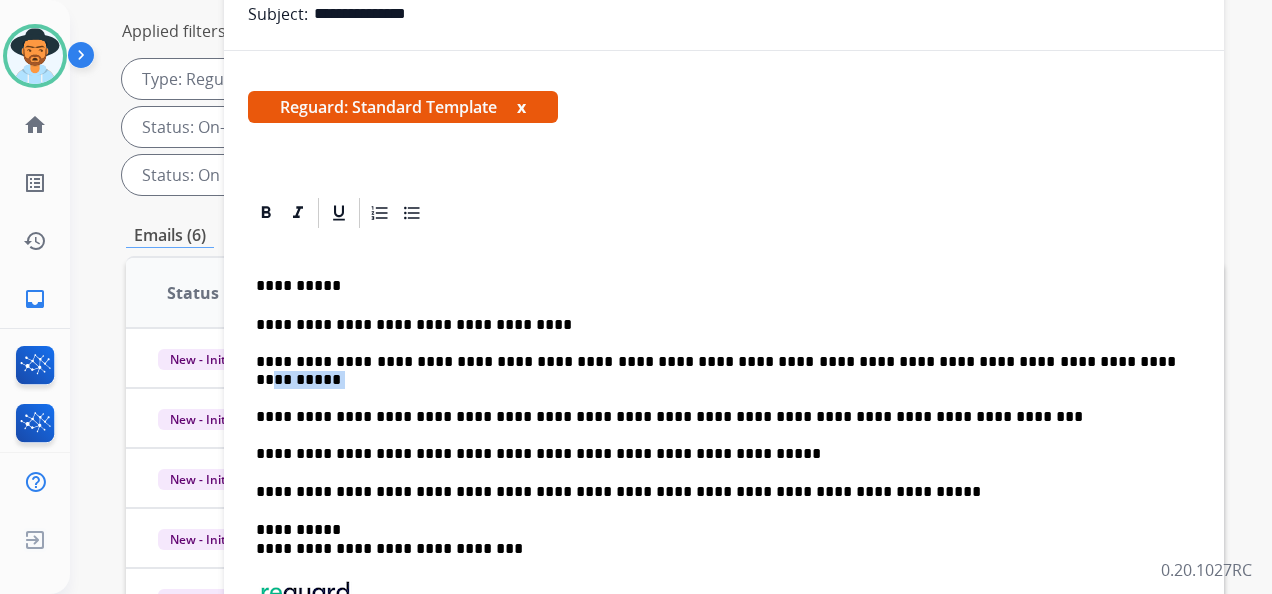 drag, startPoint x: 1068, startPoint y: 356, endPoint x: 1115, endPoint y: 359, distance: 47.095646 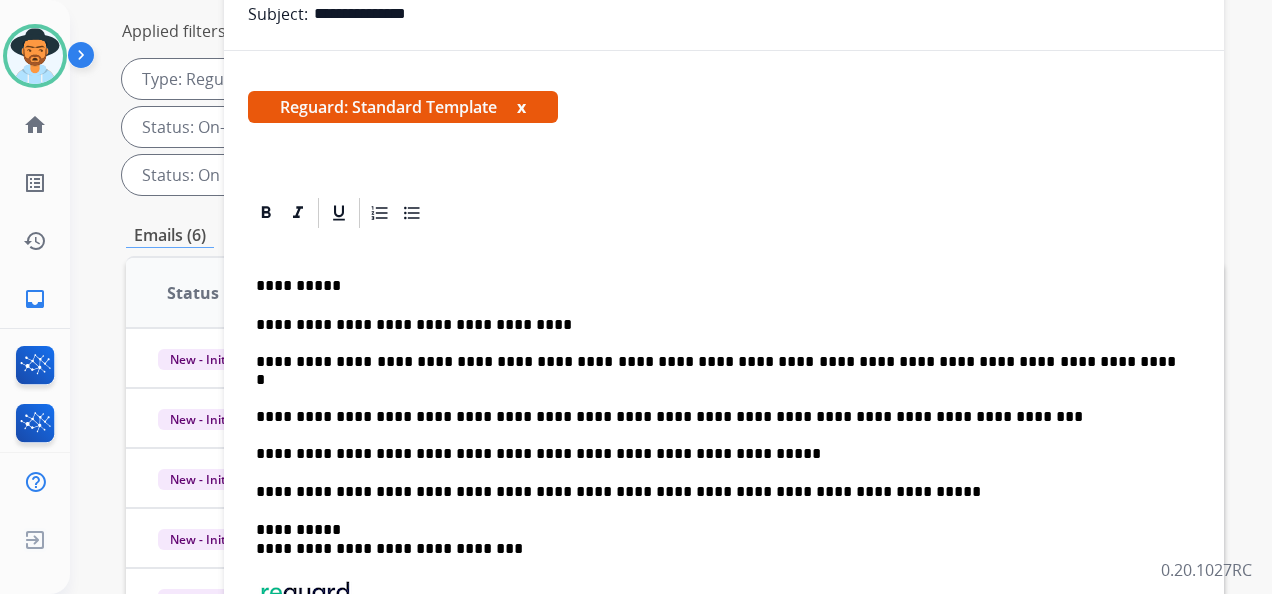 click on "**********" at bounding box center (716, 389) 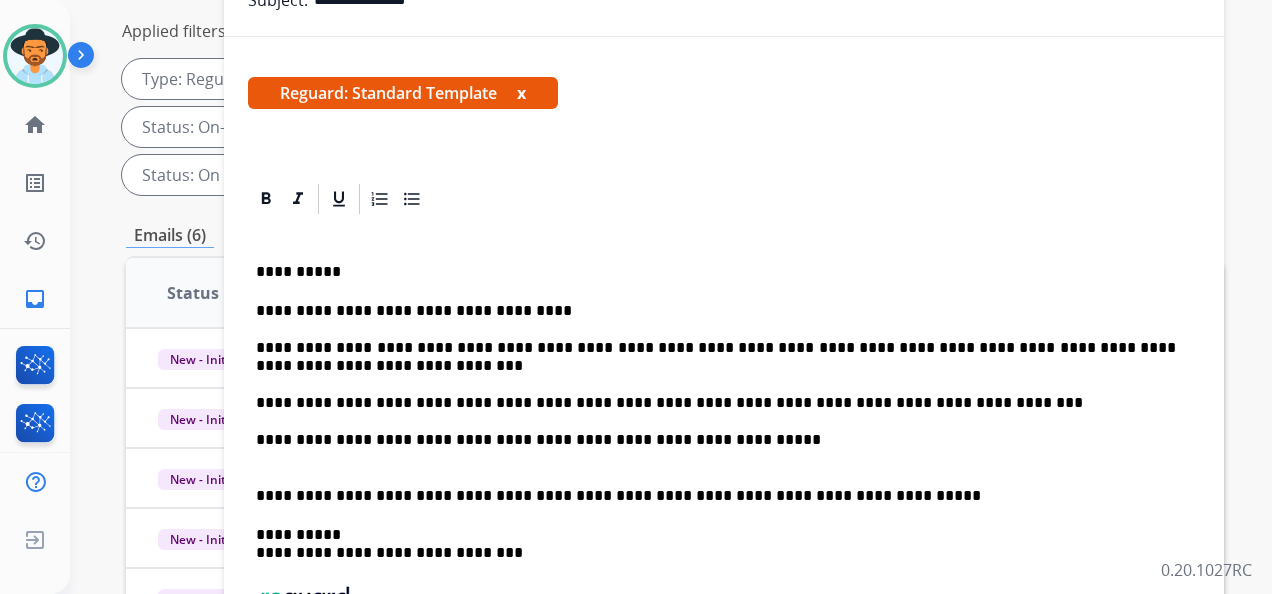 scroll, scrollTop: 162, scrollLeft: 0, axis: vertical 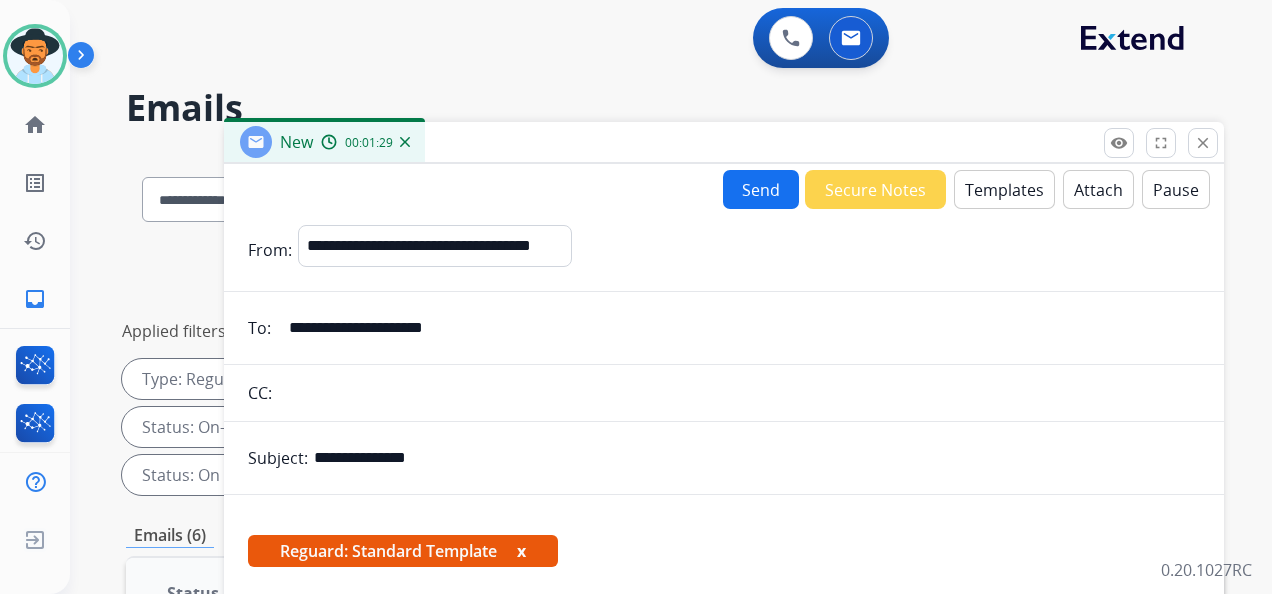 click on "Send" at bounding box center [761, 189] 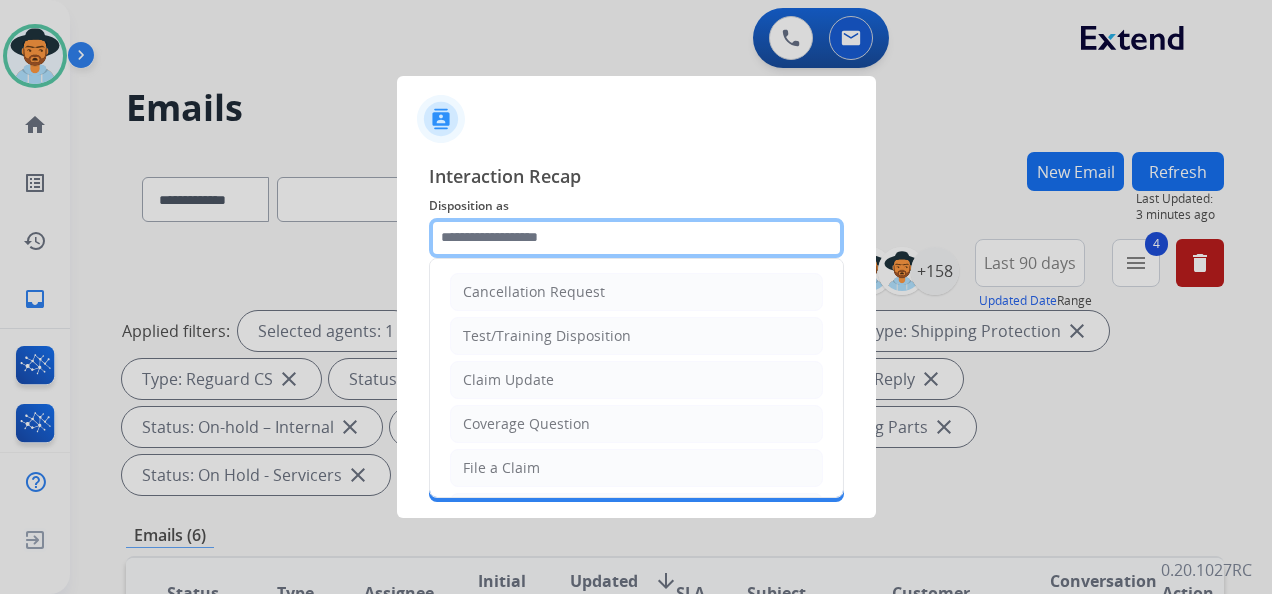 click 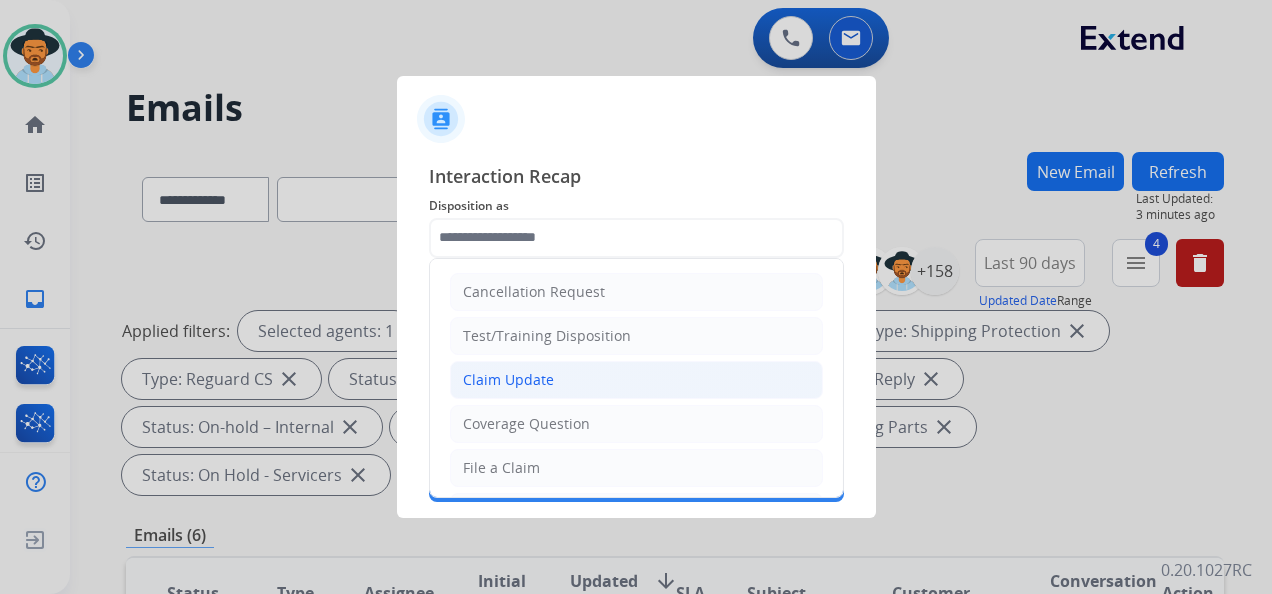 click on "Claim Update" 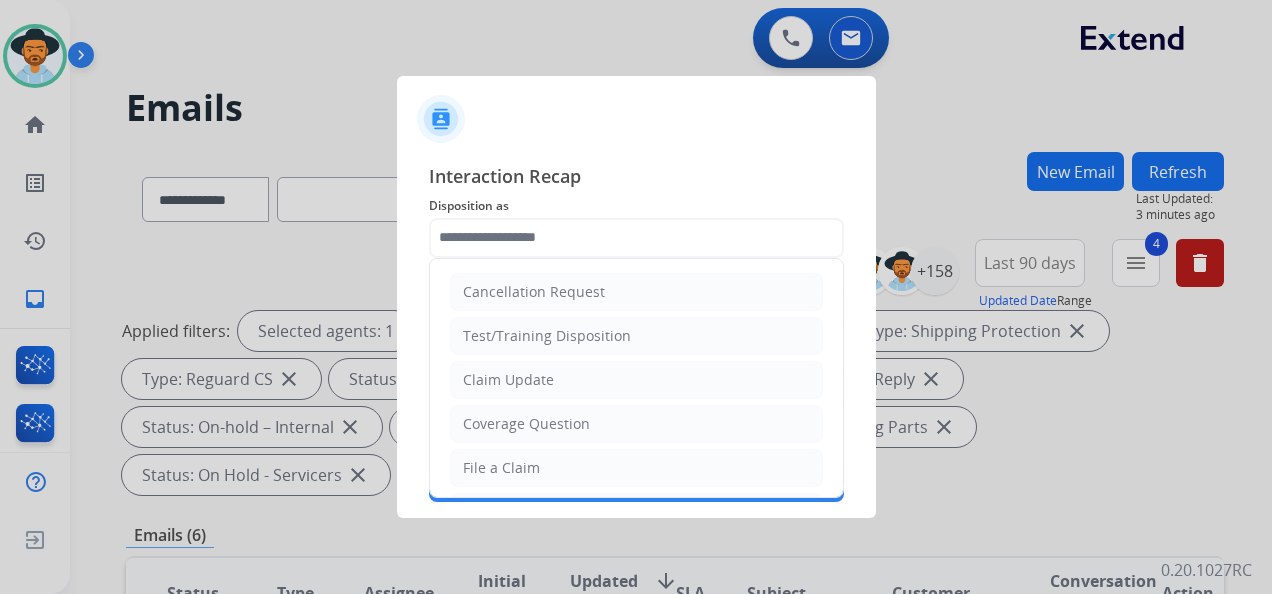 type on "**********" 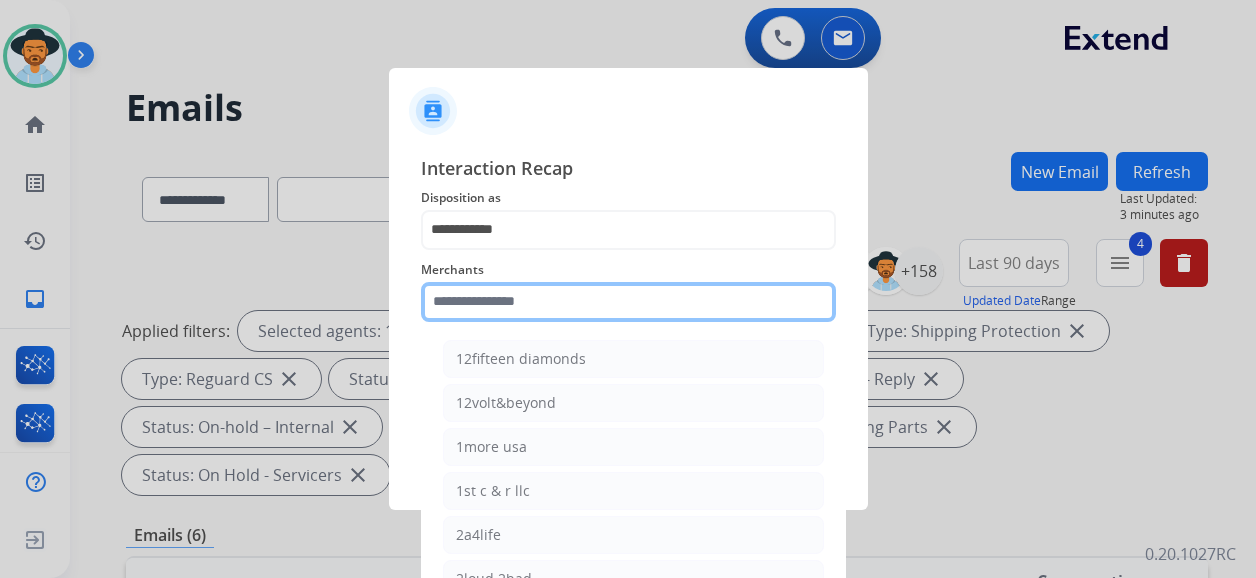 click on "Merchants    12fifteen diamonds   12volt&beyond   1more usa   1st c & r llc   2a4life   2loud 2bad   3balls   4 state trucks   4moms   Abstinence spirits   Accessorypartsstore   Action clutch   Active lifestyle store   Addaday   Adorama abs   Adorama business-to-business   Adrenaline offroad outfitters   Ads shocks   Advance auto parts   Aem electronics   Aerishealthinc   Ag solutions group, llc   Aim controllers   Air-relax   Airocide   Airslamit   Airsoft station   Airthereal   Alchemy fine home   Aleko products   Alice lane home   All around e-bikes   All electric motion   All things barbecue   Allen   Allied gaming north america, llc   Allied wheel components   Alta gracia motors   Alter   Ambient fires   American bass   American cornhole association   American medical sales and rentals   American technologies network   Ameridroid   Amethyst home   Amgair   Ams fireplace   Amscope   Andaaz jewelers   Anne klein   Anova   Anytime baseball supply   Anytime sports supply   Apec water systems   Apollo neuro" 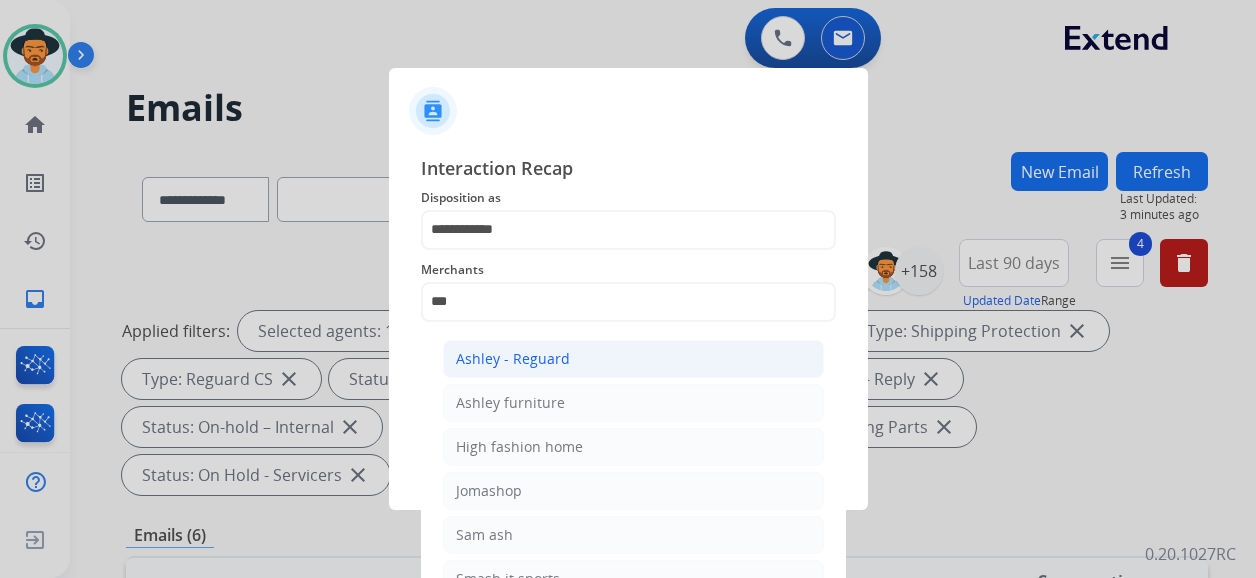 click on "Ashley - Reguard" 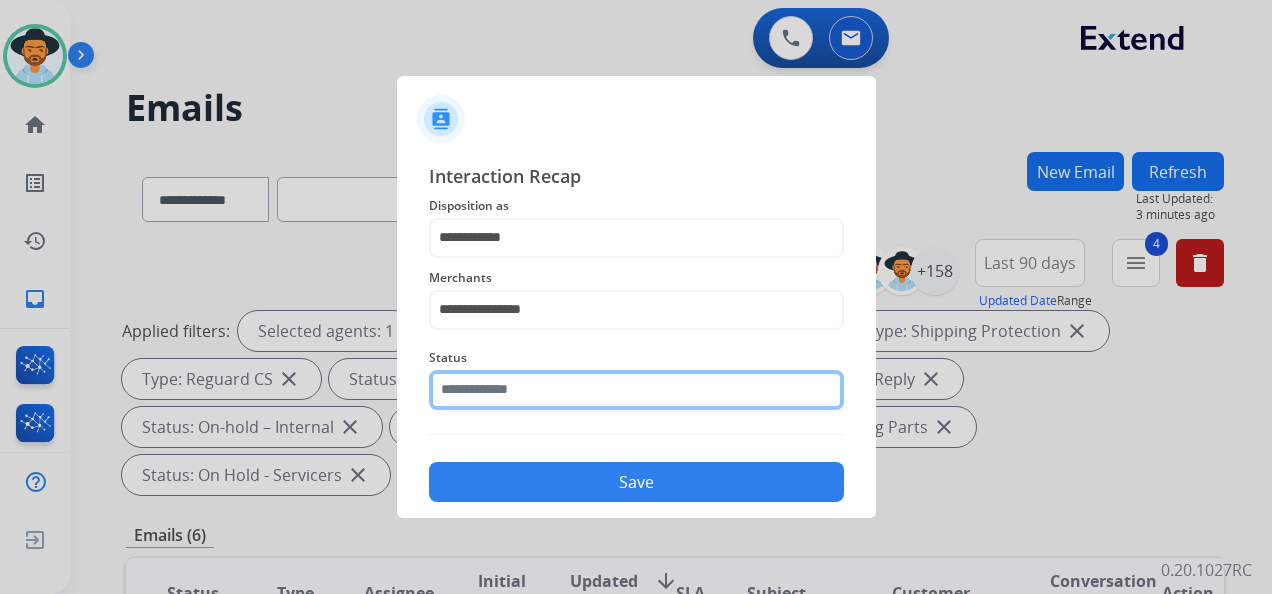 click 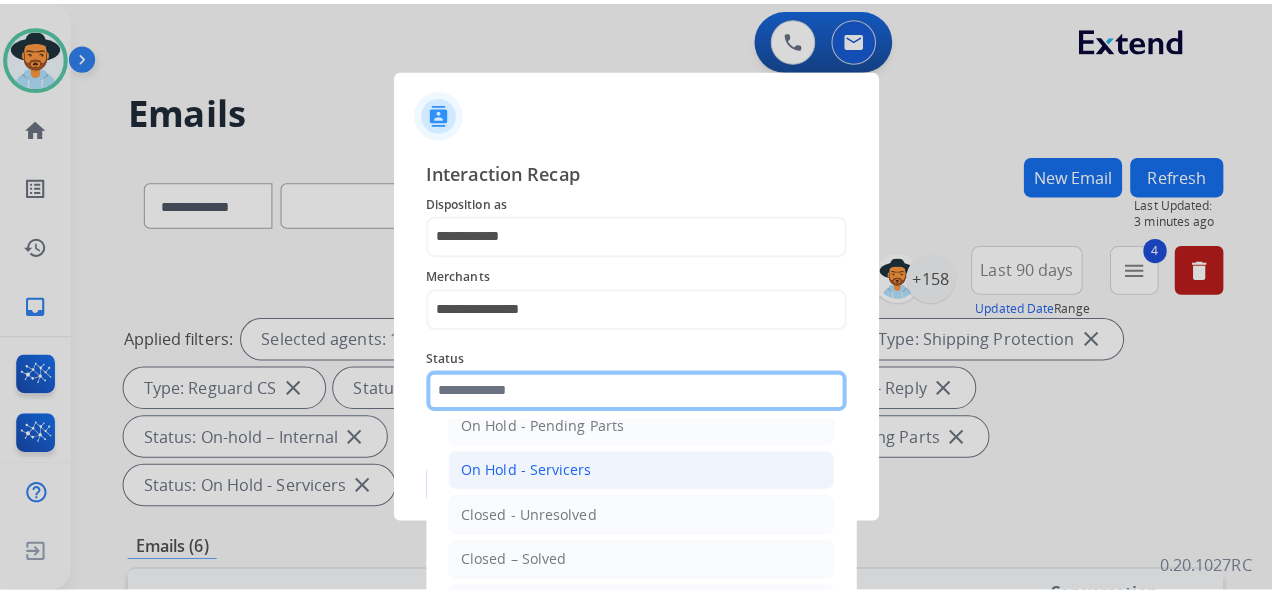 scroll, scrollTop: 114, scrollLeft: 0, axis: vertical 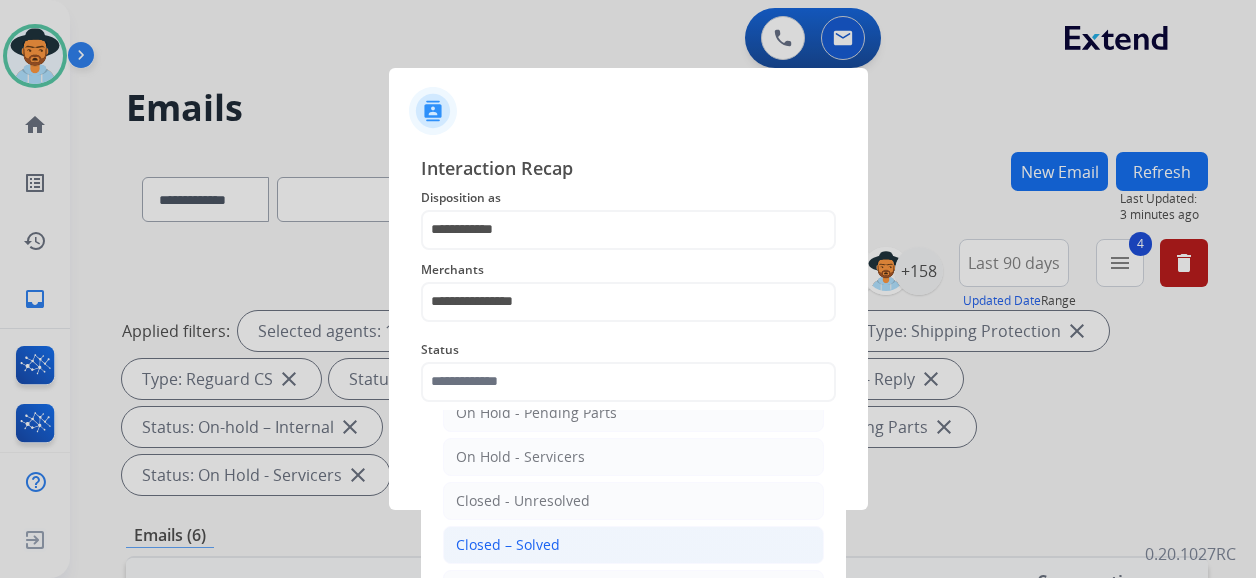 click on "Closed – Solved" 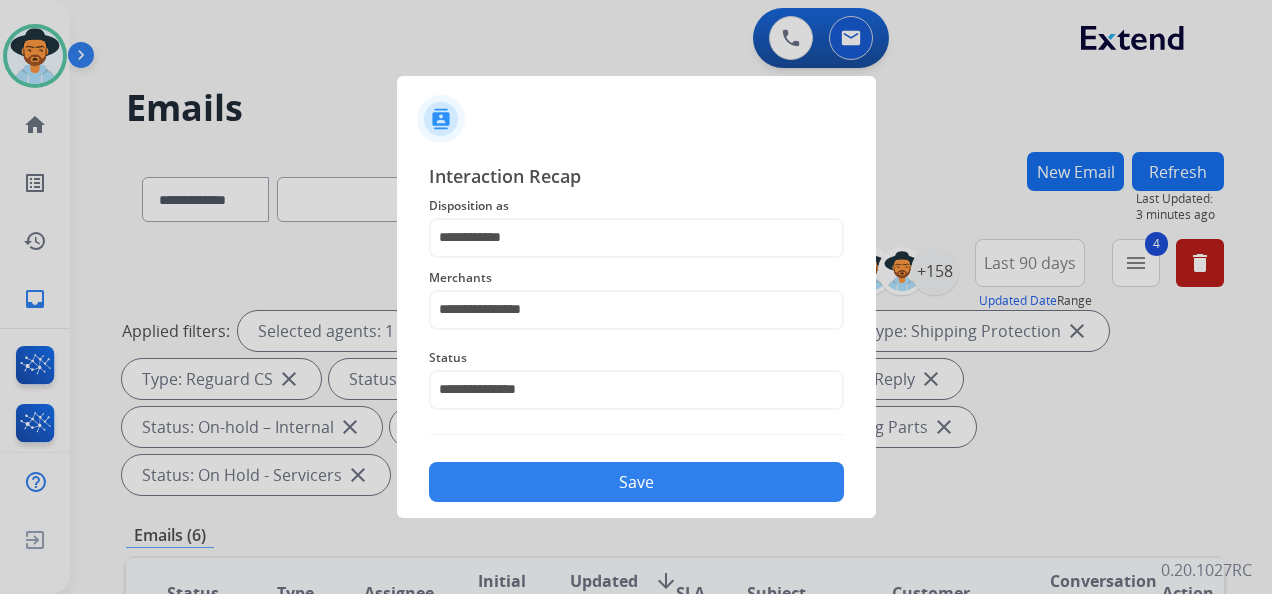 click on "Save" 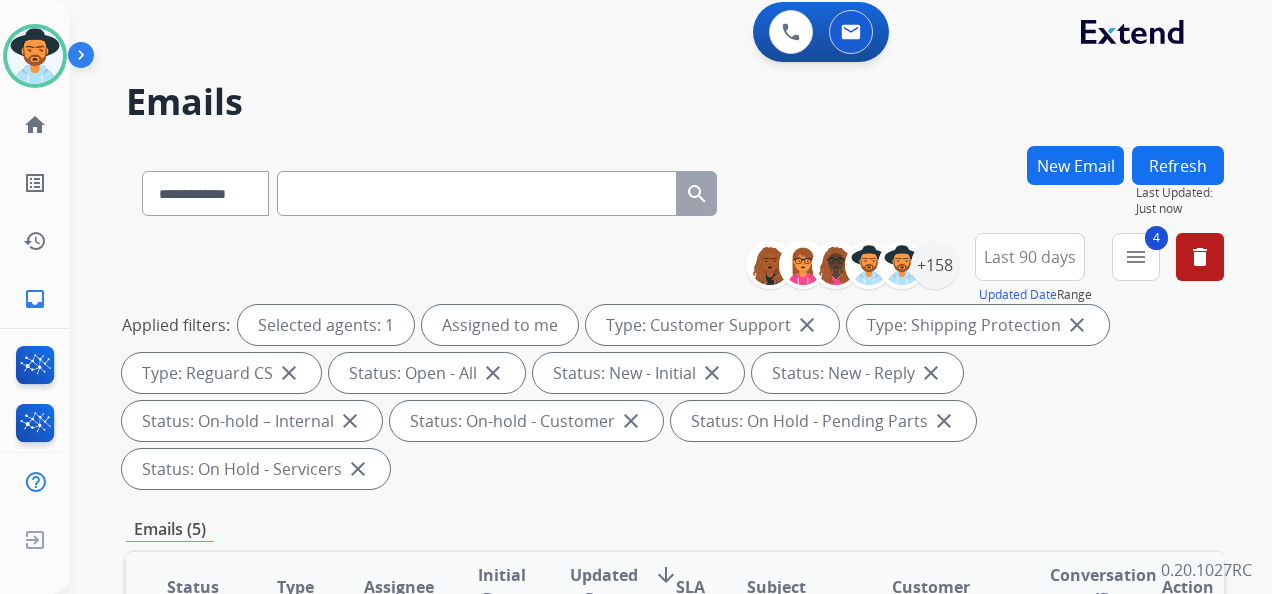 scroll, scrollTop: 0, scrollLeft: 0, axis: both 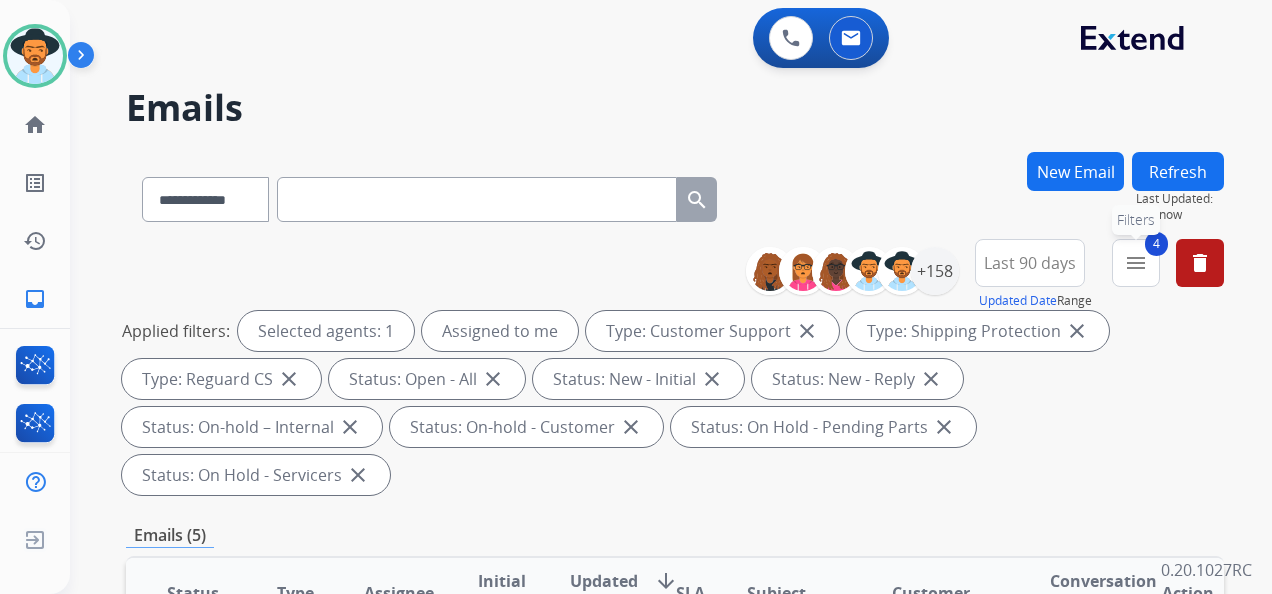 click on "menu" at bounding box center (1136, 263) 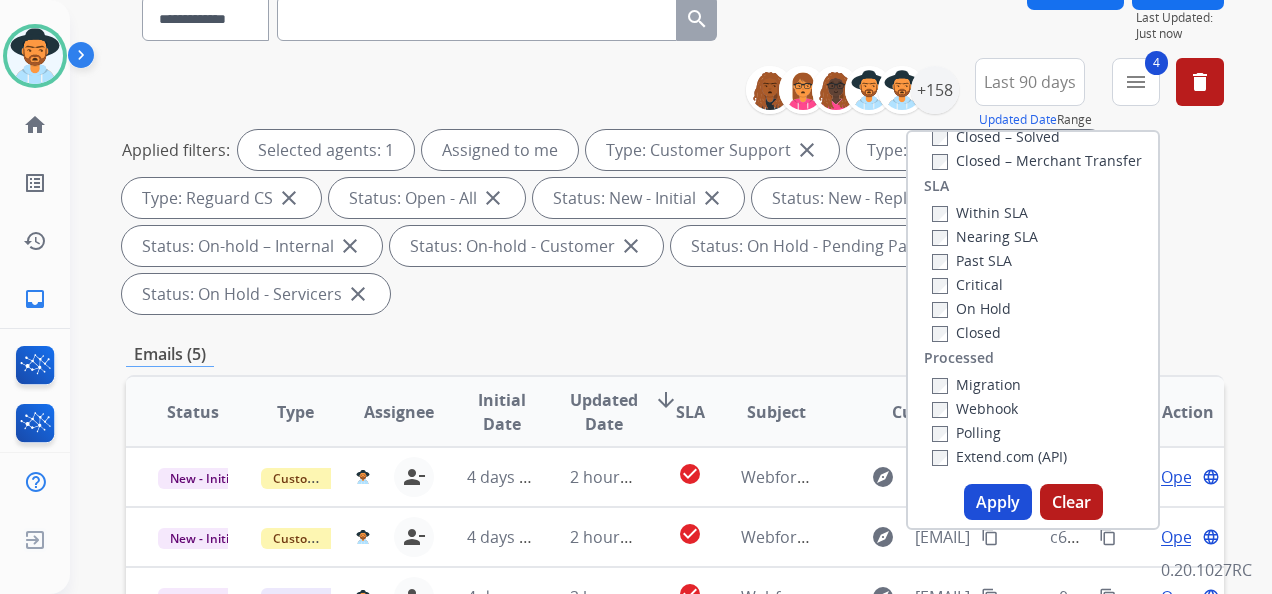 scroll, scrollTop: 200, scrollLeft: 0, axis: vertical 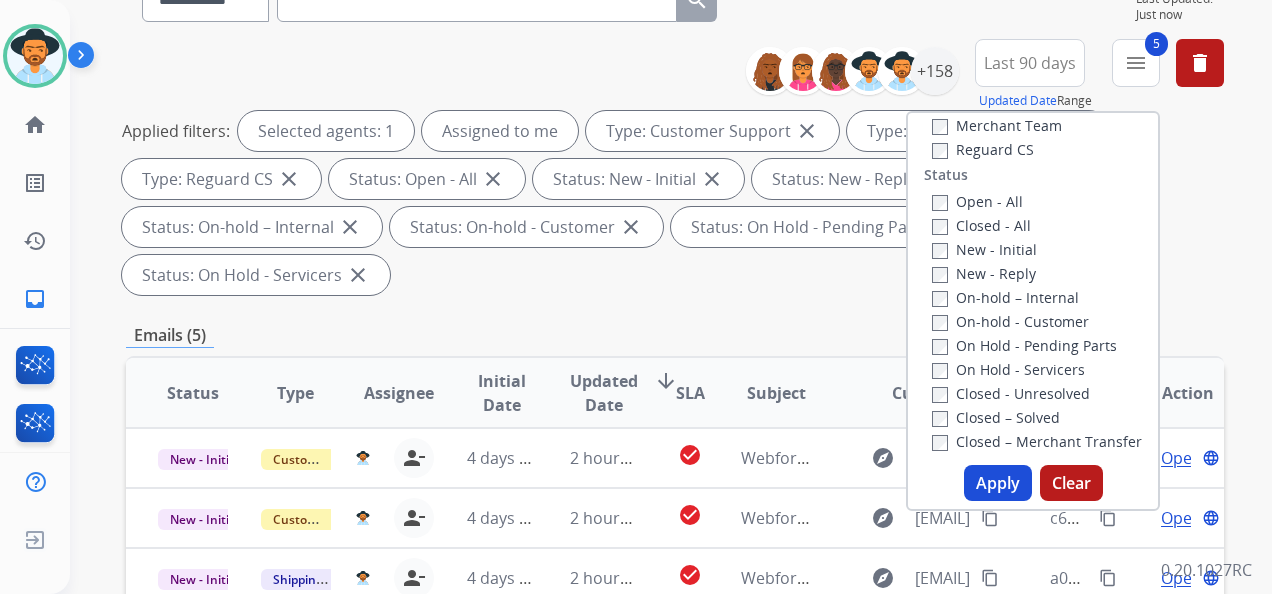 click on "Apply" at bounding box center (998, 483) 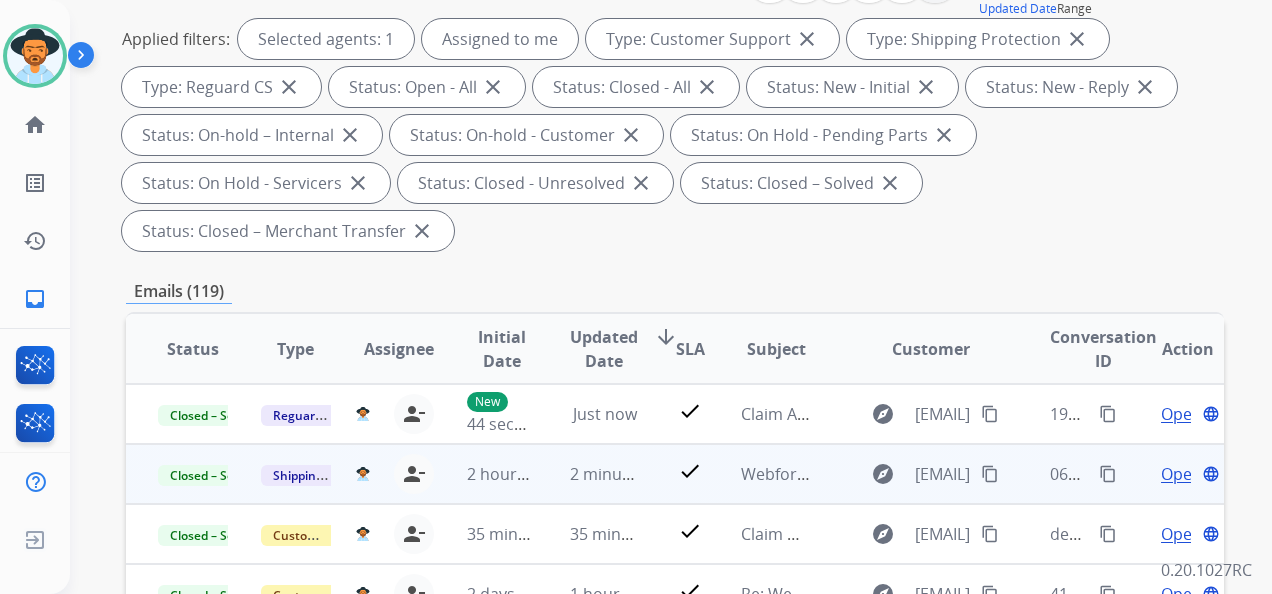 scroll, scrollTop: 300, scrollLeft: 0, axis: vertical 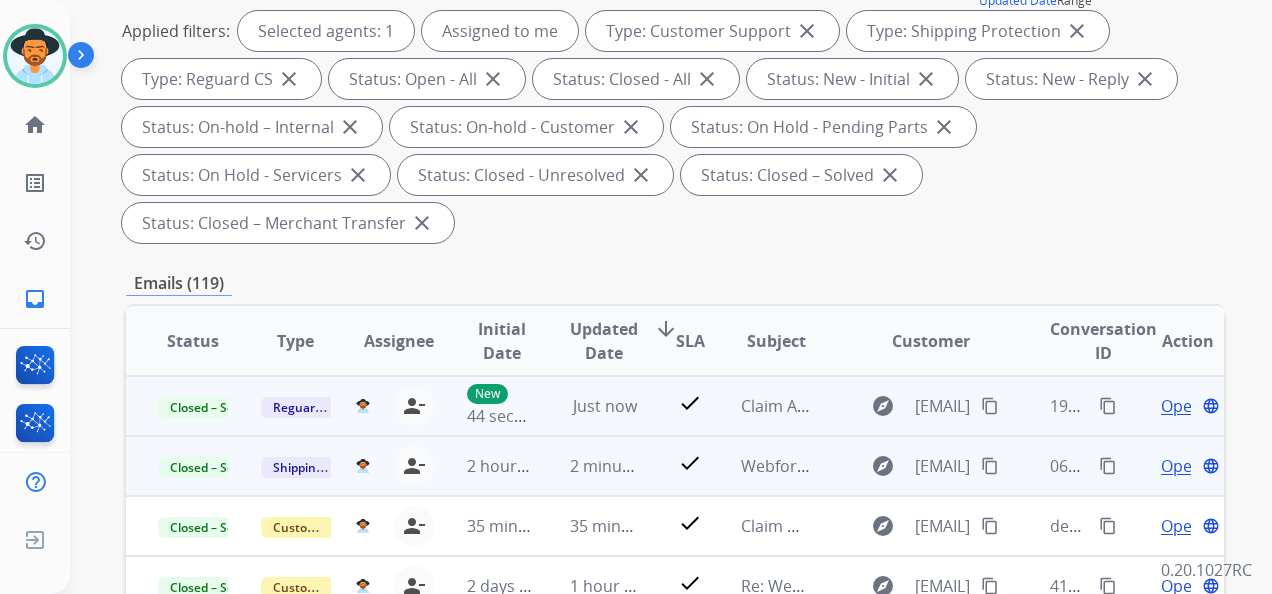 click on "content_copy" at bounding box center [1108, 406] 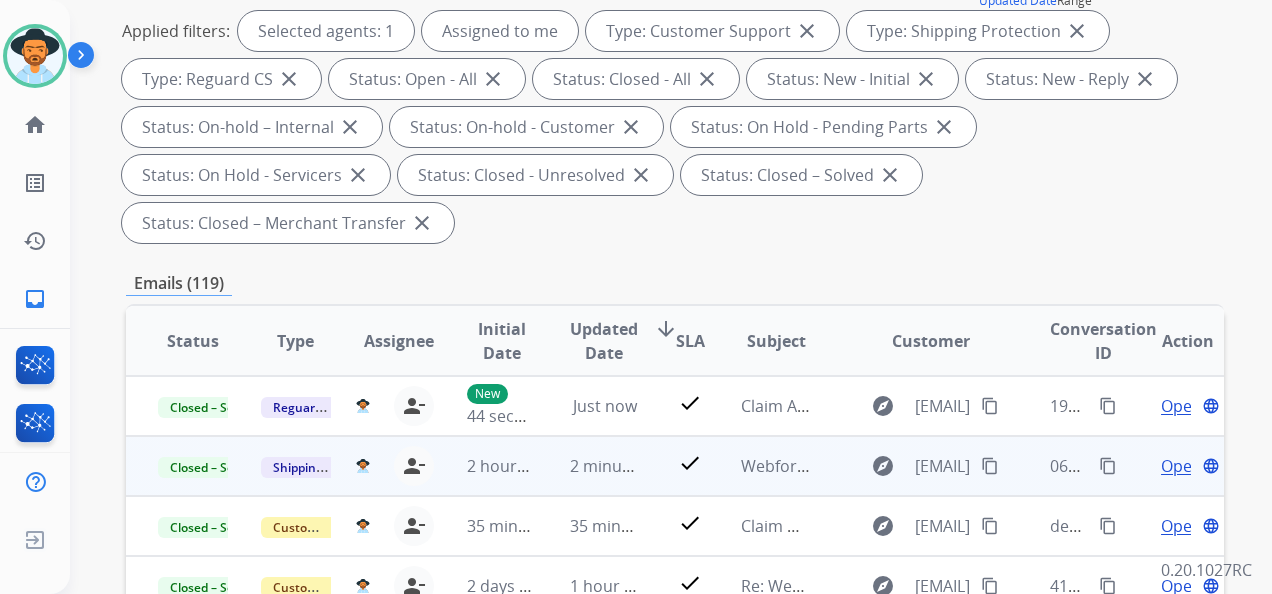 click on "**********" at bounding box center (675, 95) 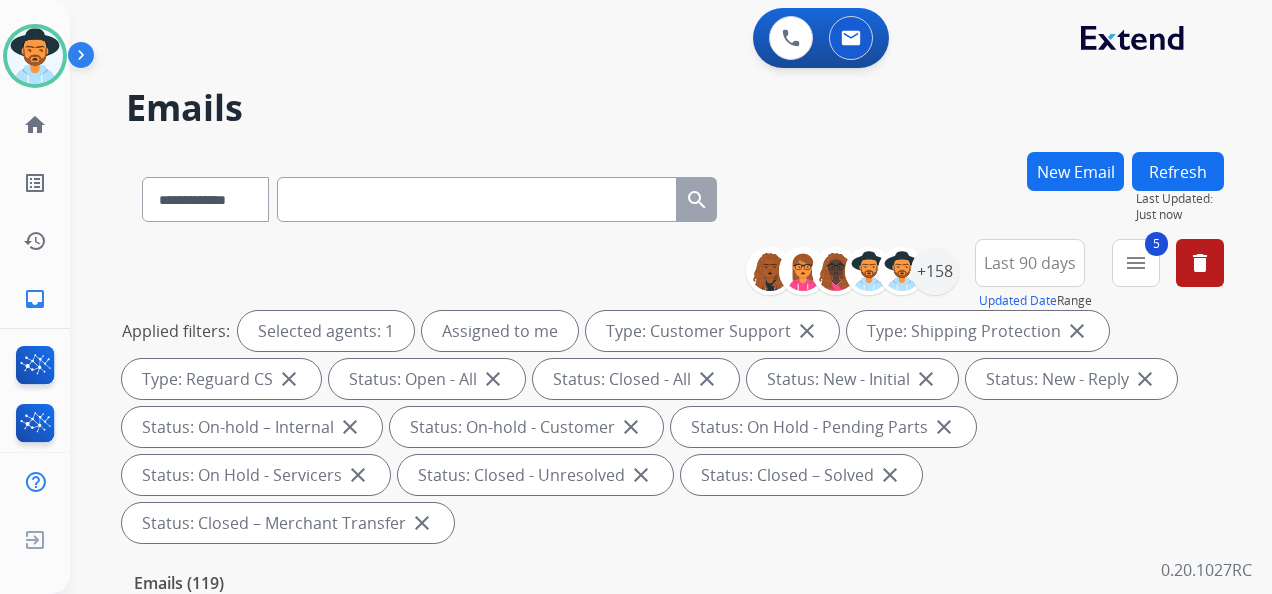scroll, scrollTop: 0, scrollLeft: 0, axis: both 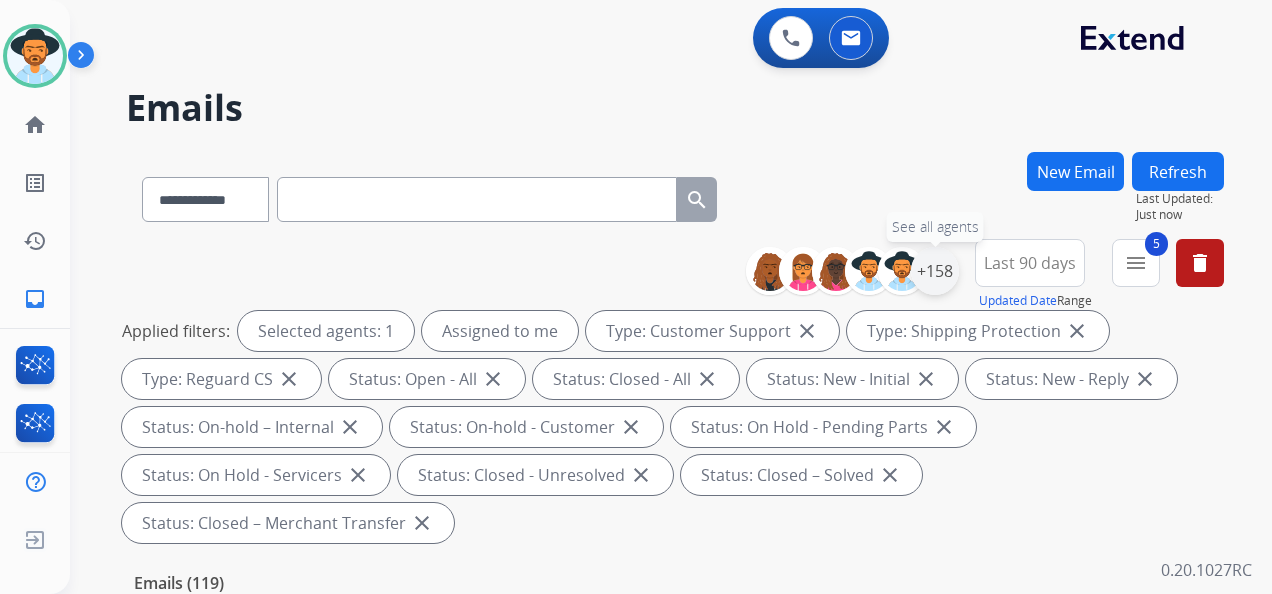 click on "+158" at bounding box center [935, 271] 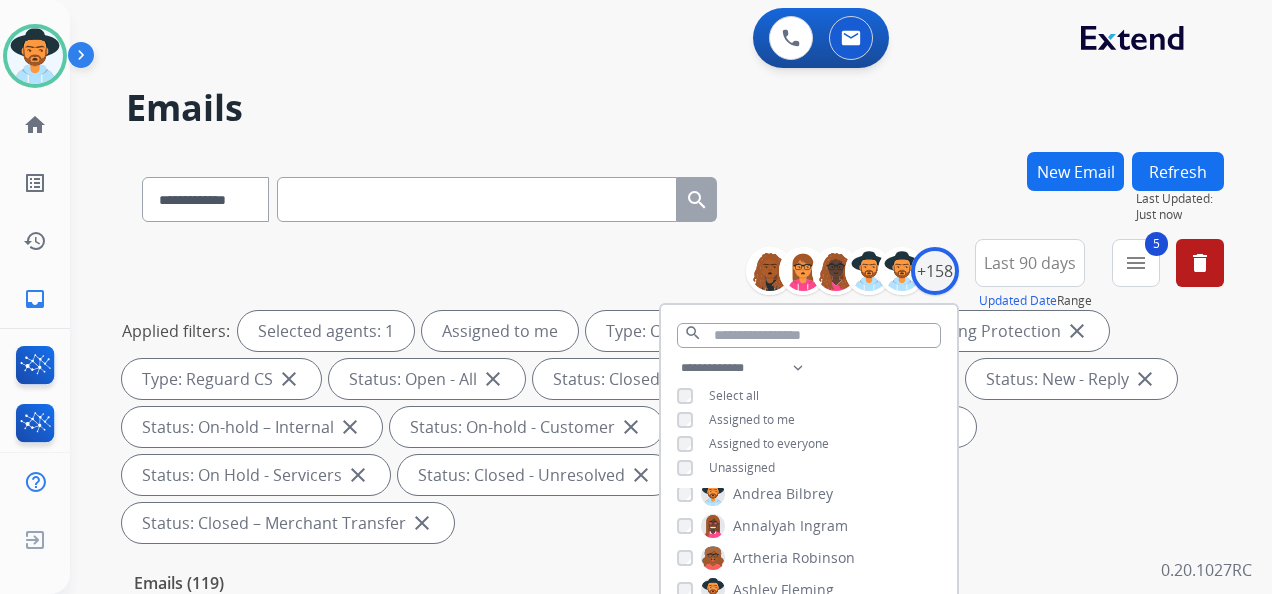 scroll, scrollTop: 400, scrollLeft: 0, axis: vertical 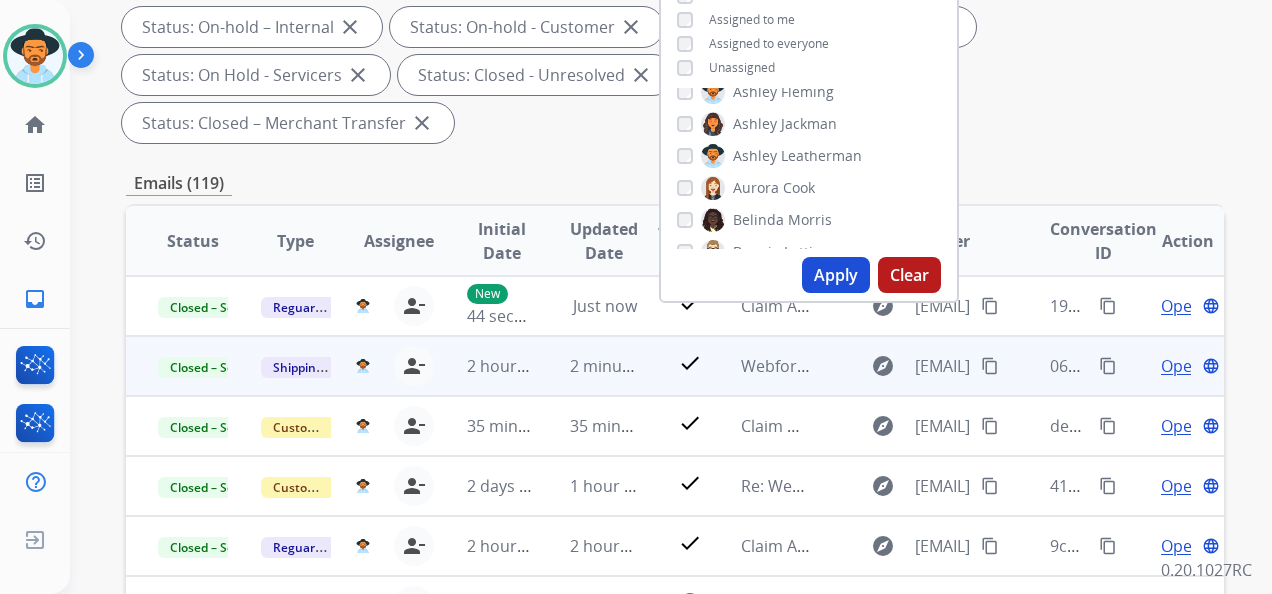 click on "Apply" at bounding box center [836, 275] 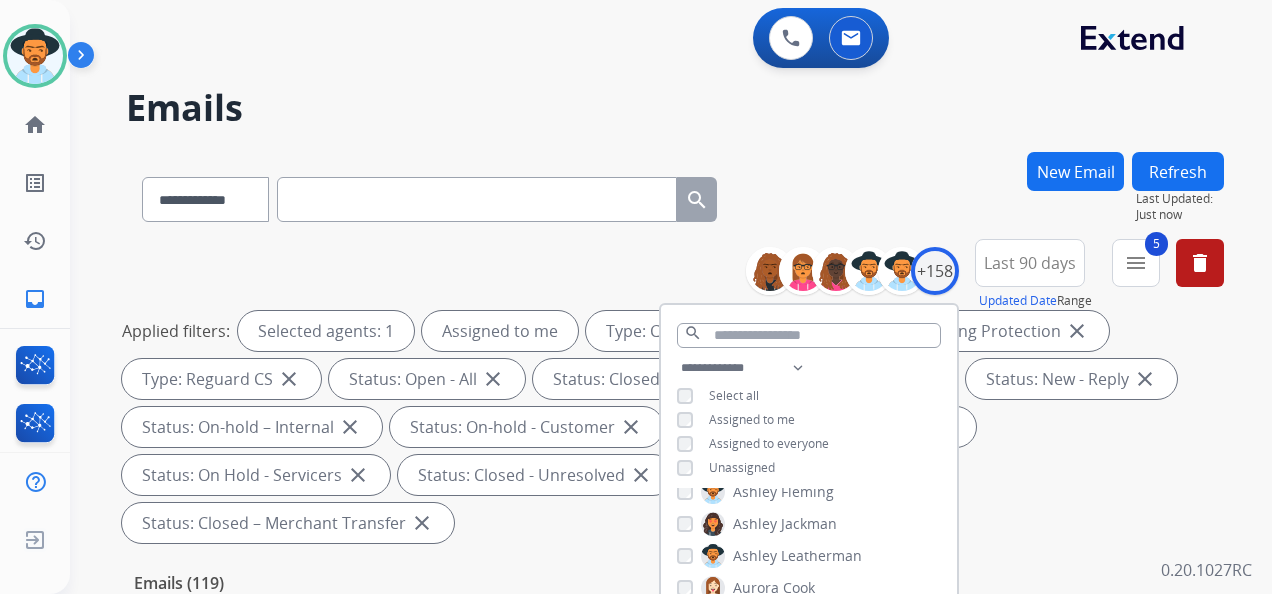 click on "Last 90 days" at bounding box center [1030, 263] 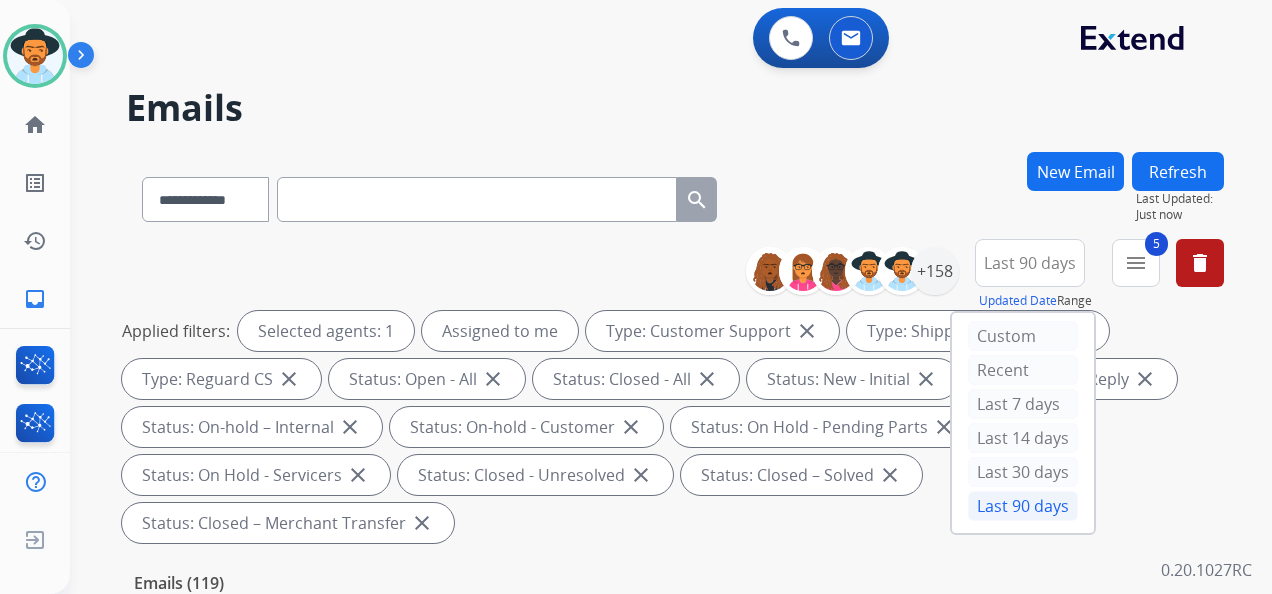 click on "Last 90 days" at bounding box center [1023, 506] 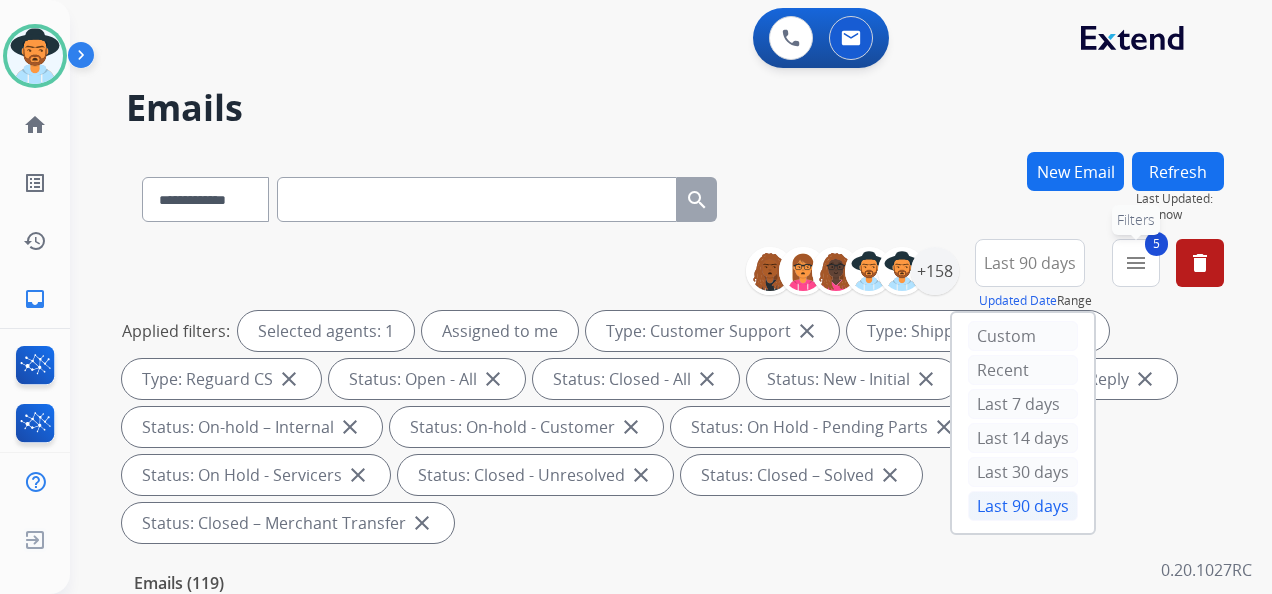 click on "menu" at bounding box center [1136, 263] 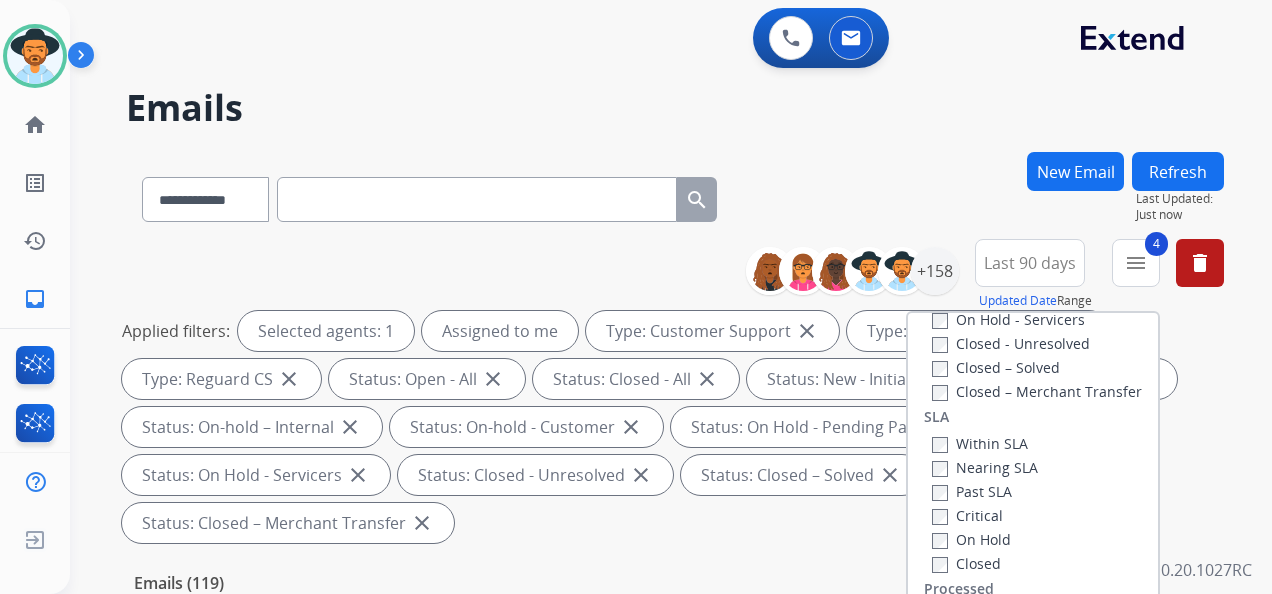 scroll, scrollTop: 528, scrollLeft: 0, axis: vertical 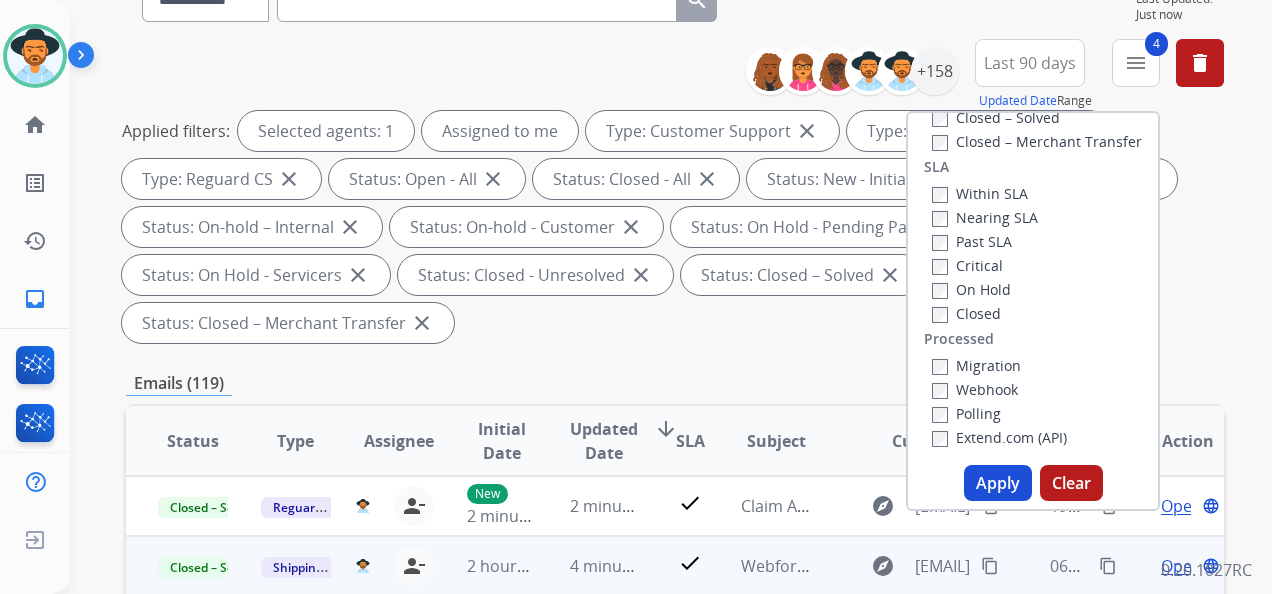 click on "Apply" at bounding box center [998, 483] 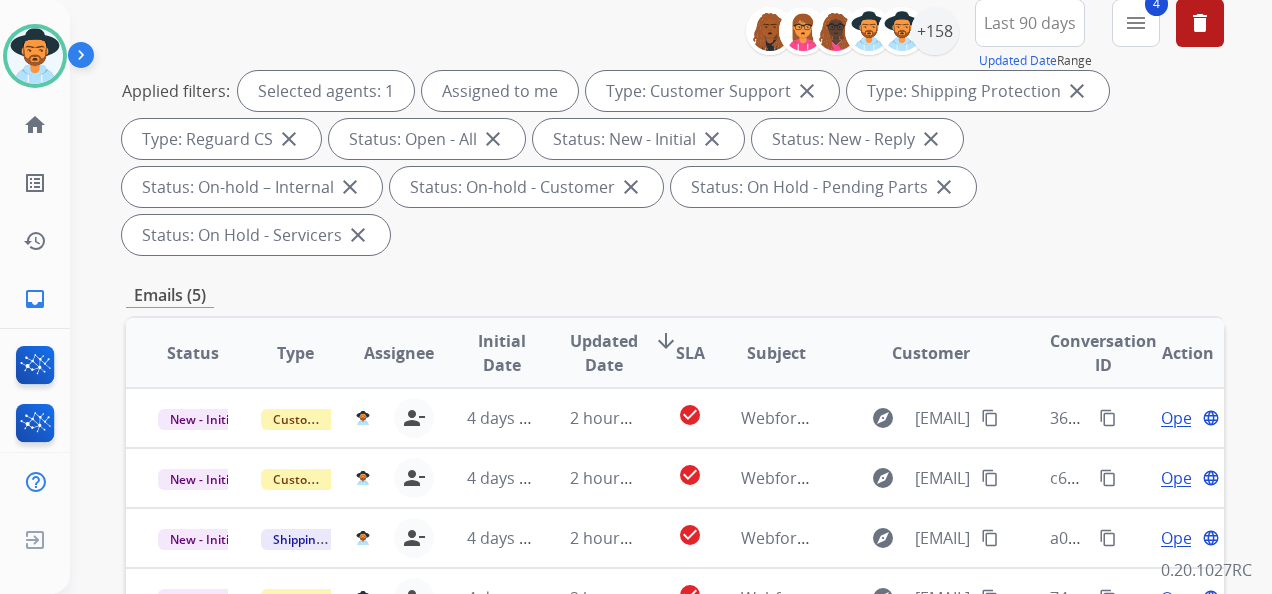 scroll, scrollTop: 500, scrollLeft: 0, axis: vertical 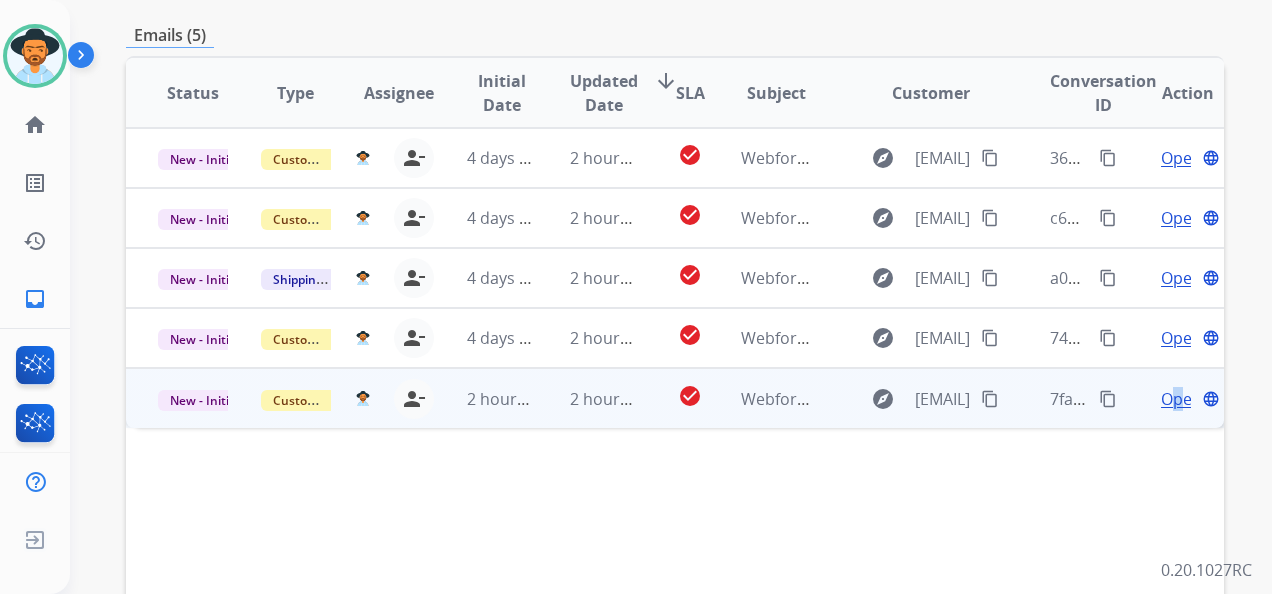 click on "Open" at bounding box center [1181, 399] 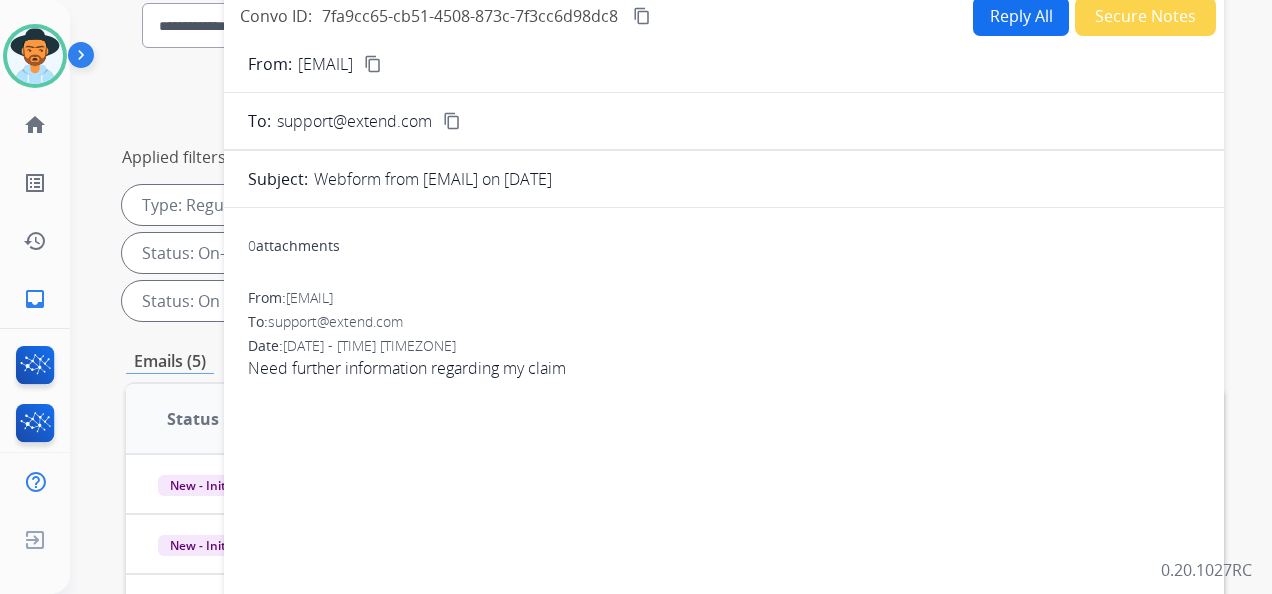 scroll, scrollTop: 100, scrollLeft: 0, axis: vertical 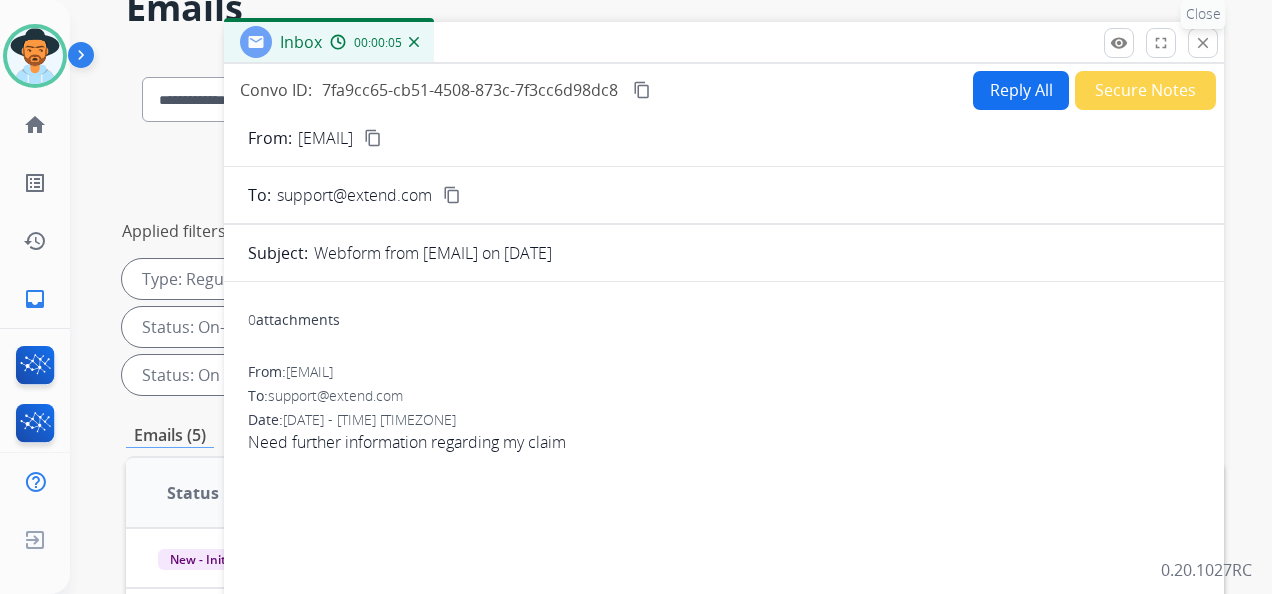 click on "close" at bounding box center (1203, 43) 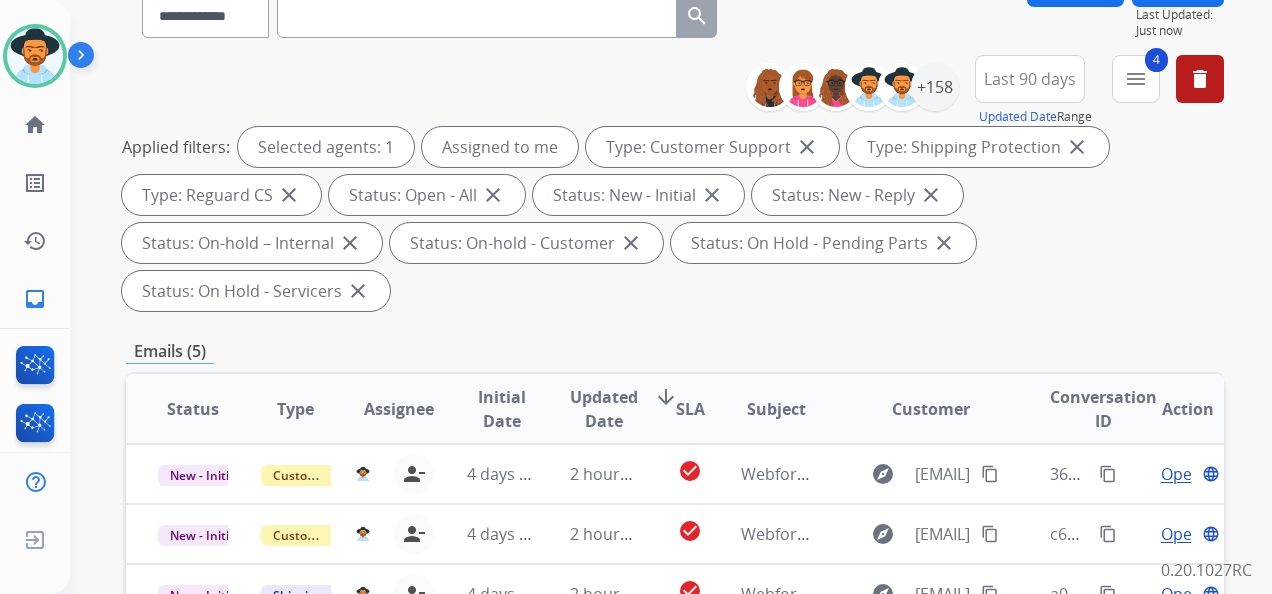 scroll, scrollTop: 400, scrollLeft: 0, axis: vertical 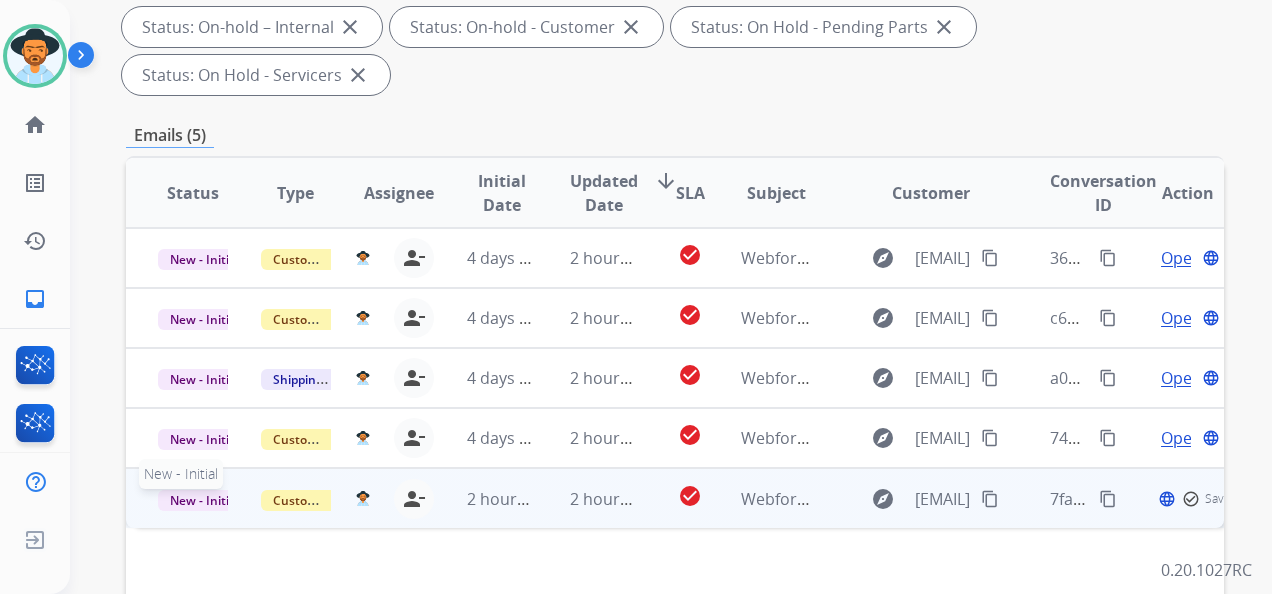 click on "New - Initial" at bounding box center [204, 500] 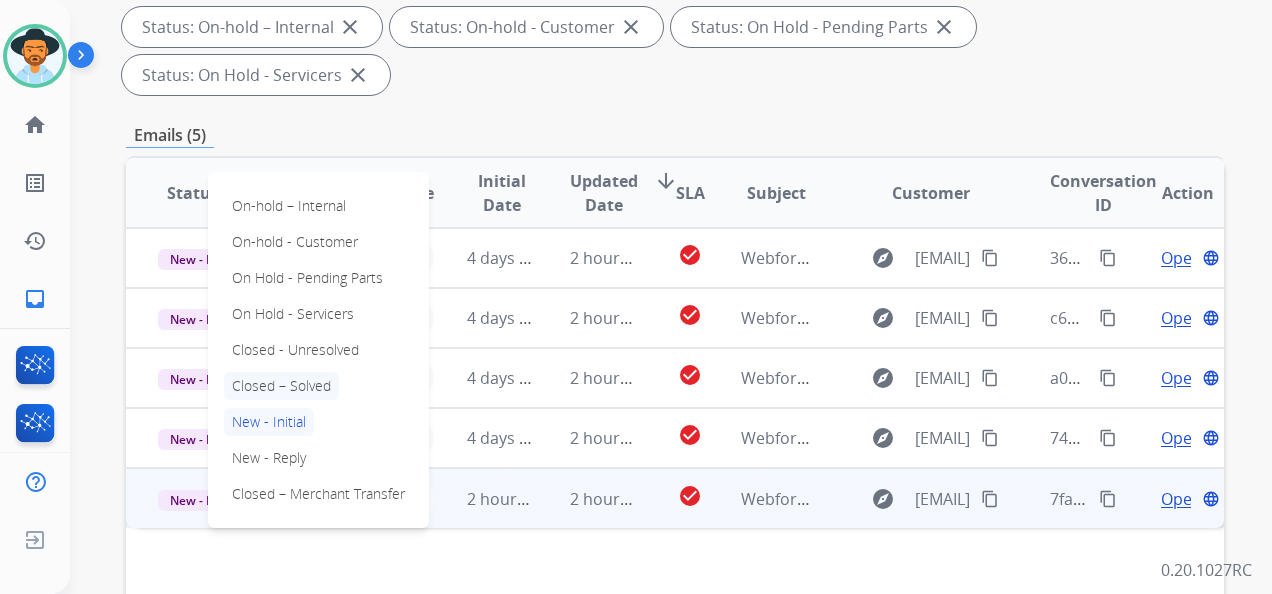 click on "Closed – Solved" at bounding box center [281, 386] 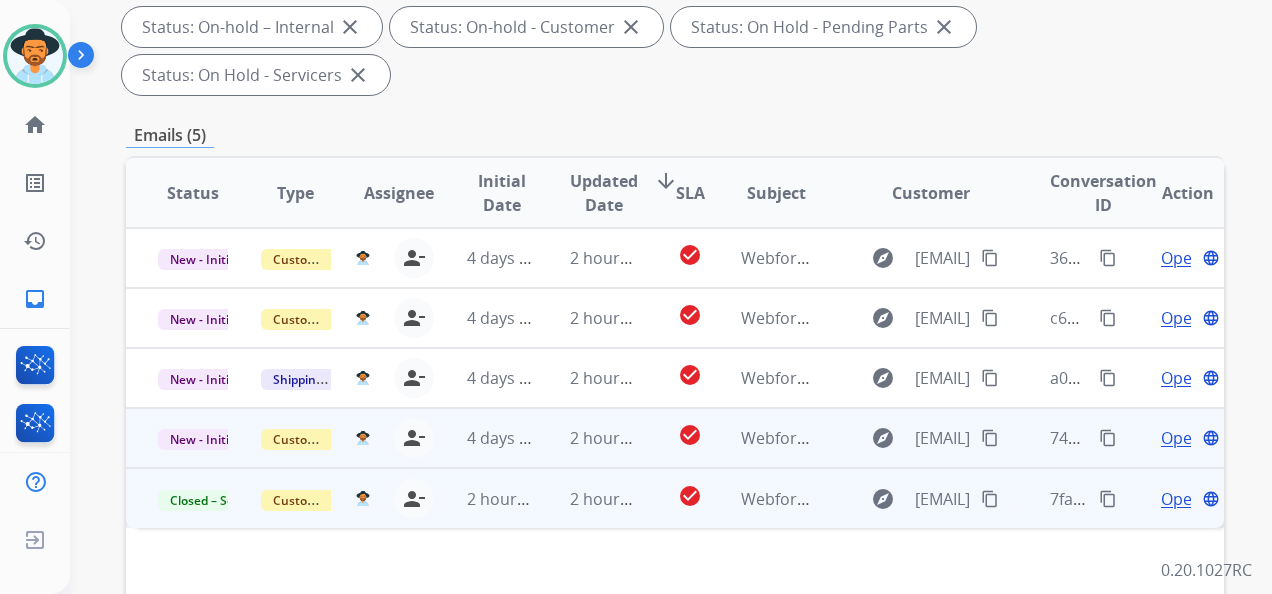 click on "Open" at bounding box center [1181, 438] 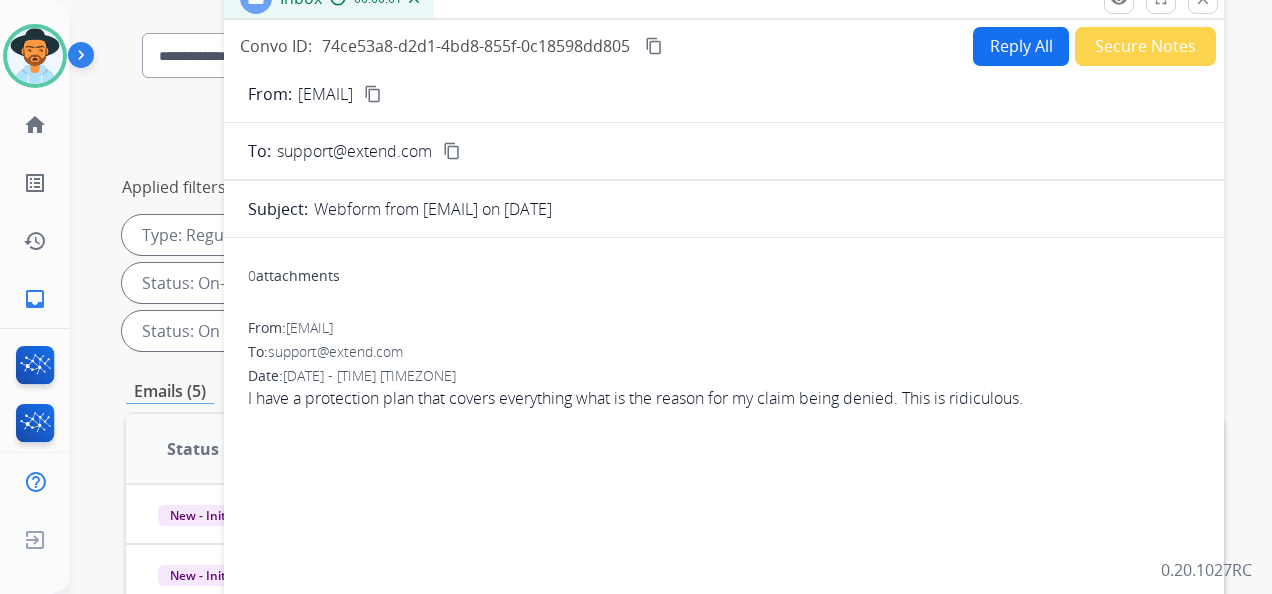 scroll, scrollTop: 100, scrollLeft: 0, axis: vertical 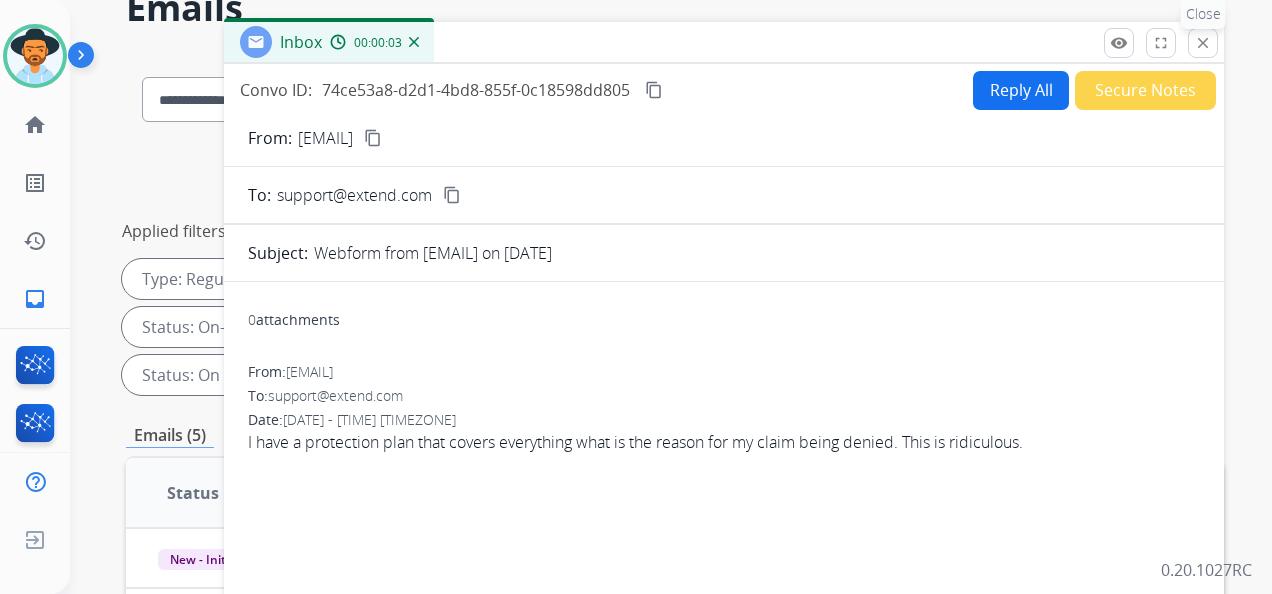 click on "close" at bounding box center [1203, 43] 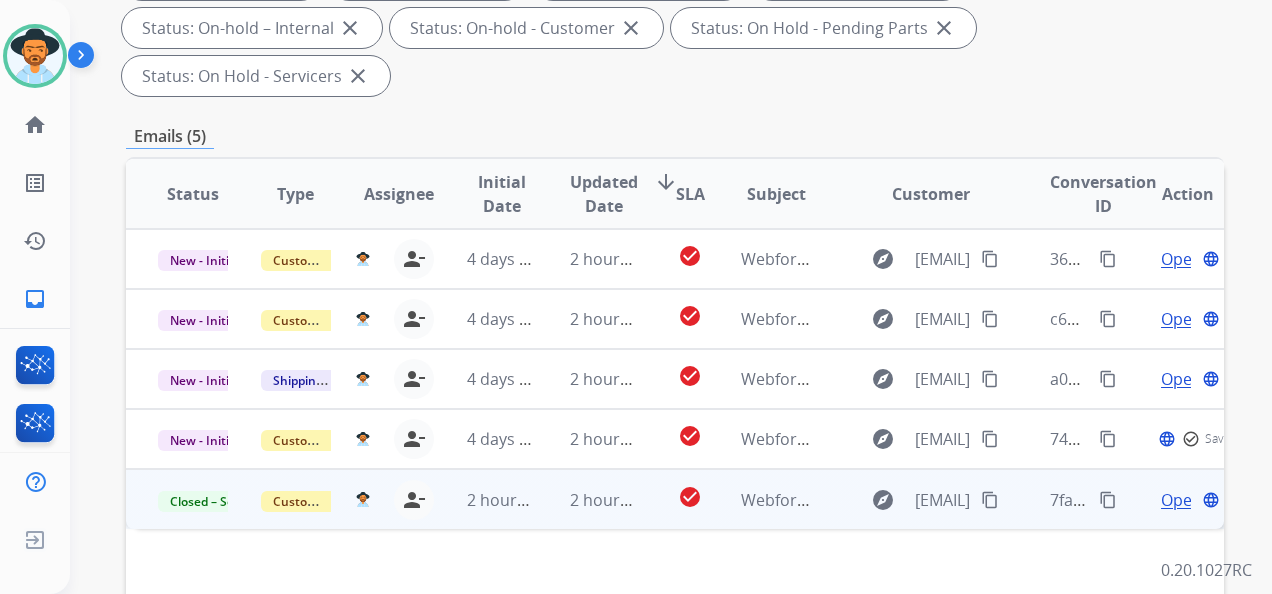 scroll, scrollTop: 400, scrollLeft: 0, axis: vertical 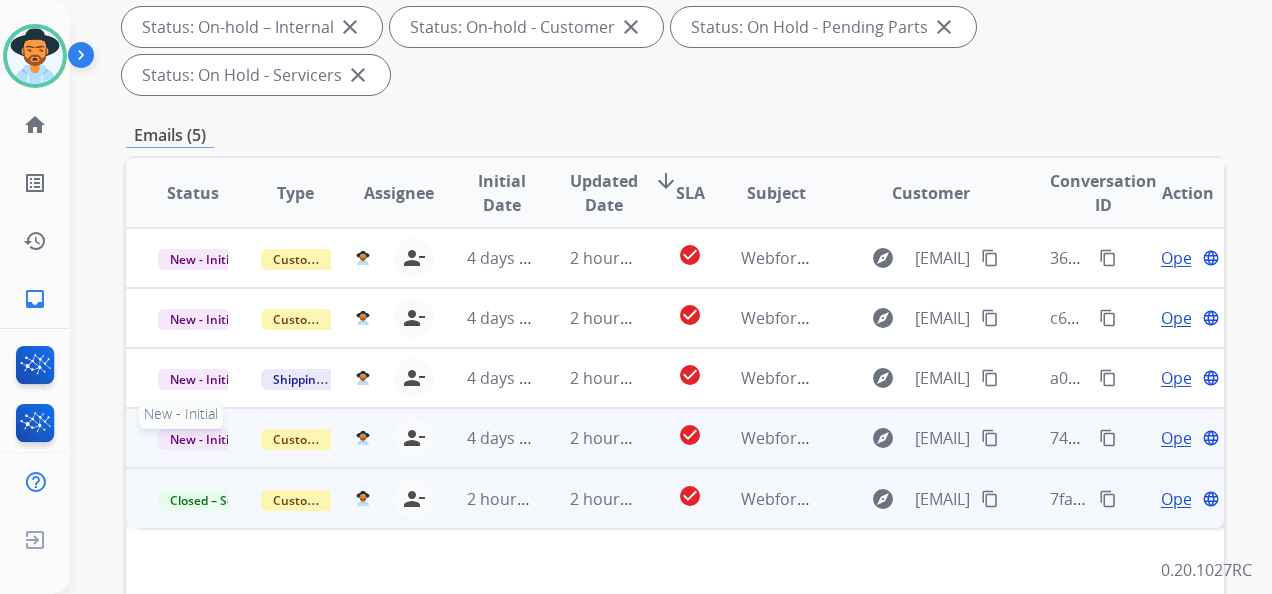 click on "New - Initial" at bounding box center [204, 439] 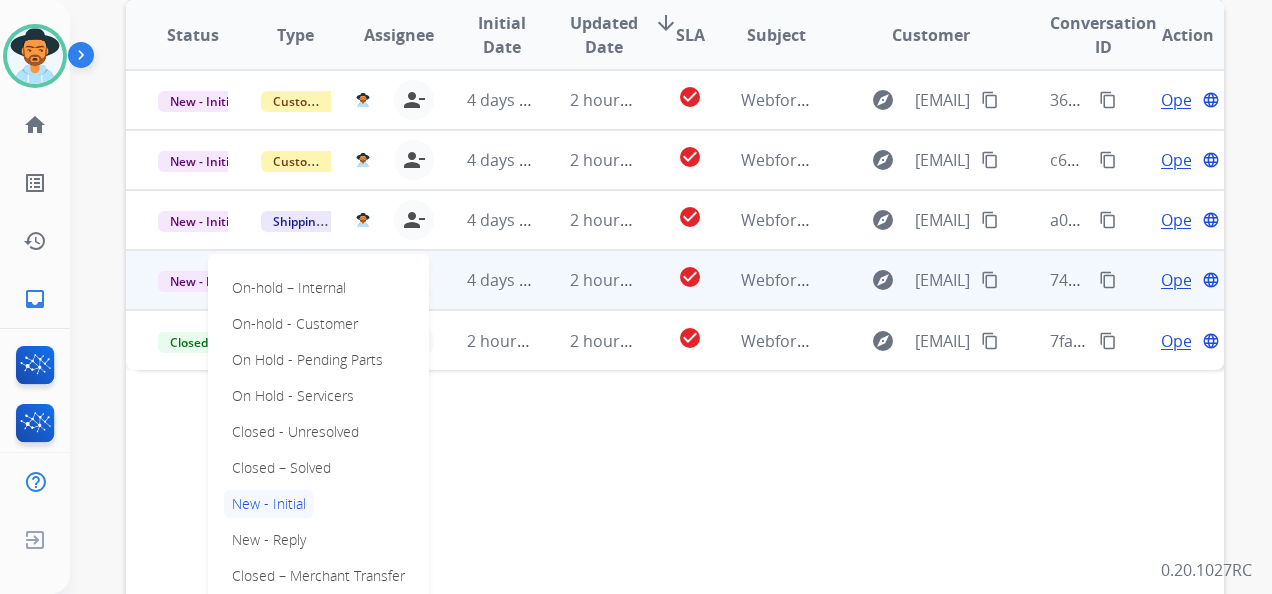 scroll, scrollTop: 600, scrollLeft: 0, axis: vertical 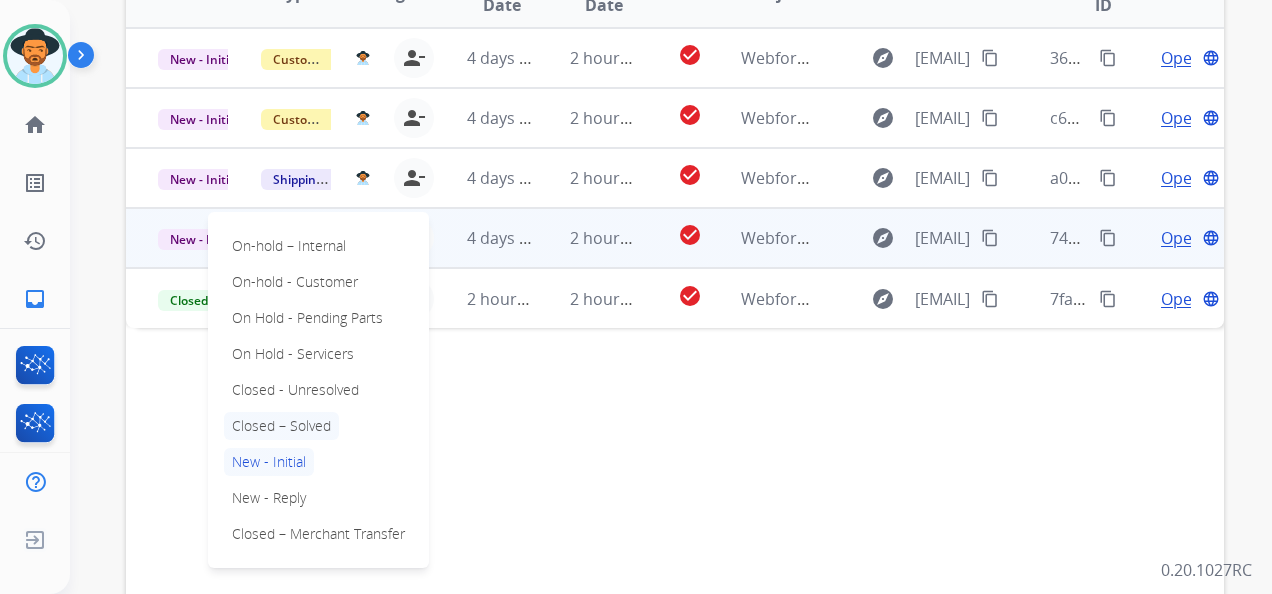 click on "Closed – Solved" at bounding box center [281, 426] 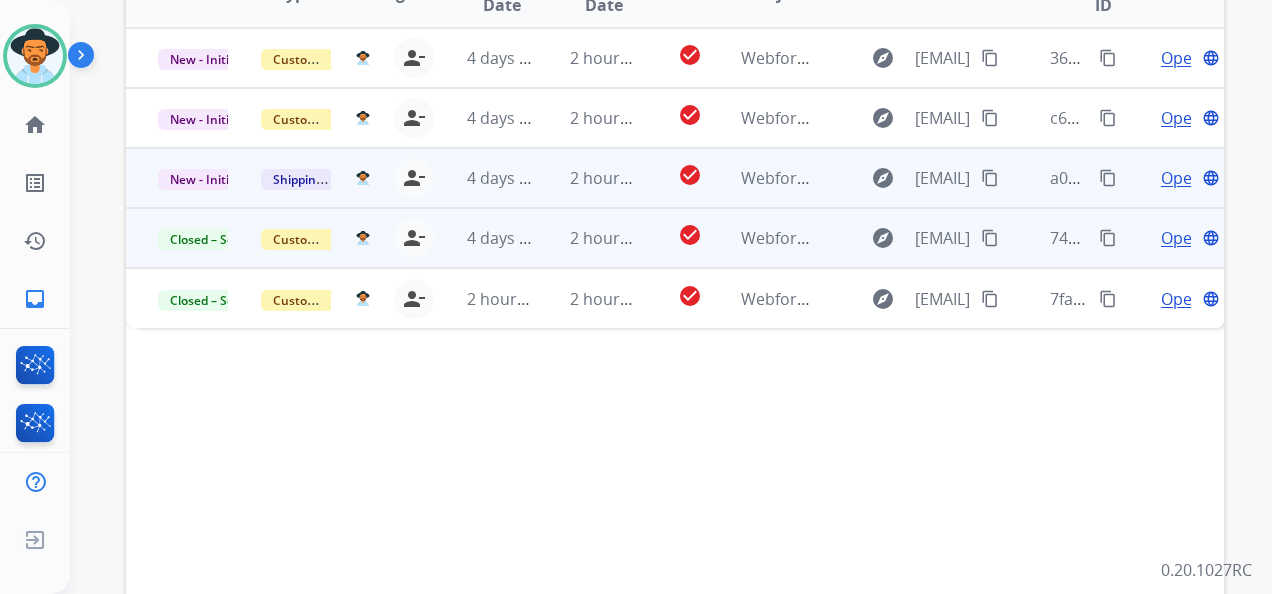 click on "Open" at bounding box center (1181, 178) 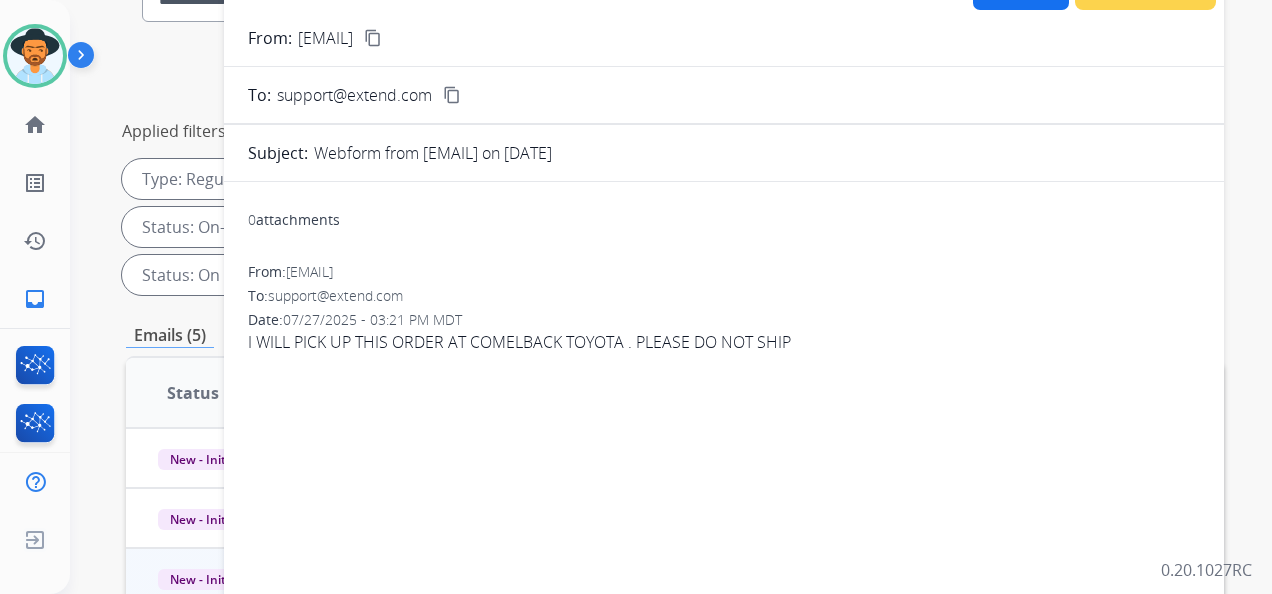scroll, scrollTop: 0, scrollLeft: 0, axis: both 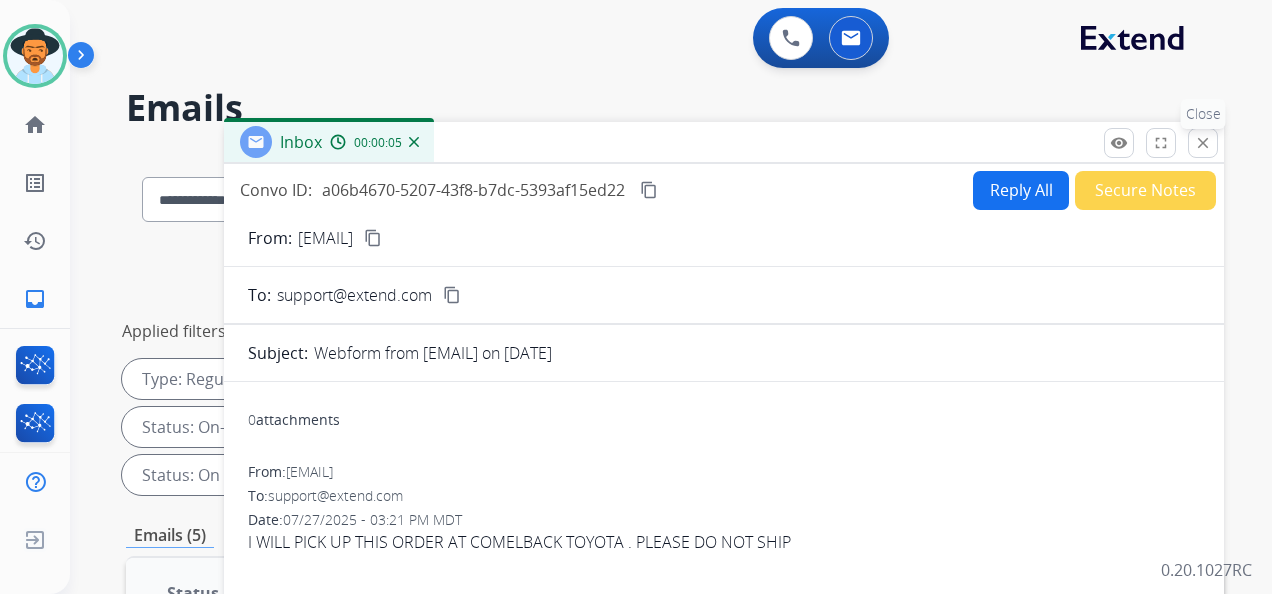 click on "close" at bounding box center (1203, 143) 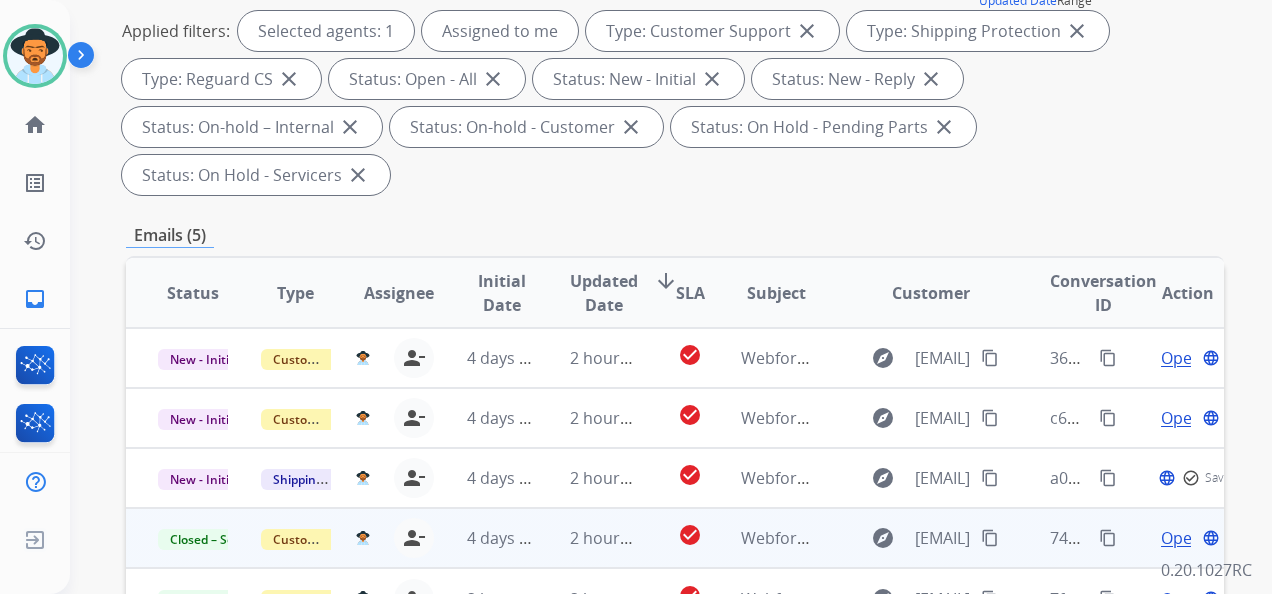 scroll, scrollTop: 400, scrollLeft: 0, axis: vertical 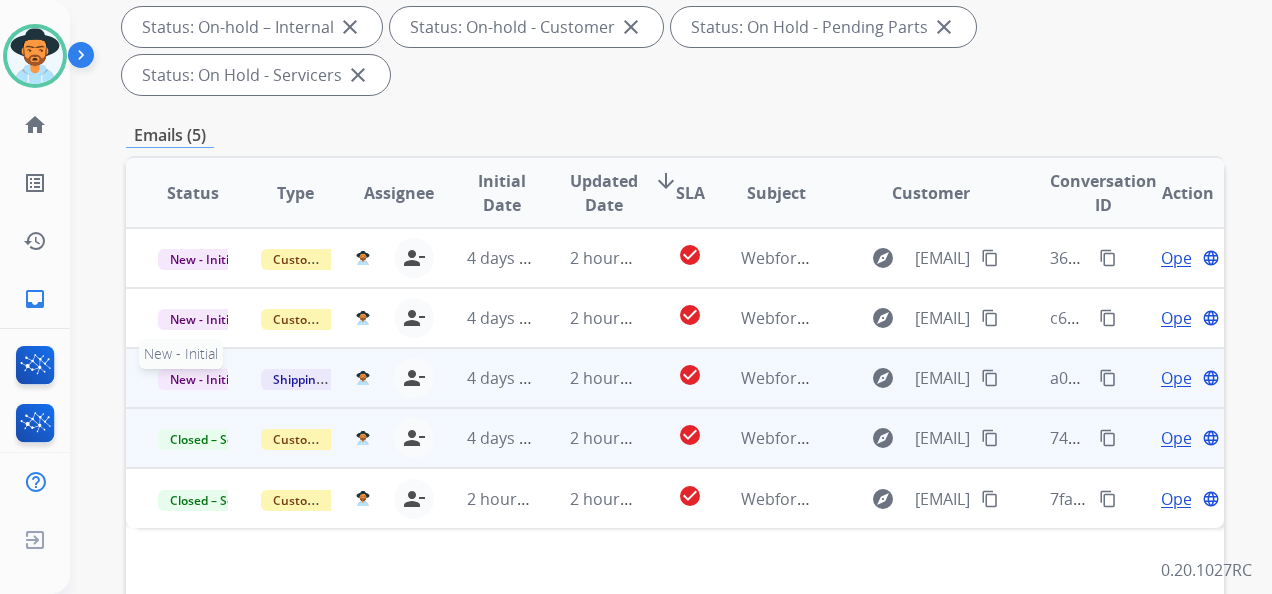 click on "New - Initial" at bounding box center (204, 379) 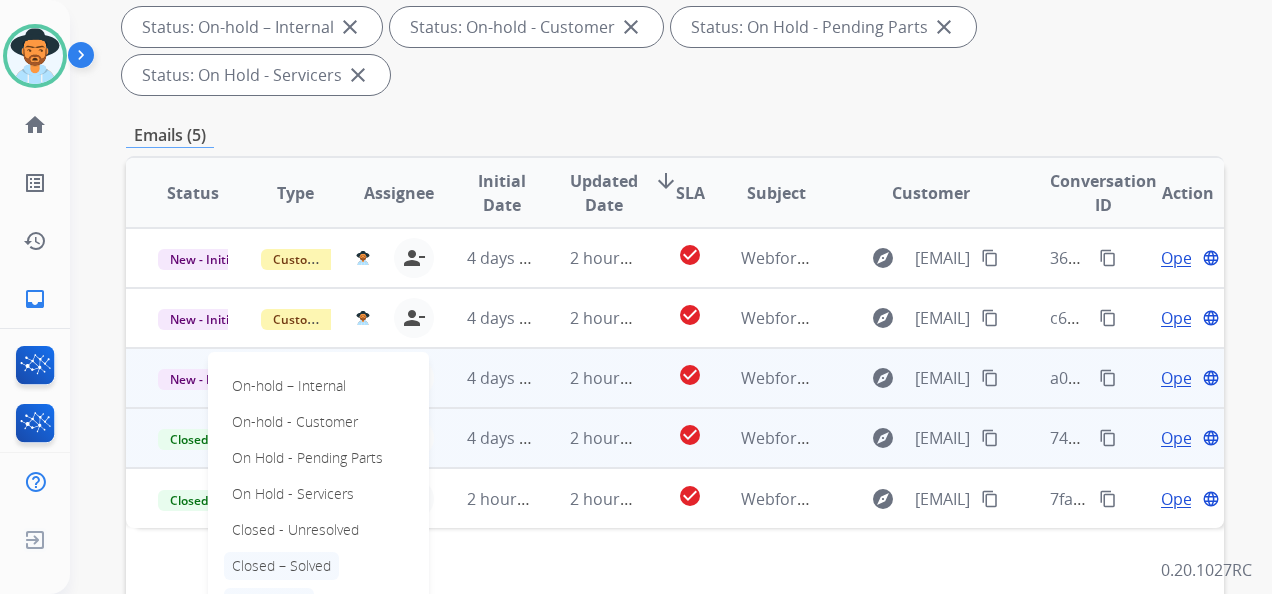 click on "Closed – Solved" at bounding box center [281, 566] 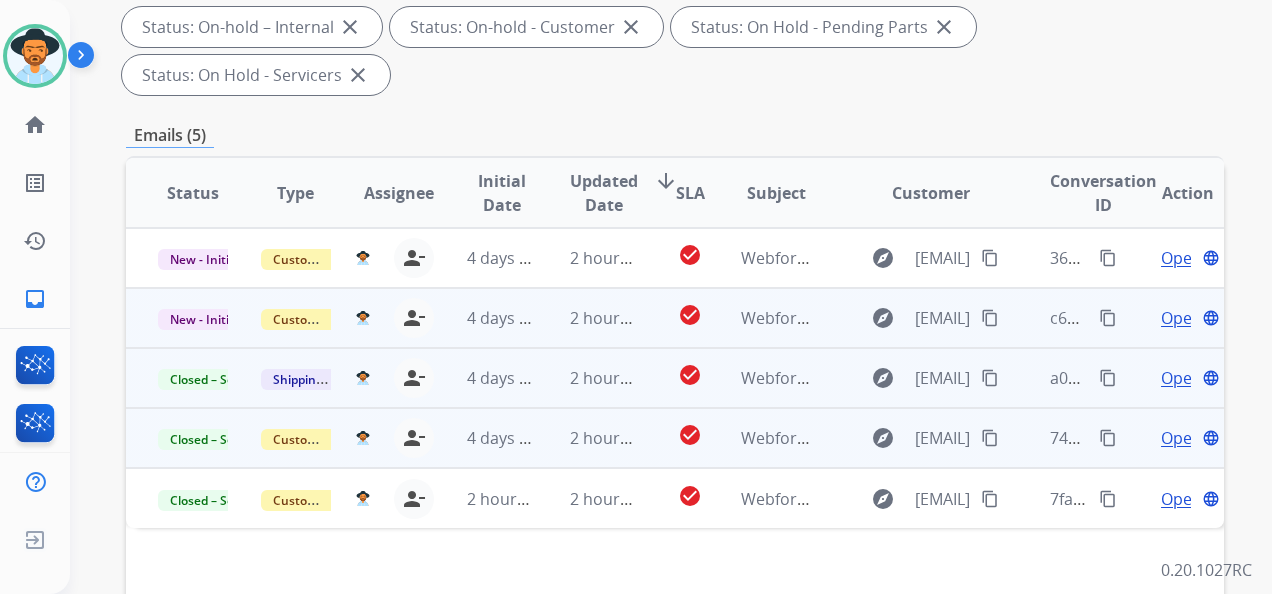 click on "Open" at bounding box center (1181, 318) 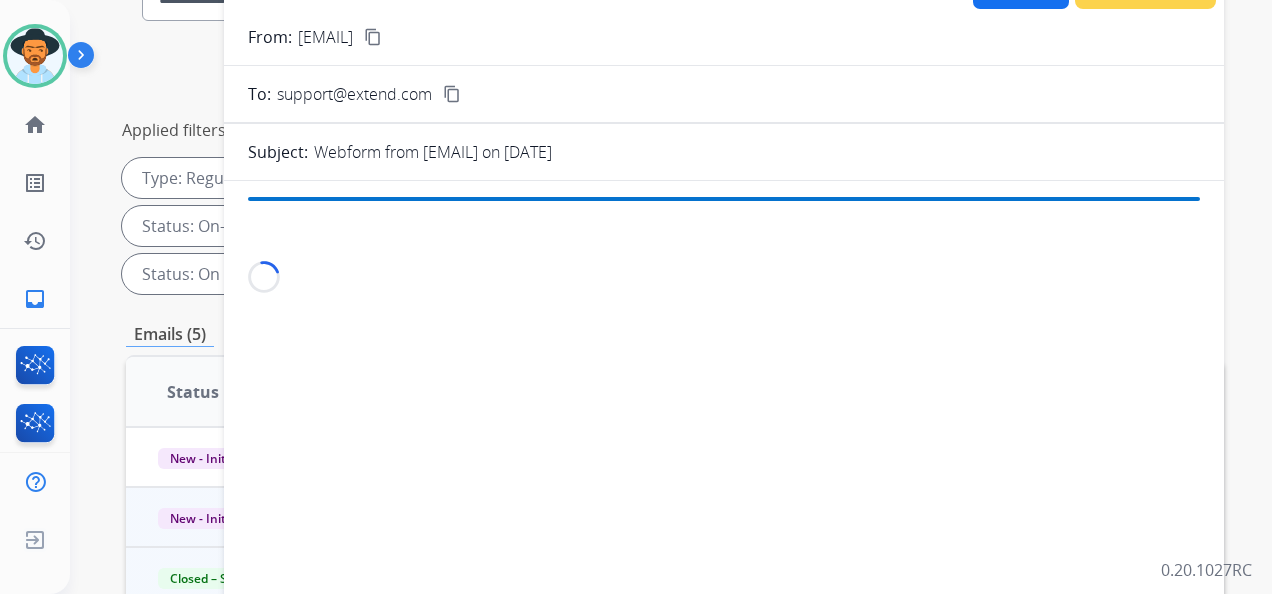 scroll, scrollTop: 200, scrollLeft: 0, axis: vertical 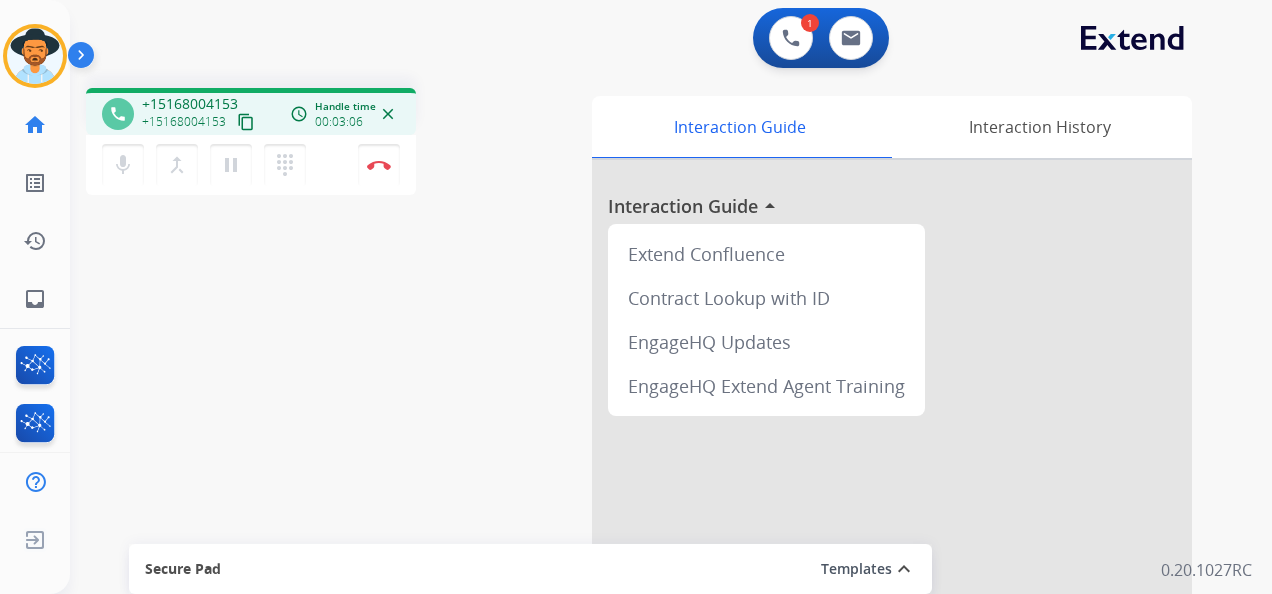 click on "content_copy" at bounding box center [246, 122] 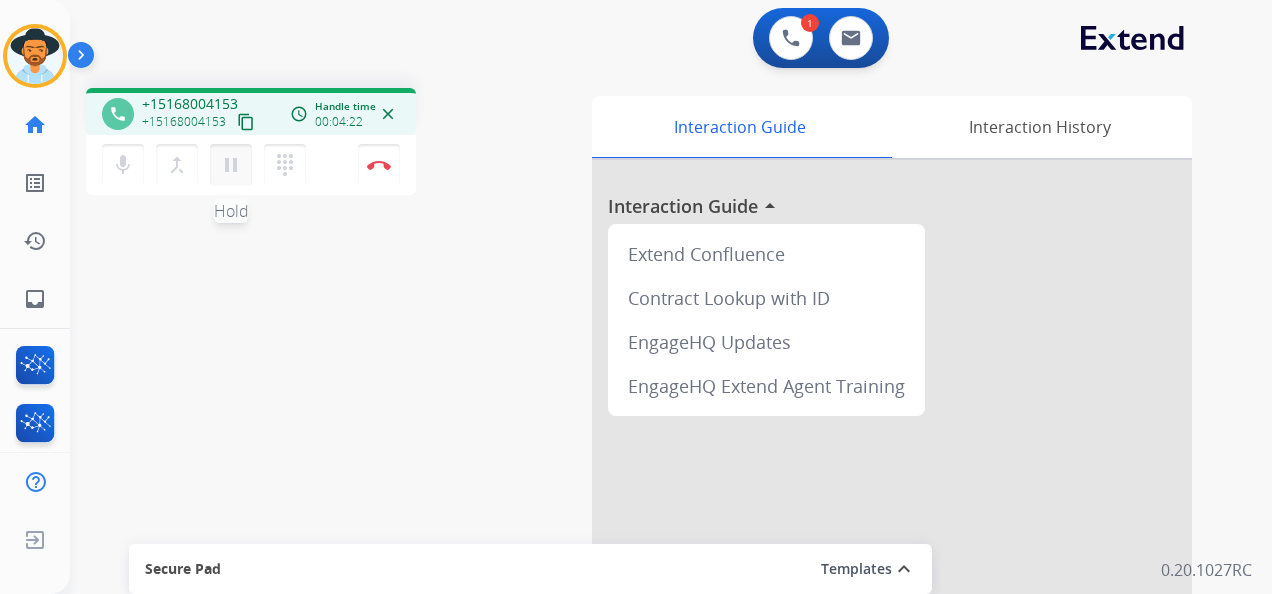 drag, startPoint x: 236, startPoint y: 163, endPoint x: 227, endPoint y: 180, distance: 19.235384 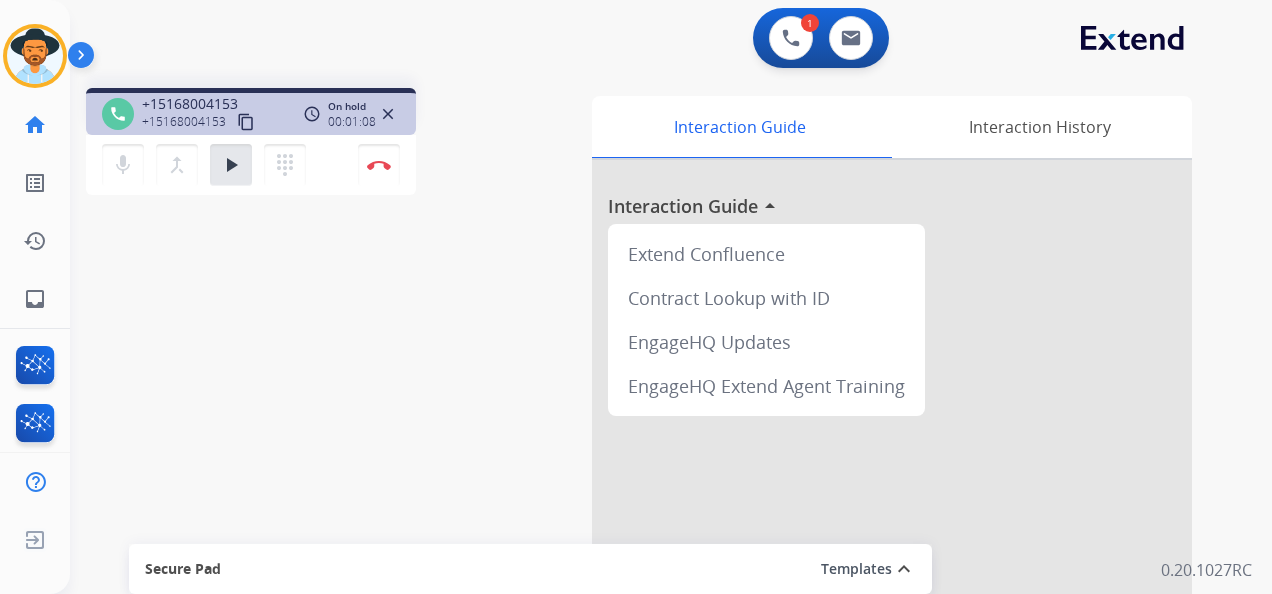 click on "content_copy" at bounding box center [246, 122] 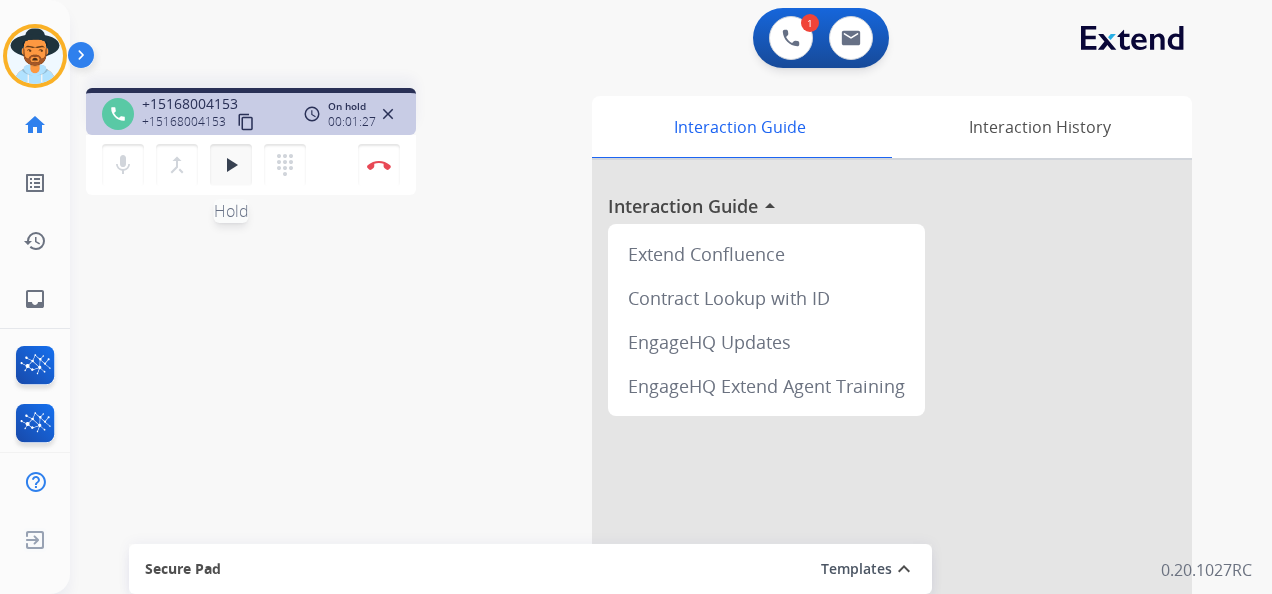 click on "play_arrow" at bounding box center [231, 165] 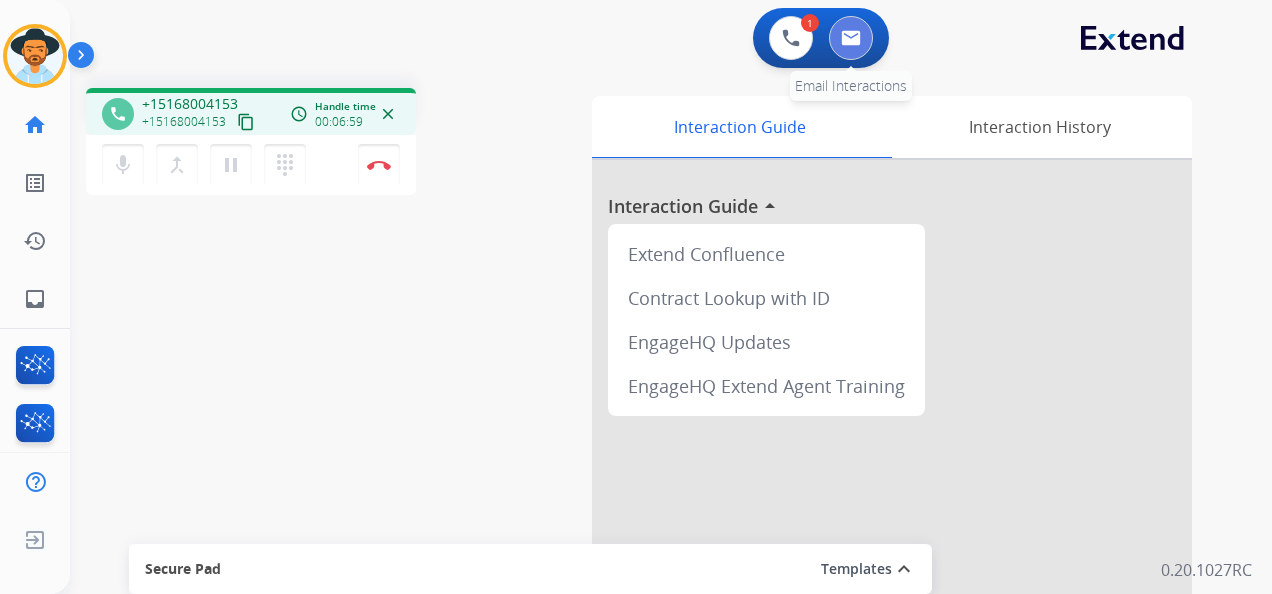 click at bounding box center (851, 38) 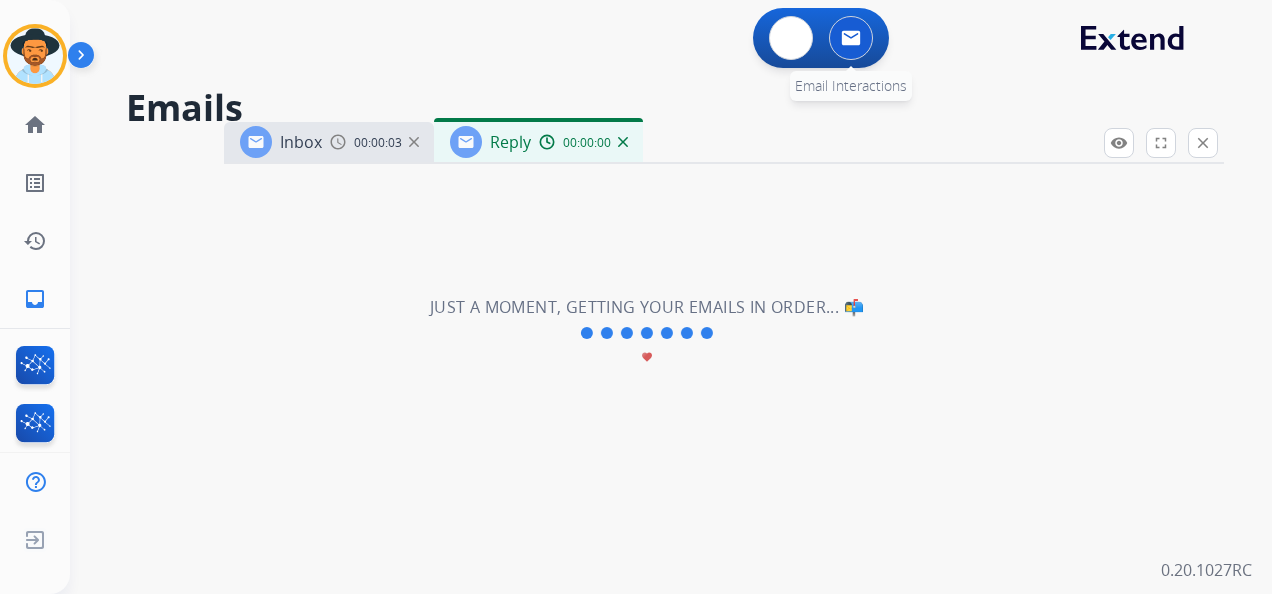 select on "**********" 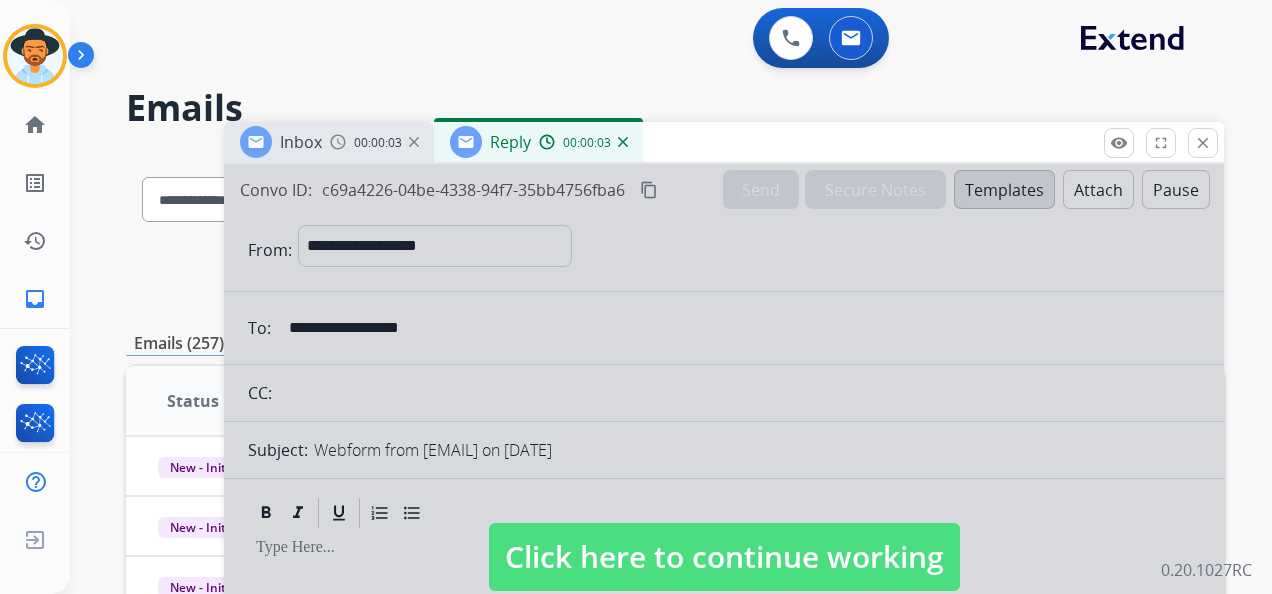 click on "Click here to continue working" at bounding box center (724, 557) 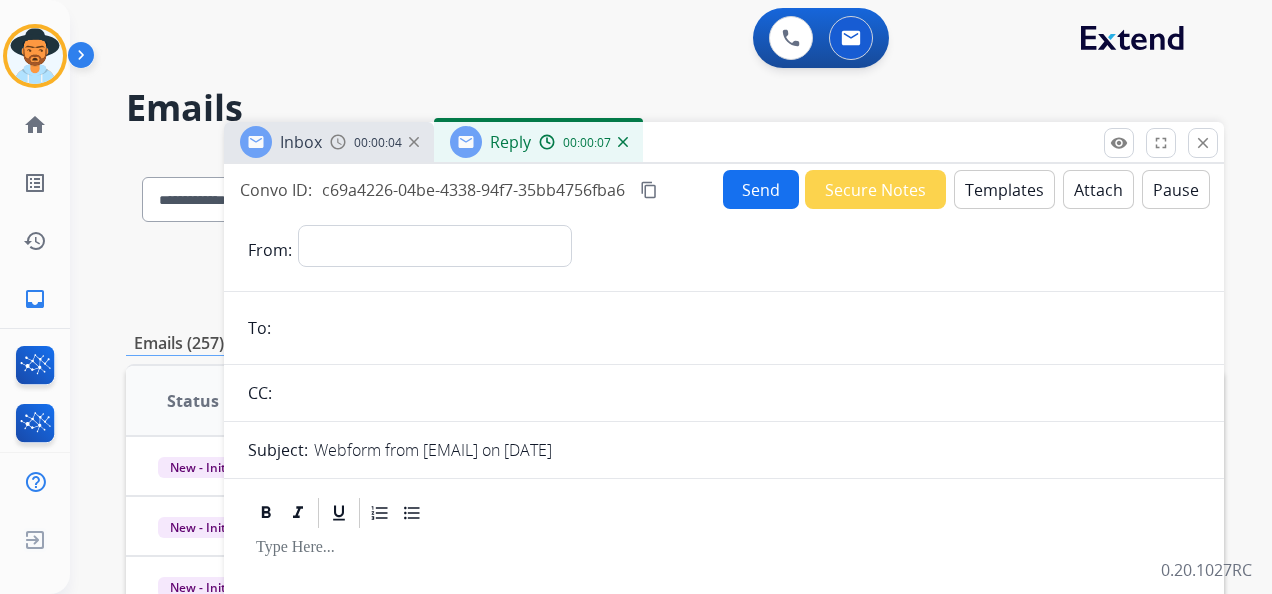 click at bounding box center (414, 142) 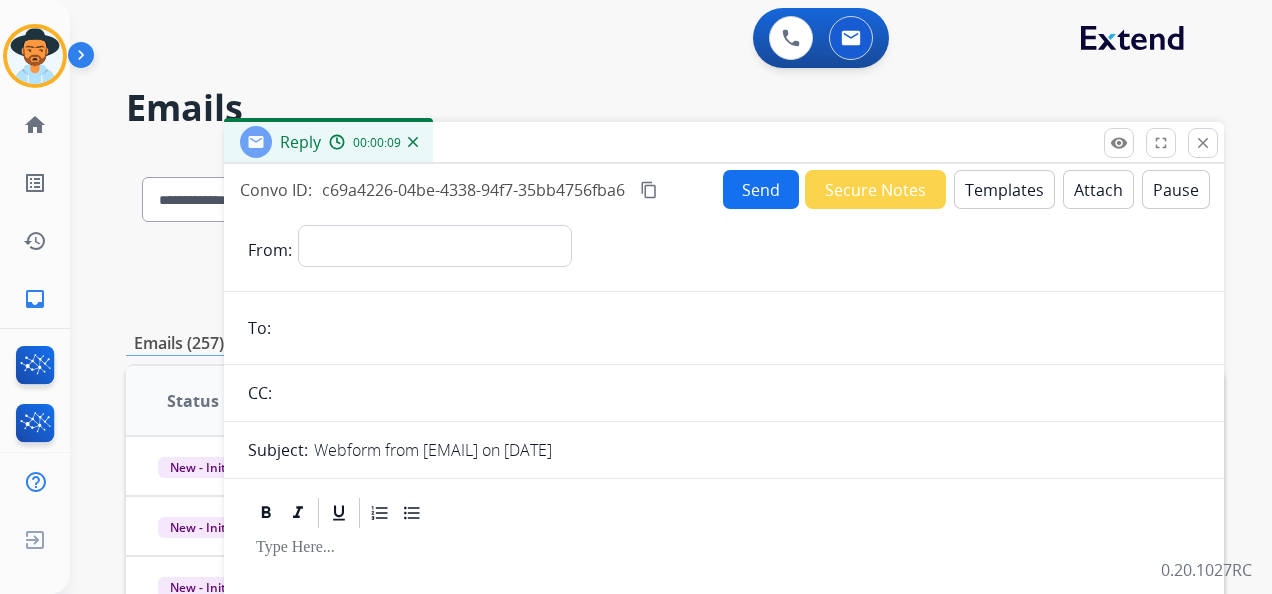 click at bounding box center (413, 142) 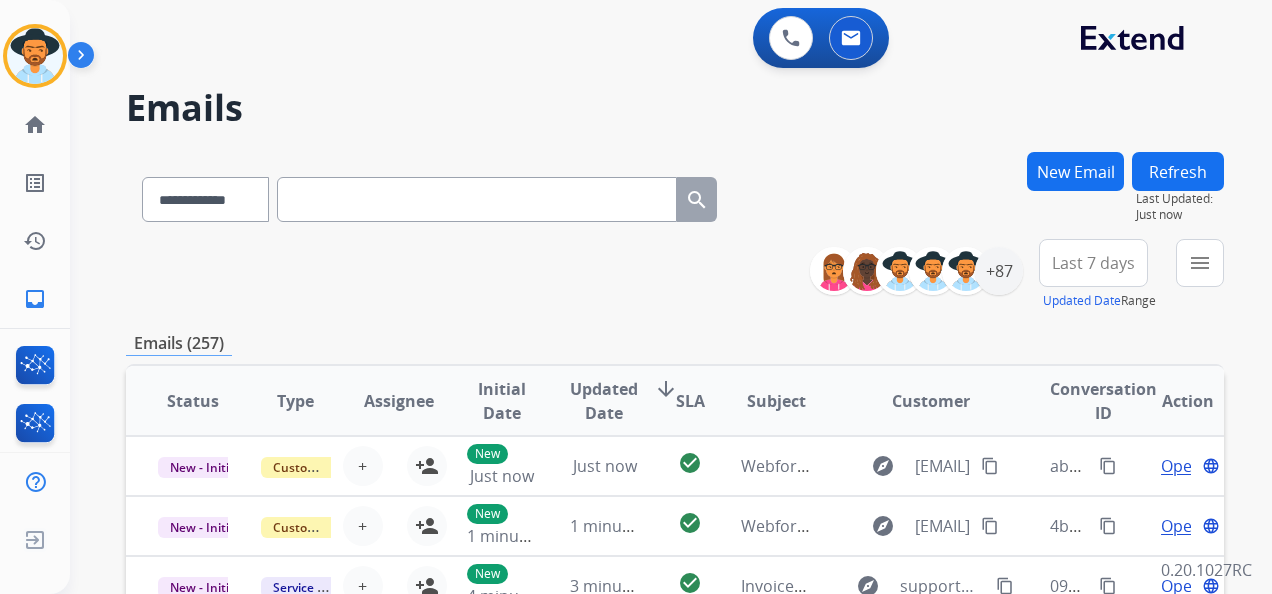 click on "New Email" at bounding box center [1075, 171] 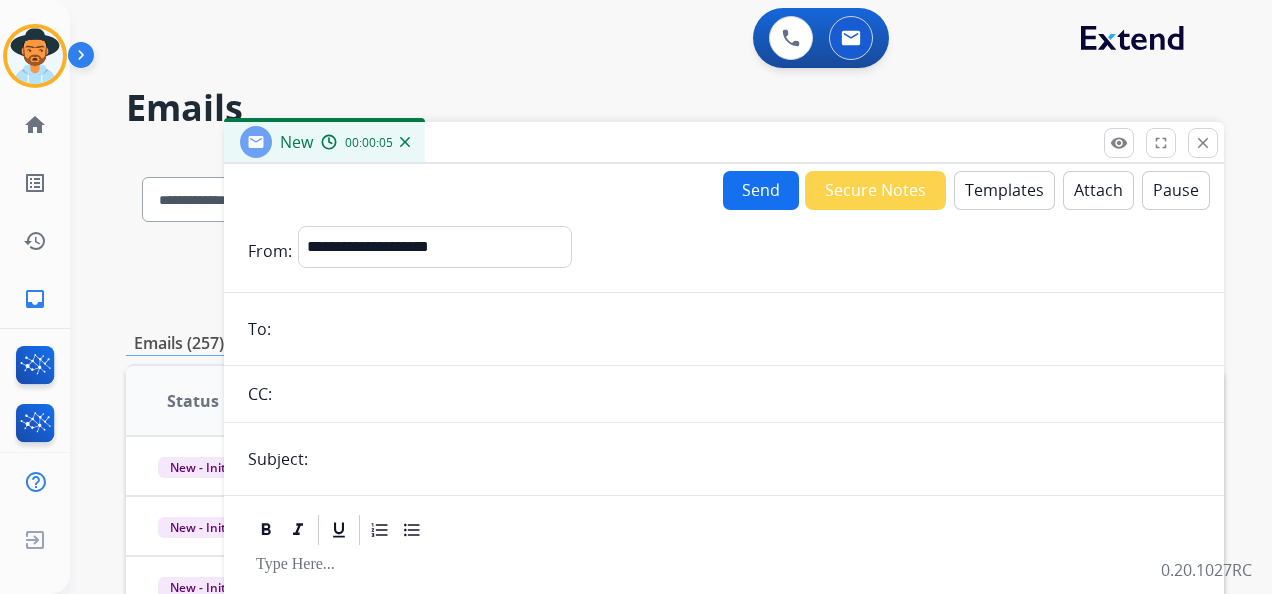 click at bounding box center (738, 329) 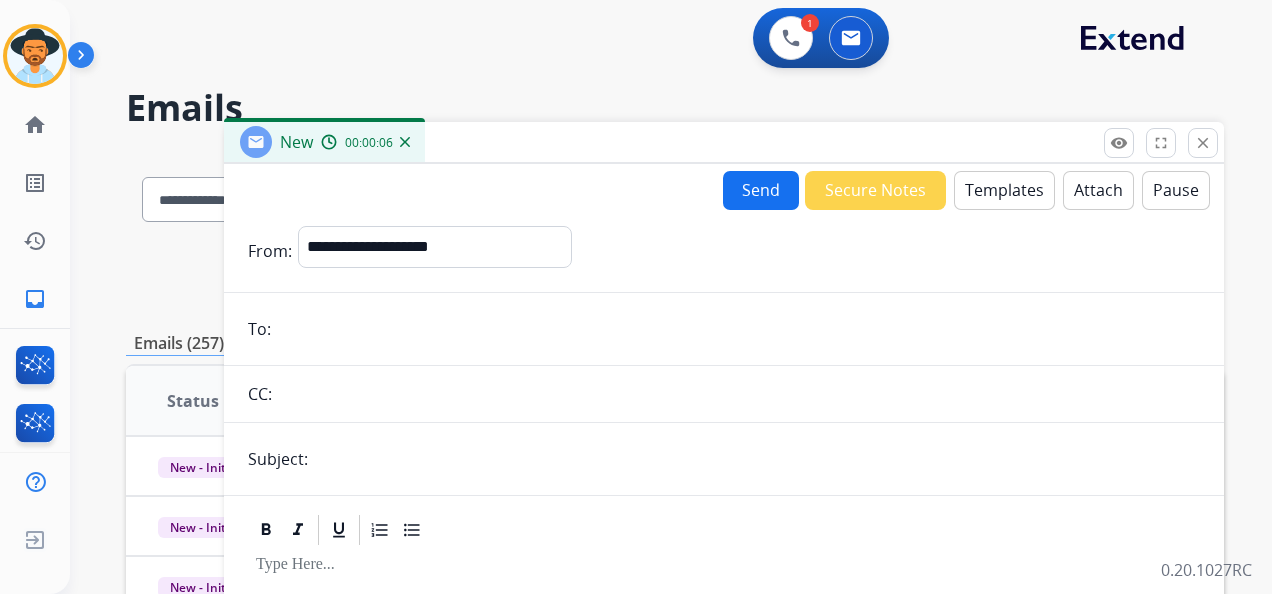 paste on "**********" 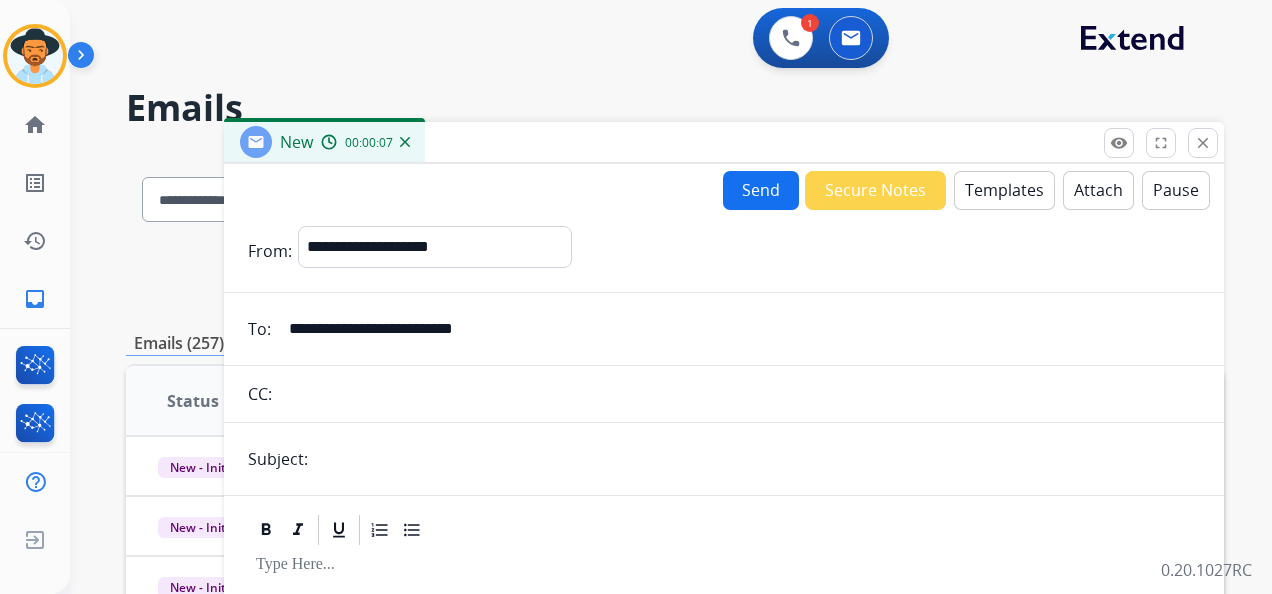 type on "**********" 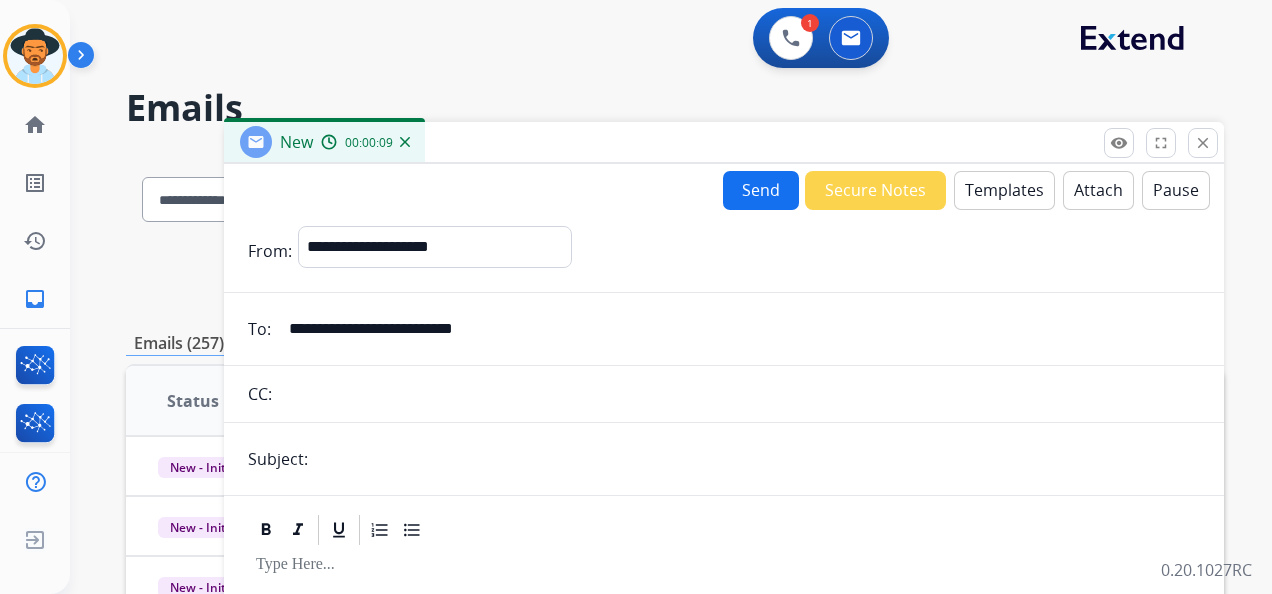 type on "**********" 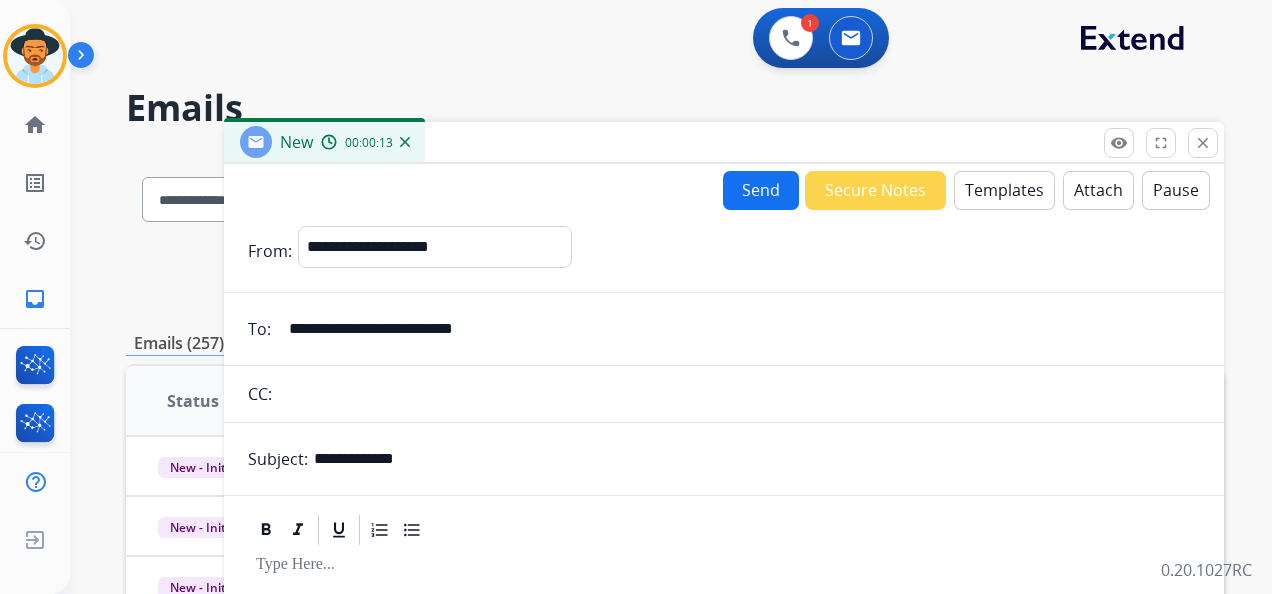 click on "Attach" at bounding box center [1098, 190] 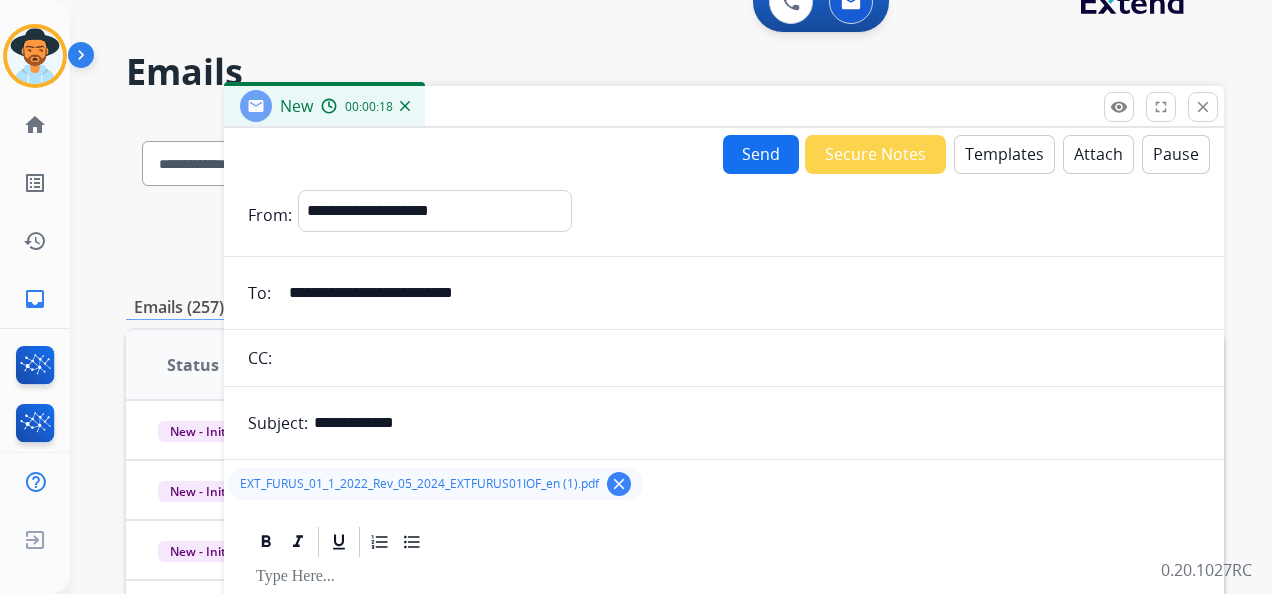 scroll, scrollTop: 0, scrollLeft: 0, axis: both 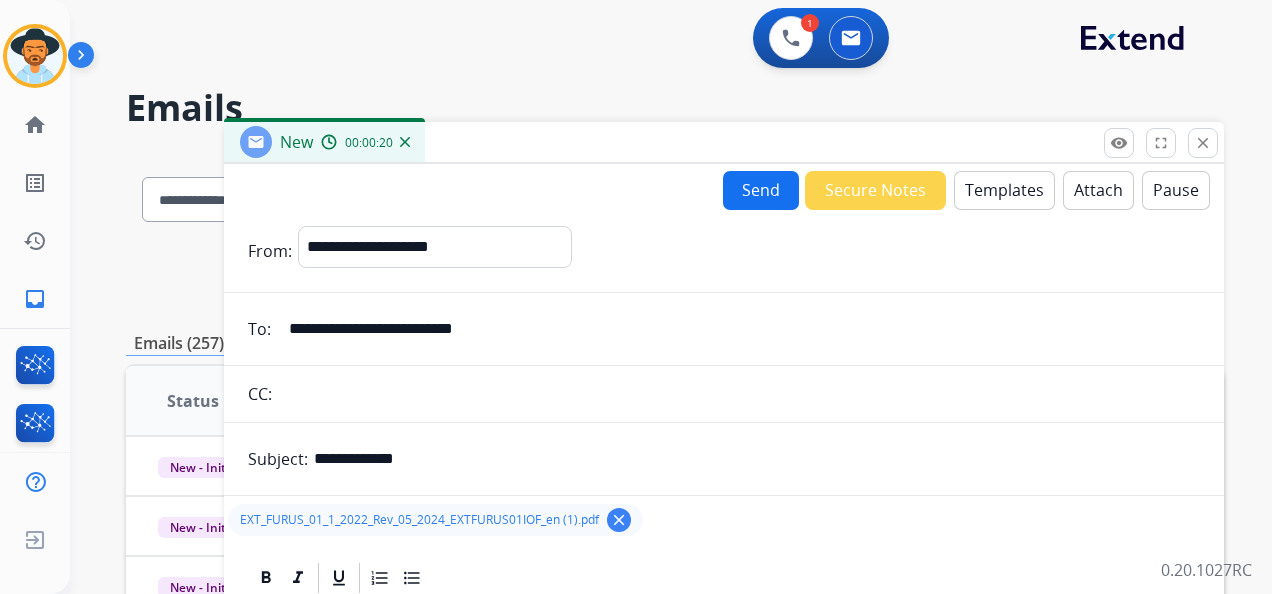 click on "Templates" at bounding box center [1004, 190] 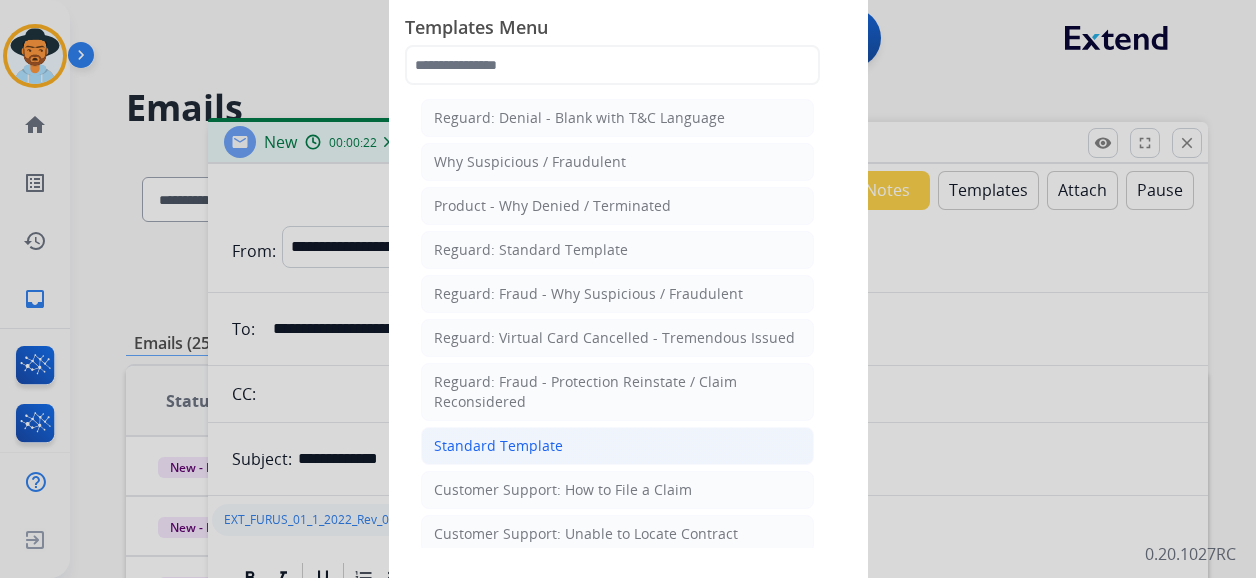 drag, startPoint x: 680, startPoint y: 435, endPoint x: 691, endPoint y: 439, distance: 11.7046995 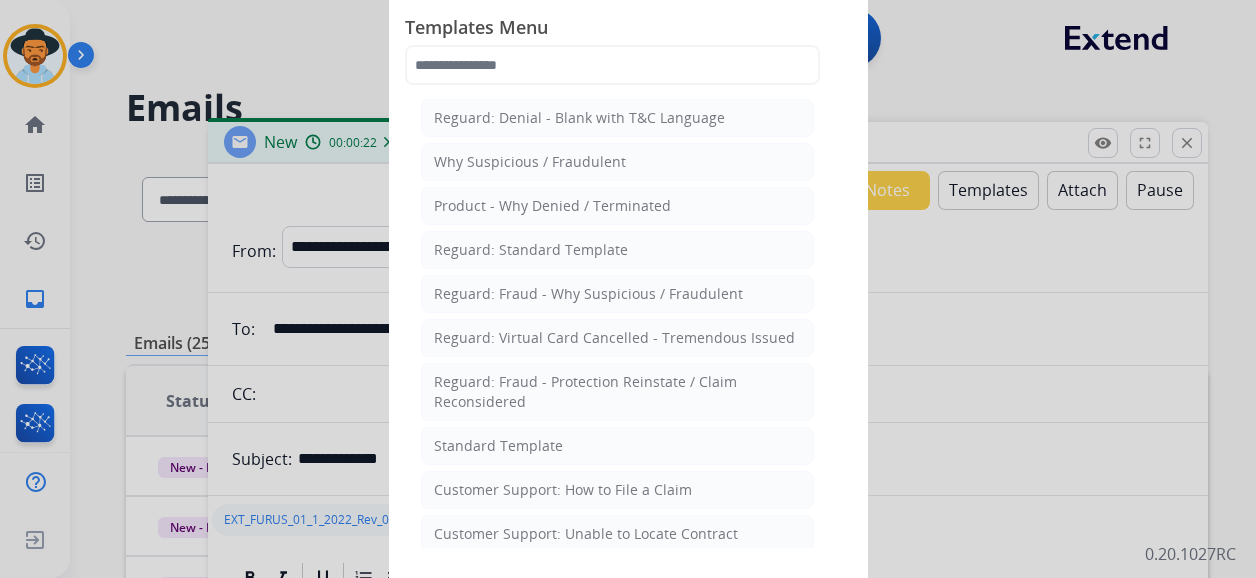 click on "Standard Template" 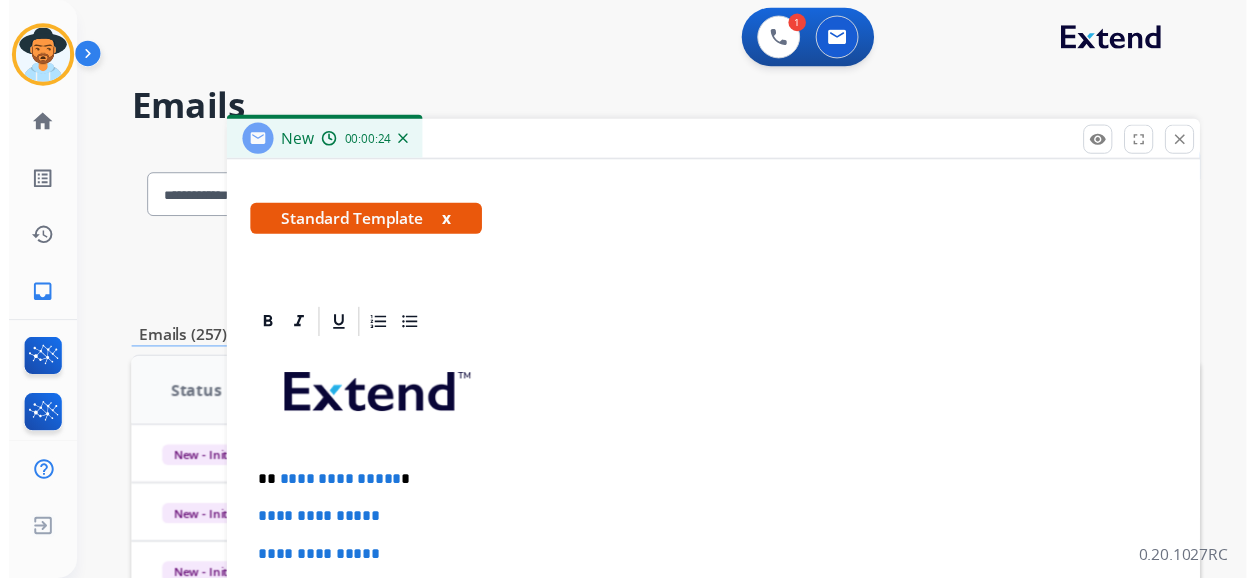 scroll, scrollTop: 500, scrollLeft: 0, axis: vertical 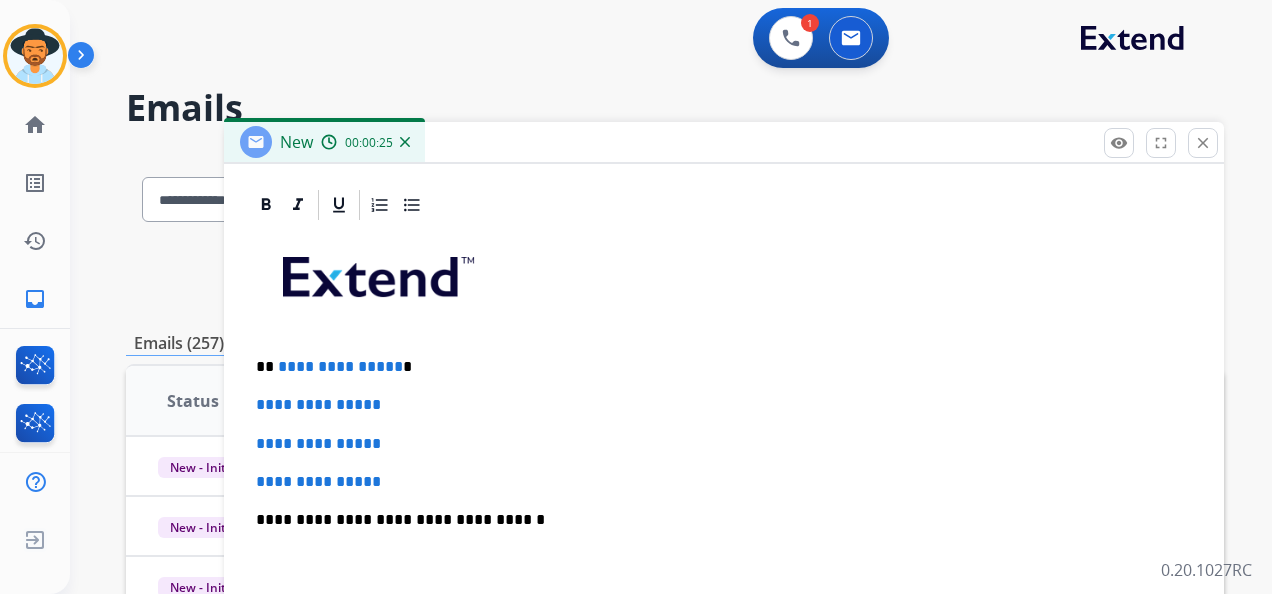 click on "**********" at bounding box center [716, 367] 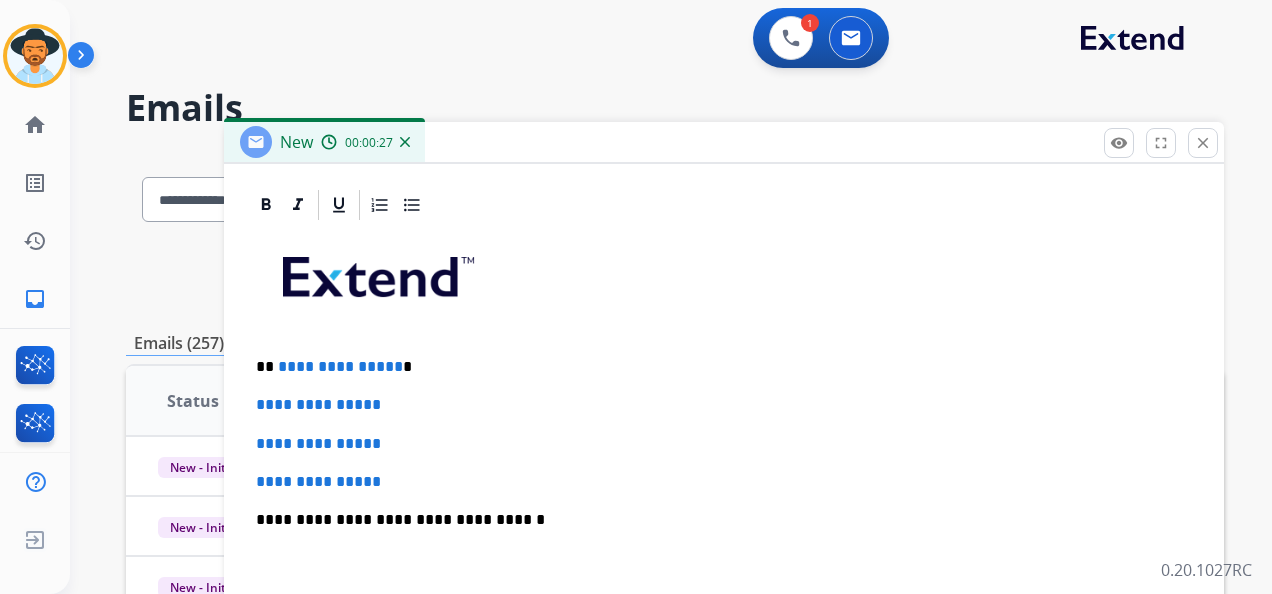 type 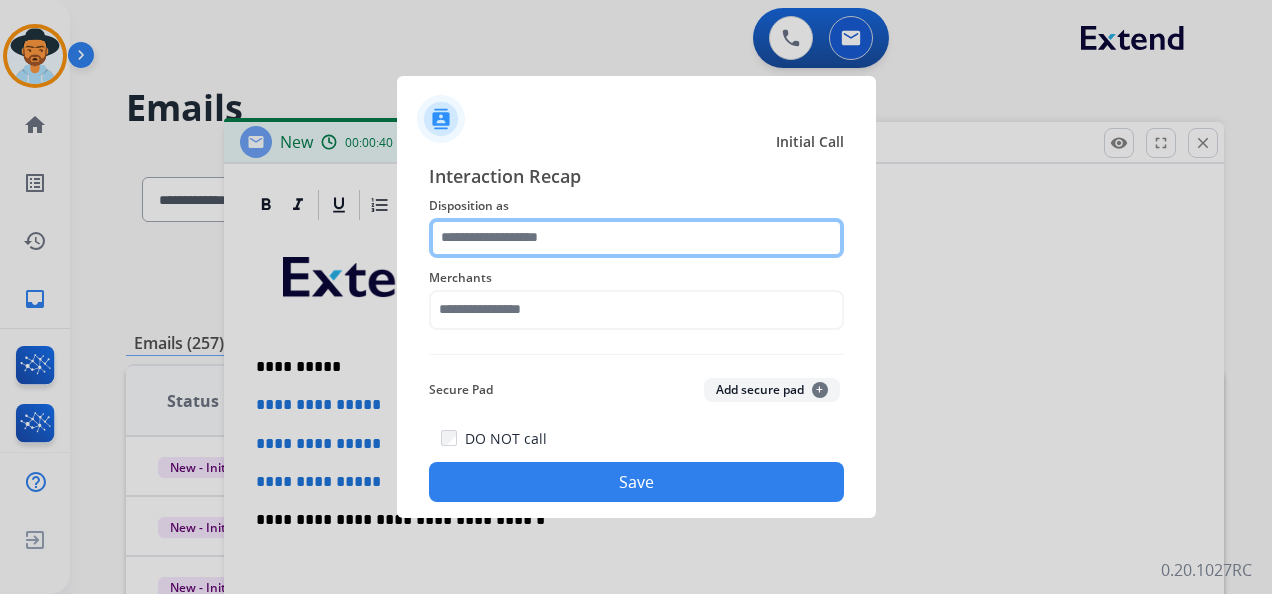 click 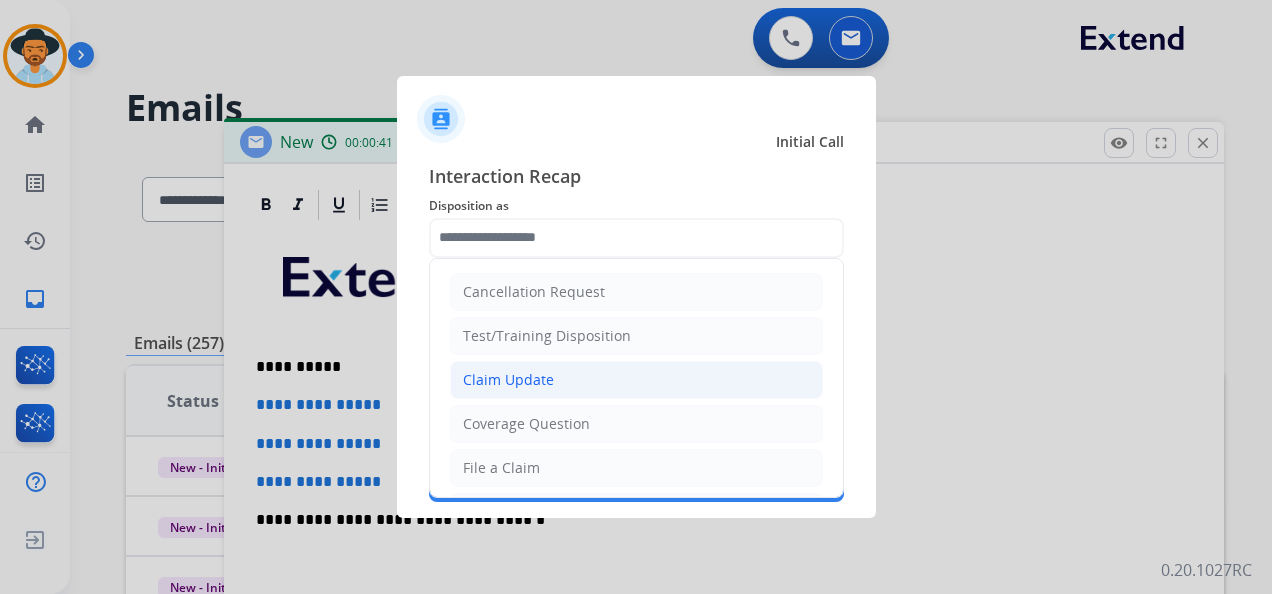 click on "Claim Update" 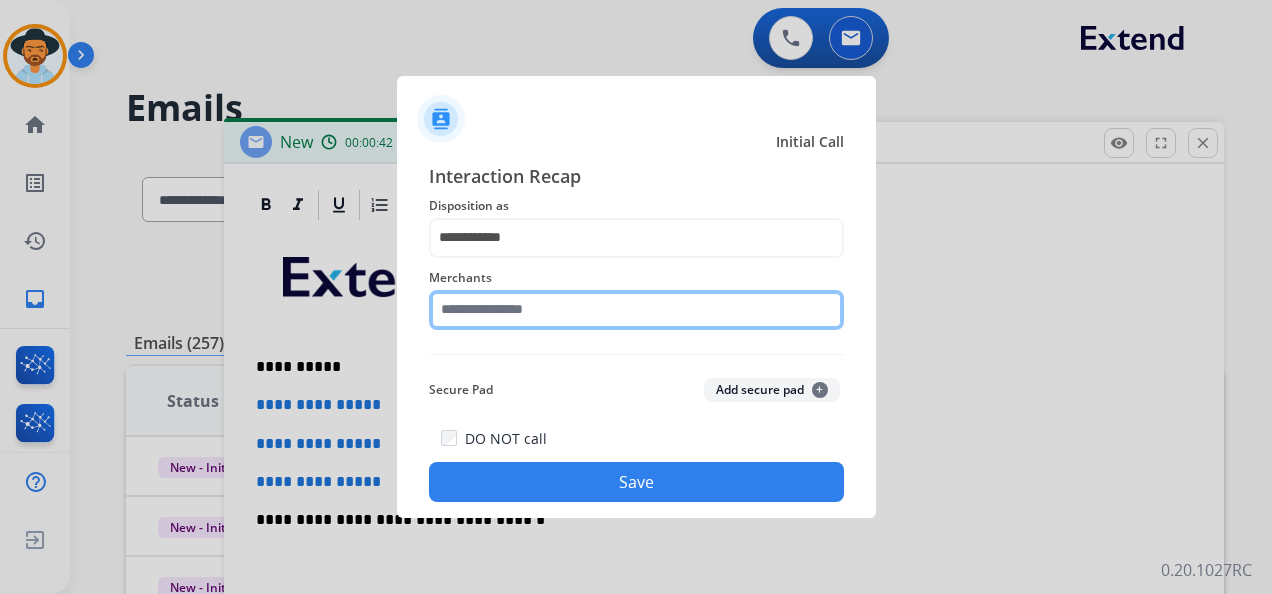 click 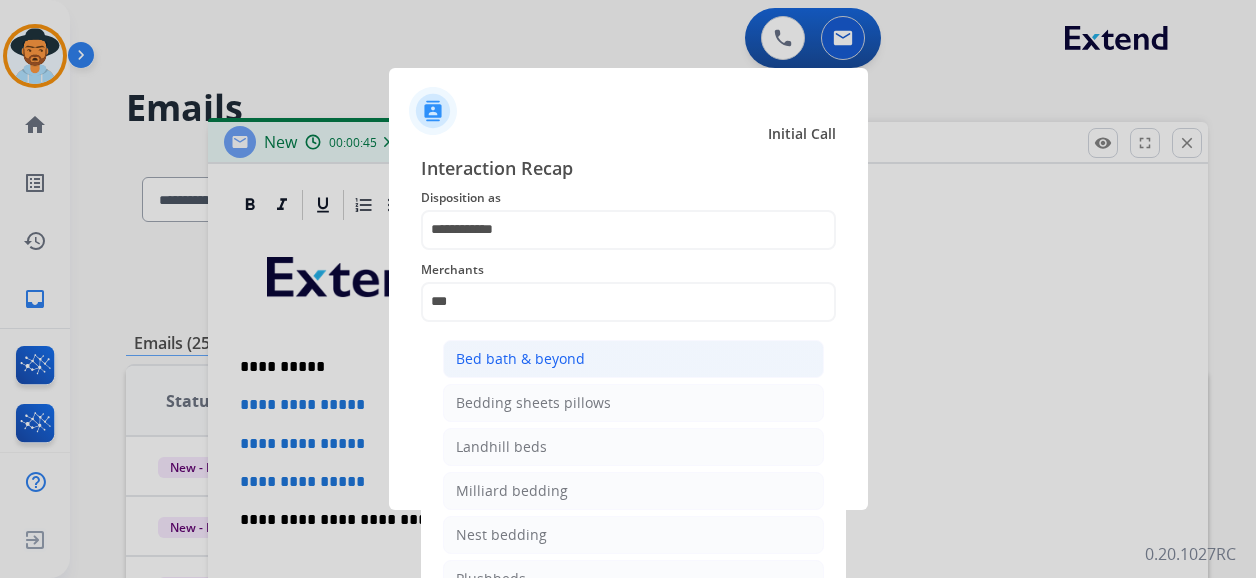 click on "Bed bath & beyond" 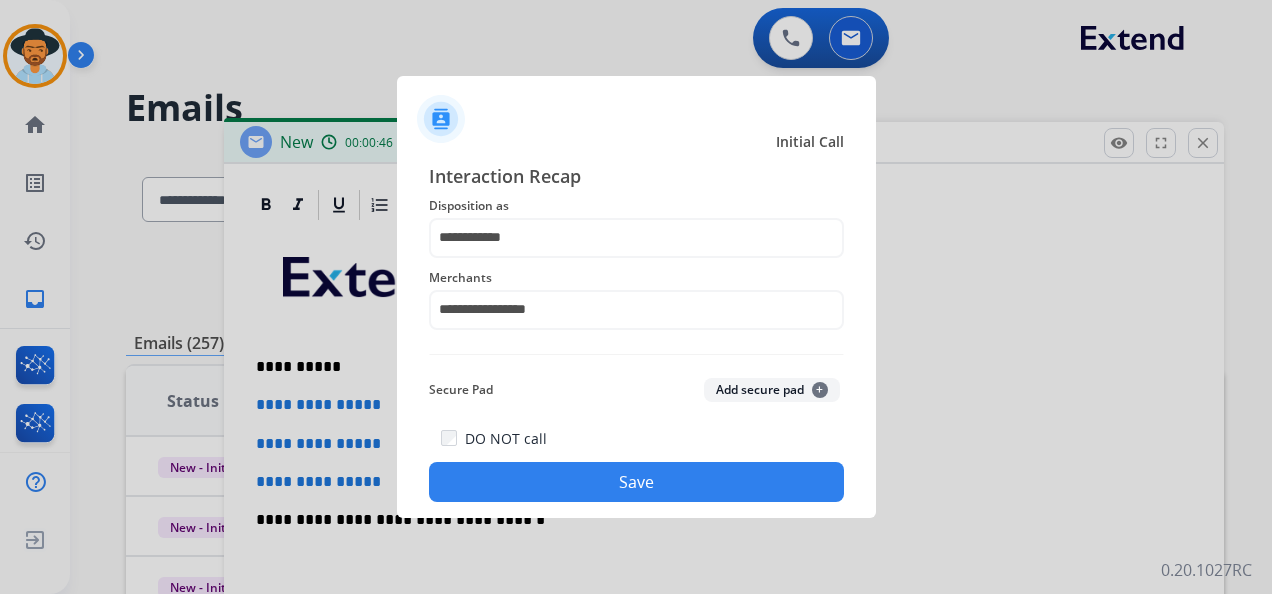 click on "Save" 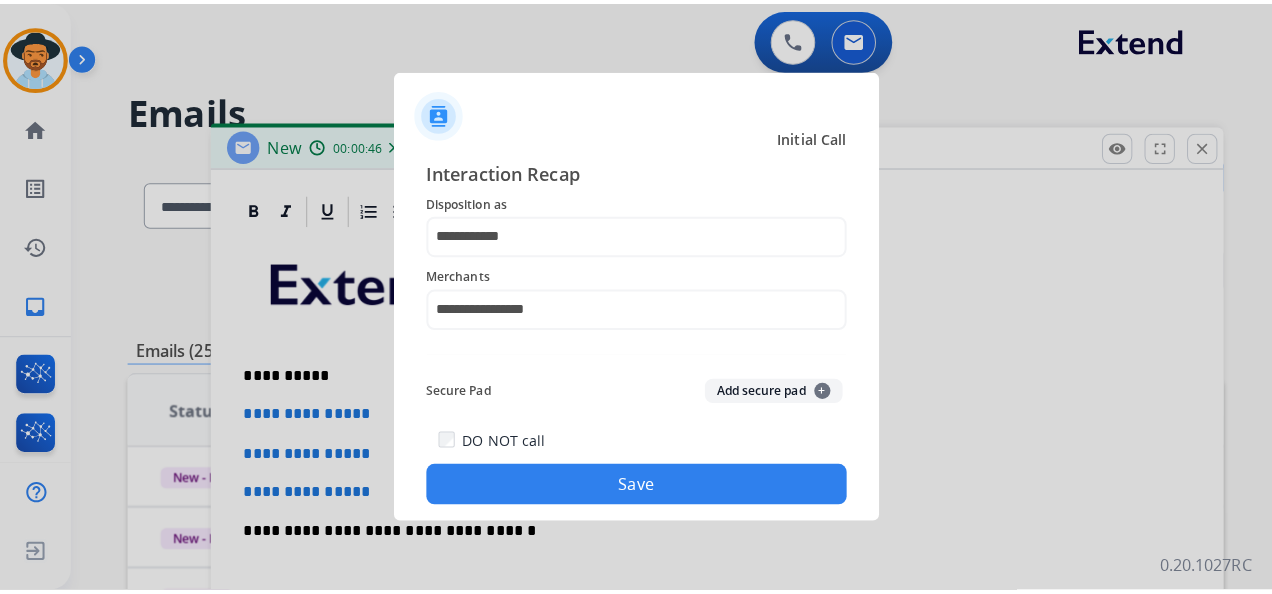 scroll, scrollTop: 372, scrollLeft: 0, axis: vertical 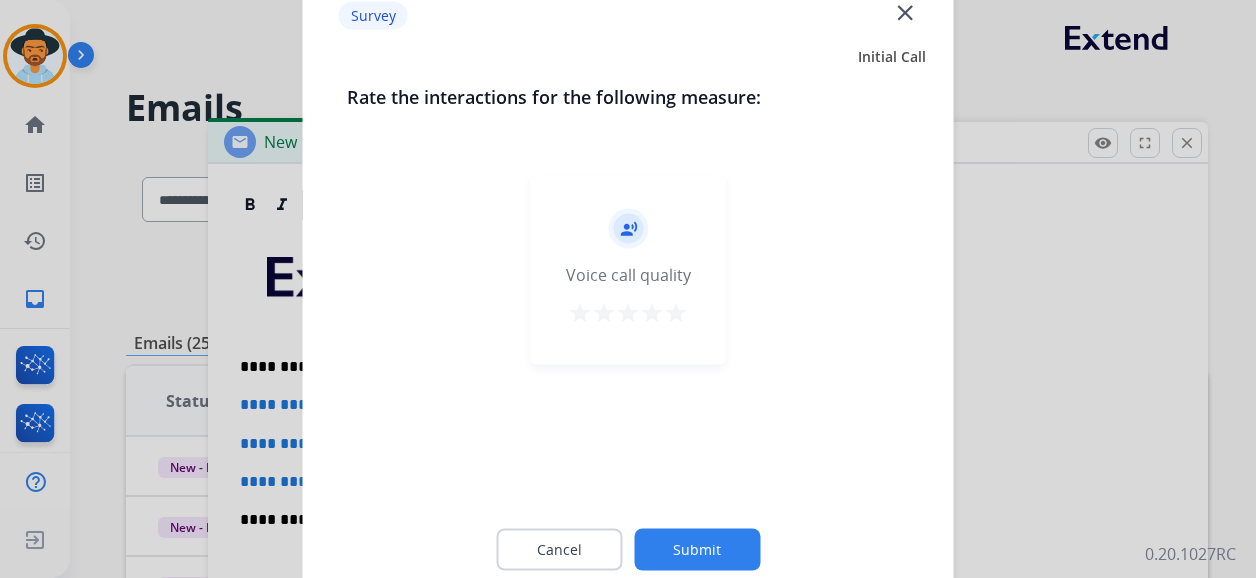 click on "star" at bounding box center [676, 313] 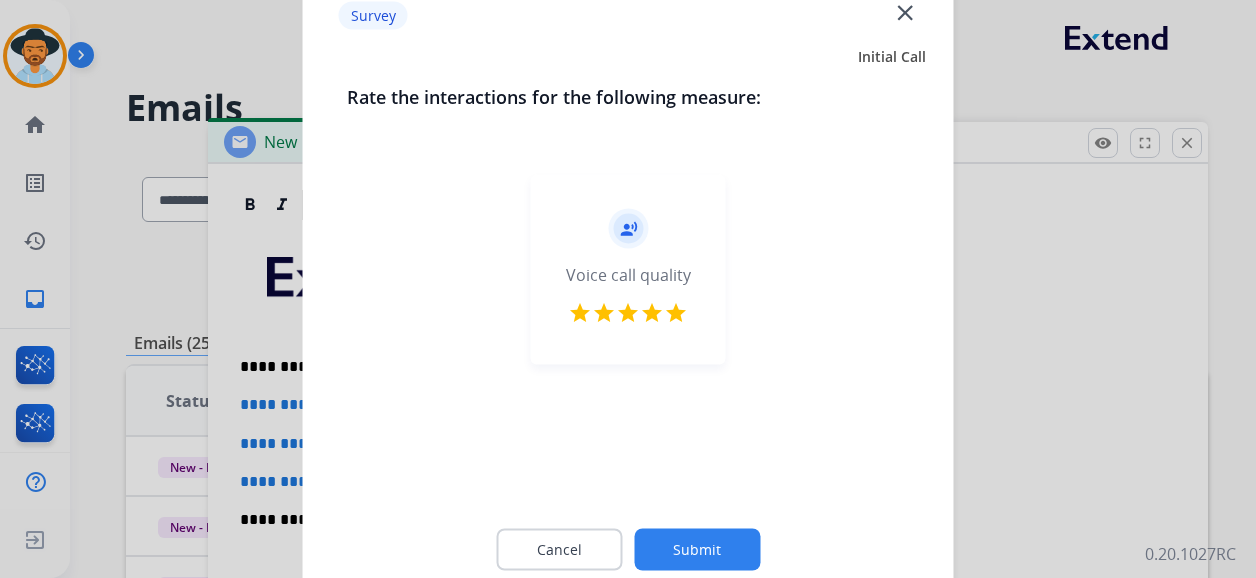 click on "Submit" 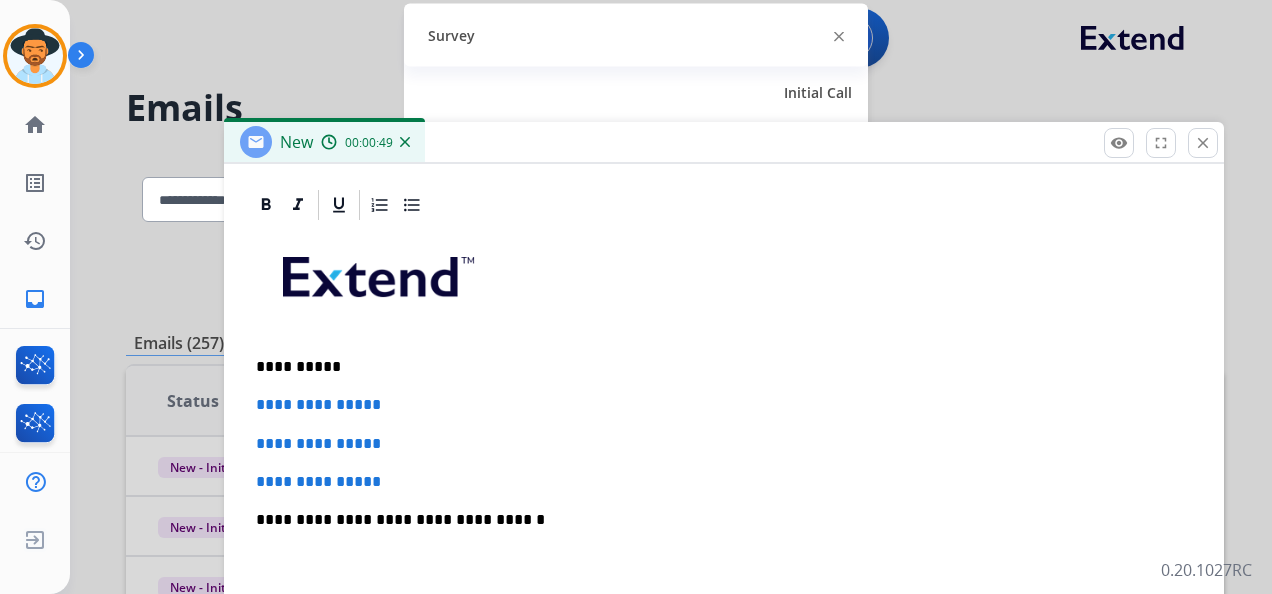 click on "**********" at bounding box center [724, 567] 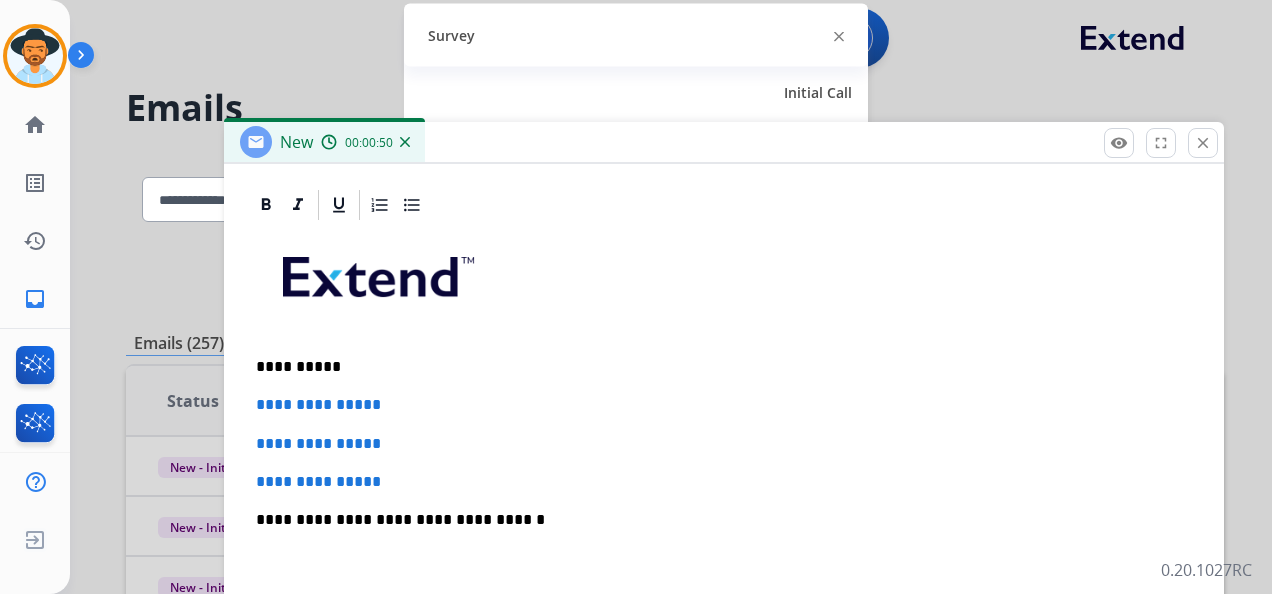 click on "**********" at bounding box center (724, 405) 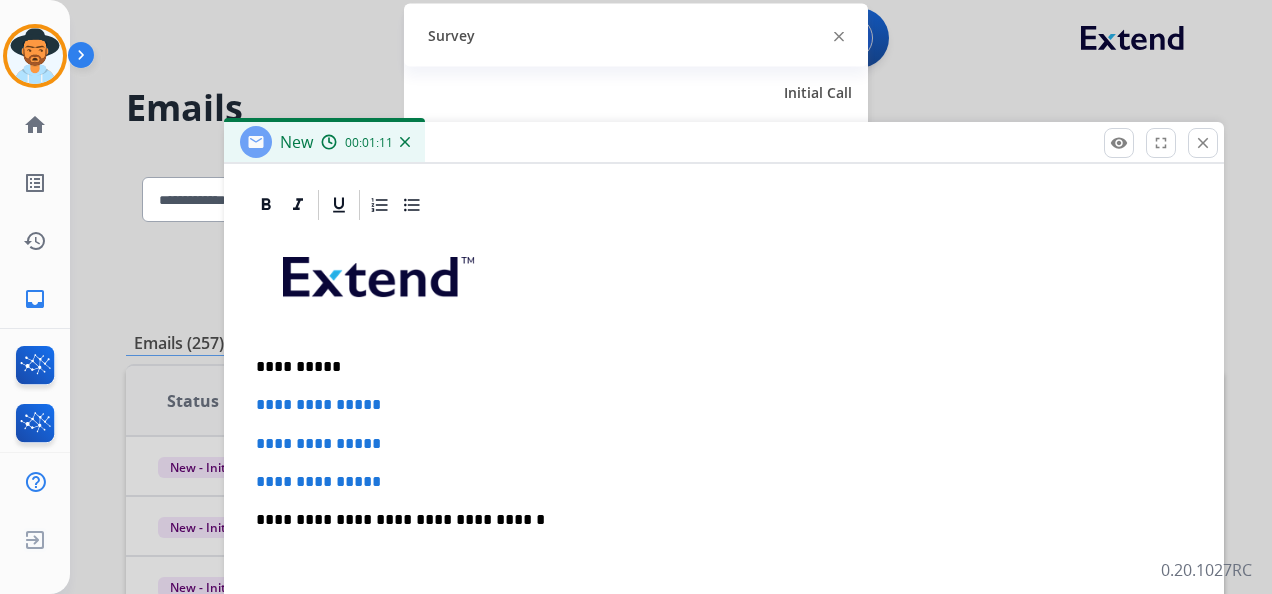 drag, startPoint x: 241, startPoint y: 396, endPoint x: 276, endPoint y: 400, distance: 35.22783 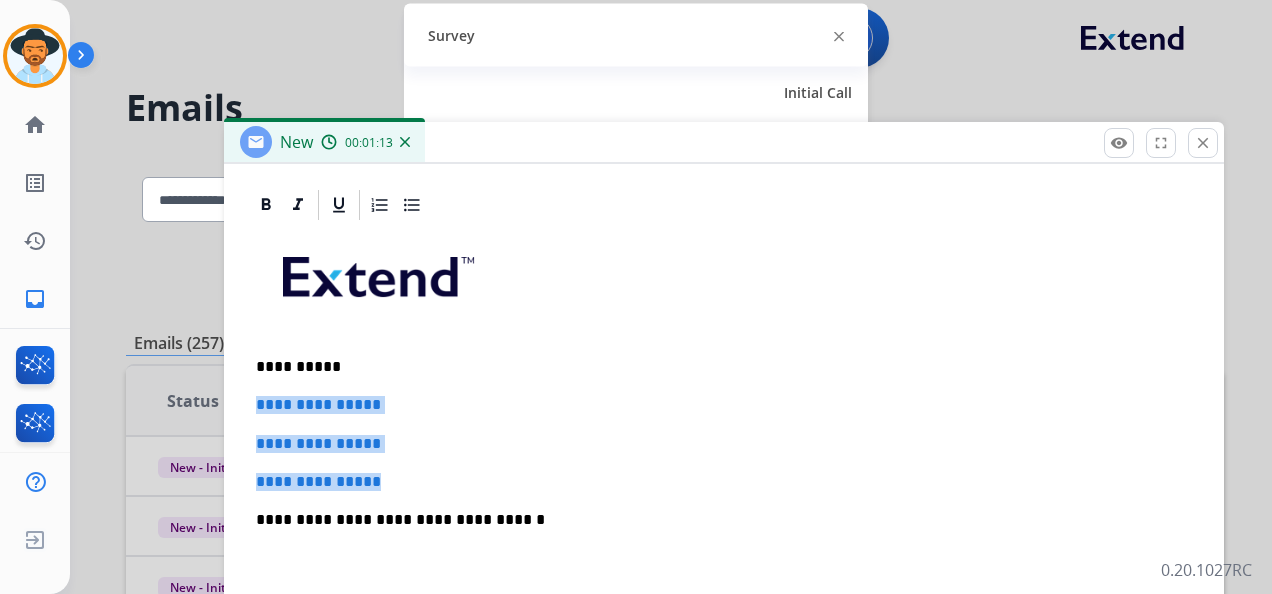 drag, startPoint x: 254, startPoint y: 398, endPoint x: 409, endPoint y: 469, distance: 170.48753 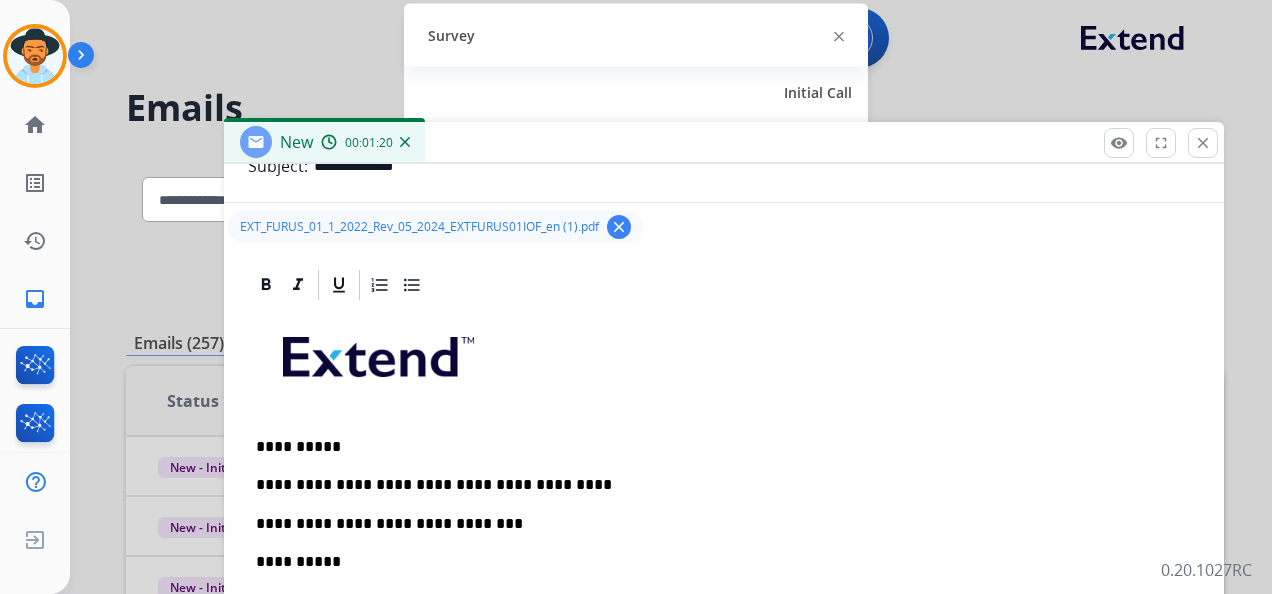 scroll, scrollTop: 300, scrollLeft: 0, axis: vertical 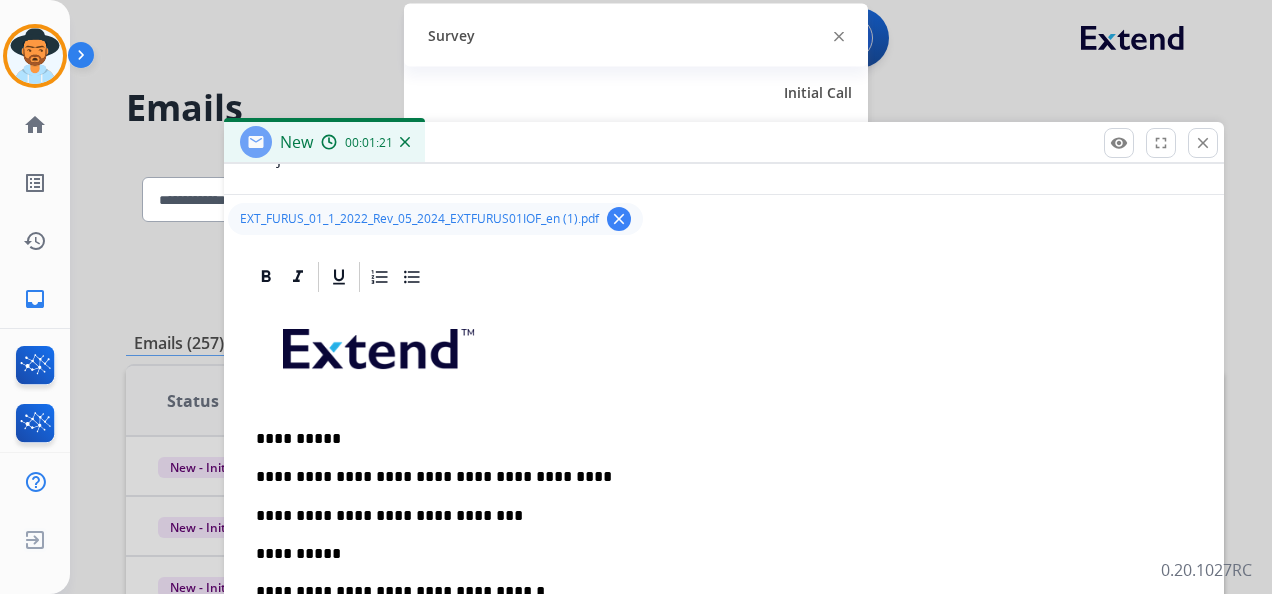 click on "**********" at bounding box center [716, 554] 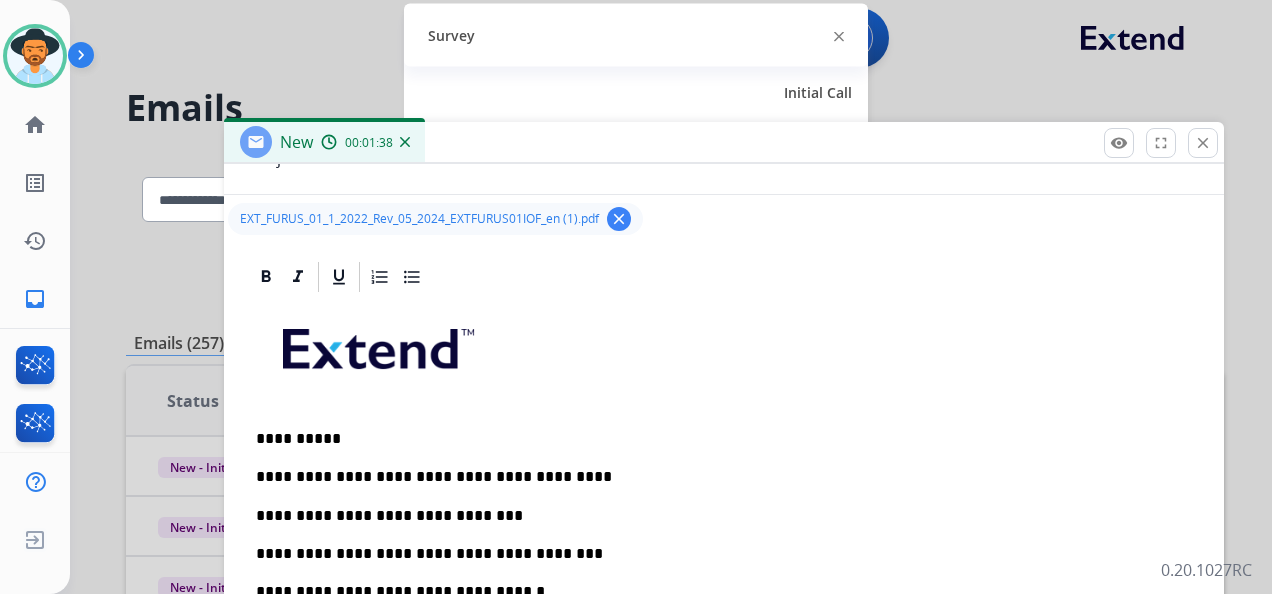 click on "**********" at bounding box center [716, 554] 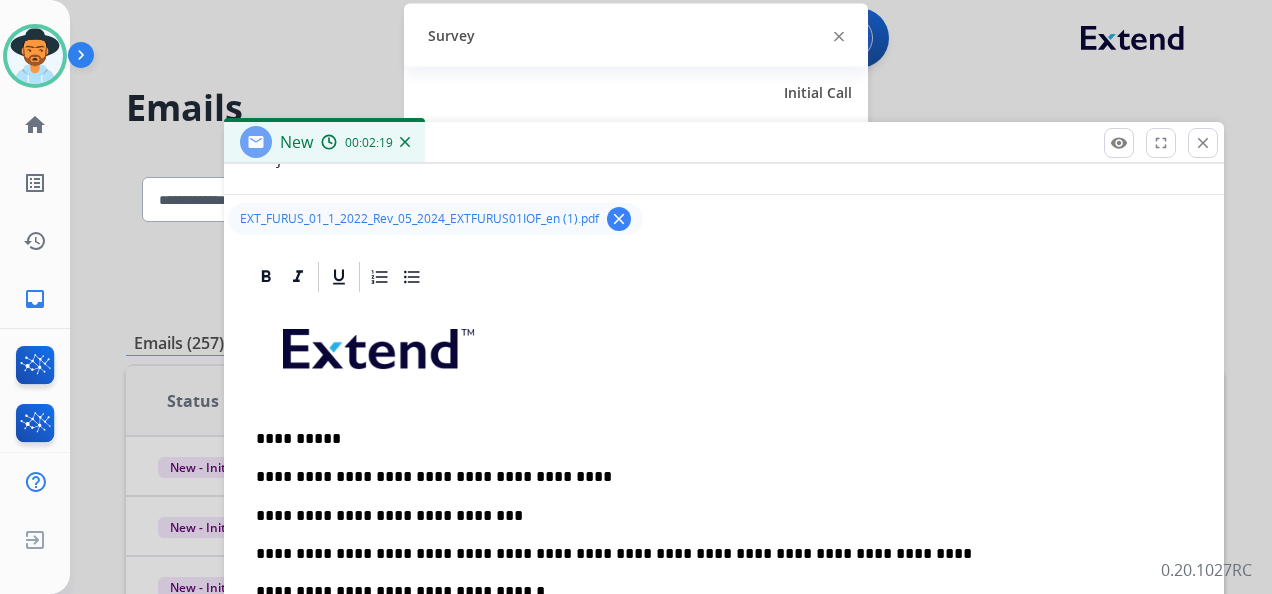 click on "**********" at bounding box center (716, 554) 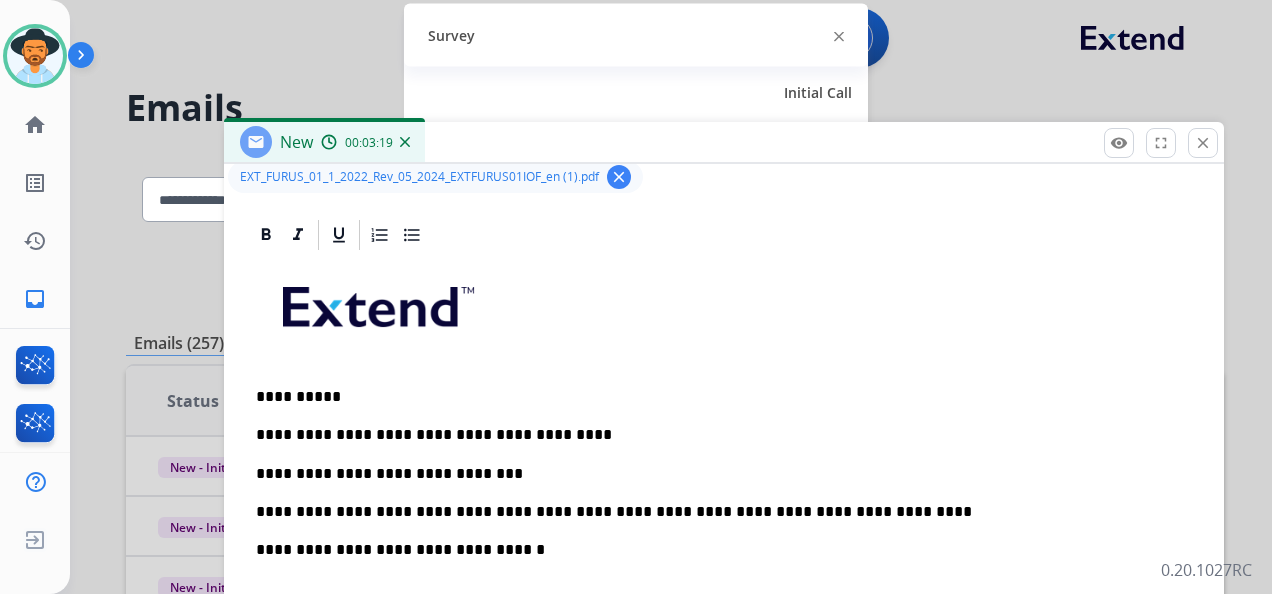 scroll, scrollTop: 380, scrollLeft: 0, axis: vertical 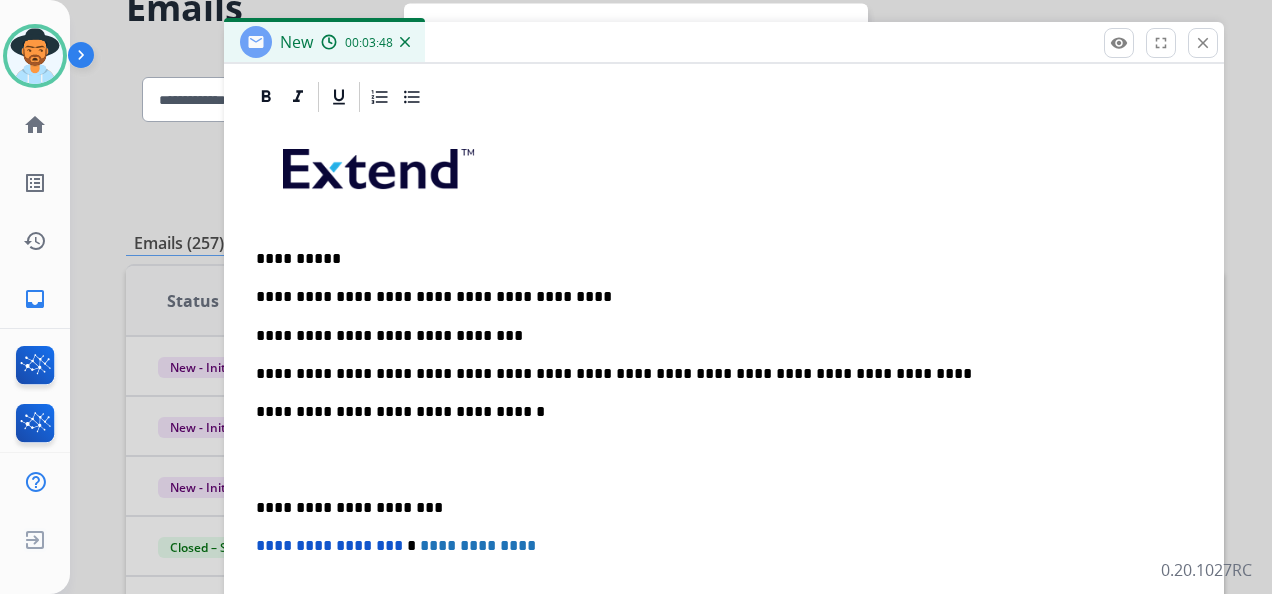 click on "**********" at bounding box center (716, 374) 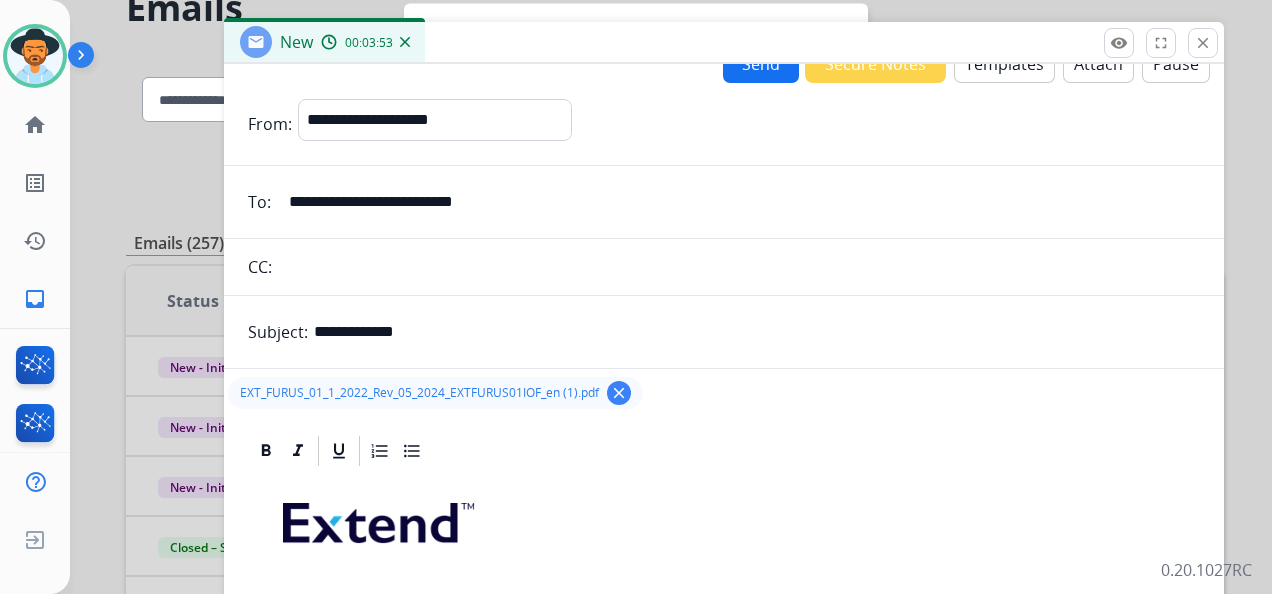 scroll, scrollTop: 0, scrollLeft: 0, axis: both 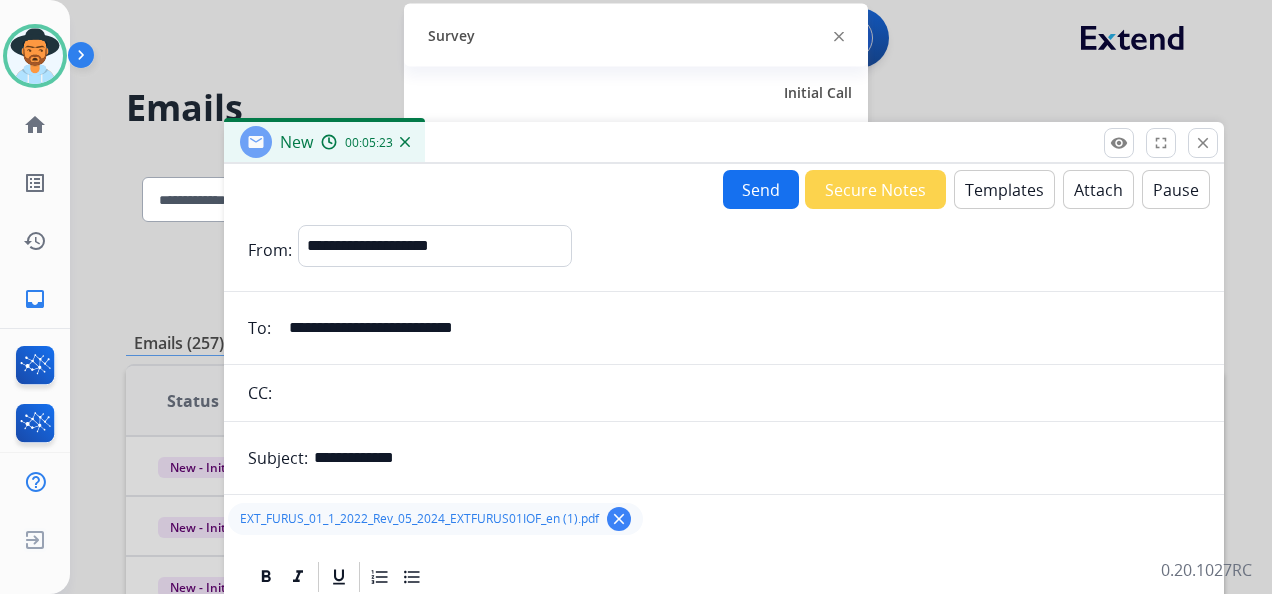 click on "Send" at bounding box center (761, 189) 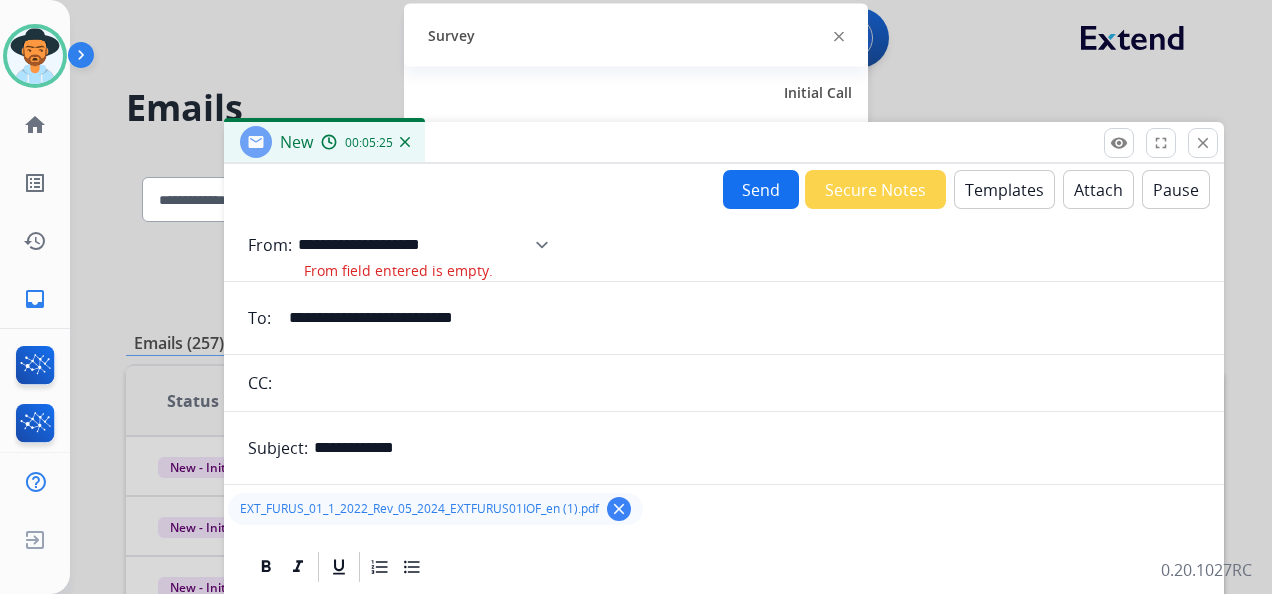 click on "**********" at bounding box center (430, 245) 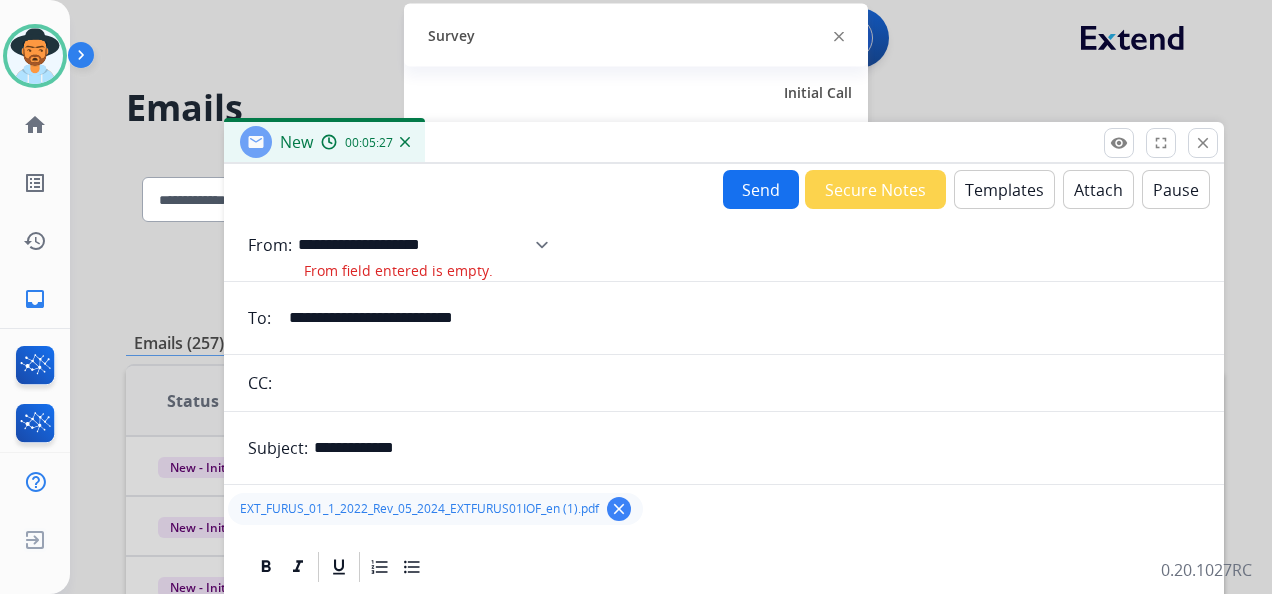 select on "**********" 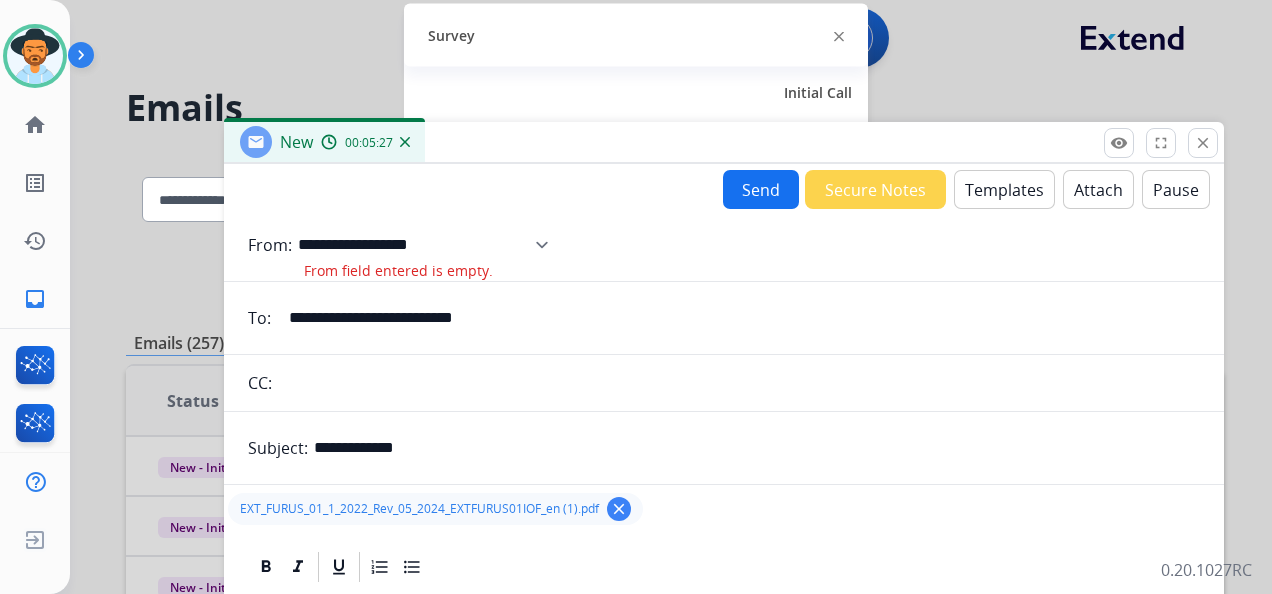 click on "**********" at bounding box center (430, 245) 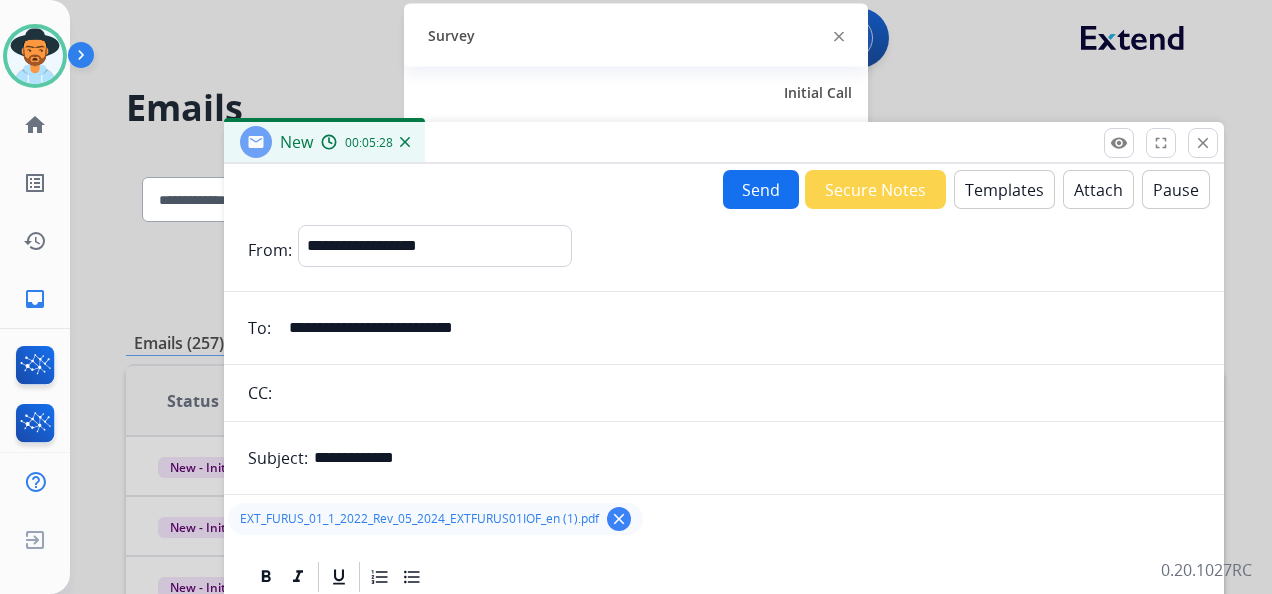 click on "Send" at bounding box center [761, 189] 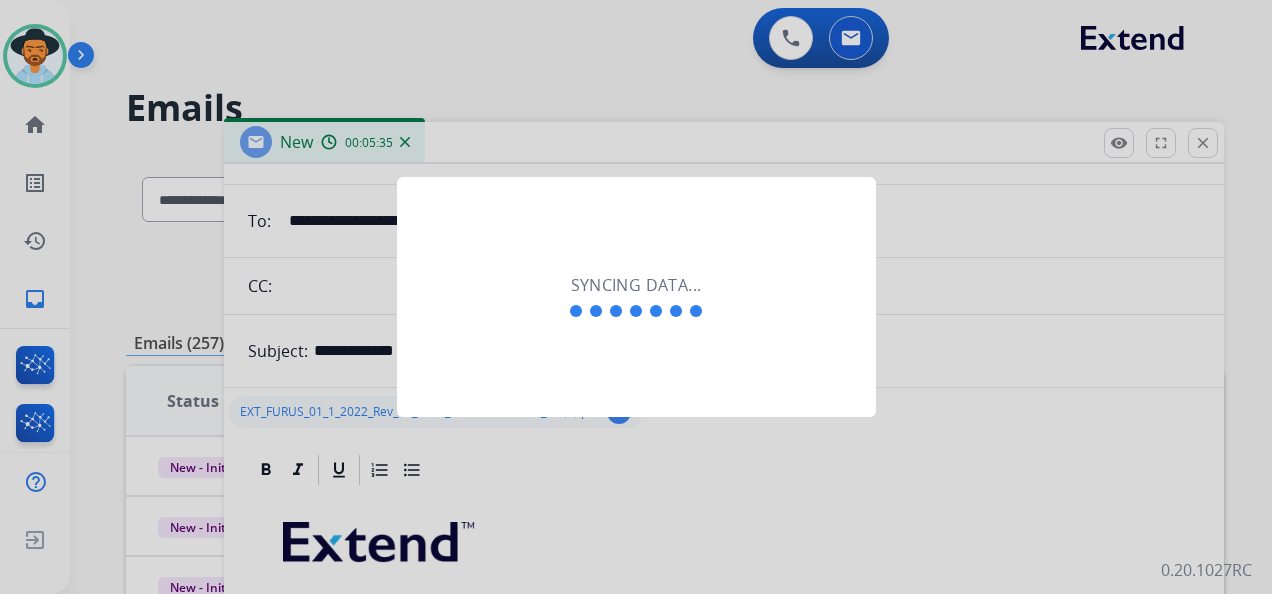 scroll, scrollTop: 98, scrollLeft: 0, axis: vertical 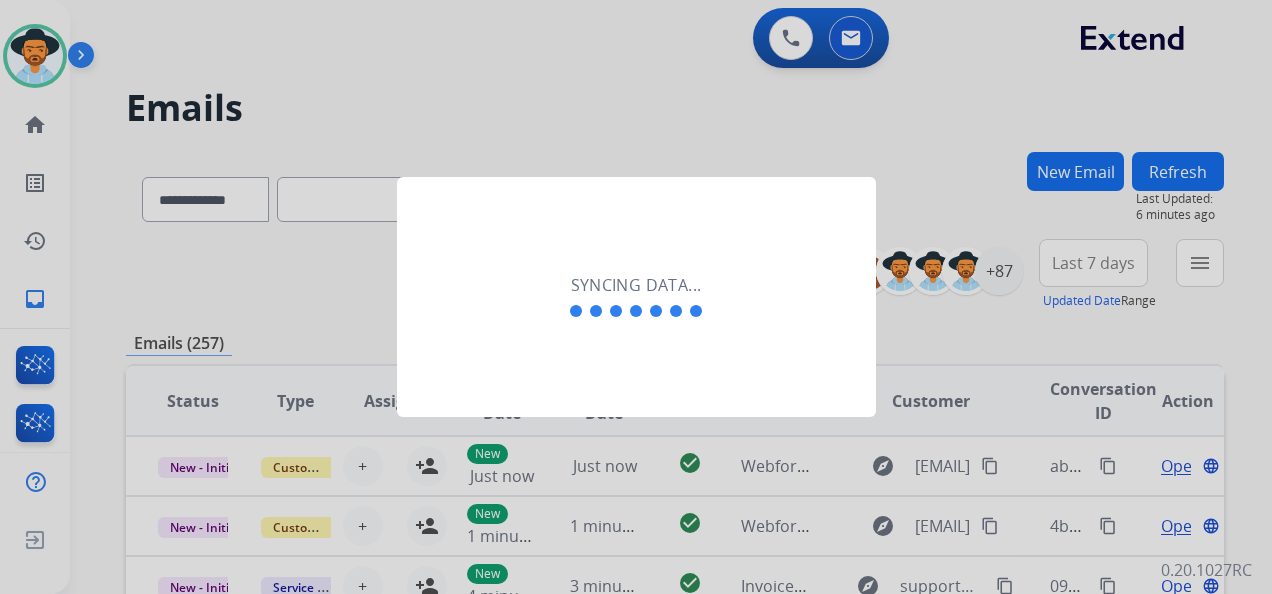 click on "Syncing data..." 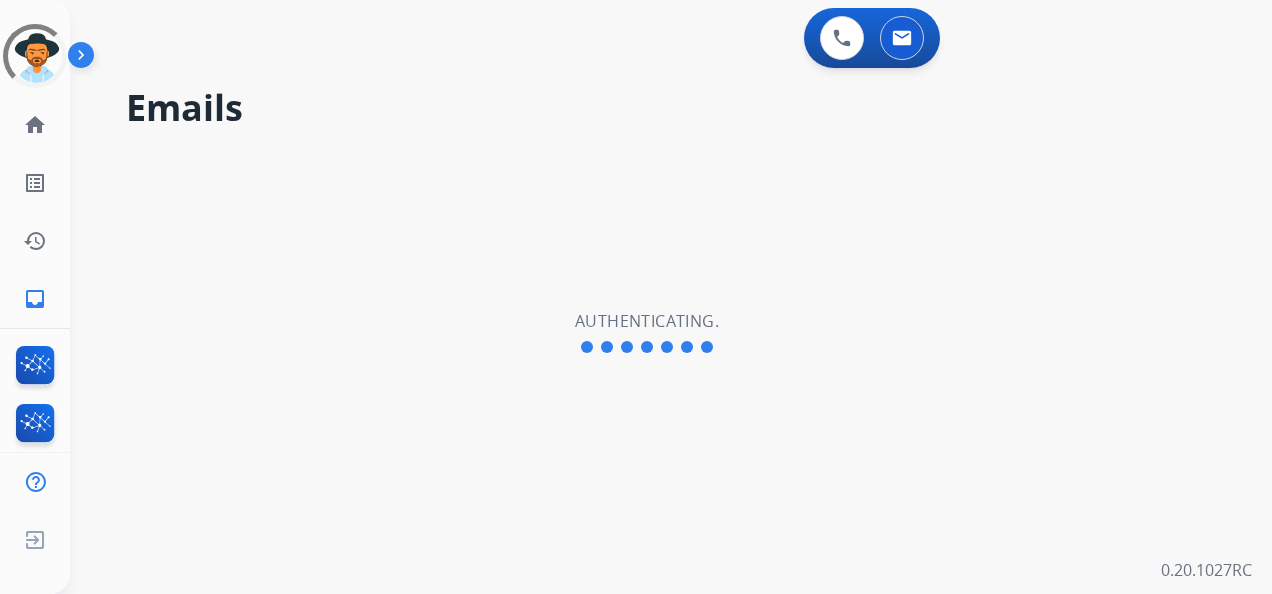 scroll, scrollTop: 0, scrollLeft: 0, axis: both 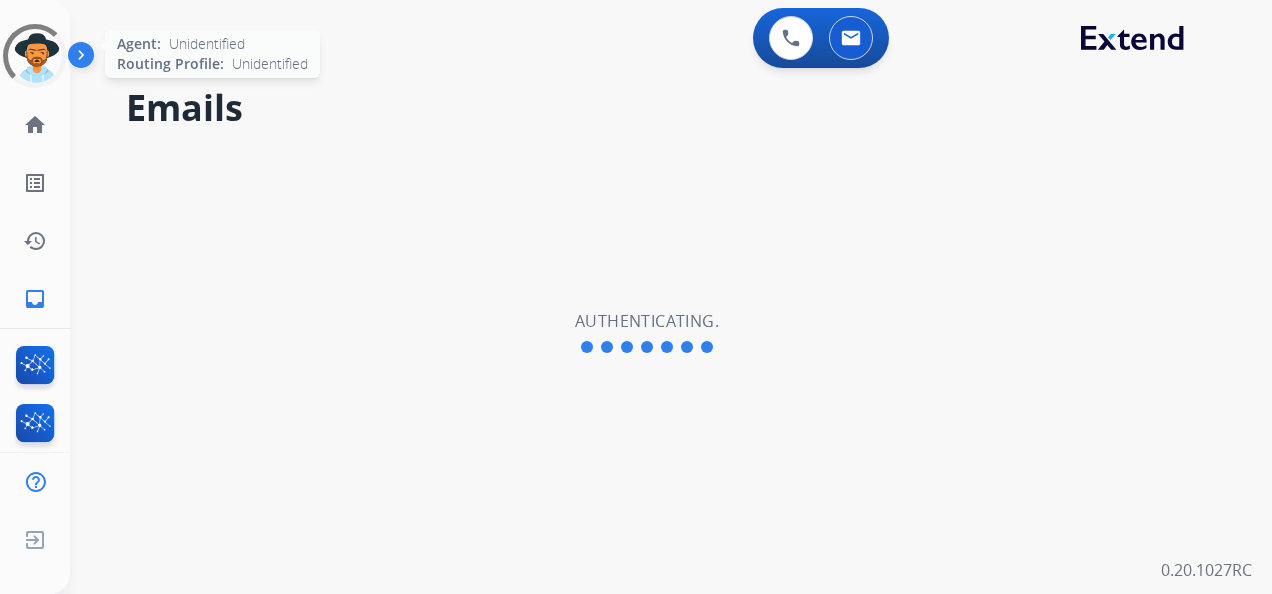 click 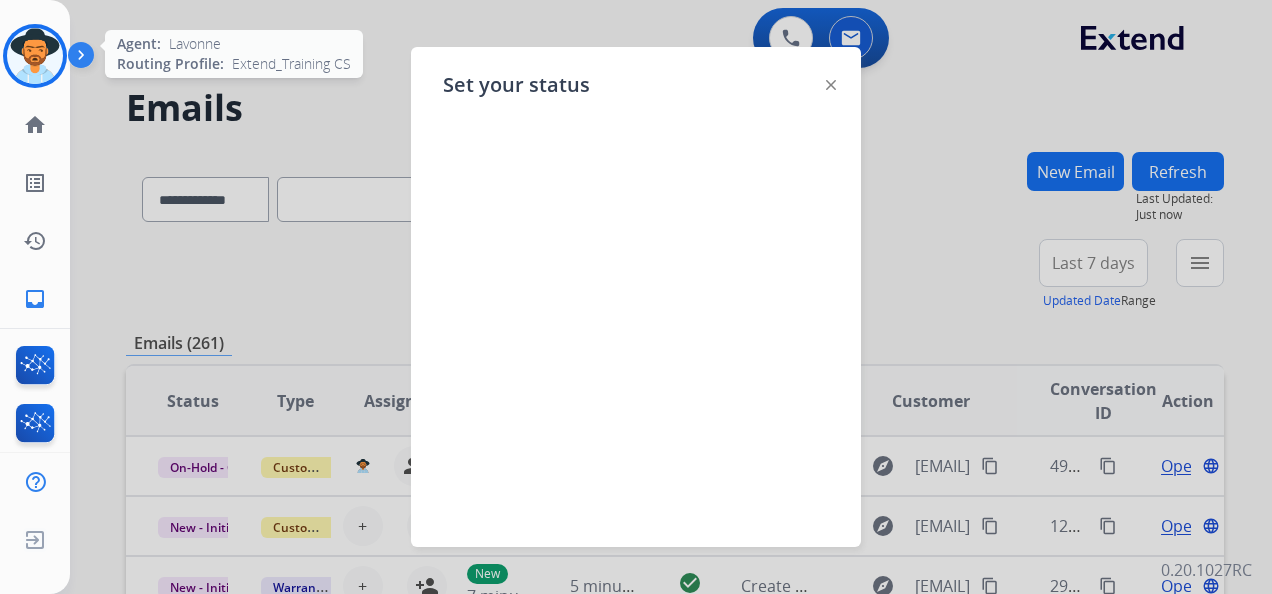 click at bounding box center [35, 56] 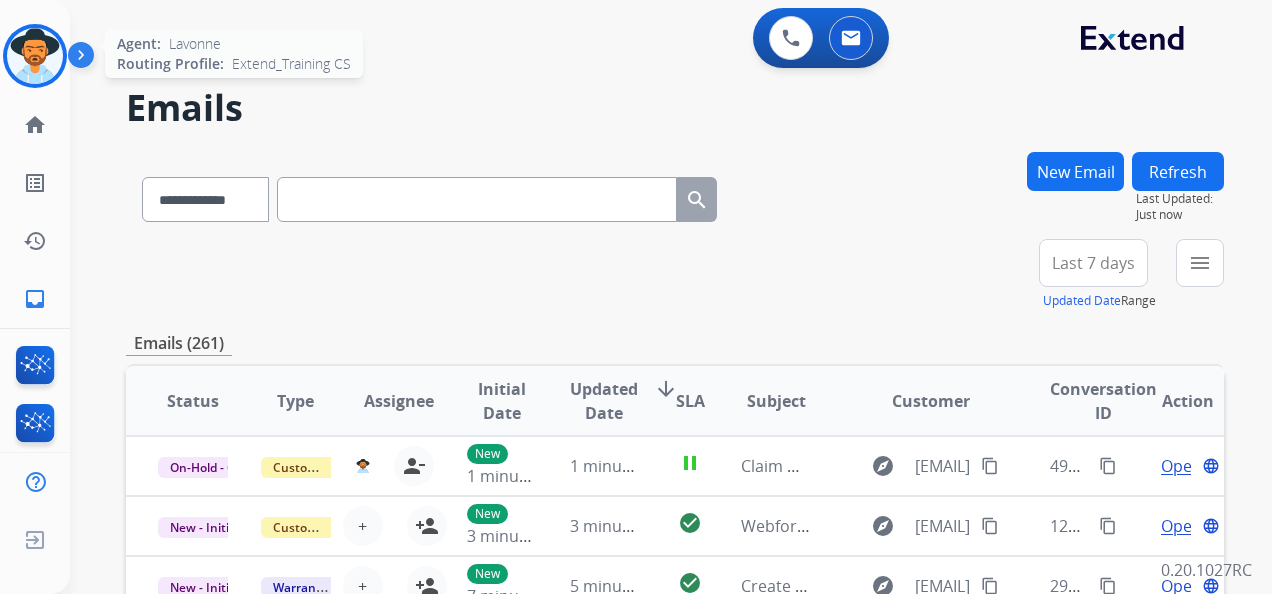 click at bounding box center [35, 56] 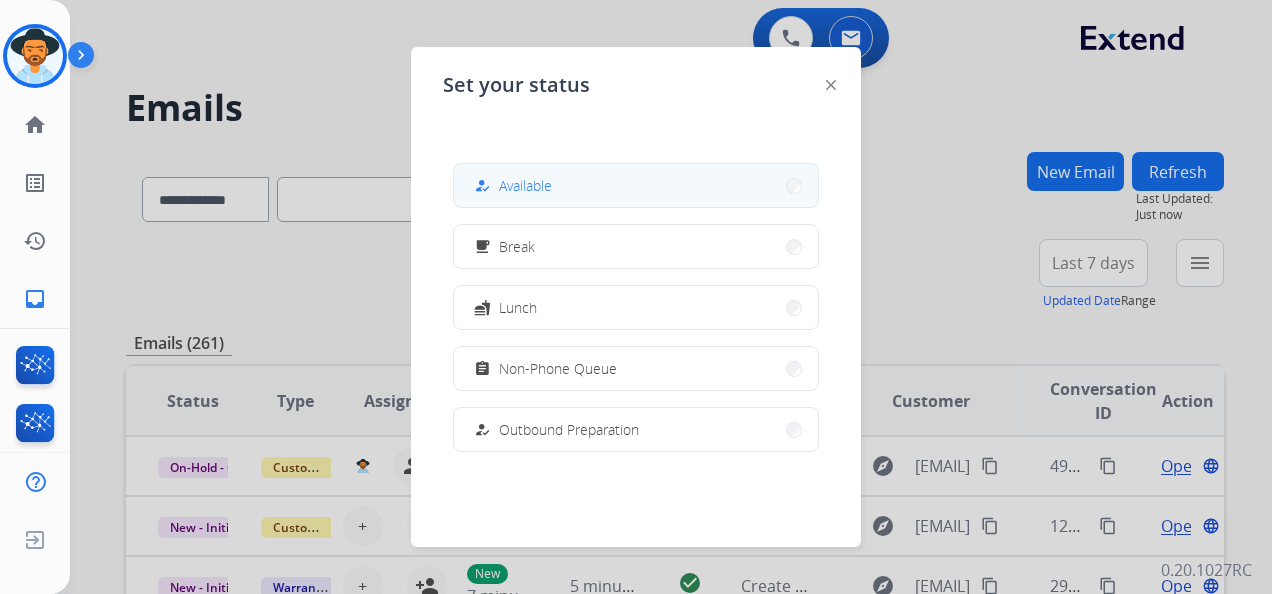 click on "how_to_reg Available" at bounding box center (636, 185) 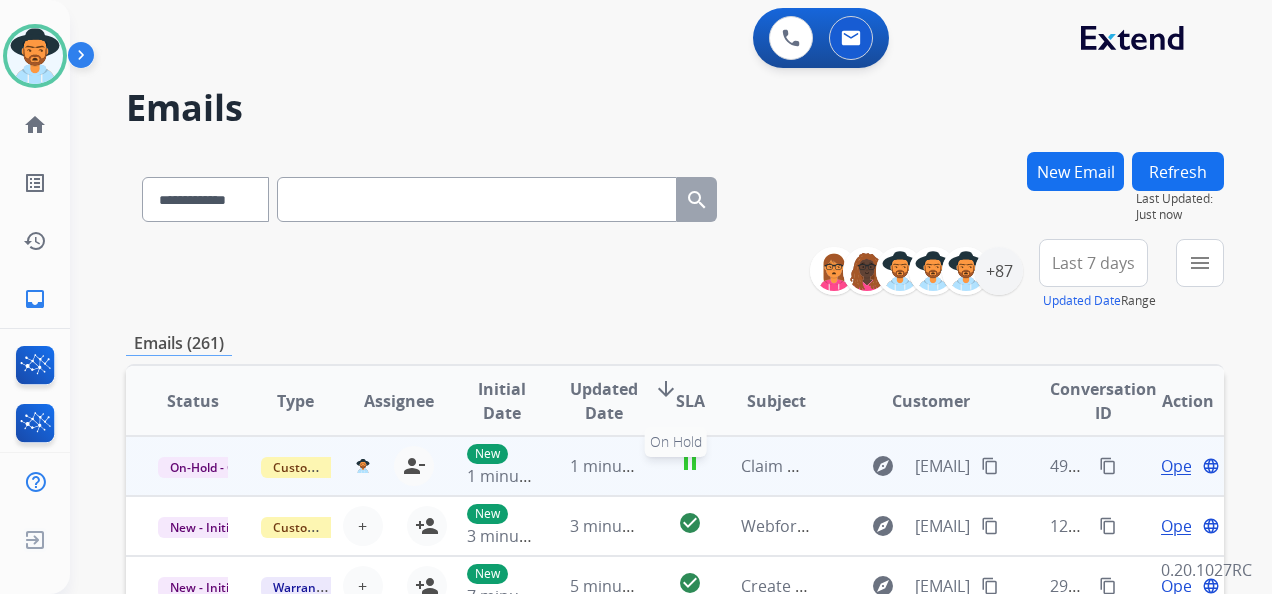 click on "pause" at bounding box center [690, 463] 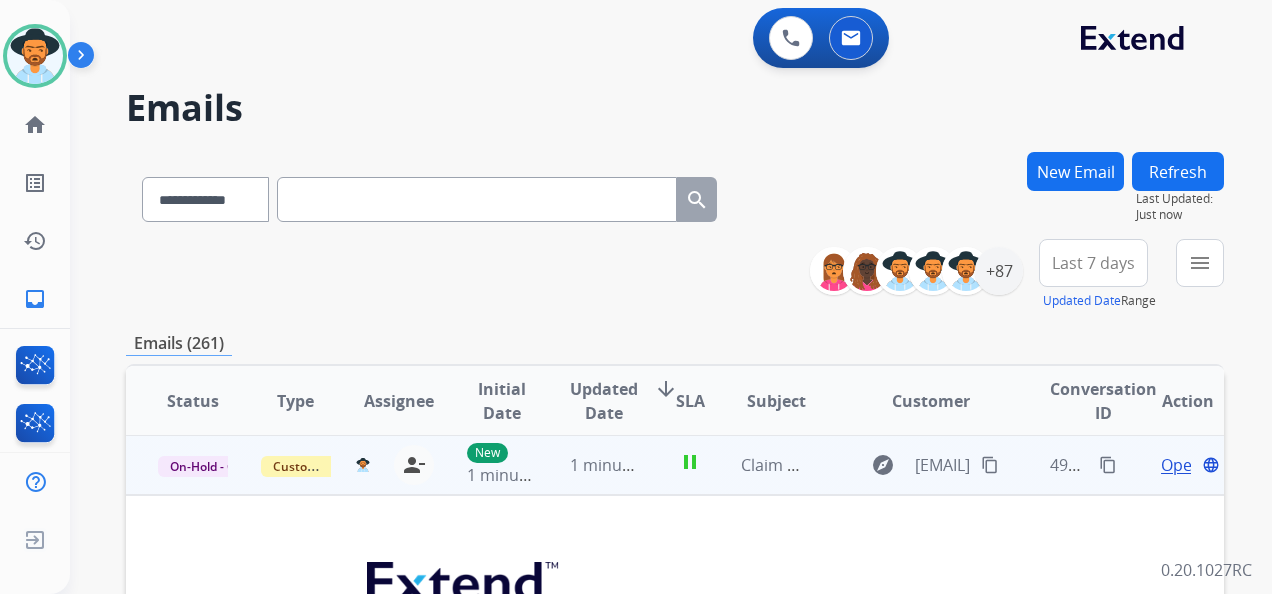 scroll, scrollTop: 0, scrollLeft: 0, axis: both 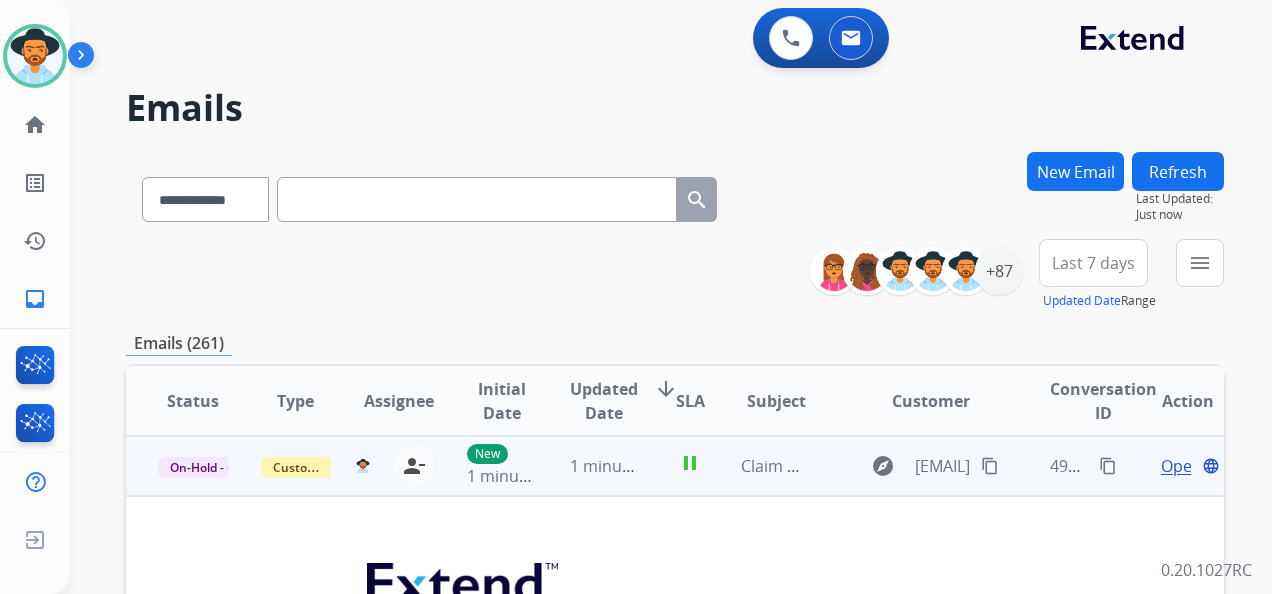 click on "Open" at bounding box center [1181, 466] 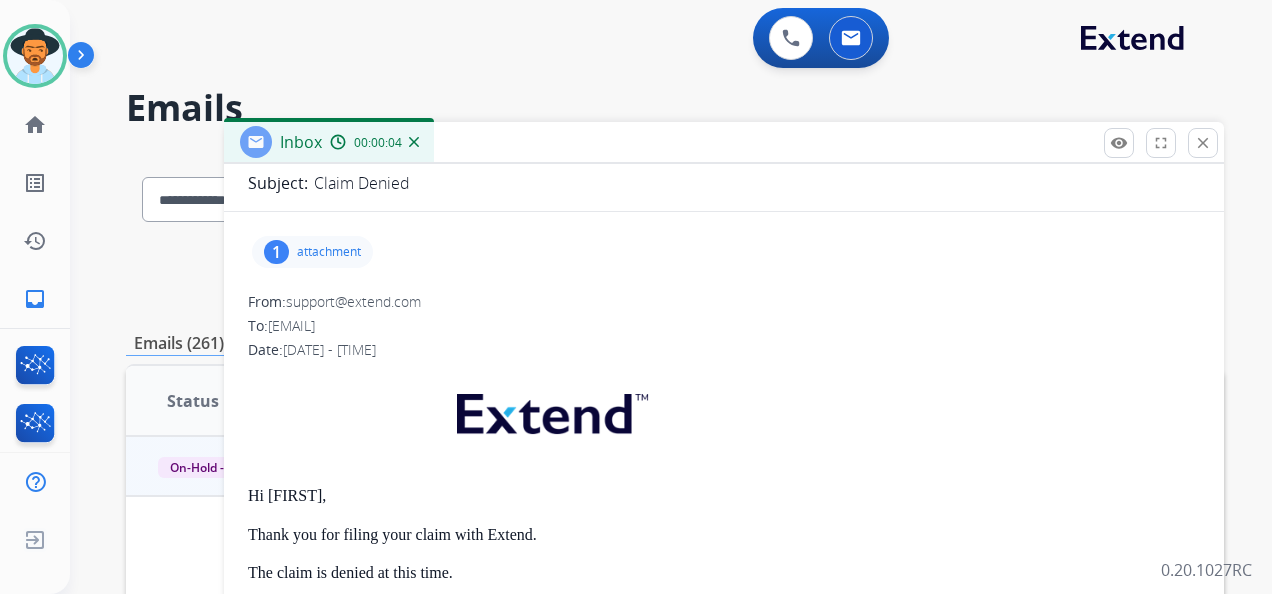 scroll, scrollTop: 0, scrollLeft: 0, axis: both 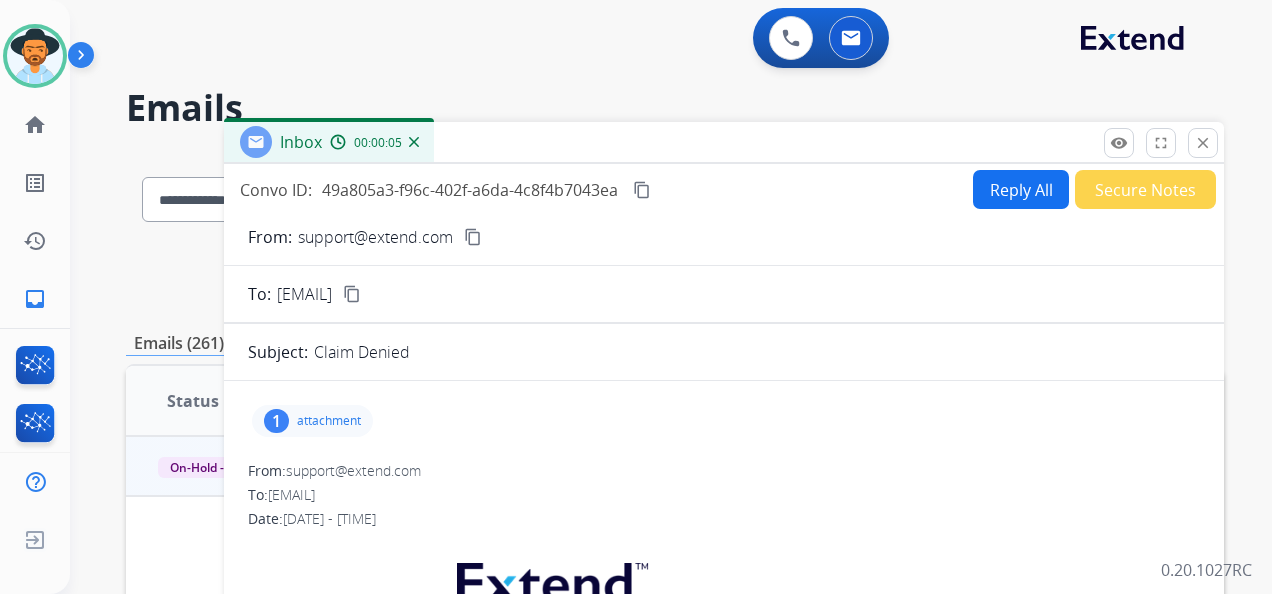 click on "content_copy" at bounding box center (642, 190) 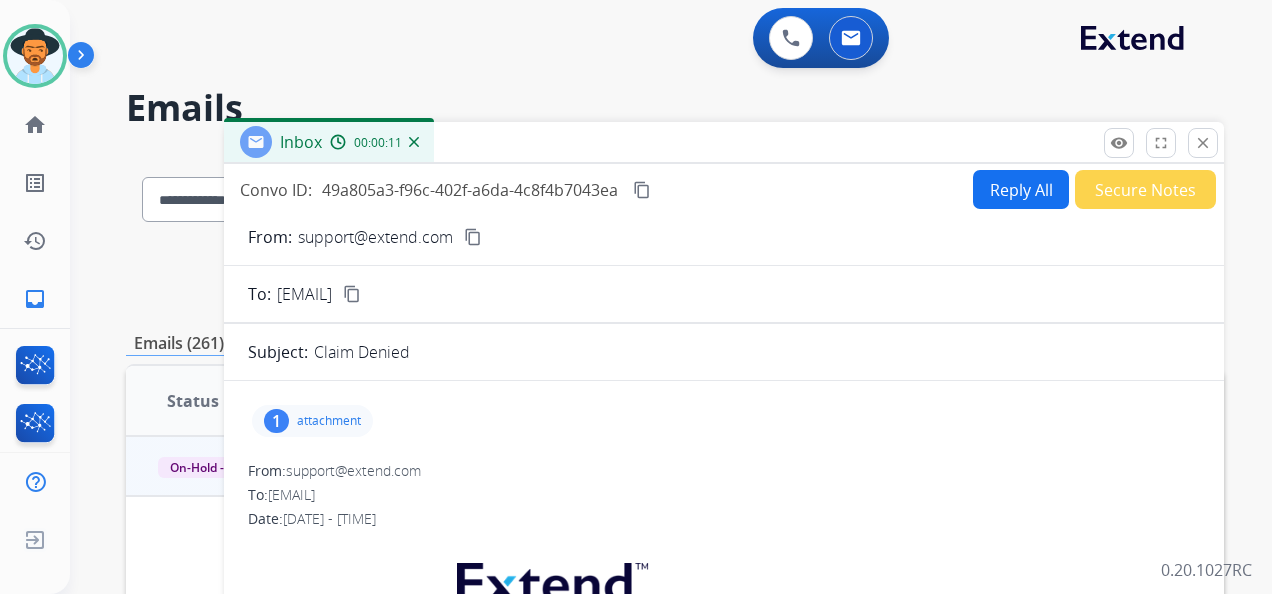 click on "close" at bounding box center (1203, 143) 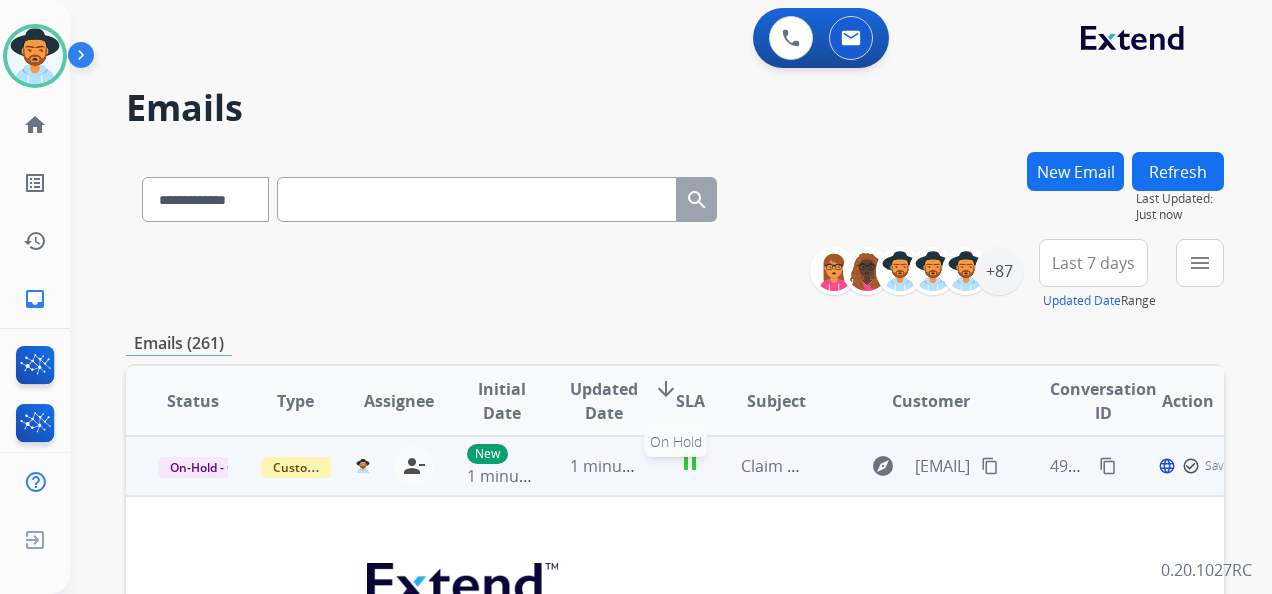 click on "pause" at bounding box center (690, 463) 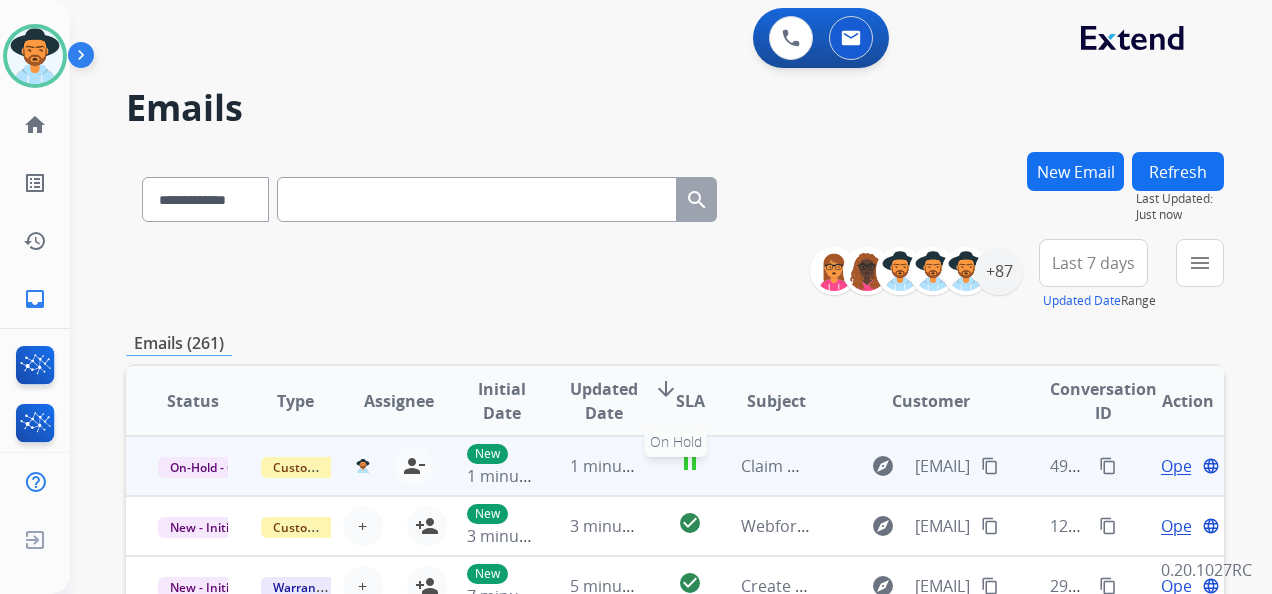 click on "pause" at bounding box center [690, 463] 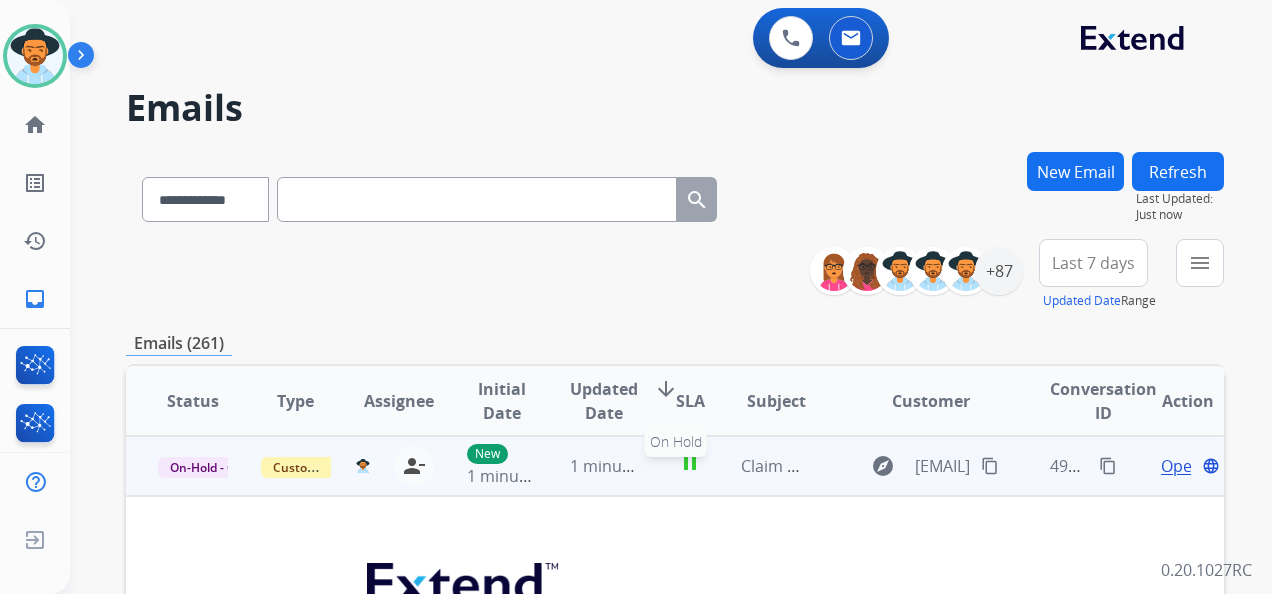 click on "pause" at bounding box center [690, 463] 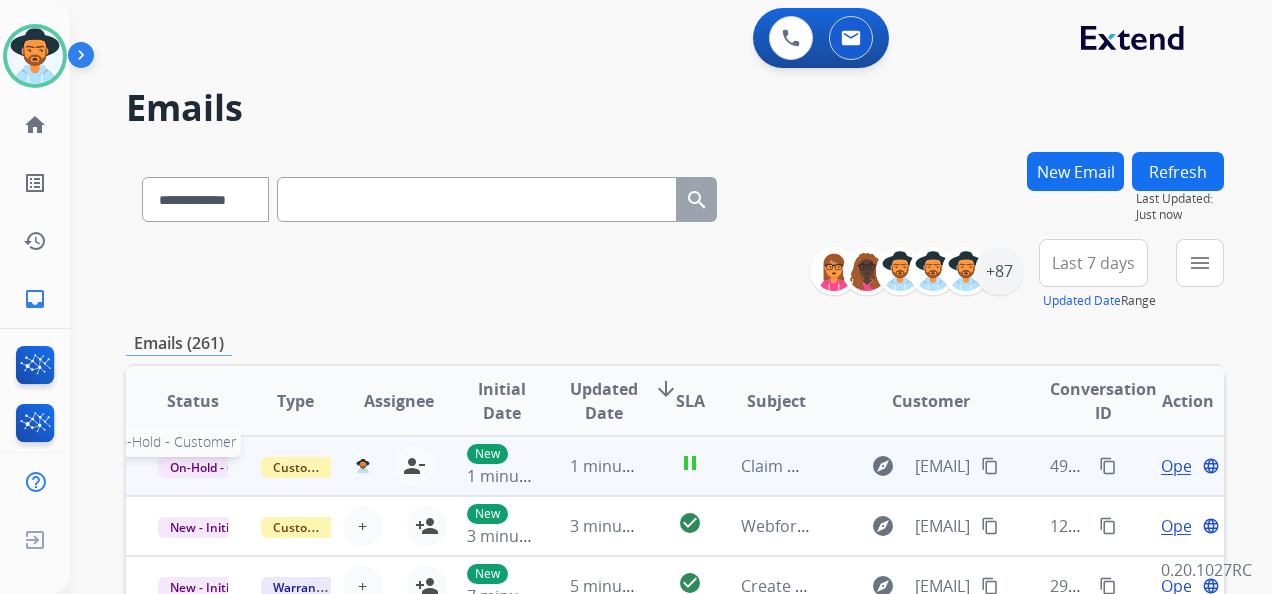 click on "On-Hold - Customer" at bounding box center (227, 467) 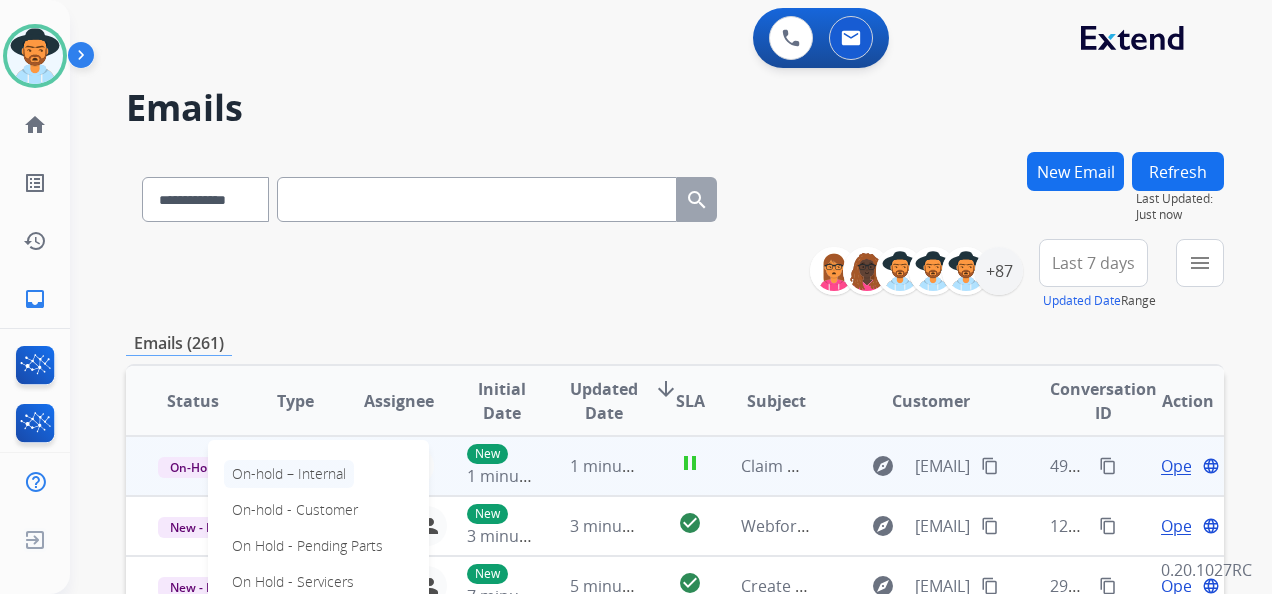 scroll, scrollTop: 2, scrollLeft: 0, axis: vertical 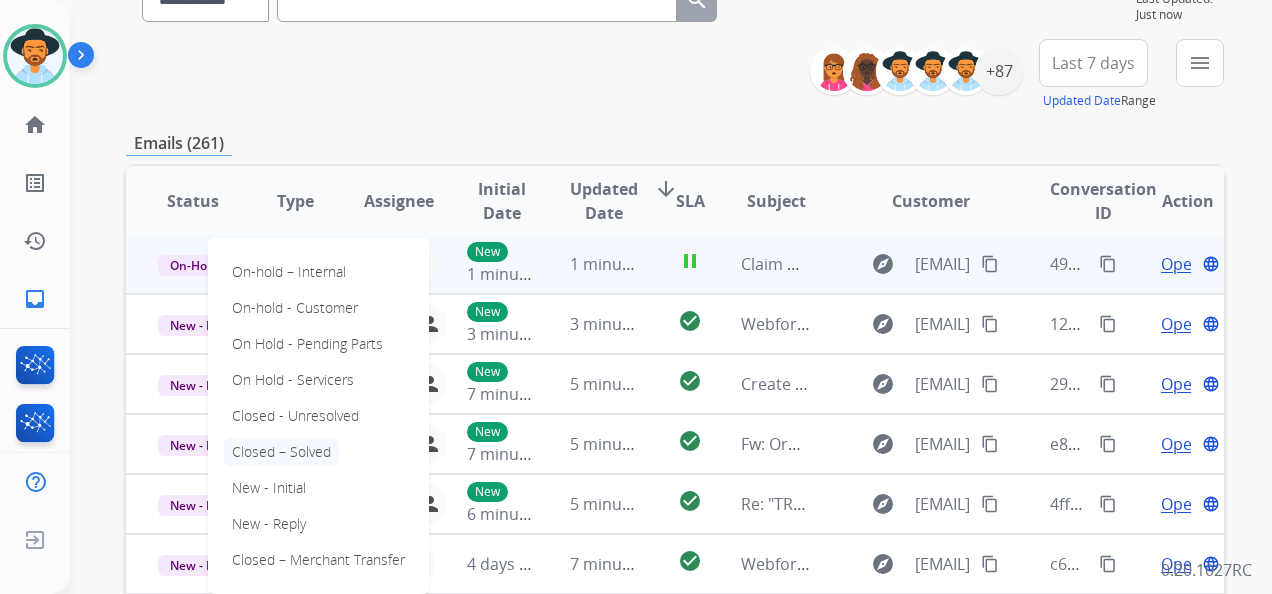 click on "Closed – Solved" at bounding box center [281, 452] 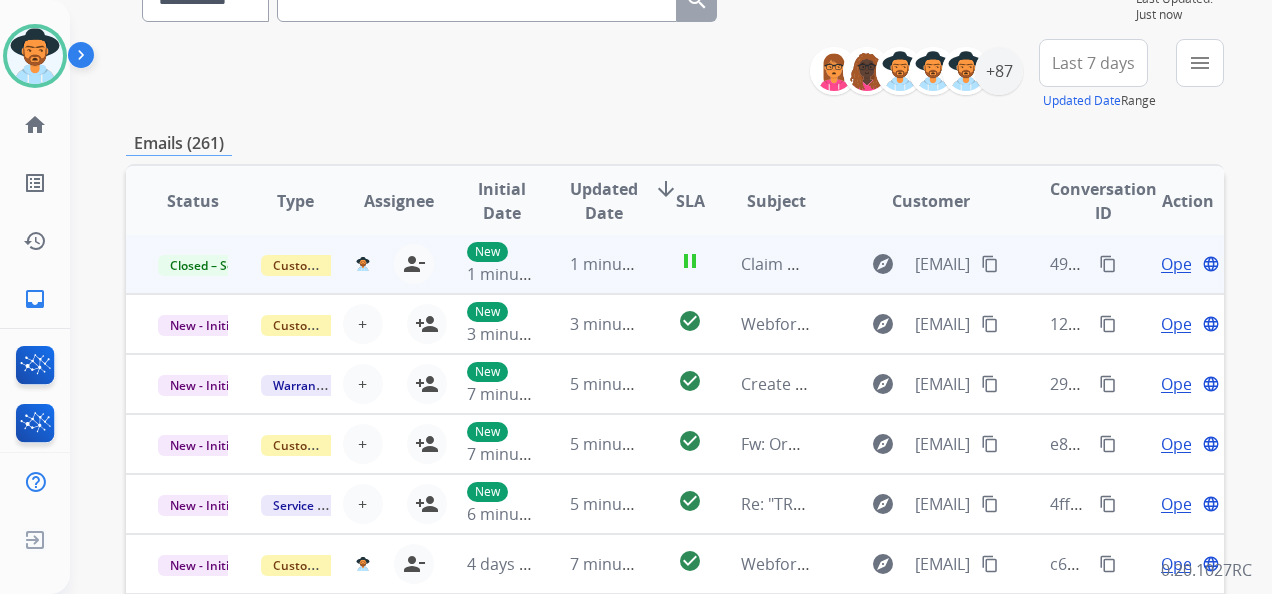 click on "**********" at bounding box center (675, 445) 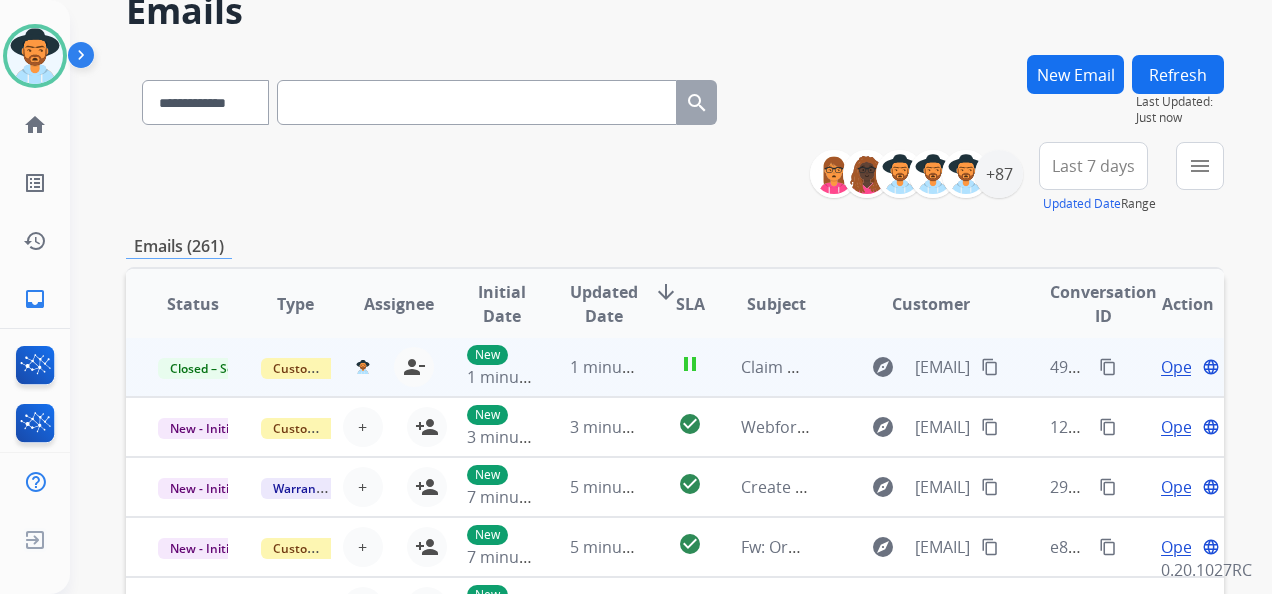 scroll, scrollTop: 0, scrollLeft: 0, axis: both 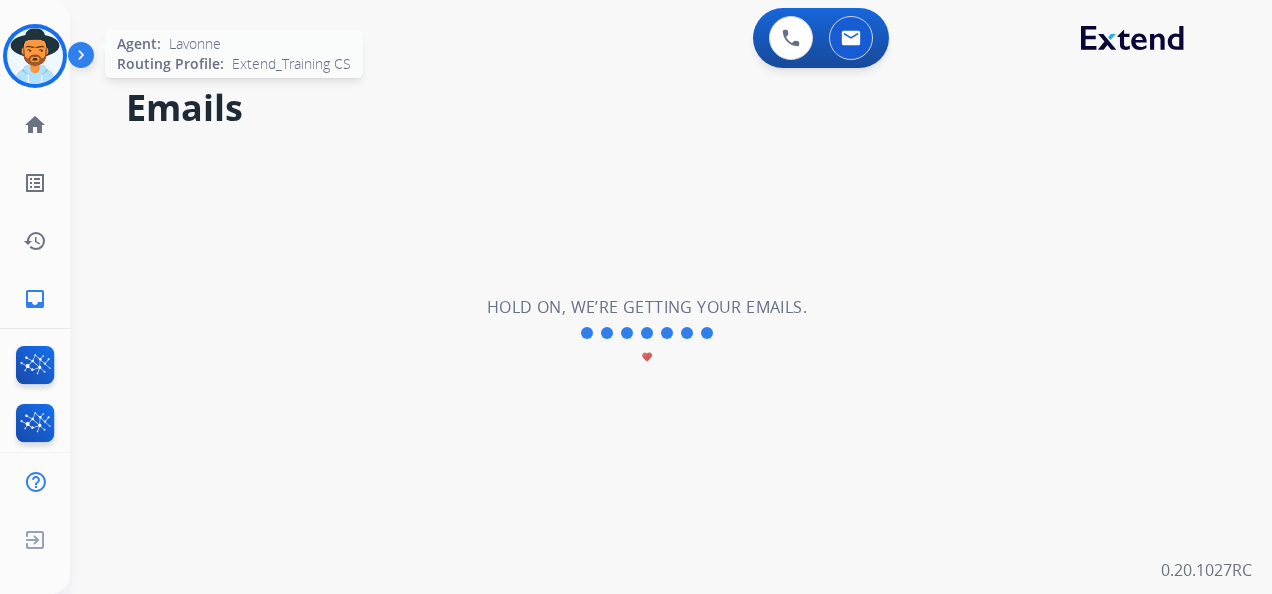 click at bounding box center (35, 56) 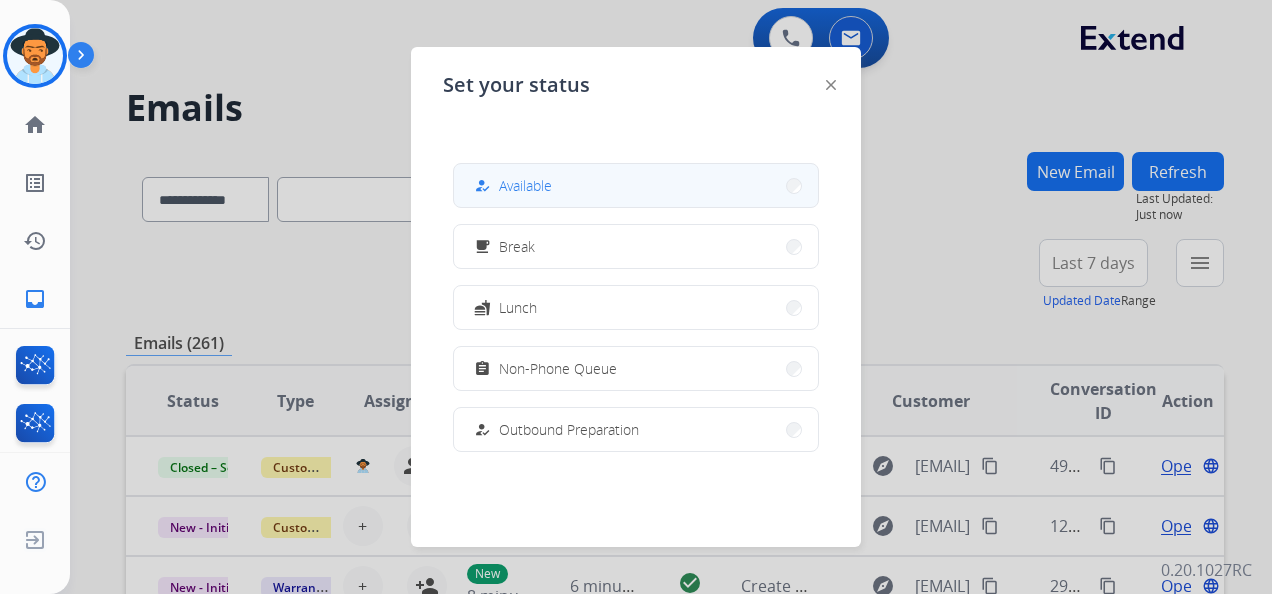 click on "how_to_reg Available" at bounding box center (636, 185) 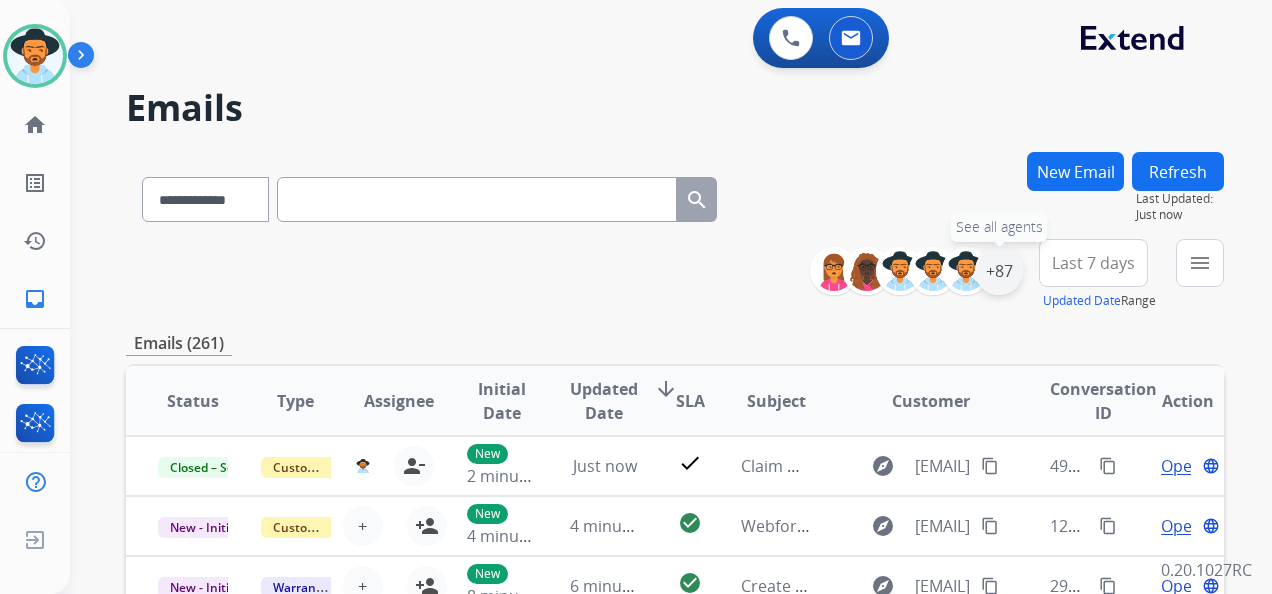 click on "+87" at bounding box center [999, 271] 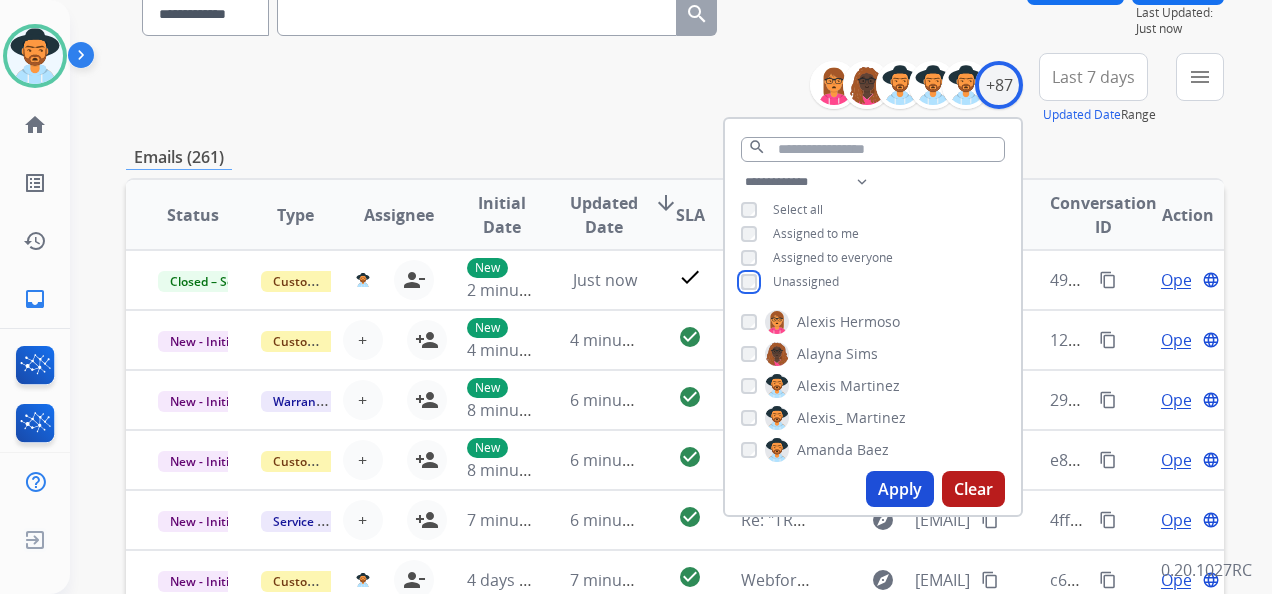 scroll, scrollTop: 200, scrollLeft: 0, axis: vertical 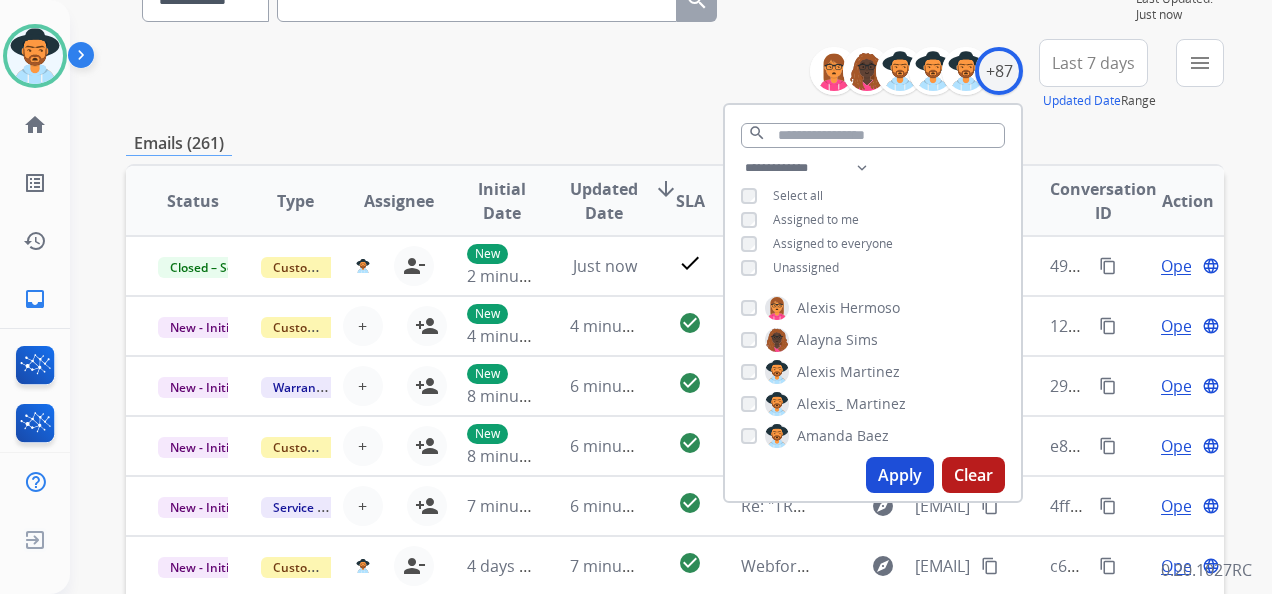 click on "Apply" at bounding box center [900, 475] 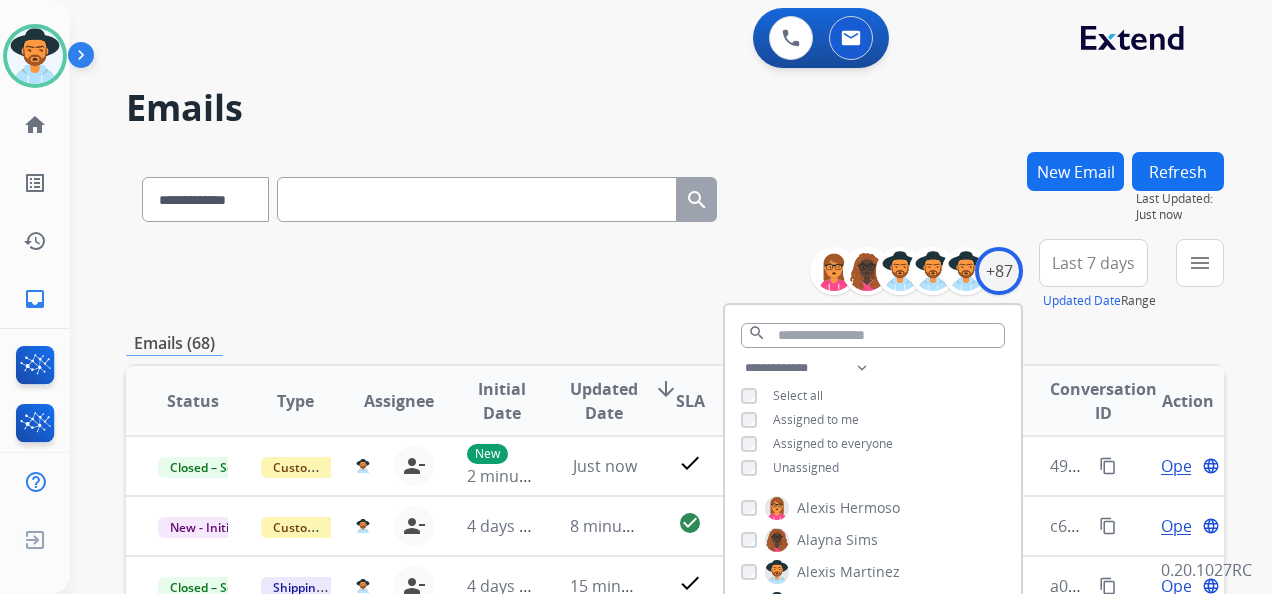 click on "Last 7 days" at bounding box center [1093, 263] 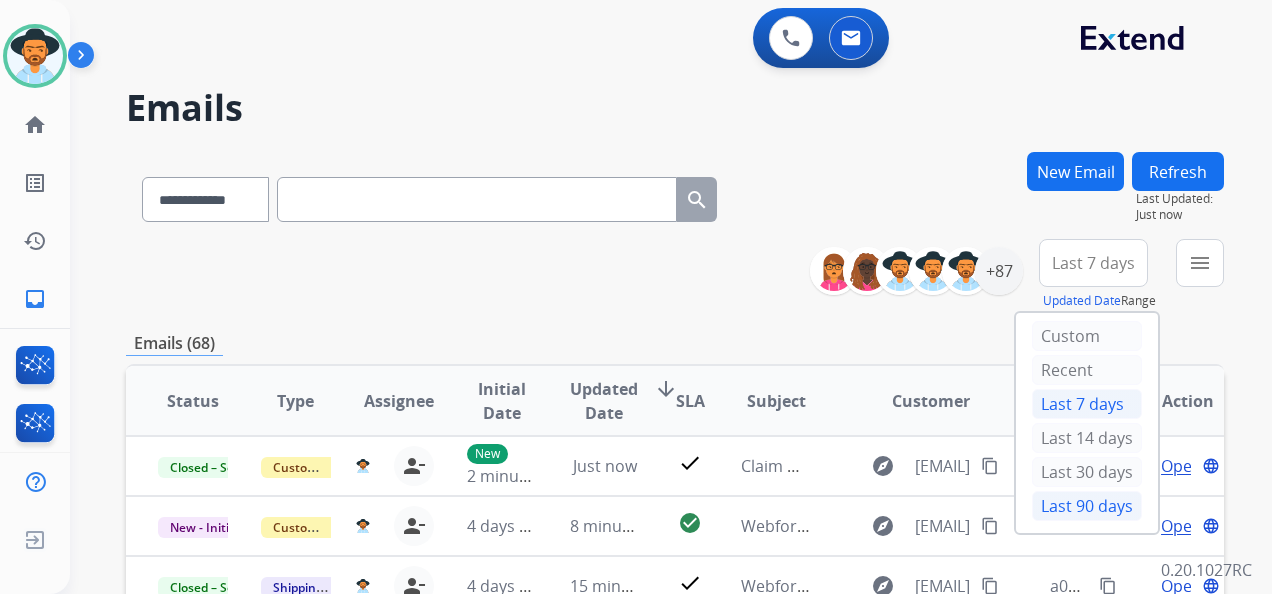 click on "Last 90 days" at bounding box center [1087, 506] 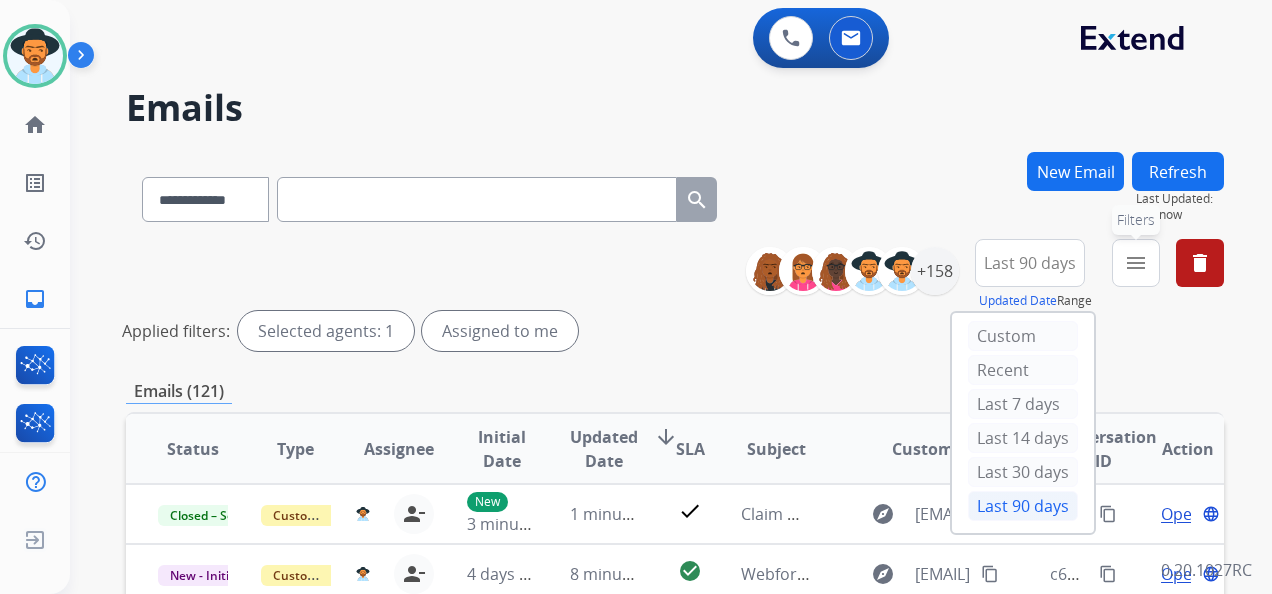 click on "menu" at bounding box center [1136, 263] 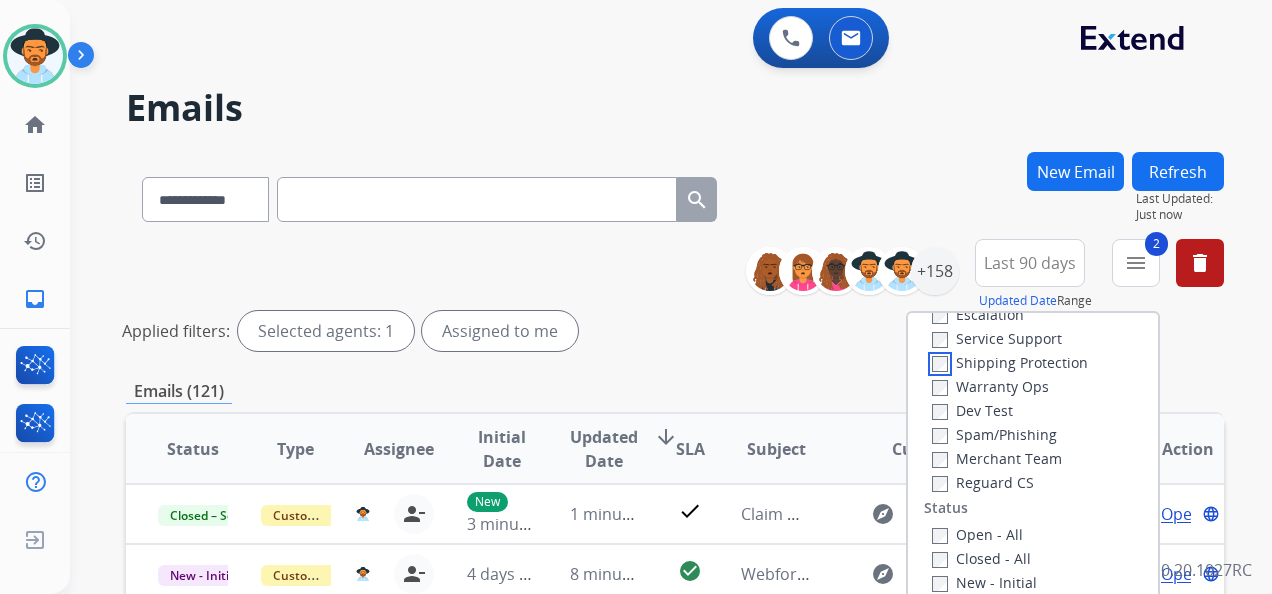 scroll, scrollTop: 200, scrollLeft: 0, axis: vertical 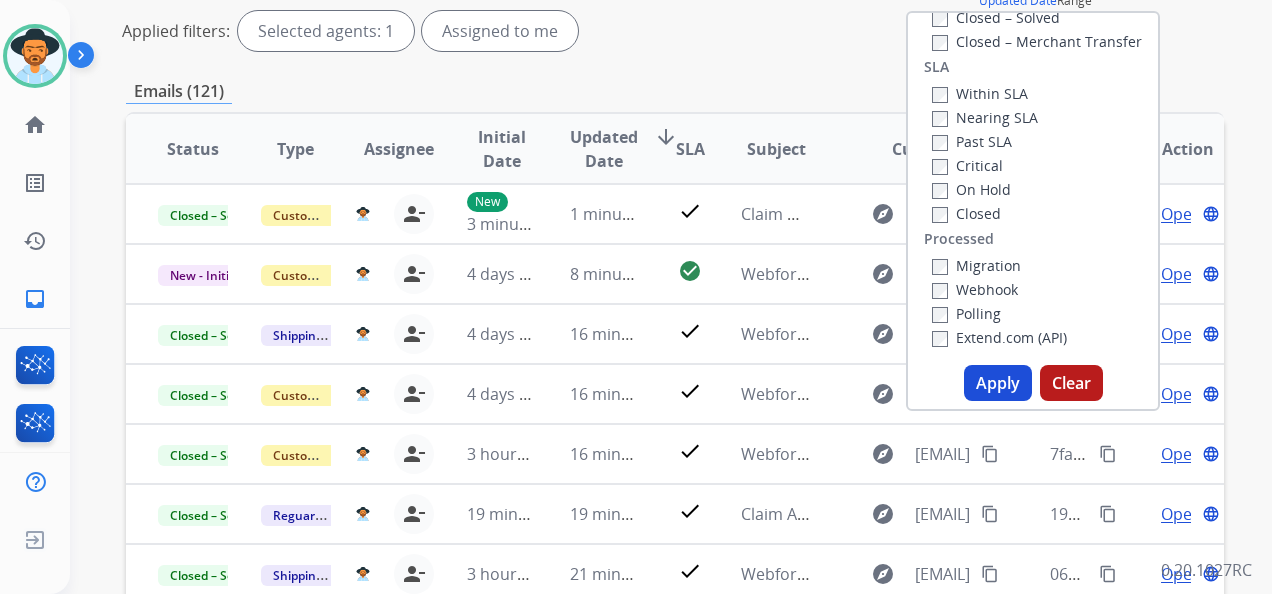 click on "Apply" at bounding box center (998, 383) 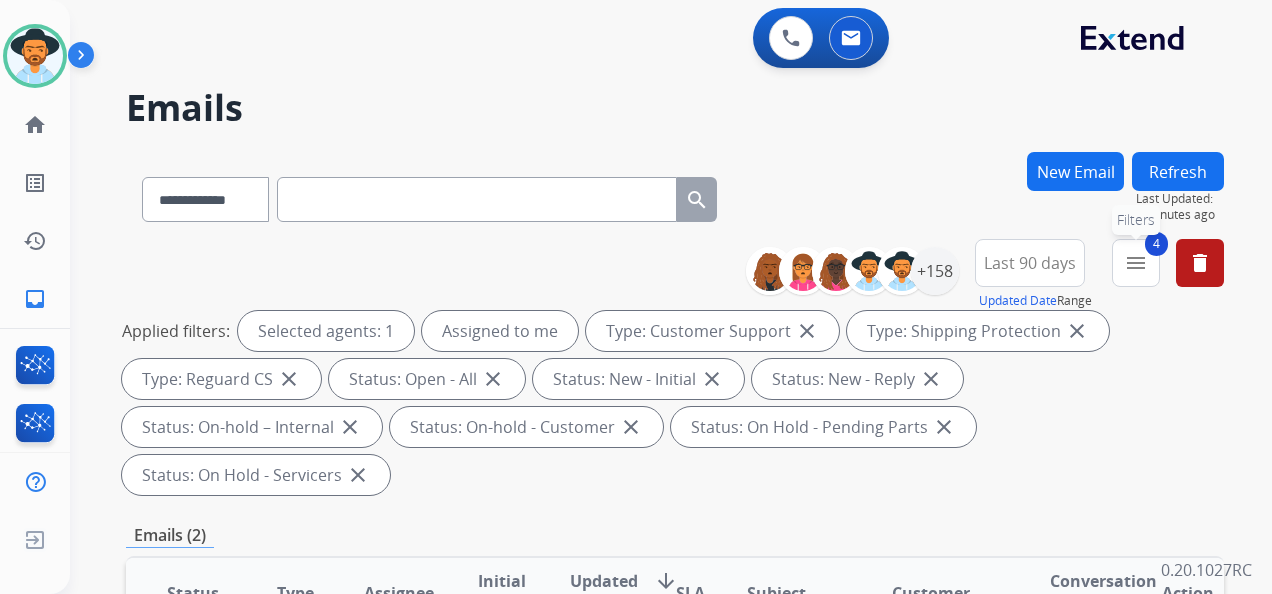 click on "menu" at bounding box center (1136, 263) 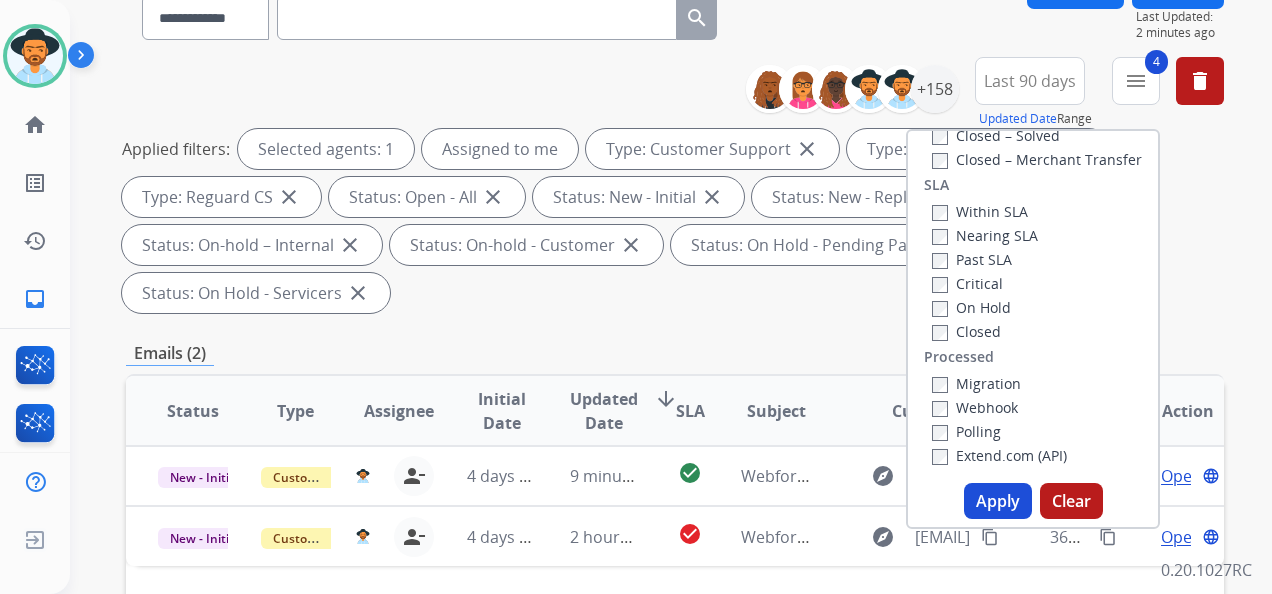 scroll, scrollTop: 200, scrollLeft: 0, axis: vertical 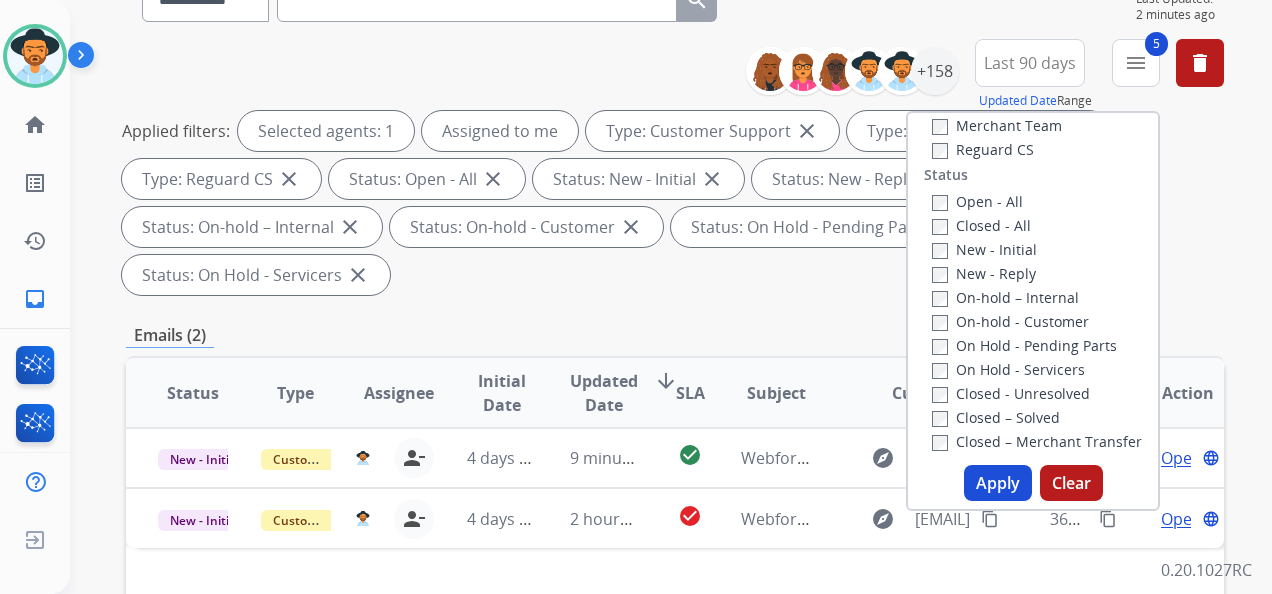 click on "Clear" at bounding box center [1071, 483] 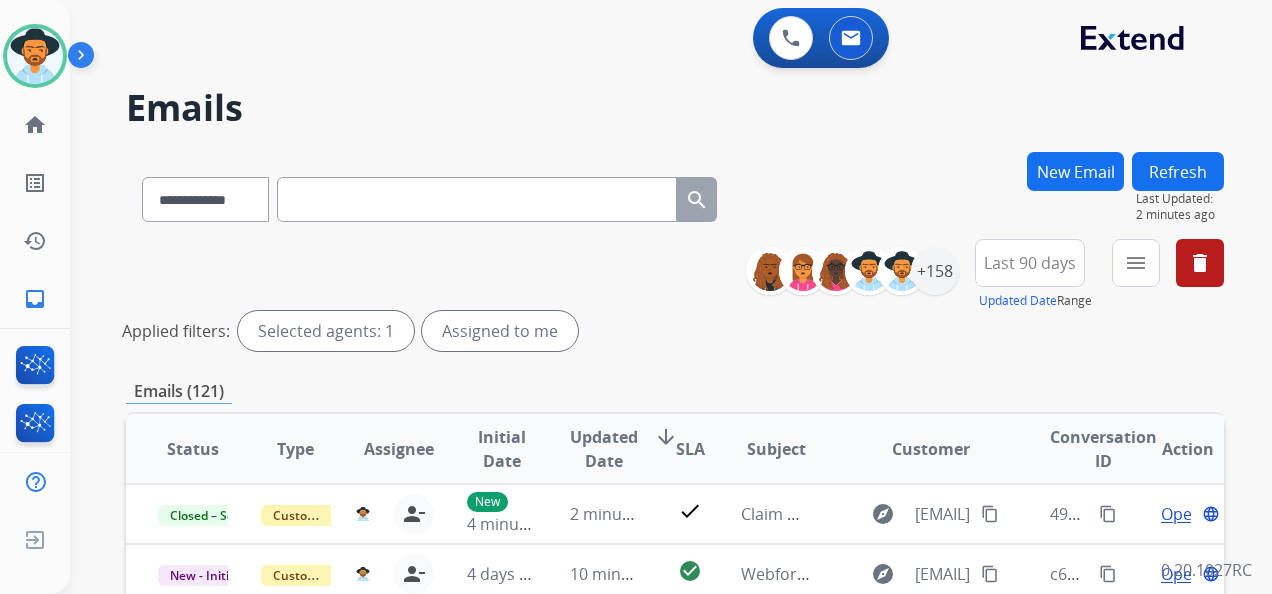 scroll, scrollTop: 2, scrollLeft: 0, axis: vertical 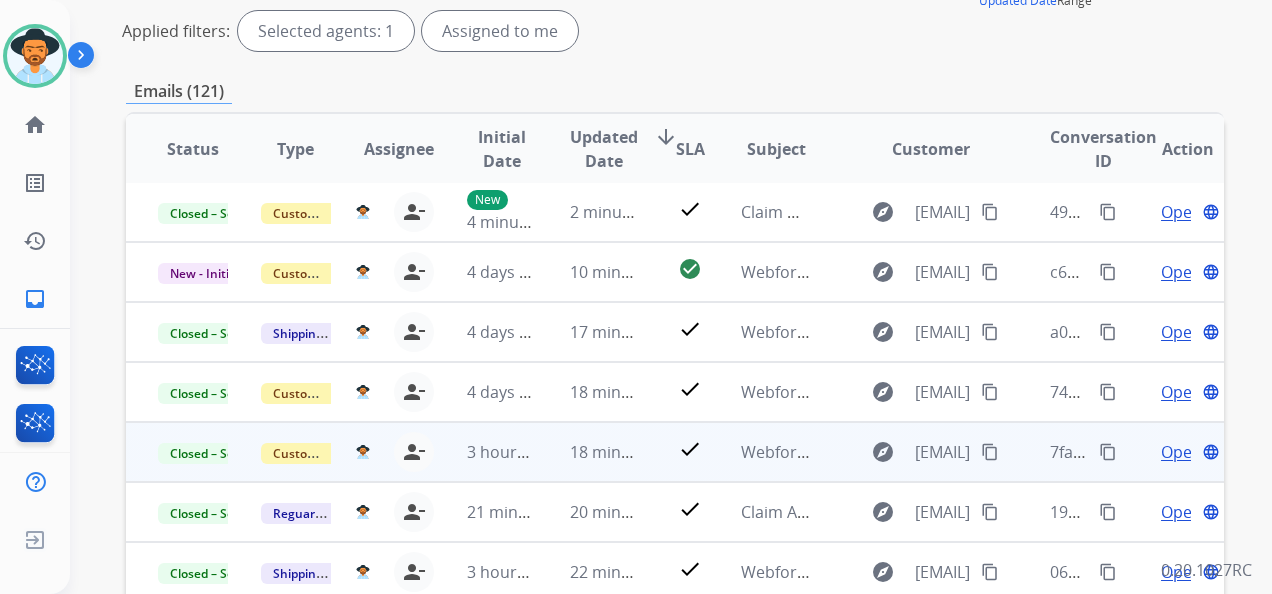 click on "Open" at bounding box center (1181, 452) 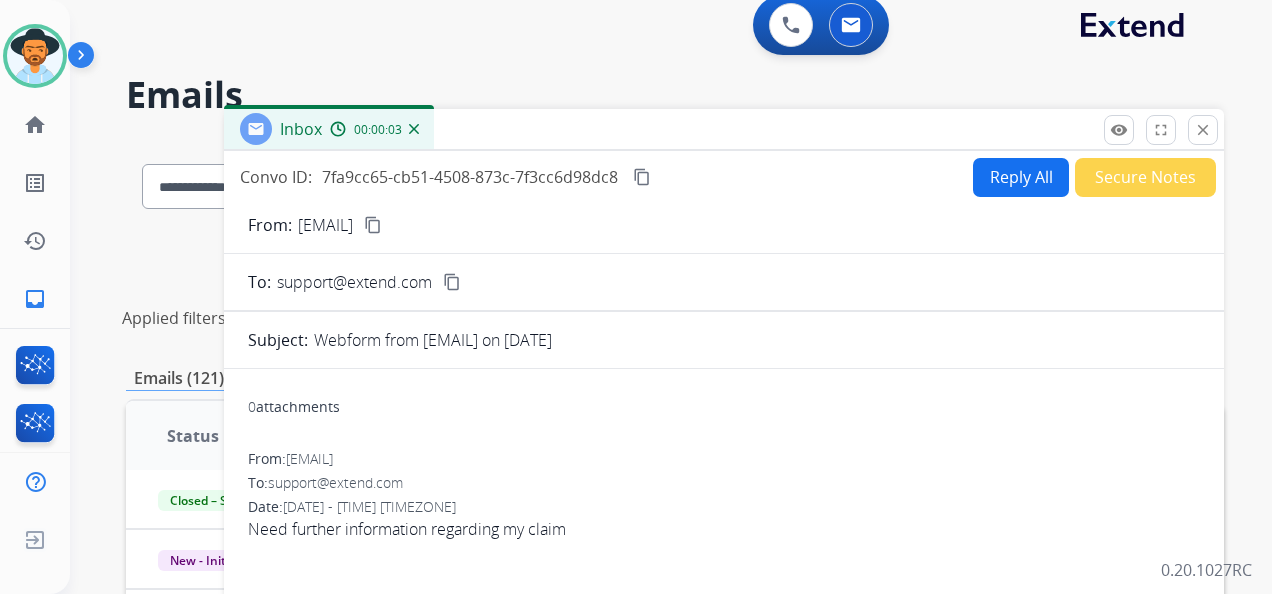 scroll, scrollTop: 0, scrollLeft: 0, axis: both 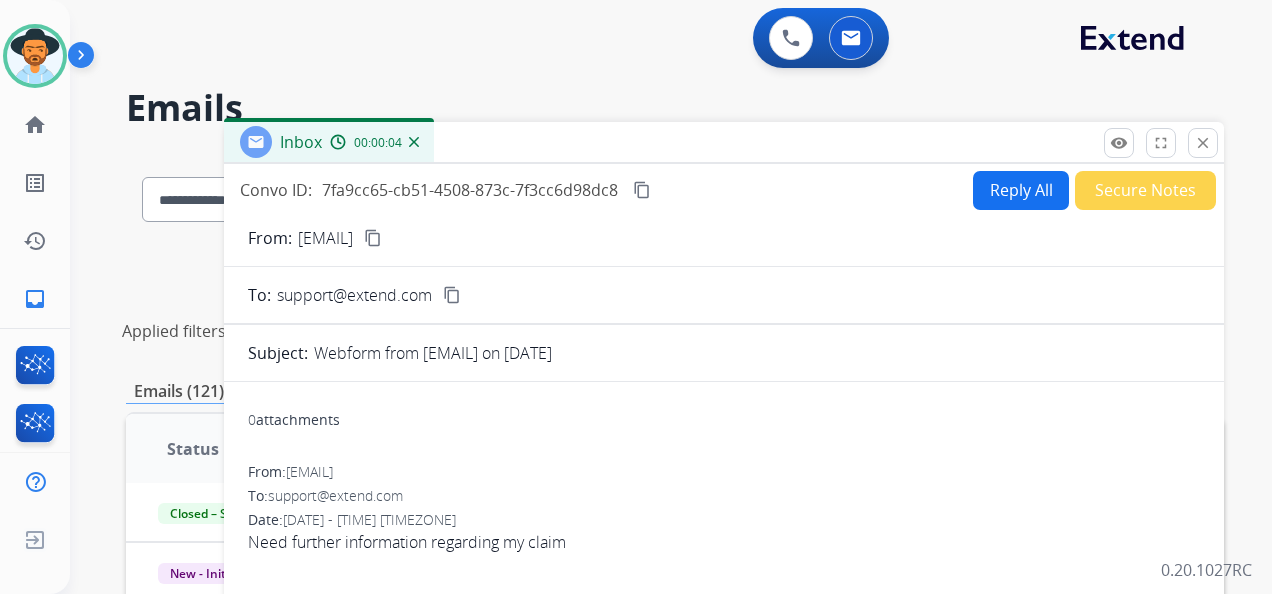 click on "Reply All" at bounding box center [1021, 190] 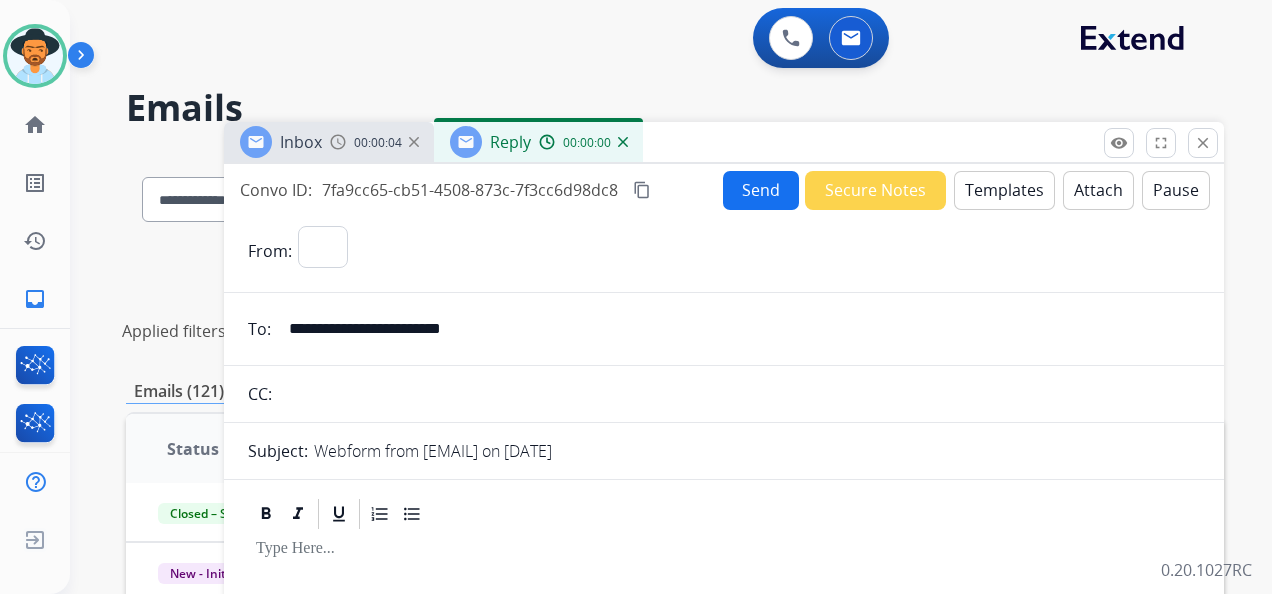 select on "**********" 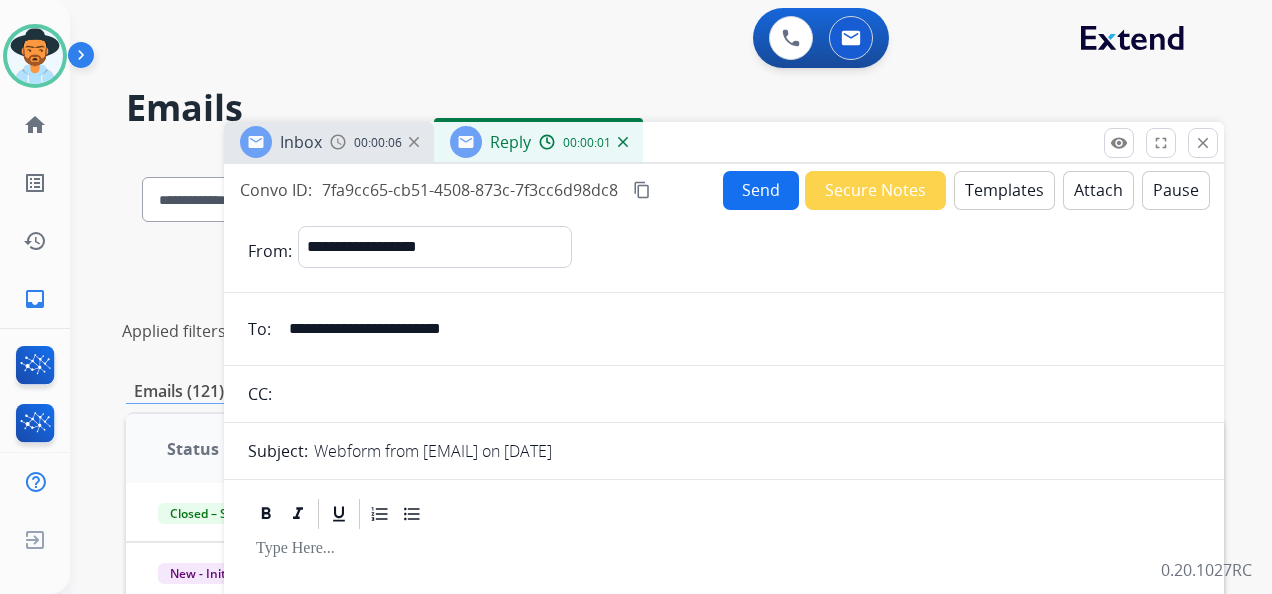 click on "Templates" at bounding box center (1004, 190) 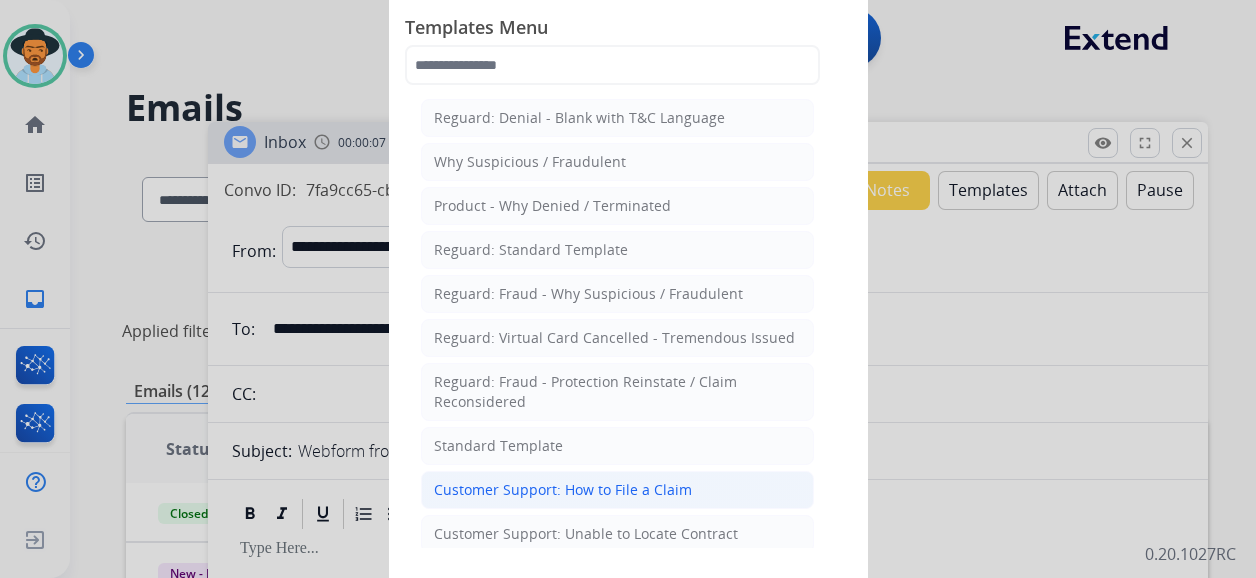 click on "Customer Support: How to File a Claim" 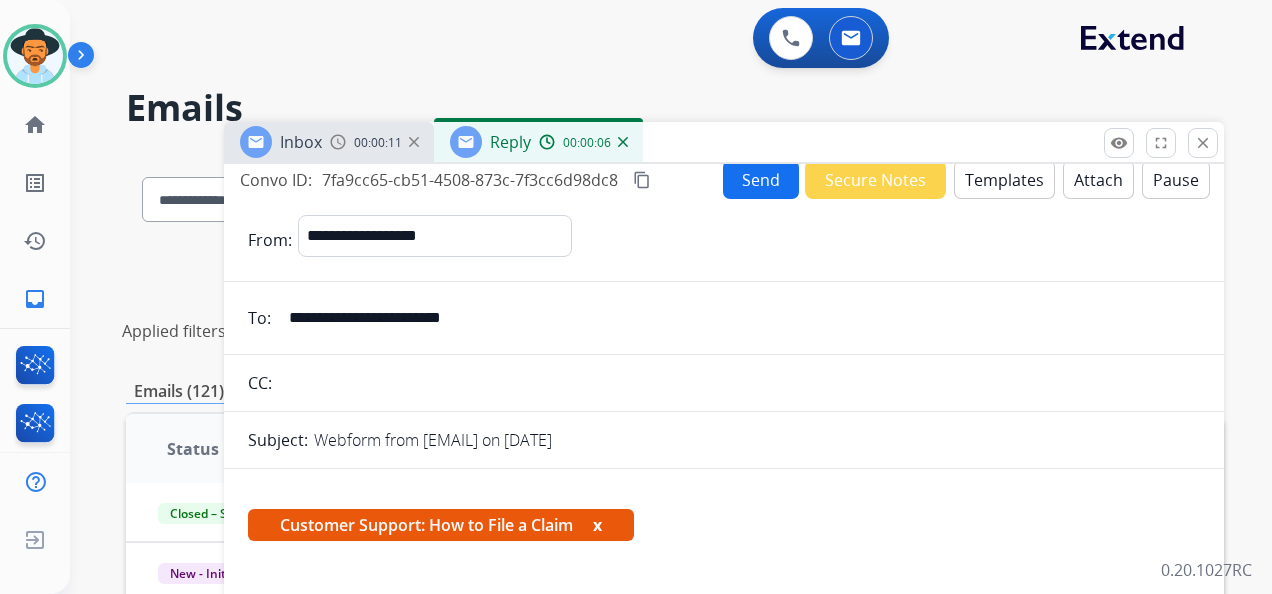 scroll, scrollTop: 0, scrollLeft: 0, axis: both 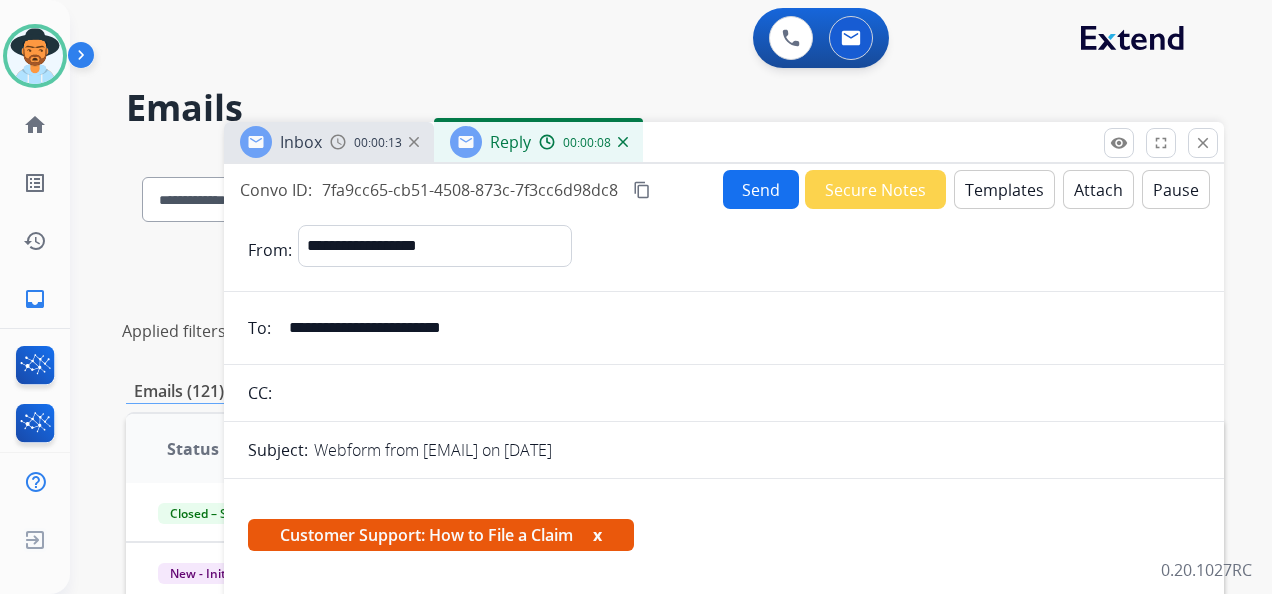 drag, startPoint x: 520, startPoint y: 332, endPoint x: 277, endPoint y: 326, distance: 243.07407 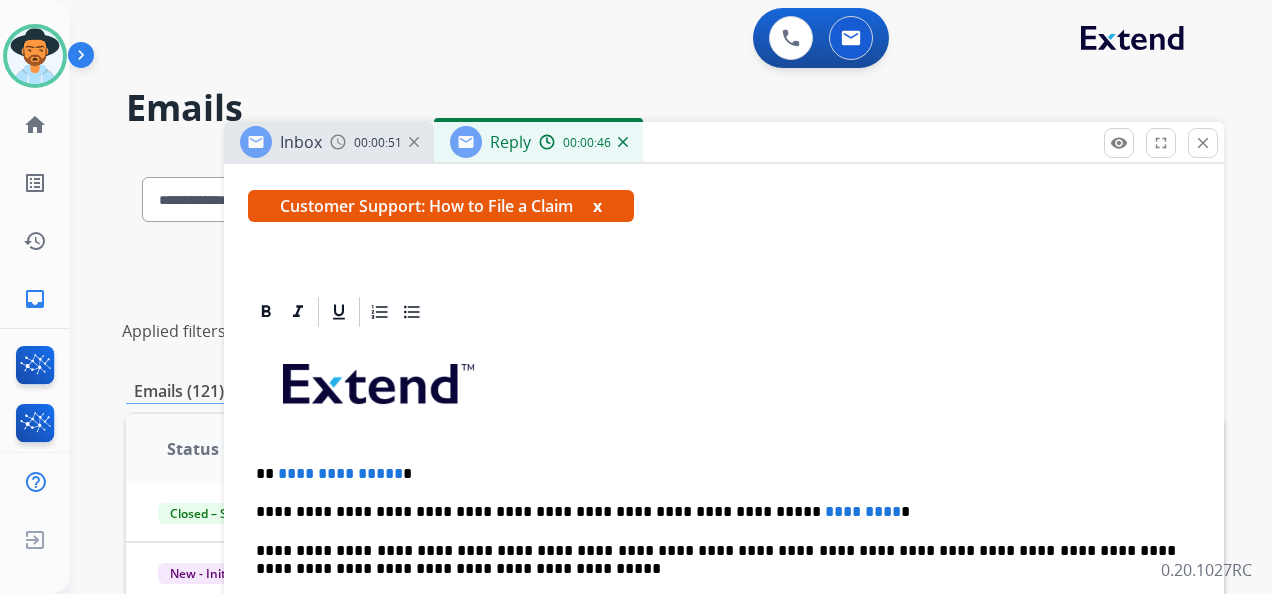 scroll, scrollTop: 0, scrollLeft: 0, axis: both 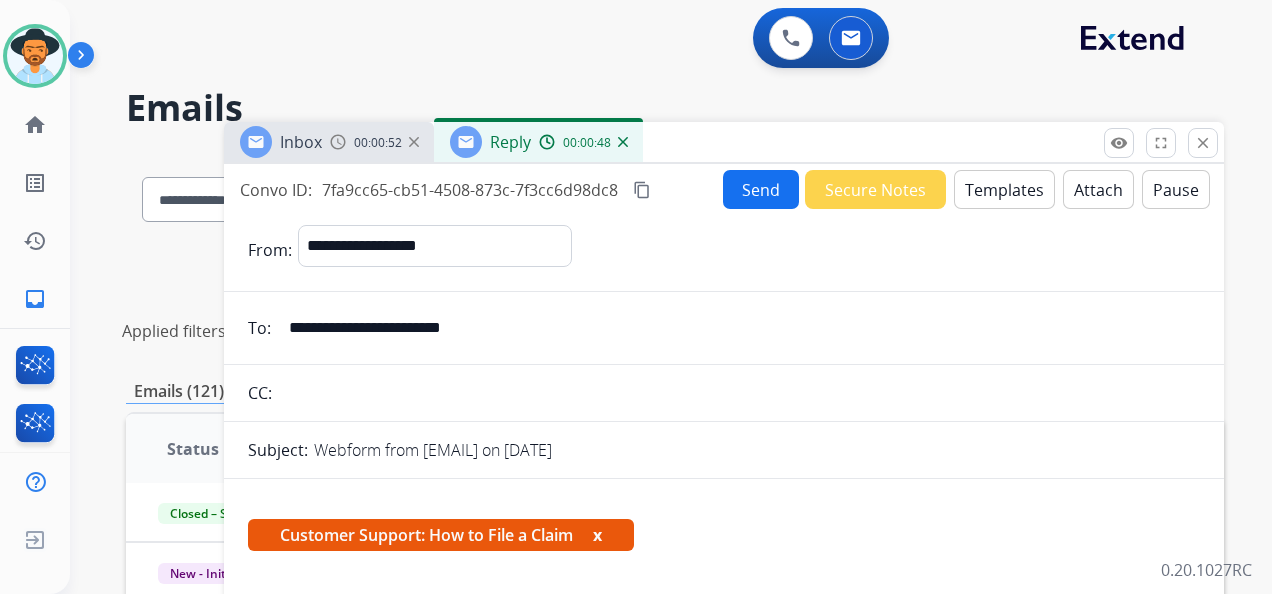 click on "Customer Support: How to File a Claim   x" at bounding box center [441, 535] 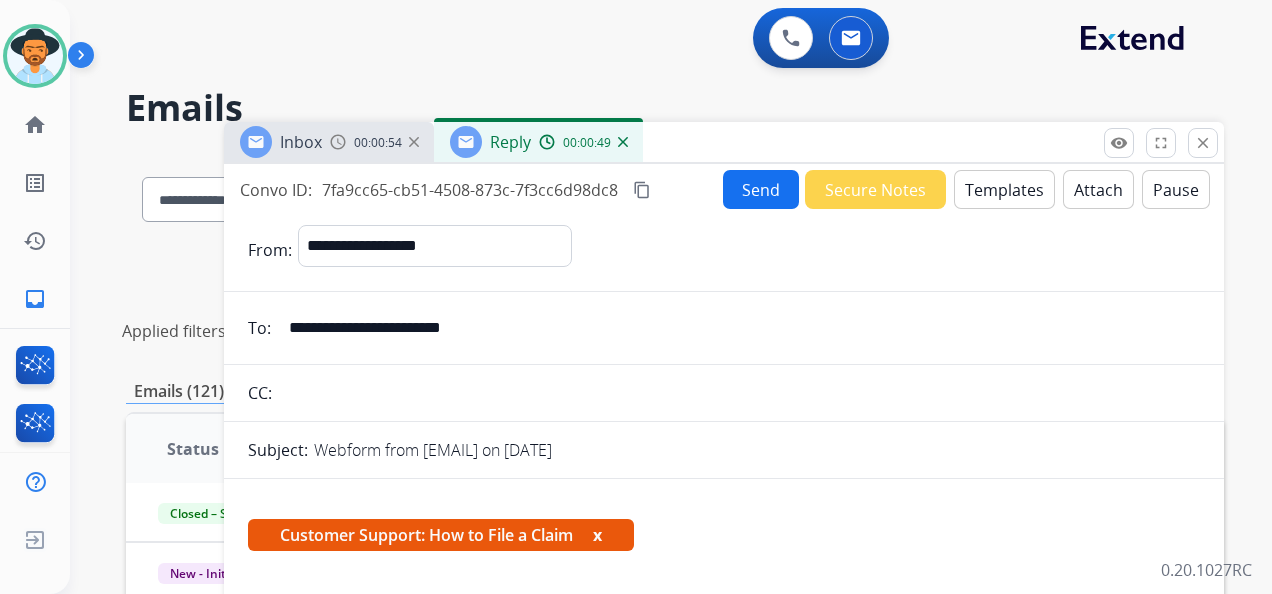 click on "Templates" at bounding box center (1004, 189) 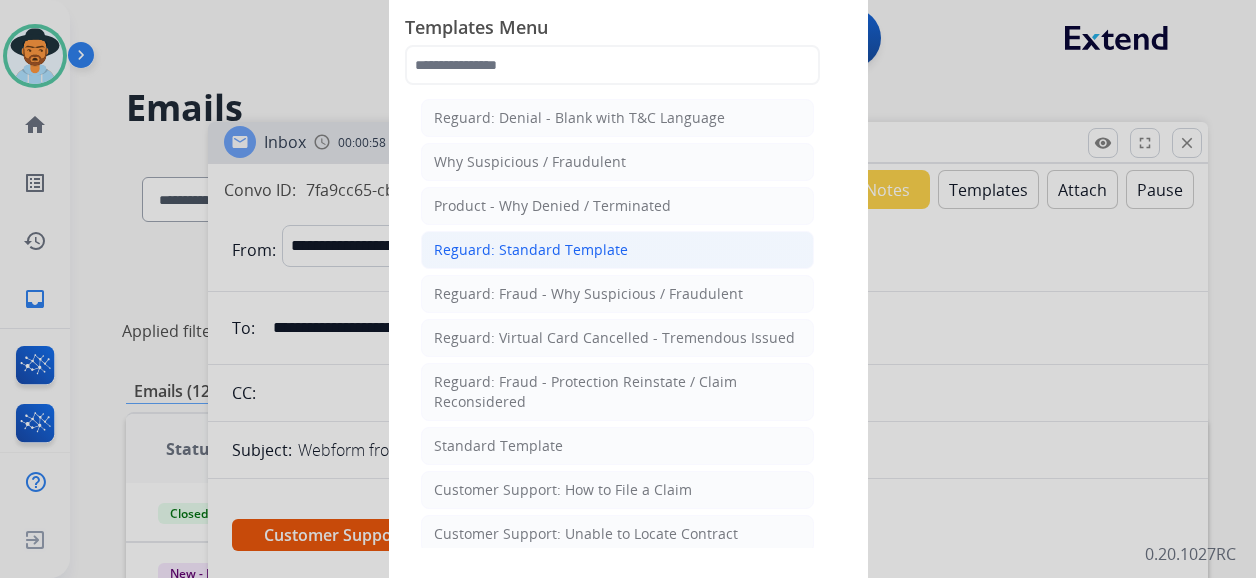 click on "Reguard: Standard Template" 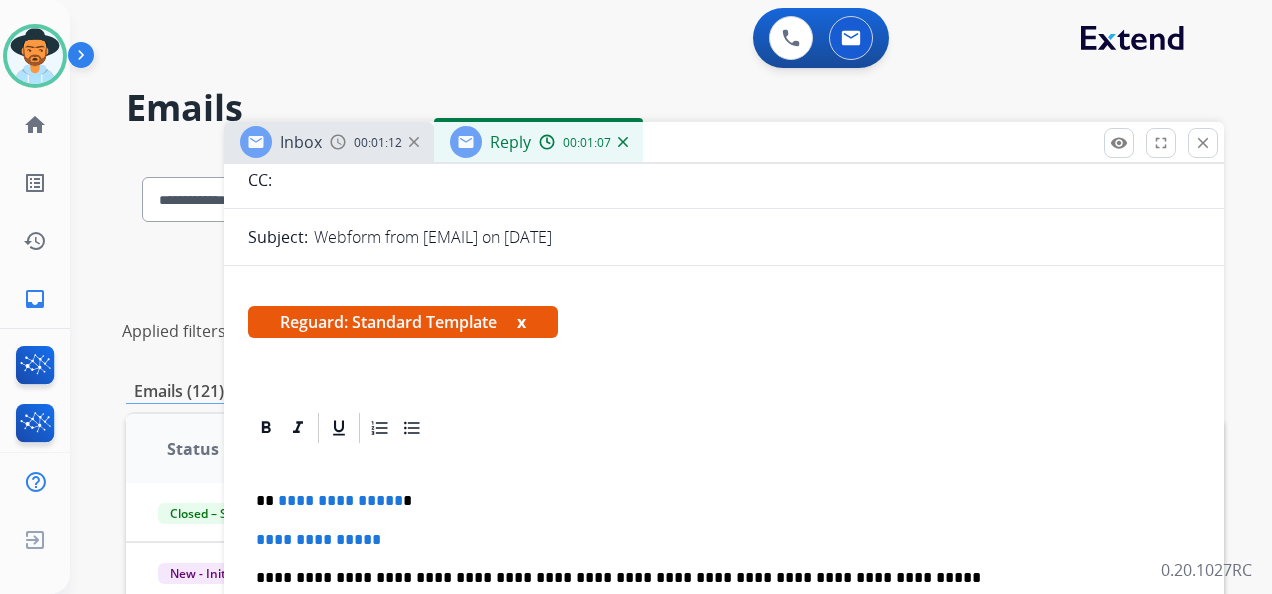 scroll, scrollTop: 222, scrollLeft: 0, axis: vertical 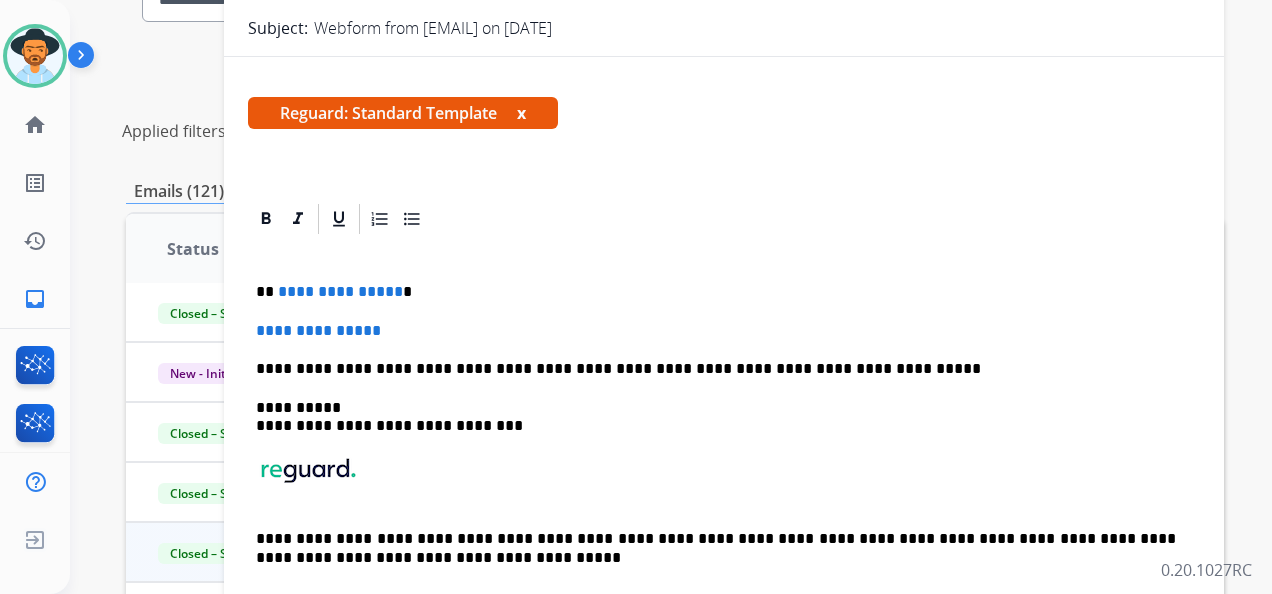 drag, startPoint x: 403, startPoint y: 291, endPoint x: 420, endPoint y: 290, distance: 17.029387 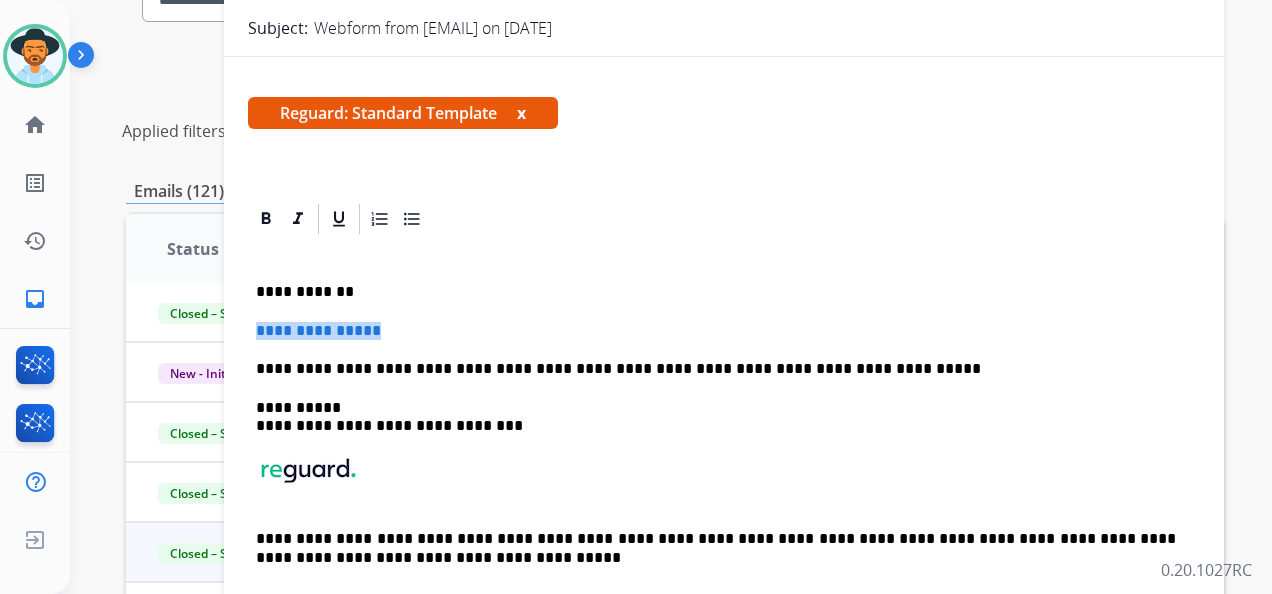 drag, startPoint x: 414, startPoint y: 322, endPoint x: 248, endPoint y: 327, distance: 166.07529 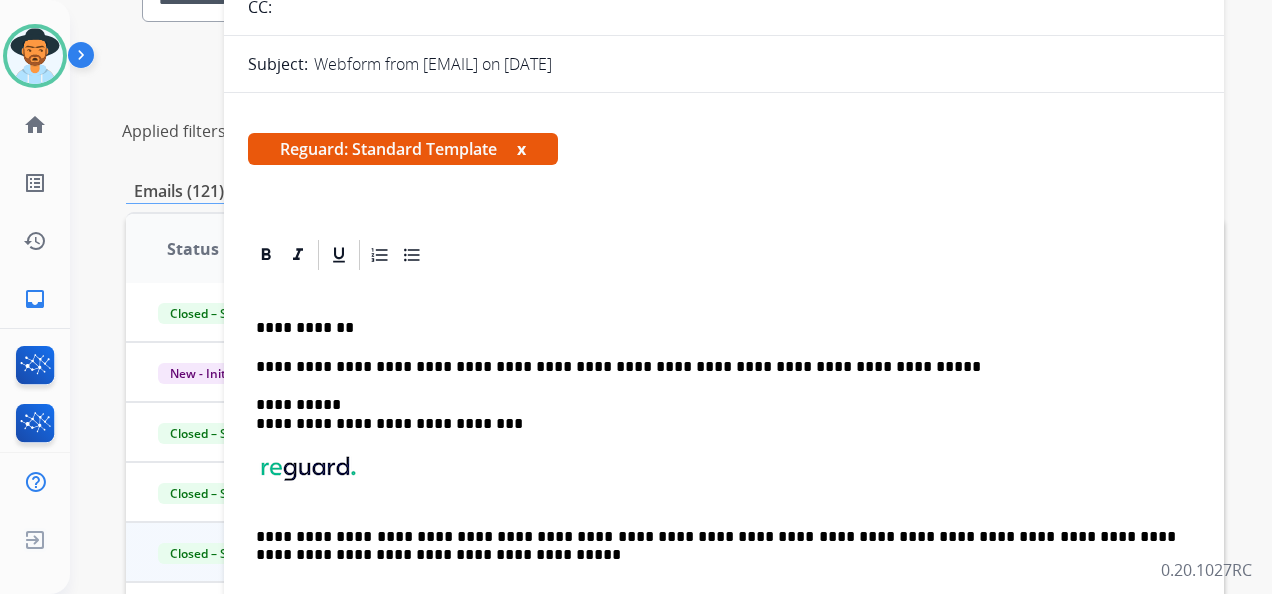 scroll, scrollTop: 184, scrollLeft: 0, axis: vertical 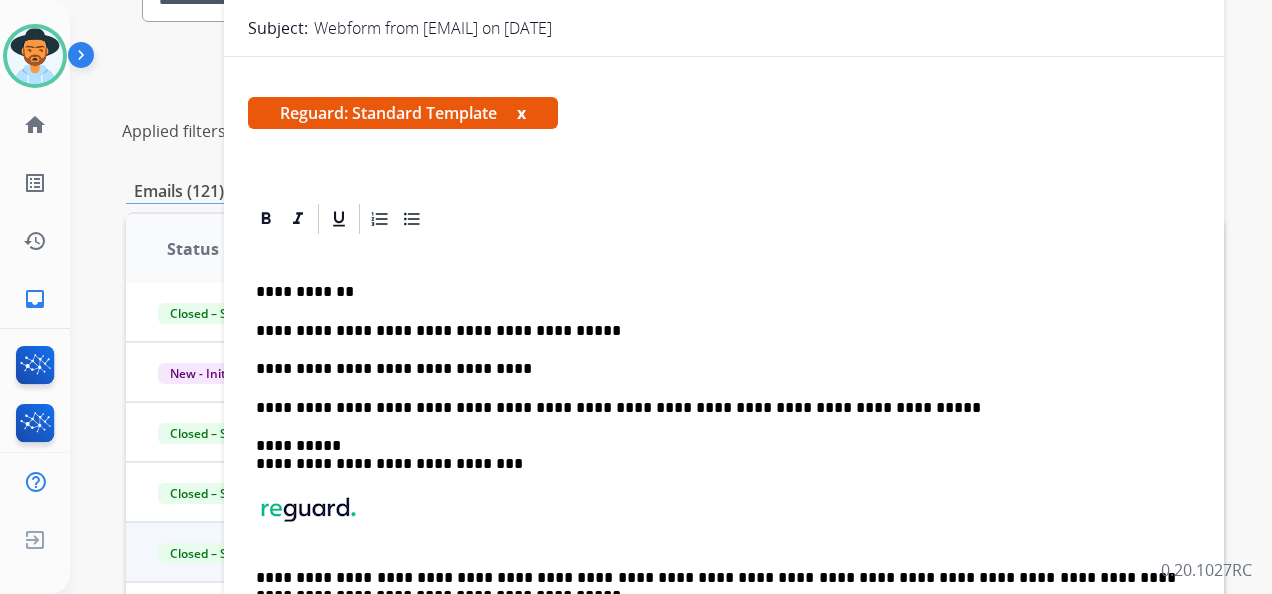click on "**********" at bounding box center [716, 369] 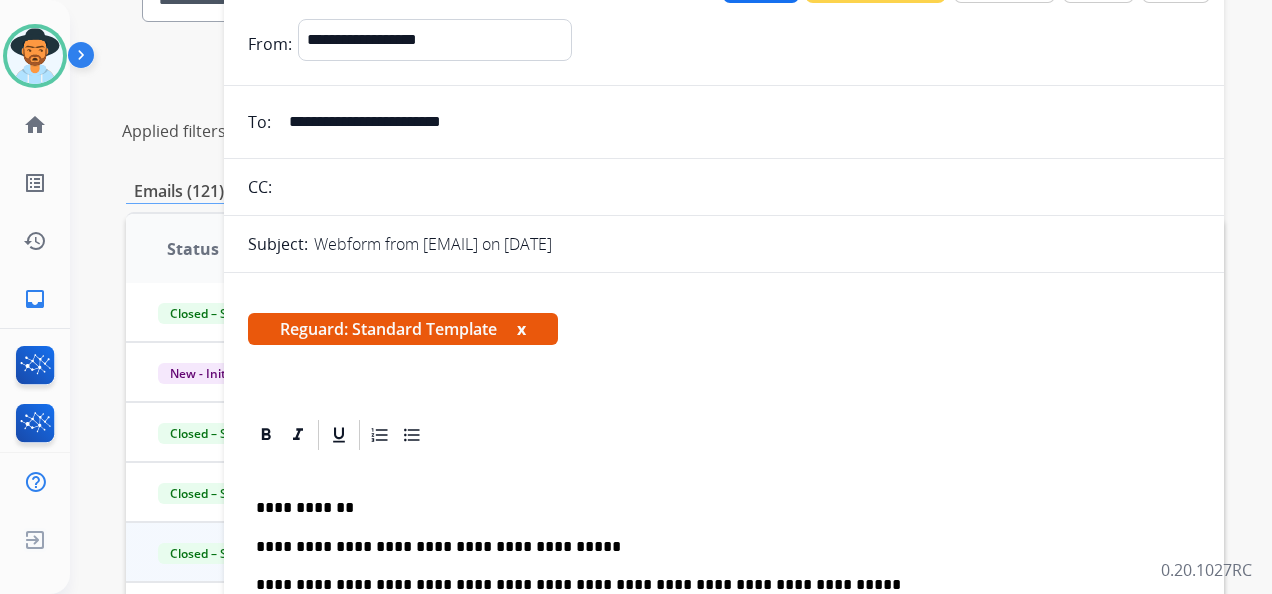 scroll, scrollTop: 0, scrollLeft: 0, axis: both 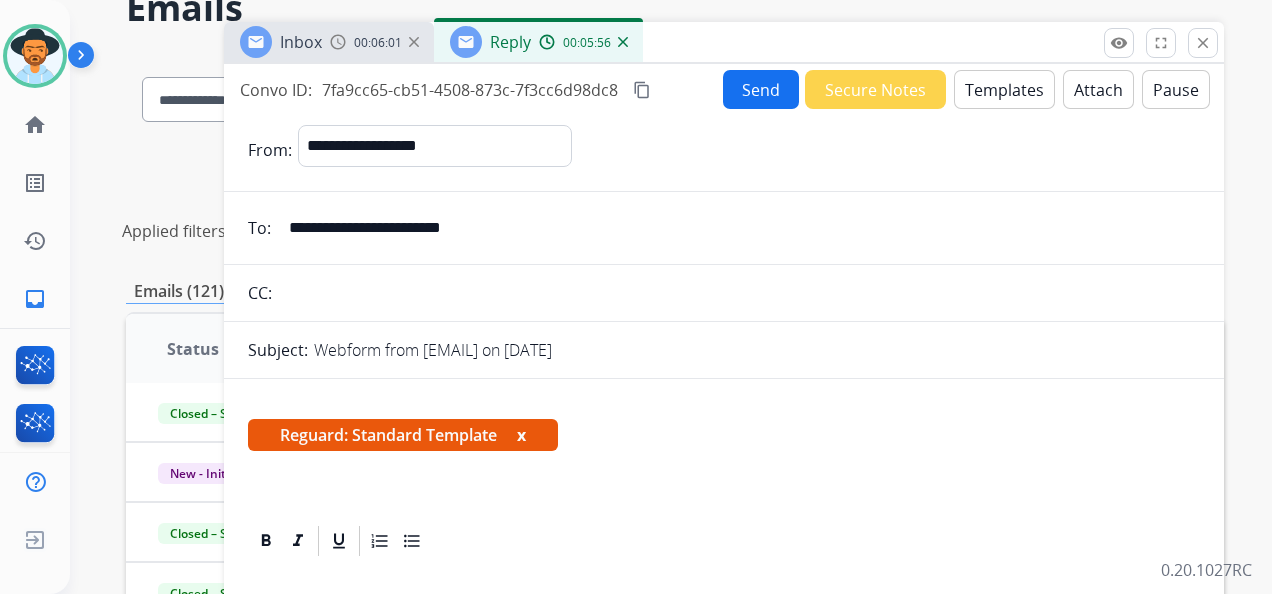 click on "content_copy" at bounding box center [642, 90] 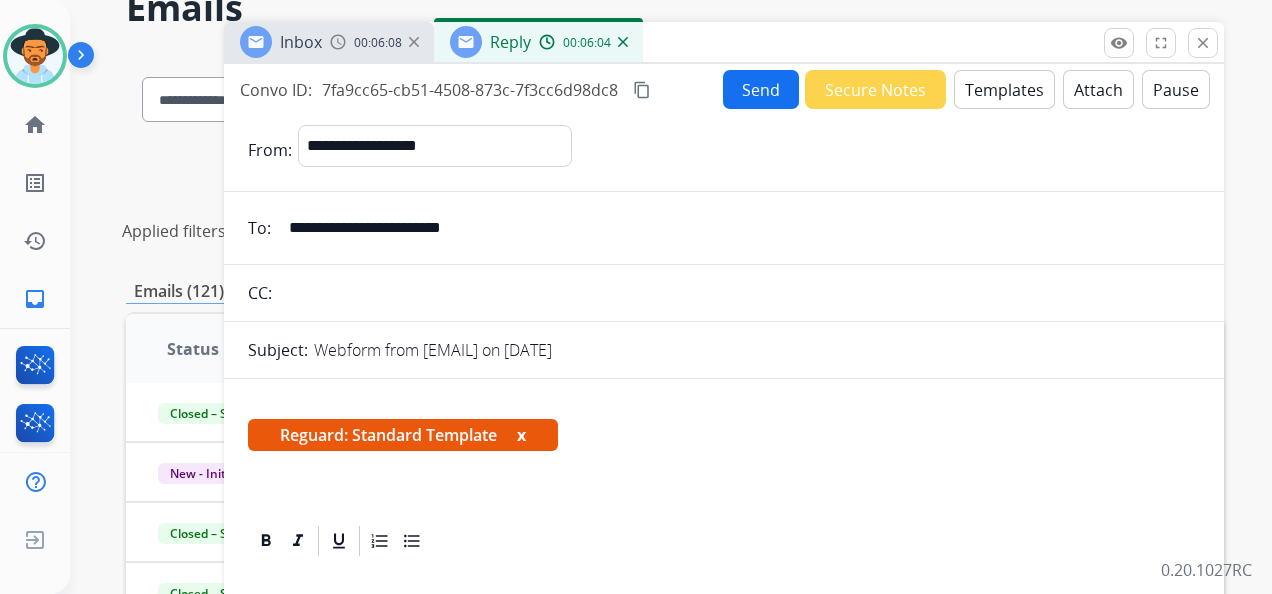 click on "Send" at bounding box center [761, 89] 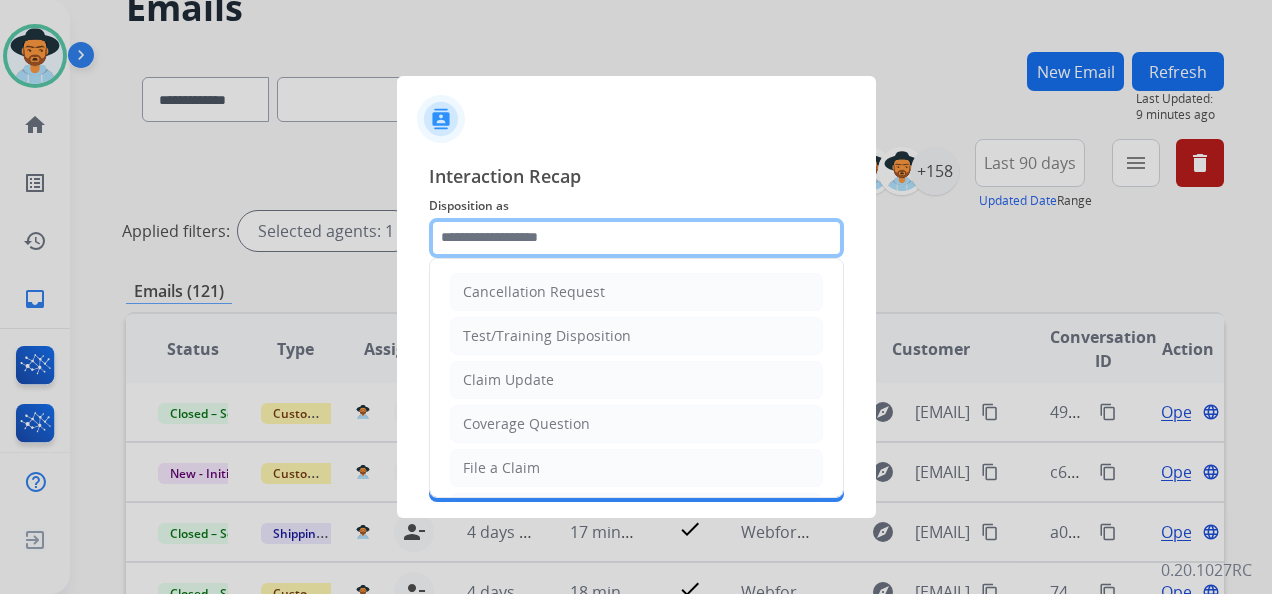 click 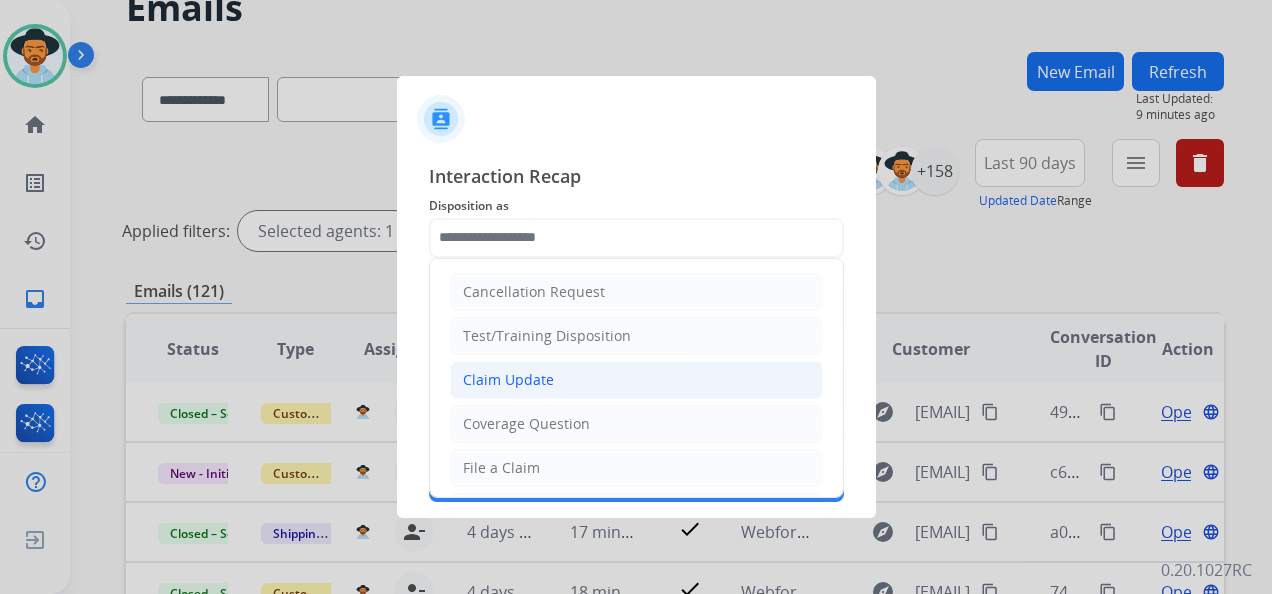 click on "Claim Update" 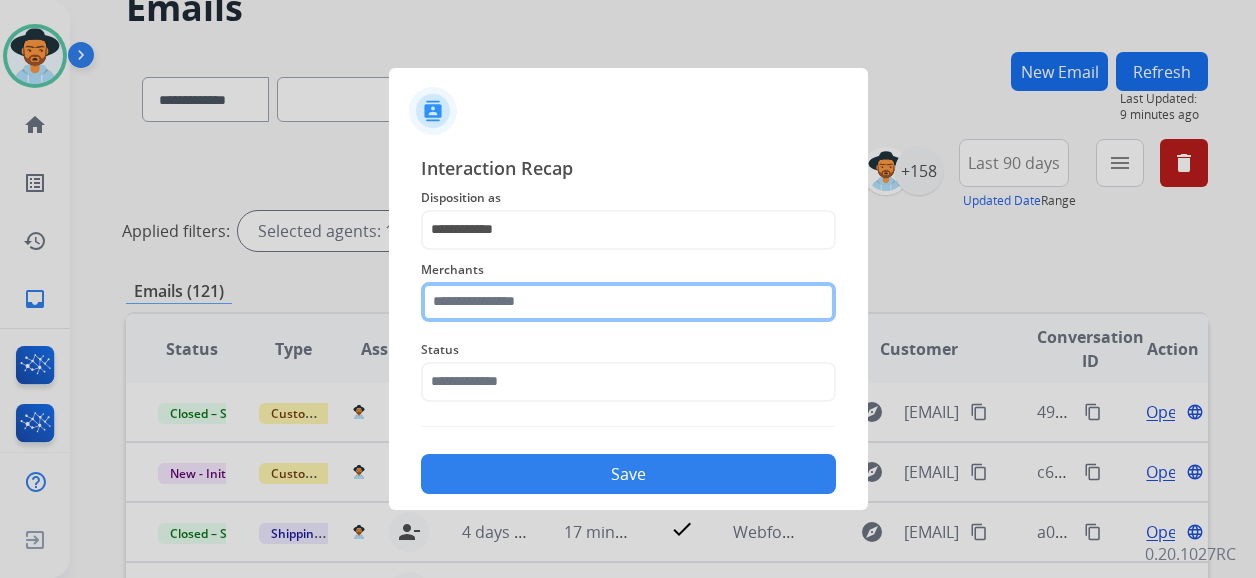 click 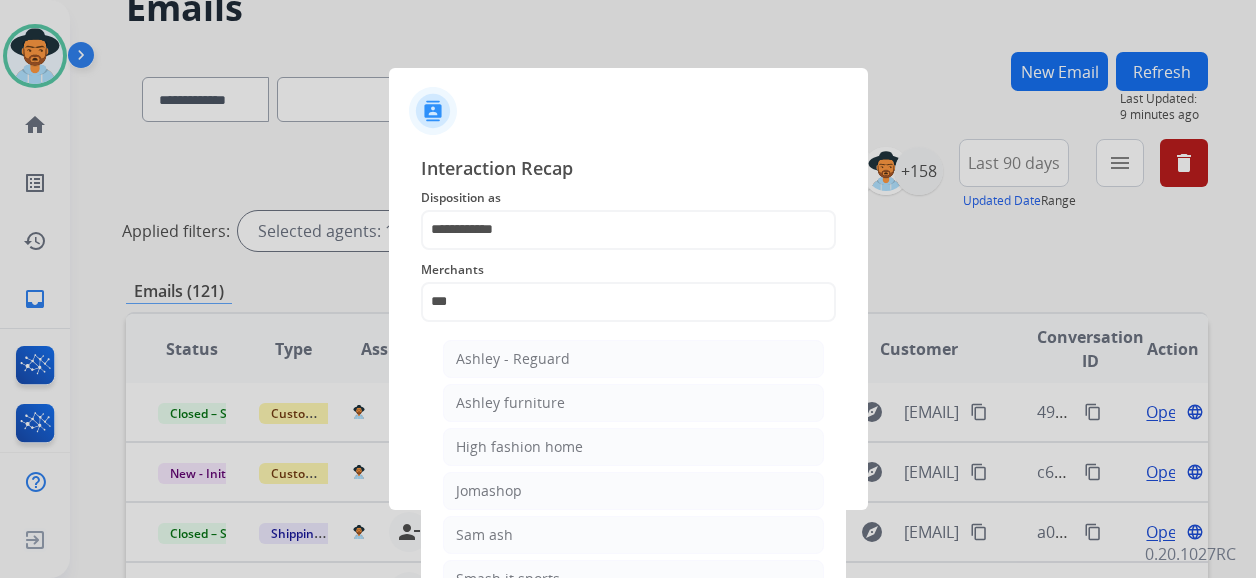 click on "Ashley - Reguard" 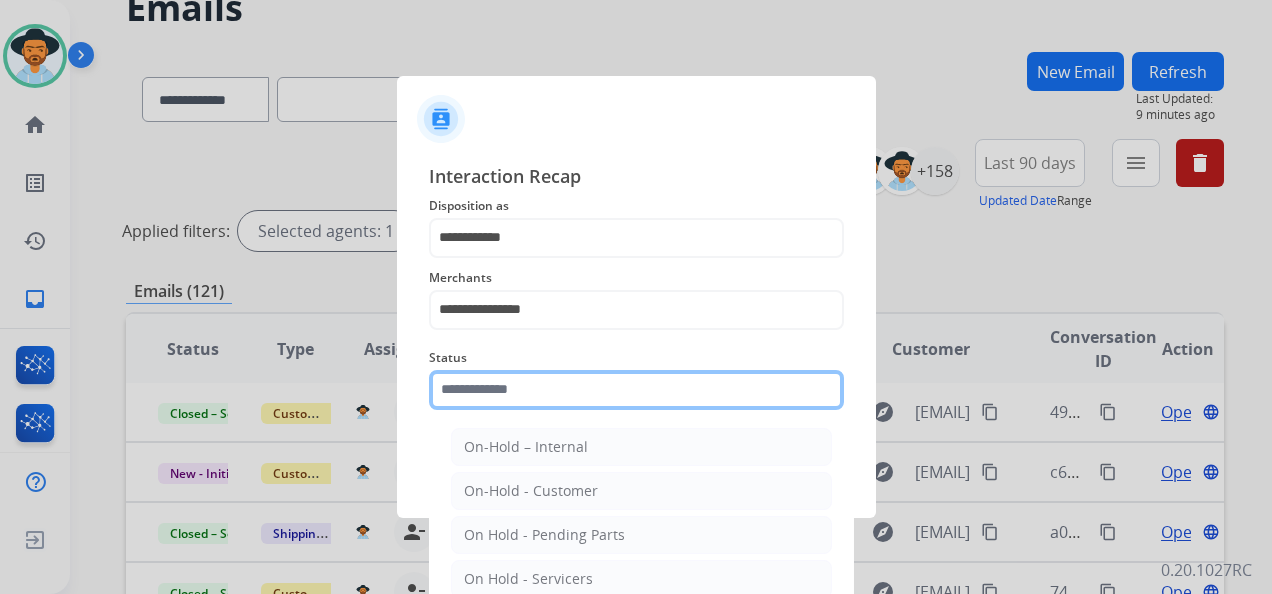 click 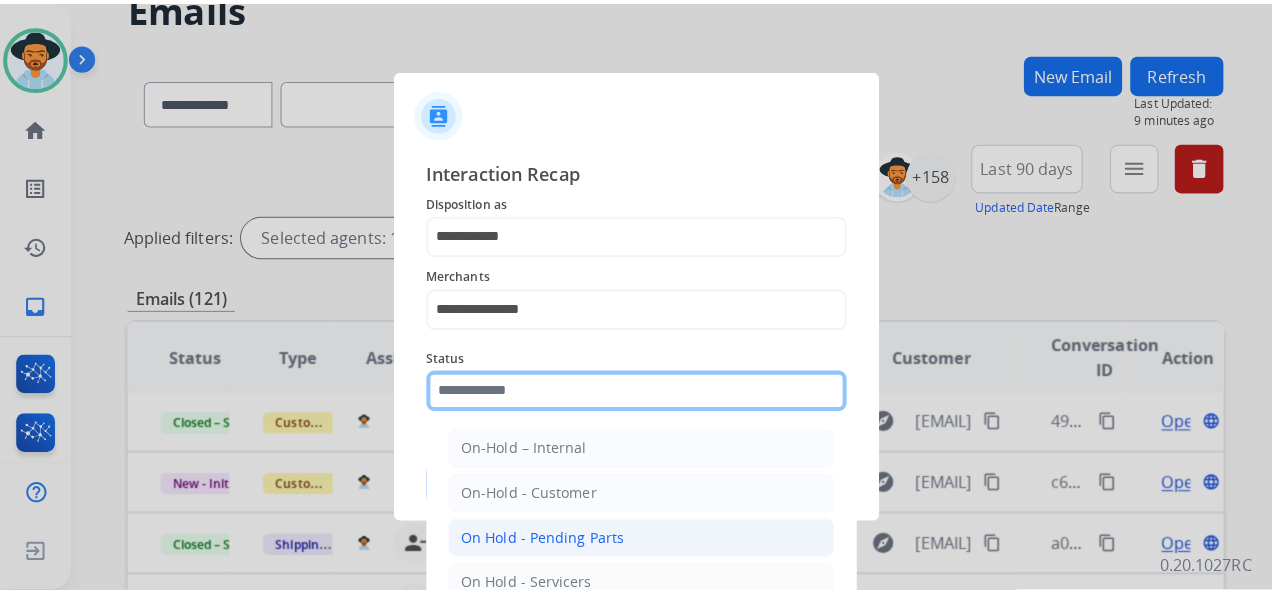 scroll, scrollTop: 114, scrollLeft: 0, axis: vertical 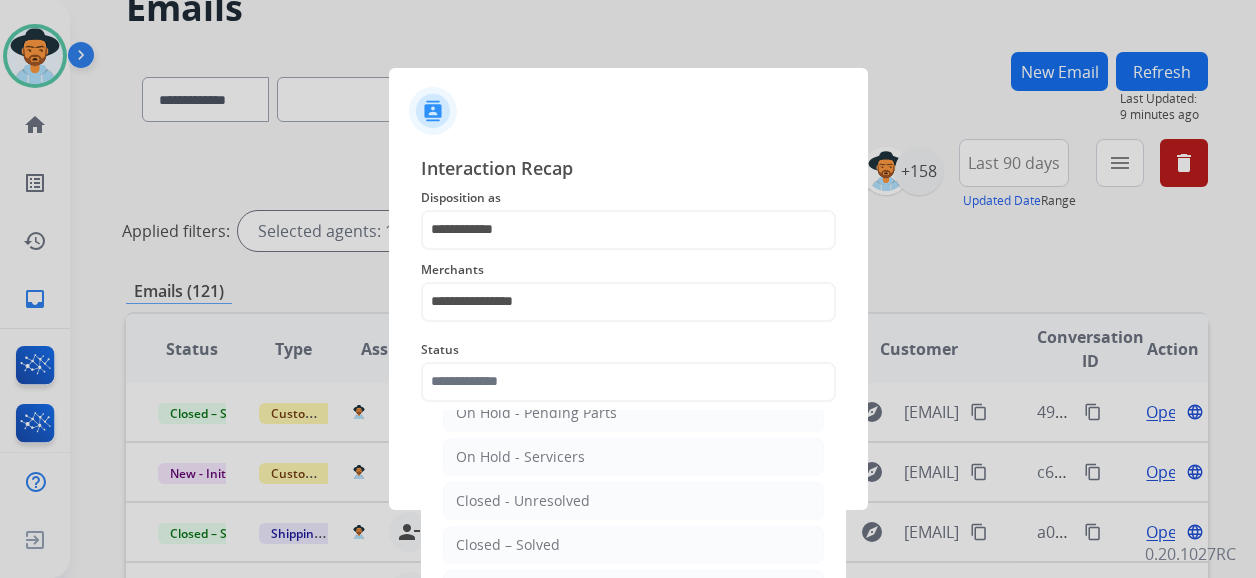 click on "Closed – Solved" 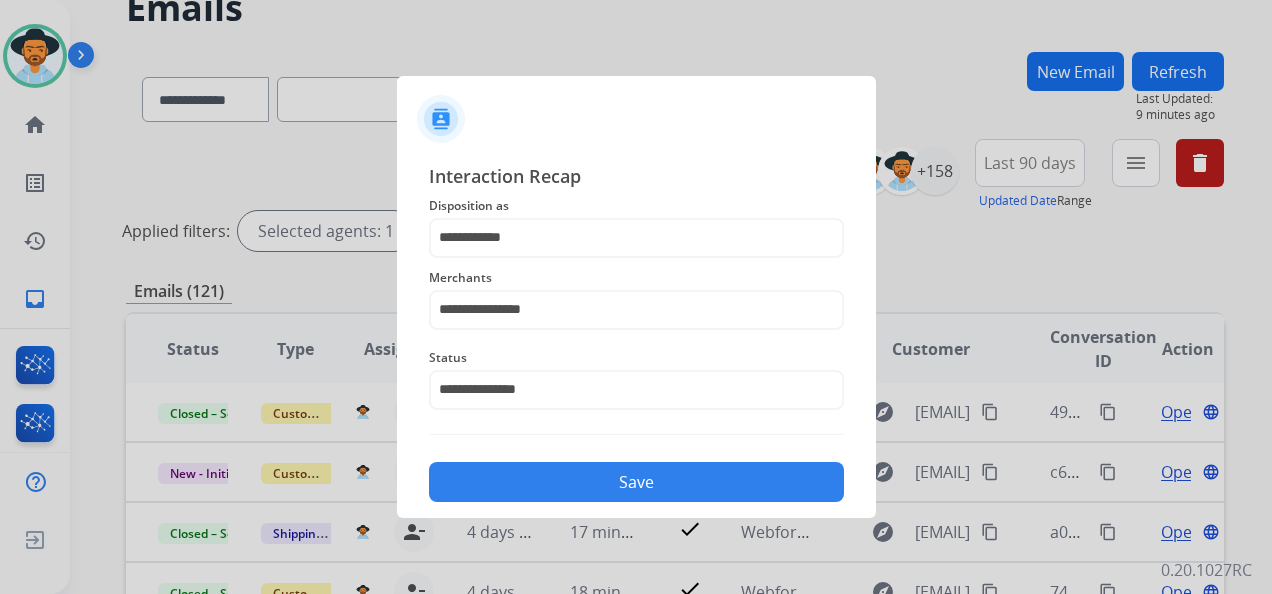 click on "Save" 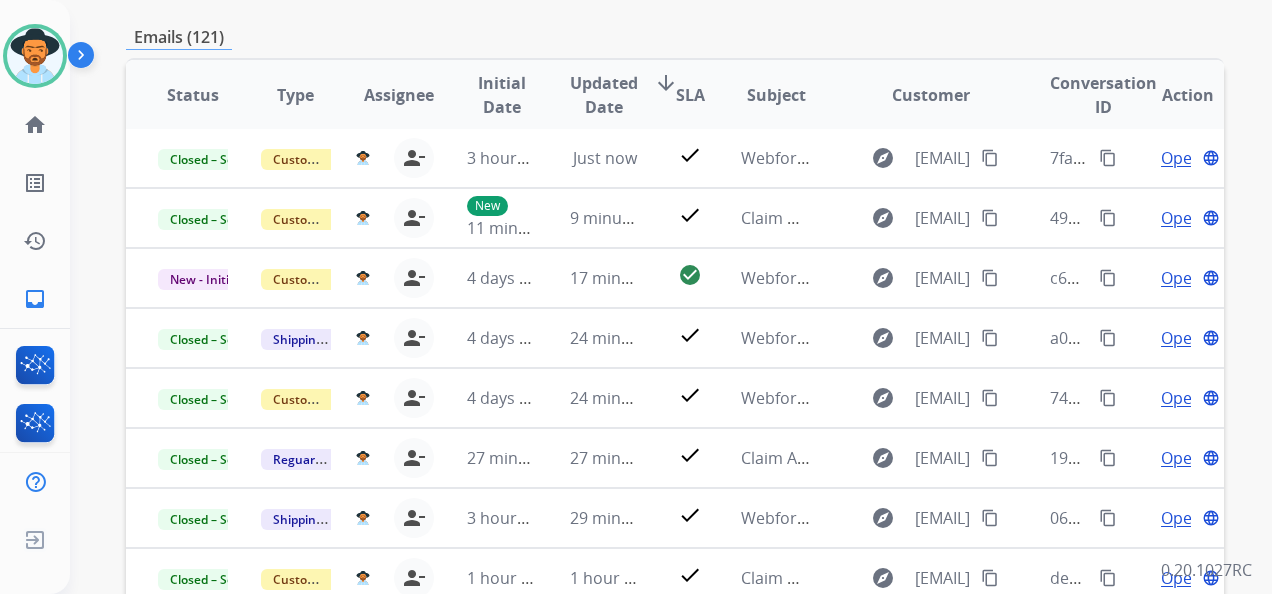 scroll, scrollTop: 400, scrollLeft: 0, axis: vertical 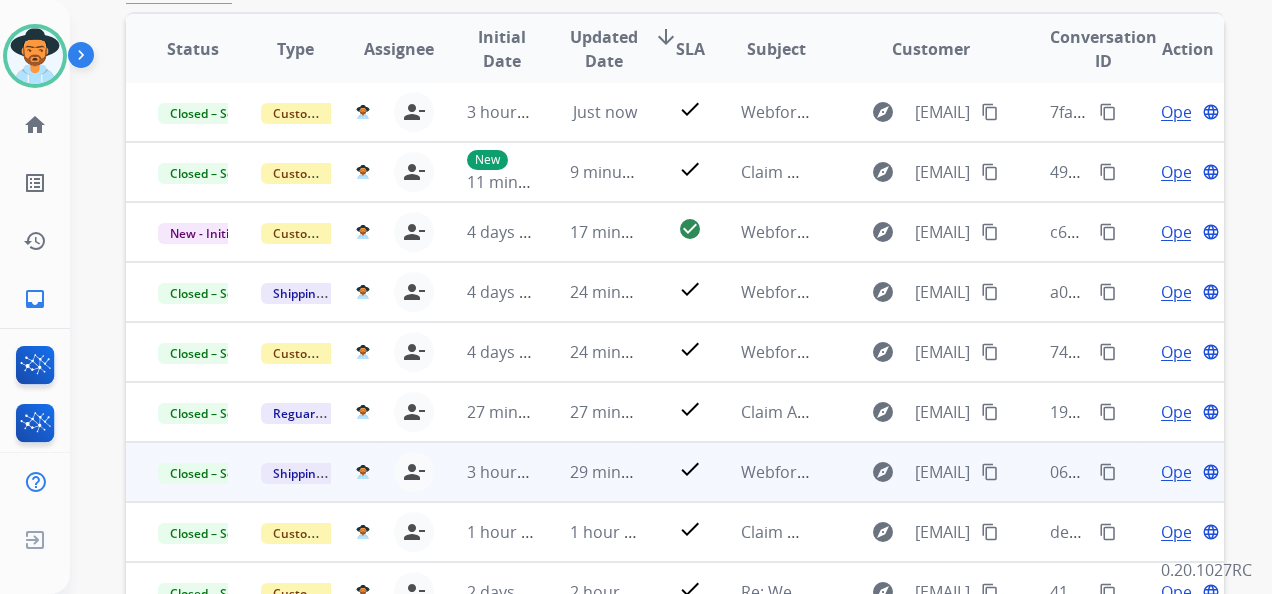 click on "Open" at bounding box center [1181, 472] 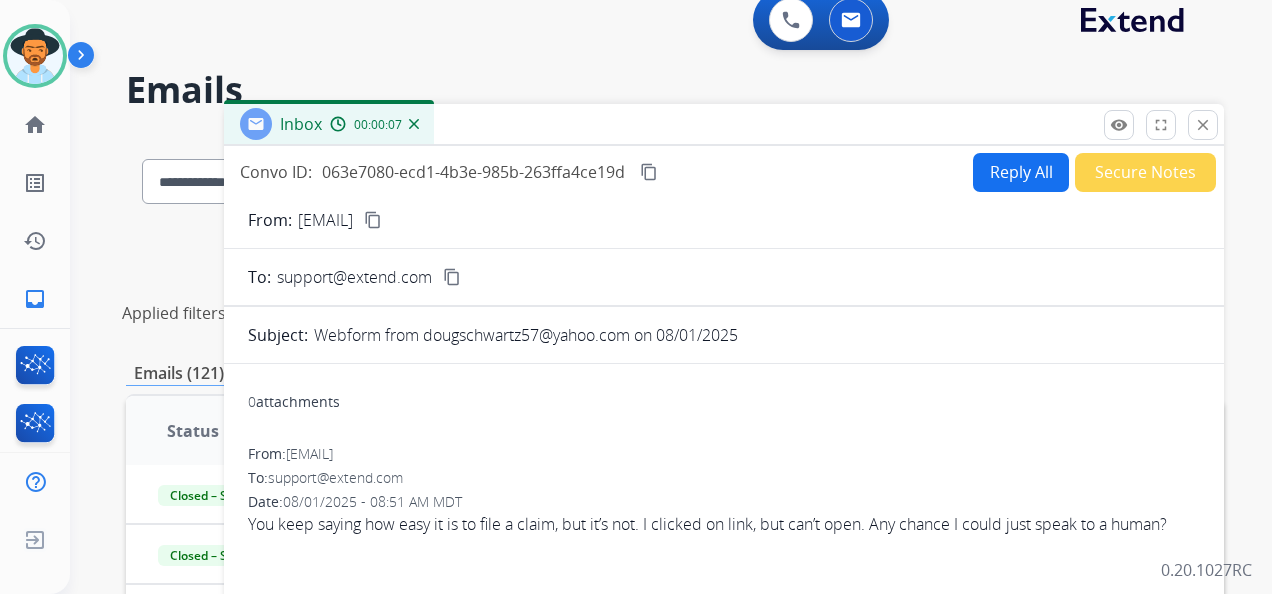 scroll, scrollTop: 0, scrollLeft: 0, axis: both 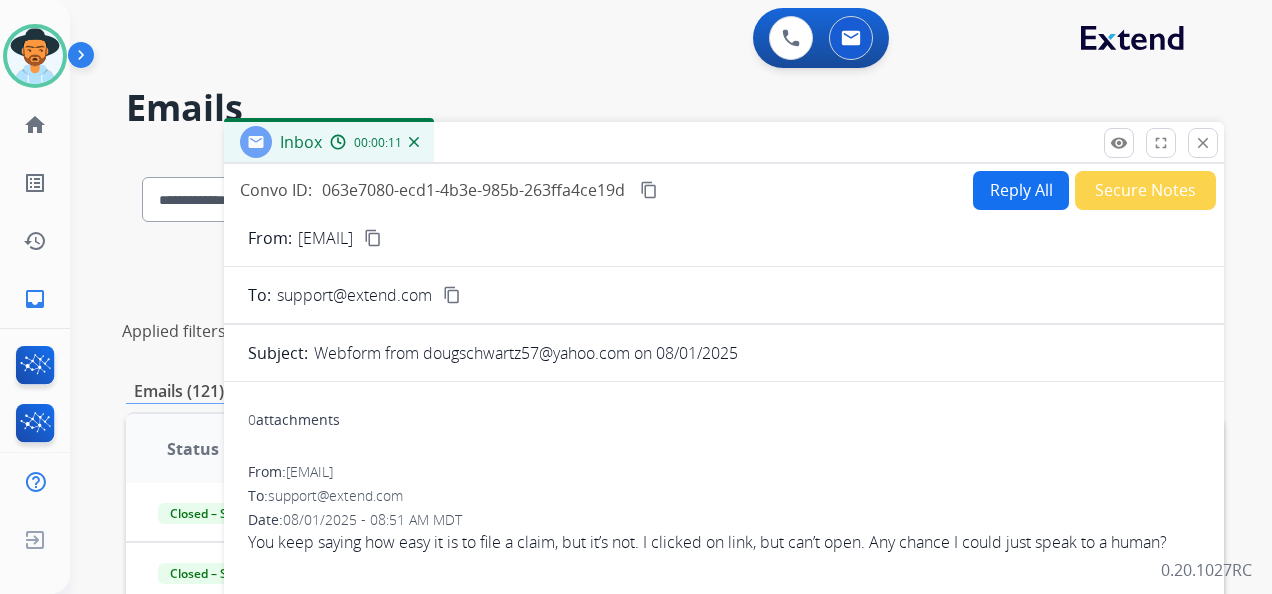 click on "content_copy" at bounding box center (373, 238) 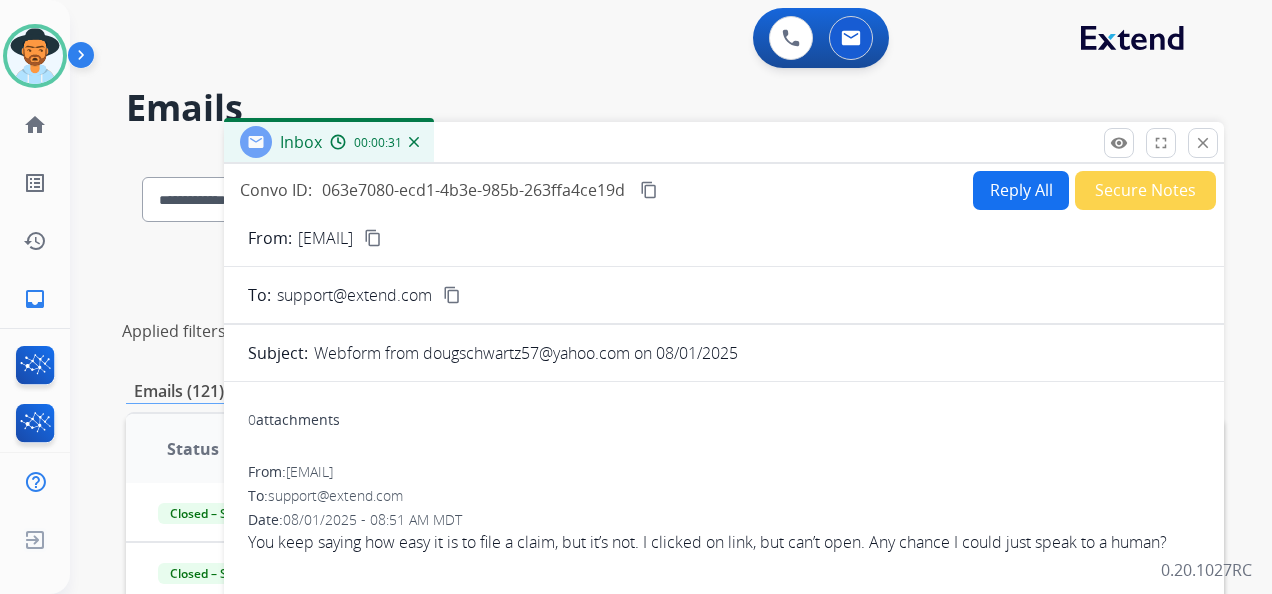 click on "Reply All" at bounding box center (1021, 190) 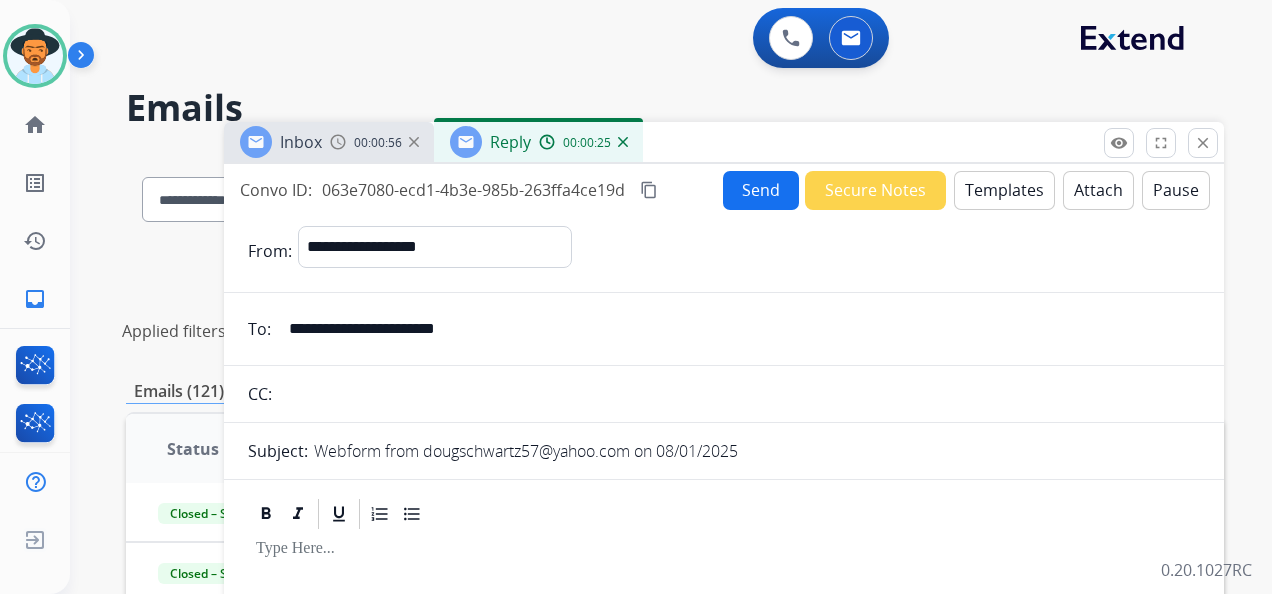 click on "Templates" at bounding box center [1004, 190] 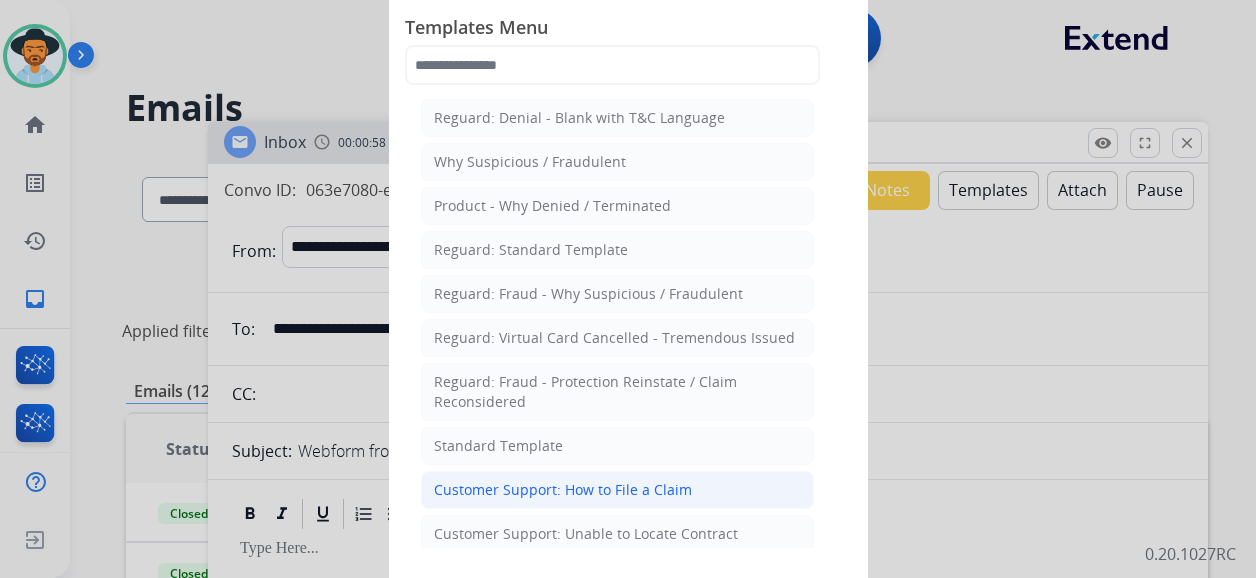 click on "Customer Support: How to File a Claim" 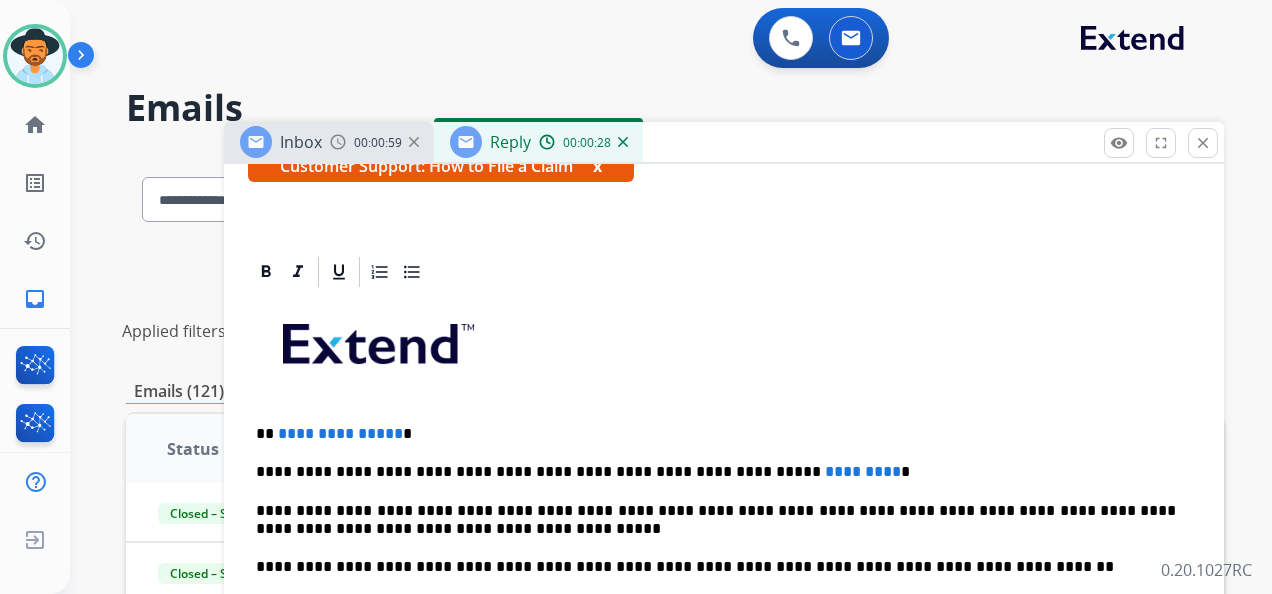 scroll, scrollTop: 437, scrollLeft: 0, axis: vertical 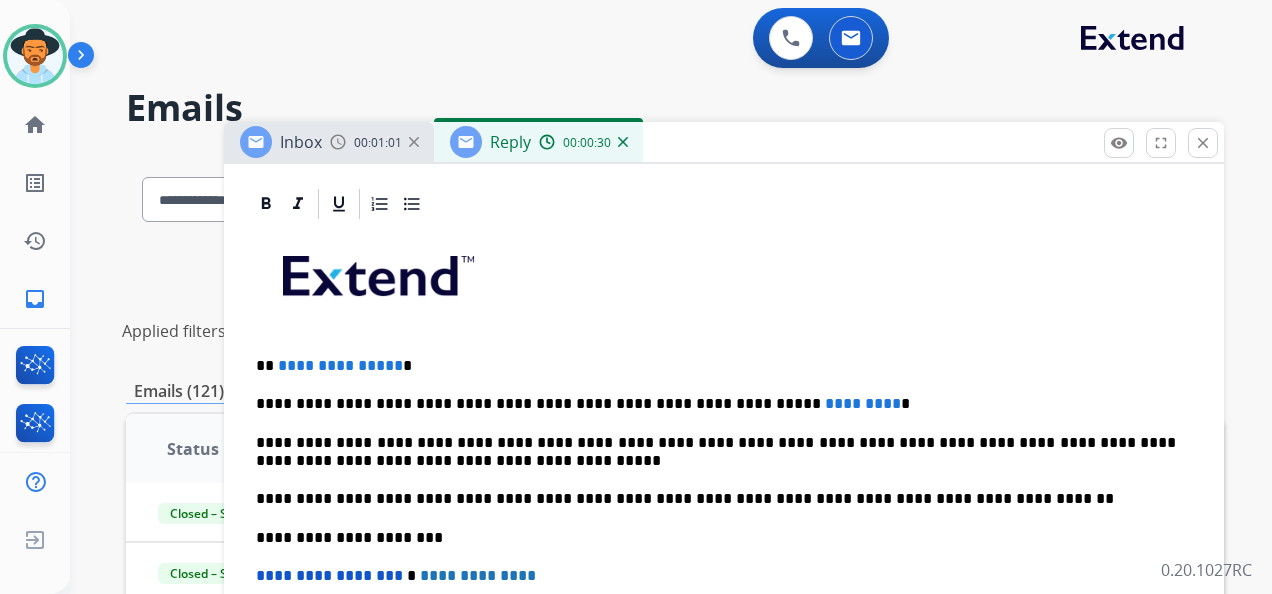 click on "**********" at bounding box center (716, 366) 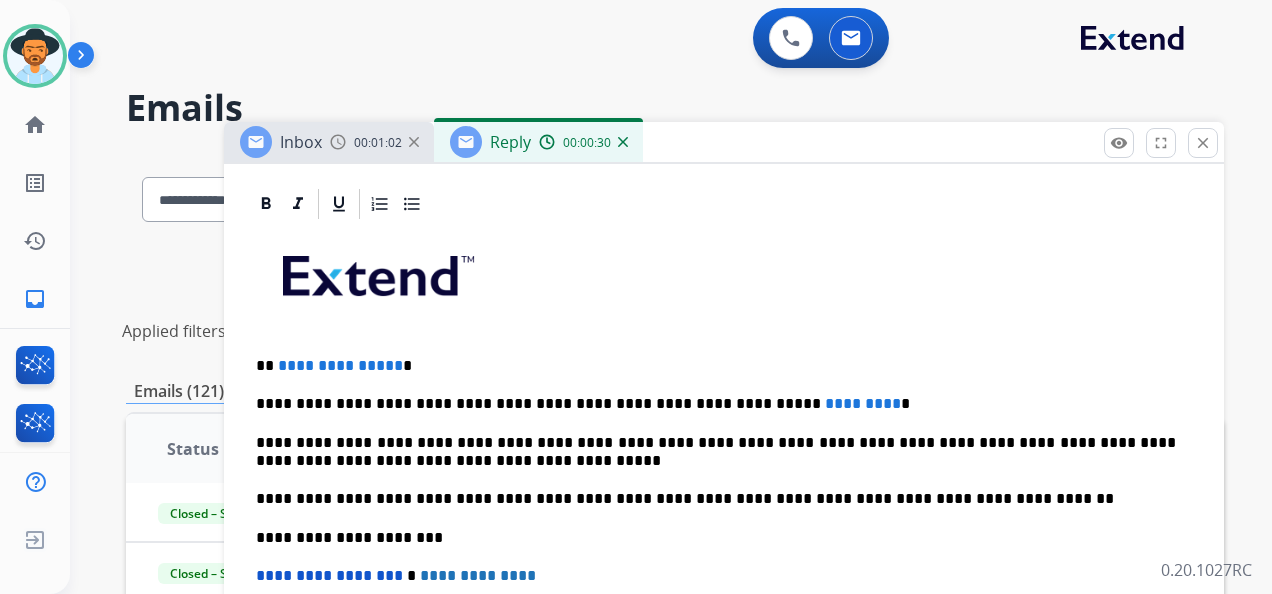 type 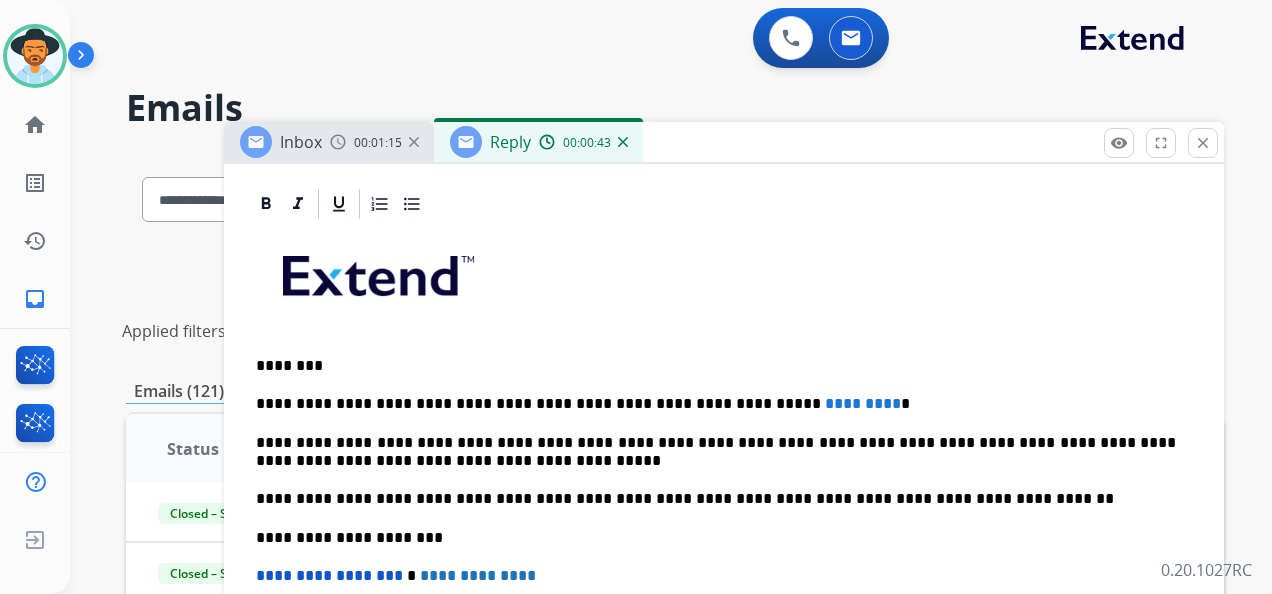 click on "**********" at bounding box center [716, 404] 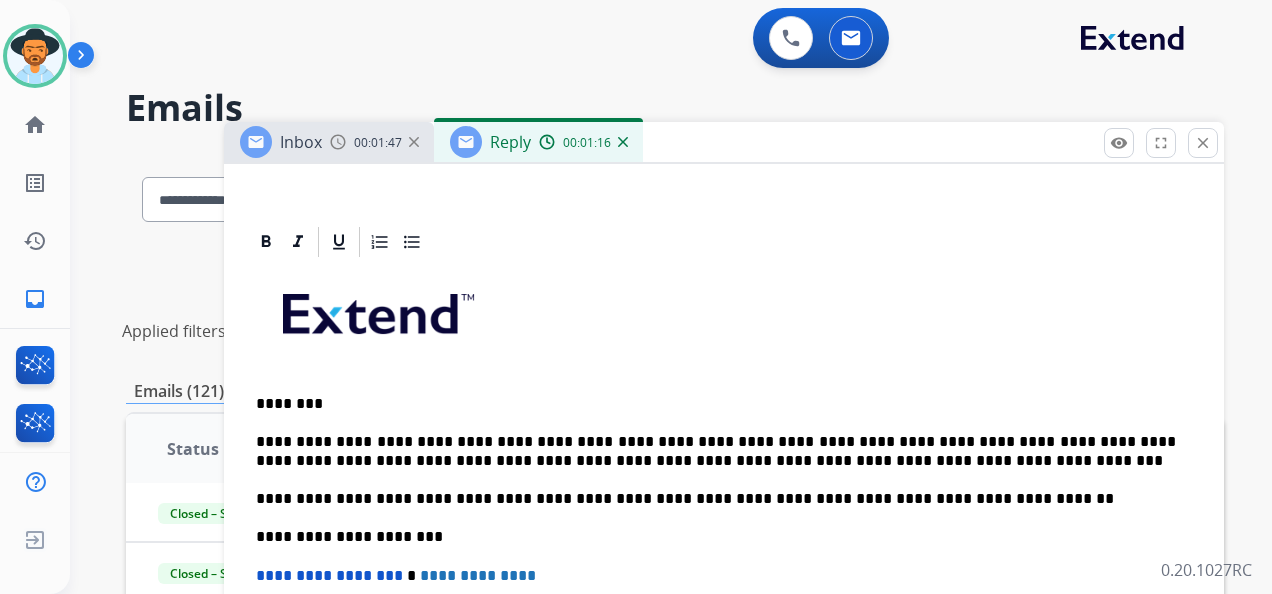 scroll, scrollTop: 437, scrollLeft: 0, axis: vertical 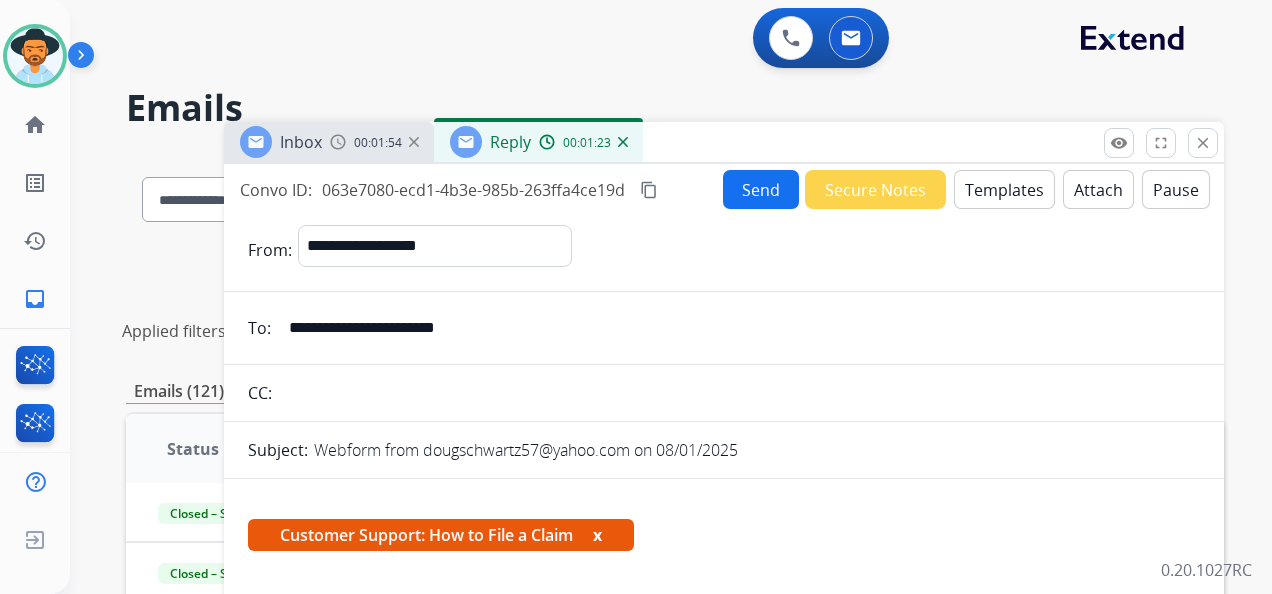 click on "content_copy" at bounding box center [649, 190] 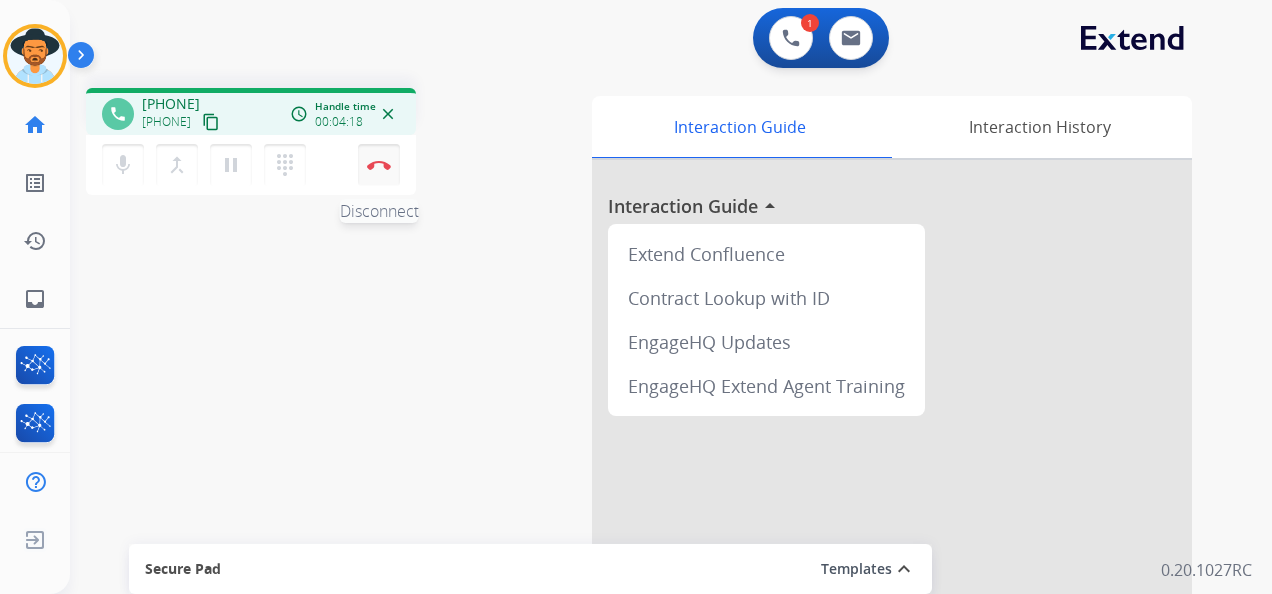 click at bounding box center (379, 165) 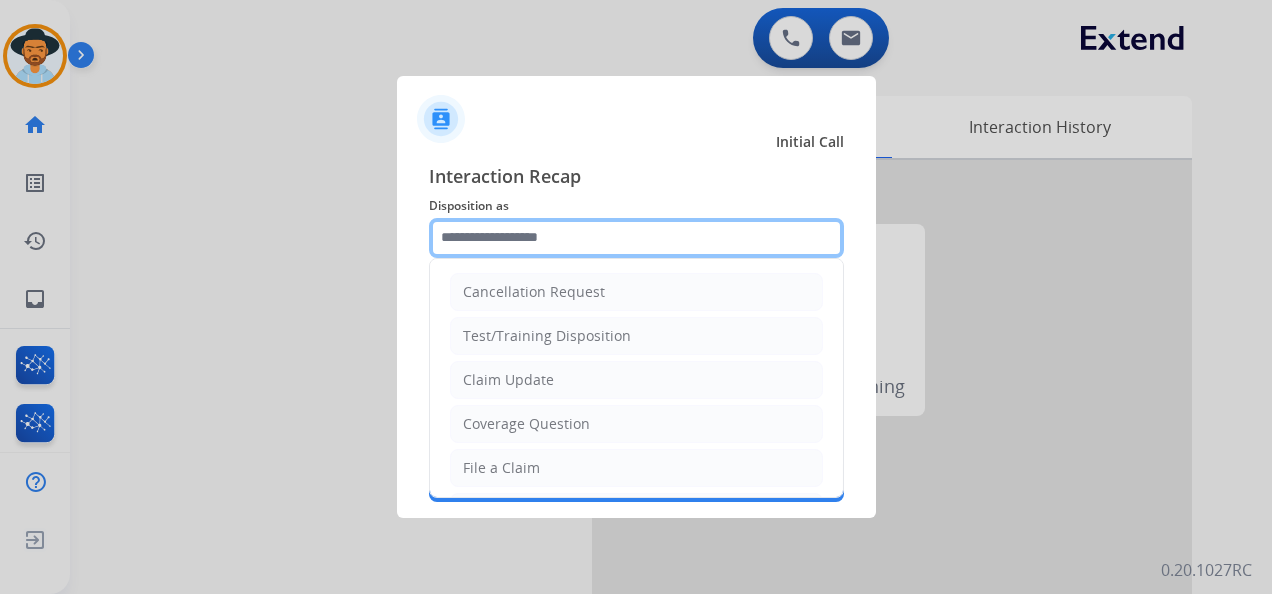 click 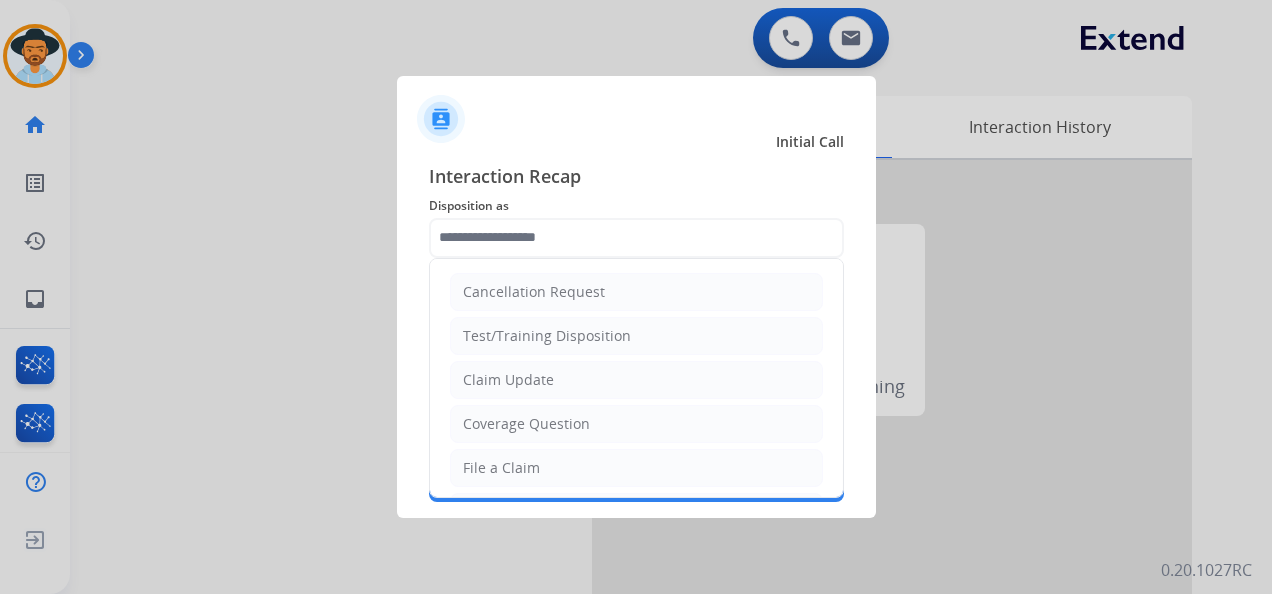 click on "Claim Update" 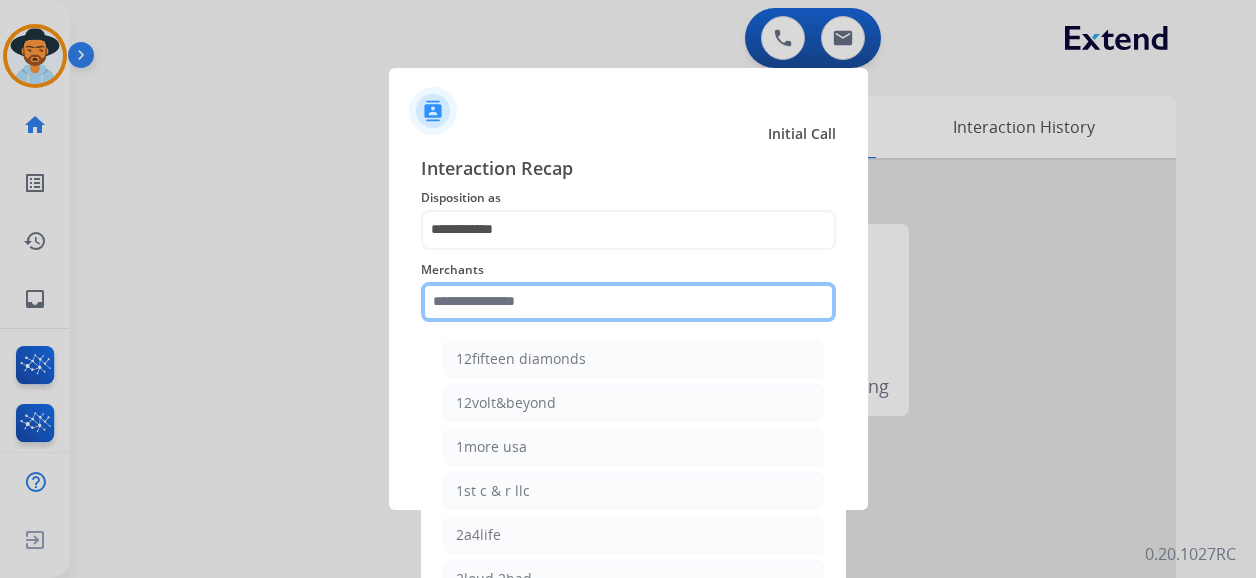 click 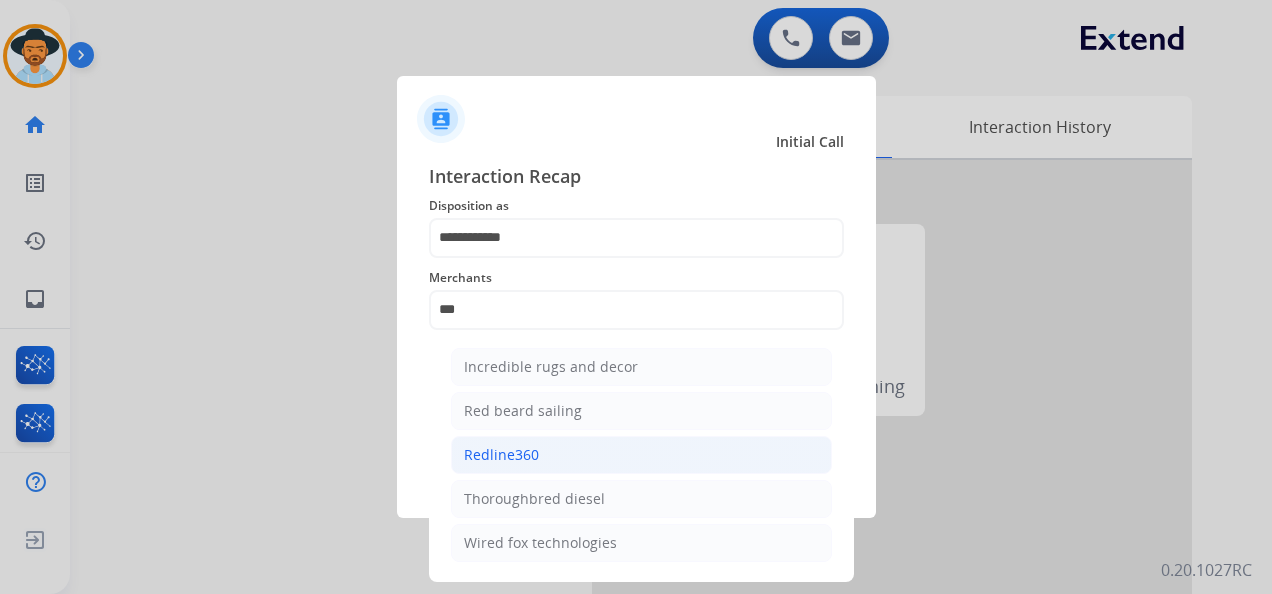 click on "Redline360" 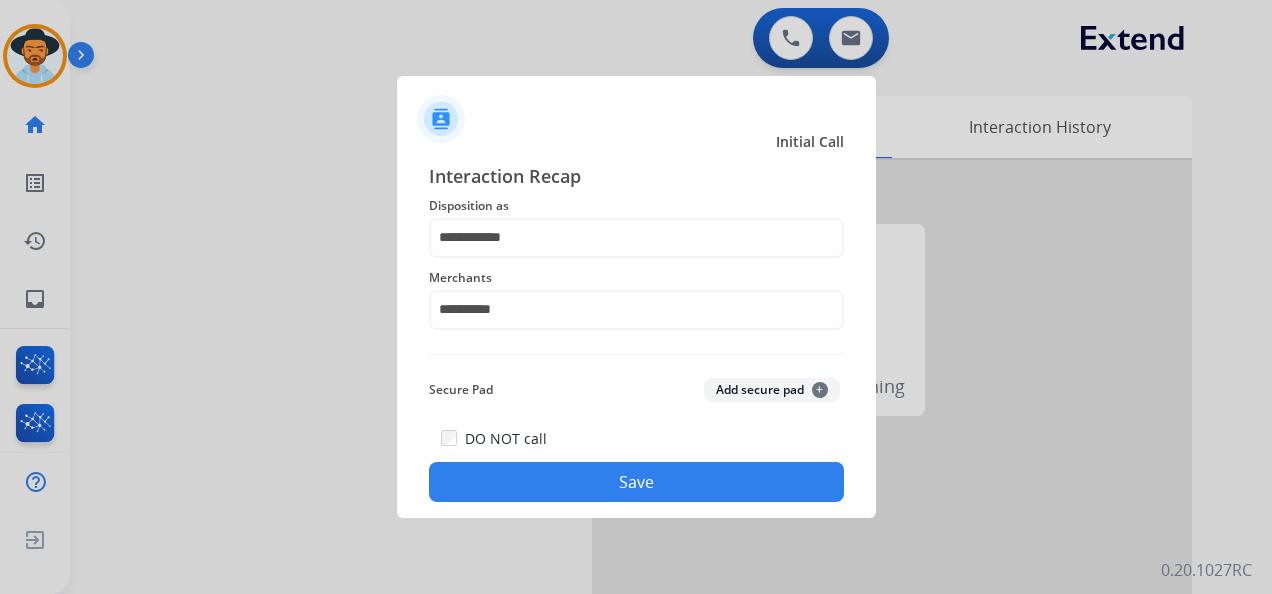 click on "Save" 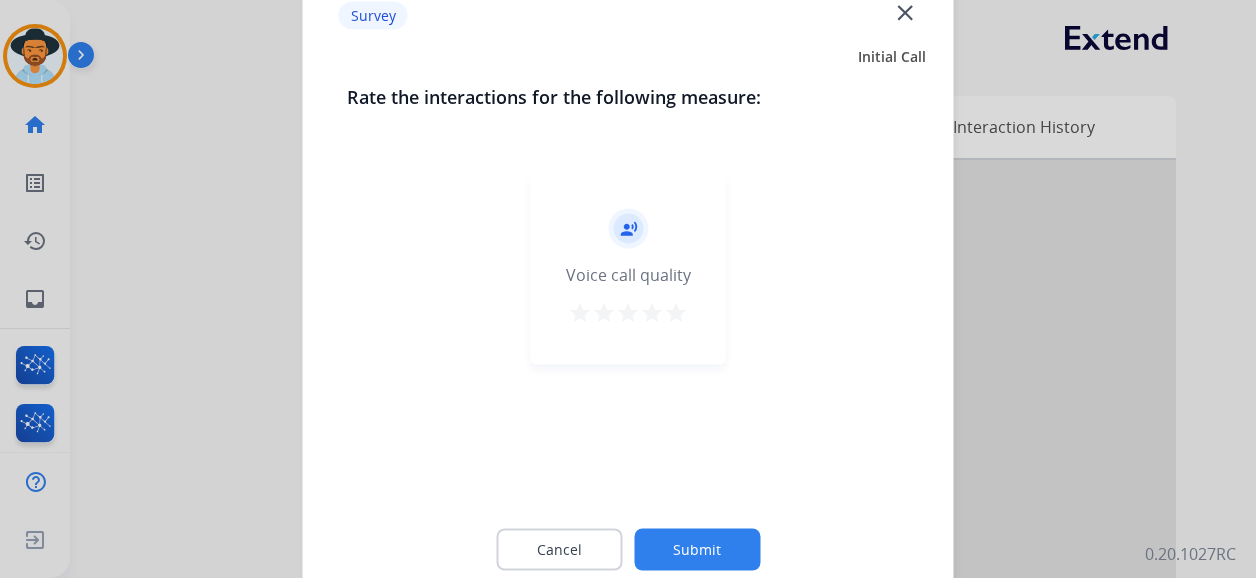click on "record_voice_over   Voice call quality   star   star   star   star   star" 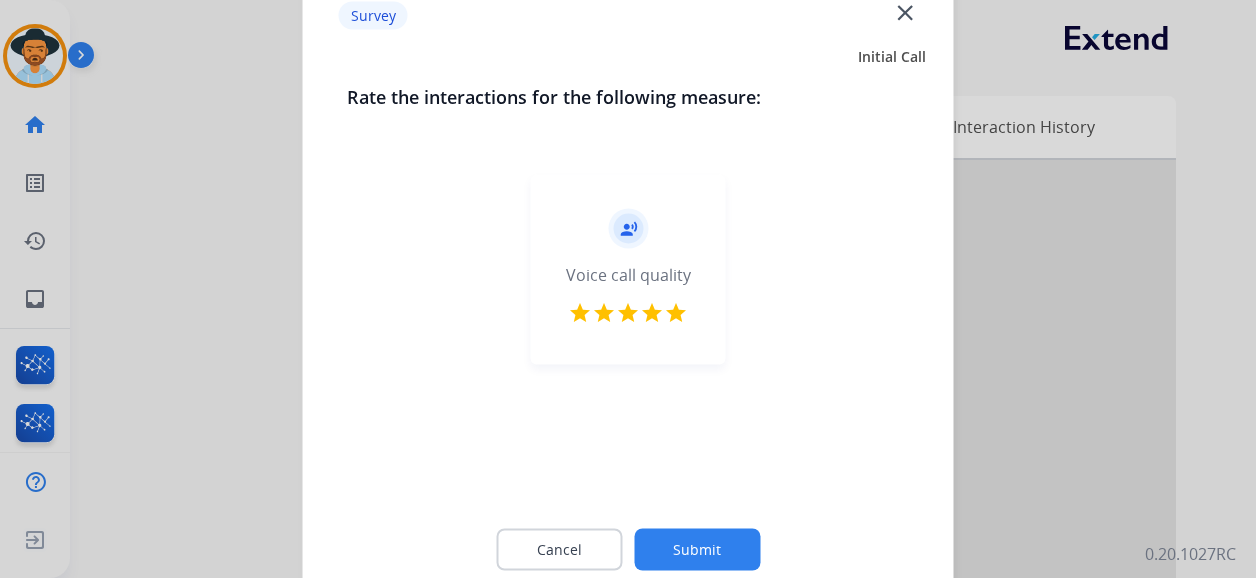 click on "Submit" 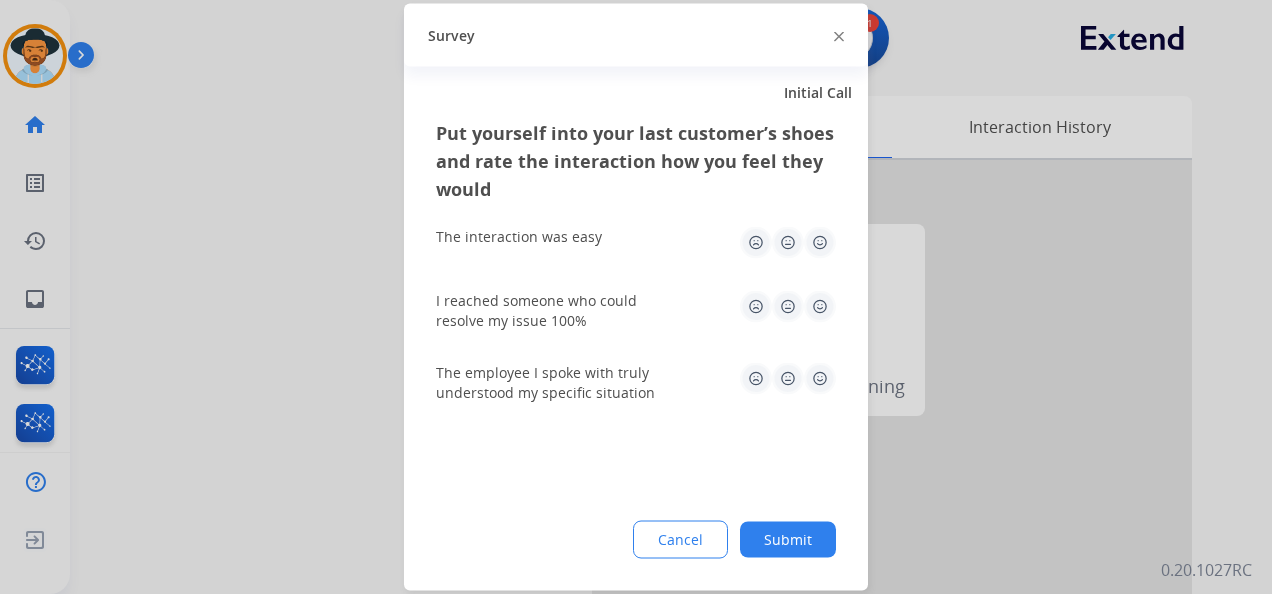 click 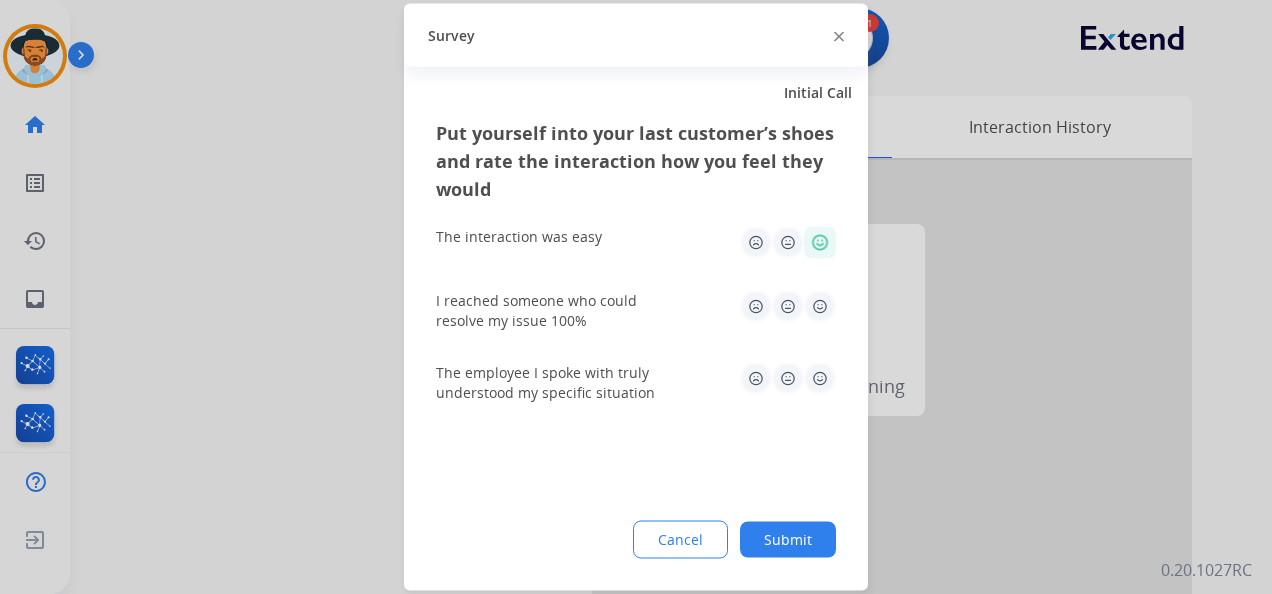 click 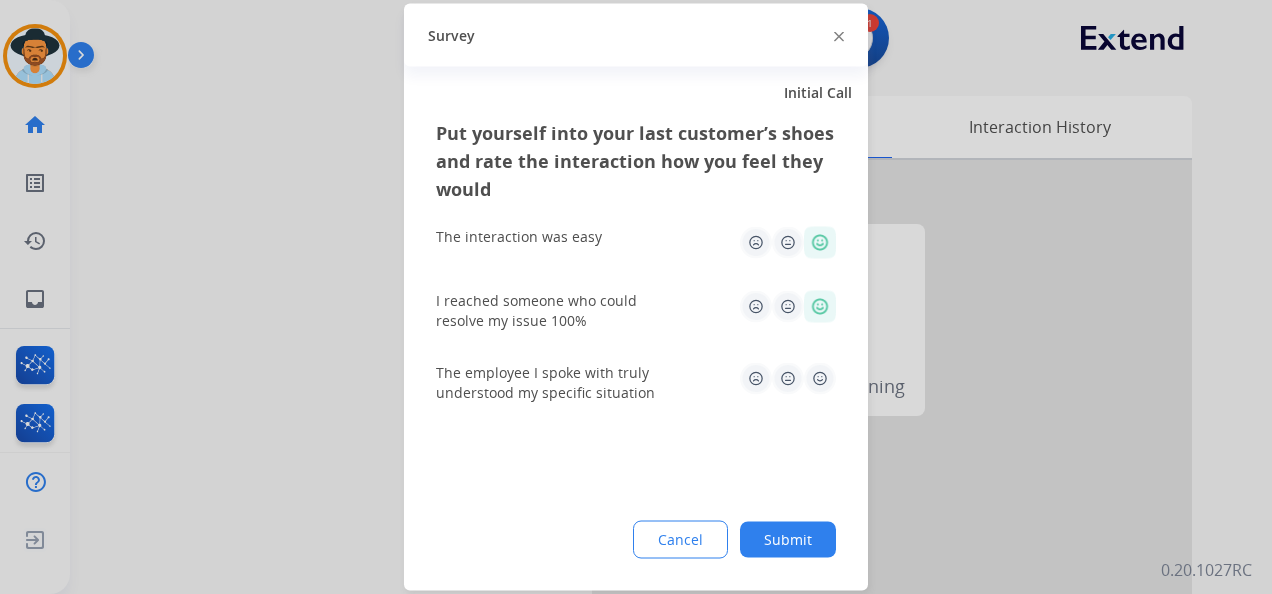 click 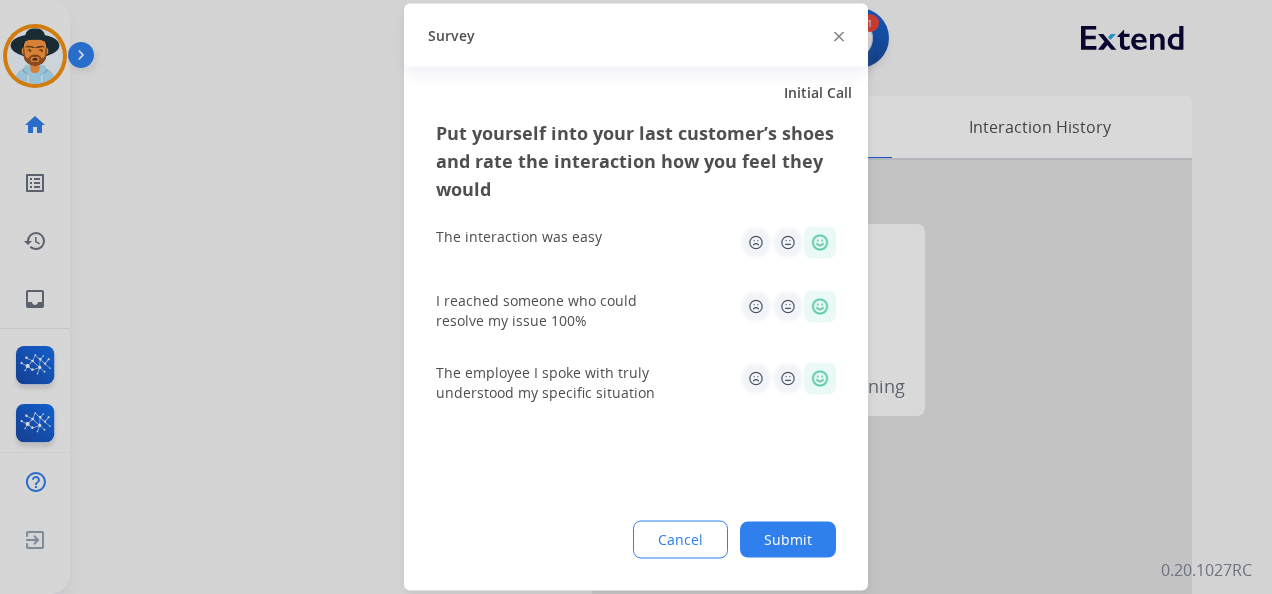 click on "Submit" 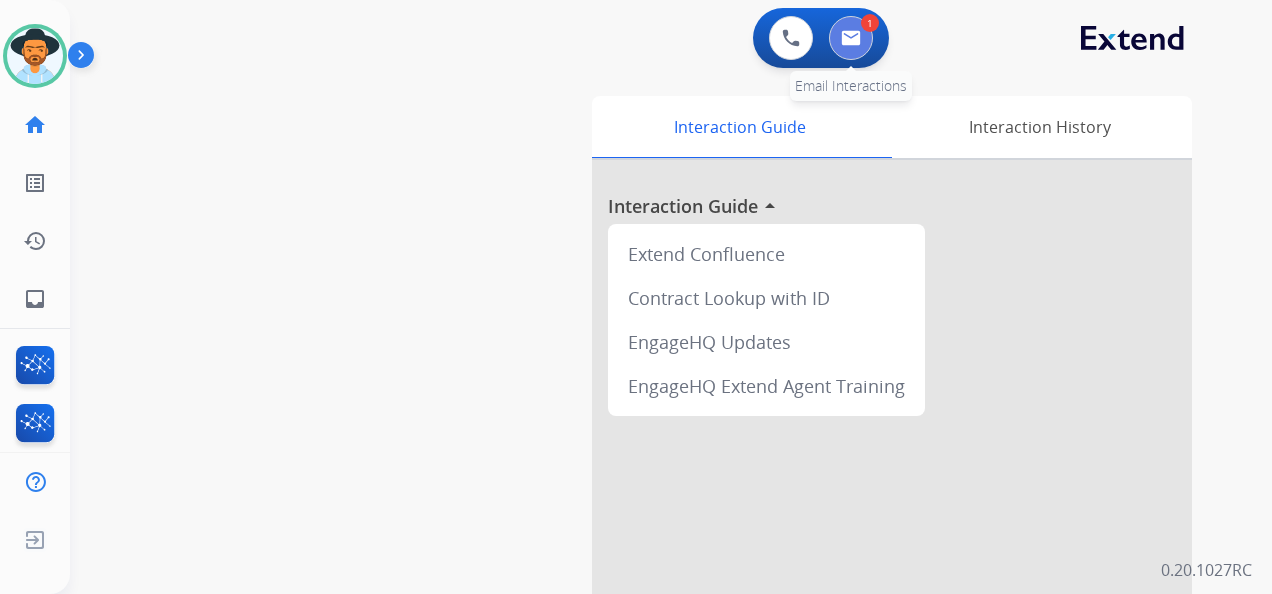 click at bounding box center (851, 38) 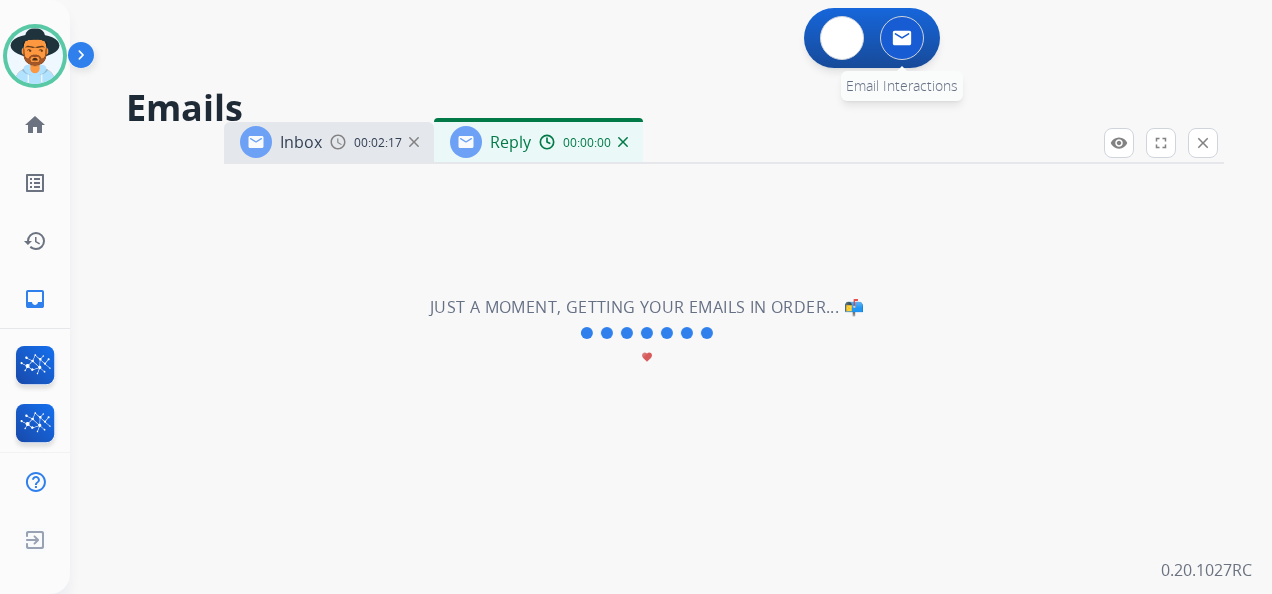 select on "**********" 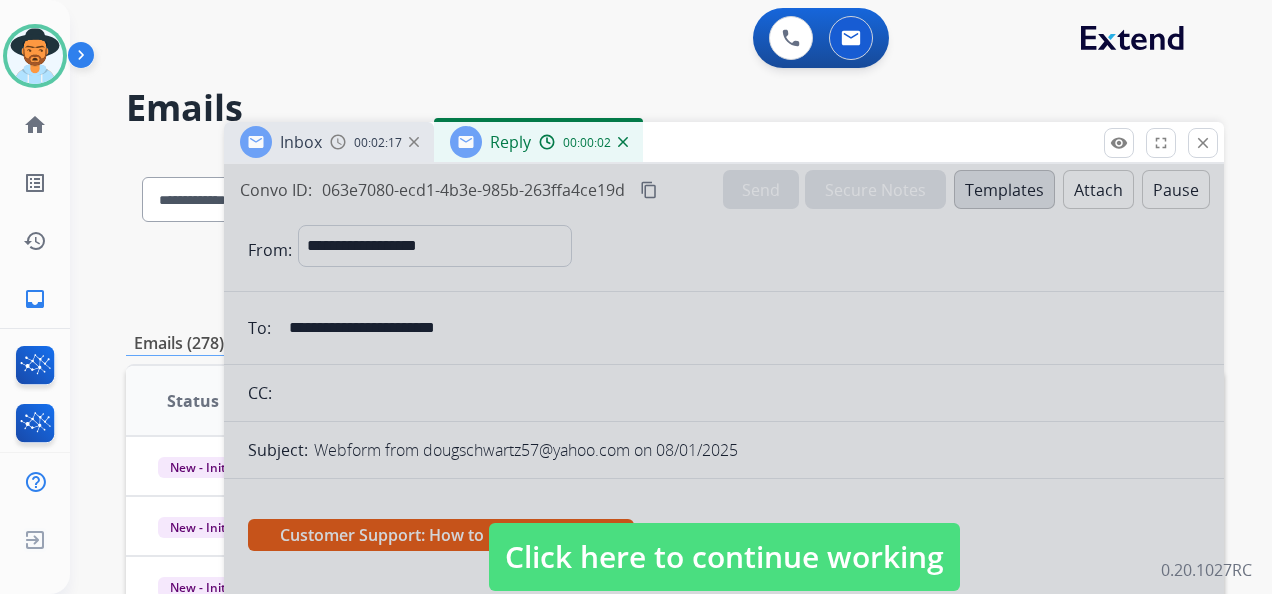 click on "Click here to continue working" at bounding box center [724, 557] 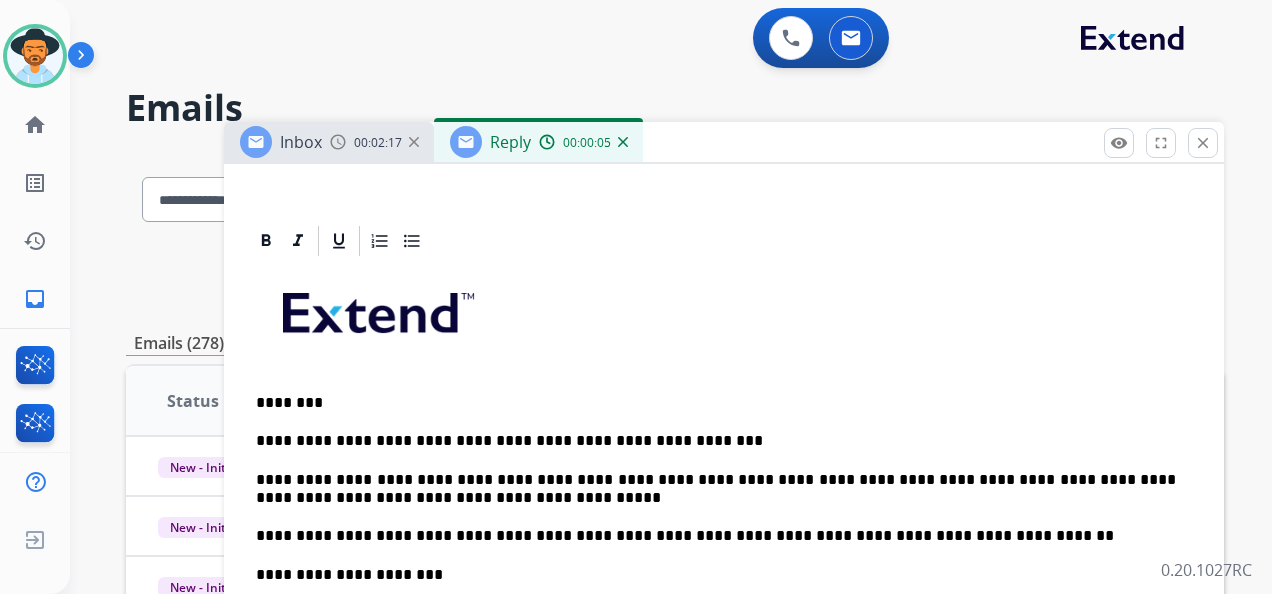 scroll, scrollTop: 475, scrollLeft: 0, axis: vertical 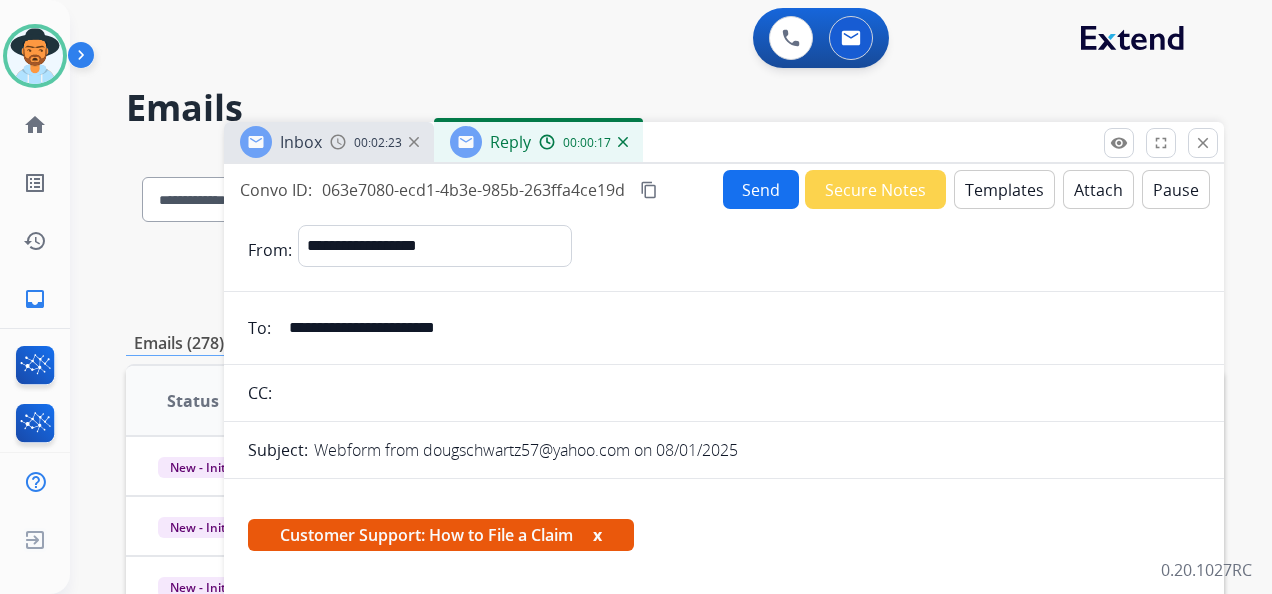 click on "Send" at bounding box center [761, 189] 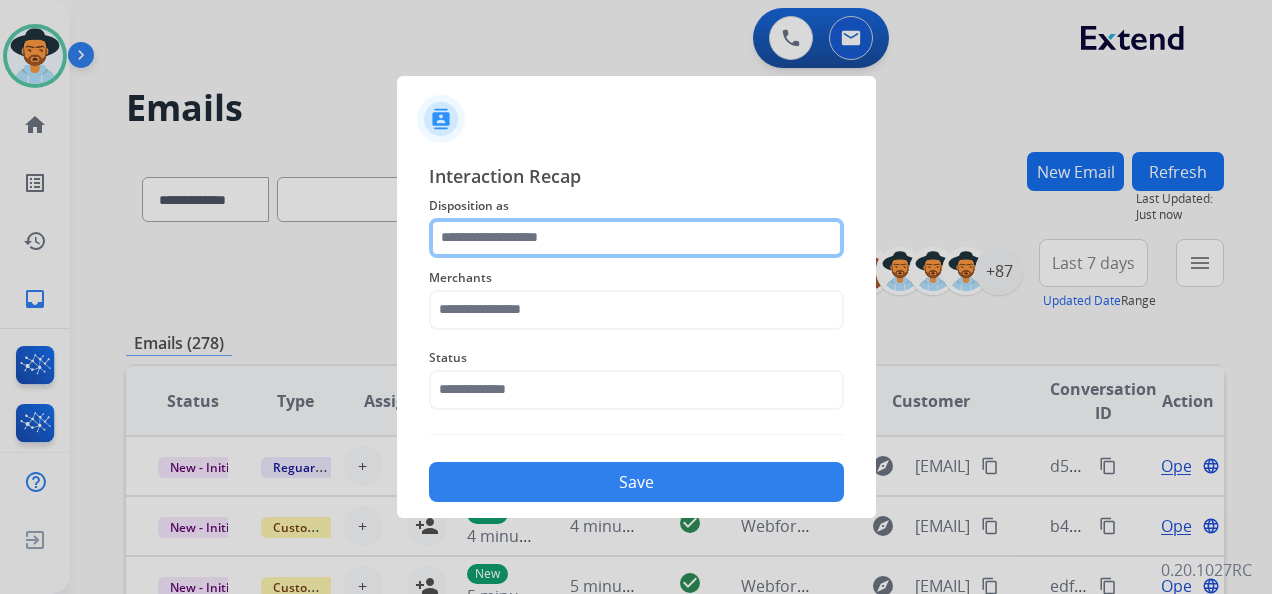 click 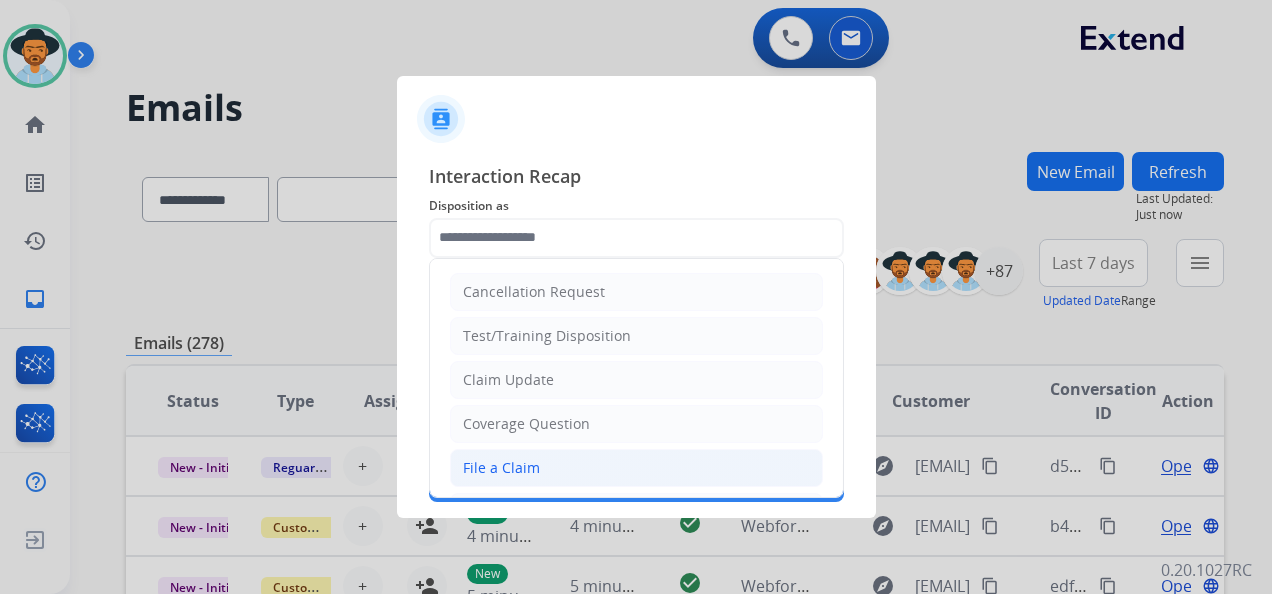 click on "File a Claim" 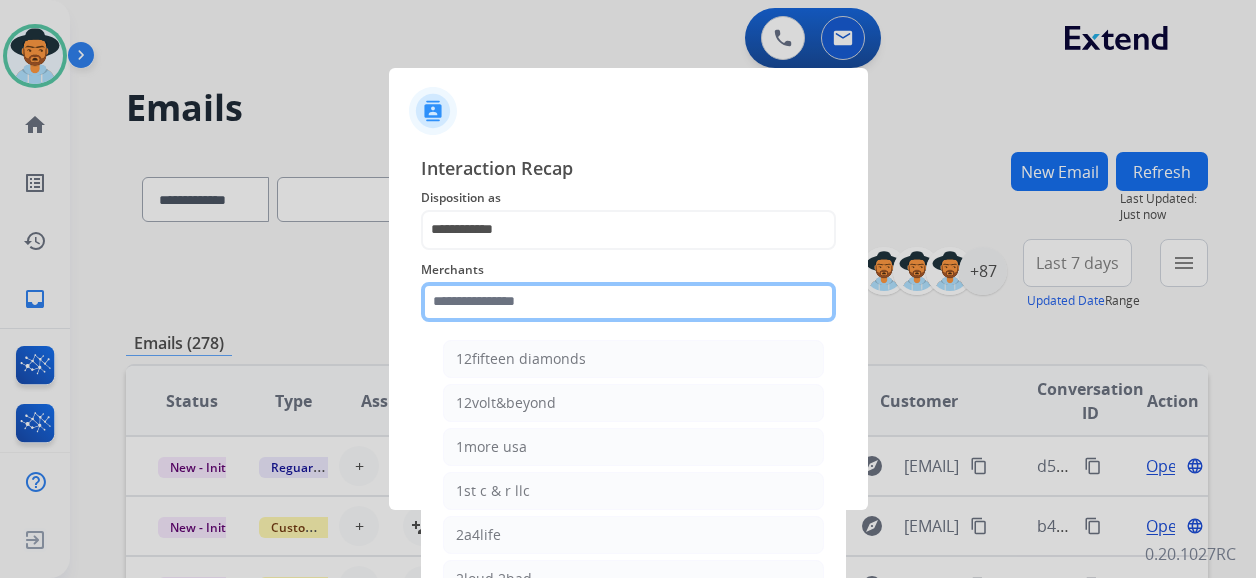 click 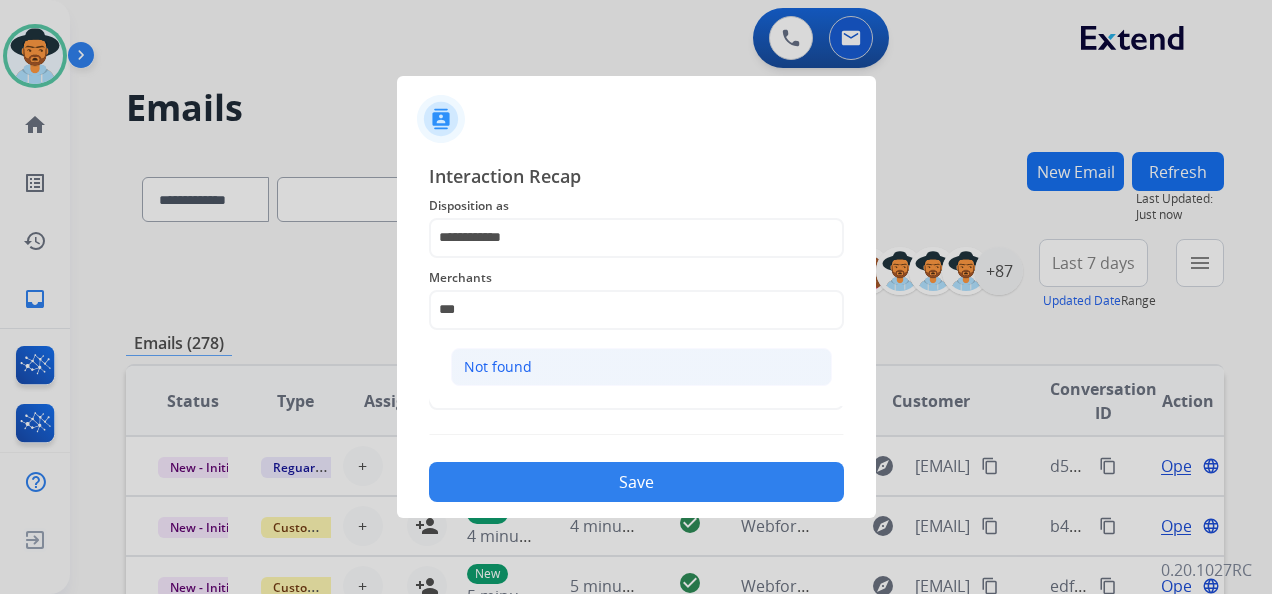 click on "Not found" 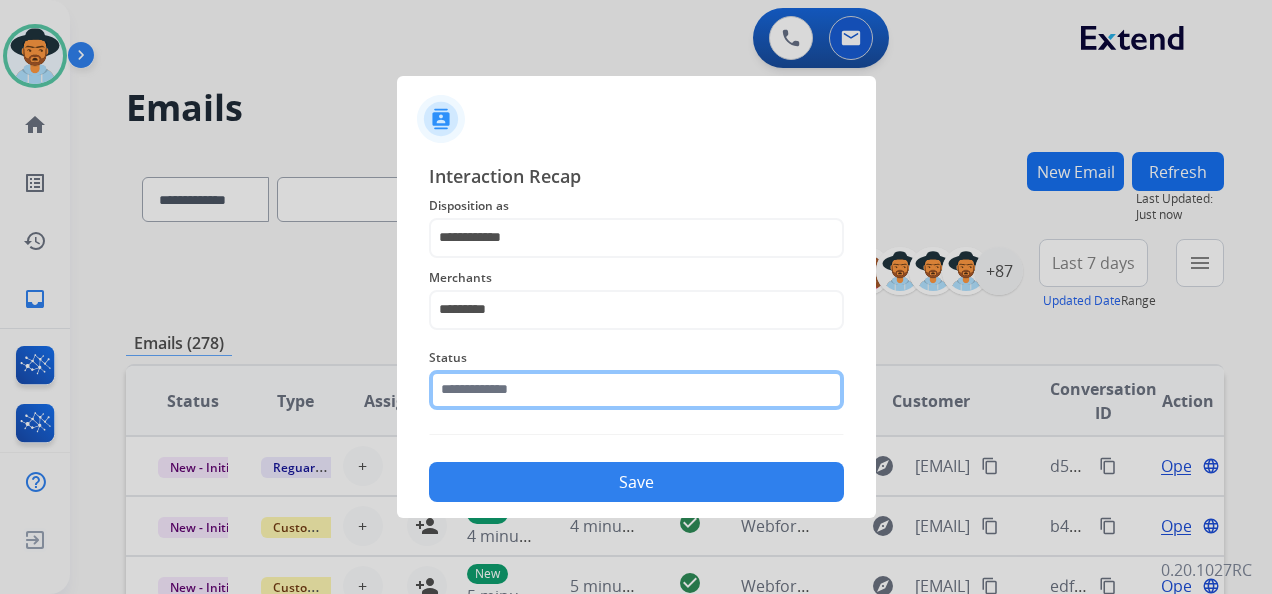 click on "Status" 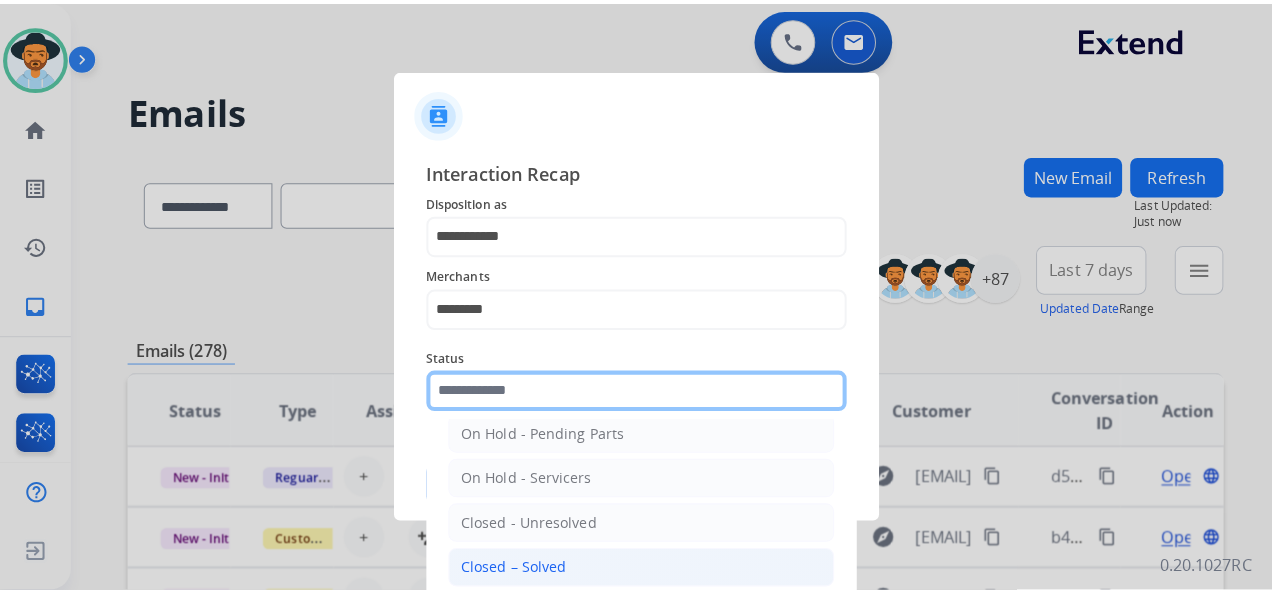 scroll, scrollTop: 114, scrollLeft: 0, axis: vertical 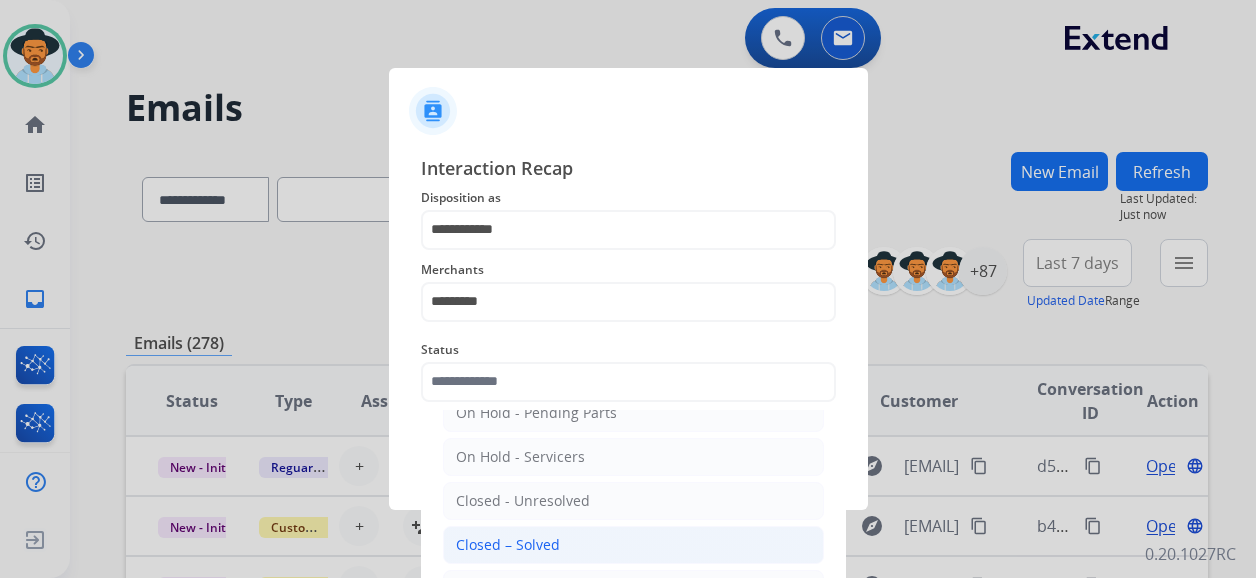 click on "Closed – Solved" 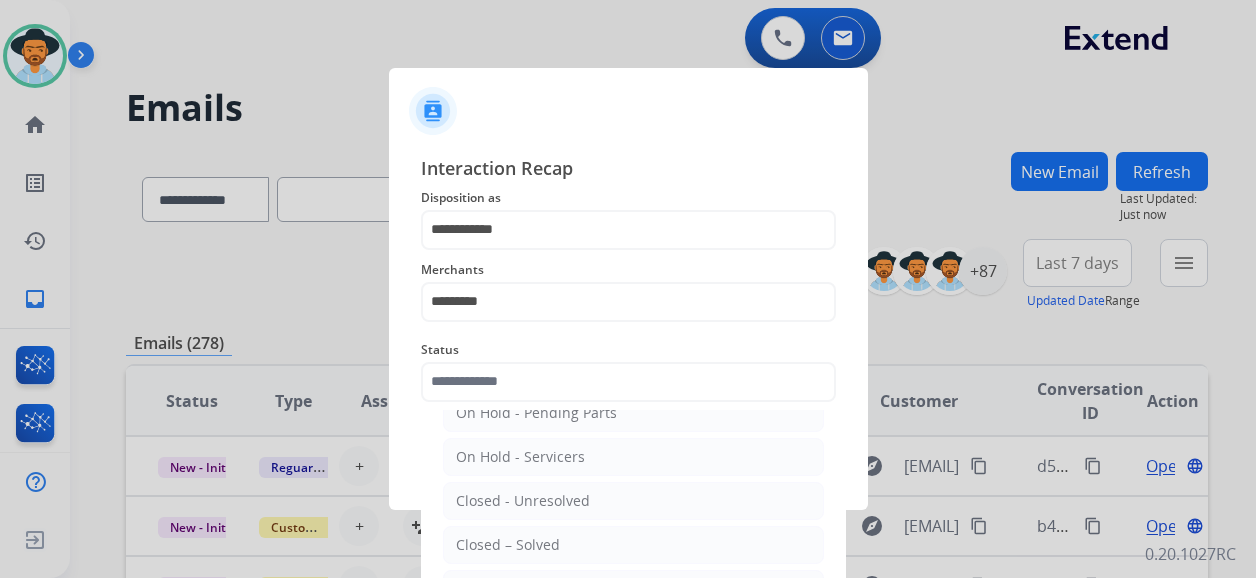 type on "**********" 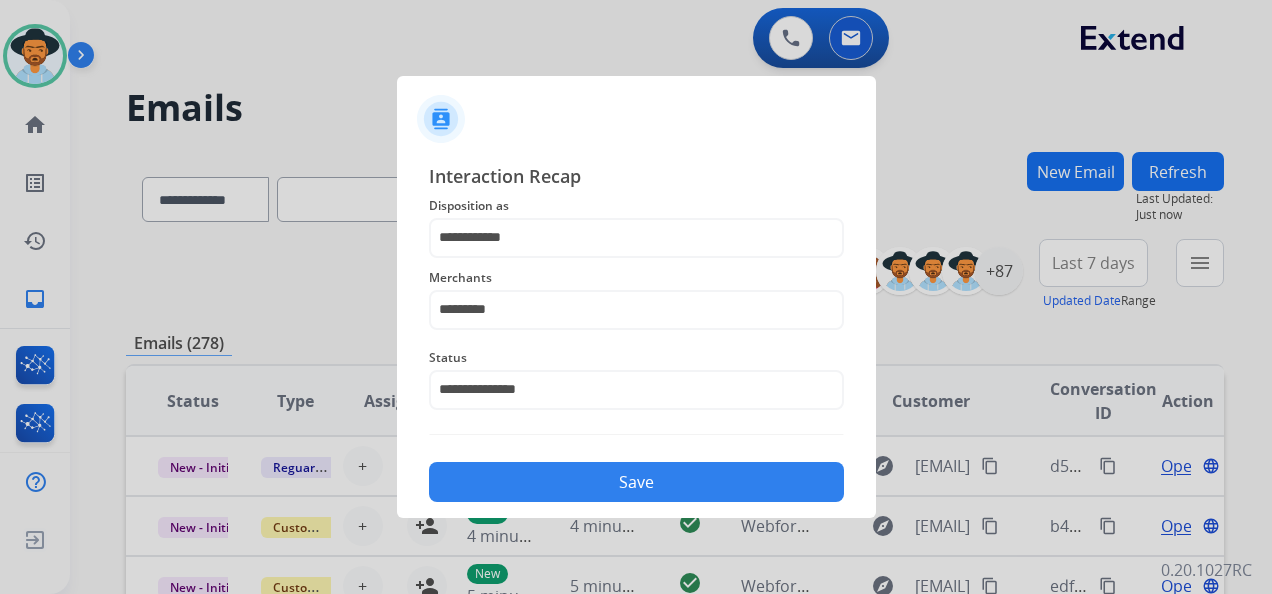click on "Save" 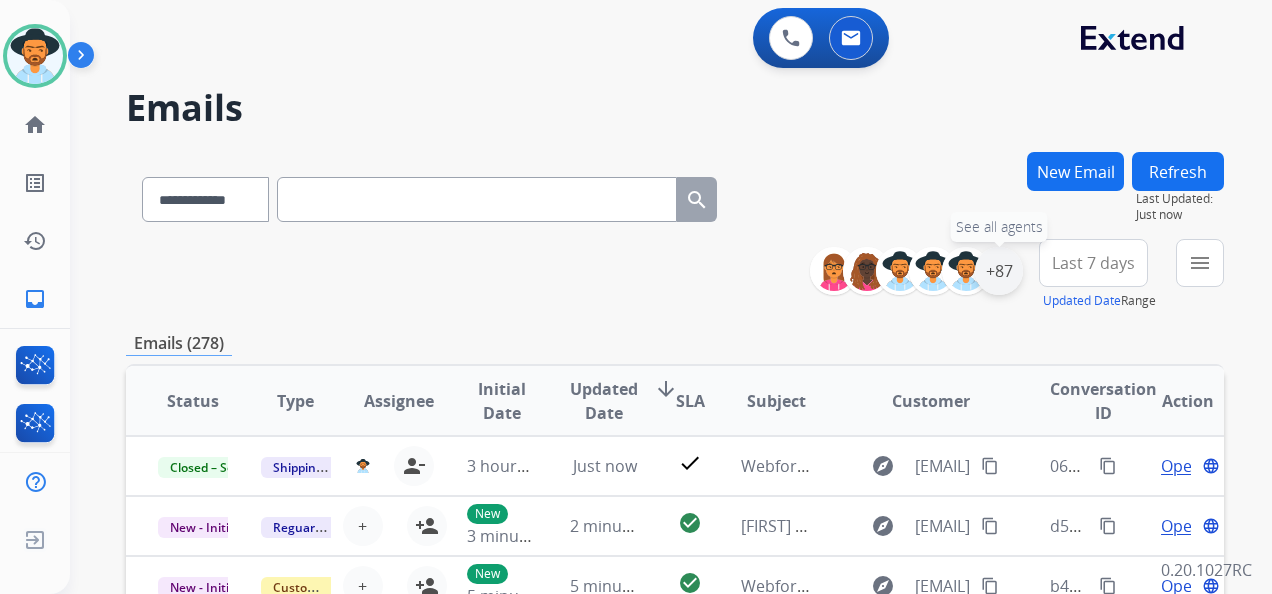 click on "+87" at bounding box center [999, 271] 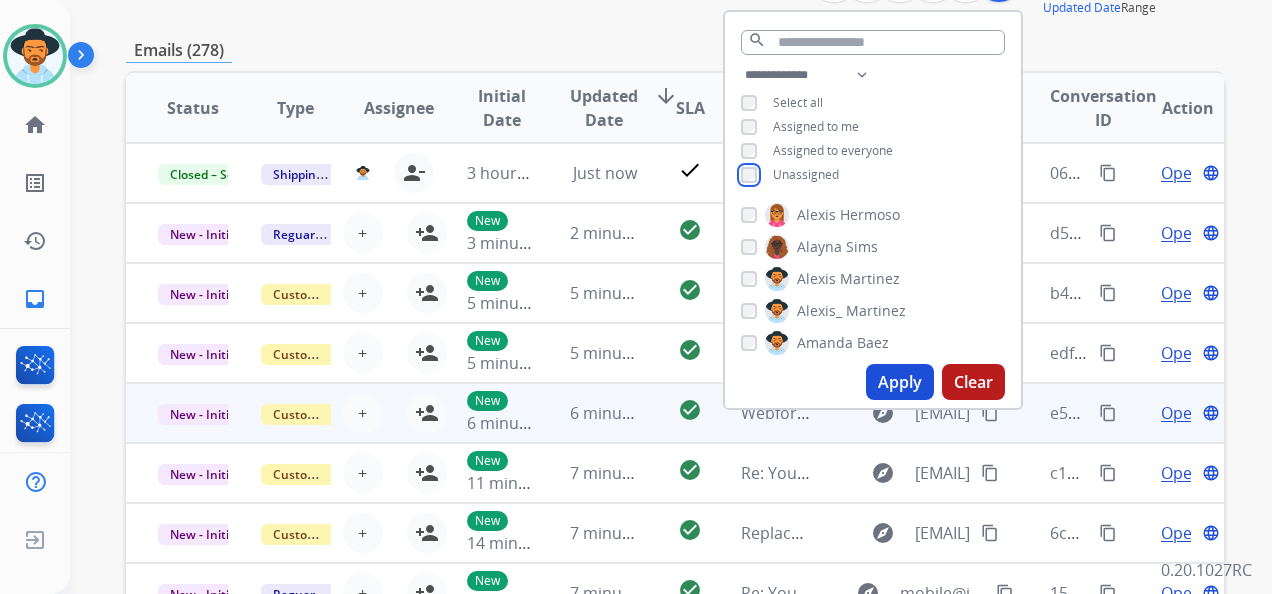 scroll, scrollTop: 300, scrollLeft: 0, axis: vertical 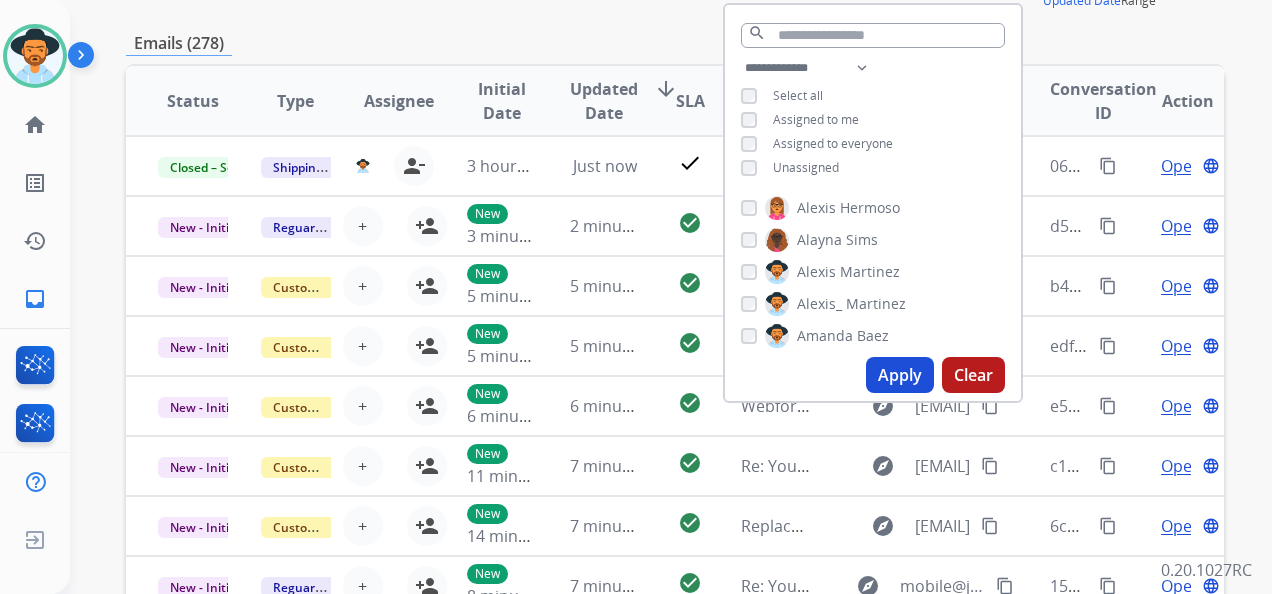 click on "Apply" at bounding box center [900, 375] 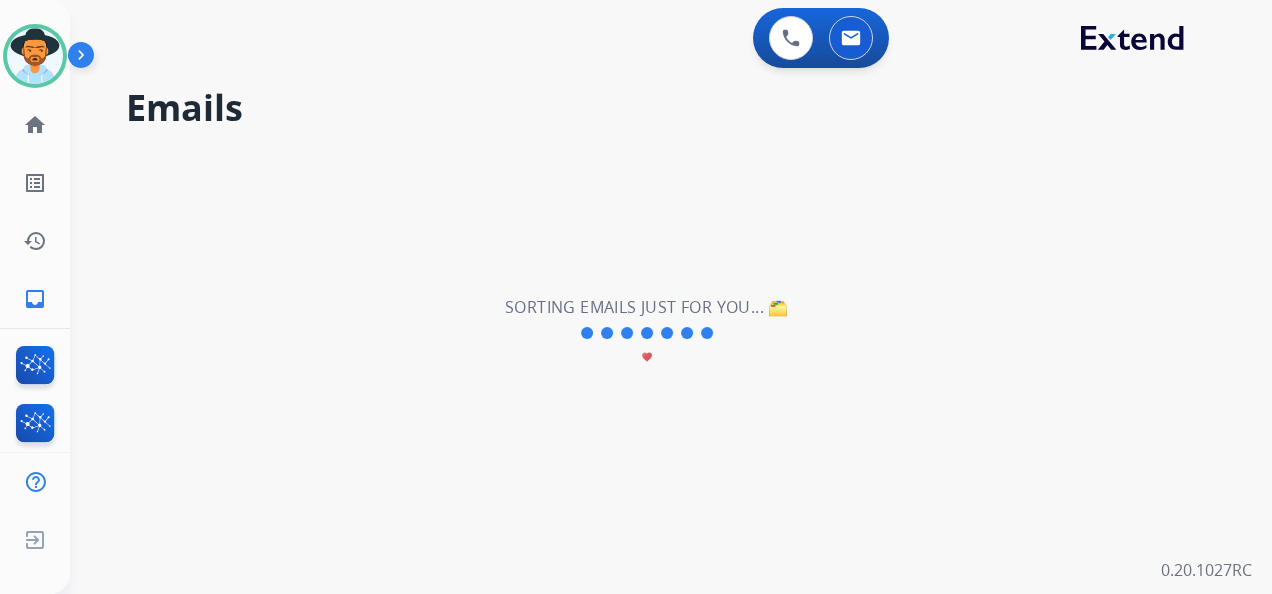 scroll, scrollTop: 0, scrollLeft: 0, axis: both 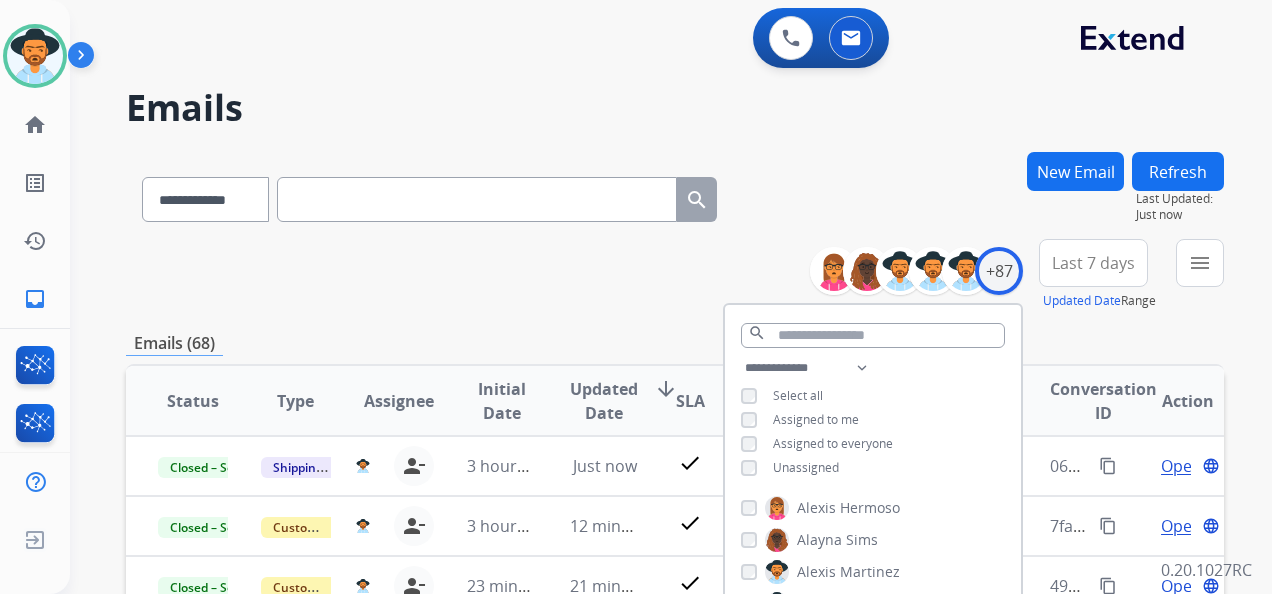 click on "Last 7 days" at bounding box center [1093, 263] 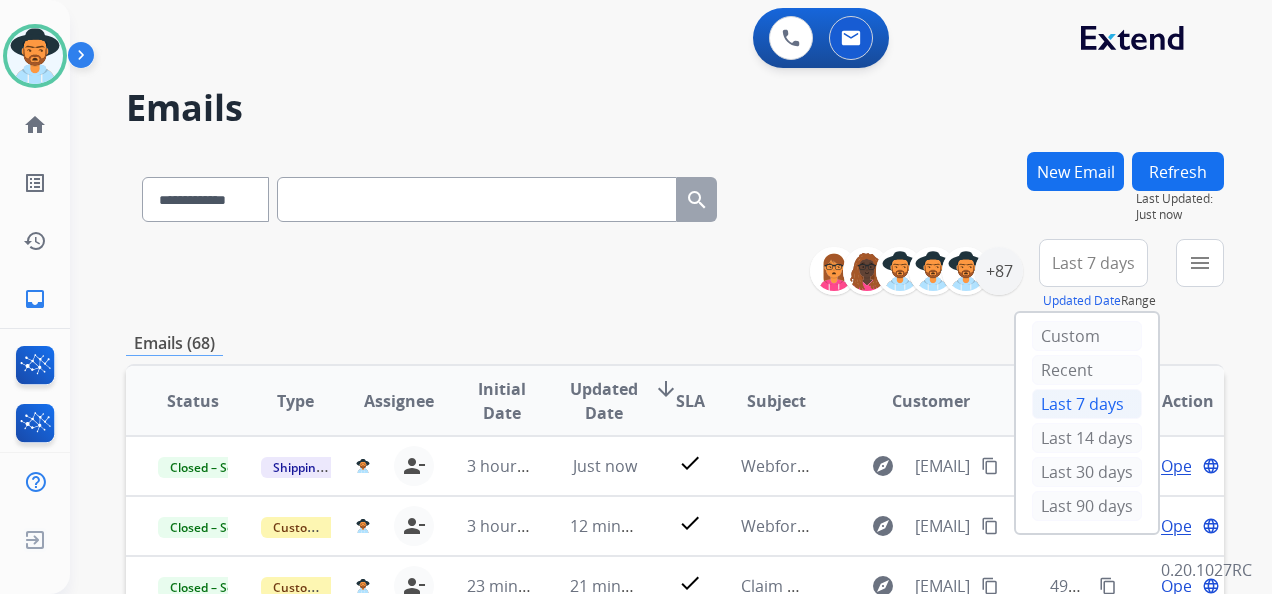 click on "Last 90 days" at bounding box center [1087, 506] 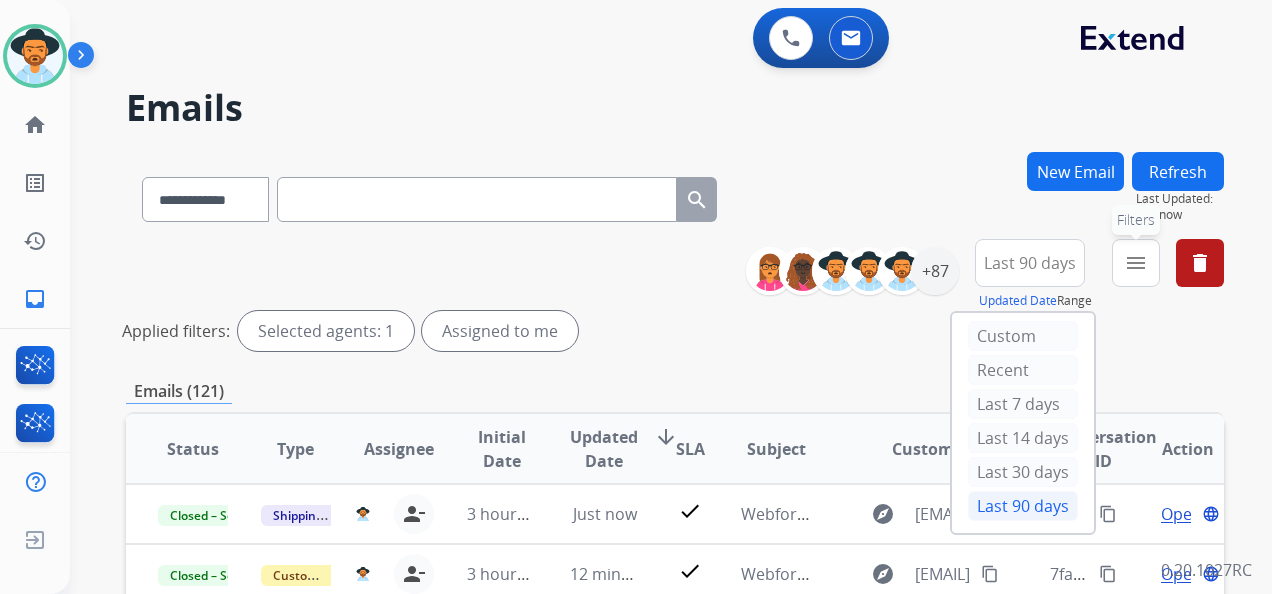 click on "menu" at bounding box center [1136, 263] 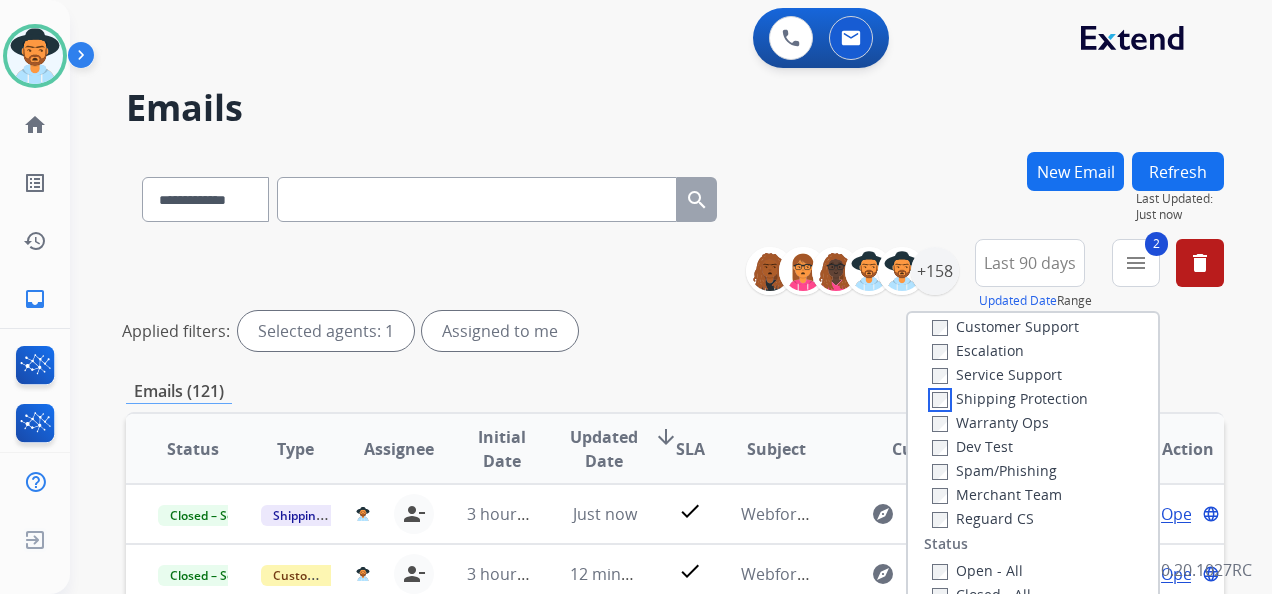 scroll, scrollTop: 100, scrollLeft: 0, axis: vertical 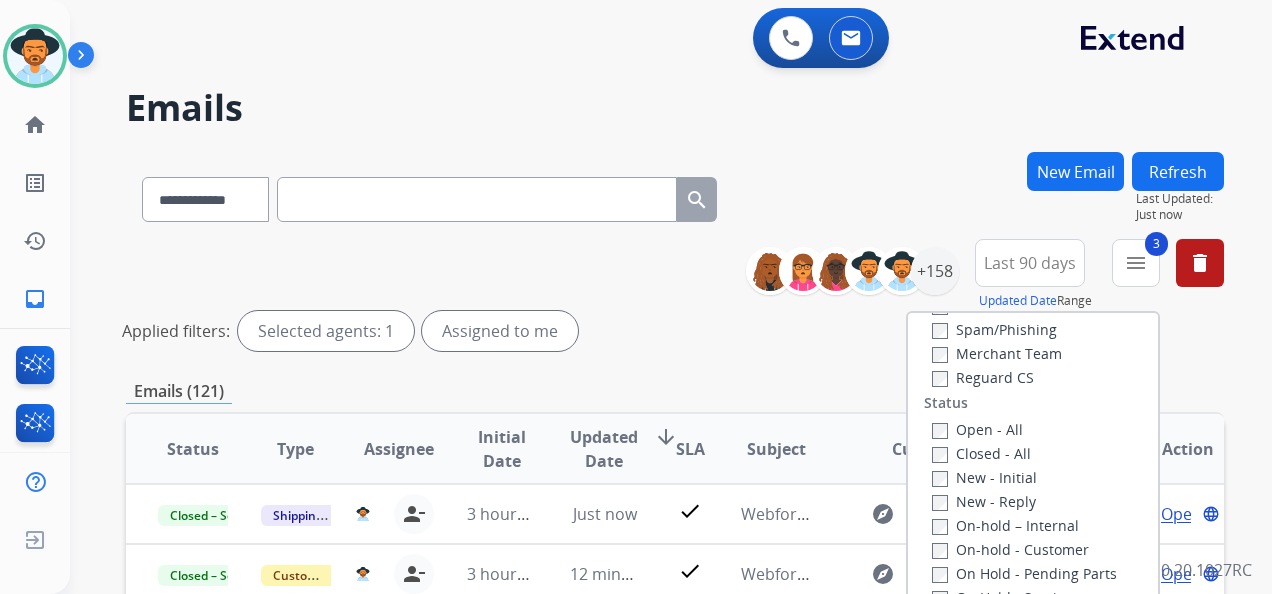 click on "Closed - All" at bounding box center [981, 453] 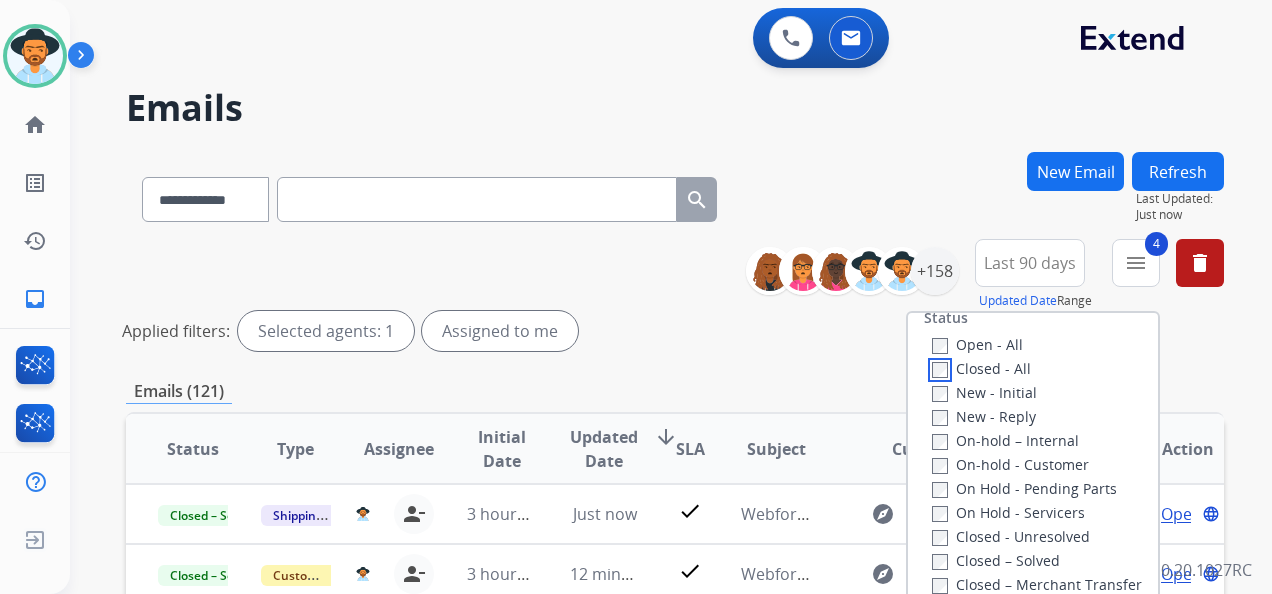 scroll, scrollTop: 528, scrollLeft: 0, axis: vertical 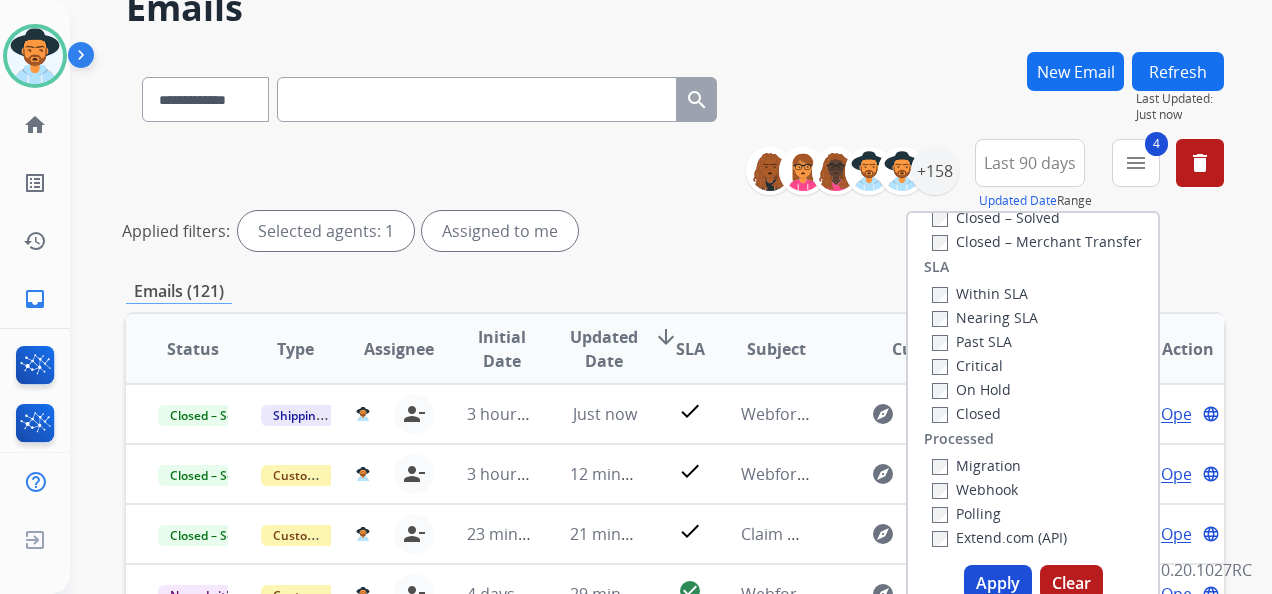 click on "Apply" at bounding box center [998, 583] 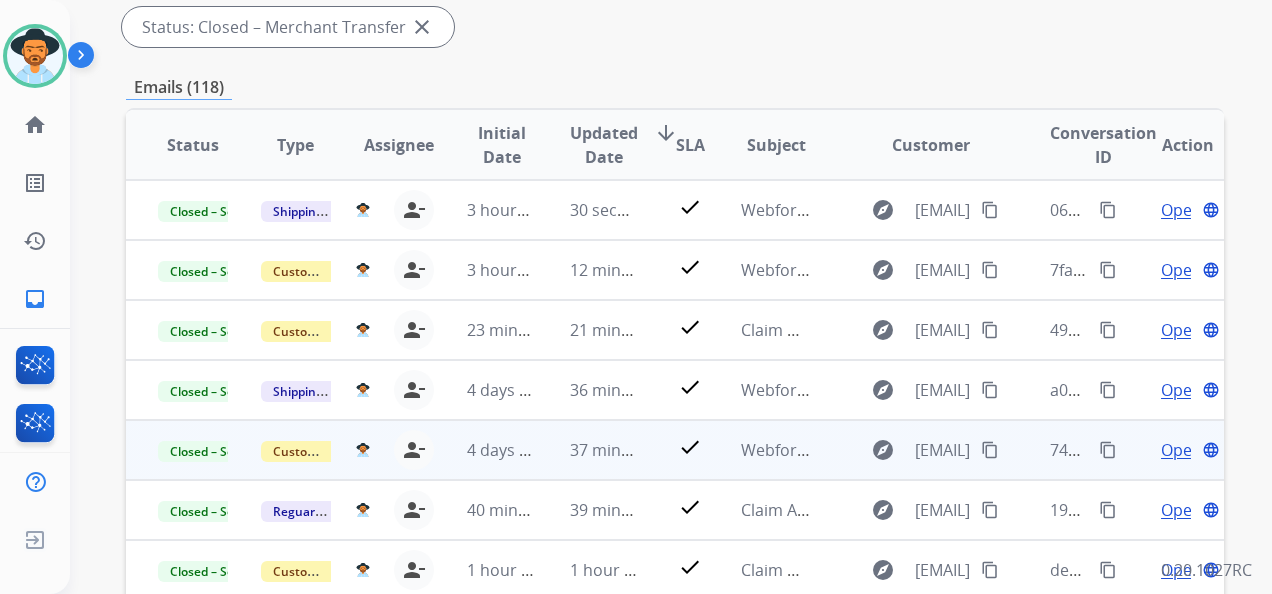 scroll, scrollTop: 400, scrollLeft: 0, axis: vertical 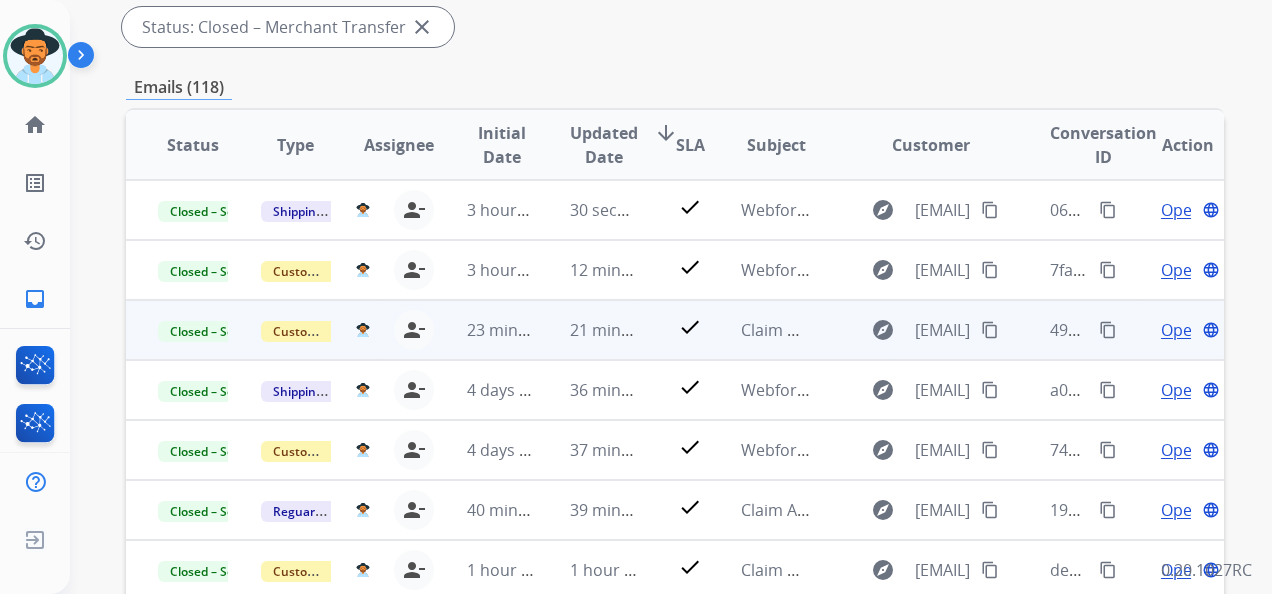 click on "Open" at bounding box center [1181, 330] 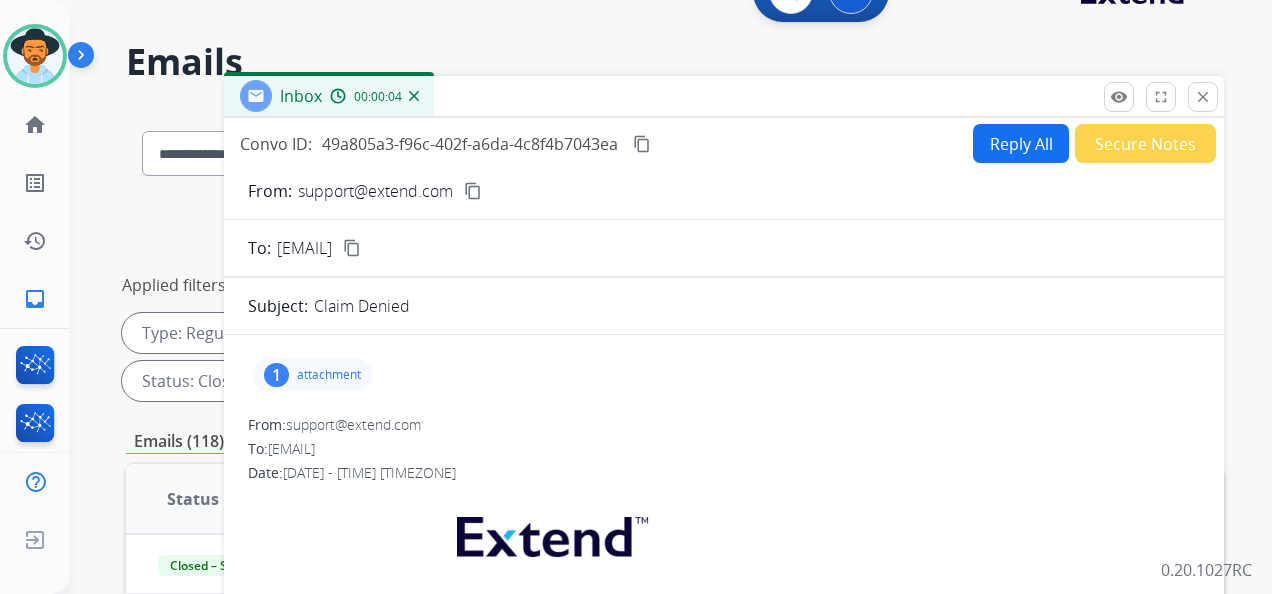 scroll, scrollTop: 0, scrollLeft: 0, axis: both 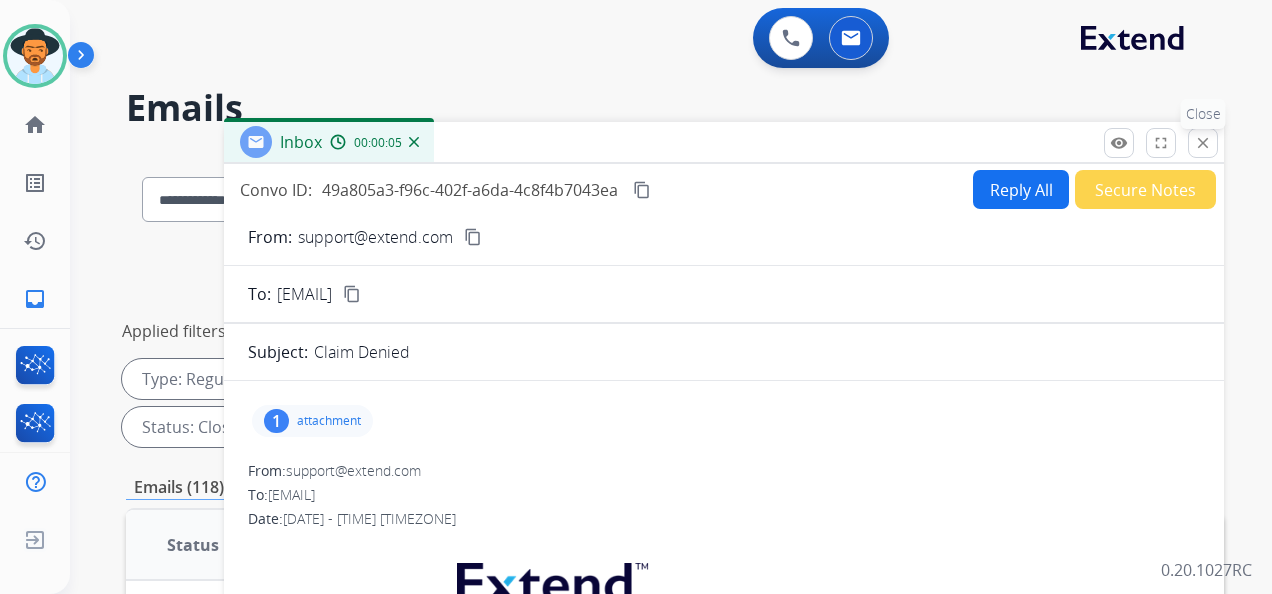 click on "close" at bounding box center [1203, 143] 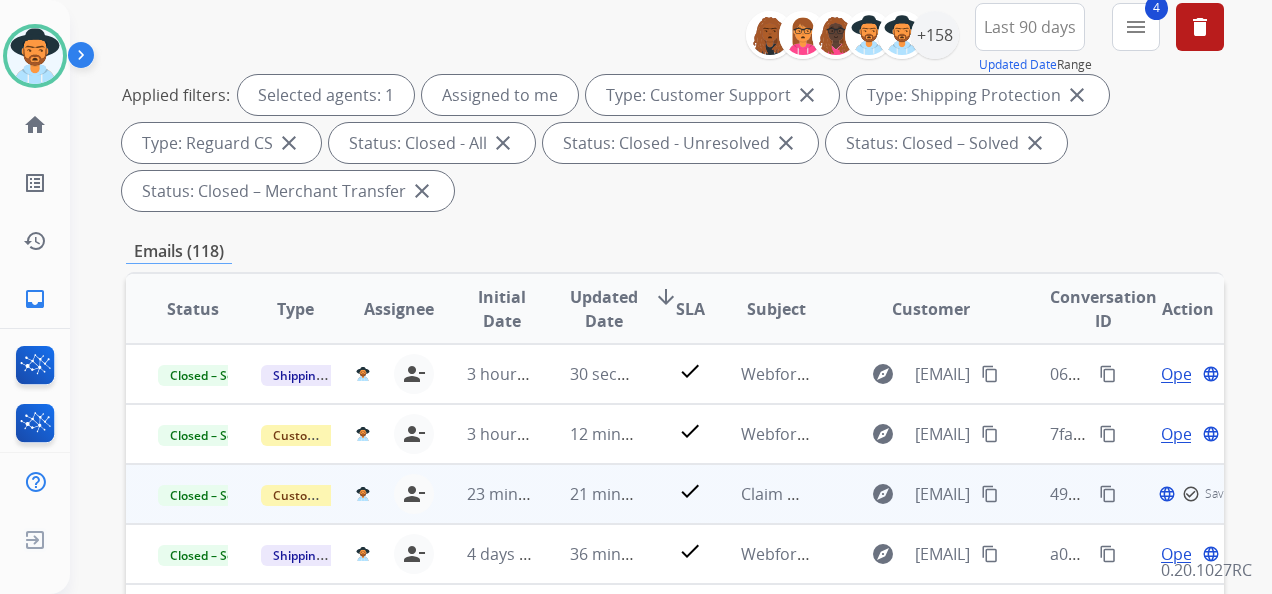 scroll, scrollTop: 300, scrollLeft: 0, axis: vertical 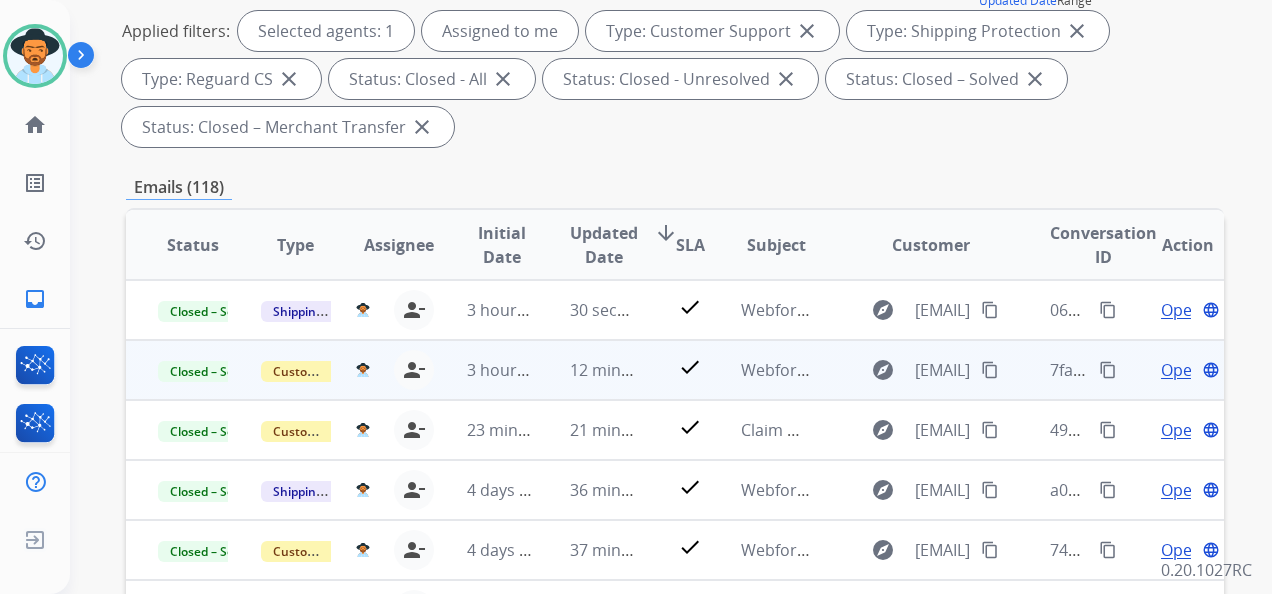 click on "Open" at bounding box center [1181, 370] 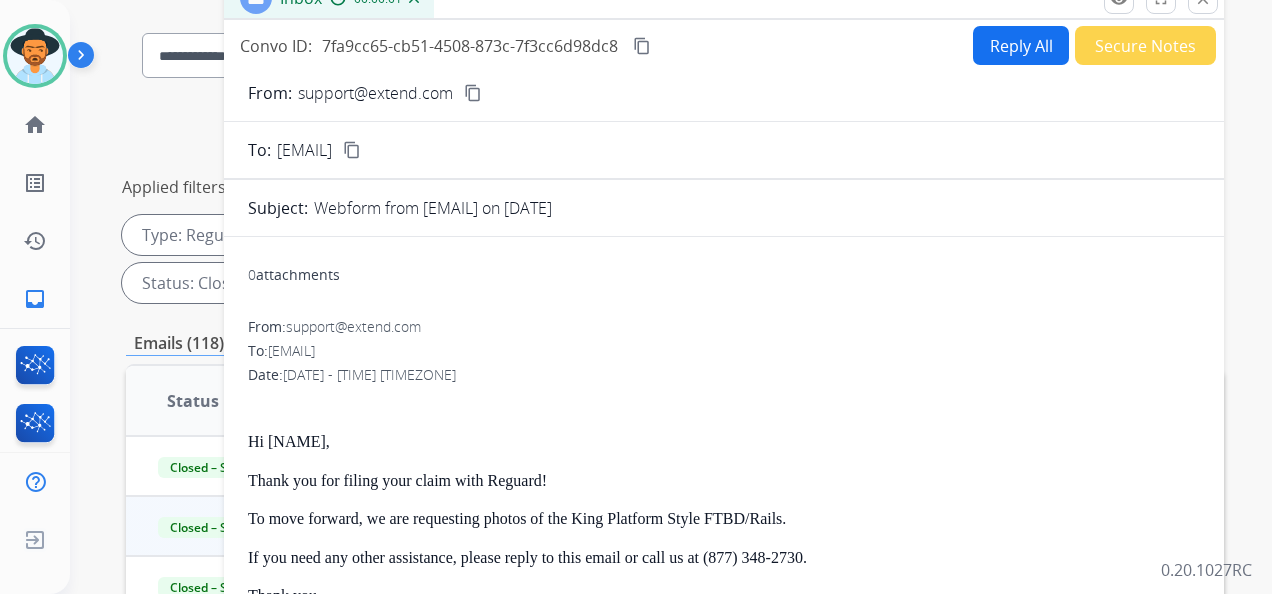scroll, scrollTop: 100, scrollLeft: 0, axis: vertical 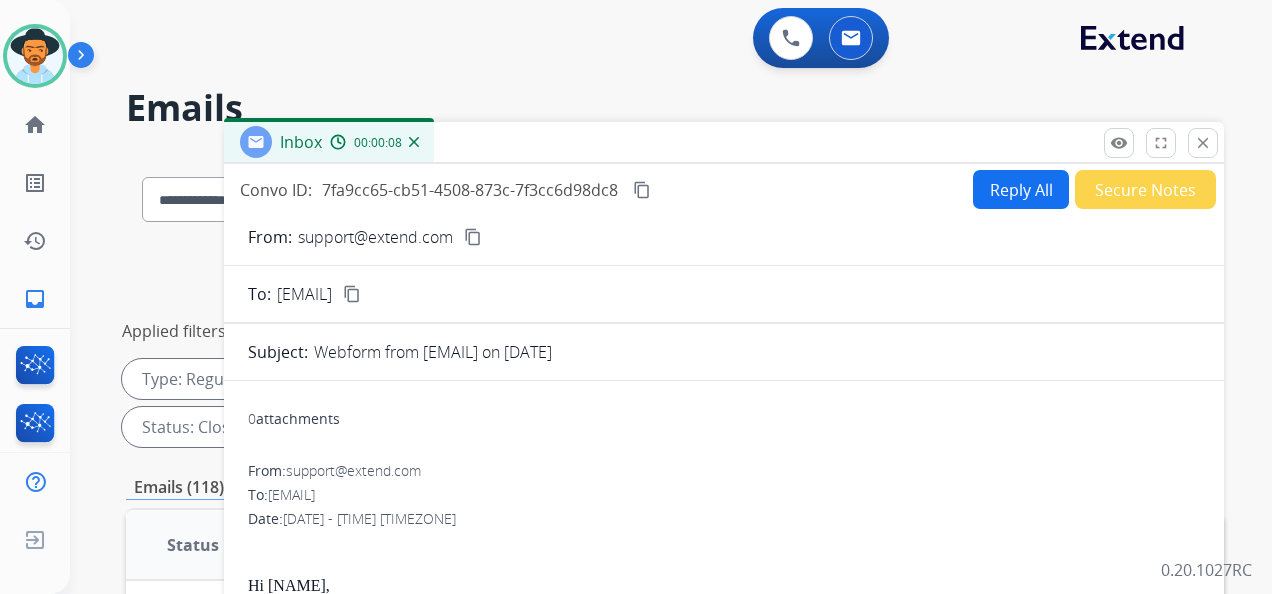 click on "close" at bounding box center [1203, 143] 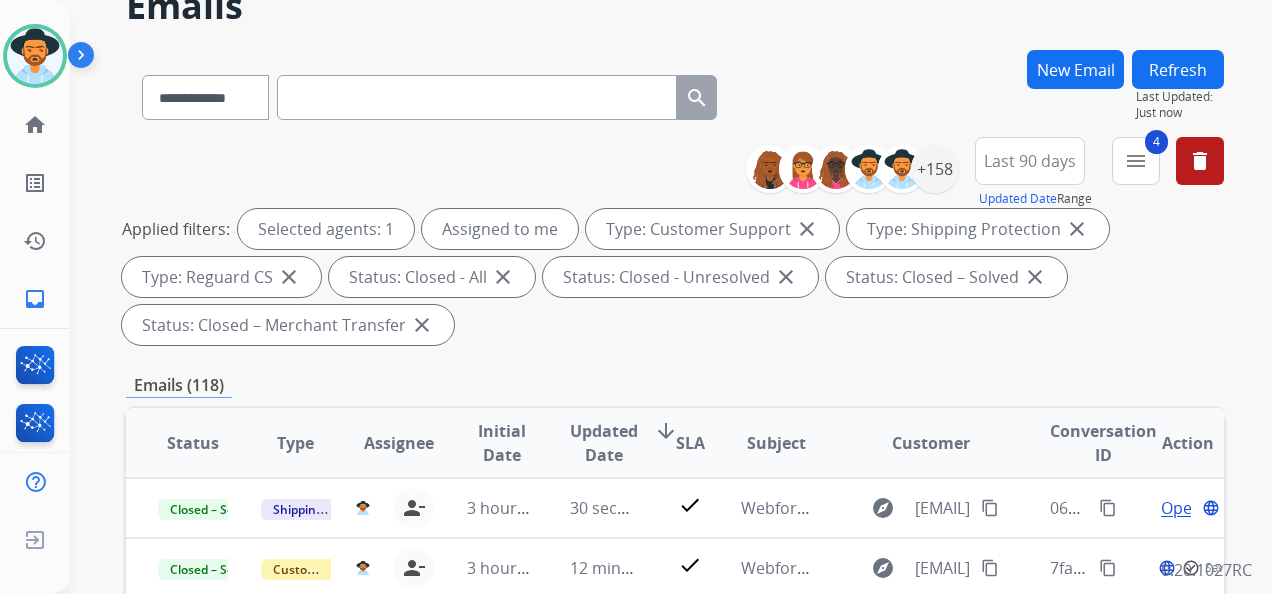 scroll, scrollTop: 300, scrollLeft: 0, axis: vertical 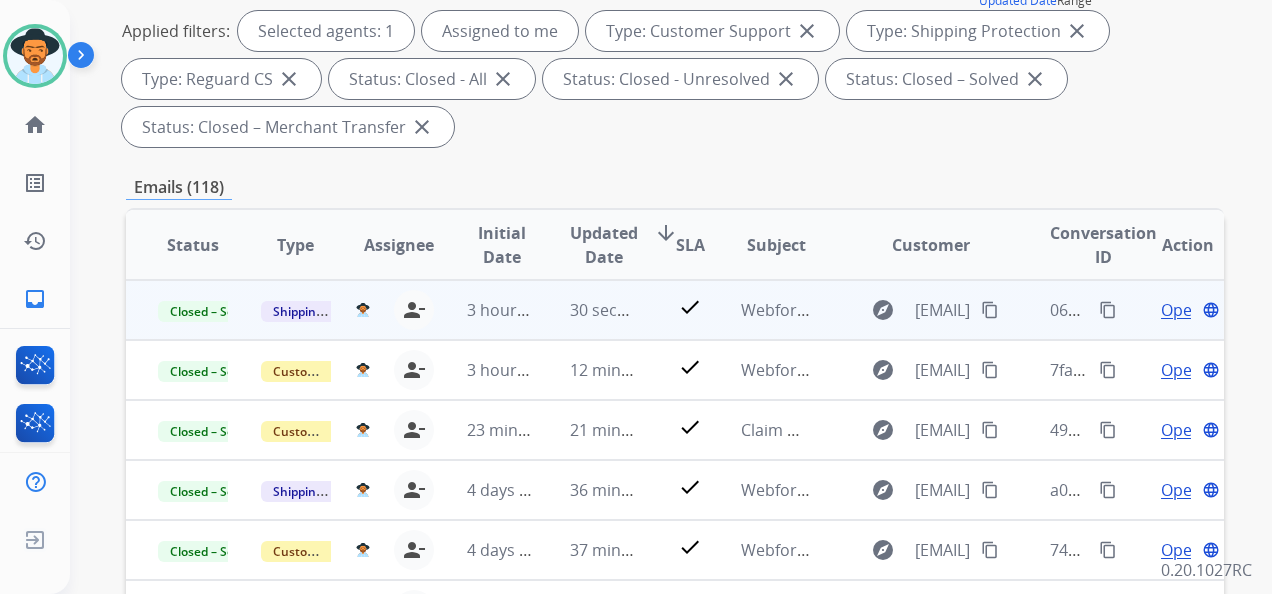 click on "Open" at bounding box center [1181, 310] 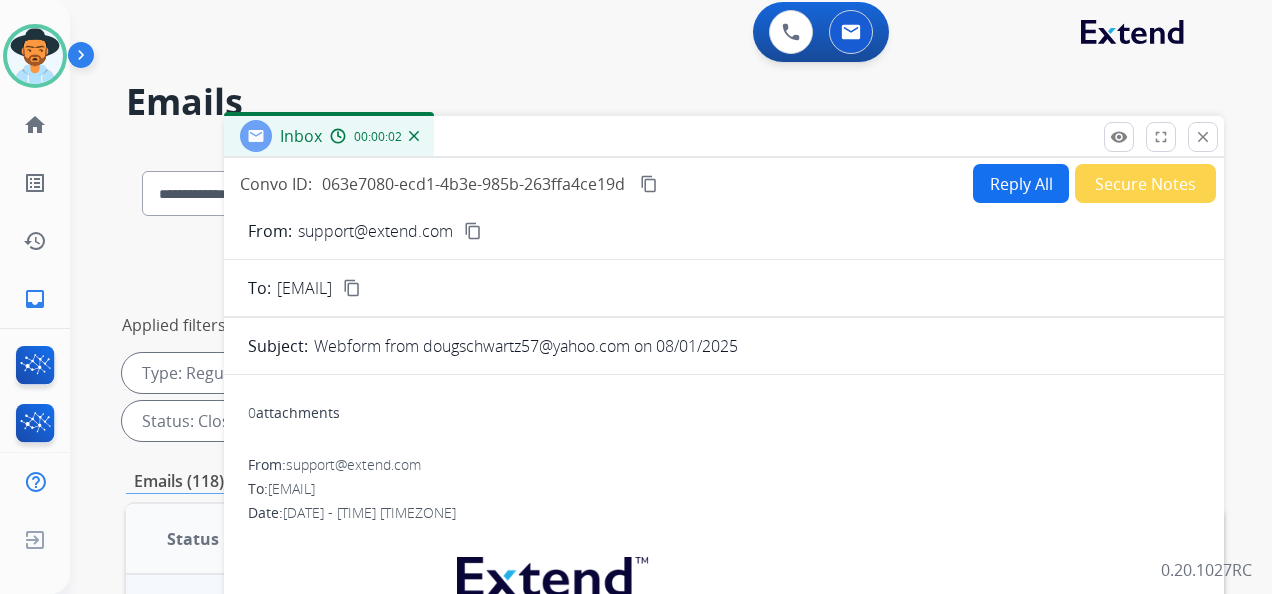 scroll, scrollTop: 0, scrollLeft: 0, axis: both 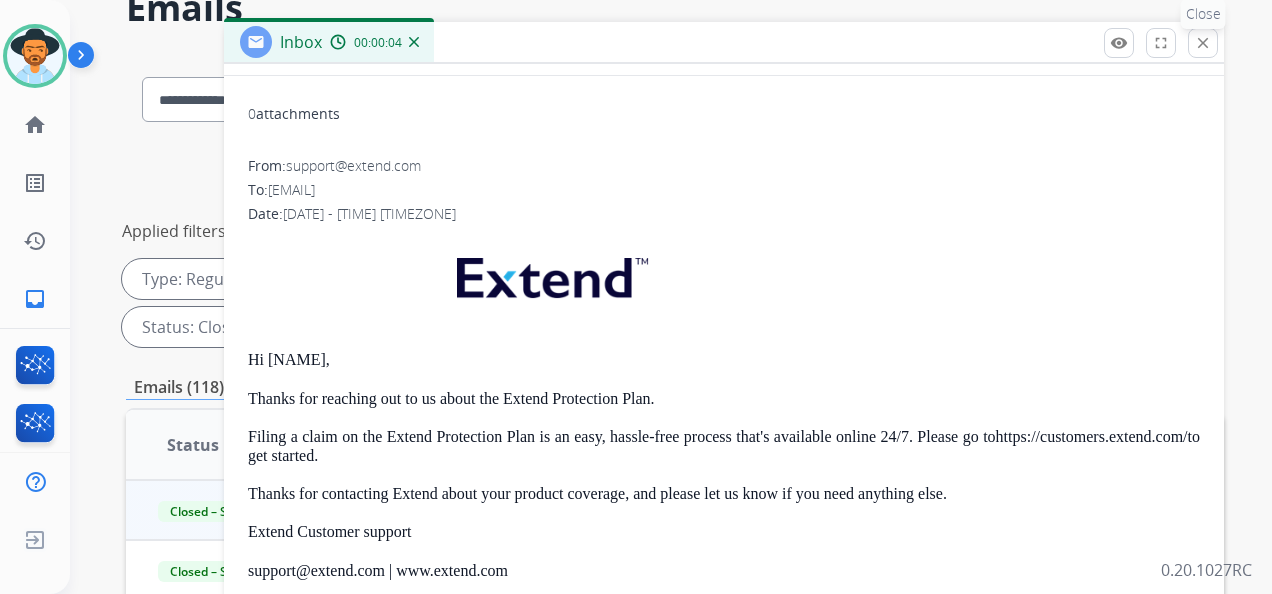 drag, startPoint x: 1206, startPoint y: 47, endPoint x: 1086, endPoint y: 71, distance: 122.376465 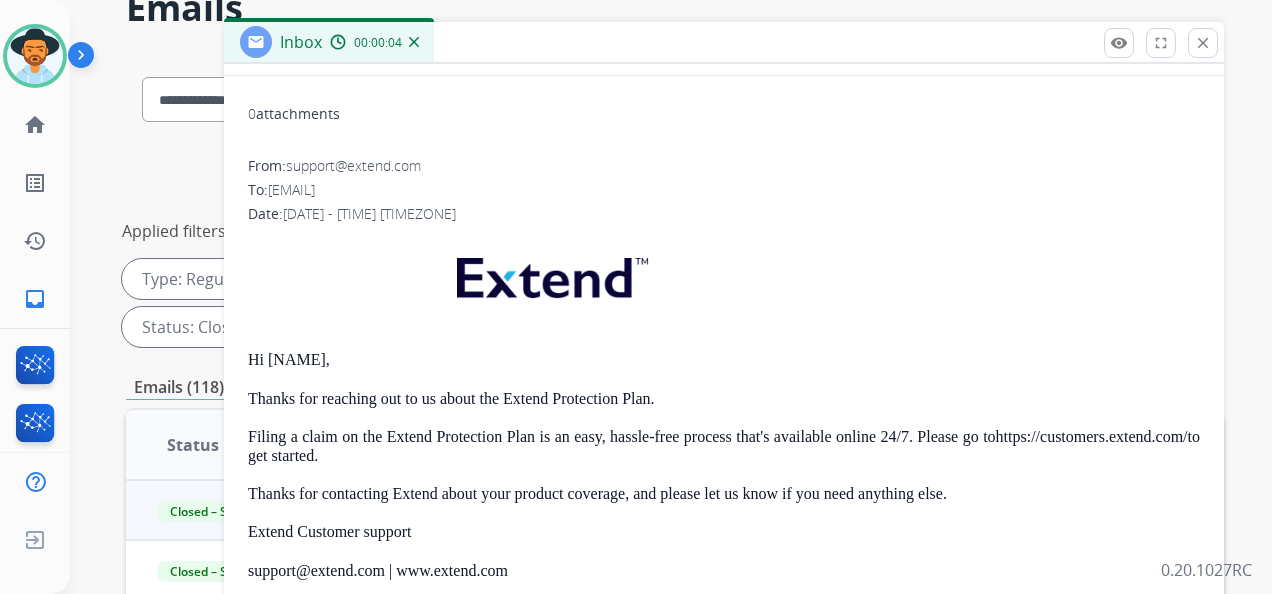 click on "close" at bounding box center [1203, 43] 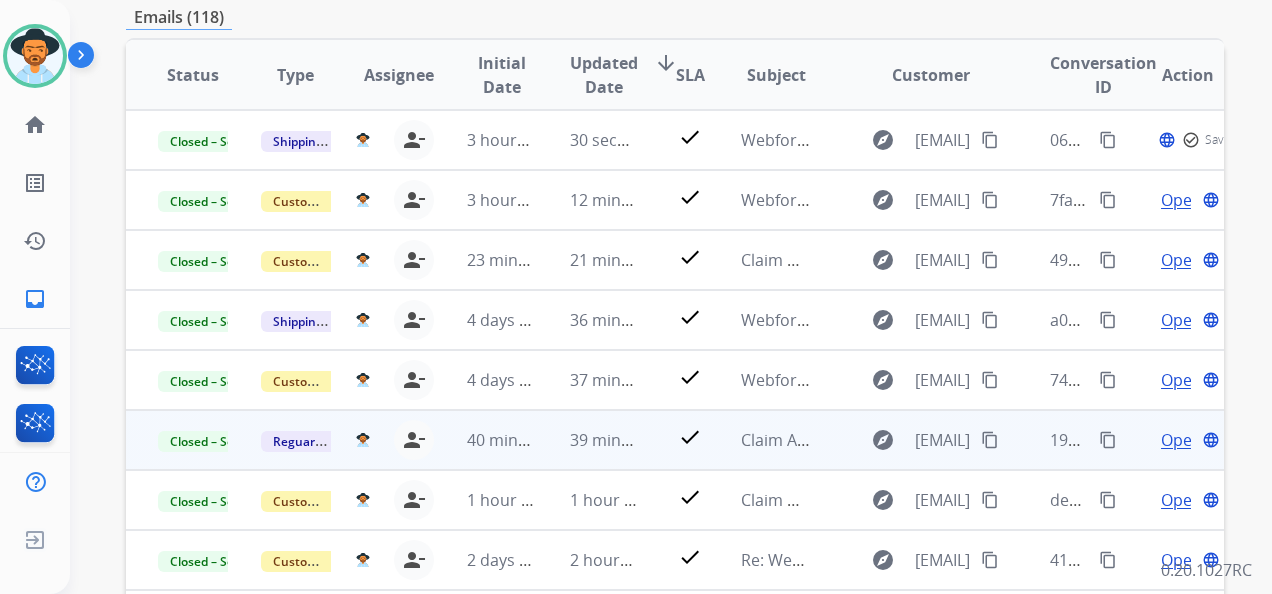 scroll, scrollTop: 500, scrollLeft: 0, axis: vertical 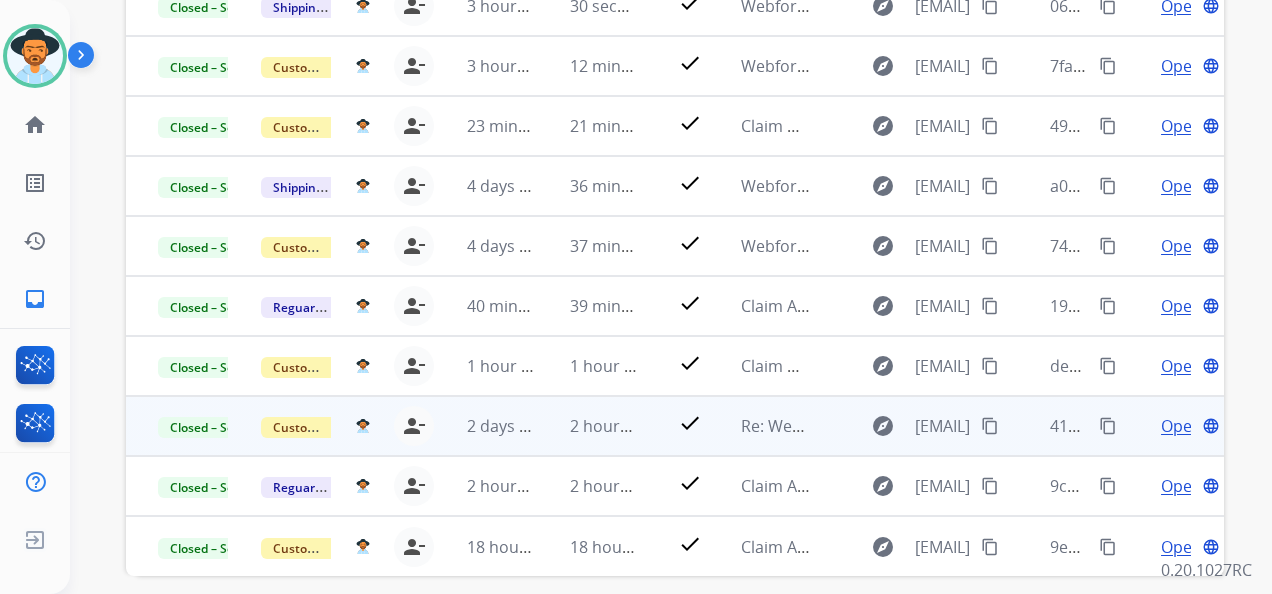 click on "Open" at bounding box center (1181, 426) 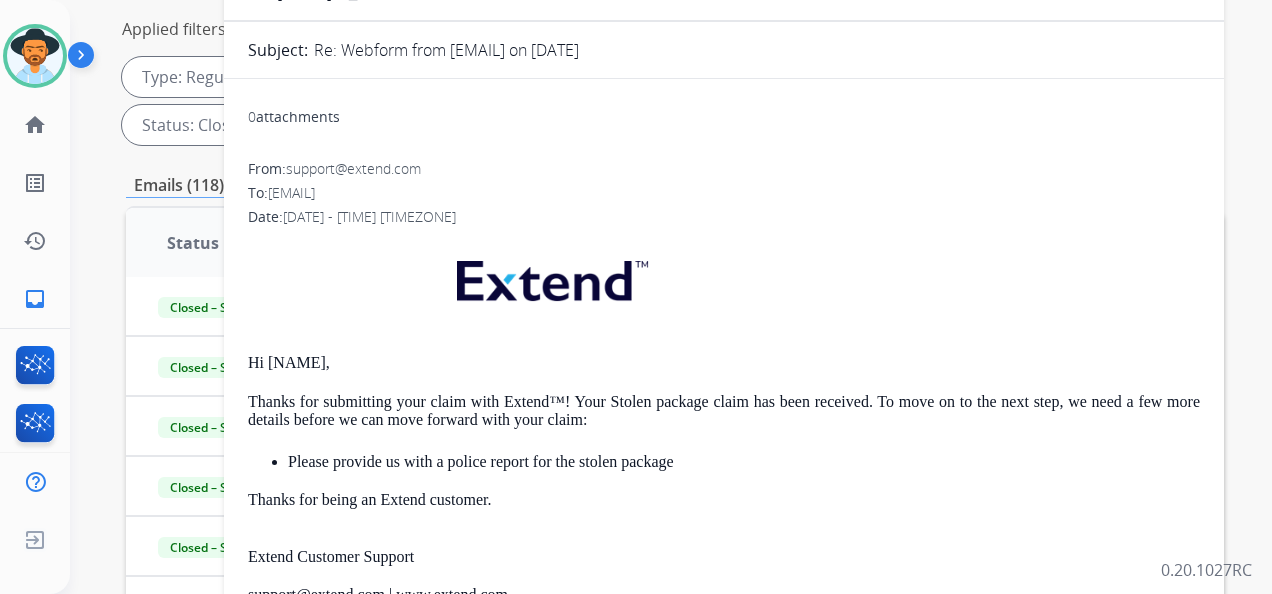 scroll, scrollTop: 202, scrollLeft: 0, axis: vertical 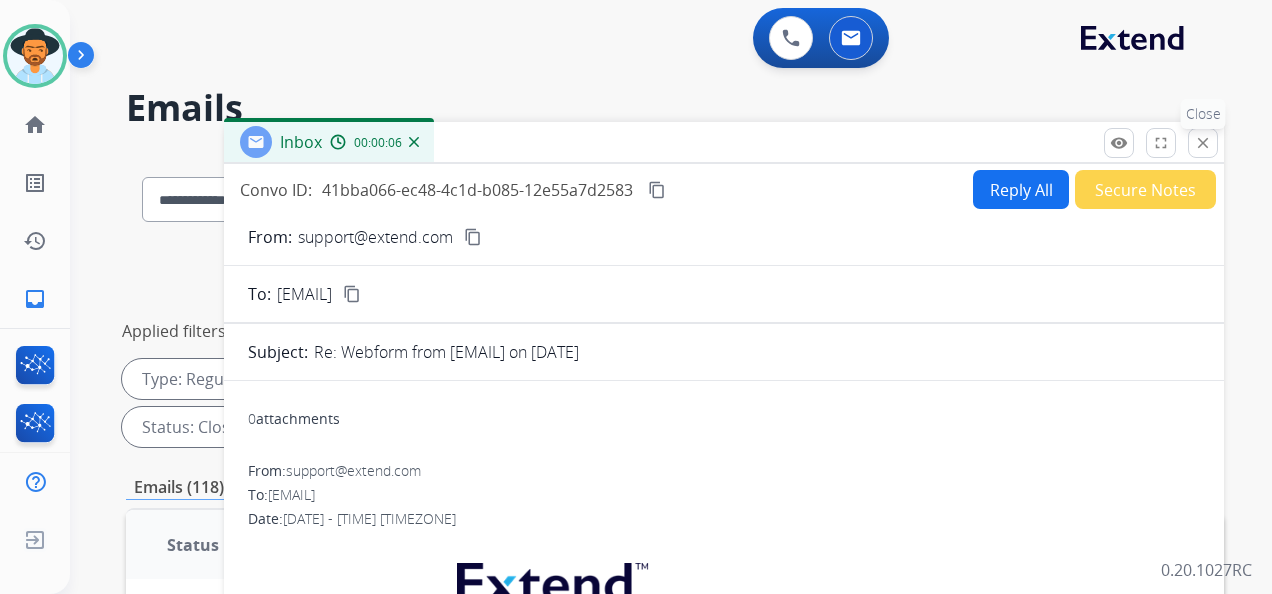 click on "close" at bounding box center [1203, 143] 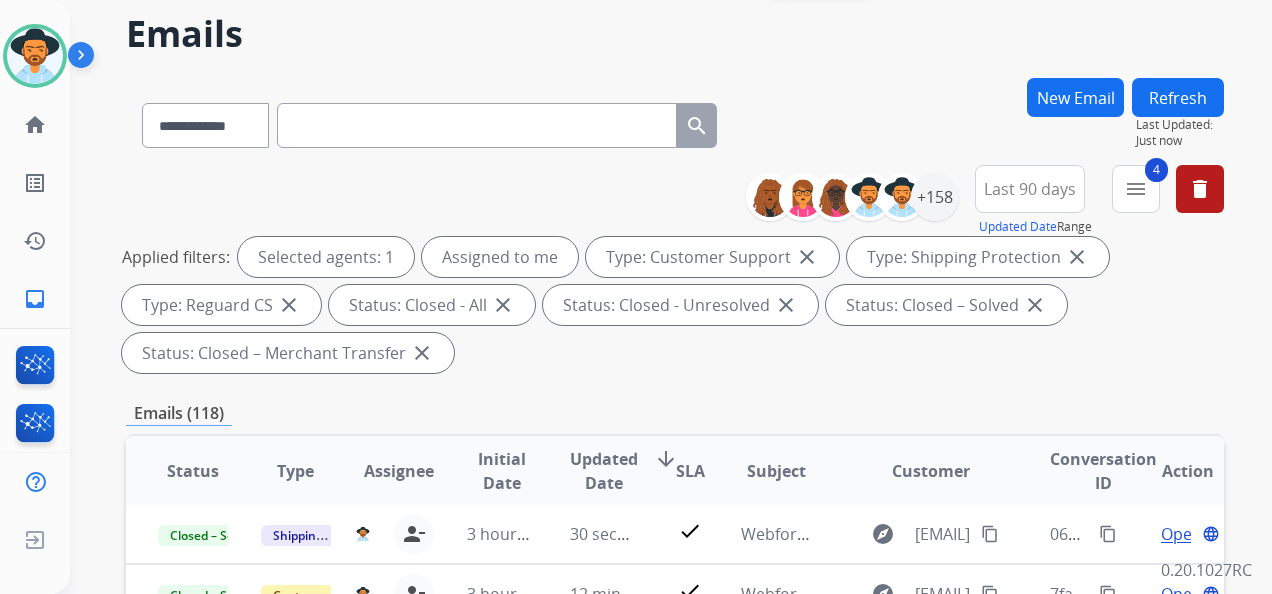 scroll 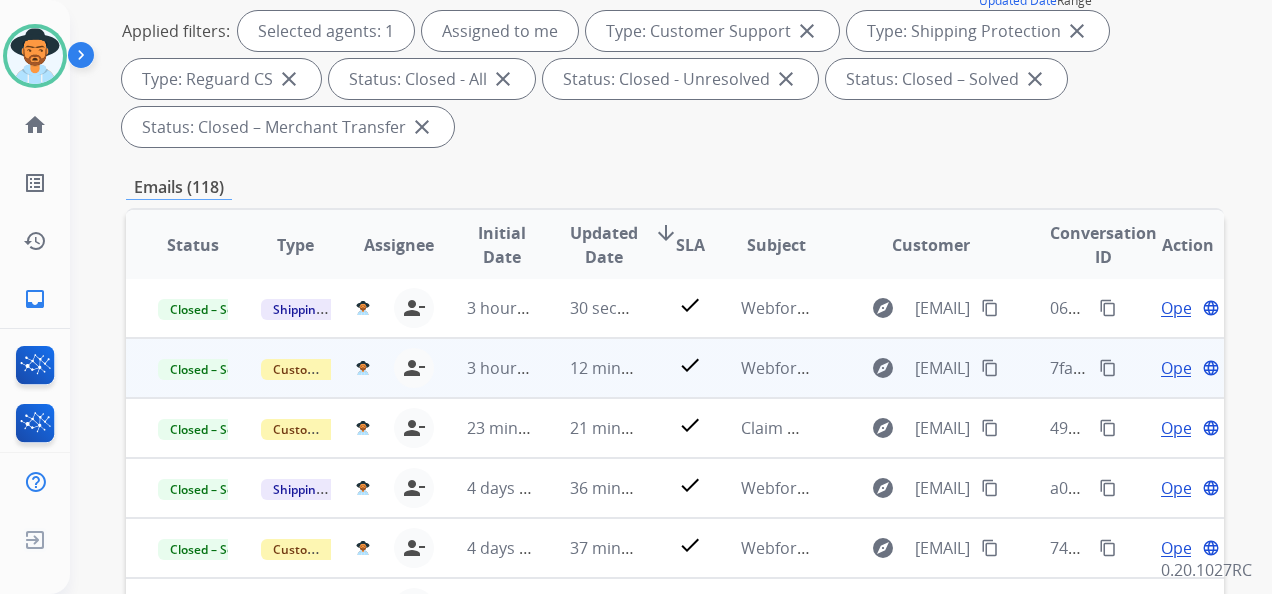 click on "Open" at bounding box center (1181, 368) 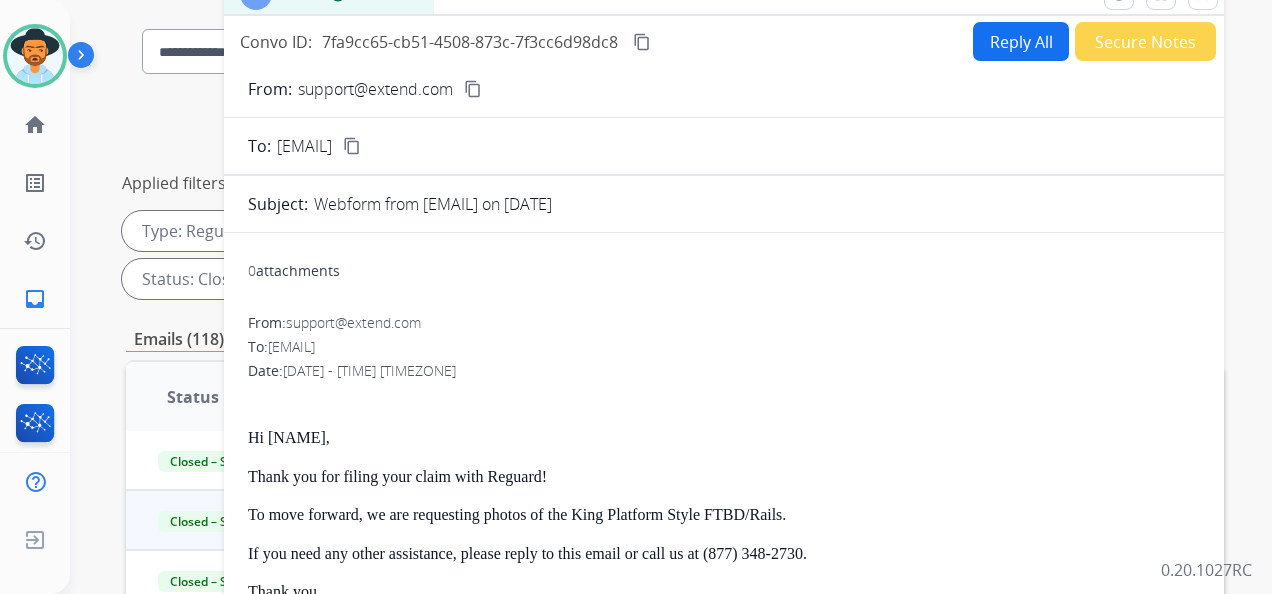 scroll, scrollTop: 100, scrollLeft: 0, axis: vertical 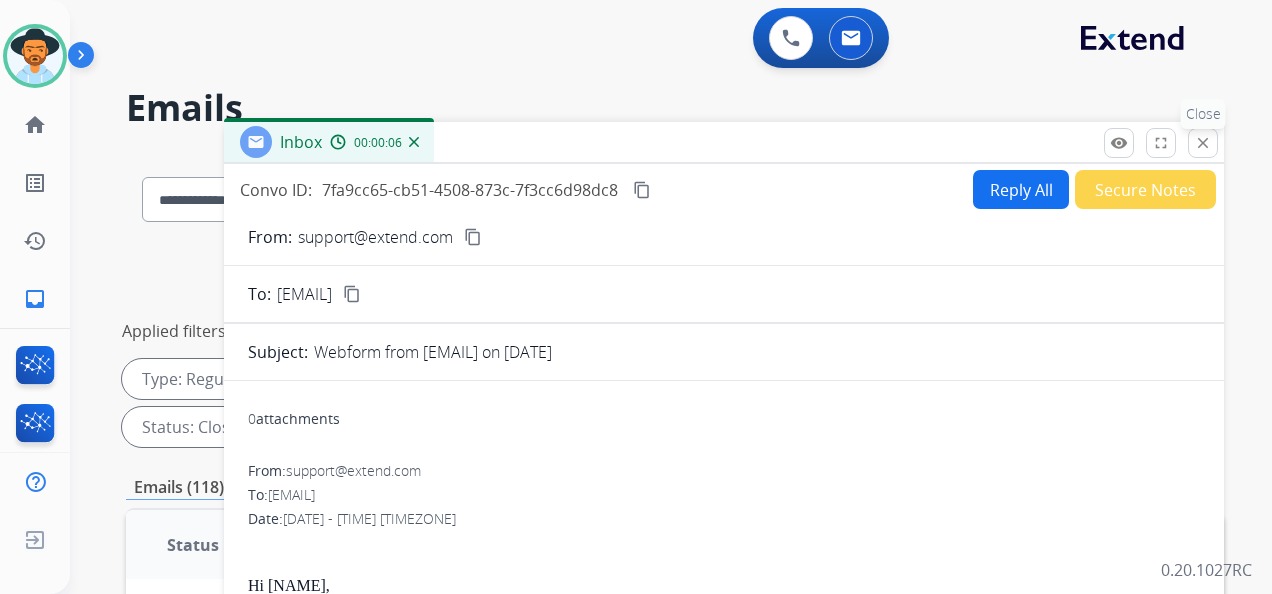 click on "close" at bounding box center (1203, 143) 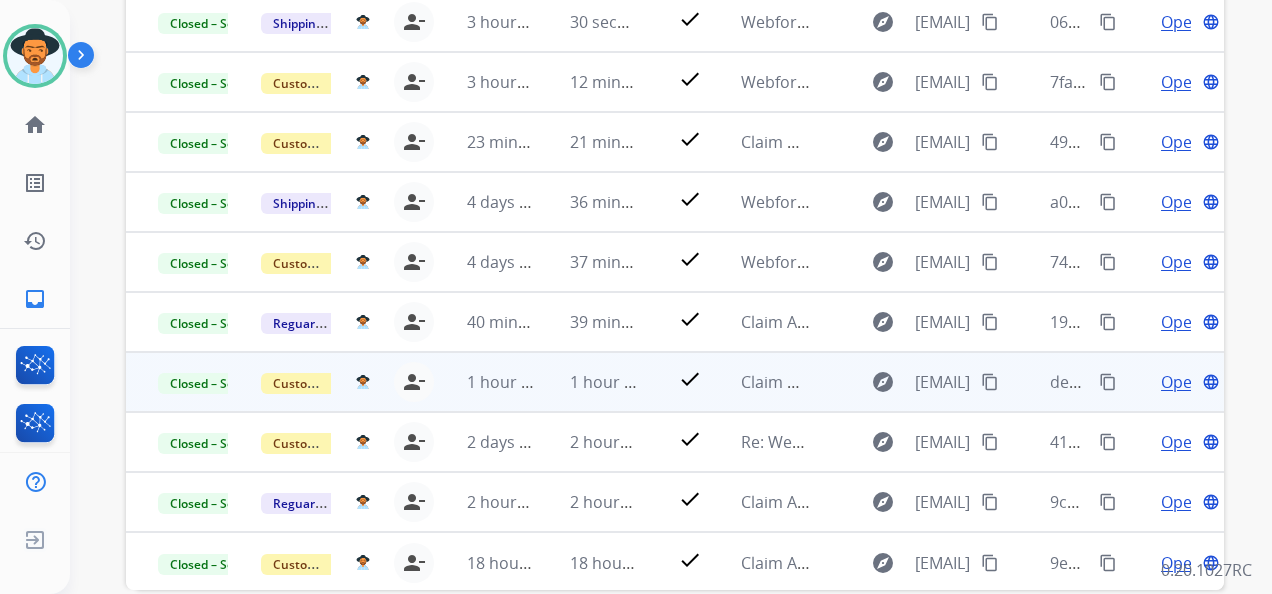 click on "Open" at bounding box center (1181, 382) 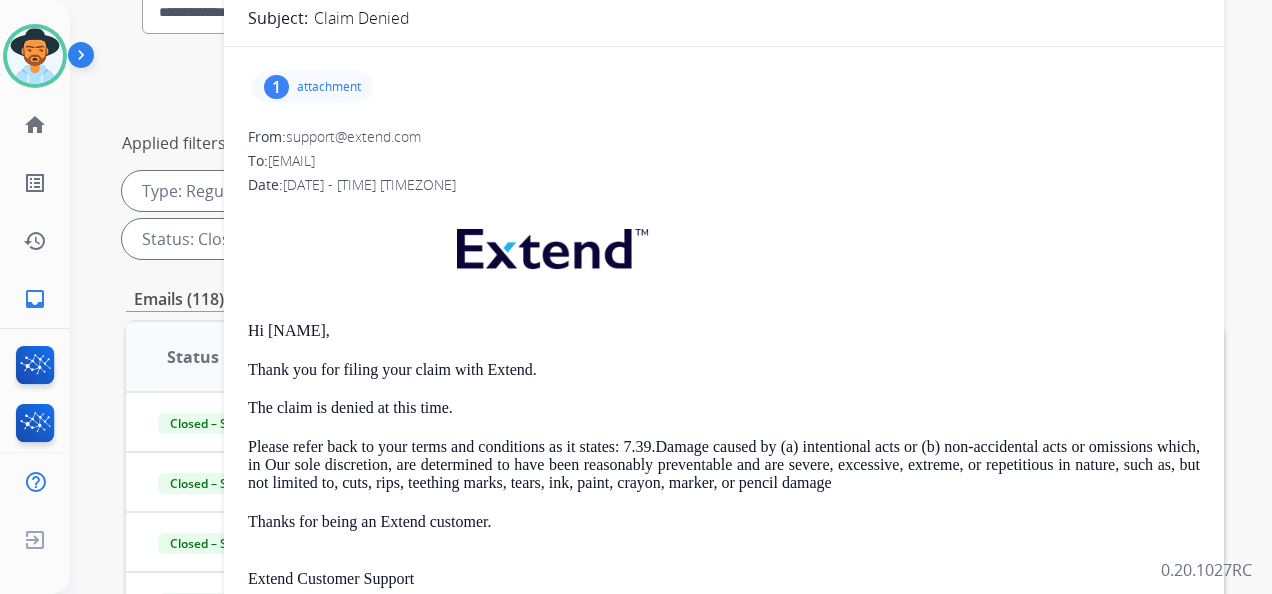 scroll, scrollTop: 171, scrollLeft: 0, axis: vertical 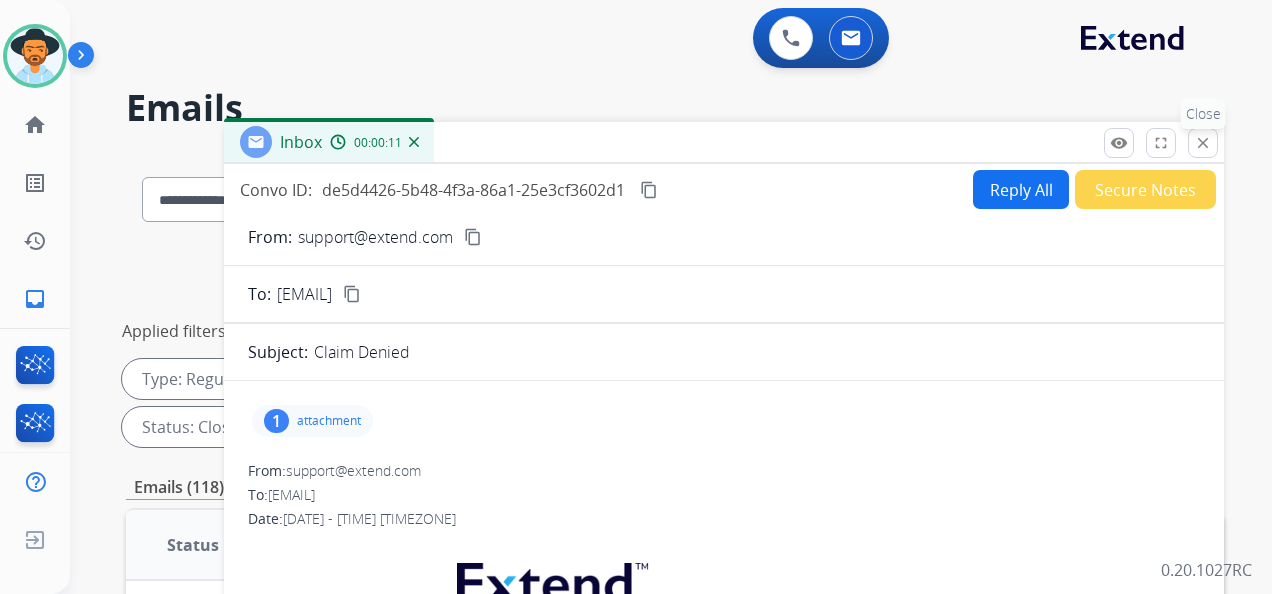 click on "close" at bounding box center [1203, 143] 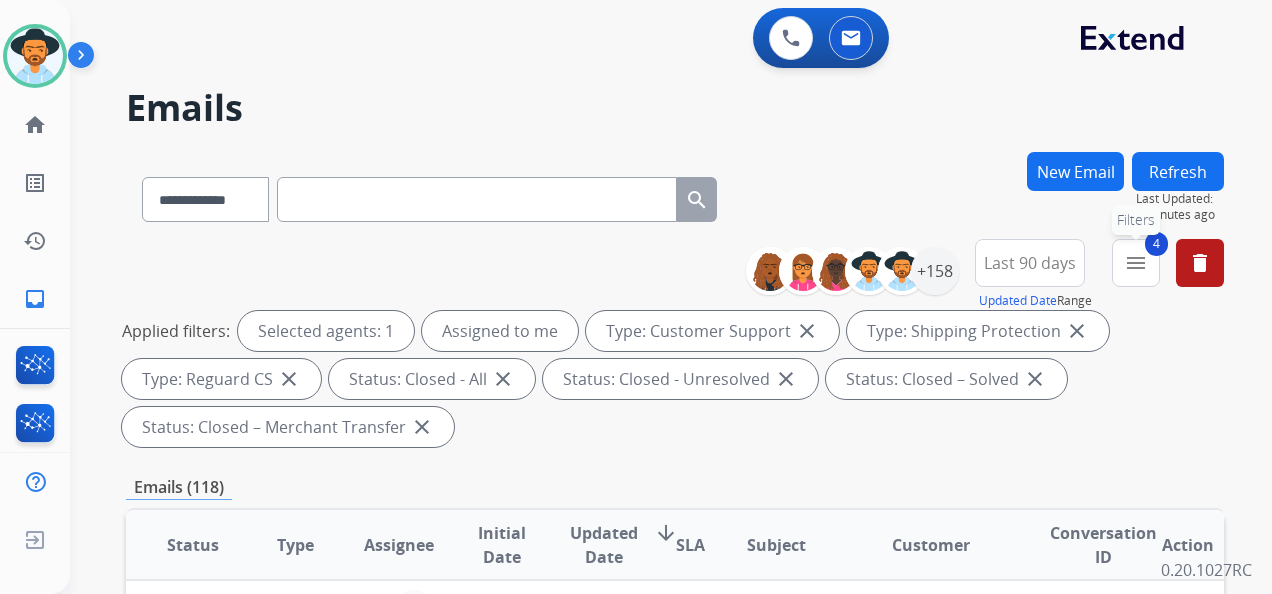 click on "menu" at bounding box center [1136, 263] 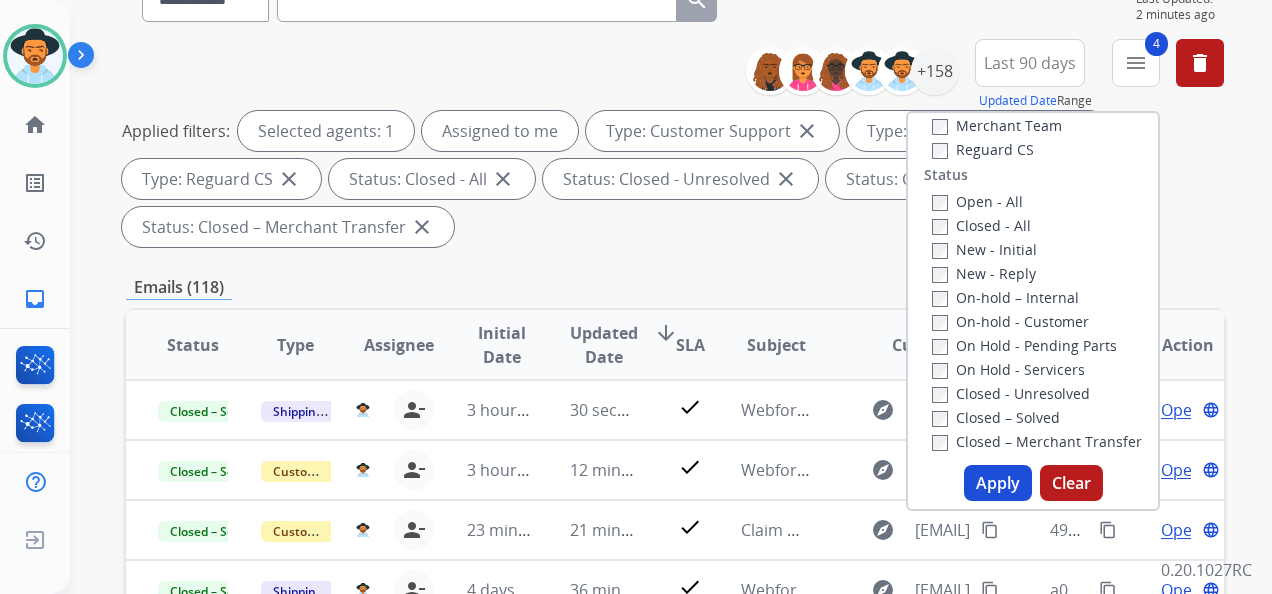 click on "Apply" at bounding box center [998, 483] 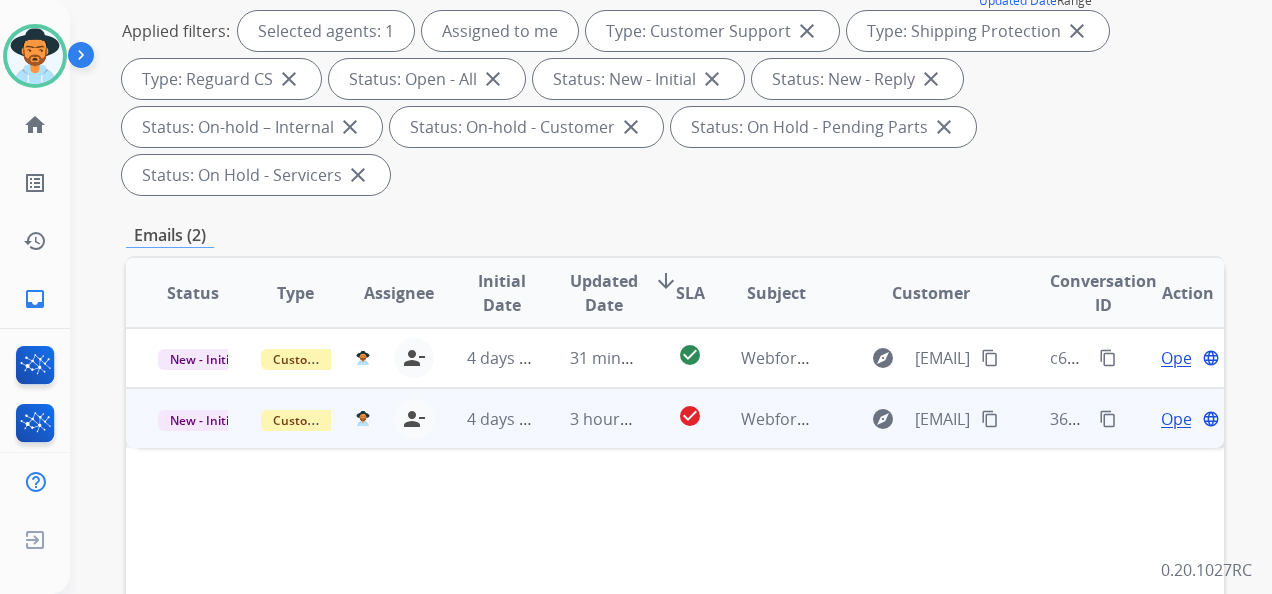 click on "Open" at bounding box center (1181, 419) 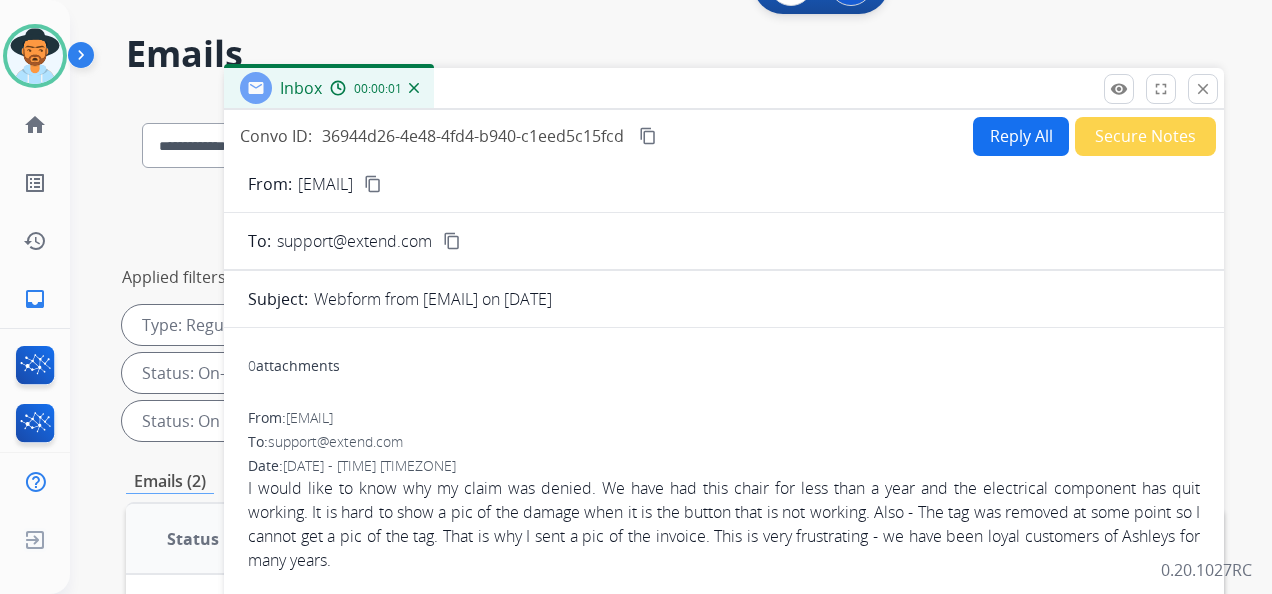 scroll, scrollTop: 0, scrollLeft: 0, axis: both 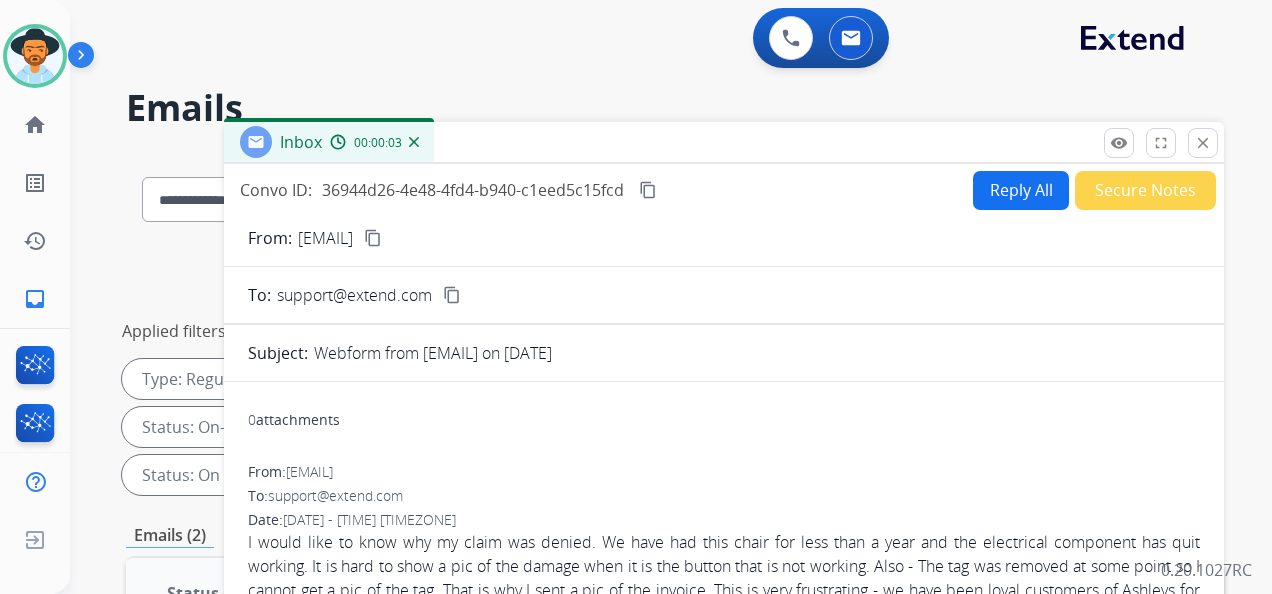 click on "content_copy" at bounding box center (373, 238) 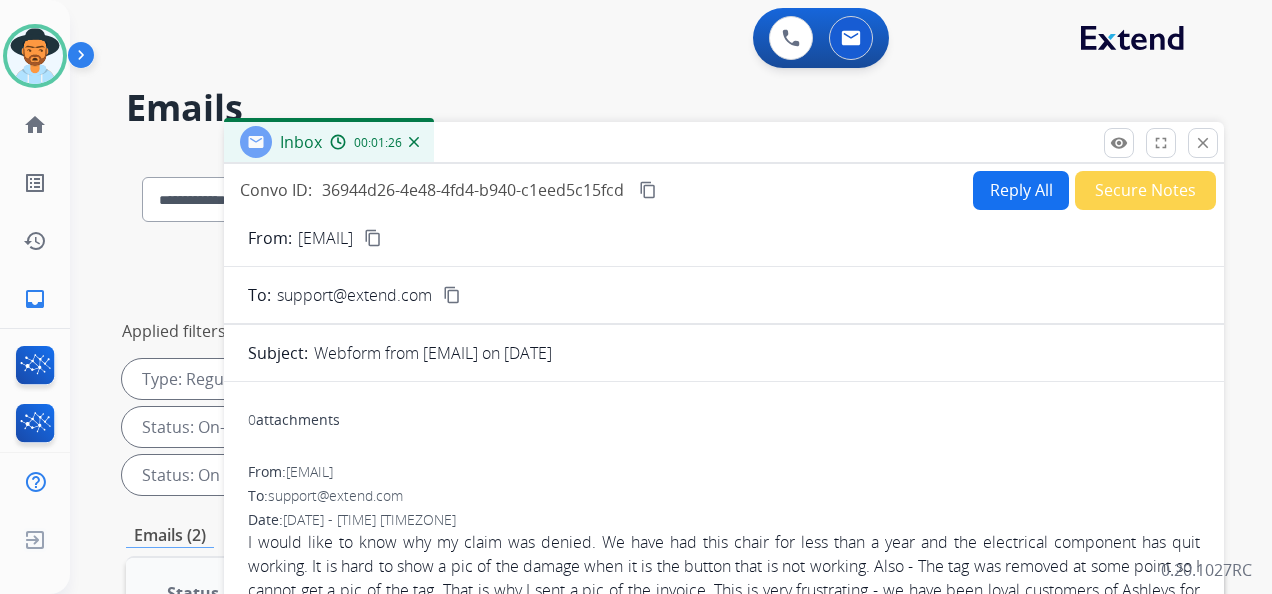 click on "Reply All" at bounding box center (1021, 190) 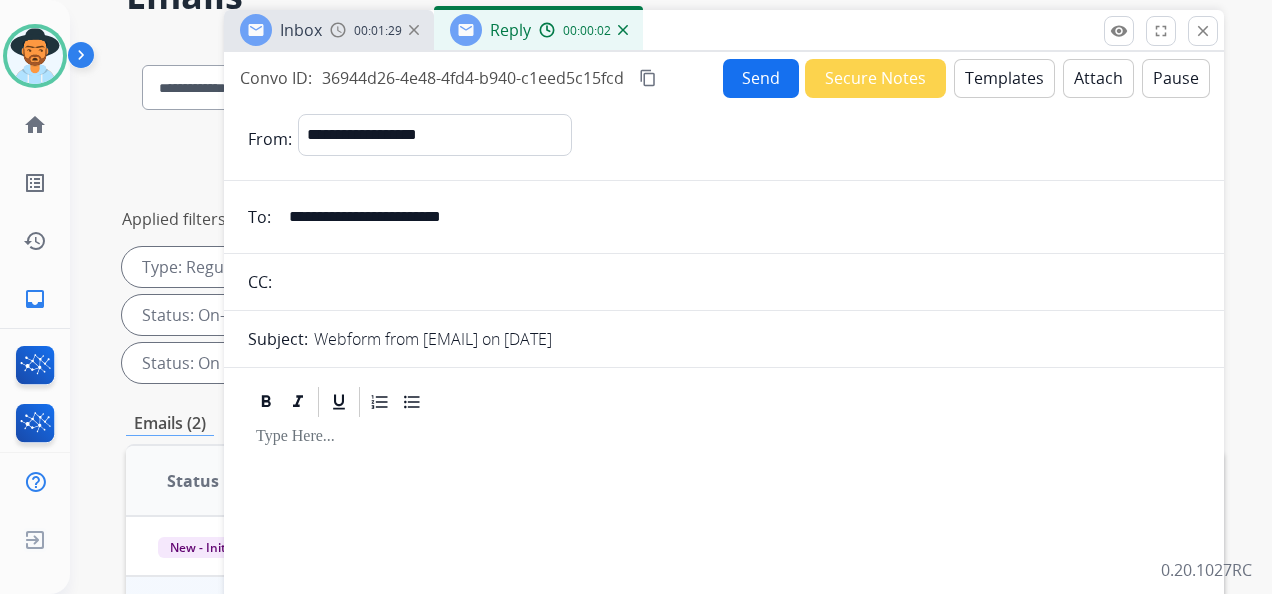 scroll, scrollTop: 0, scrollLeft: 0, axis: both 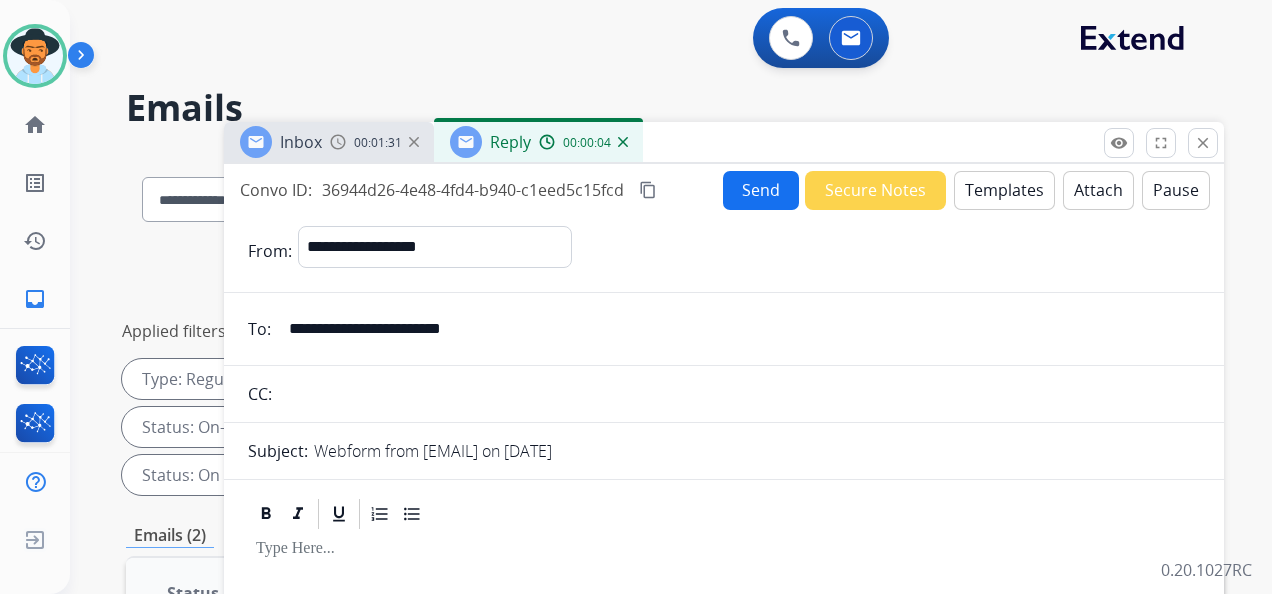 click on "Templates" at bounding box center (1004, 190) 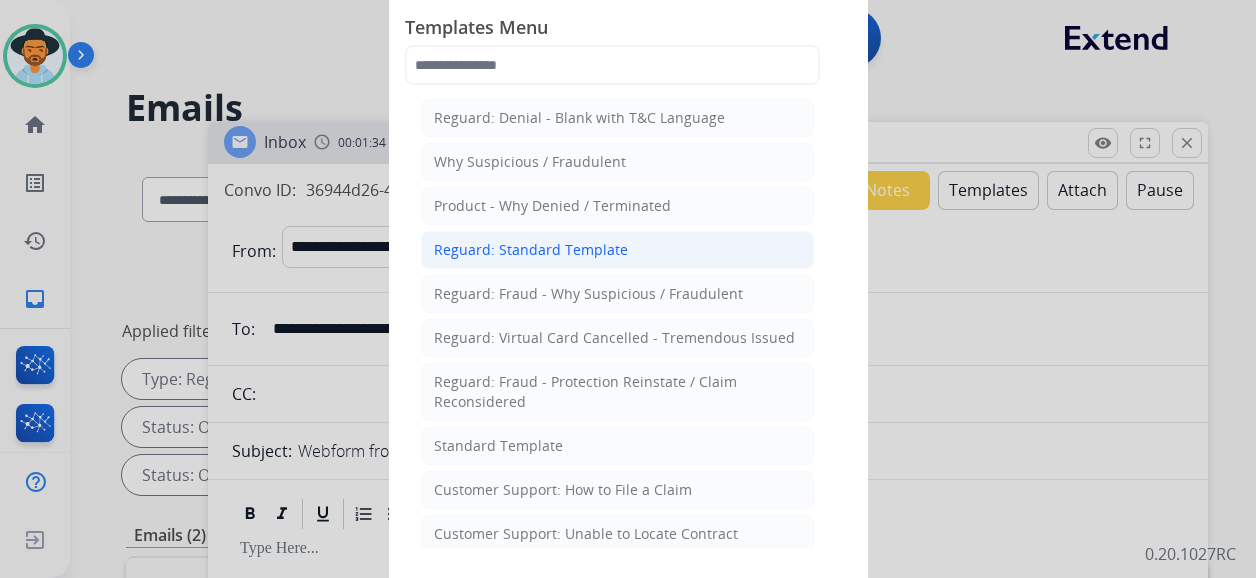 click on "Reguard: Standard Template" 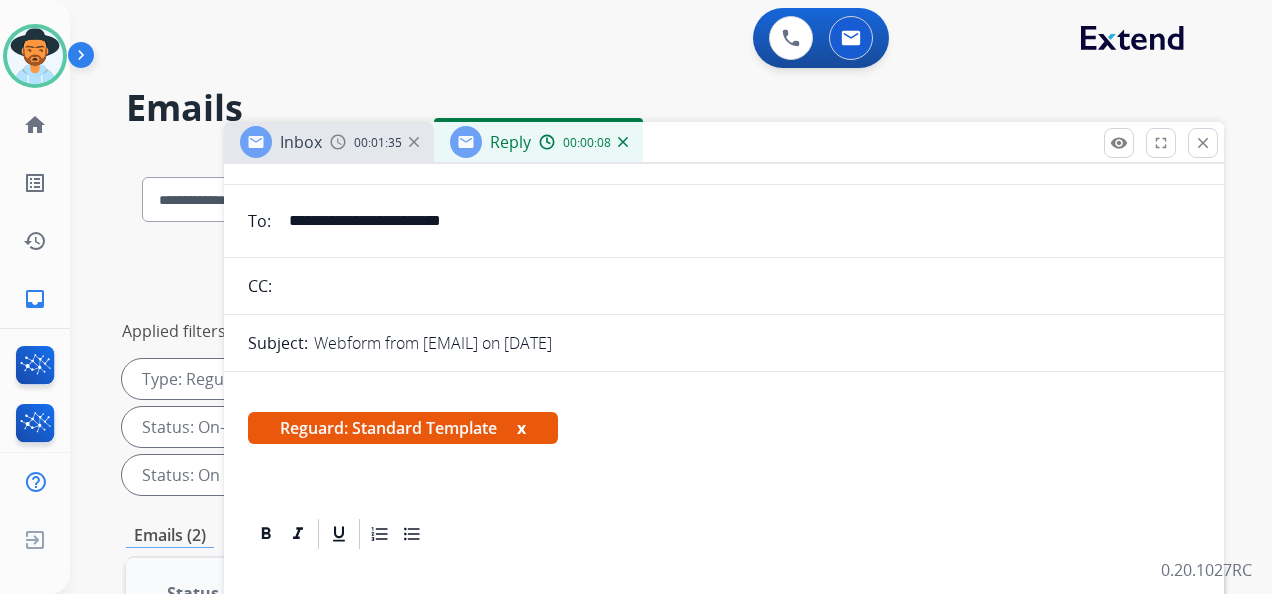 scroll, scrollTop: 178, scrollLeft: 0, axis: vertical 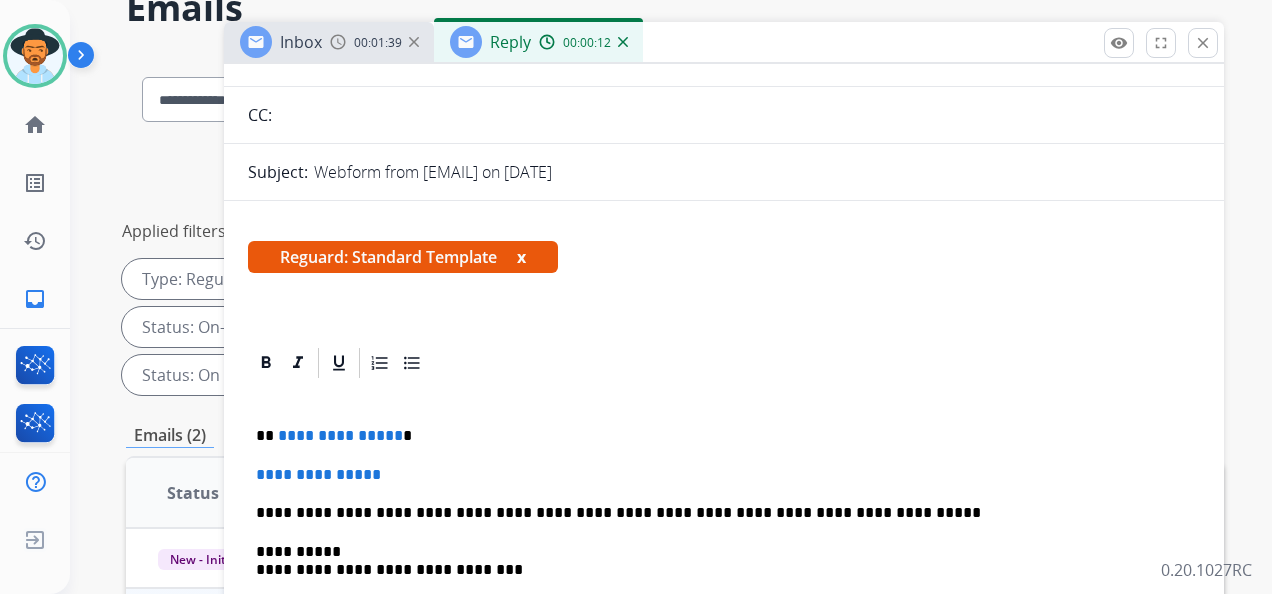 click on "**********" at bounding box center [716, 436] 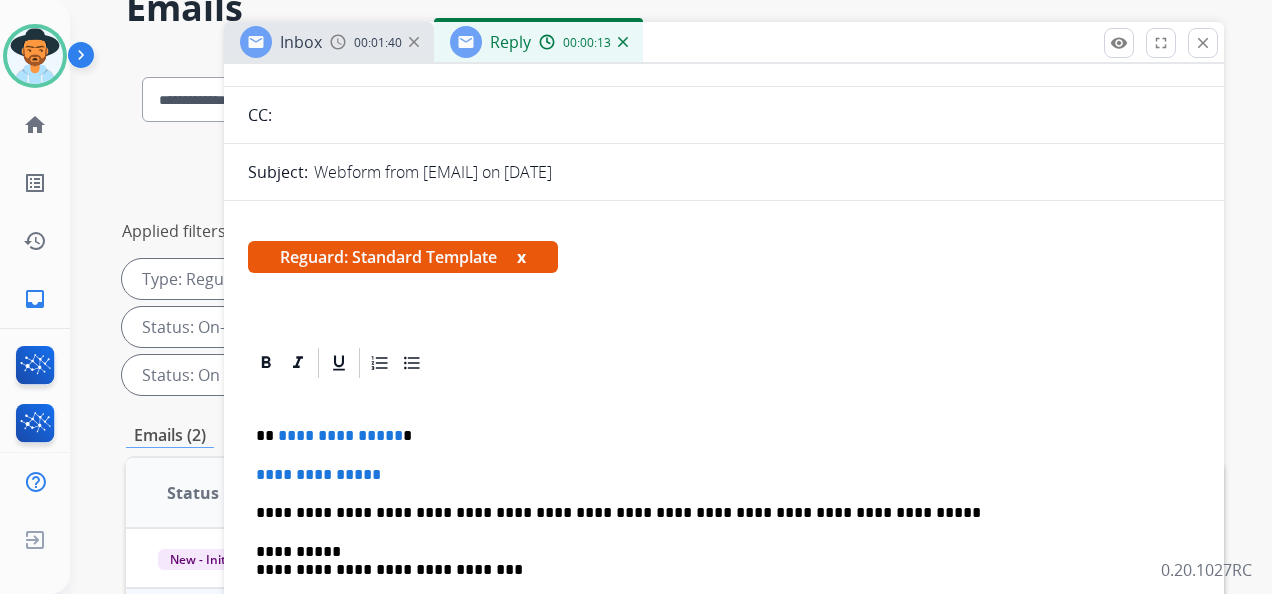 type 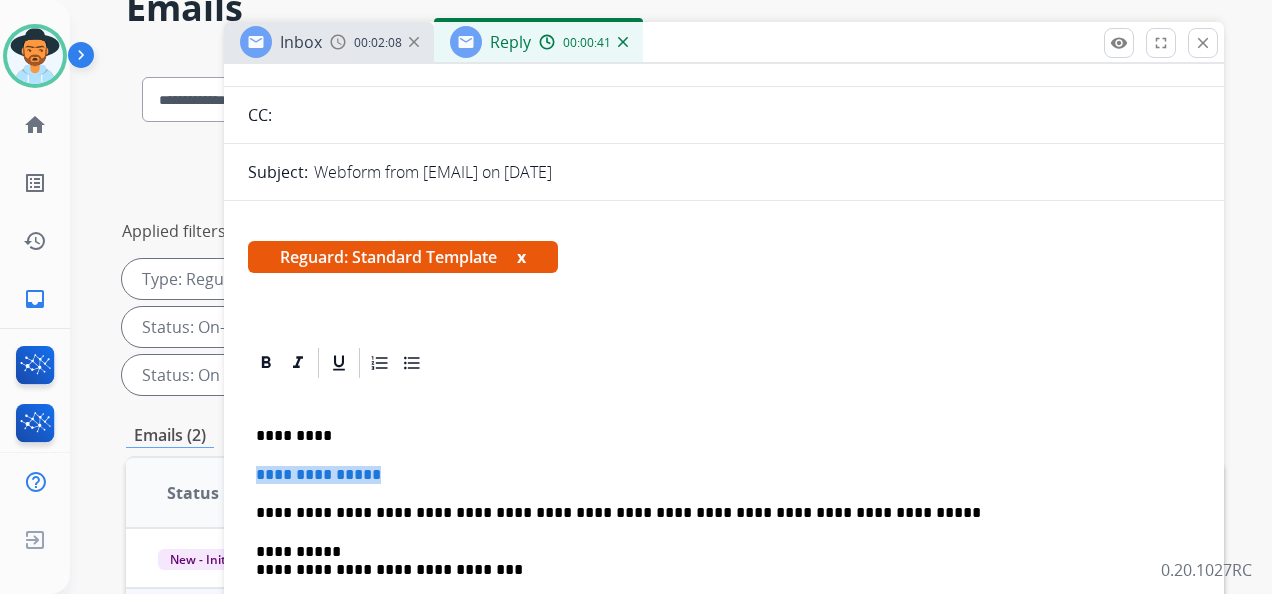 drag, startPoint x: 427, startPoint y: 476, endPoint x: 232, endPoint y: 459, distance: 195.73962 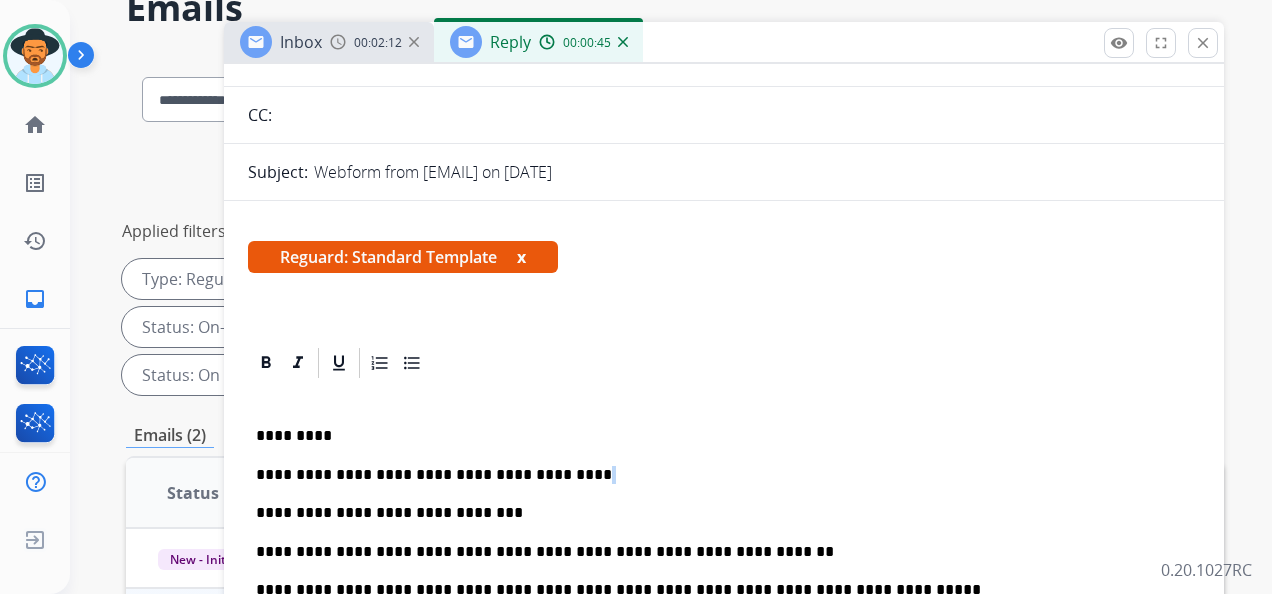 click on "**********" at bounding box center [716, 475] 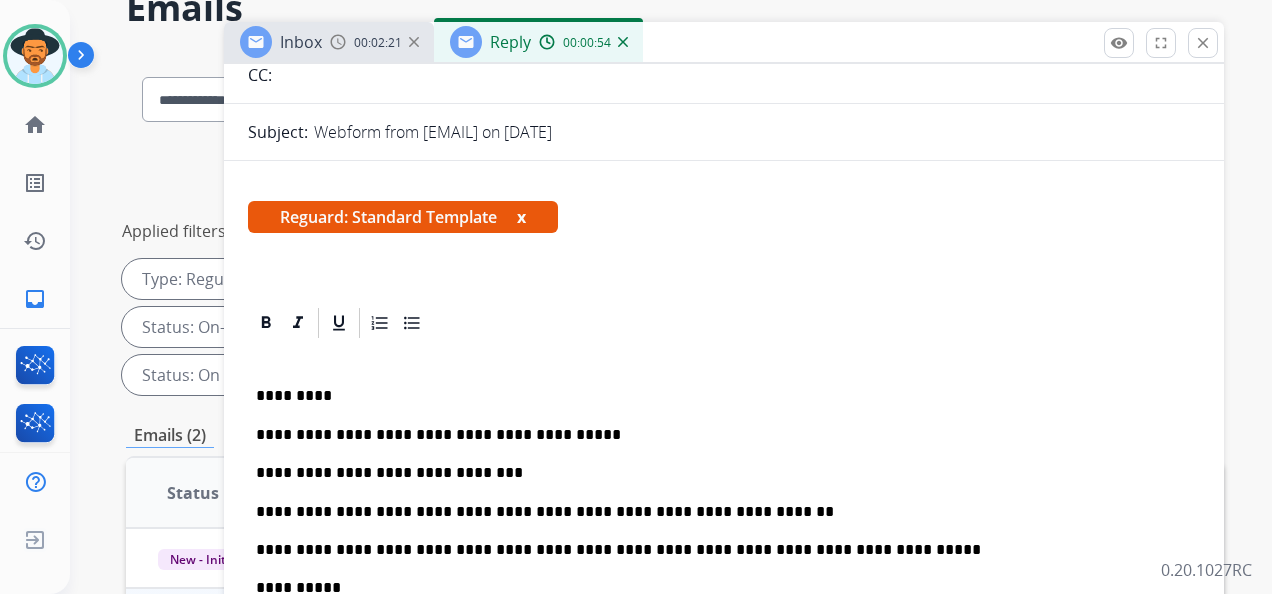 scroll, scrollTop: 256, scrollLeft: 0, axis: vertical 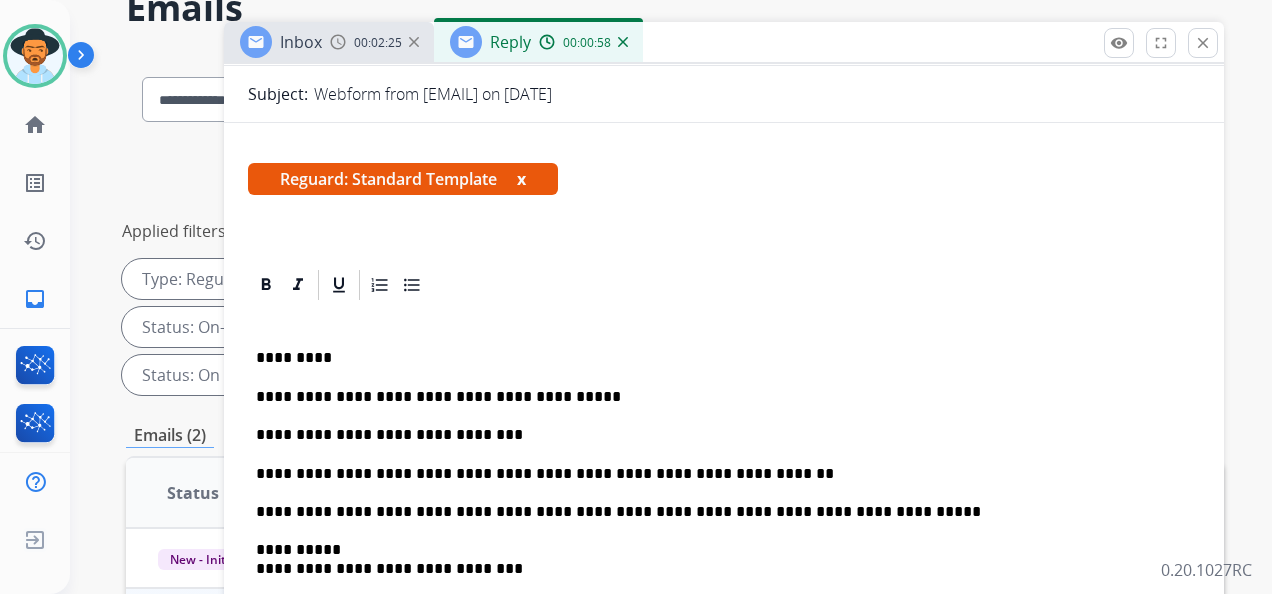 click on "**********" at bounding box center (716, 474) 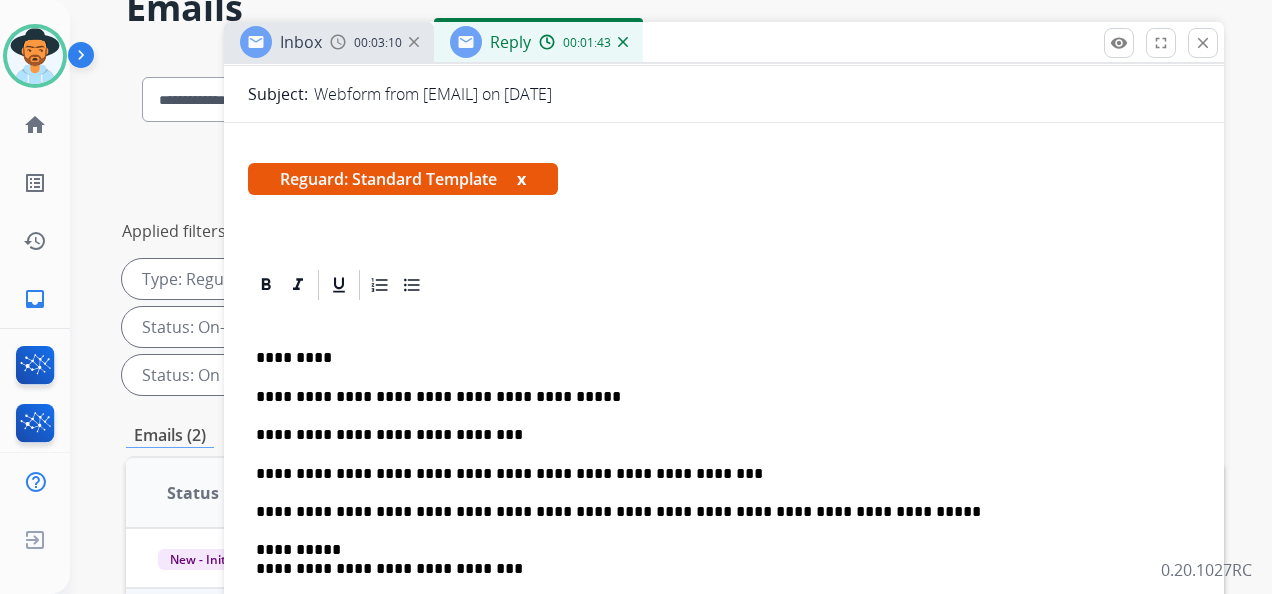 drag, startPoint x: 570, startPoint y: 475, endPoint x: 553, endPoint y: 475, distance: 17 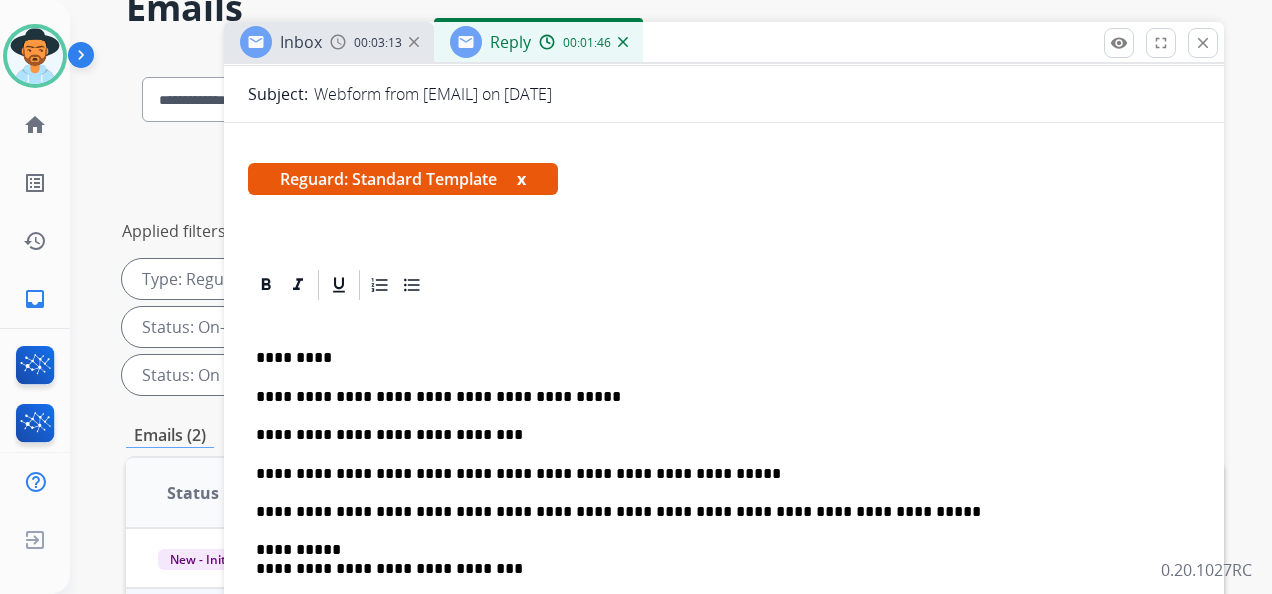 click on "**********" at bounding box center [716, 474] 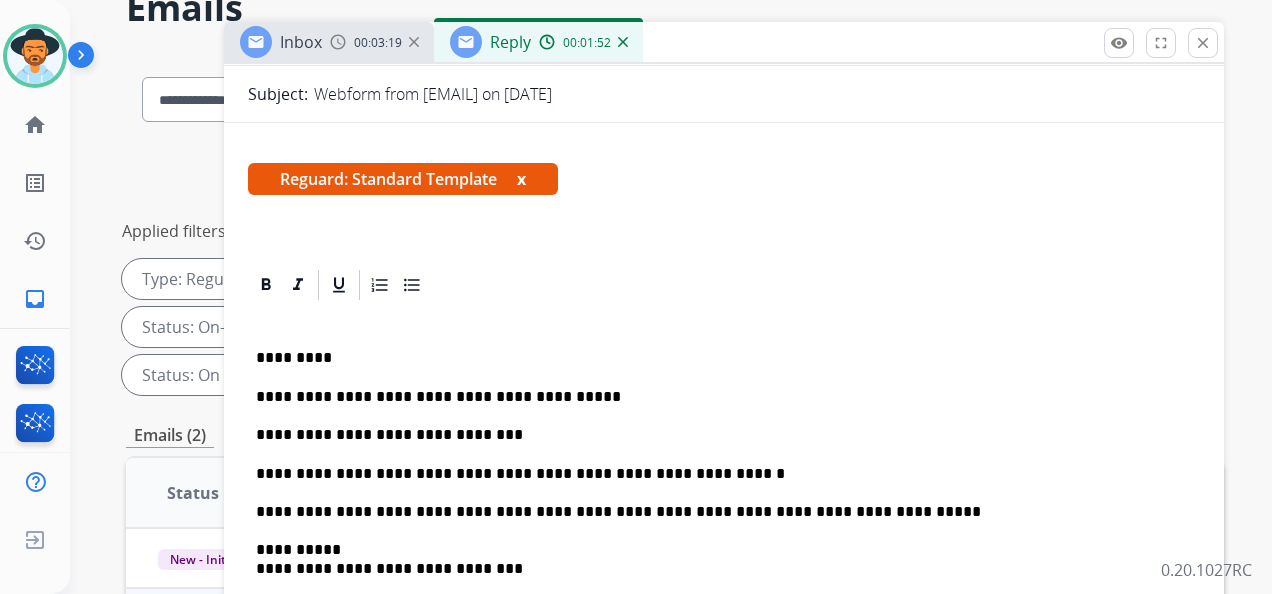click on "**********" at bounding box center [716, 474] 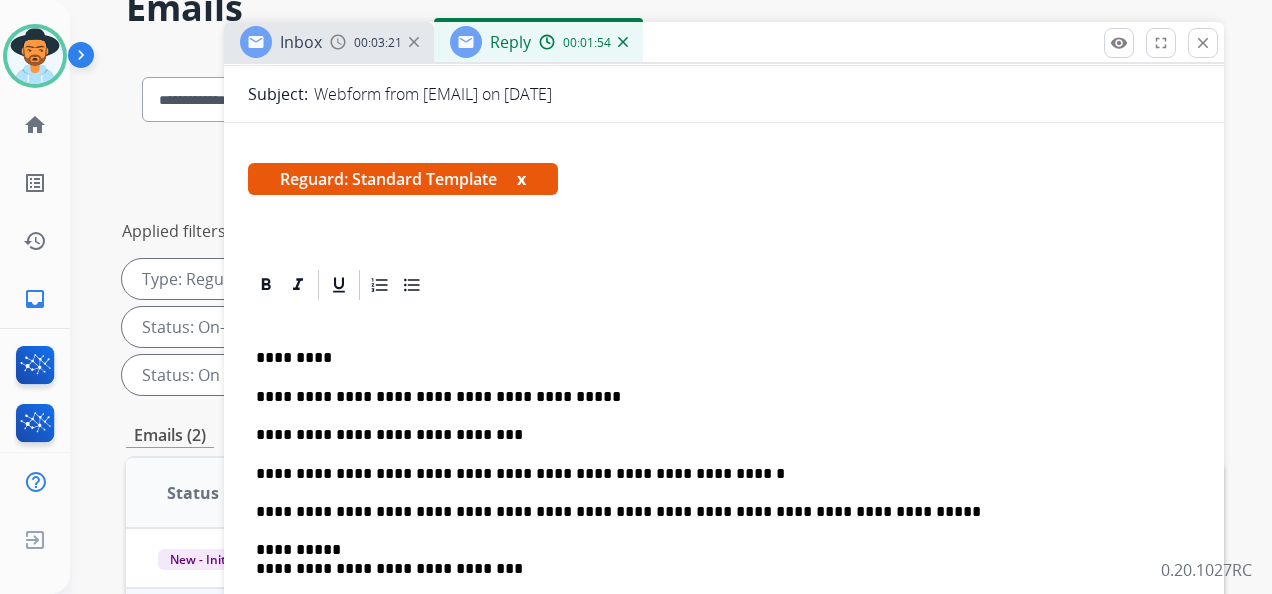 click on "**********" at bounding box center (716, 474) 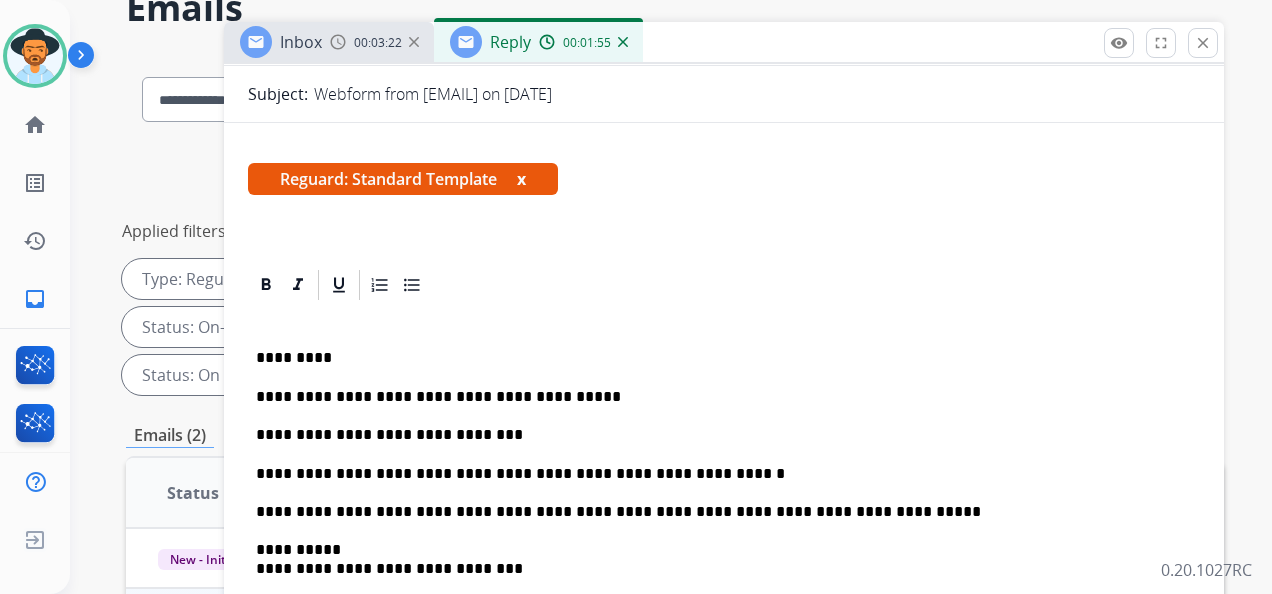 drag, startPoint x: 624, startPoint y: 405, endPoint x: 656, endPoint y: 394, distance: 33.83785 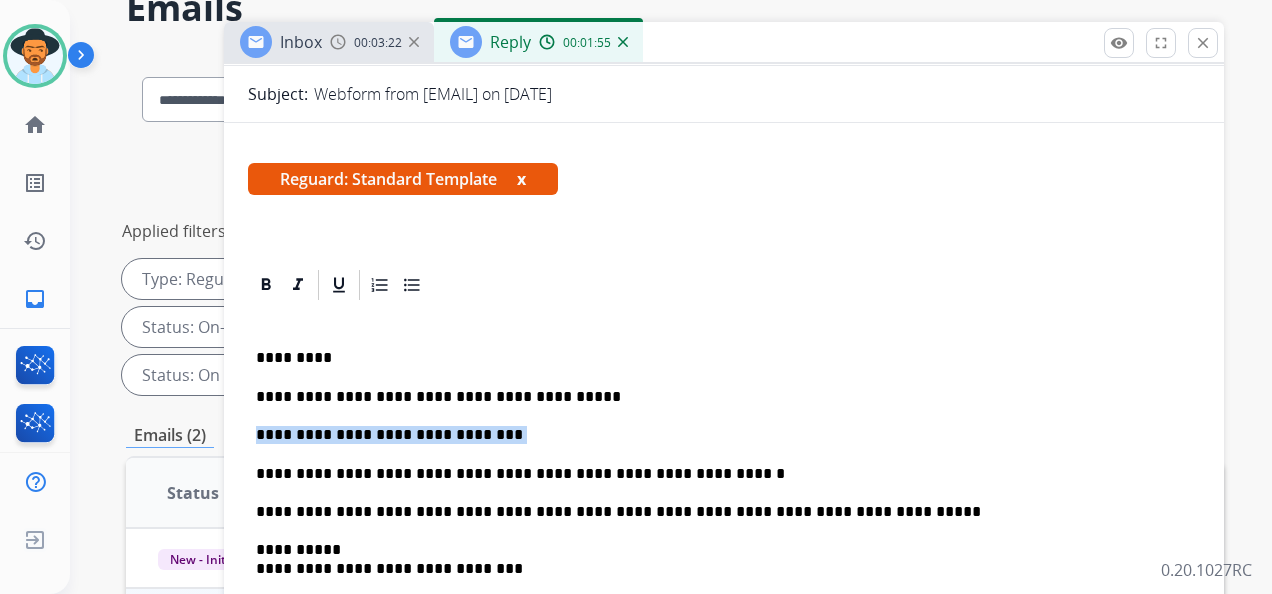 click on "**********" at bounding box center (724, 539) 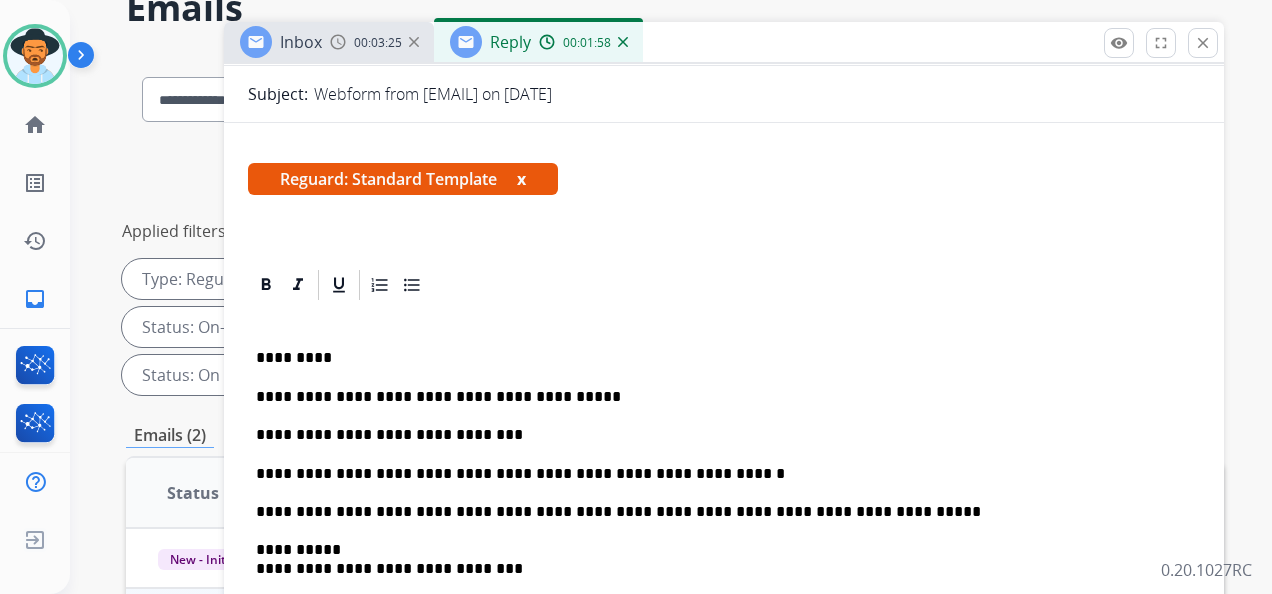 click on "**********" at bounding box center (716, 474) 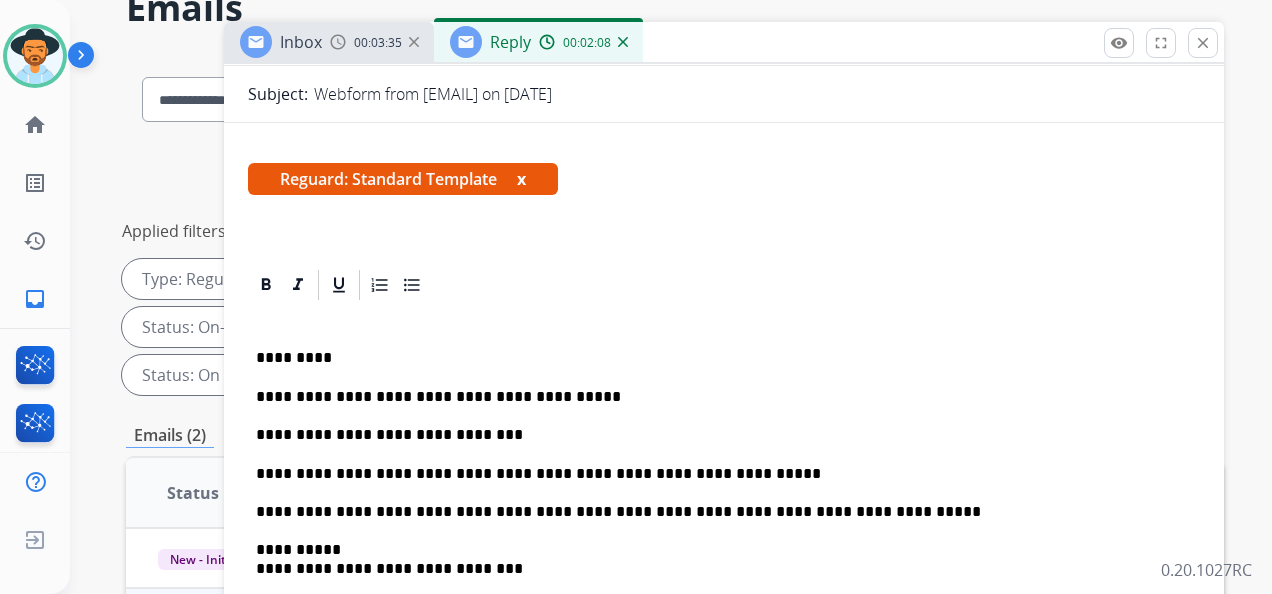 click on "**********" at bounding box center [716, 474] 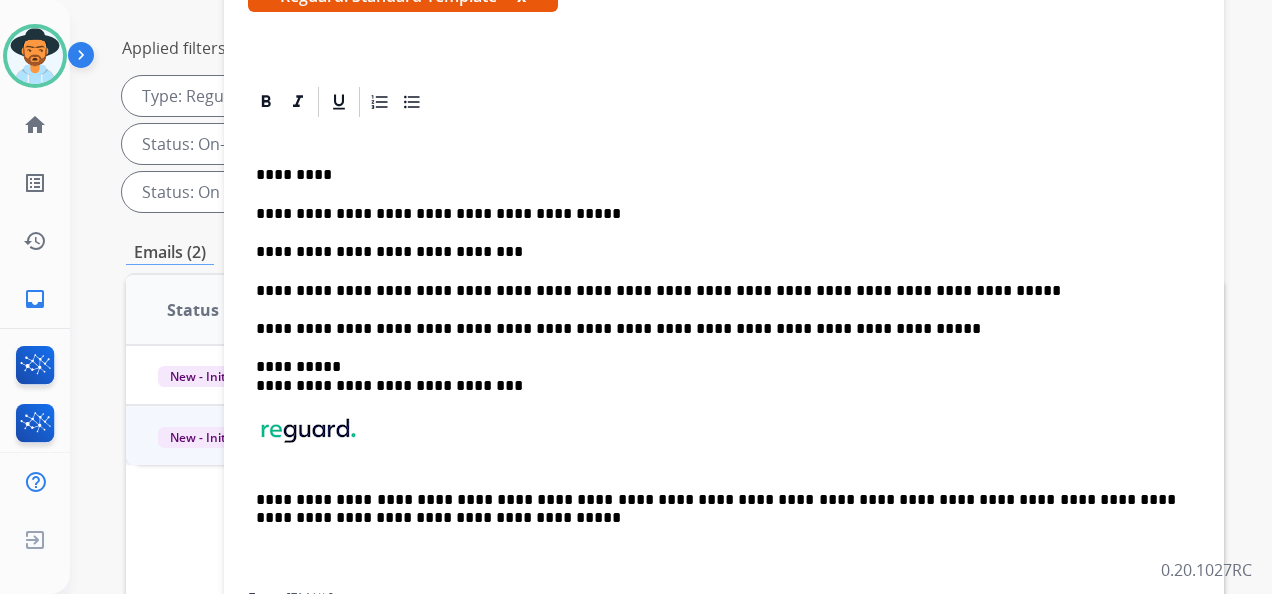 scroll, scrollTop: 300, scrollLeft: 0, axis: vertical 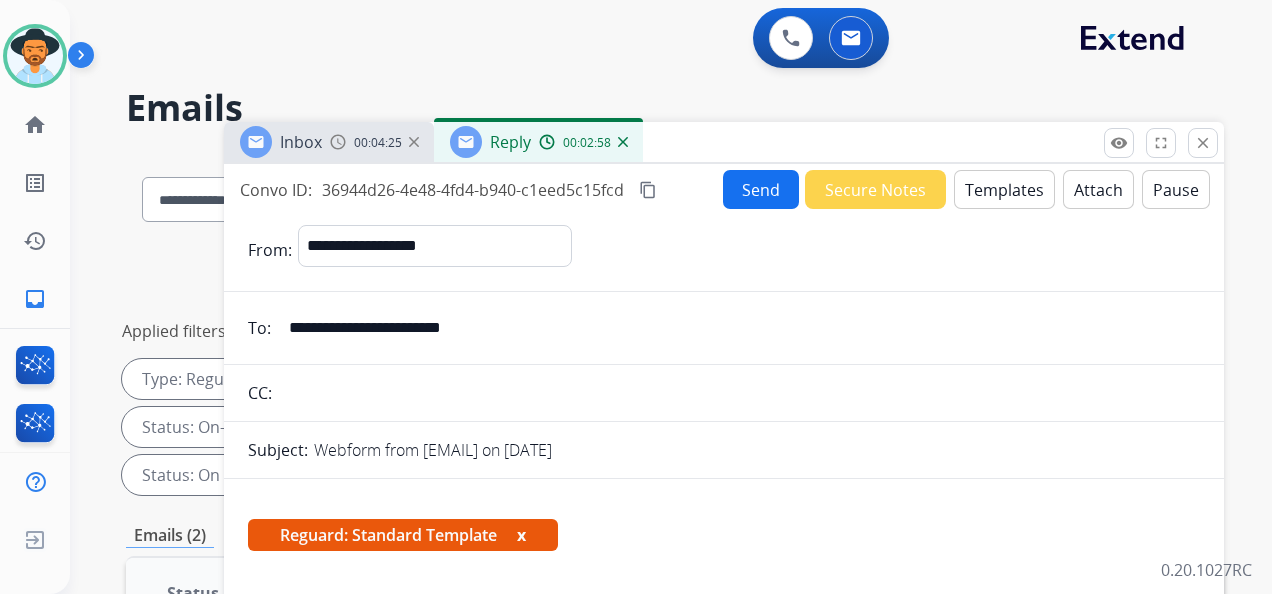 click on "content_copy" at bounding box center [648, 190] 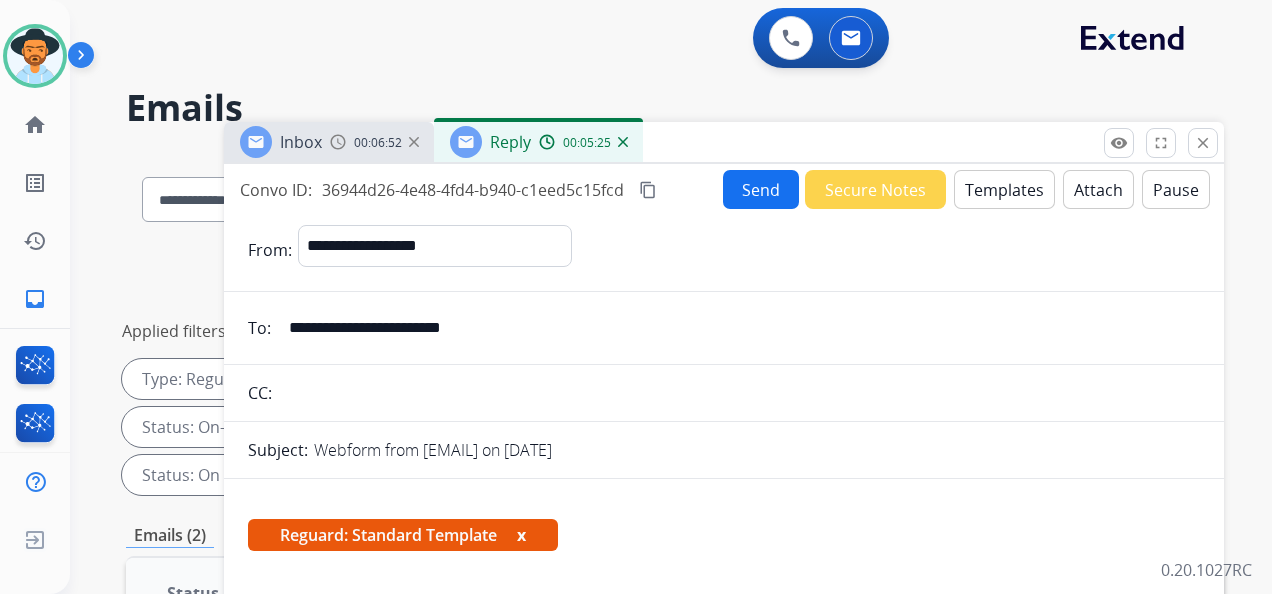 click on "Send" at bounding box center (761, 189) 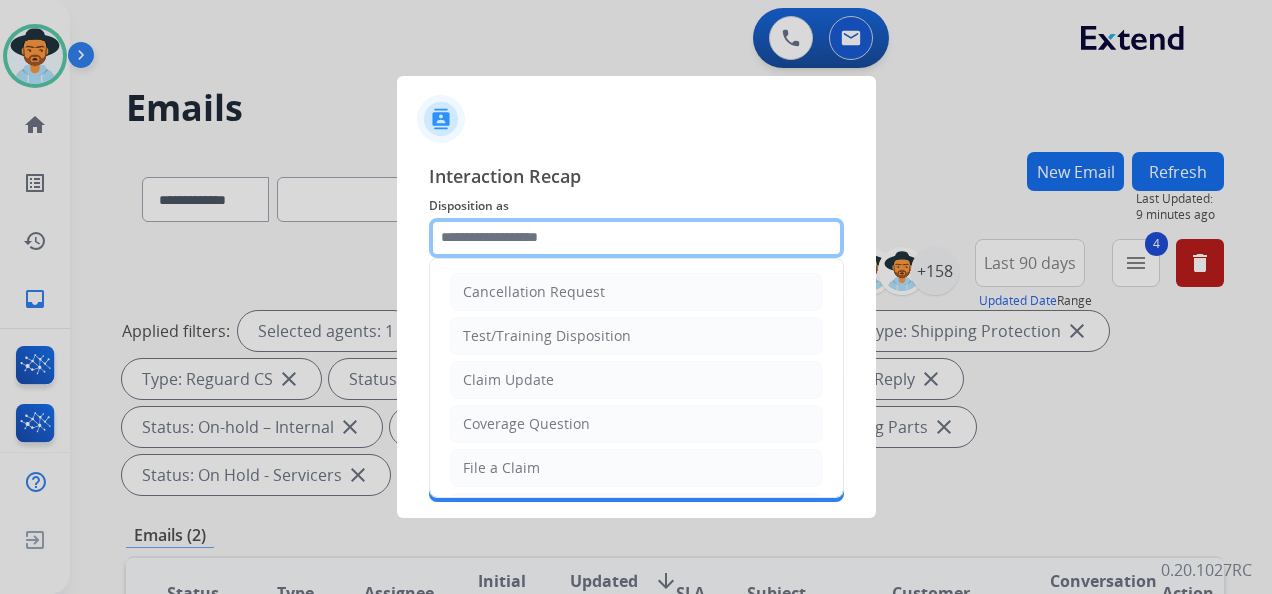 click 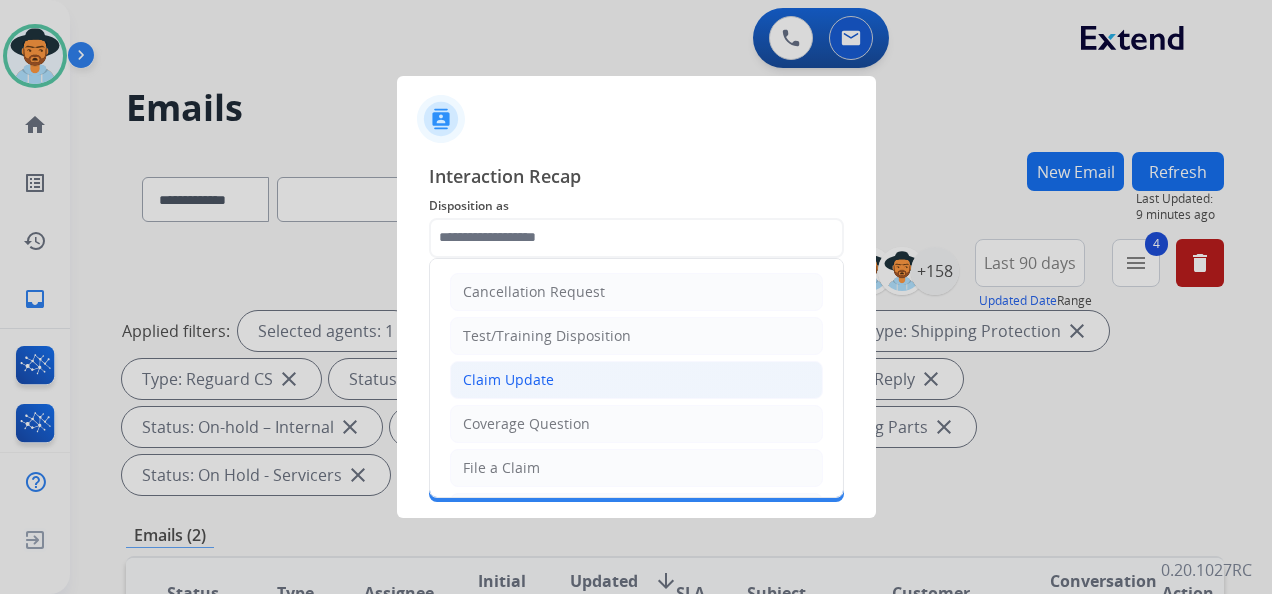 click on "Claim Update" 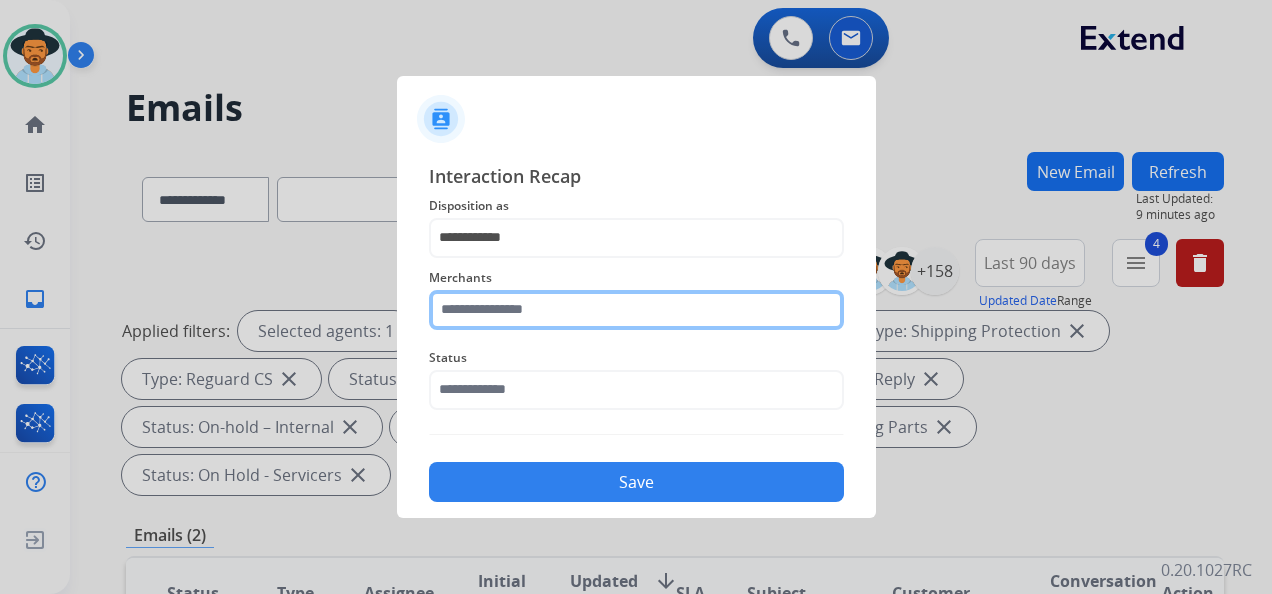 click 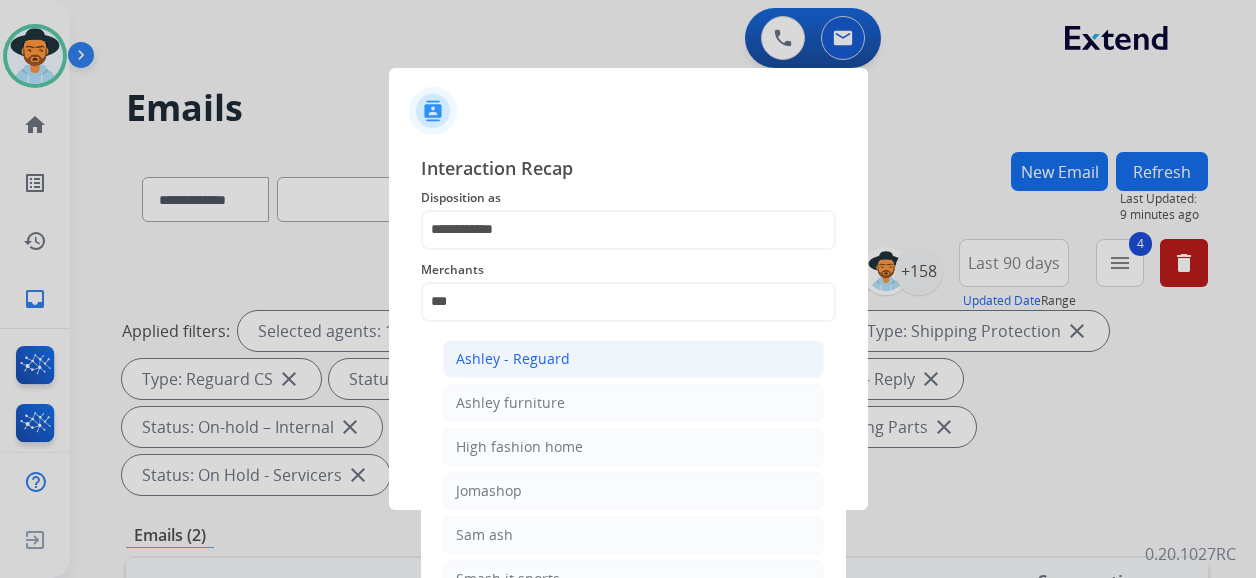 click on "Ashley - Reguard" 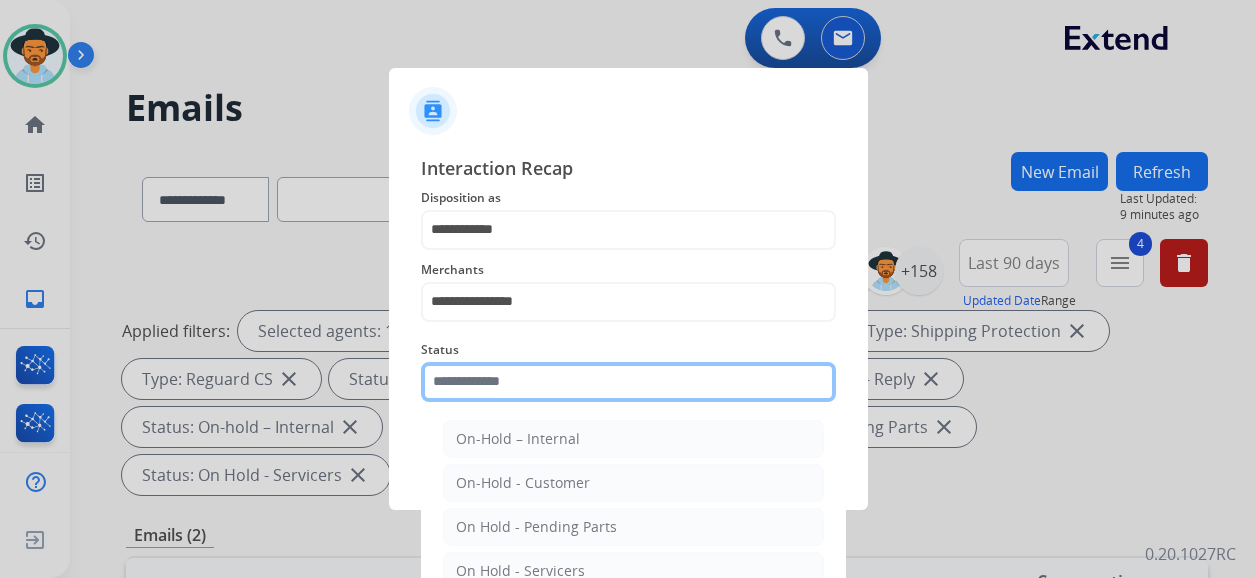 click 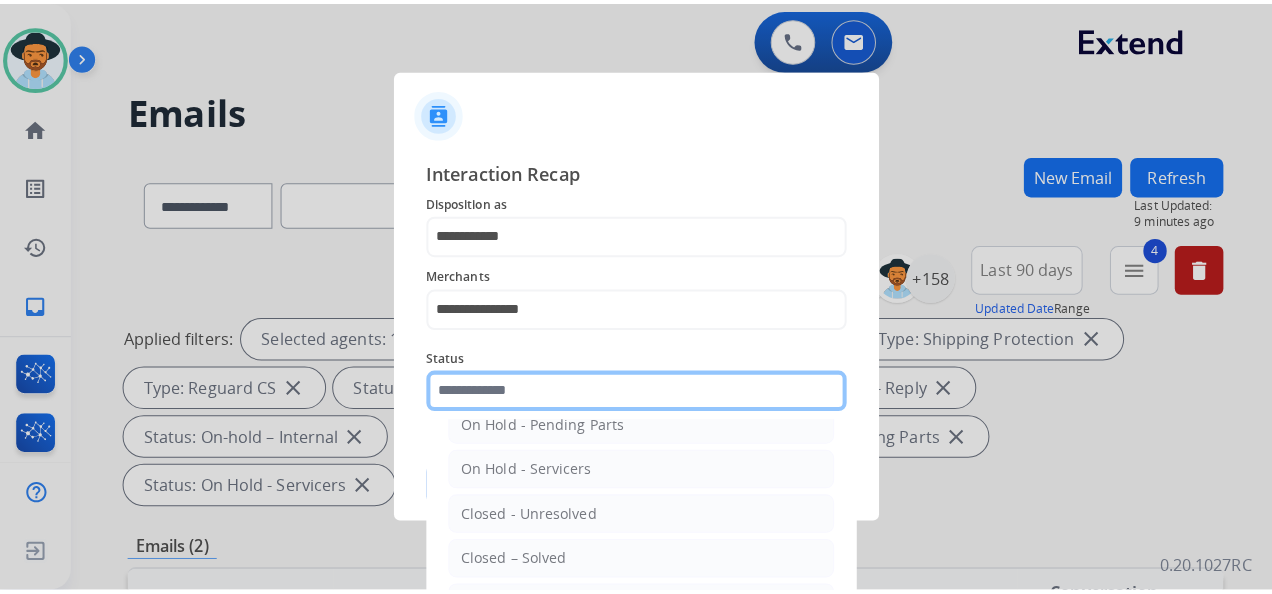 scroll, scrollTop: 114, scrollLeft: 0, axis: vertical 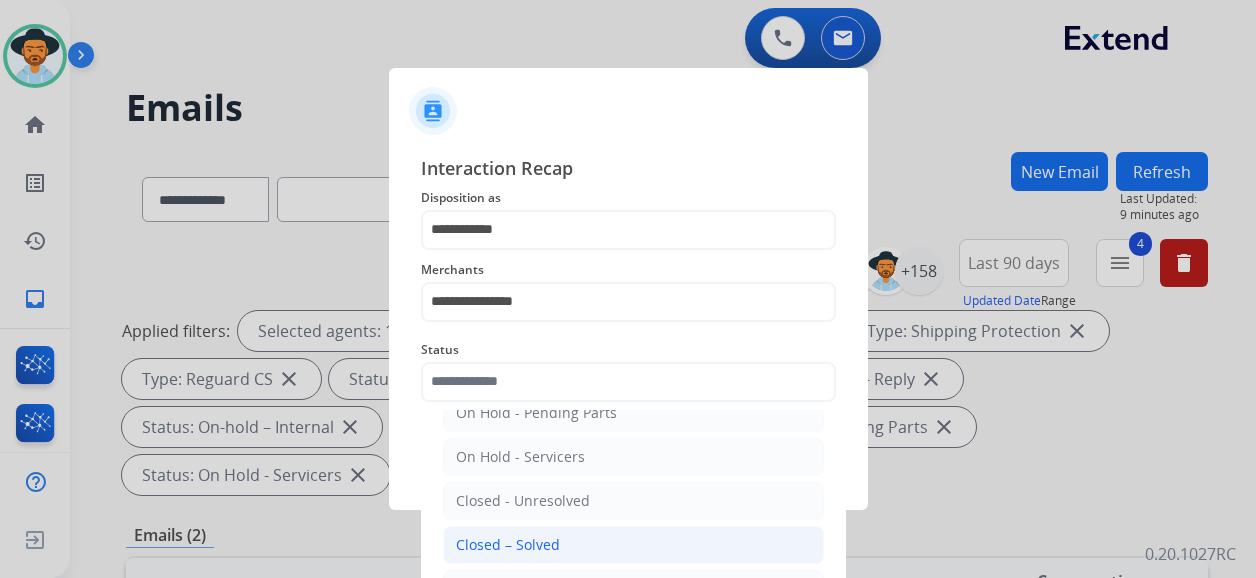 click on "Closed – Solved" 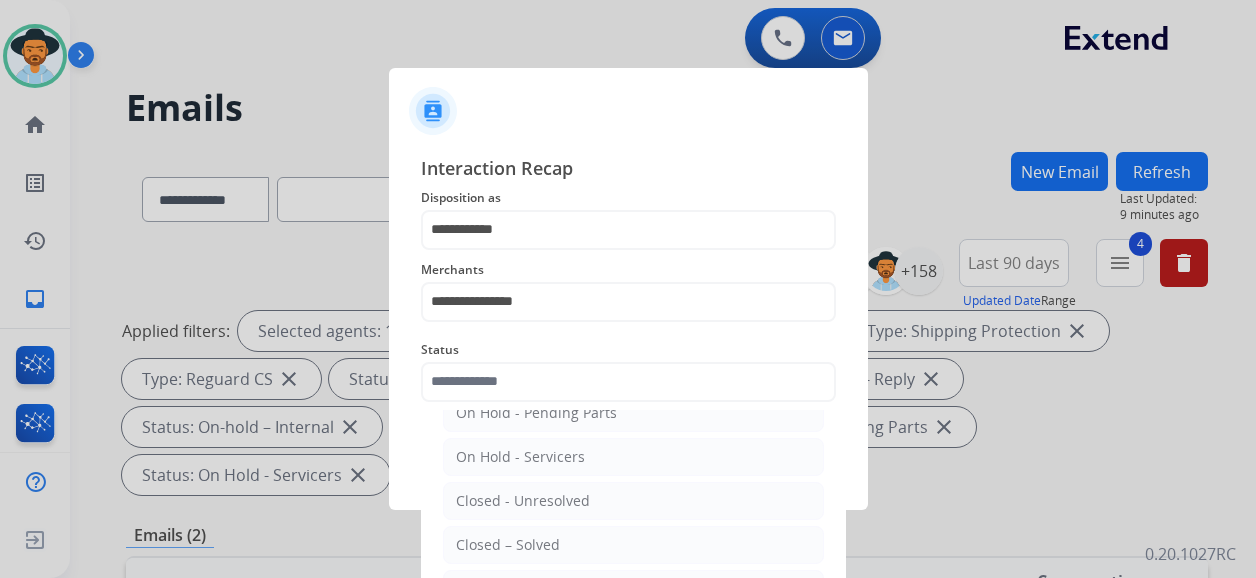 type on "**********" 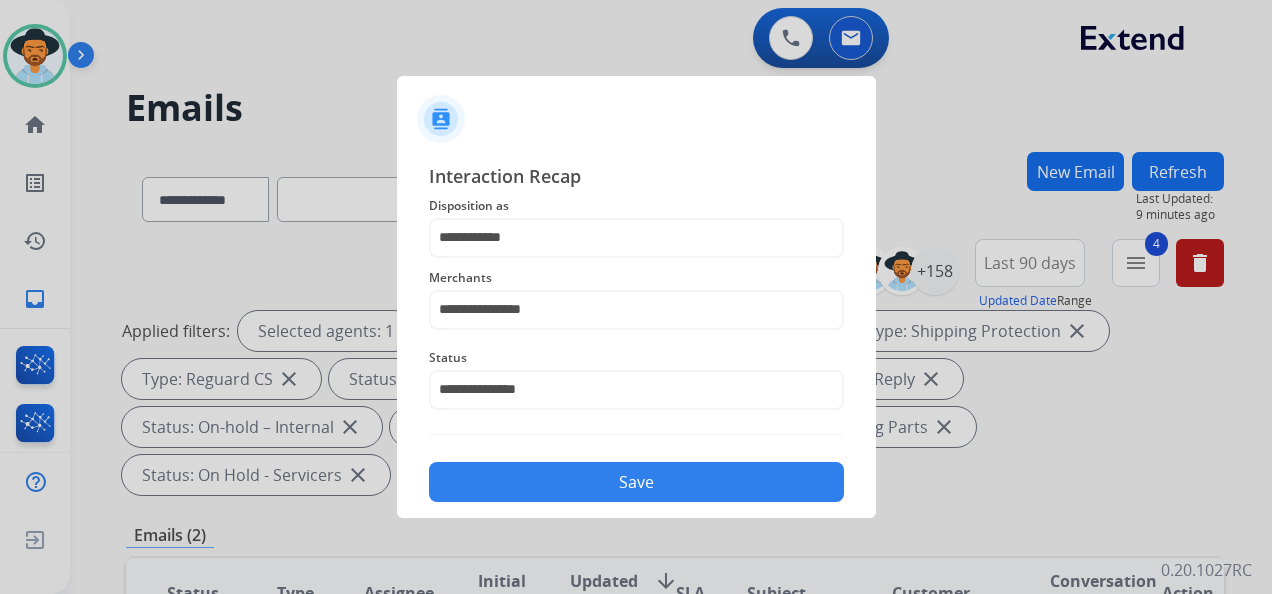 click on "Save" 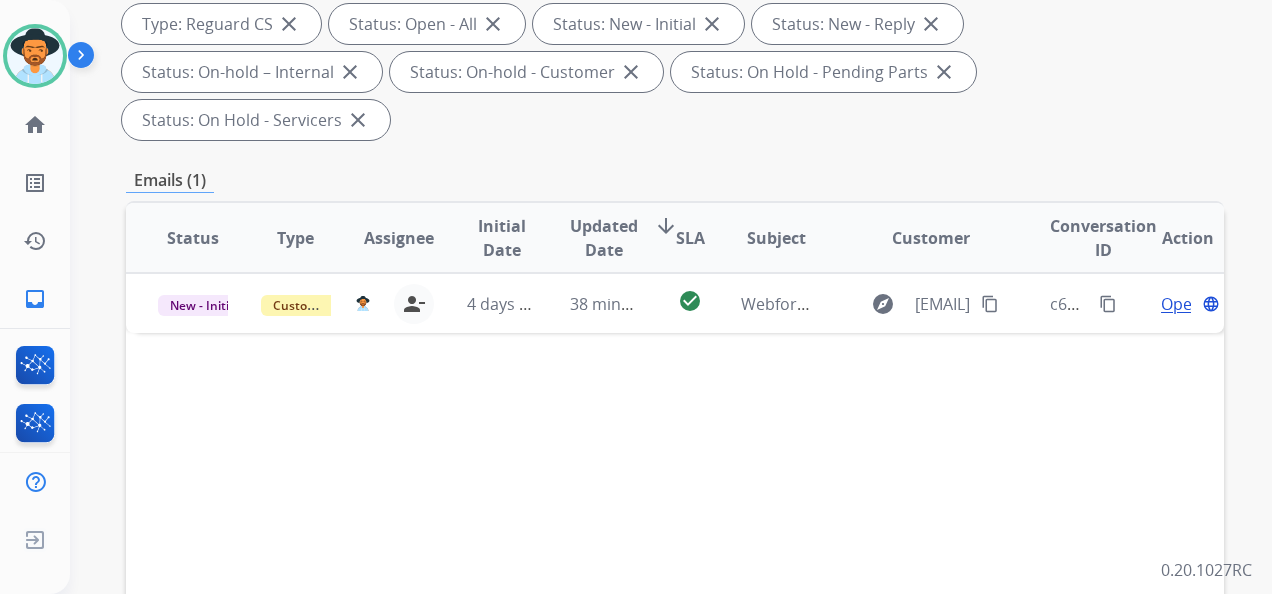 scroll, scrollTop: 300, scrollLeft: 0, axis: vertical 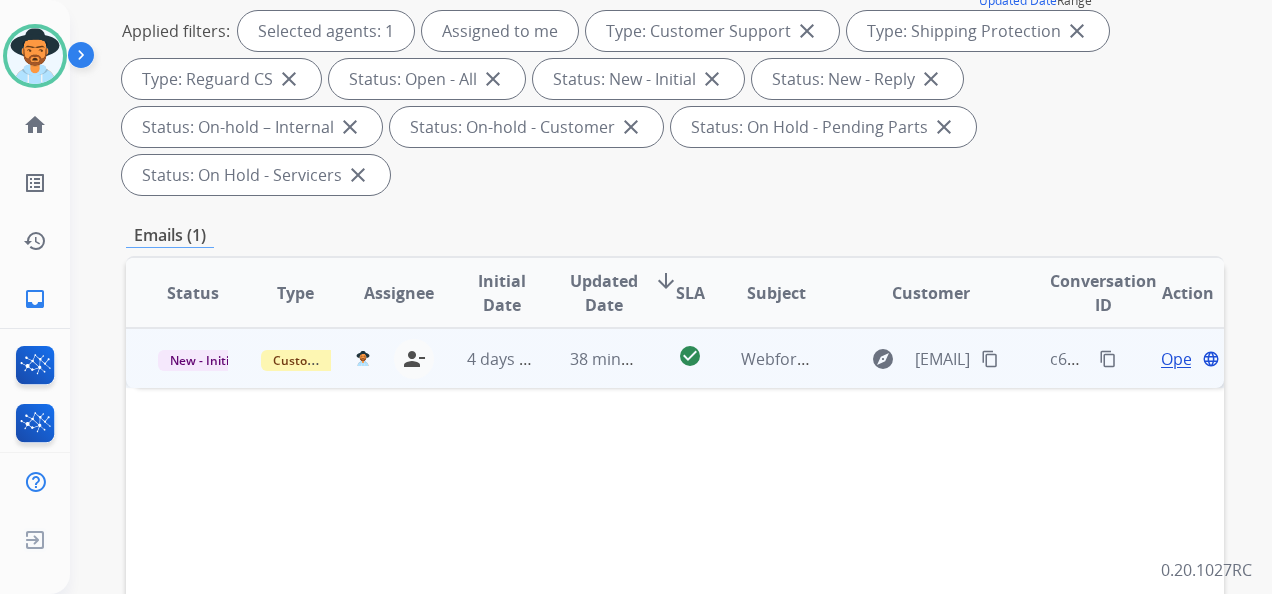 click on "Open" at bounding box center [1181, 359] 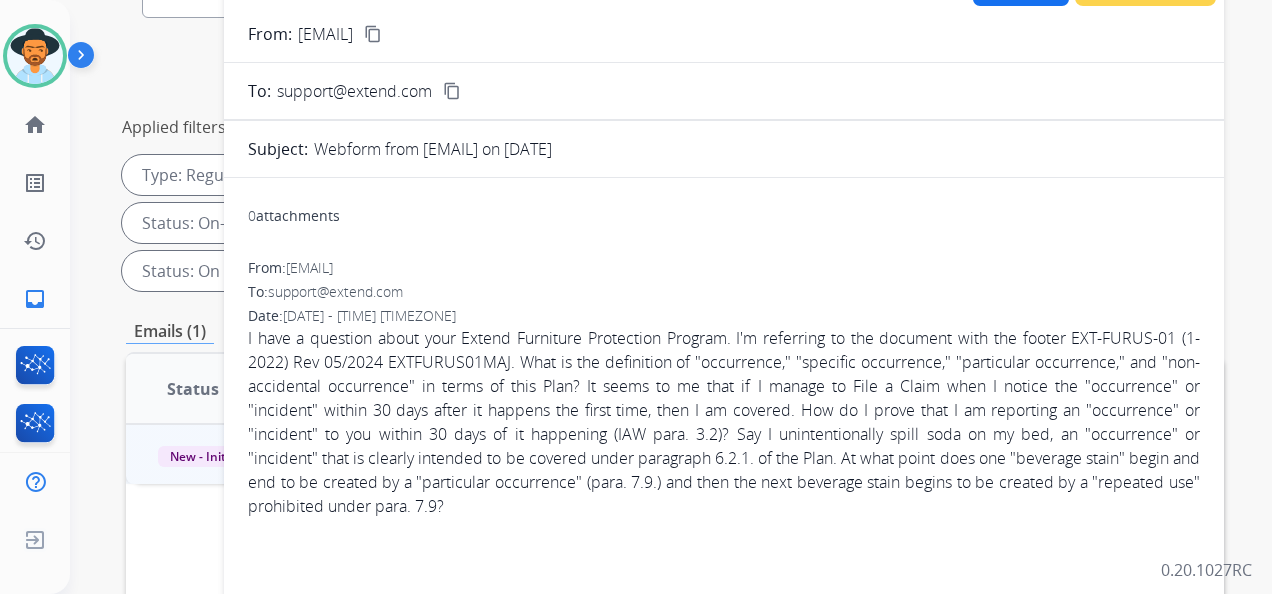 scroll, scrollTop: 0, scrollLeft: 0, axis: both 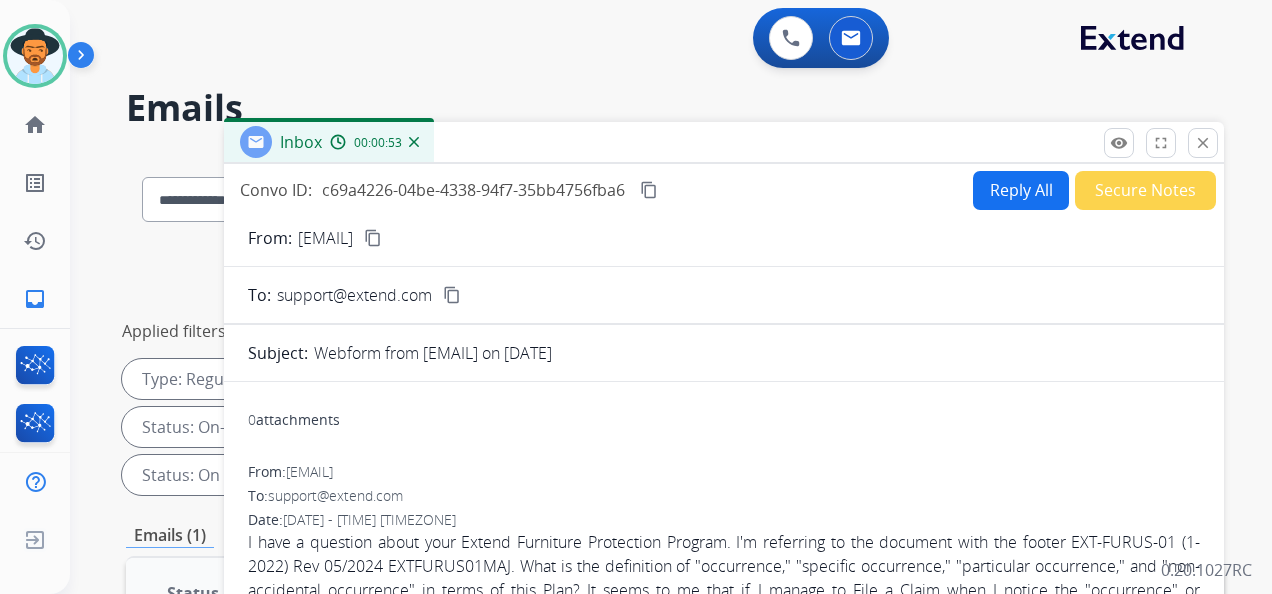 click on "content_copy" at bounding box center [373, 238] 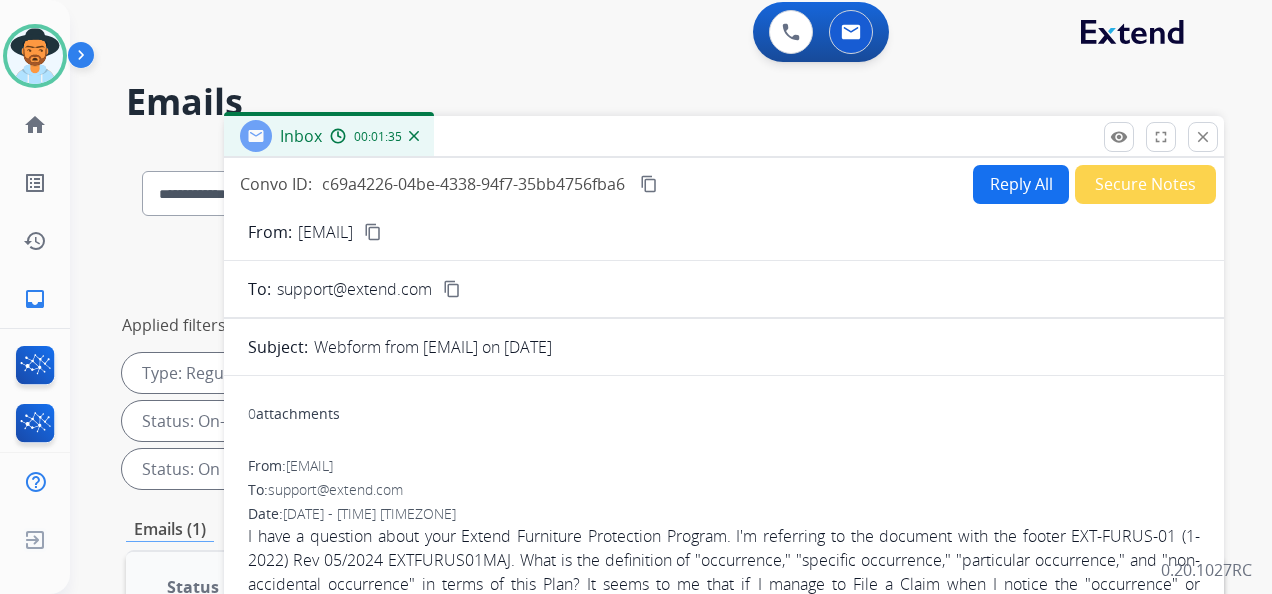 scroll, scrollTop: 0, scrollLeft: 0, axis: both 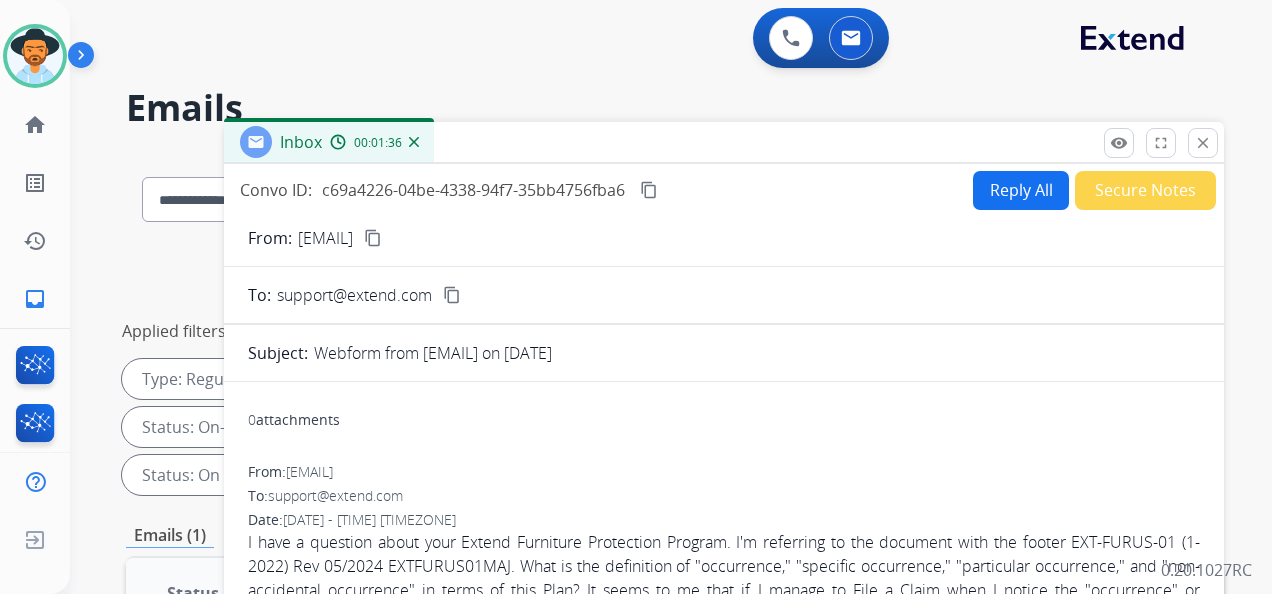 click on "content_copy" at bounding box center [373, 238] 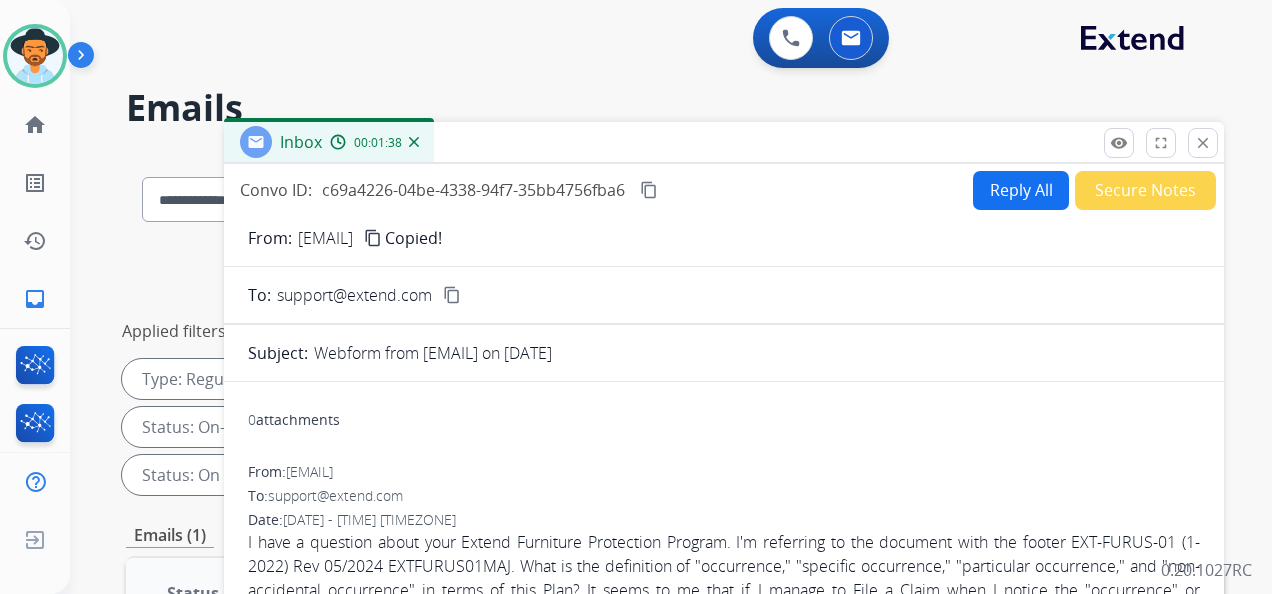click on "close" at bounding box center [1203, 143] 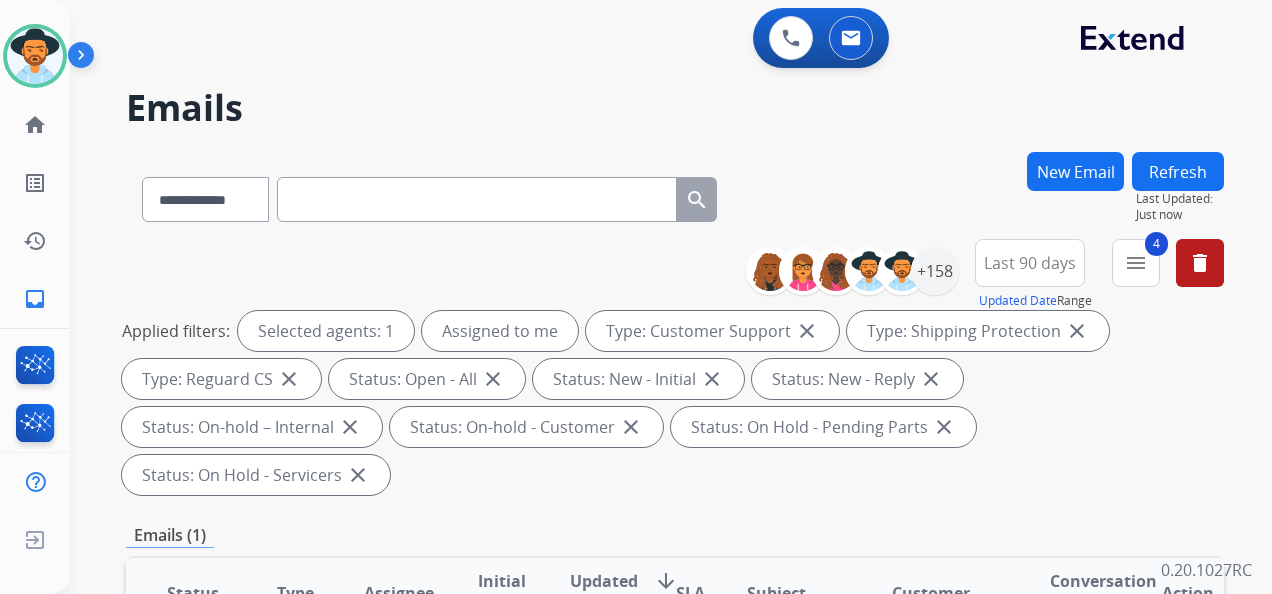 paste on "**********" 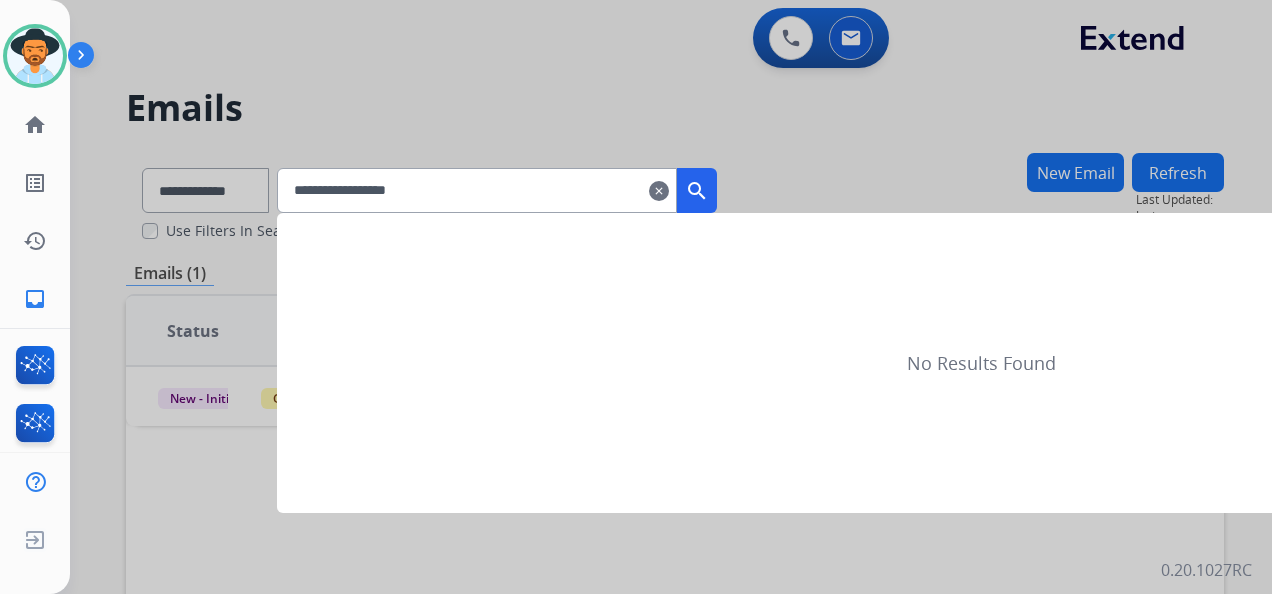 type on "**********" 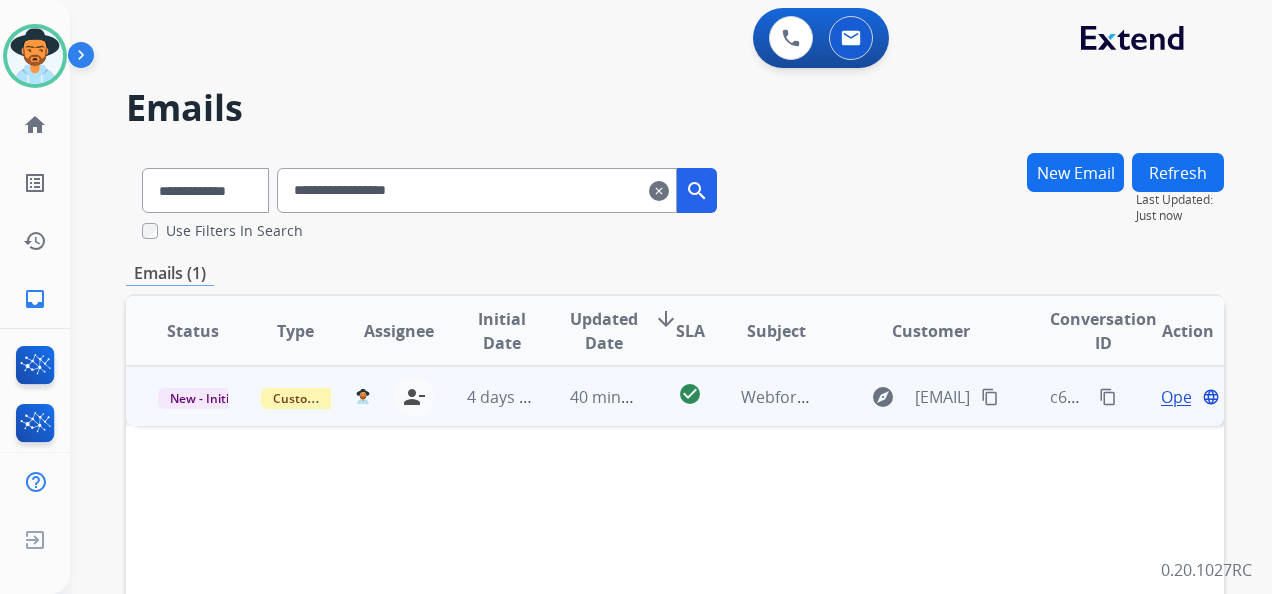 click on "Open" at bounding box center (1181, 397) 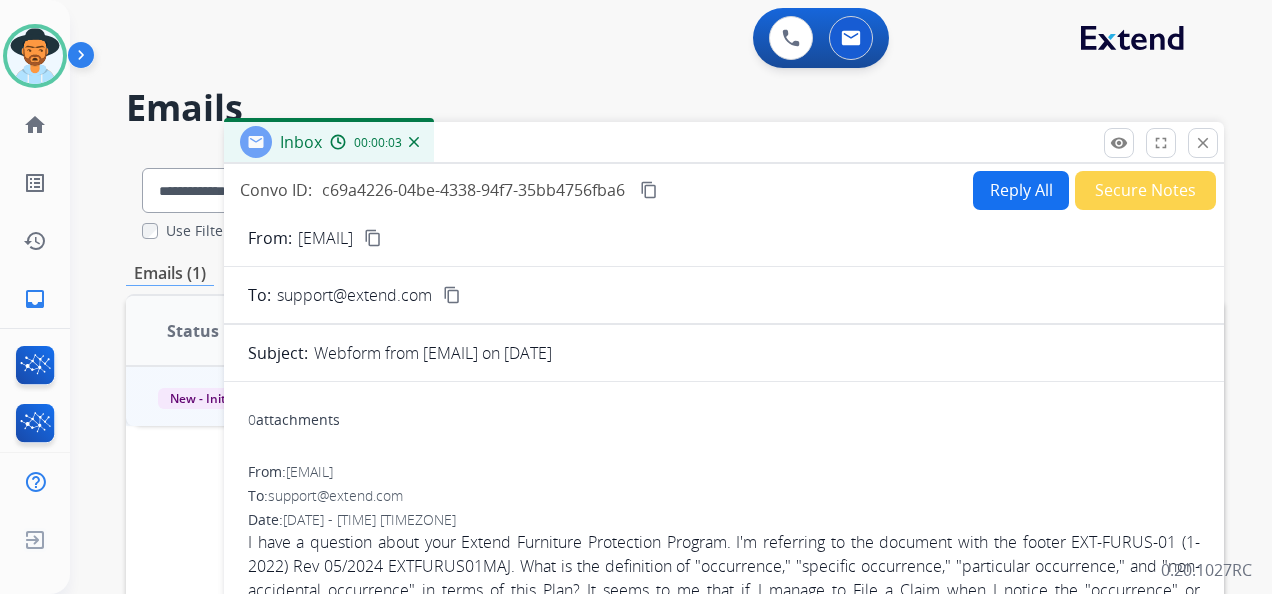 scroll, scrollTop: 0, scrollLeft: 0, axis: both 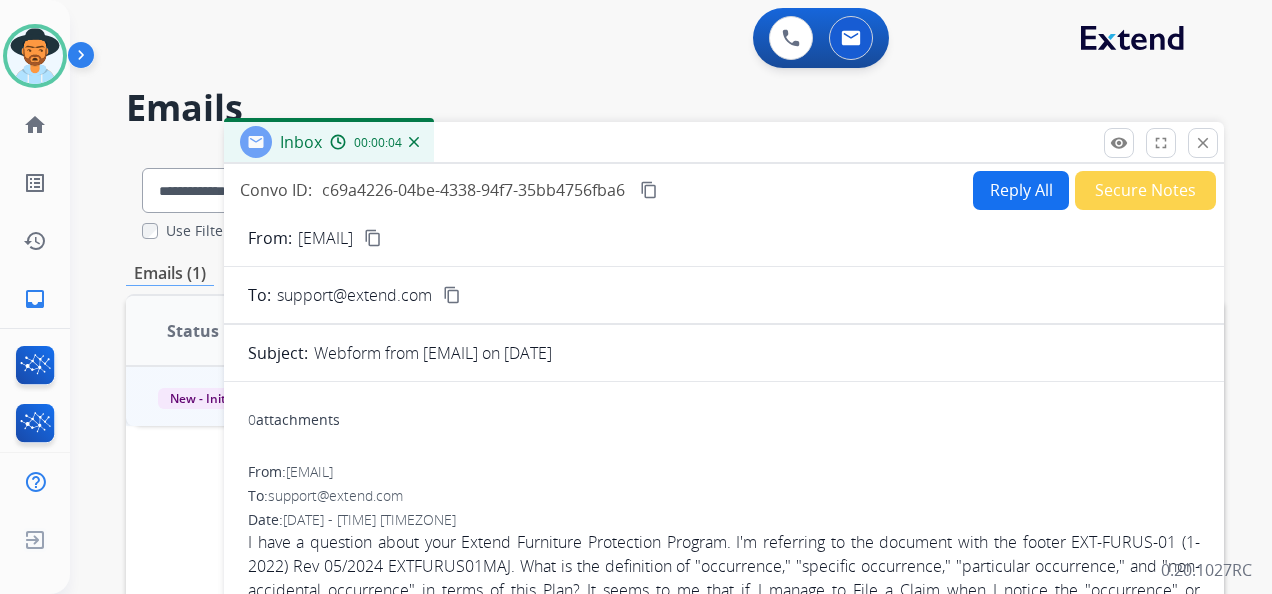 click on "Reply All" at bounding box center (1021, 190) 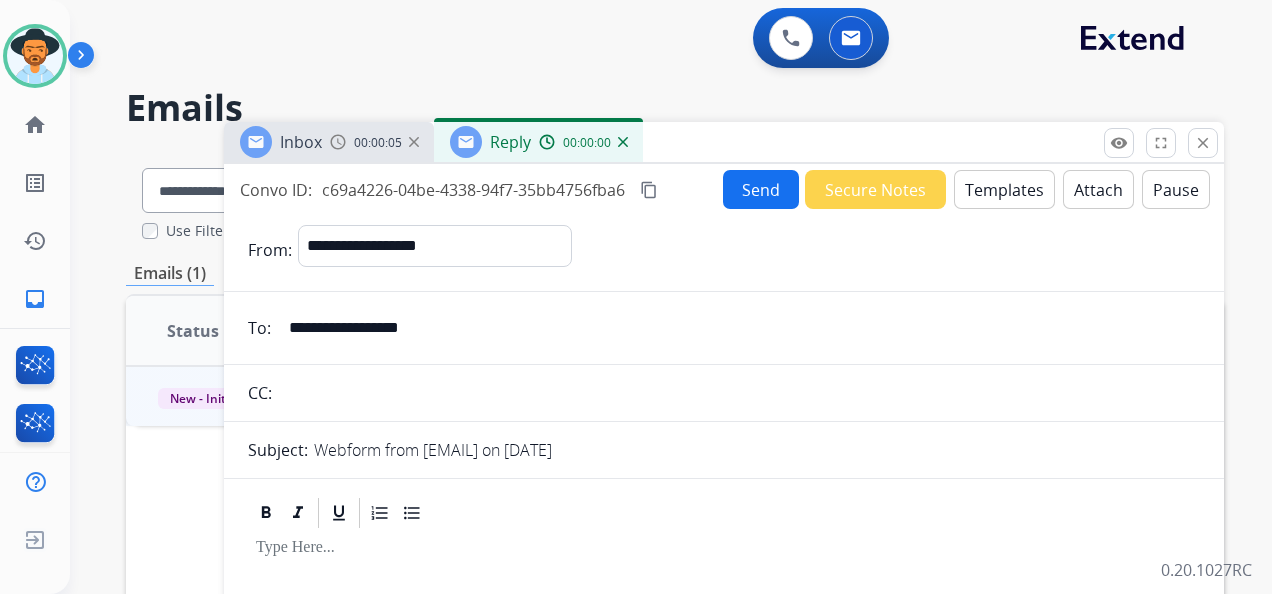 click on "Templates" at bounding box center (1004, 189) 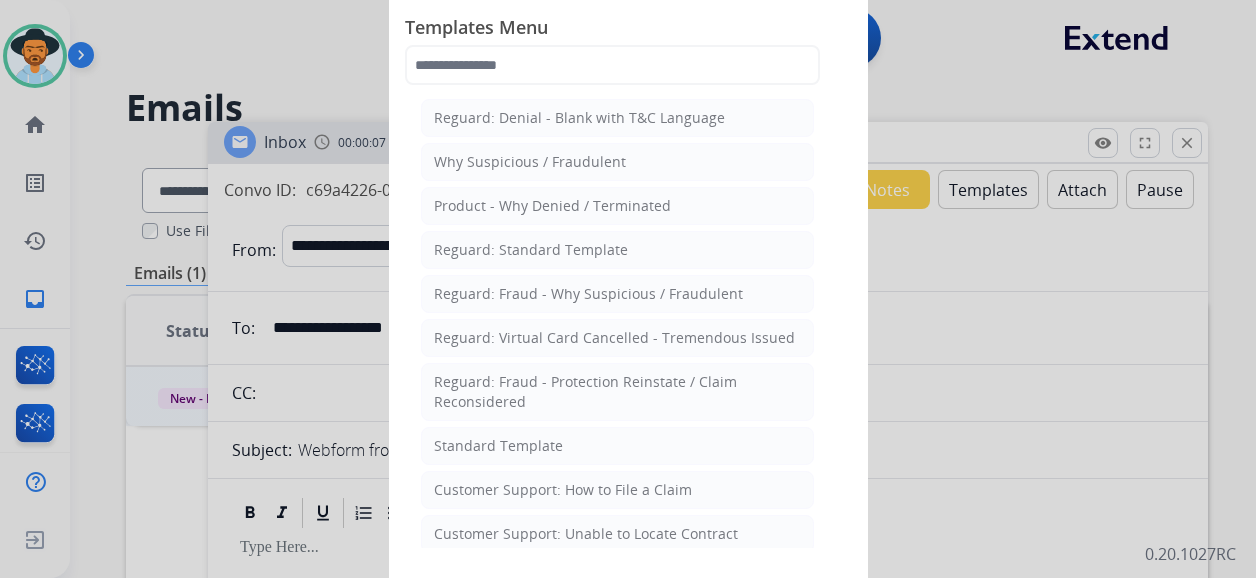 click on "Customer Support: How to File a Claim" 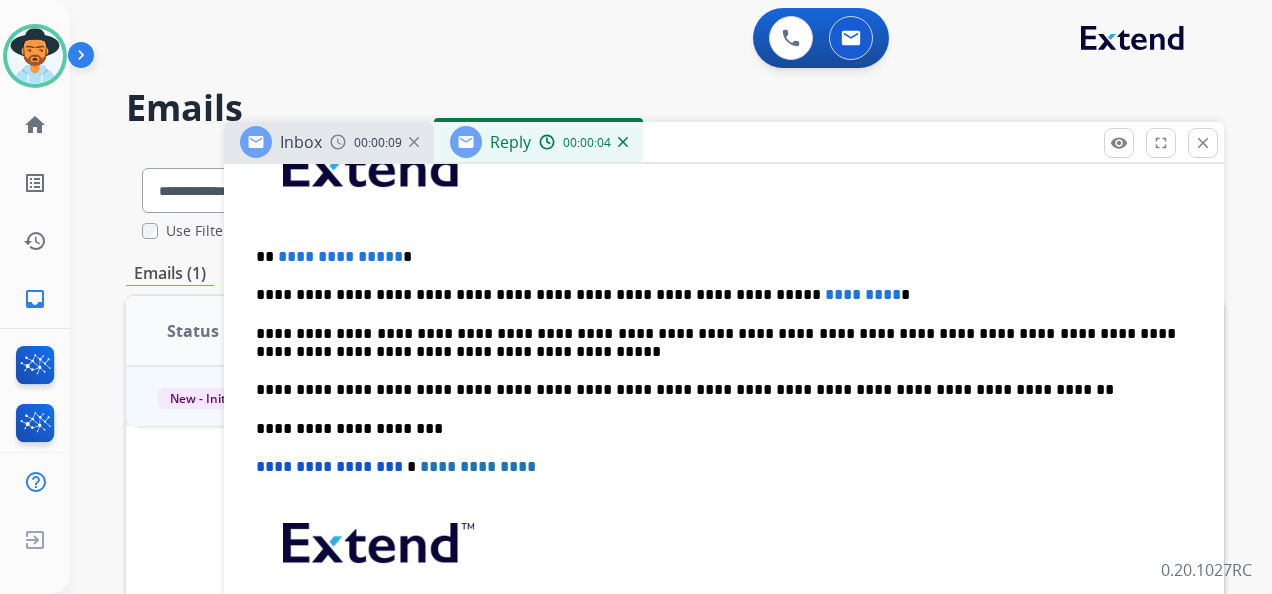 scroll, scrollTop: 699, scrollLeft: 0, axis: vertical 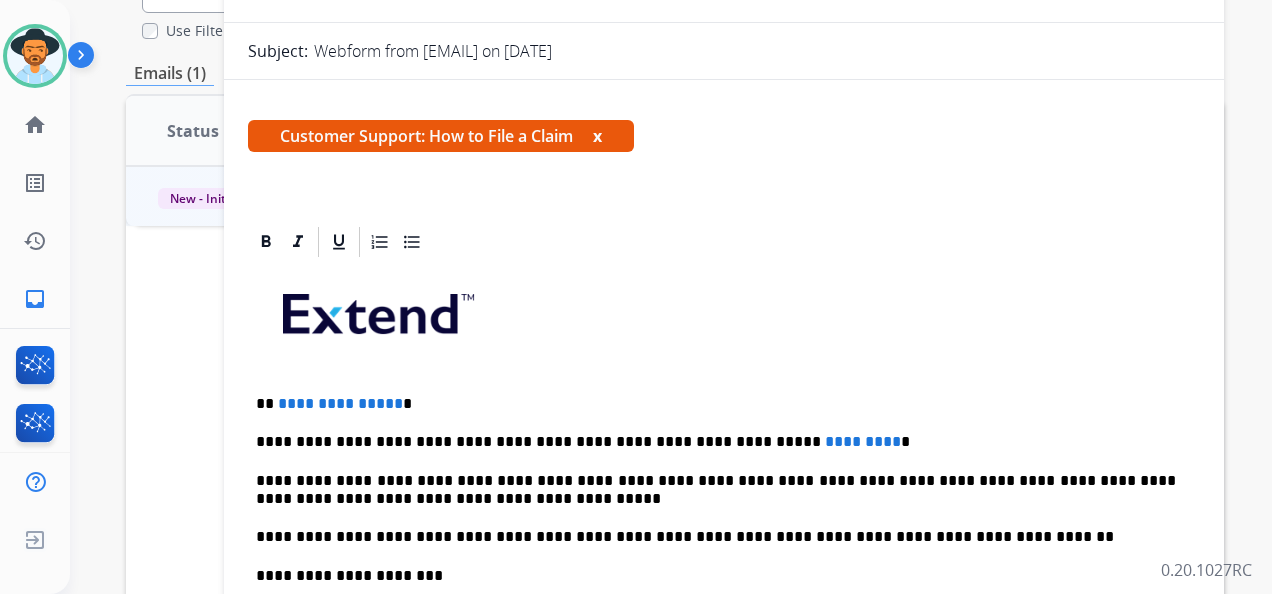 click on "**********" at bounding box center [716, 404] 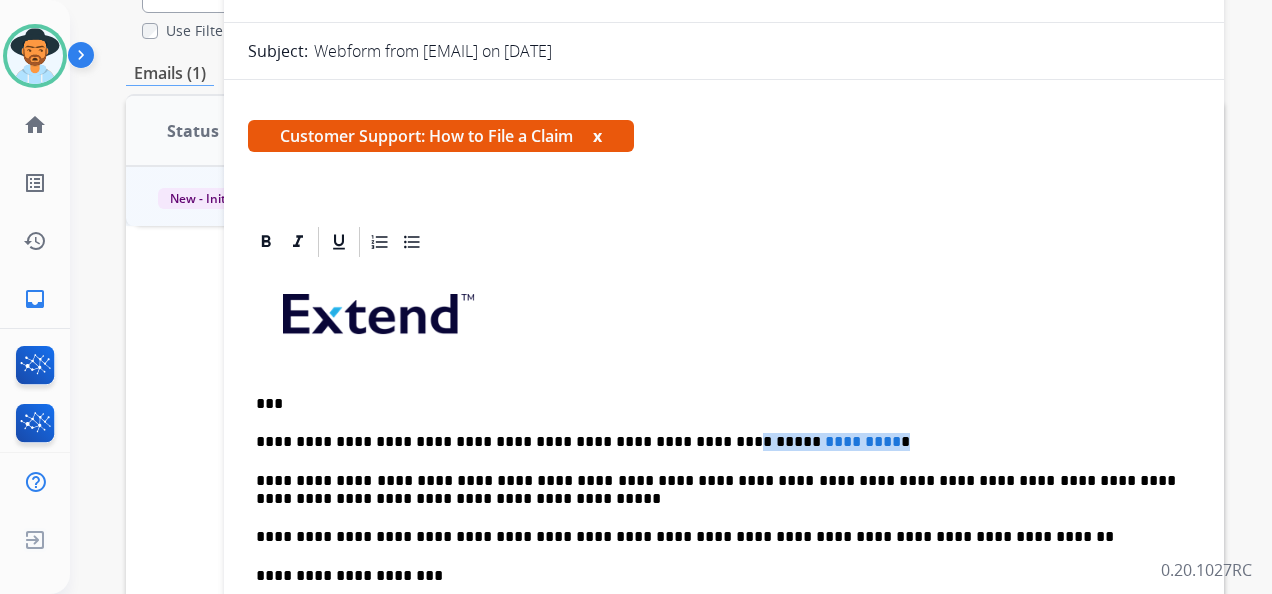 drag, startPoint x: 664, startPoint y: 438, endPoint x: 756, endPoint y: 415, distance: 94.83143 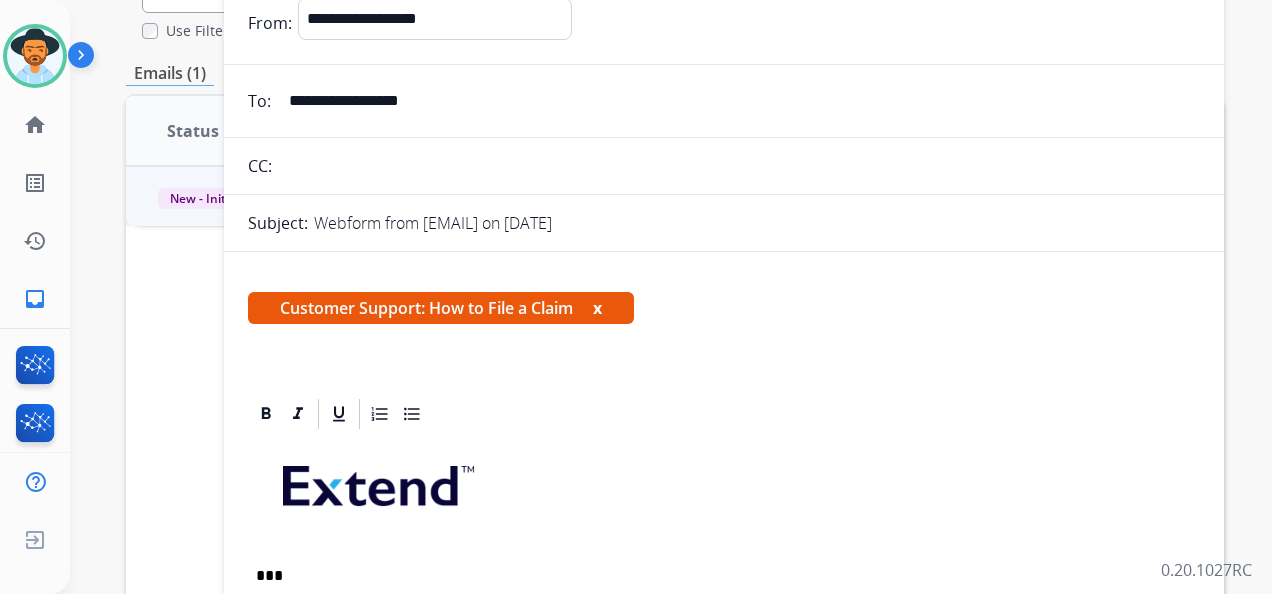 scroll, scrollTop: 0, scrollLeft: 0, axis: both 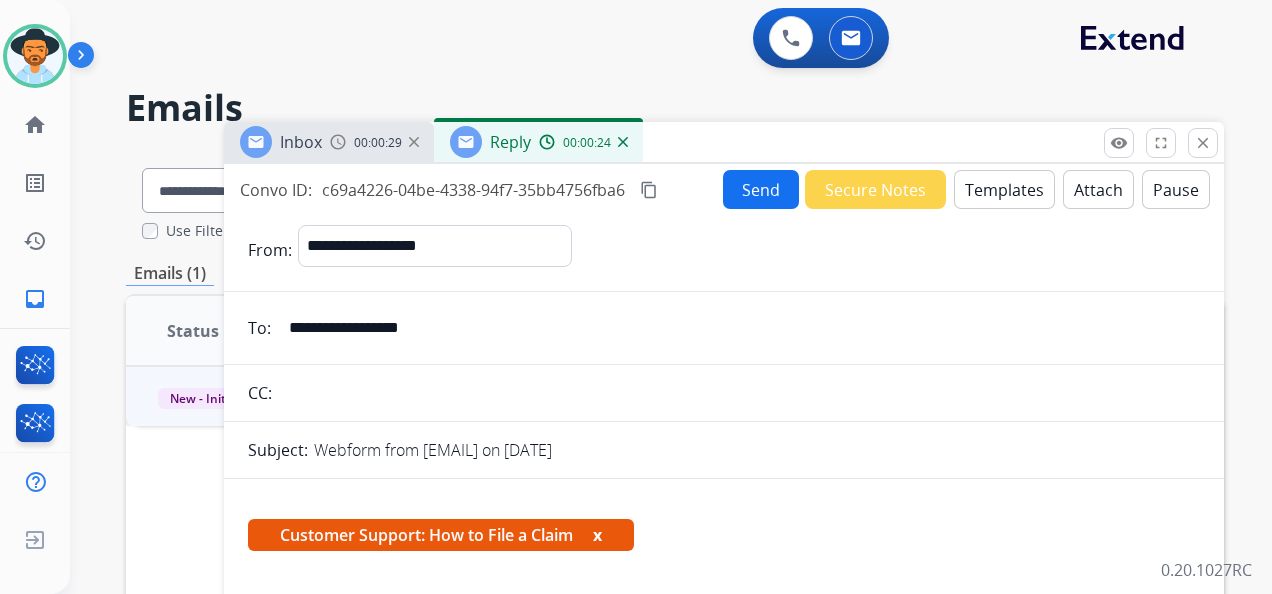click on "Secure Notes" at bounding box center (875, 189) 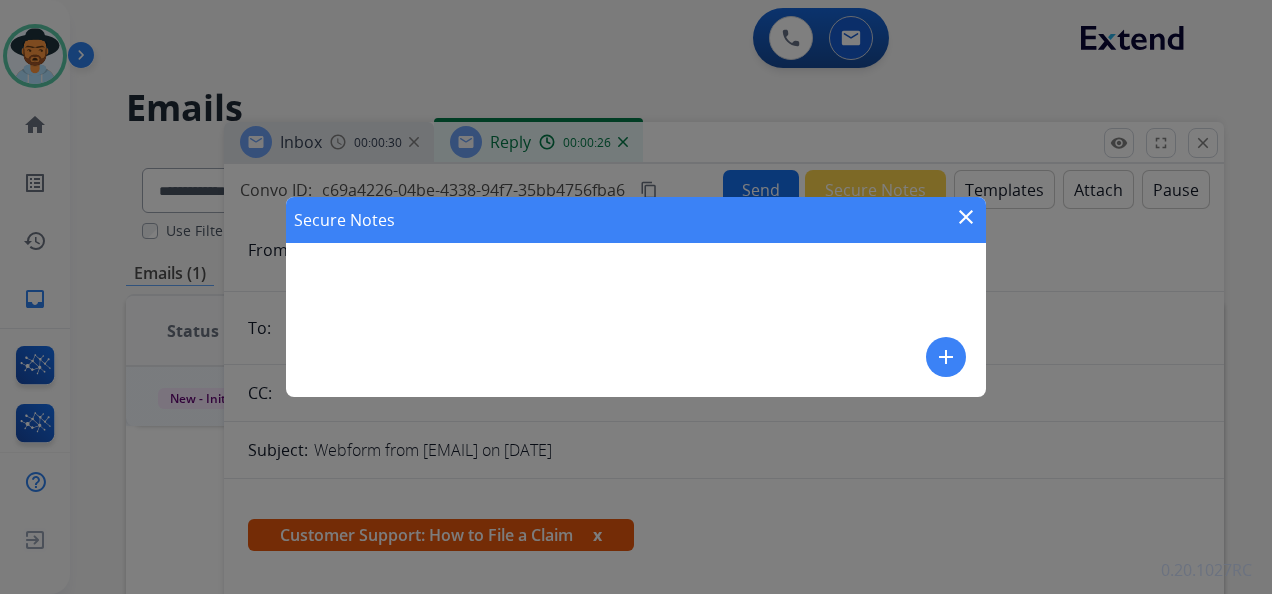 click on "add" at bounding box center (946, 357) 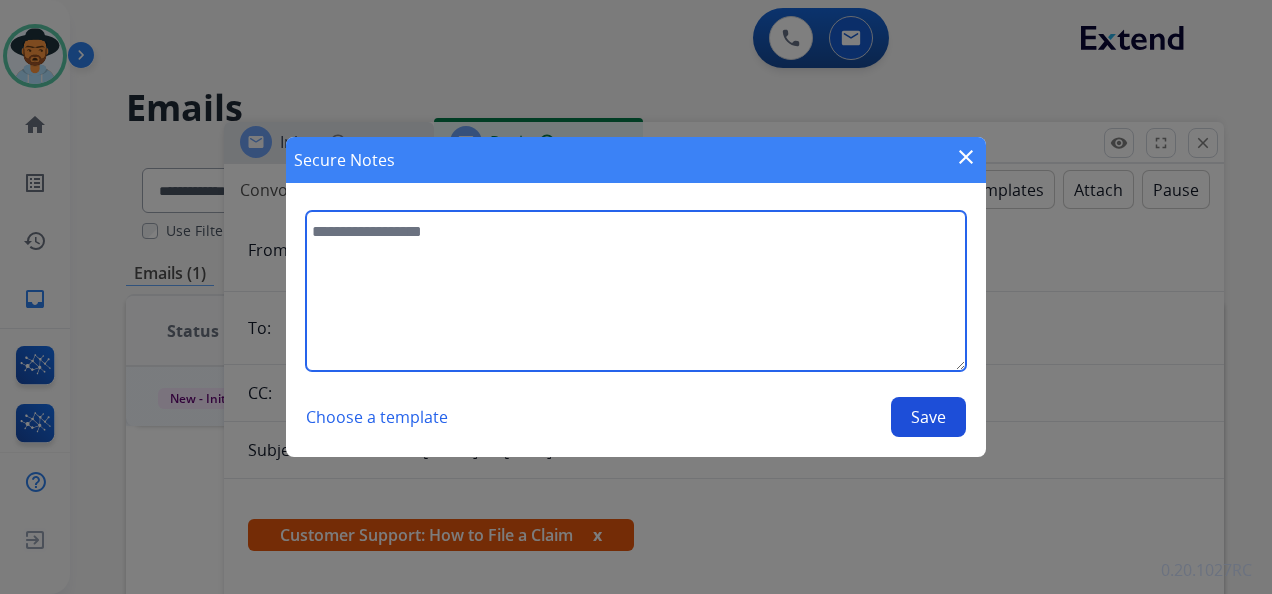 click at bounding box center (636, 291) 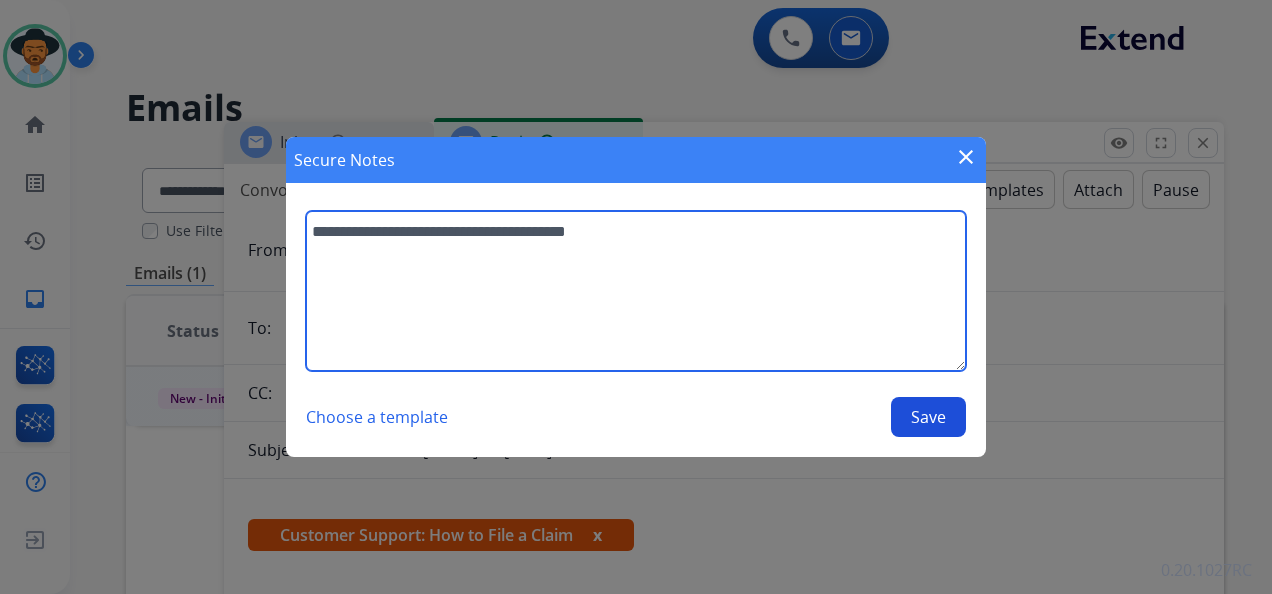 click on "**********" at bounding box center (636, 291) 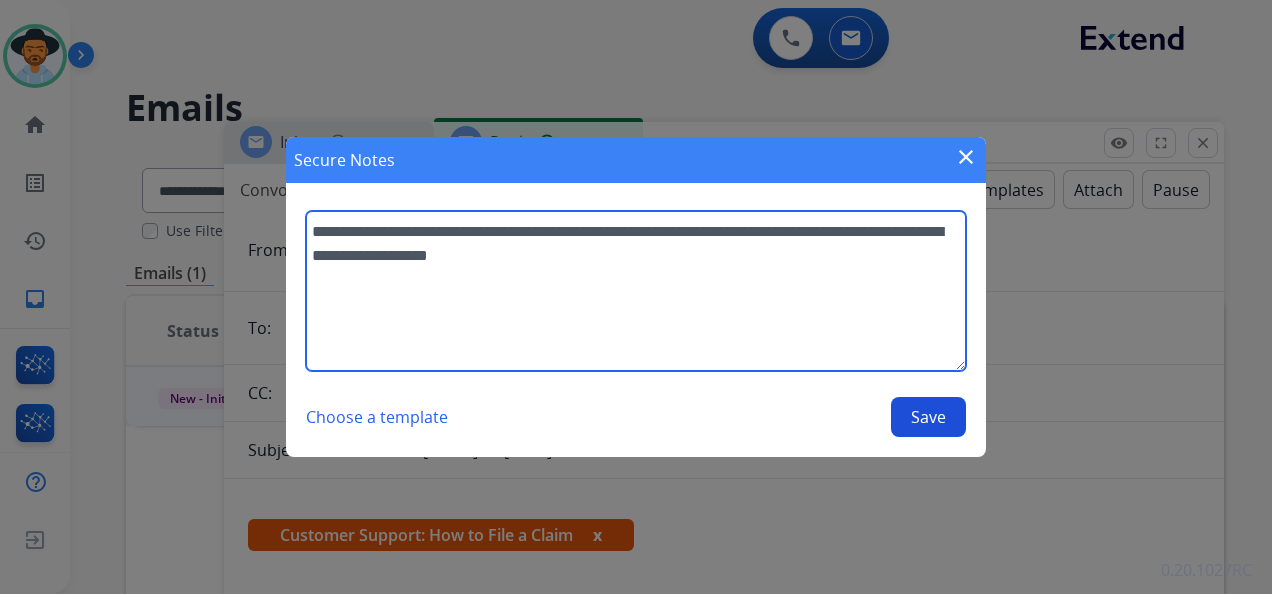 type on "**********" 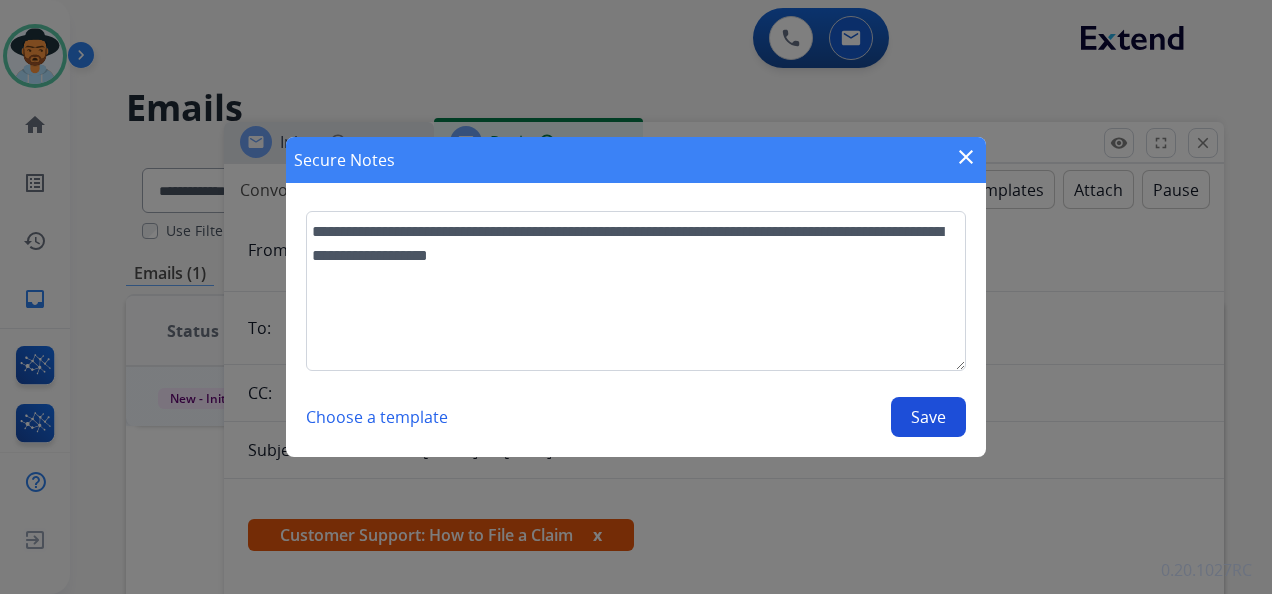 click on "Save" at bounding box center [928, 417] 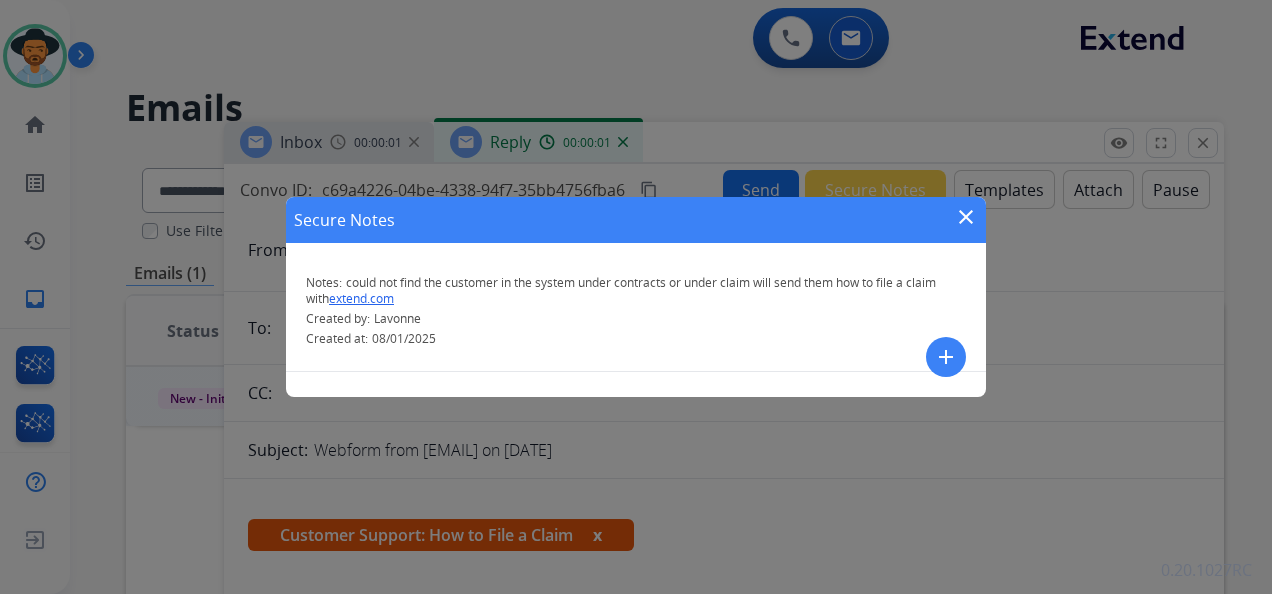 click on "Secure Notes close" at bounding box center [636, 220] 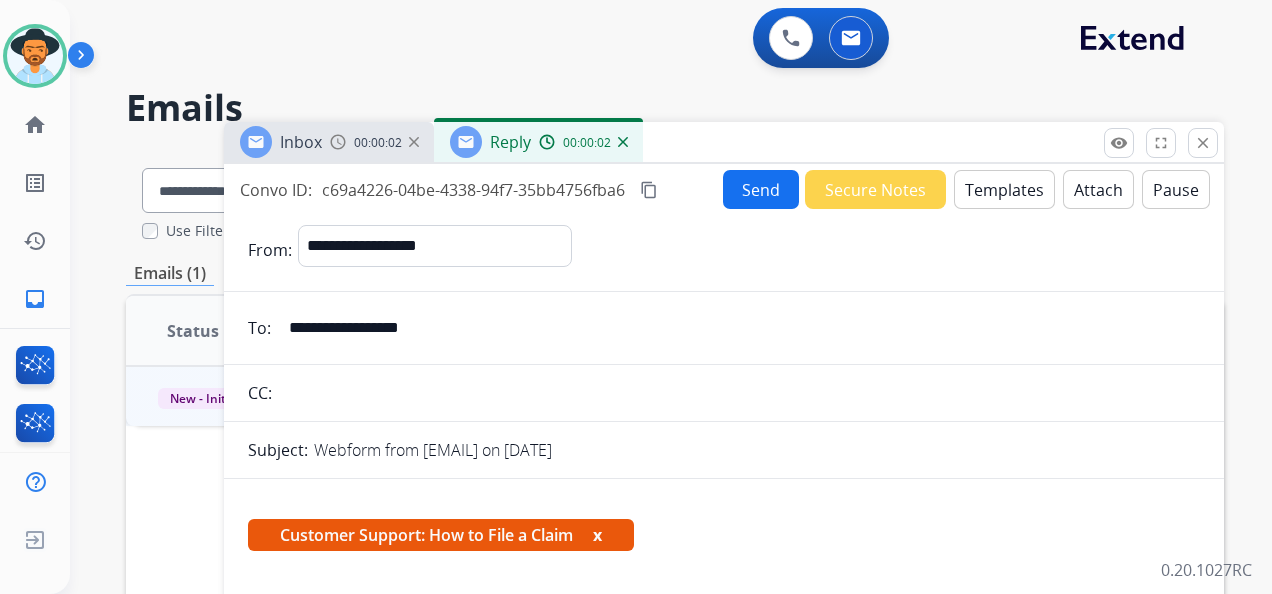 click on "Send" at bounding box center [761, 189] 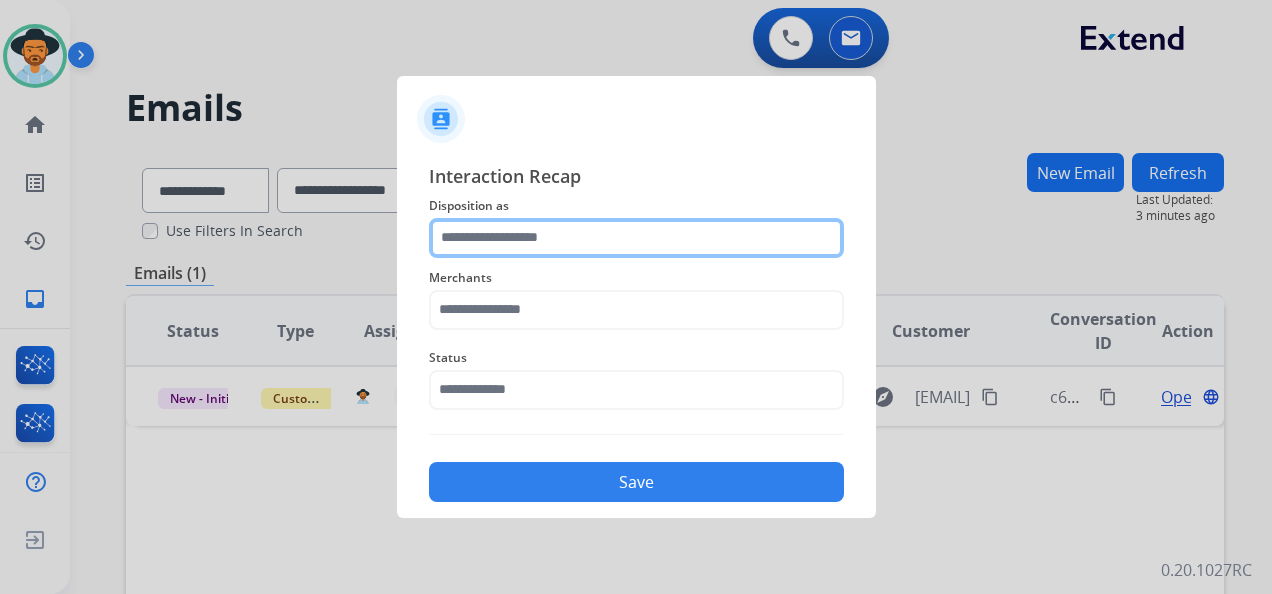 click 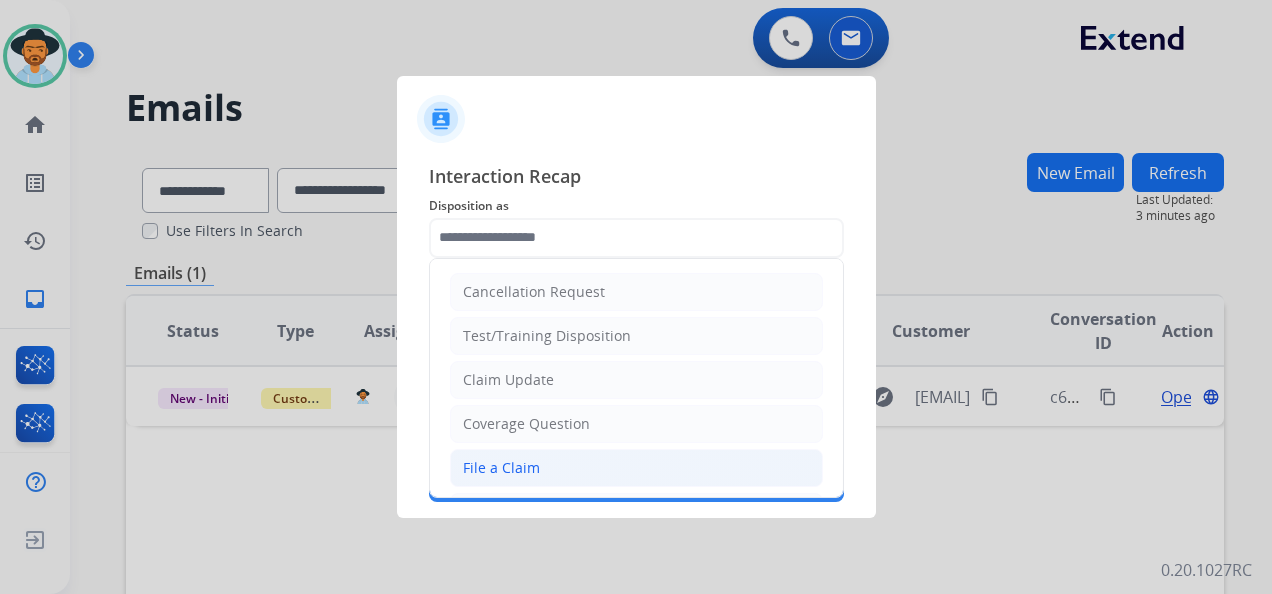 click on "File a Claim" 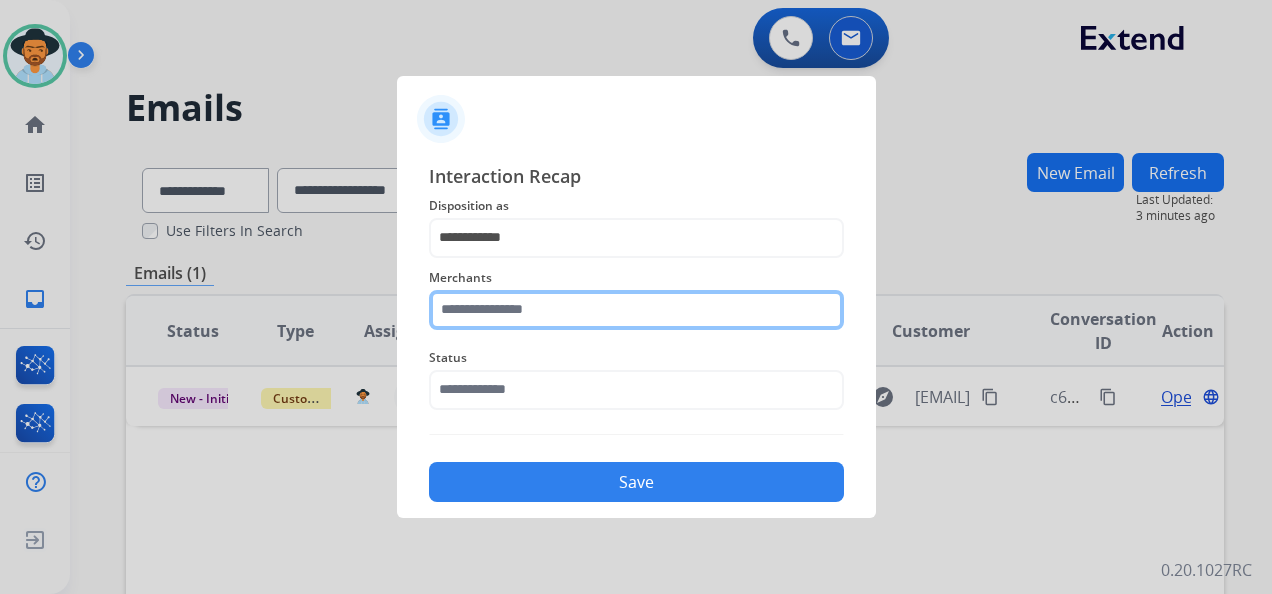 click 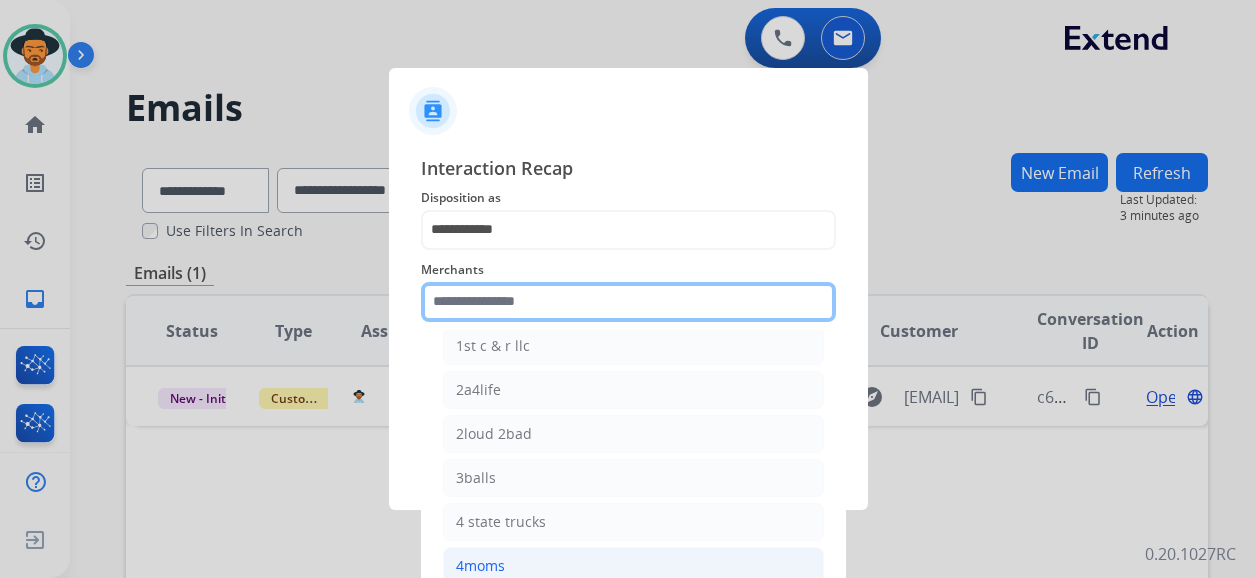 scroll, scrollTop: 200, scrollLeft: 0, axis: vertical 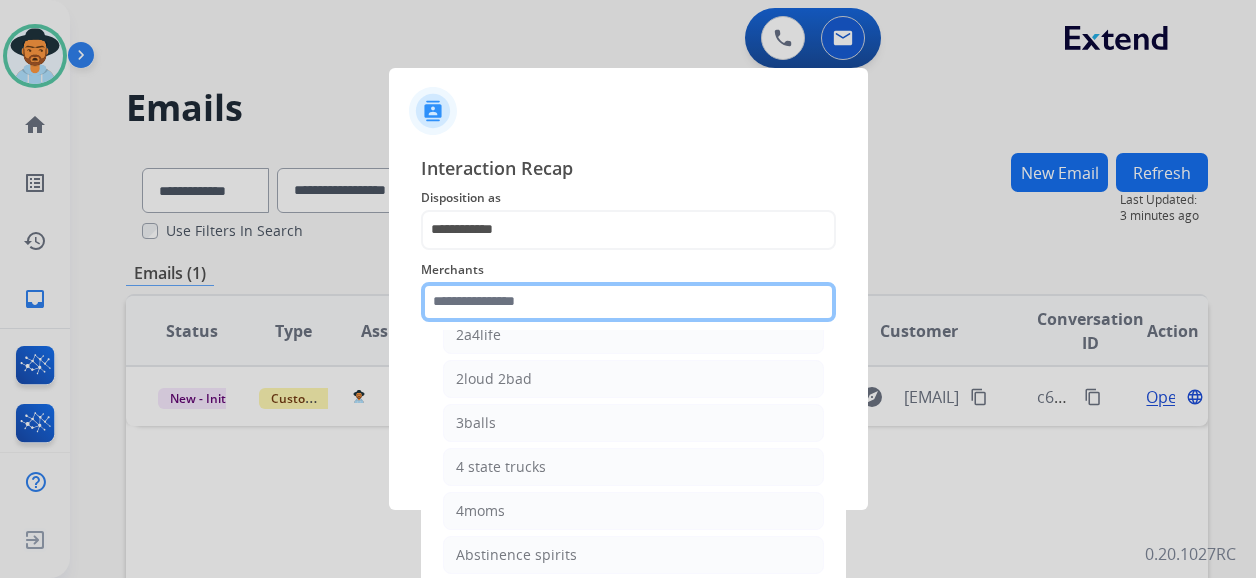 click 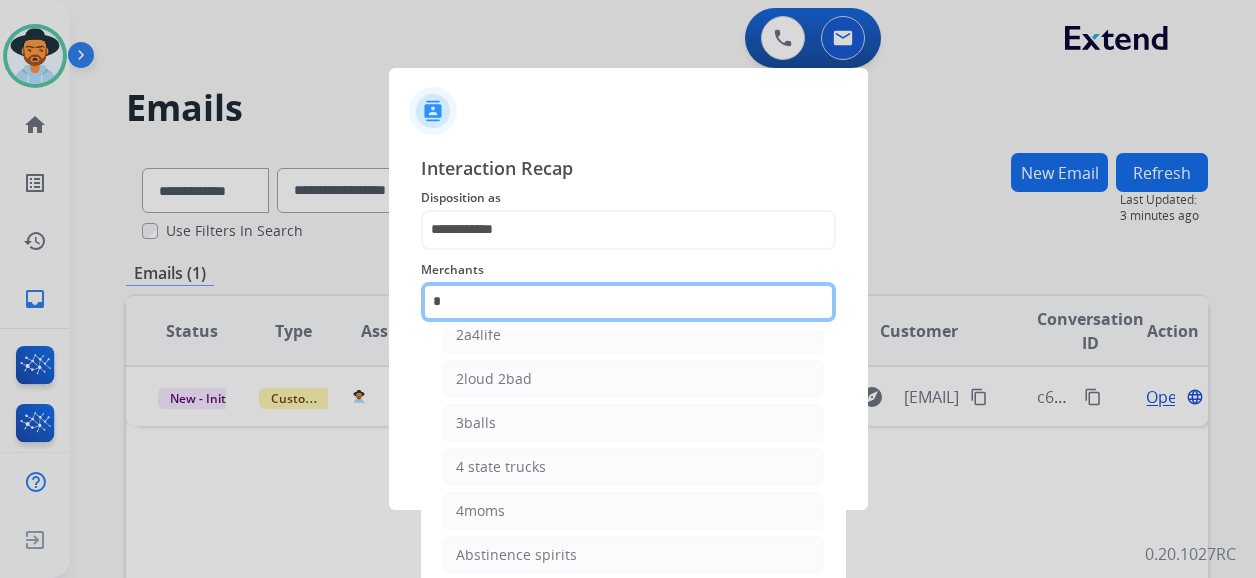 scroll, scrollTop: 0, scrollLeft: 0, axis: both 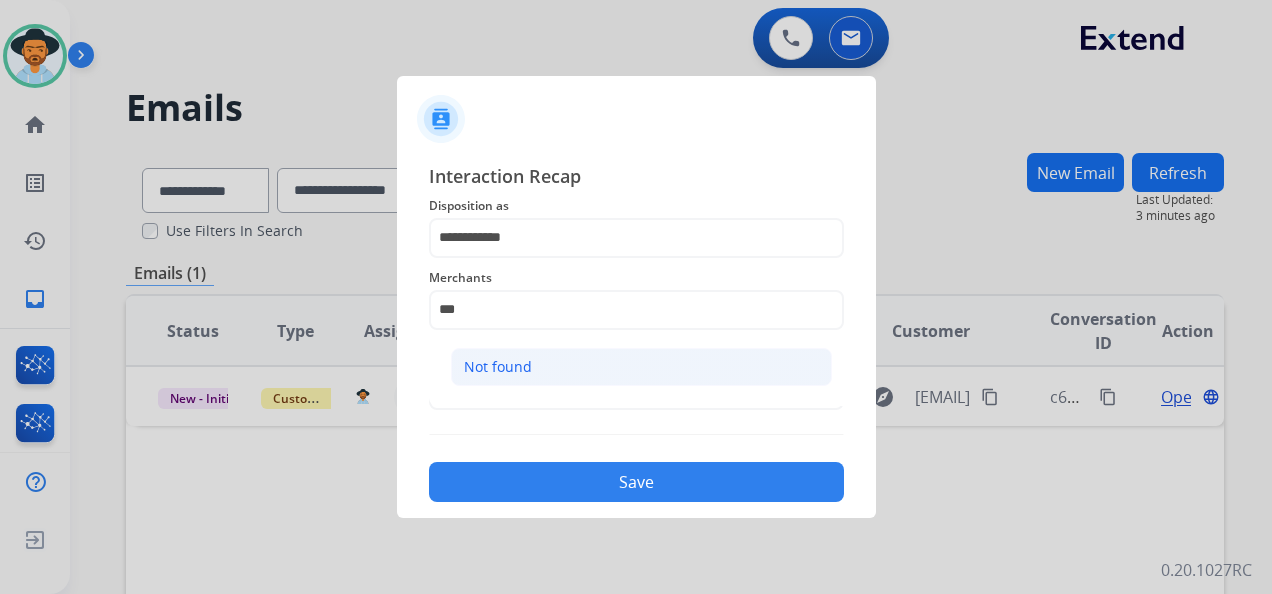 click on "Not found" 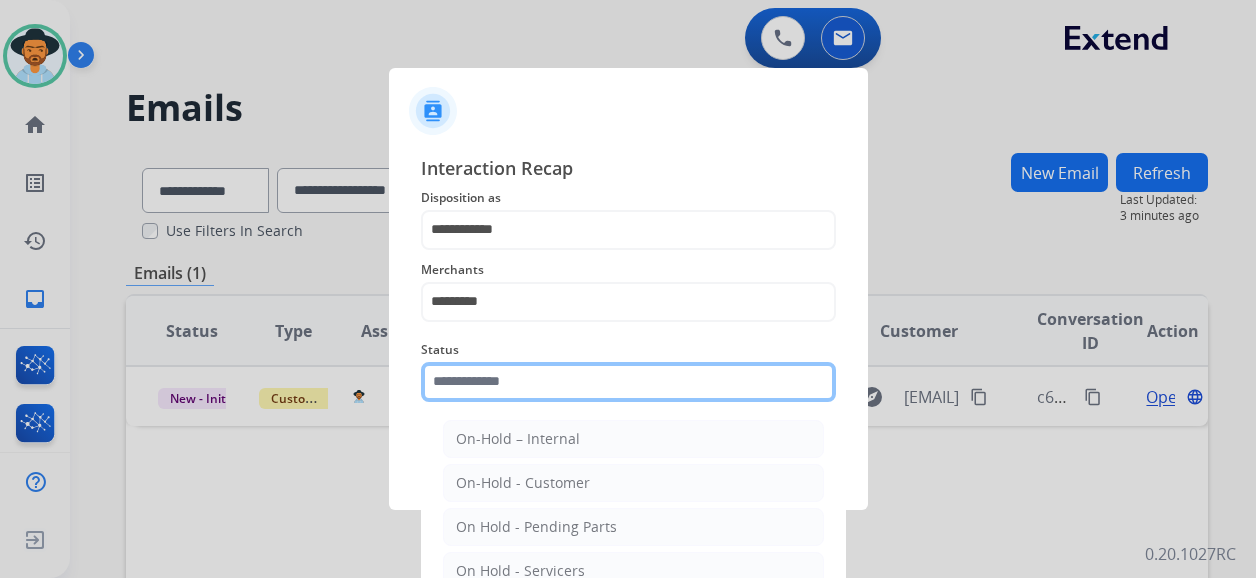 click 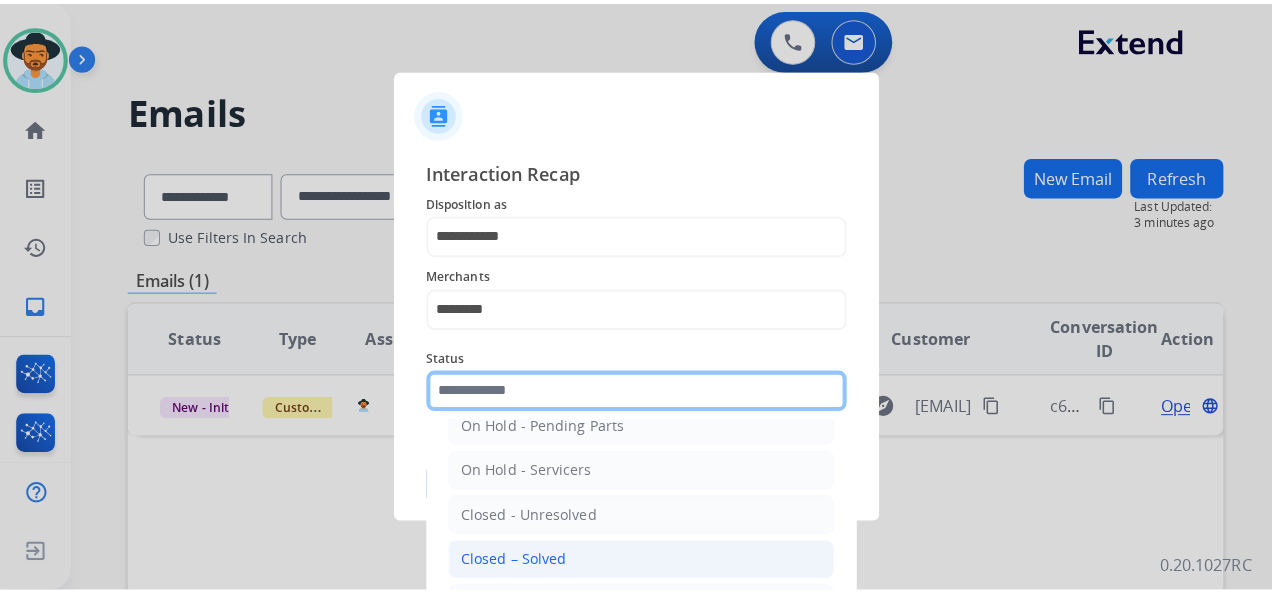 scroll, scrollTop: 114, scrollLeft: 0, axis: vertical 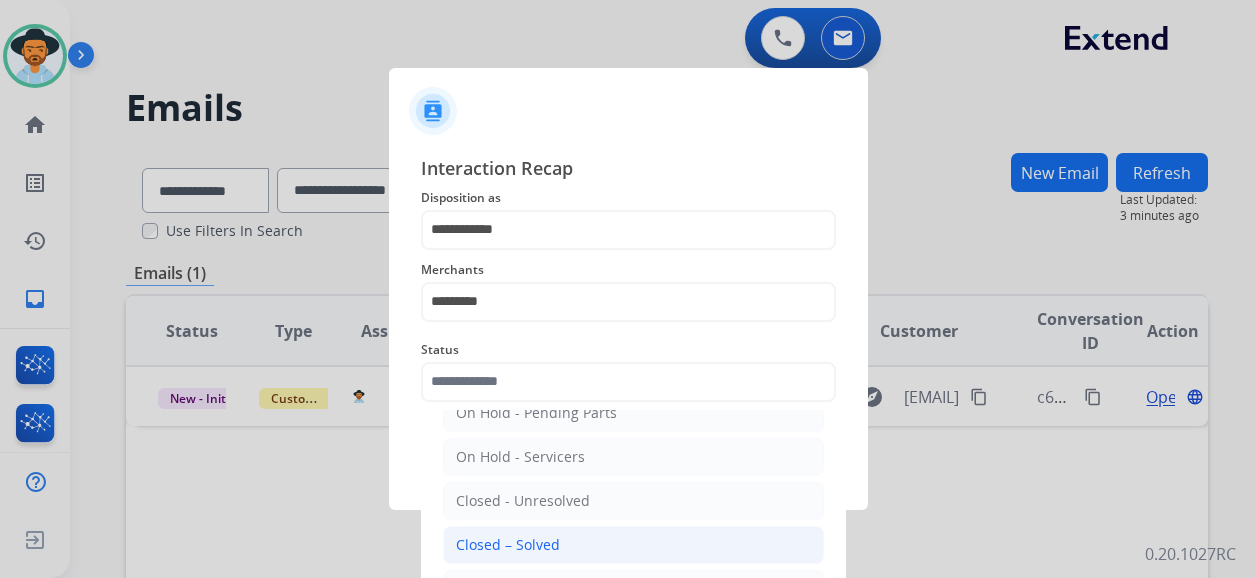 click on "Closed – Solved" 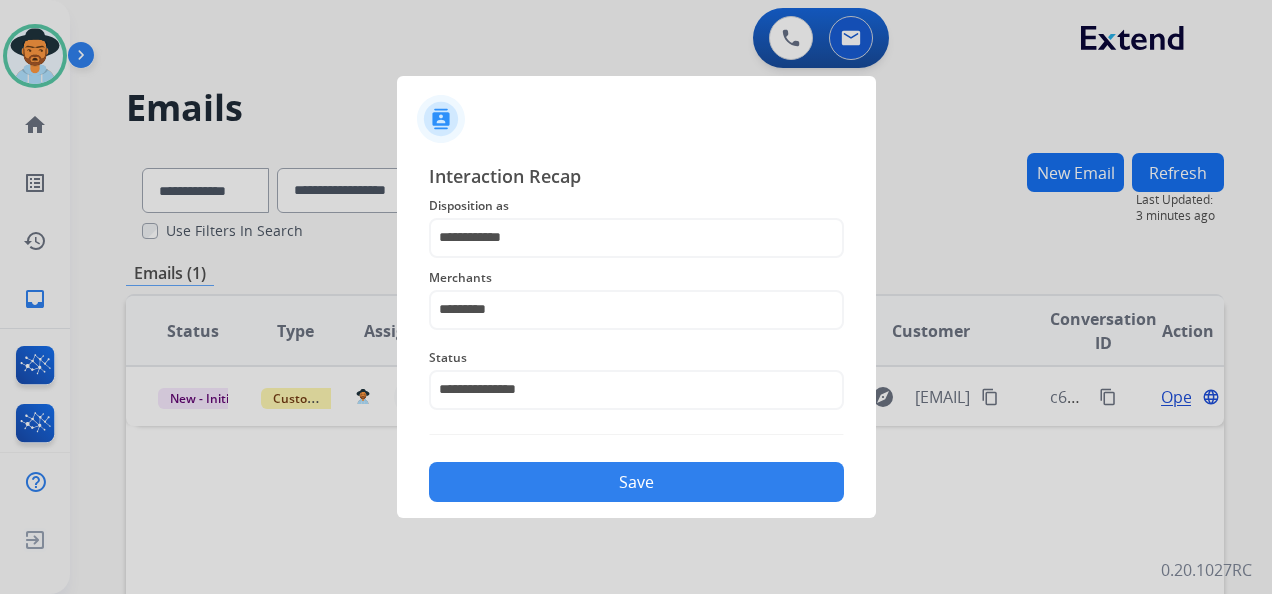 click on "Save" 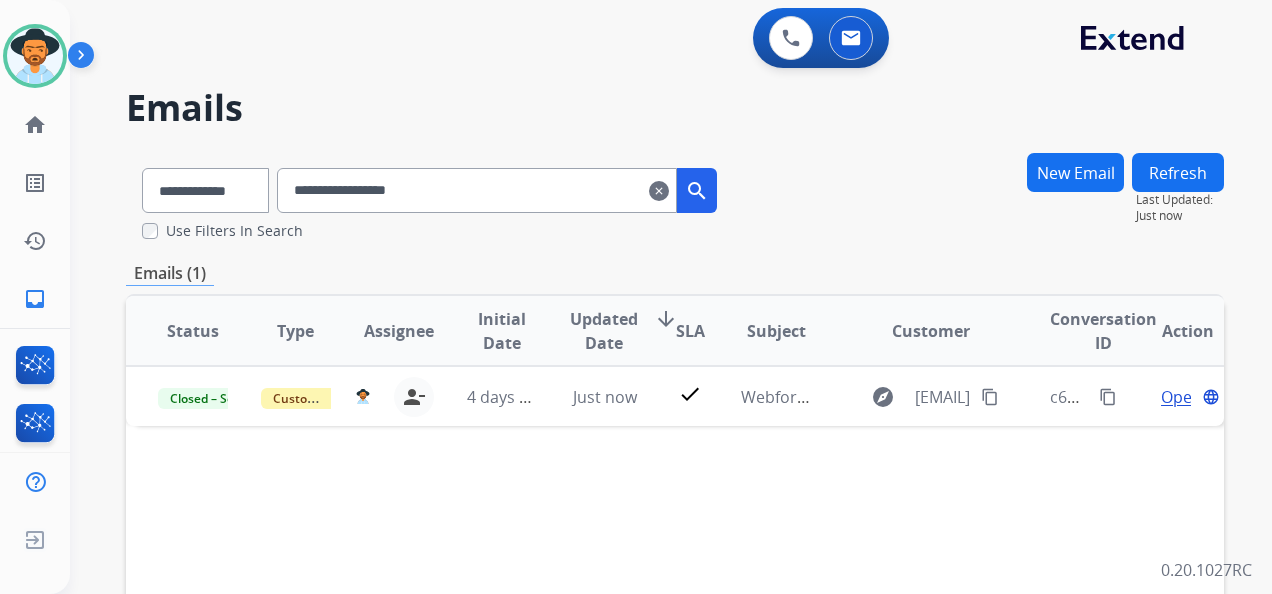 click on "Refresh" at bounding box center (1178, 172) 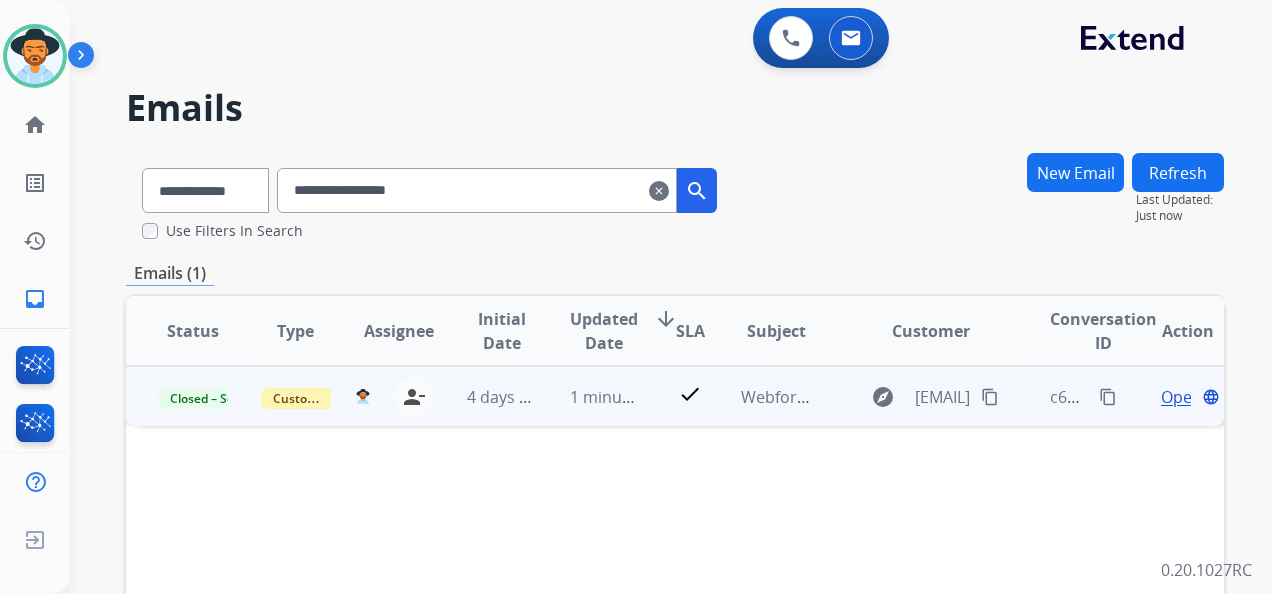 click on "Open" at bounding box center [1181, 397] 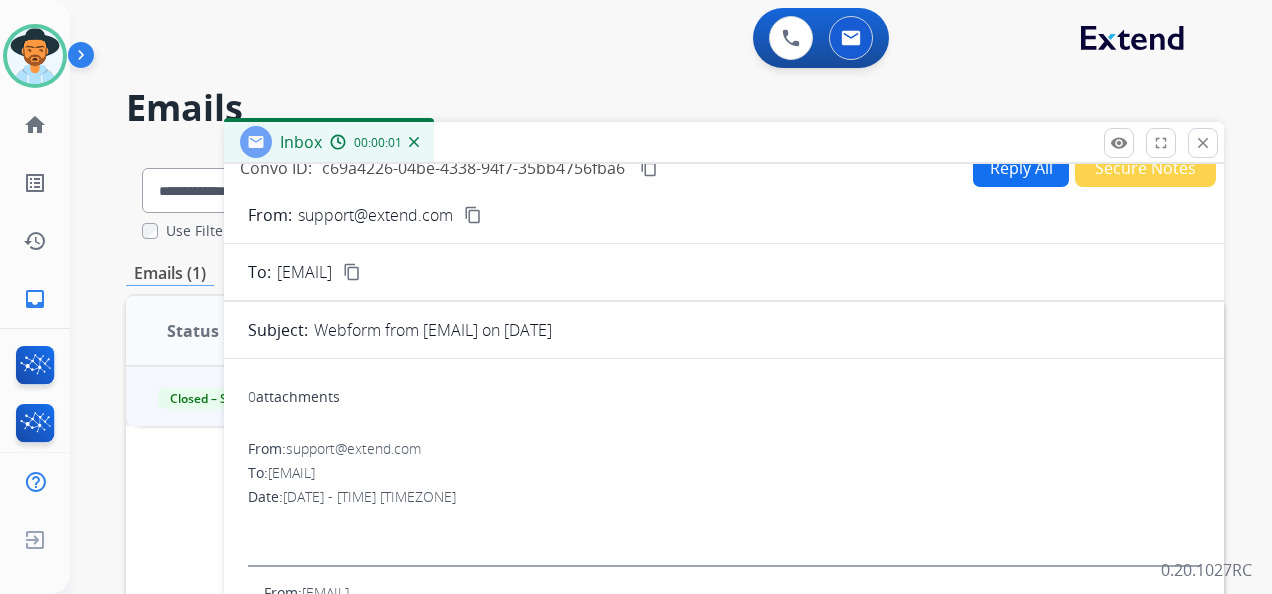 scroll, scrollTop: 41, scrollLeft: 0, axis: vertical 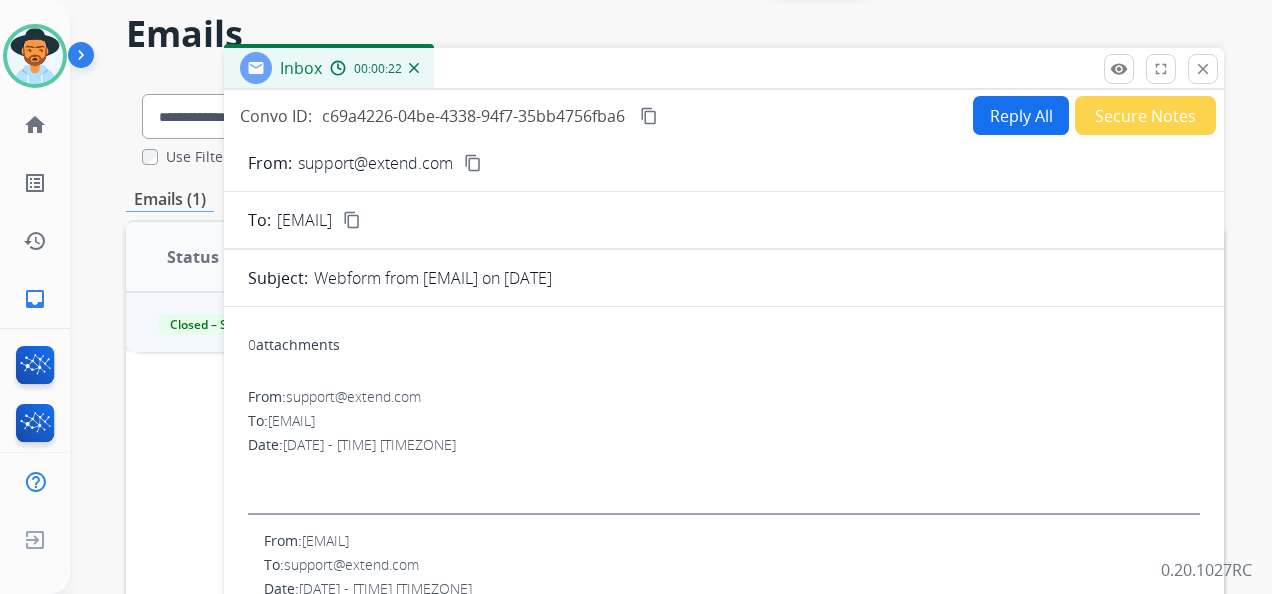 click on "Secure Notes" at bounding box center [1145, 115] 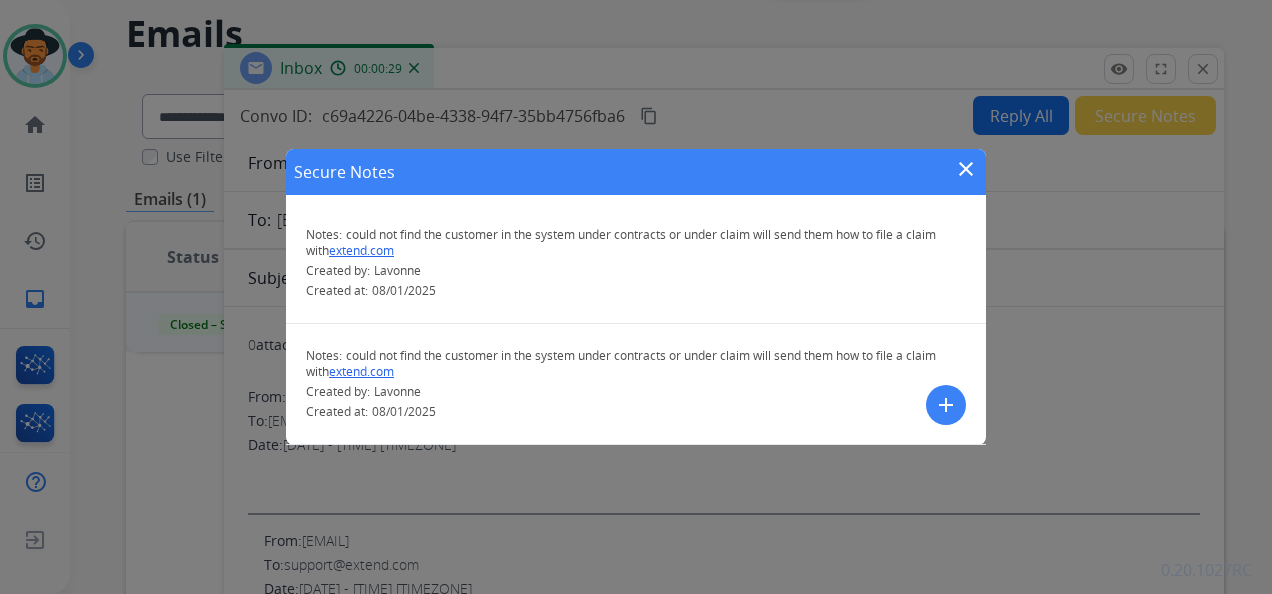 click on "add" at bounding box center (946, 405) 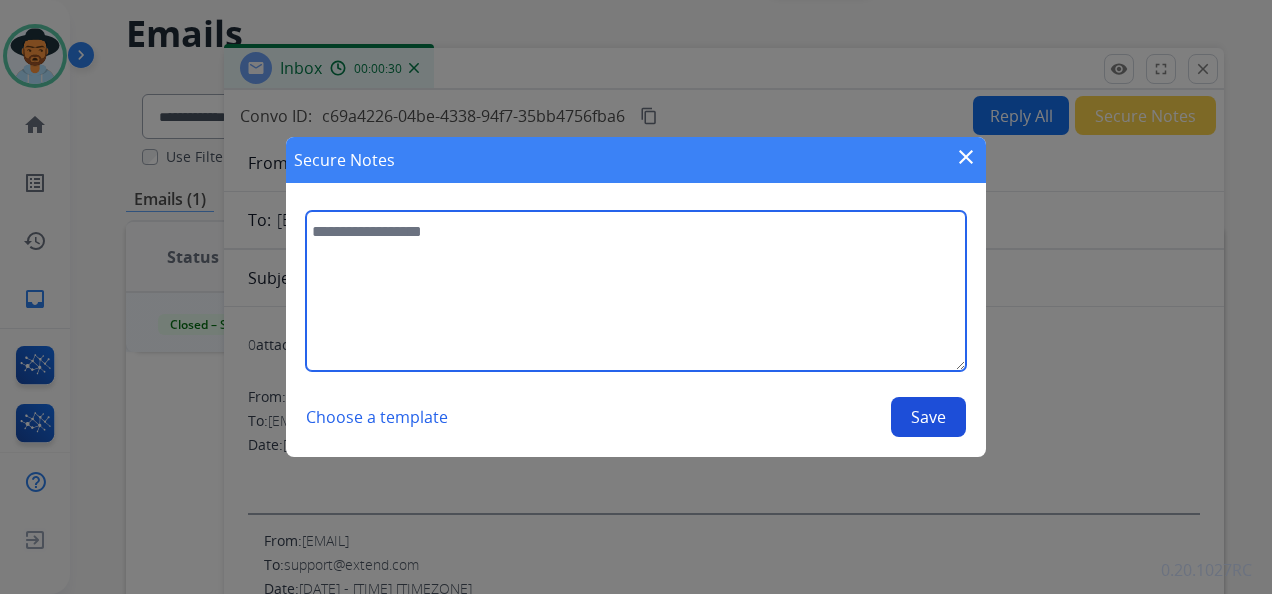 click at bounding box center [636, 291] 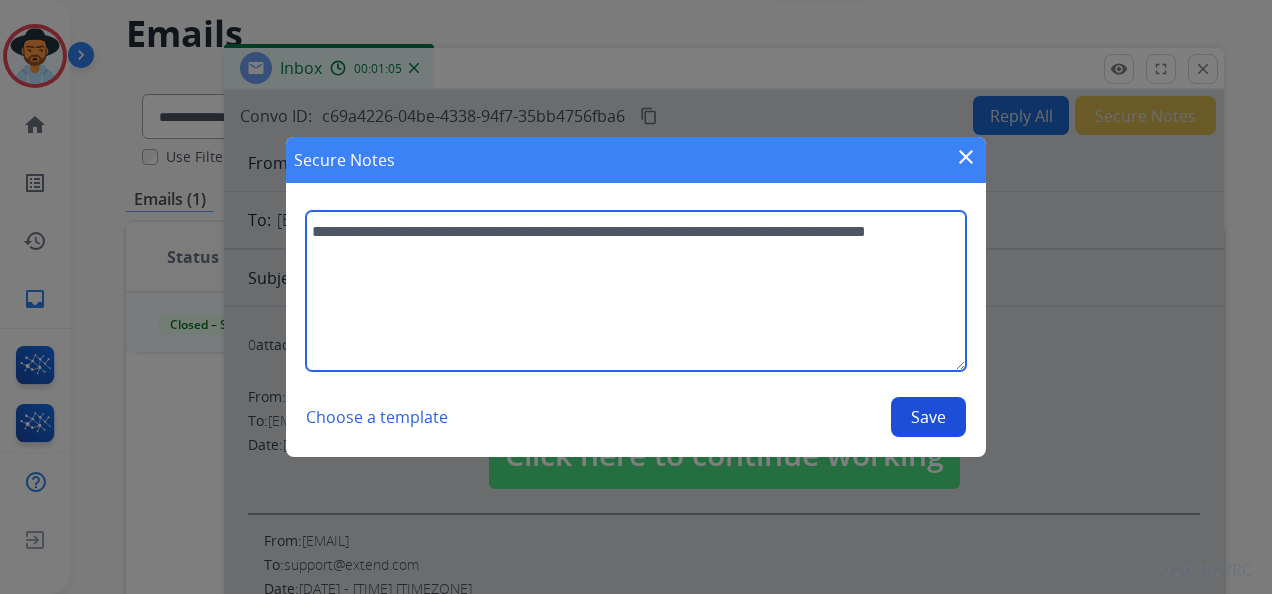 type on "**********" 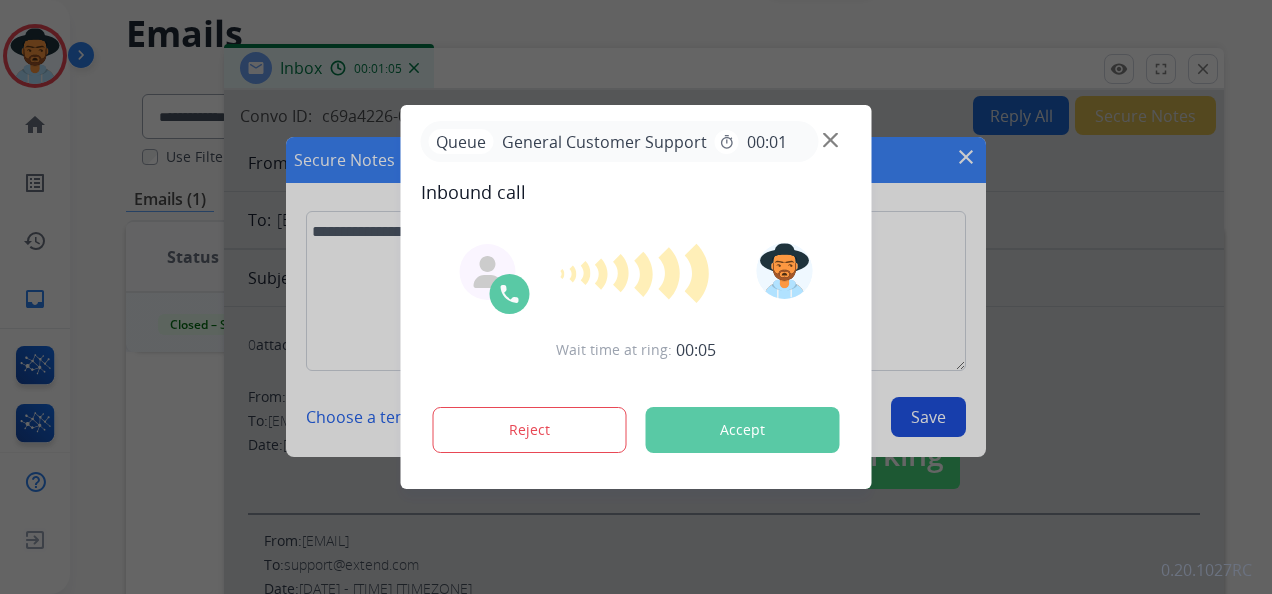 click on "Accept" at bounding box center (743, 430) 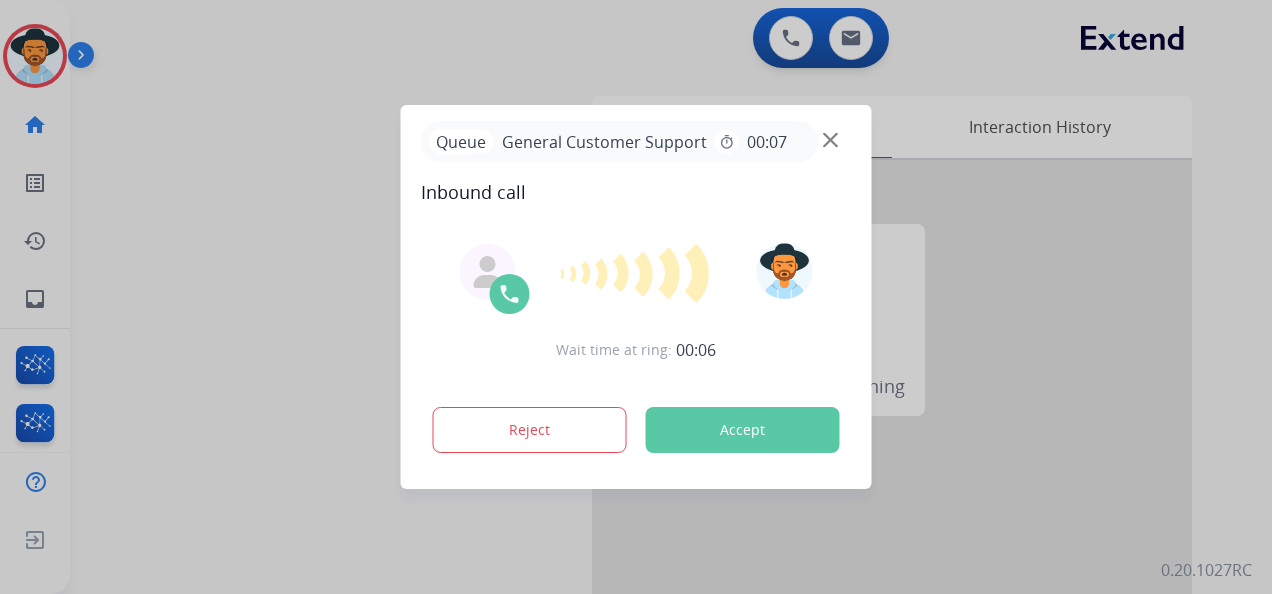 click on "Accept" at bounding box center (743, 430) 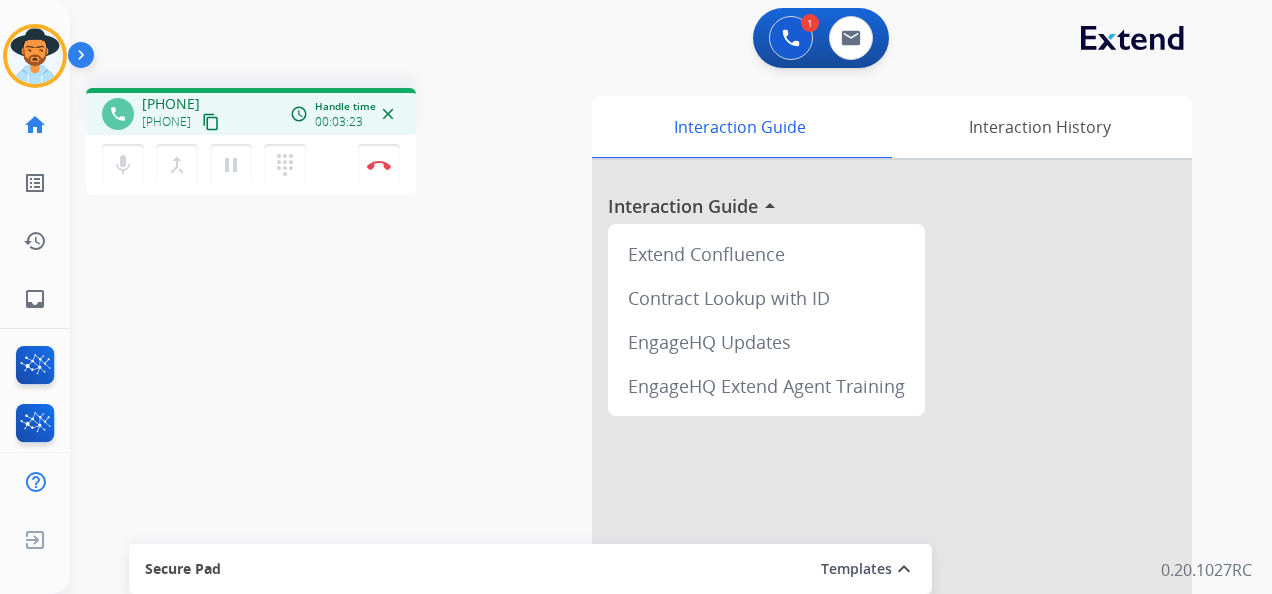 click on "content_copy" at bounding box center (211, 122) 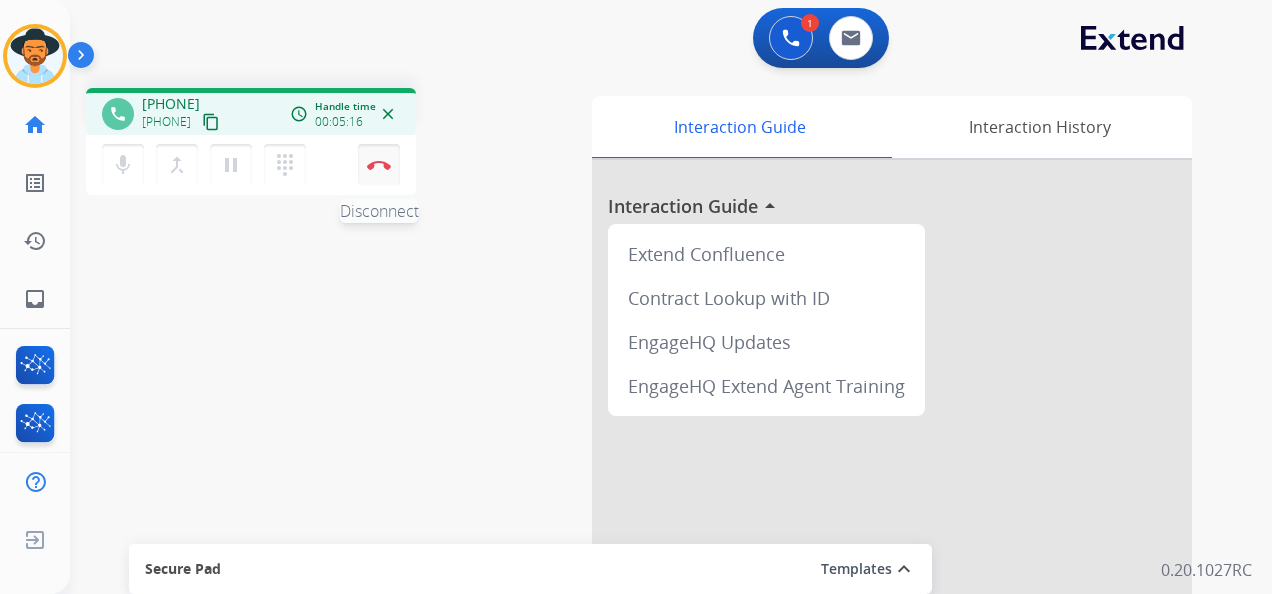 click at bounding box center (379, 165) 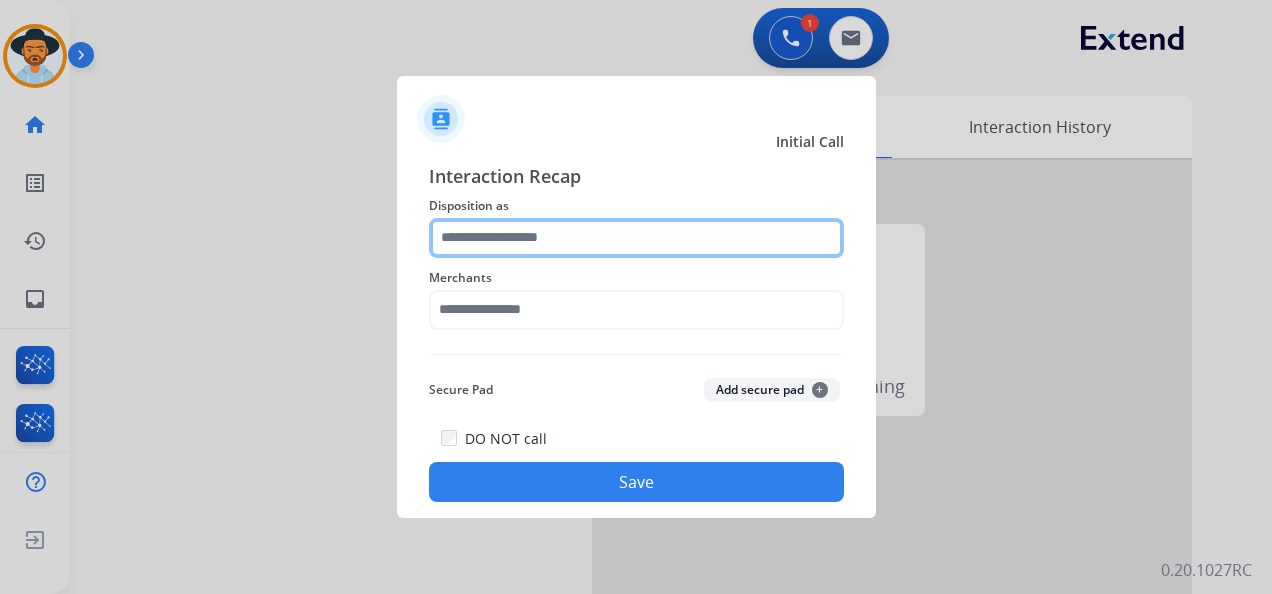 click 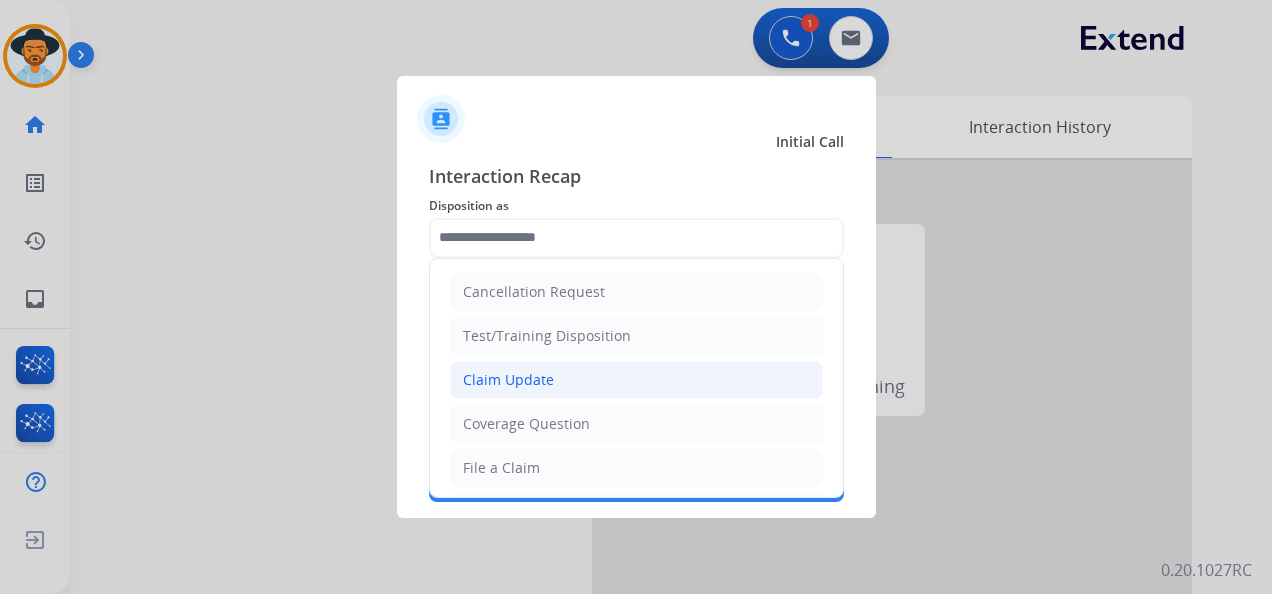 click on "Claim Update" 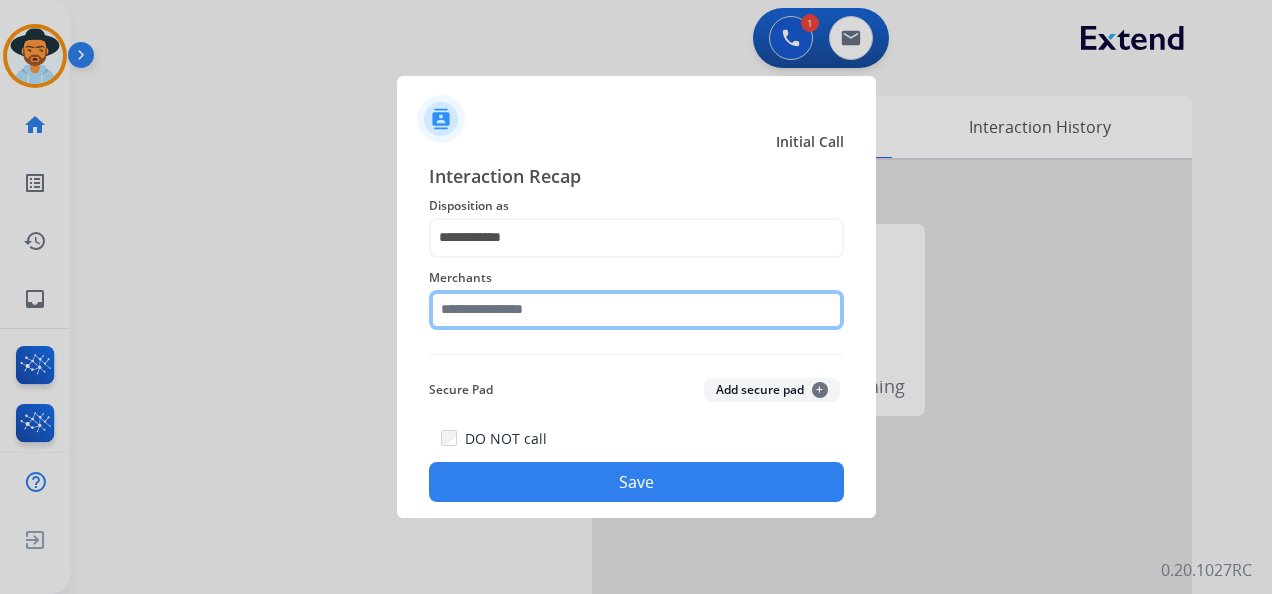 click 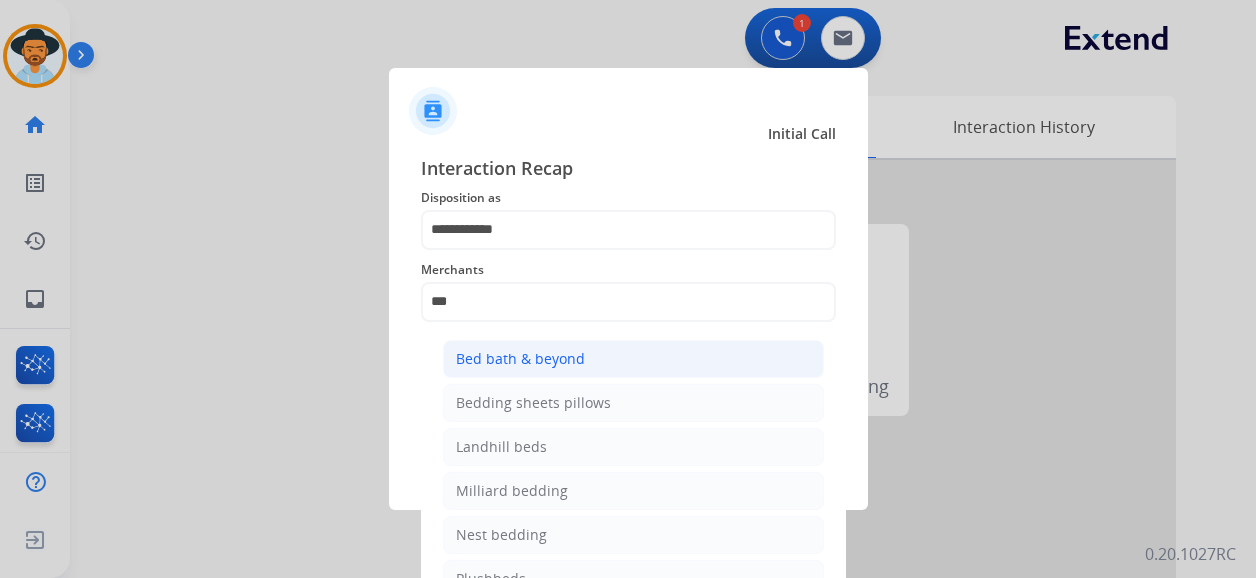 click on "Bed bath & beyond" 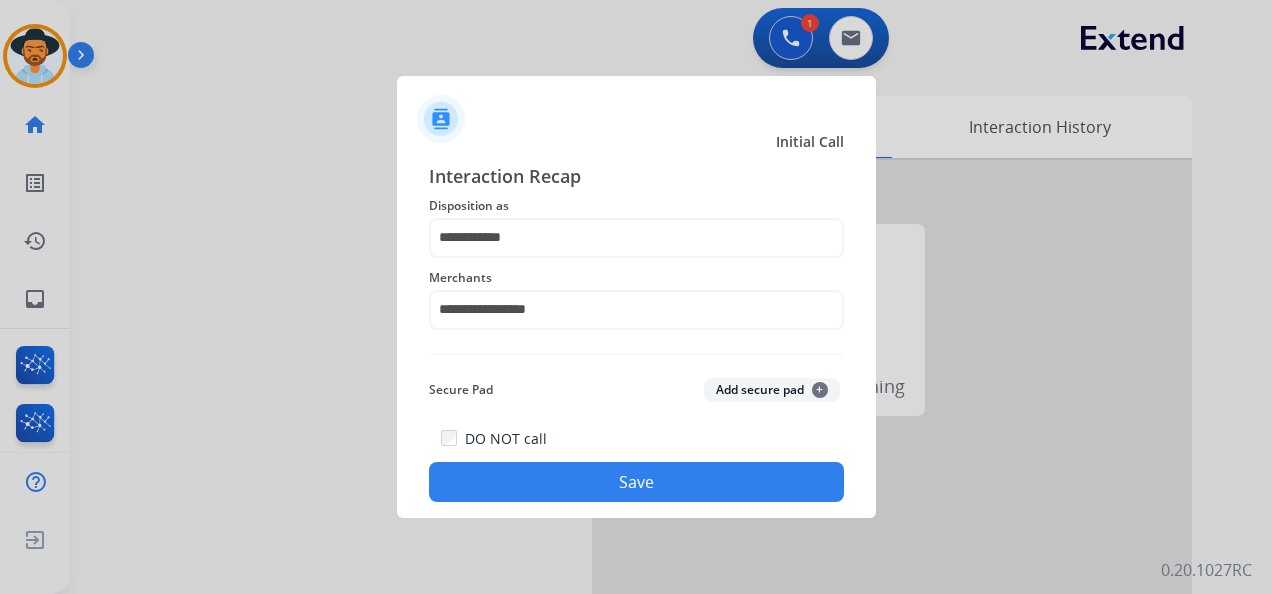 click on "Save" 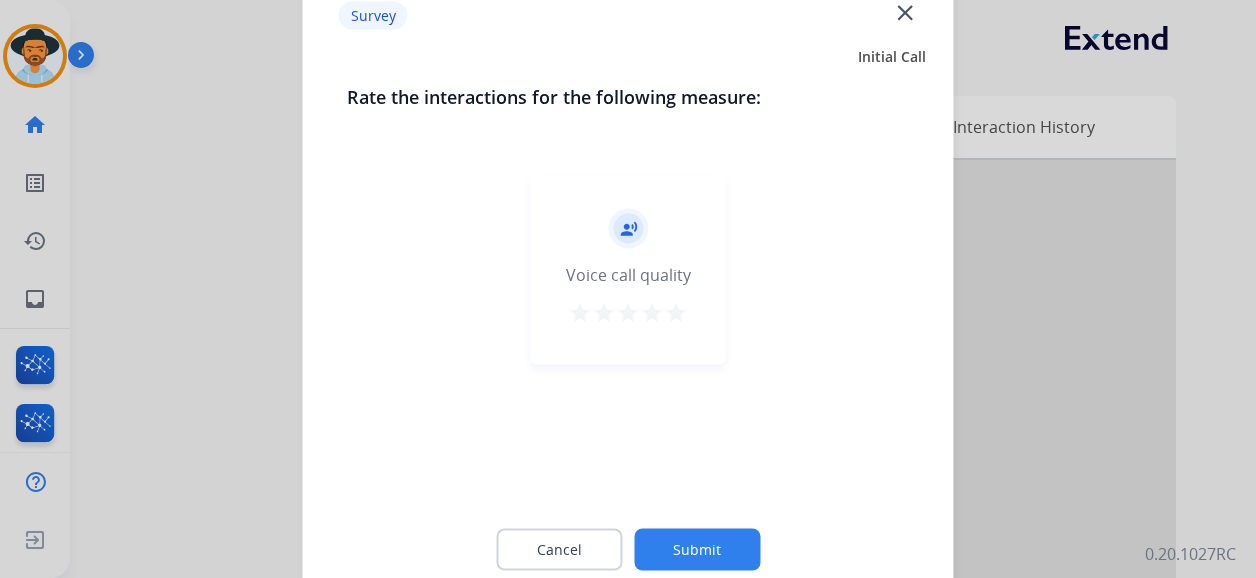 click on "star" at bounding box center [676, 313] 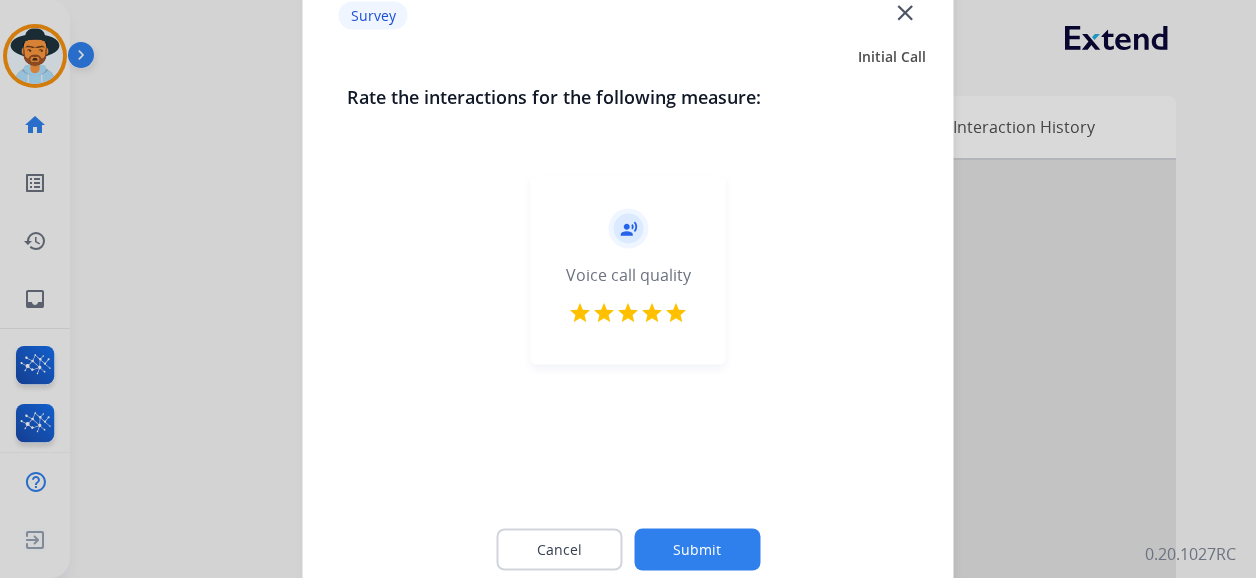 click on "Submit" 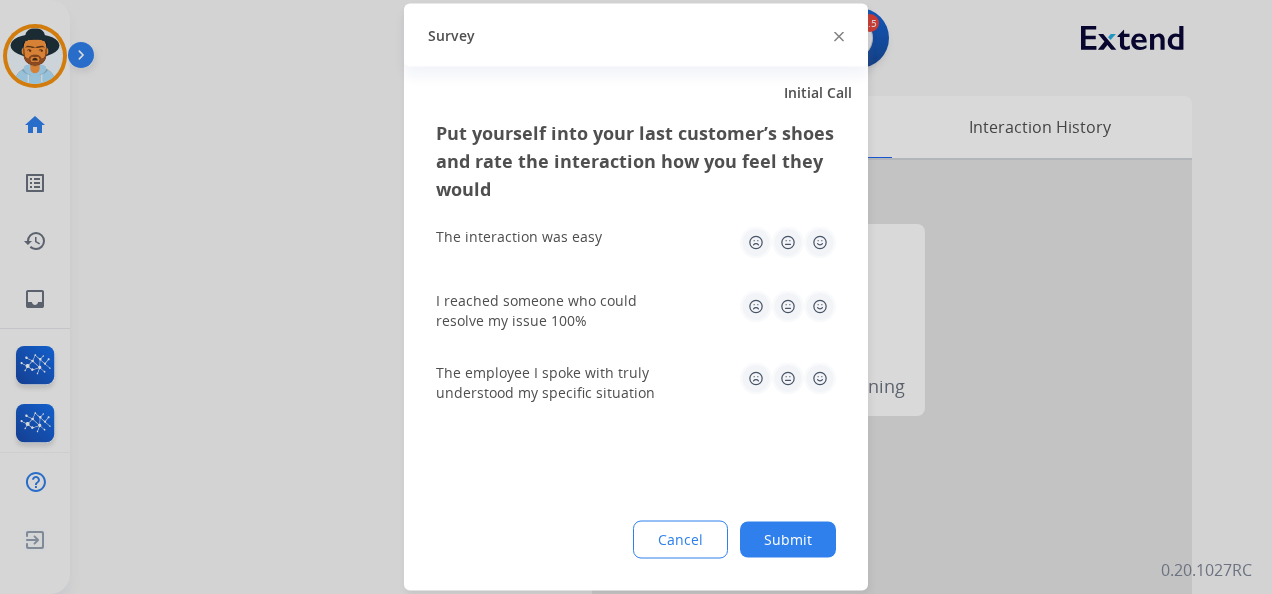 click 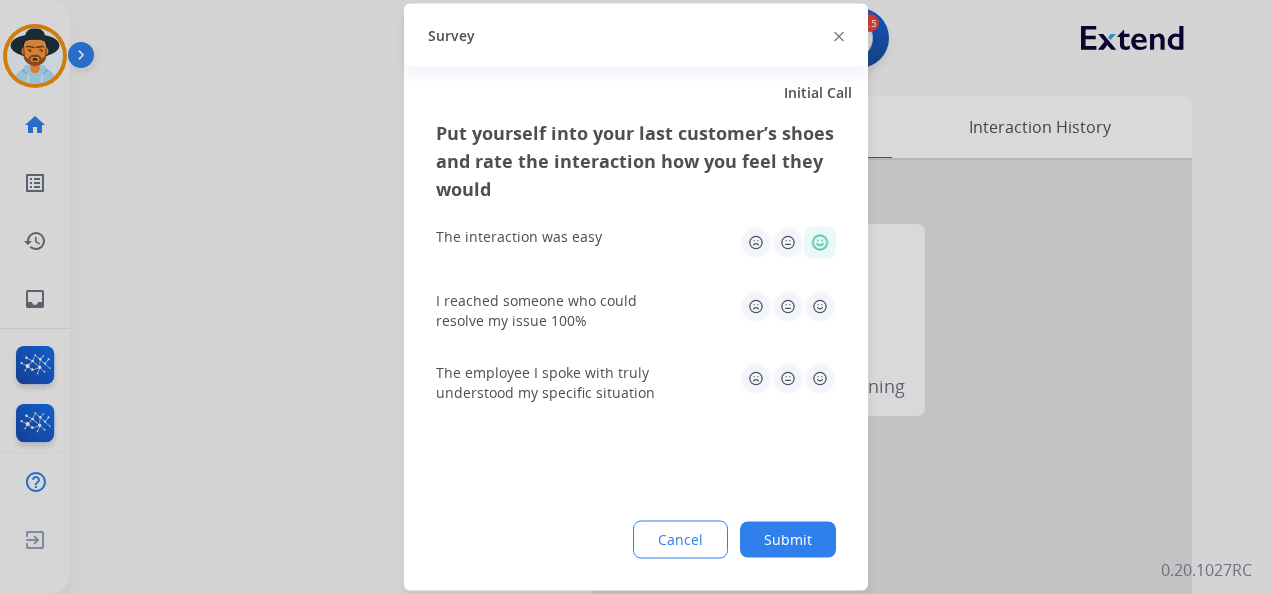 click 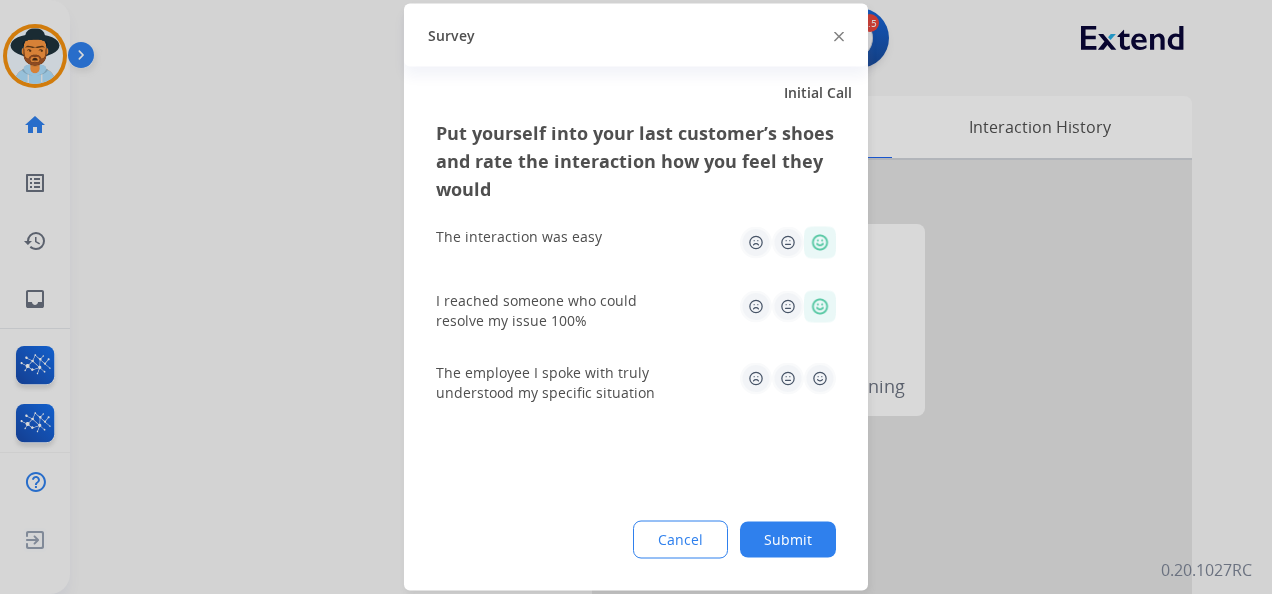 drag, startPoint x: 817, startPoint y: 378, endPoint x: 823, endPoint y: 391, distance: 14.3178215 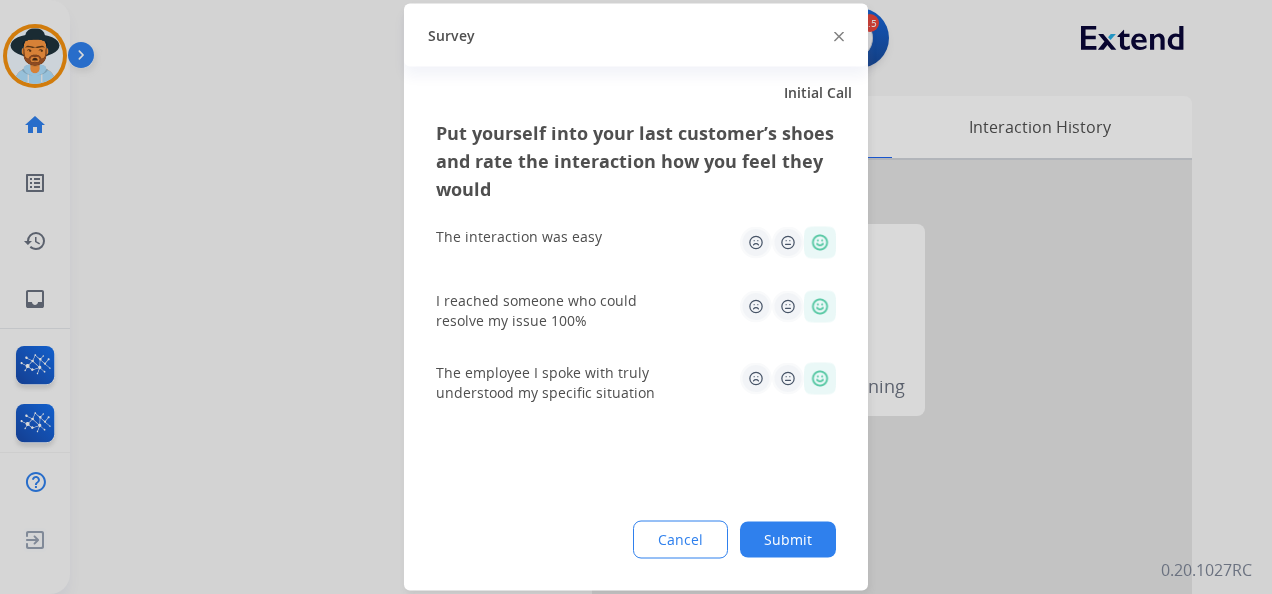 click on "Submit" 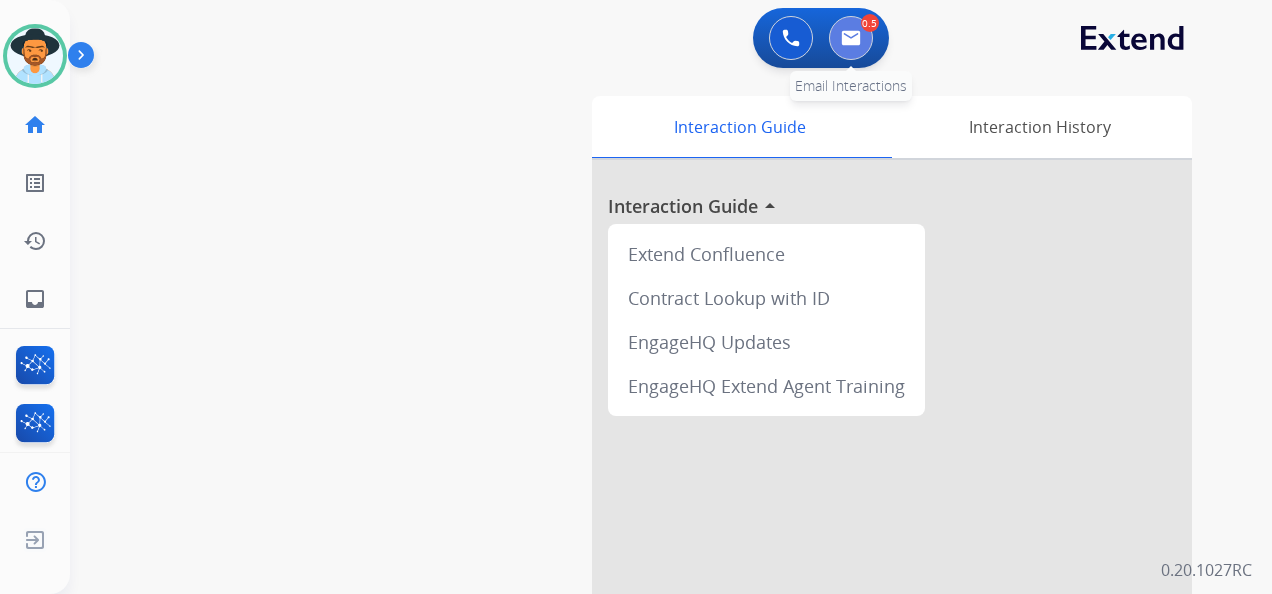 click at bounding box center [851, 38] 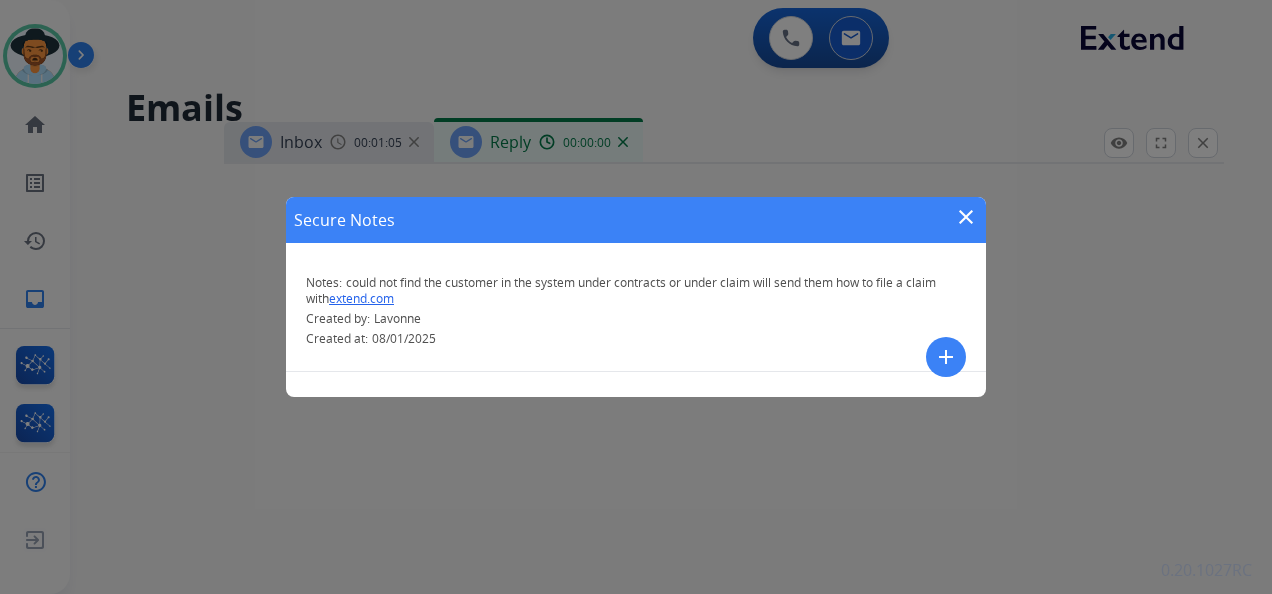 select on "**********" 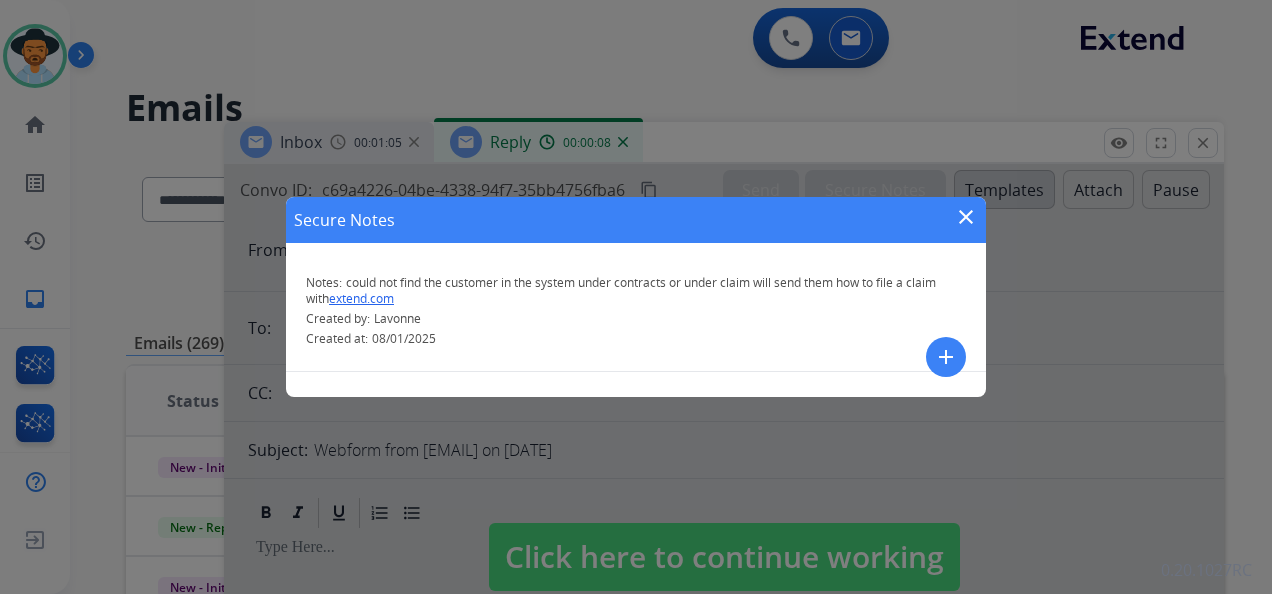 click on "add" at bounding box center (946, 357) 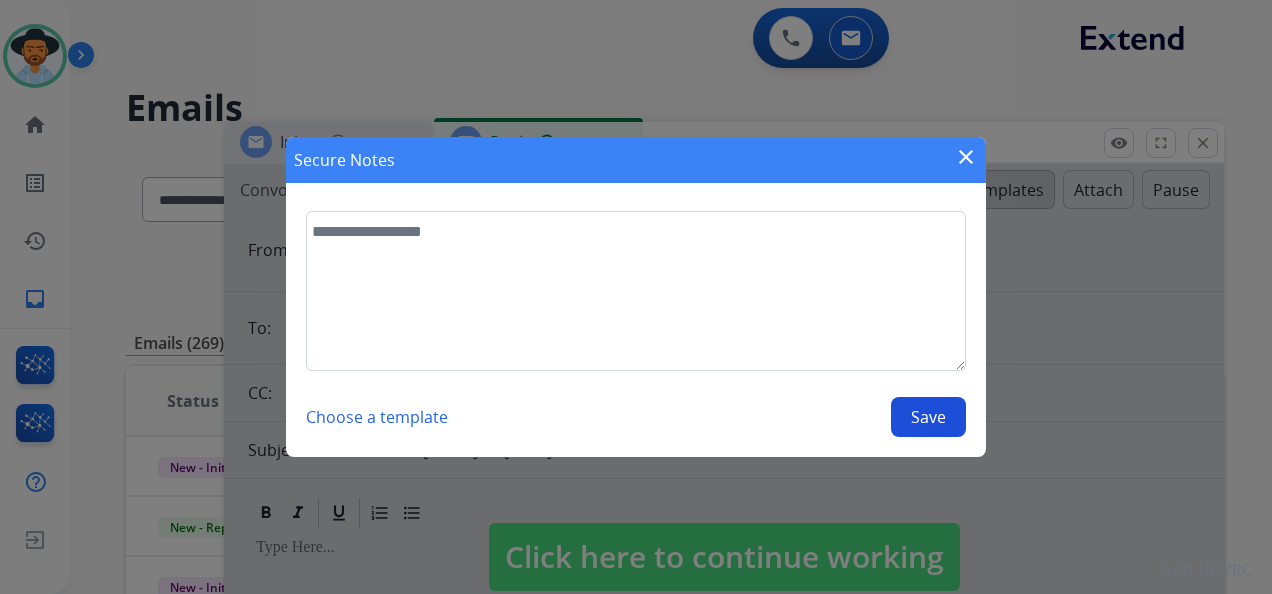 click on "close" at bounding box center [966, 157] 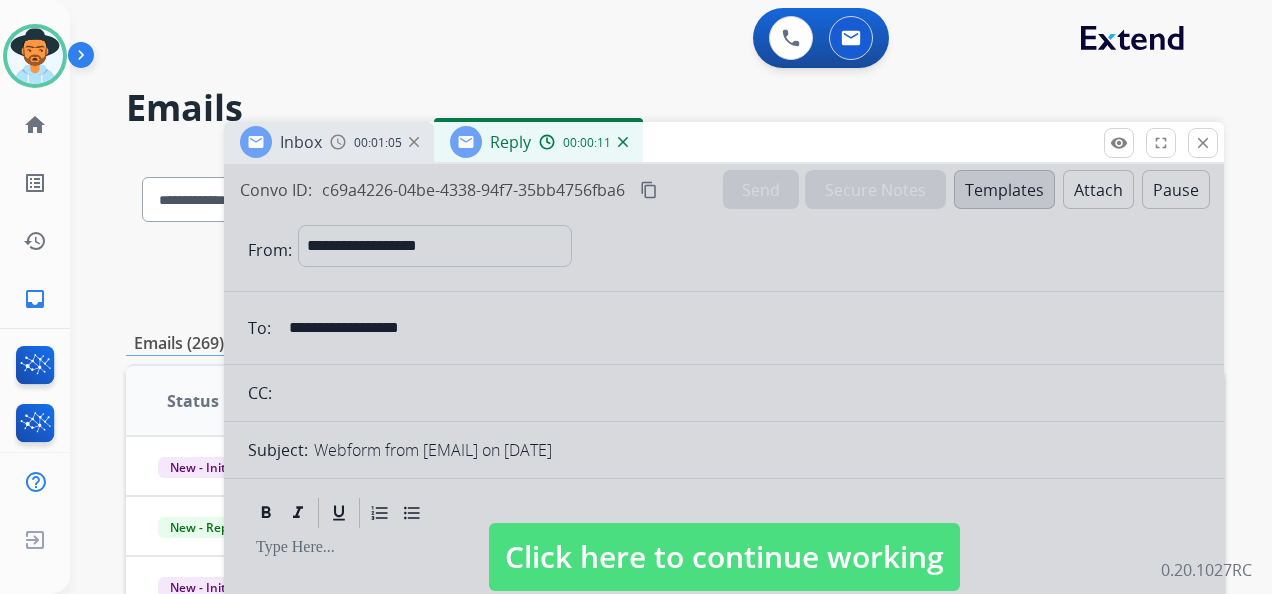 click on "Click here to continue working" at bounding box center [724, 557] 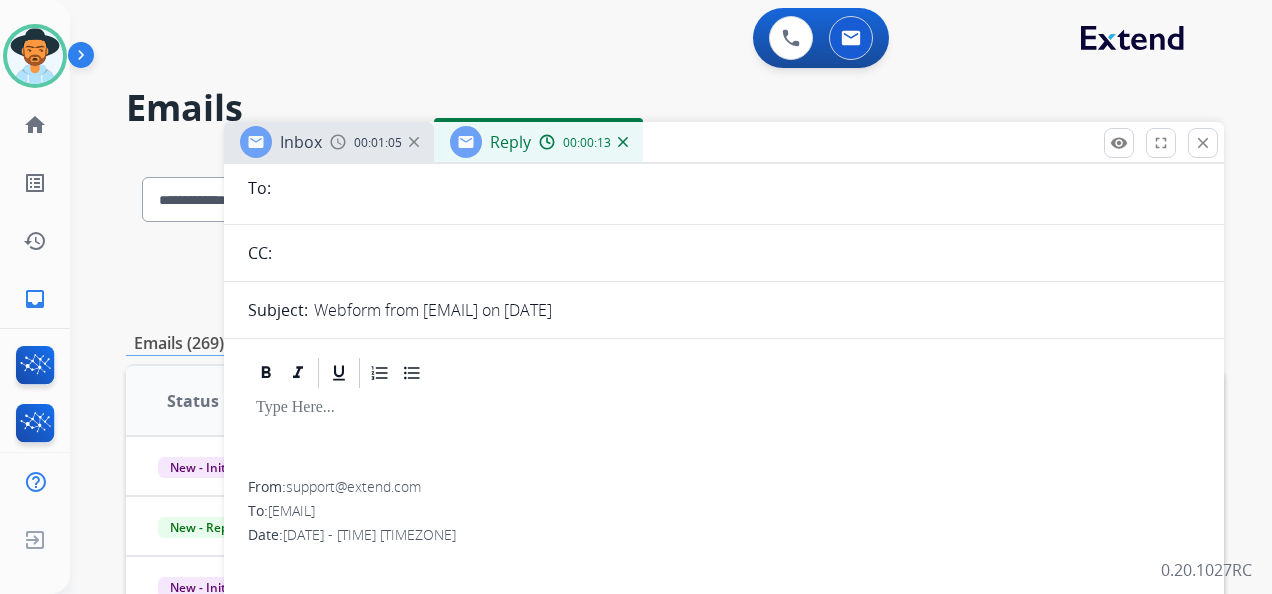 scroll, scrollTop: 141, scrollLeft: 0, axis: vertical 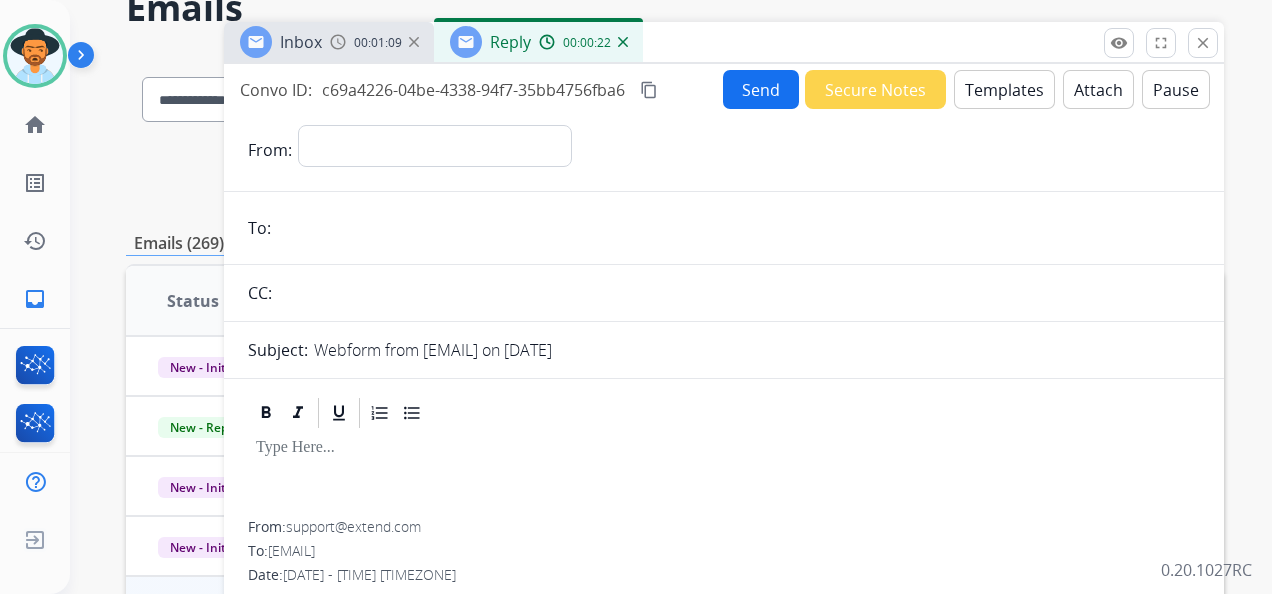 click on "Templates" at bounding box center (1004, 89) 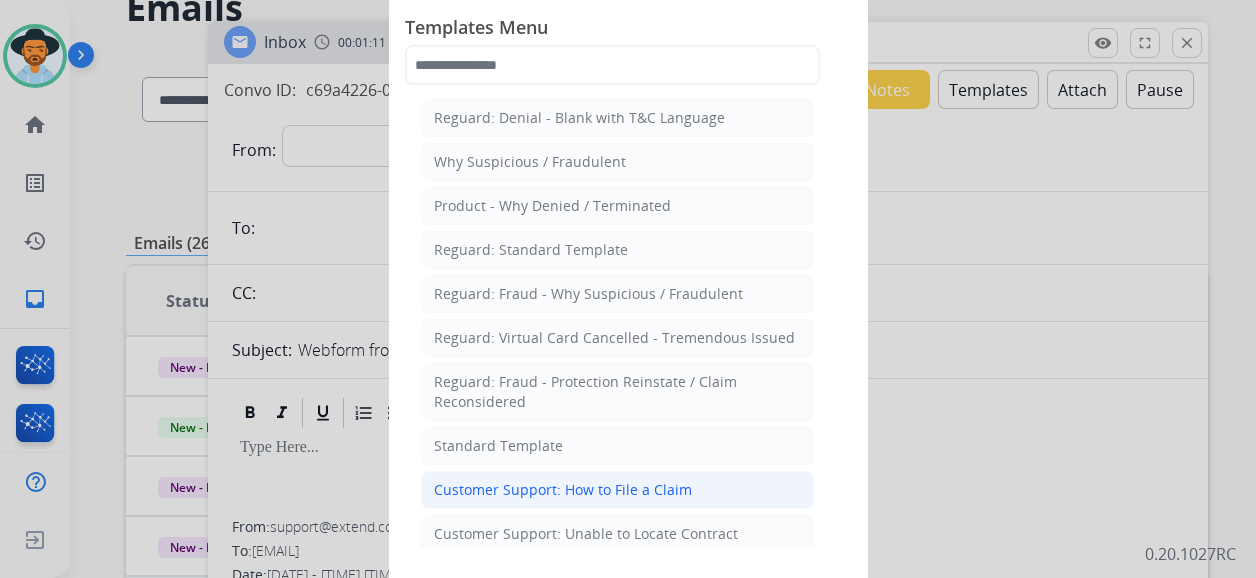 click on "Customer Support: How to File a Claim" 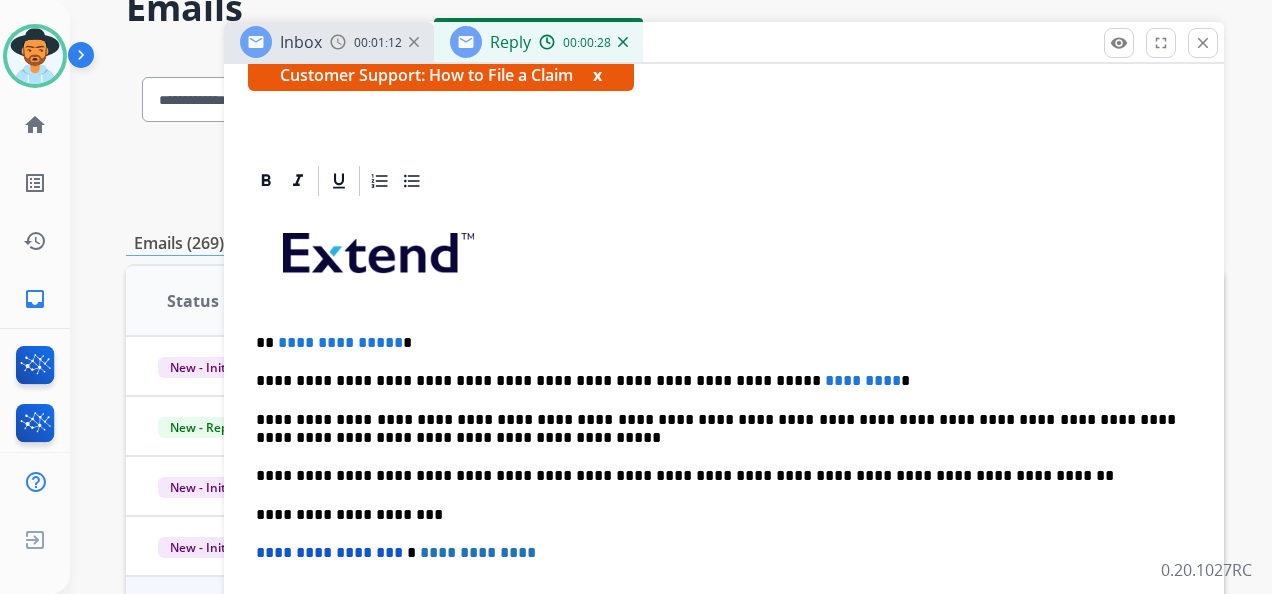 scroll, scrollTop: 400, scrollLeft: 0, axis: vertical 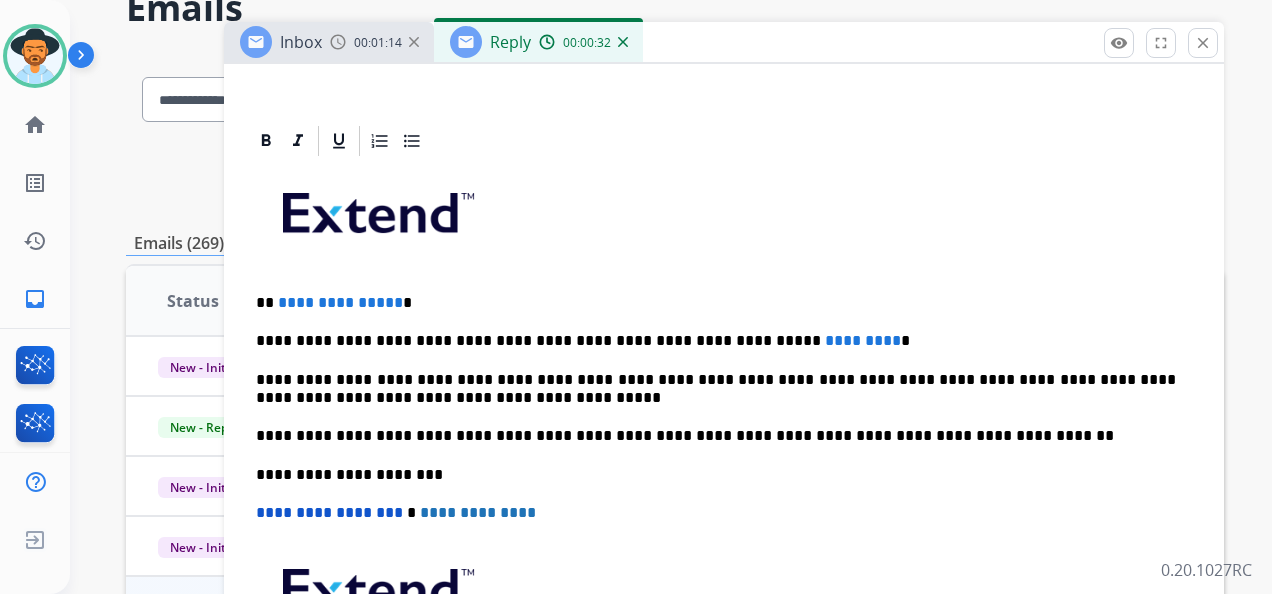 click on "**********" at bounding box center [716, 303] 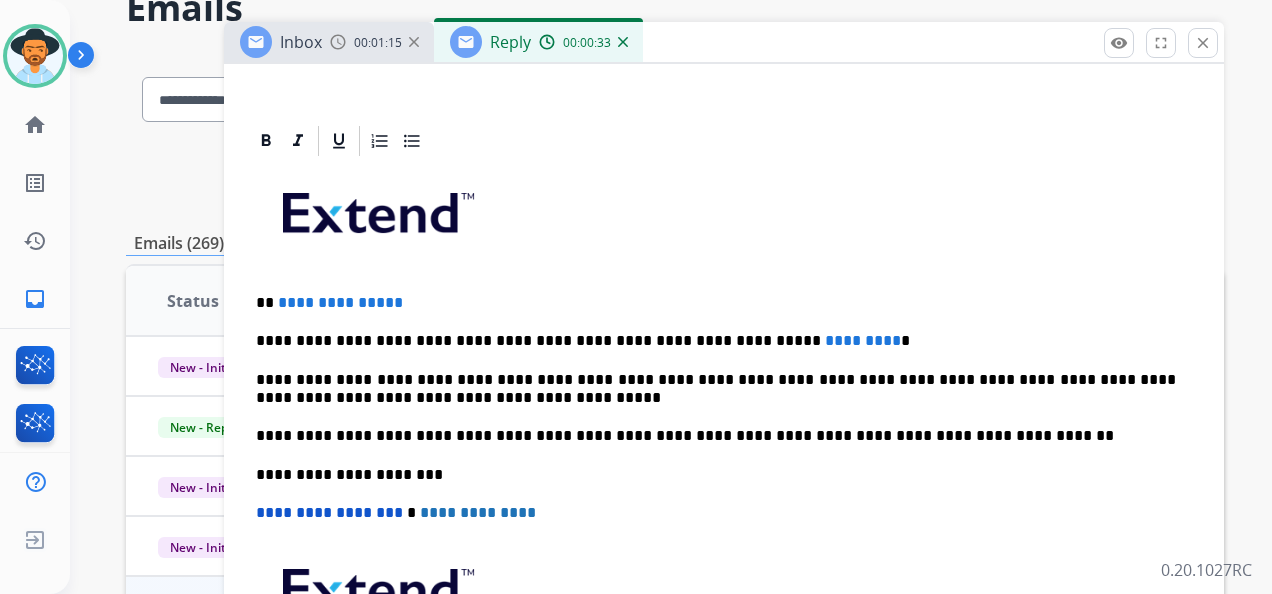 type 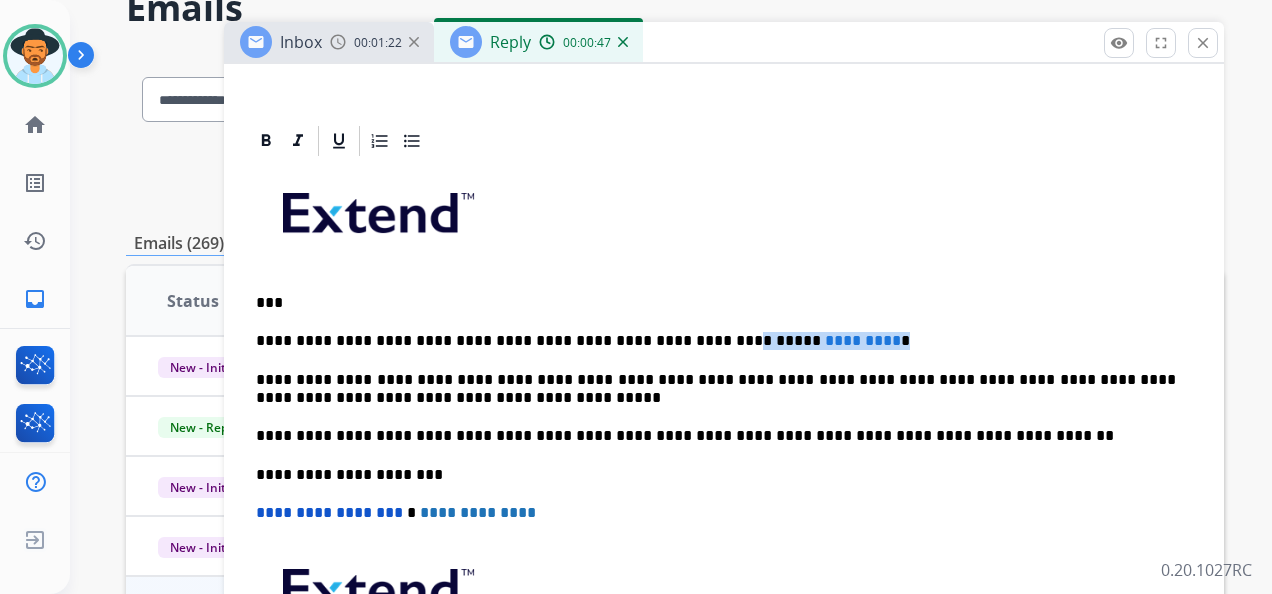 drag, startPoint x: 664, startPoint y: 336, endPoint x: 819, endPoint y: 336, distance: 155 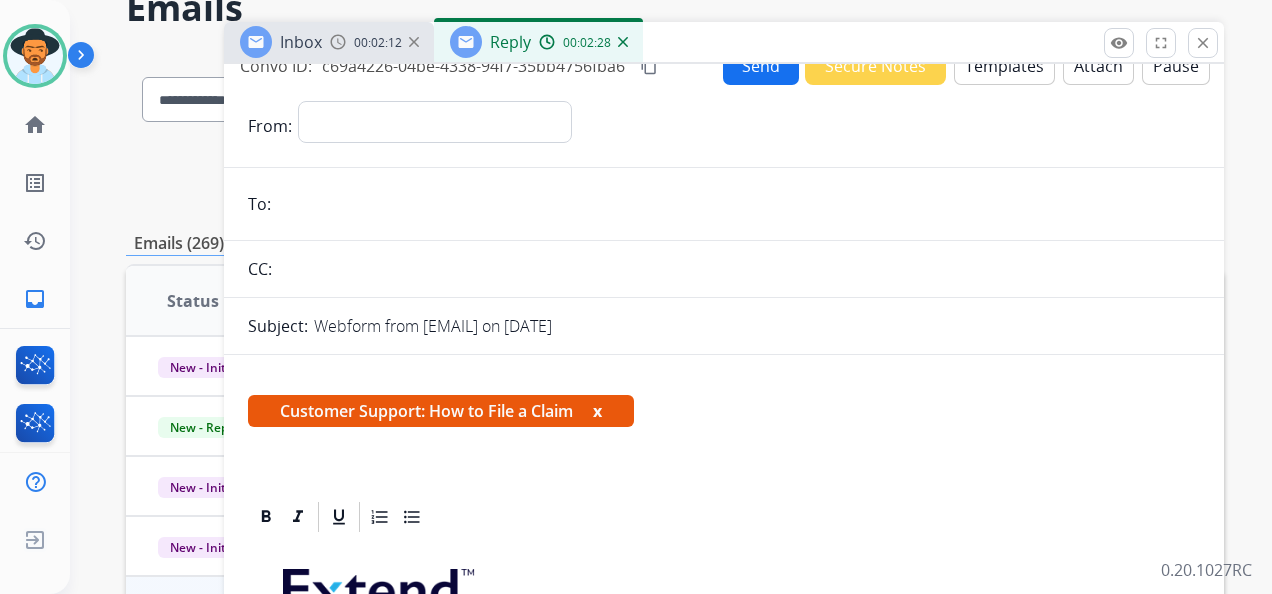 scroll, scrollTop: 0, scrollLeft: 0, axis: both 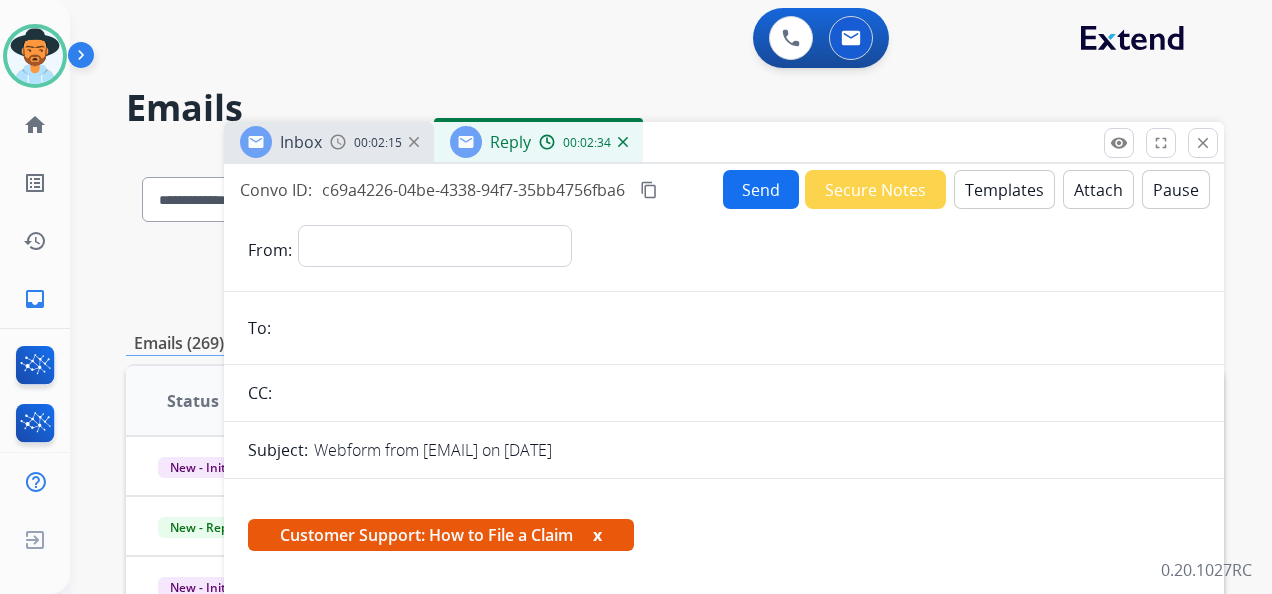 click on "Reply  00:02:34" at bounding box center [538, 142] 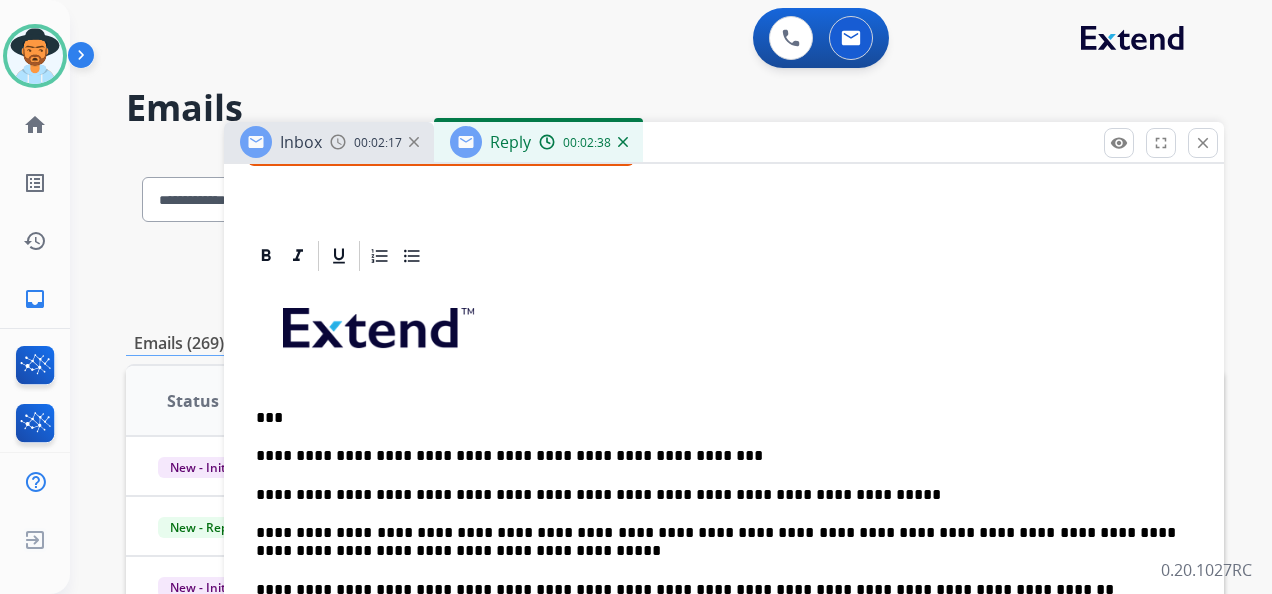 scroll, scrollTop: 600, scrollLeft: 0, axis: vertical 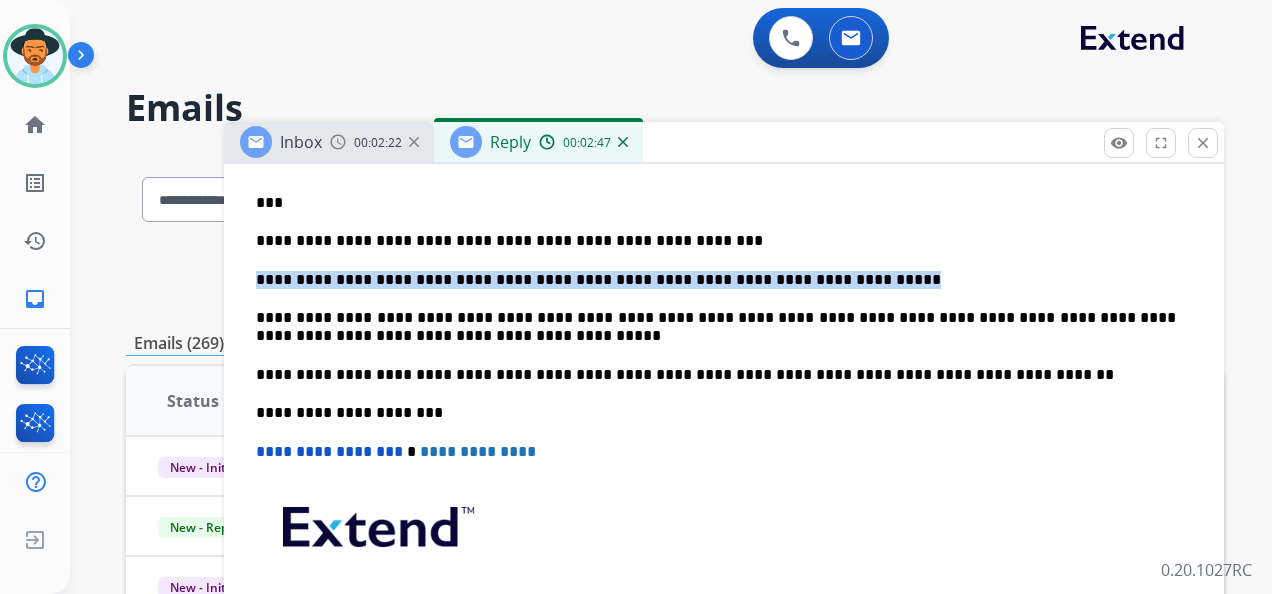 drag, startPoint x: 254, startPoint y: 273, endPoint x: 834, endPoint y: 278, distance: 580.02155 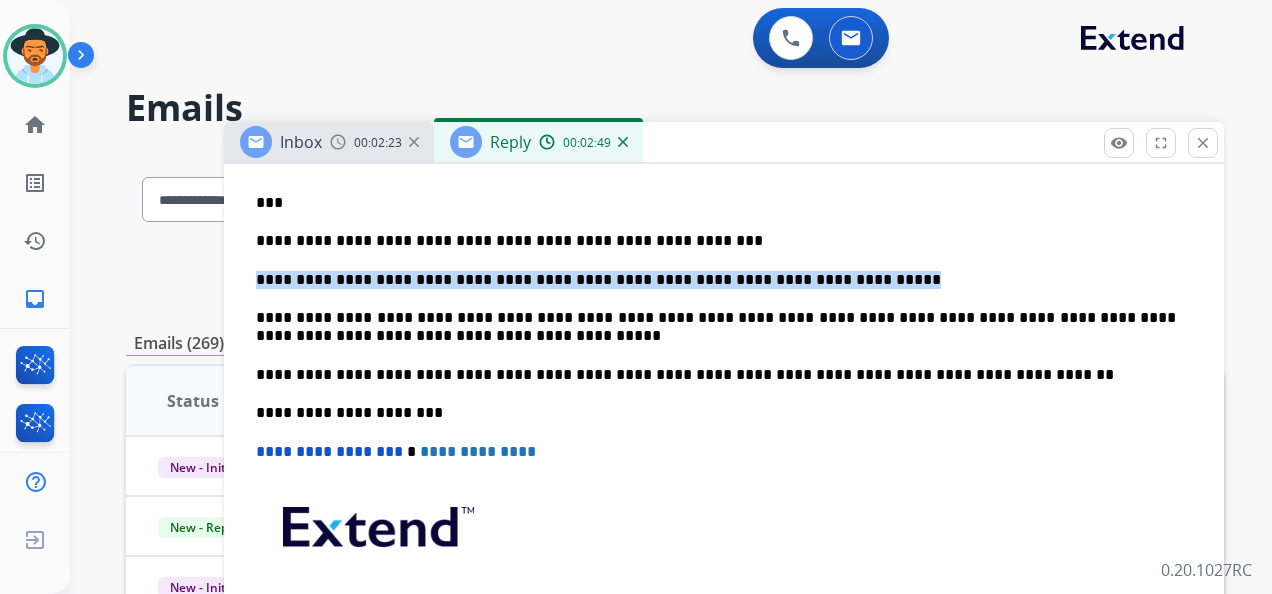 copy on "**********" 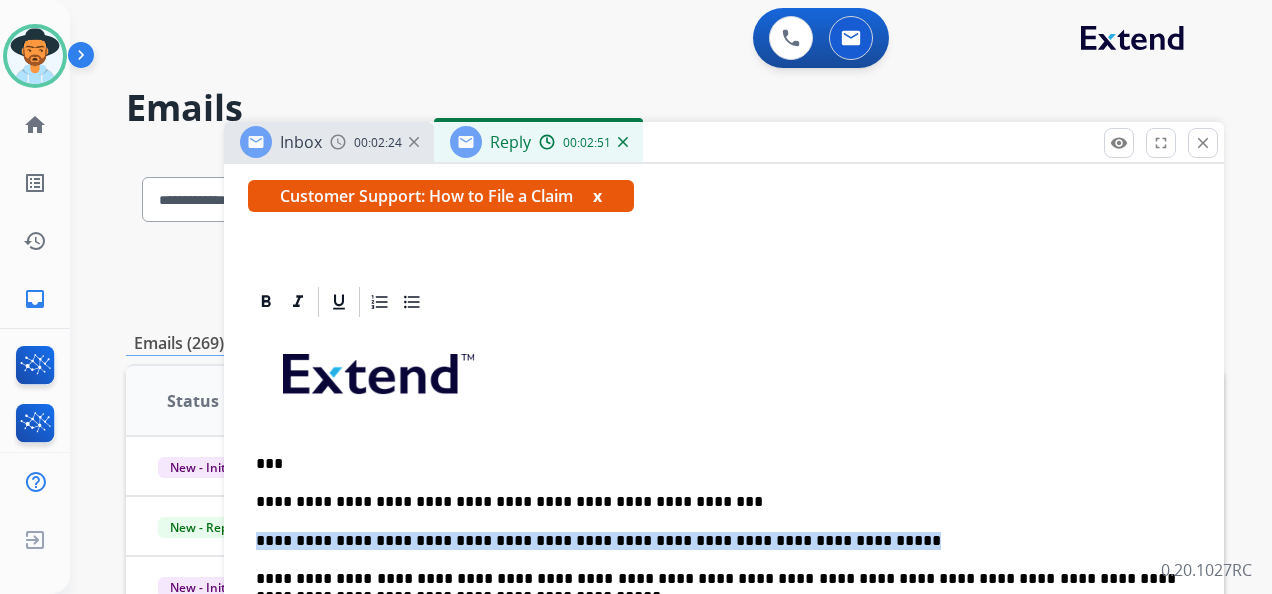 scroll, scrollTop: 300, scrollLeft: 0, axis: vertical 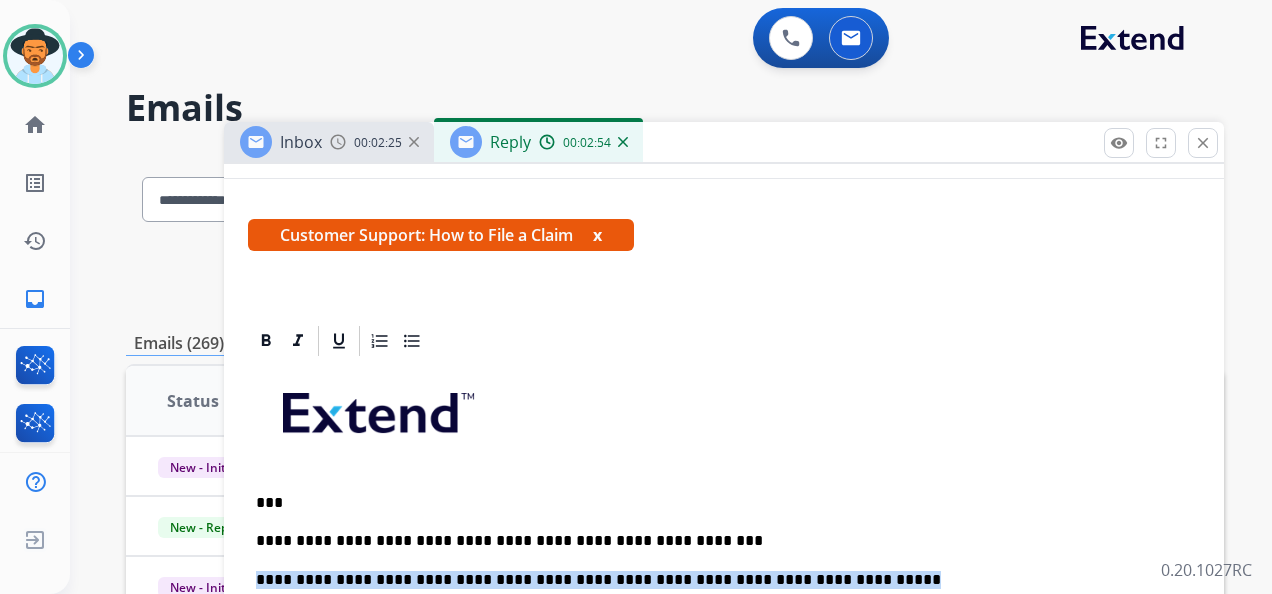 click at bounding box center [623, 142] 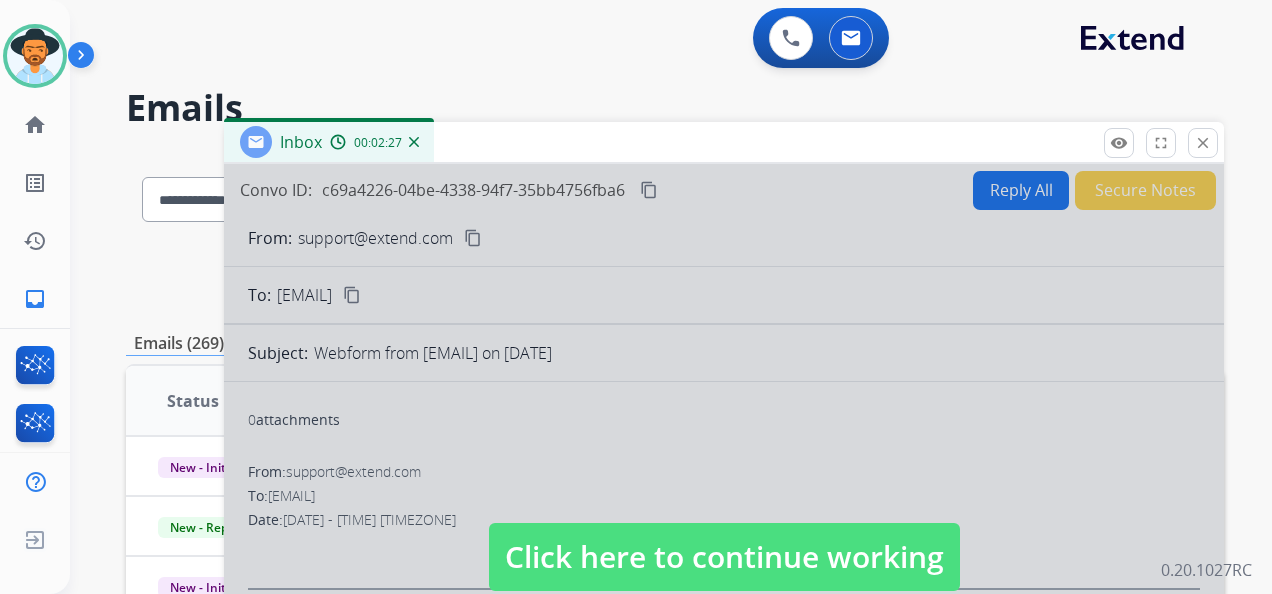 click on "Click here to continue working" at bounding box center [724, 557] 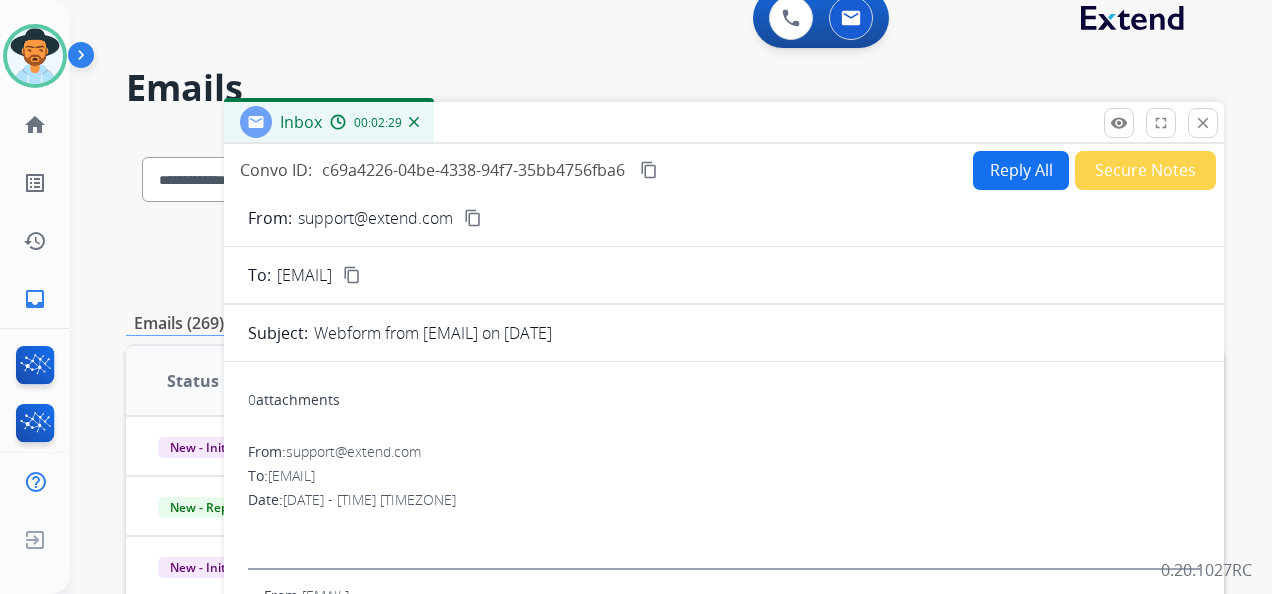 scroll, scrollTop: 0, scrollLeft: 0, axis: both 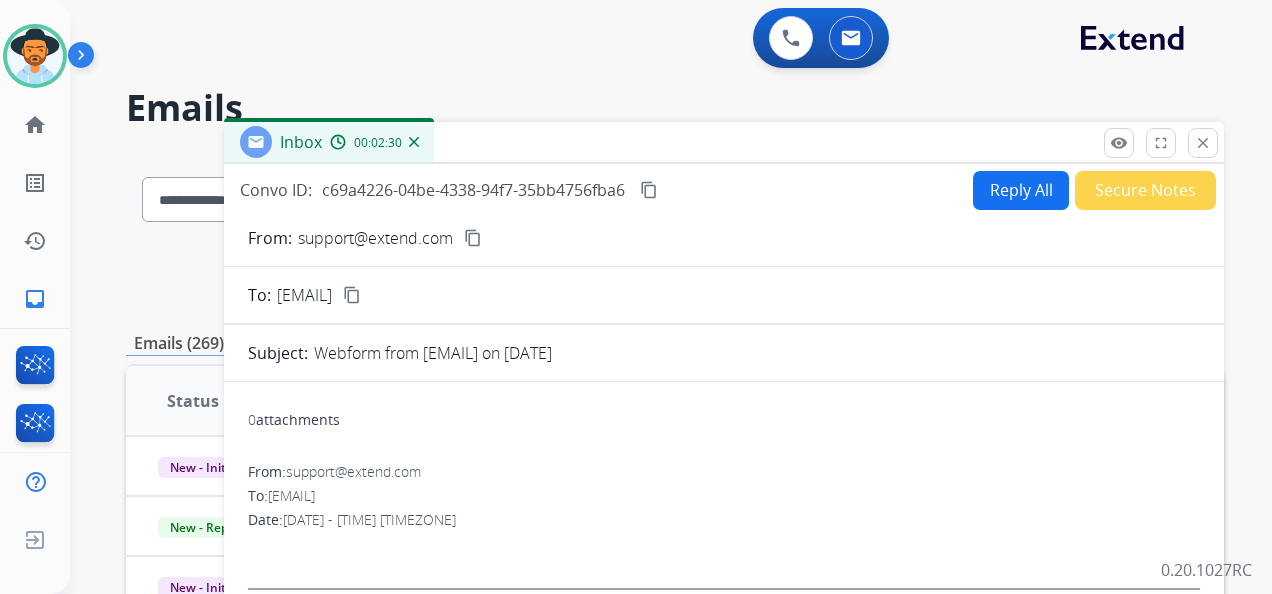click on "Reply All" at bounding box center [1021, 190] 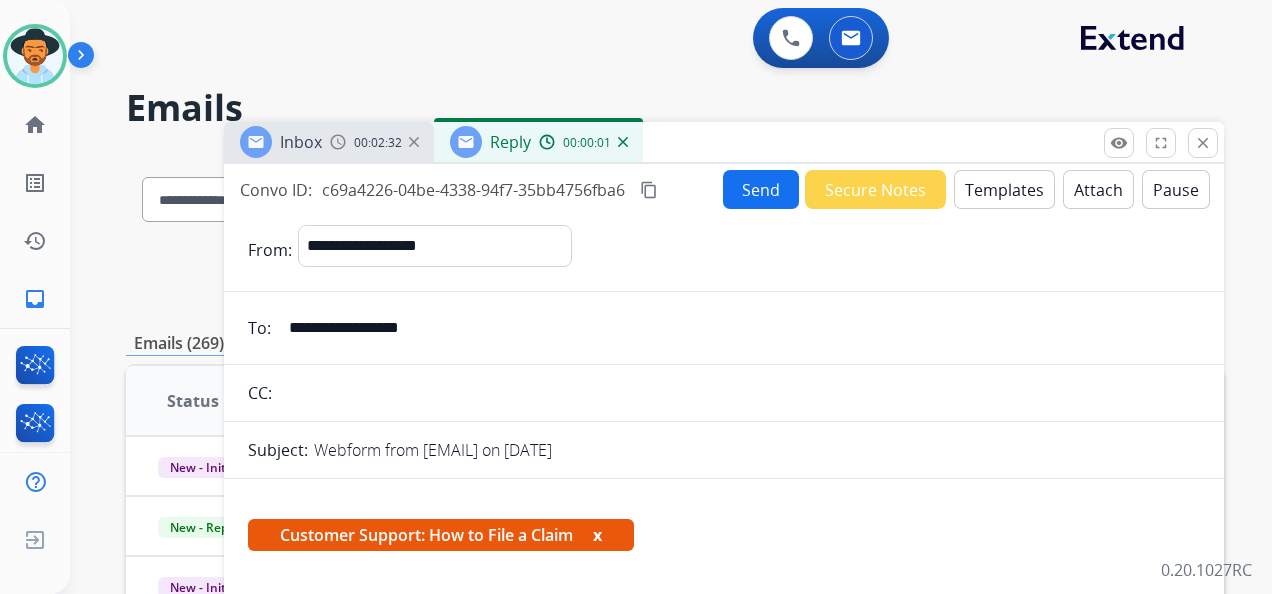 click on "Templates" at bounding box center [1004, 189] 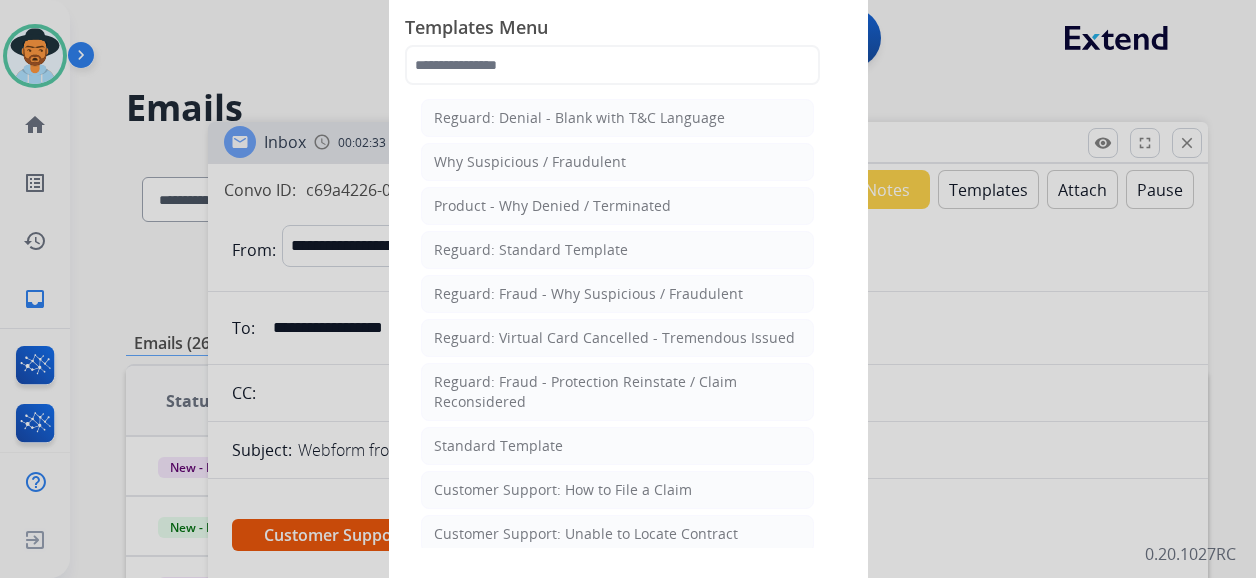drag, startPoint x: 646, startPoint y: 486, endPoint x: 632, endPoint y: 480, distance: 15.231546 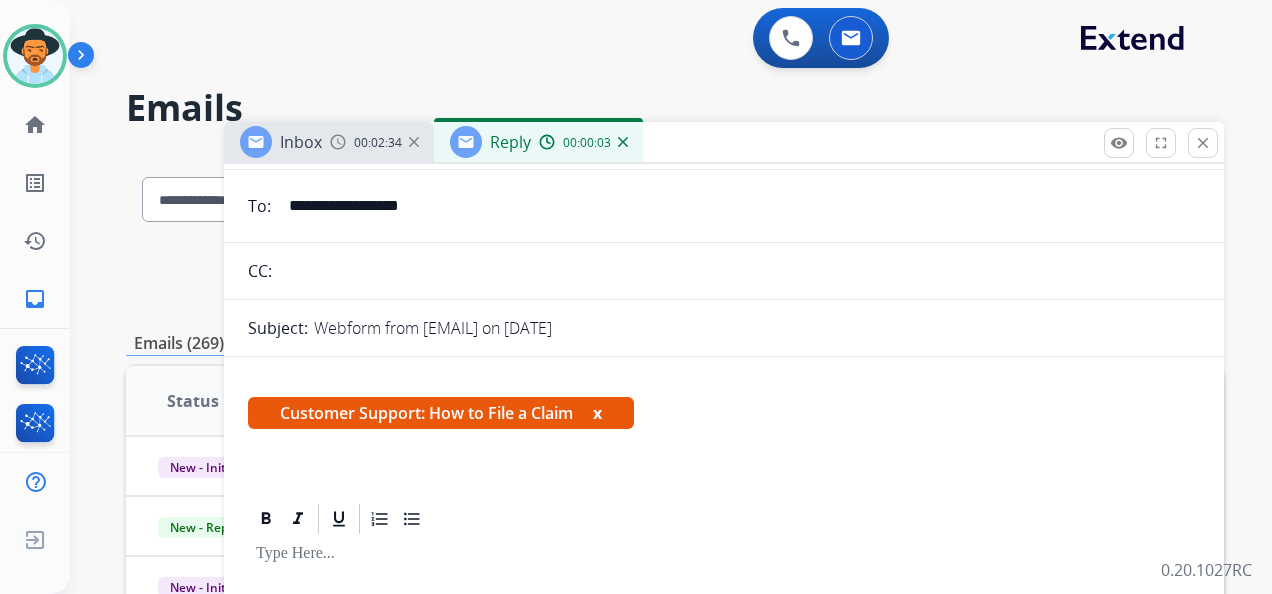 scroll, scrollTop: 269, scrollLeft: 0, axis: vertical 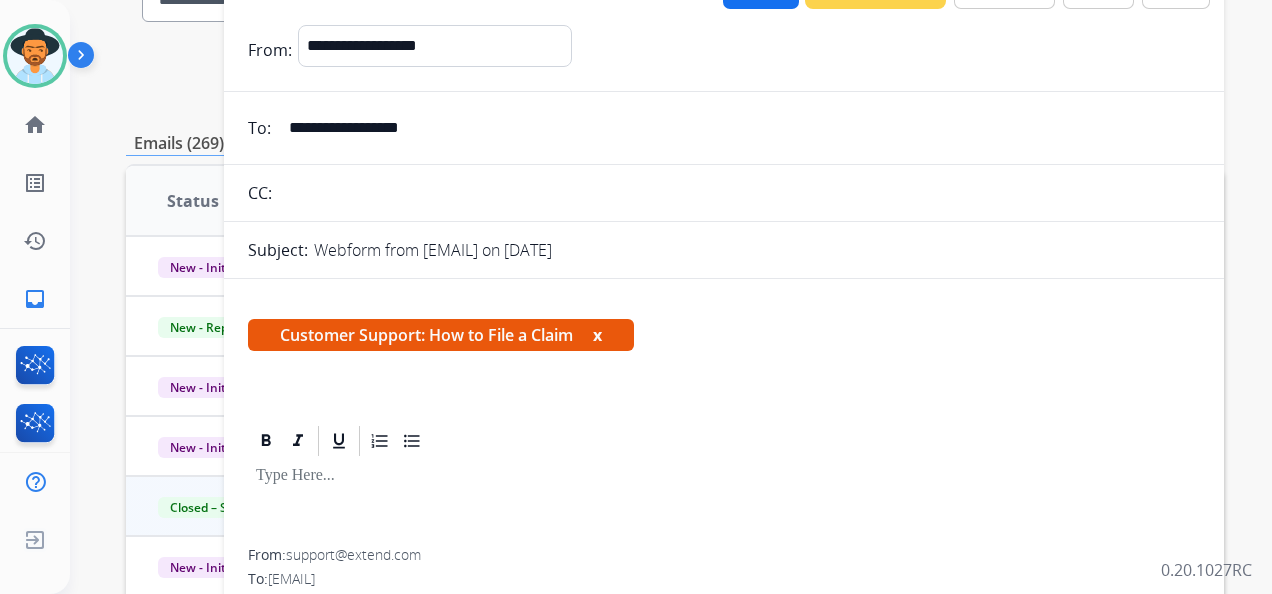 click on "x" at bounding box center [597, 335] 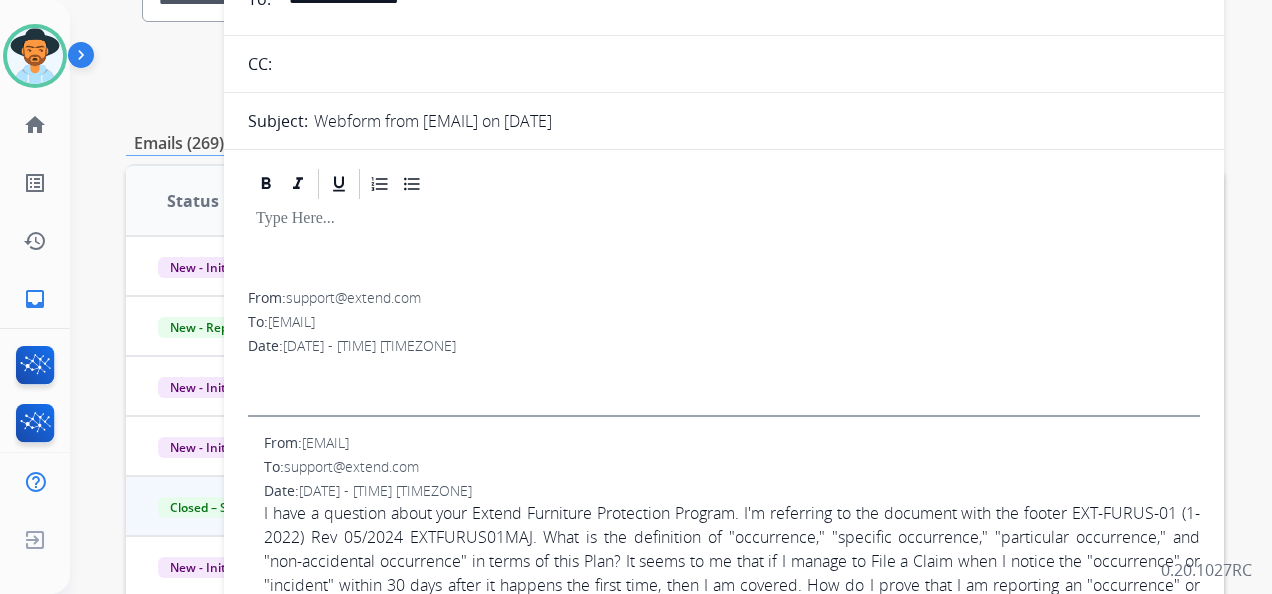 scroll, scrollTop: 141, scrollLeft: 0, axis: vertical 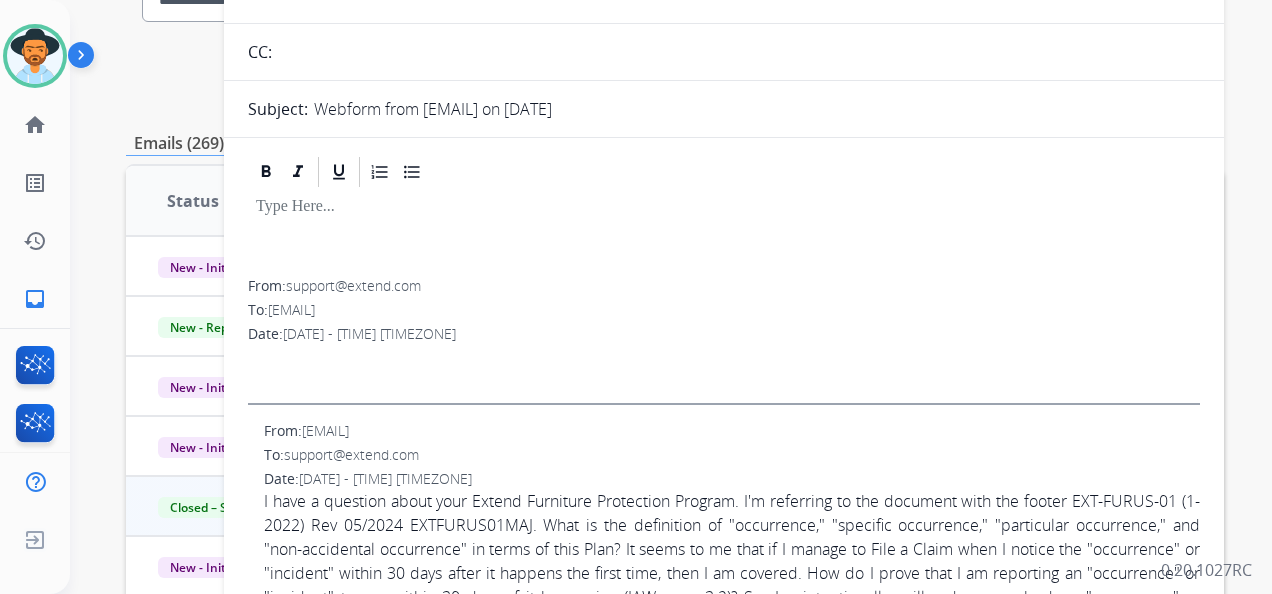 drag, startPoint x: 327, startPoint y: 222, endPoint x: 341, endPoint y: 216, distance: 15.231546 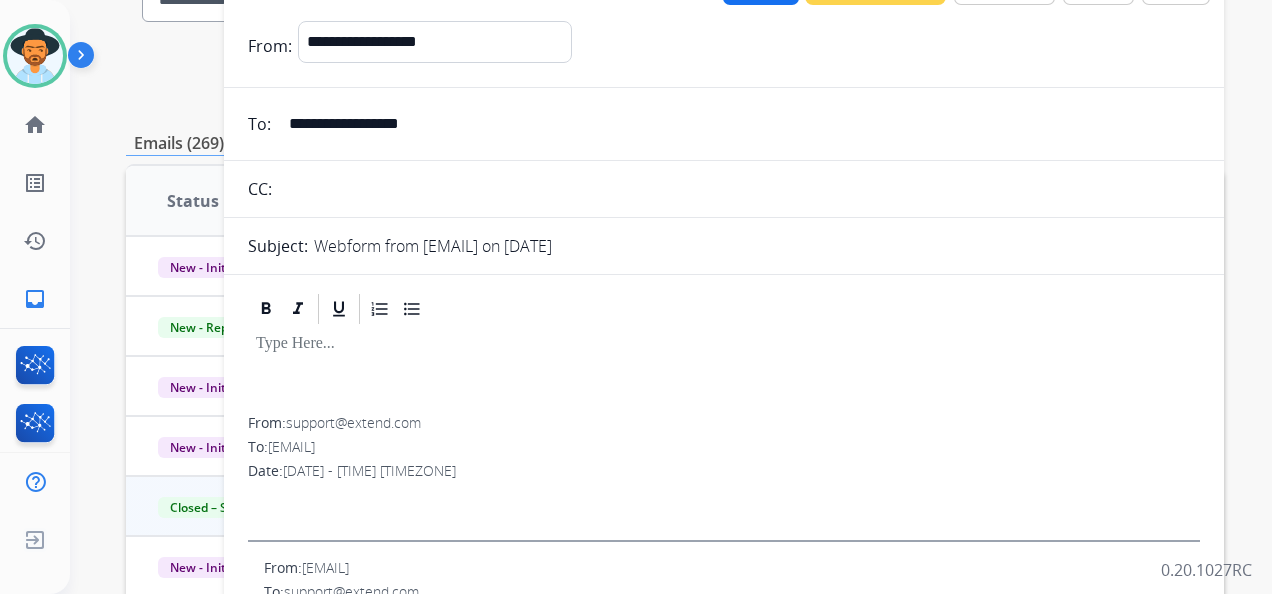 scroll, scrollTop: 0, scrollLeft: 0, axis: both 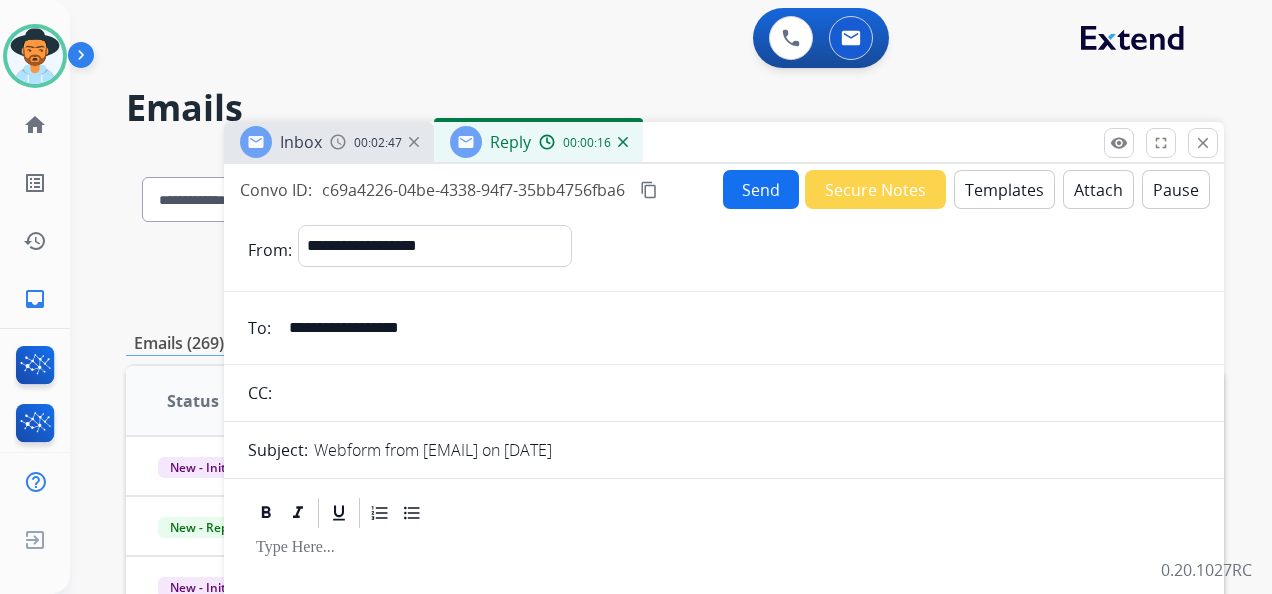 click on "Templates" at bounding box center (1004, 189) 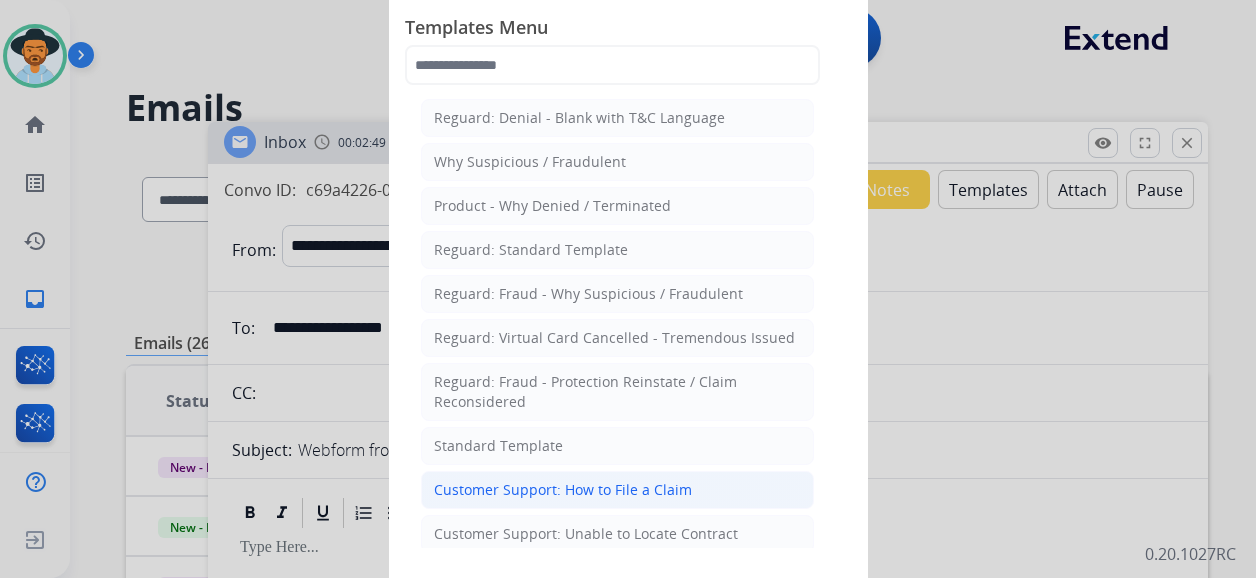 click on "Customer Support: How to File a Claim" 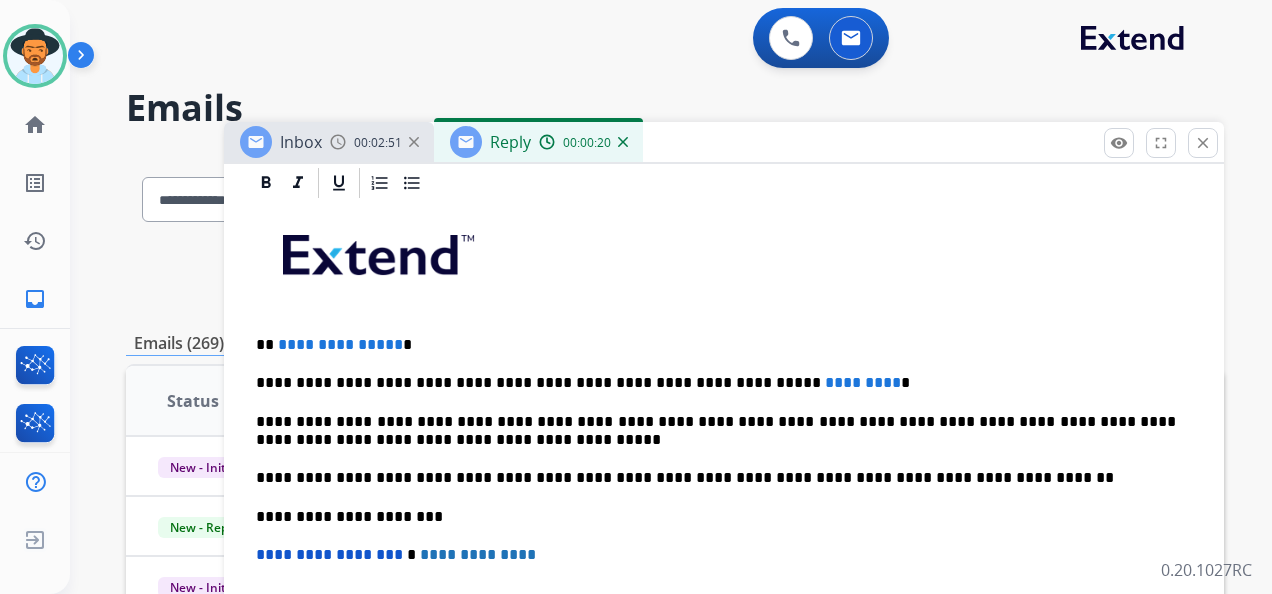 scroll, scrollTop: 500, scrollLeft: 0, axis: vertical 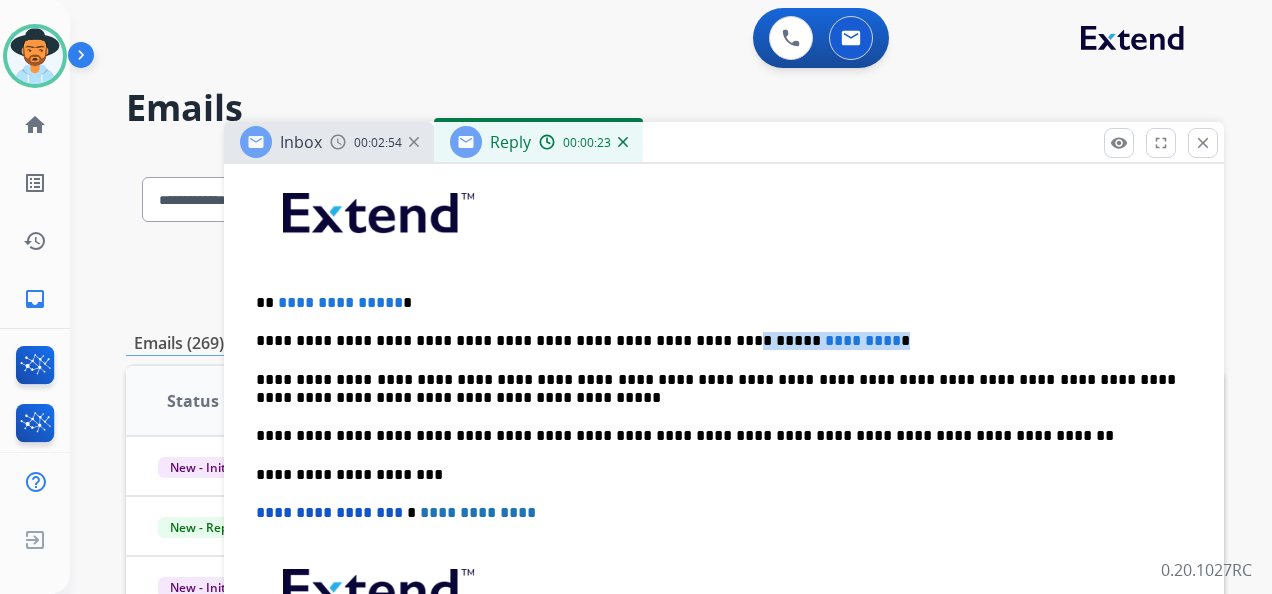 drag, startPoint x: 664, startPoint y: 340, endPoint x: 830, endPoint y: 332, distance: 166.19266 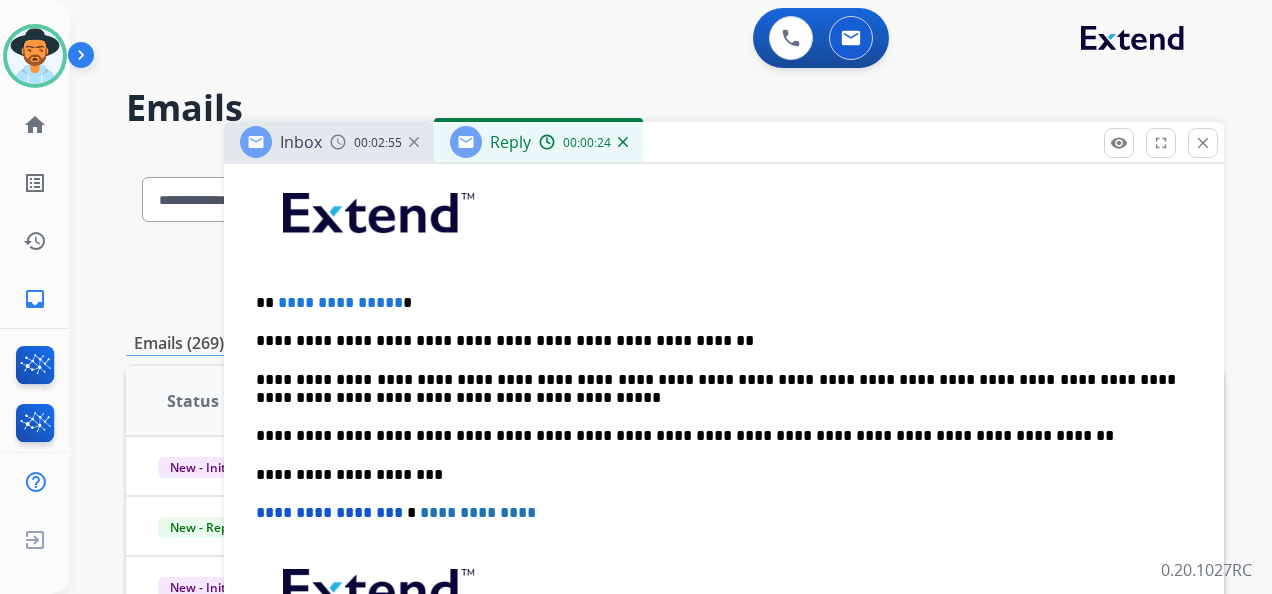 type 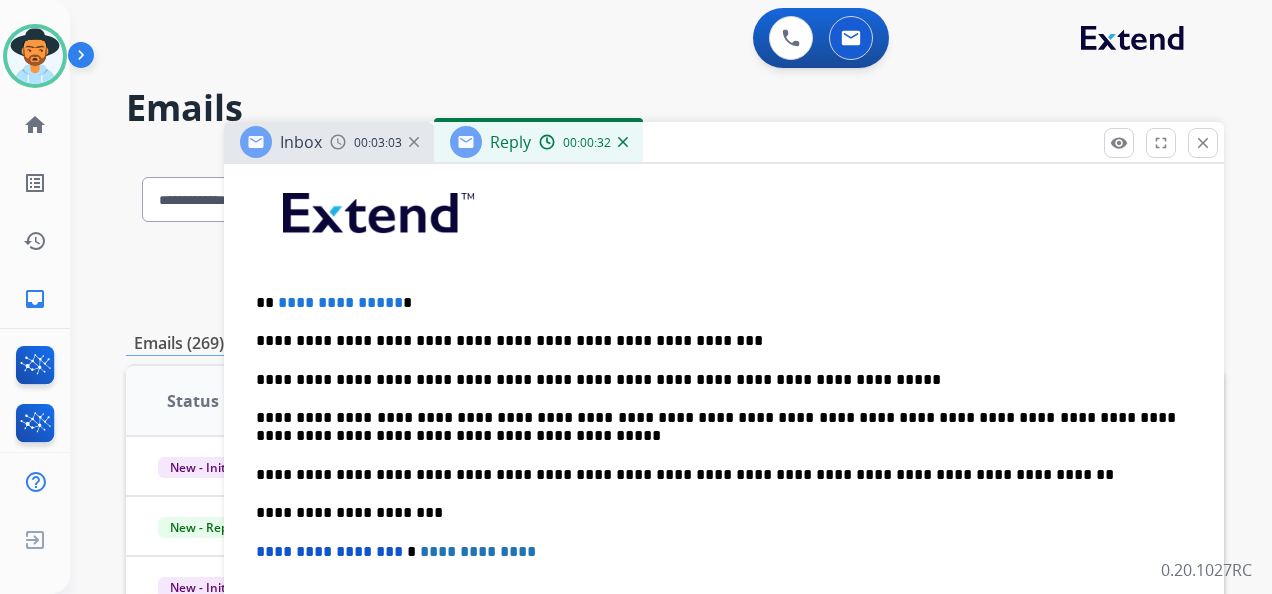 click on "**********" at bounding box center (716, 303) 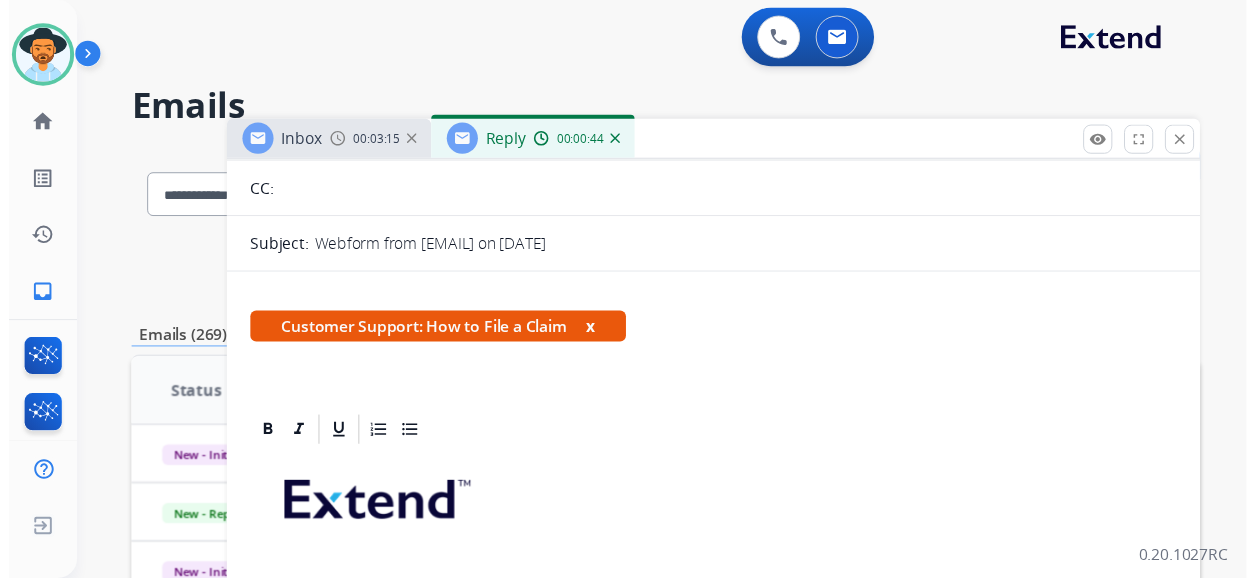 scroll, scrollTop: 0, scrollLeft: 0, axis: both 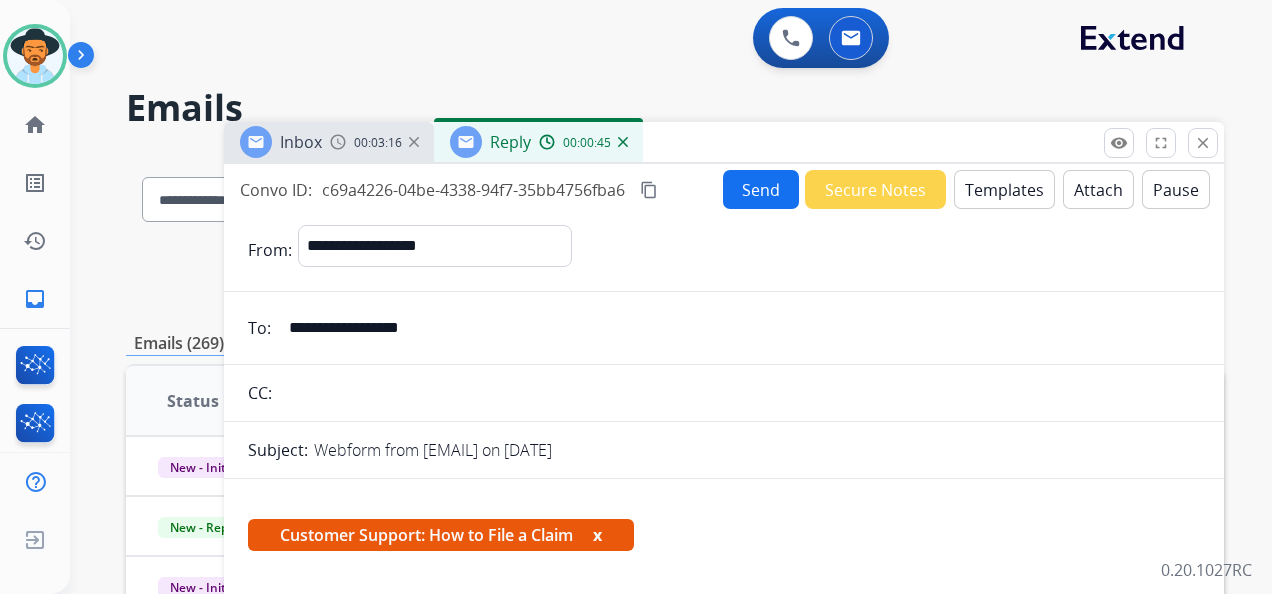 click on "Send" at bounding box center (761, 189) 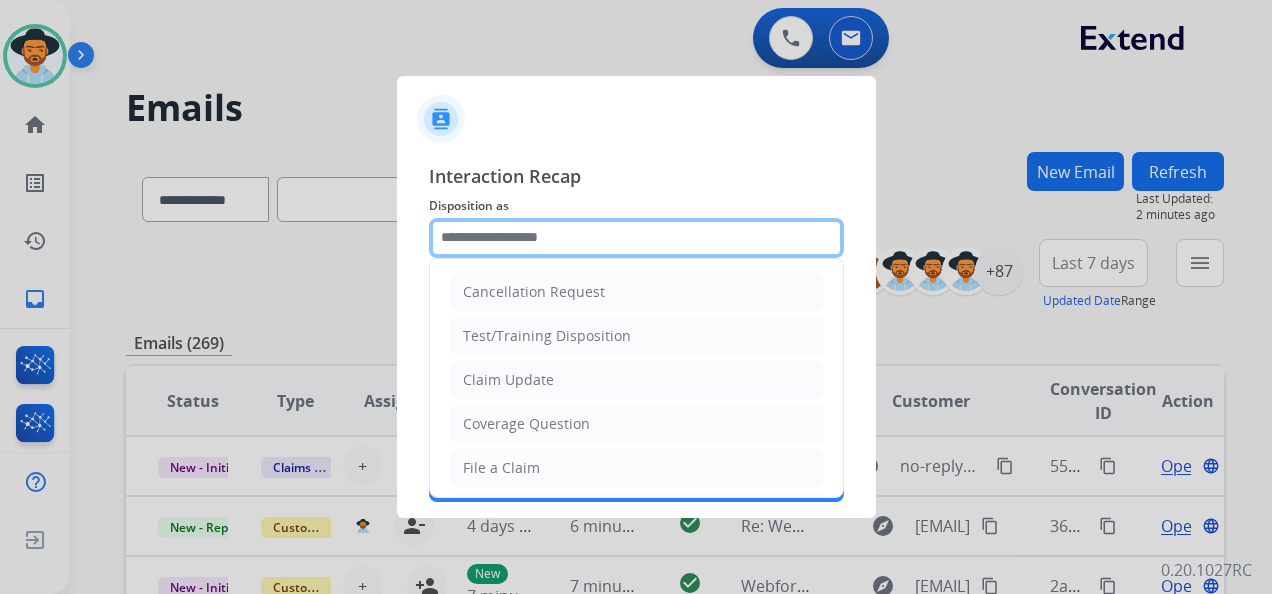 click 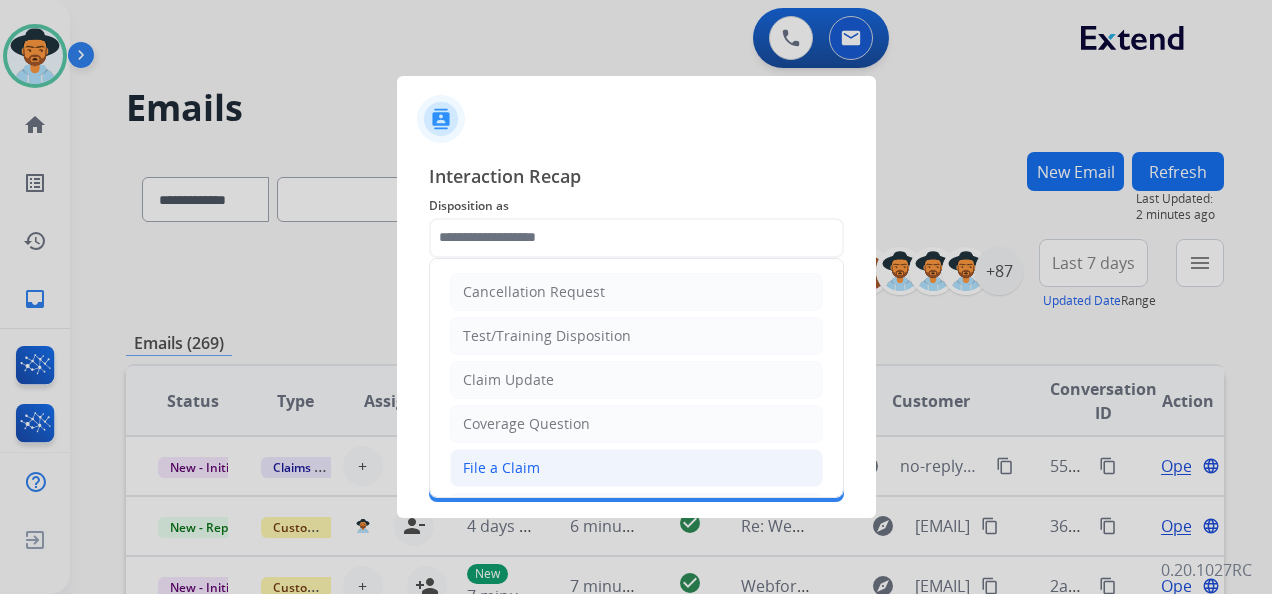 click on "File a Claim" 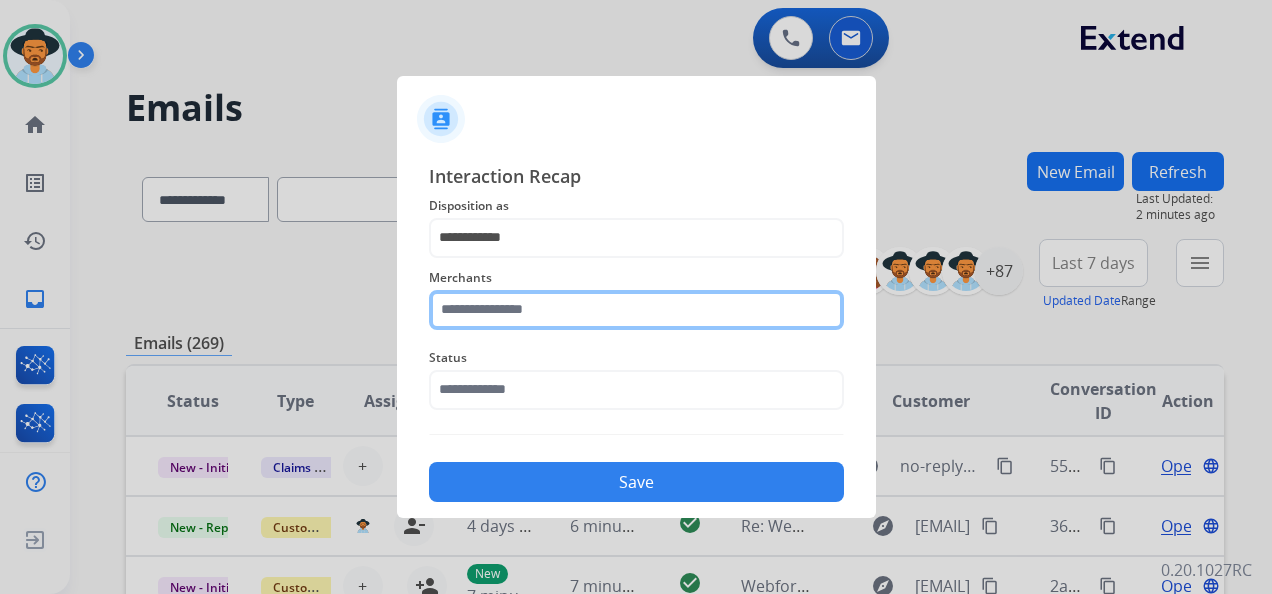 click 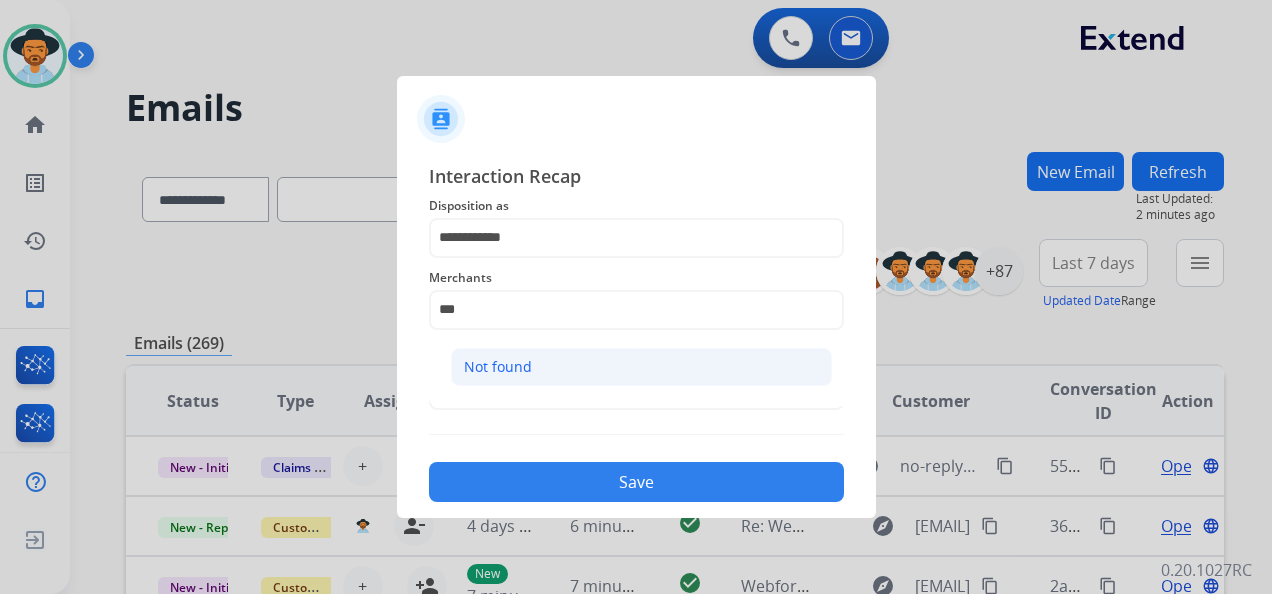 click on "Not found" 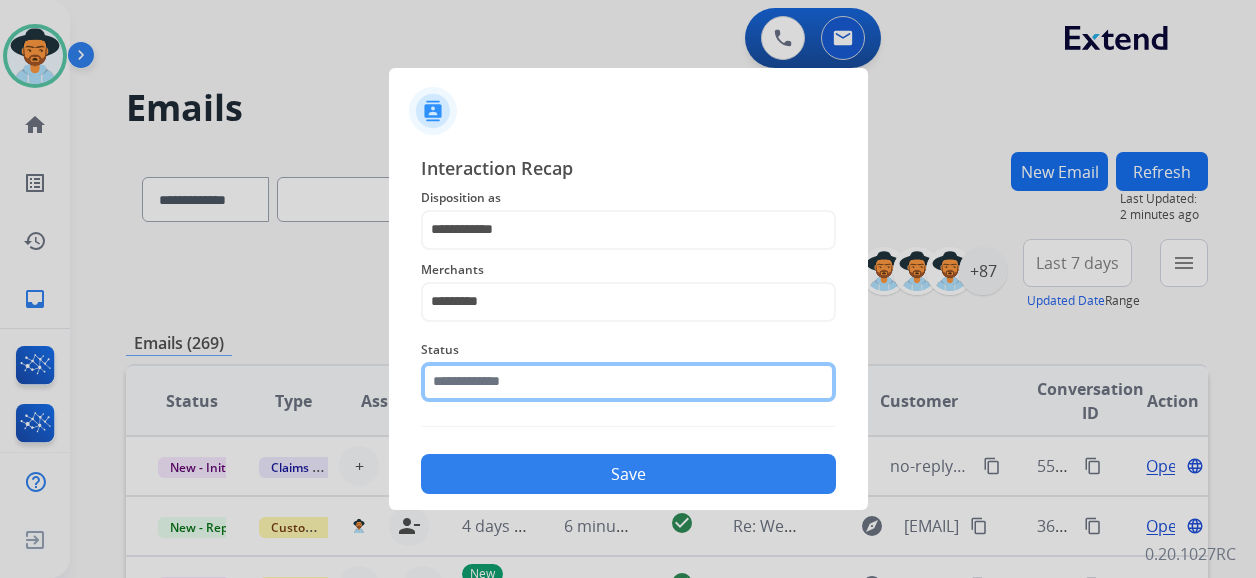 click 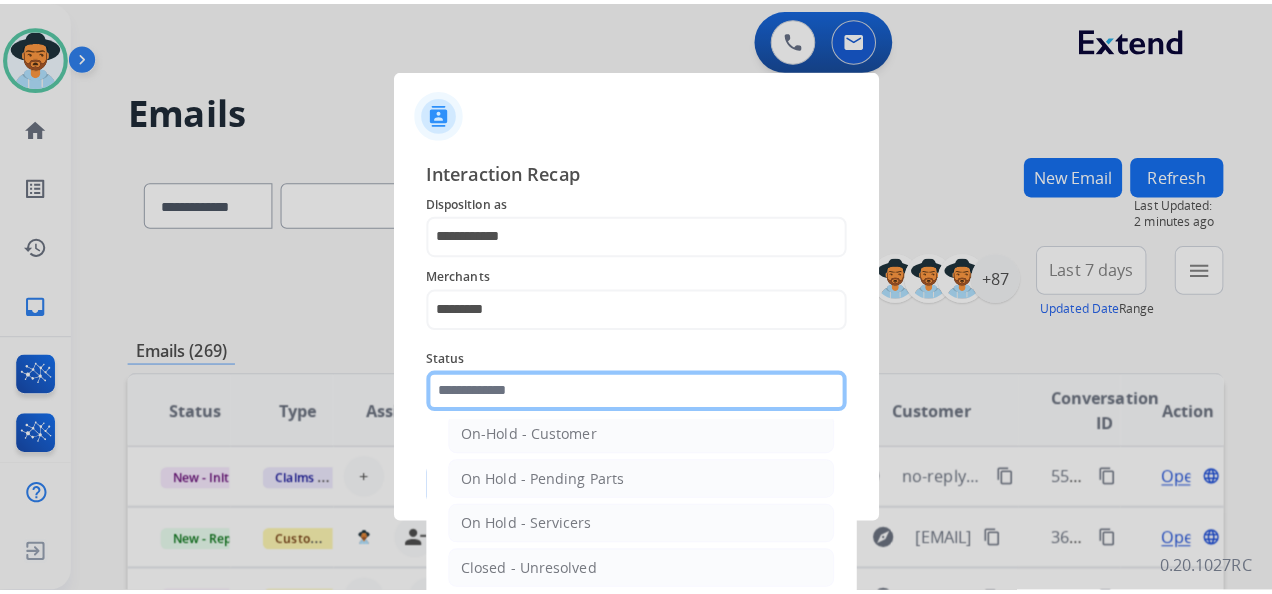 scroll, scrollTop: 100, scrollLeft: 0, axis: vertical 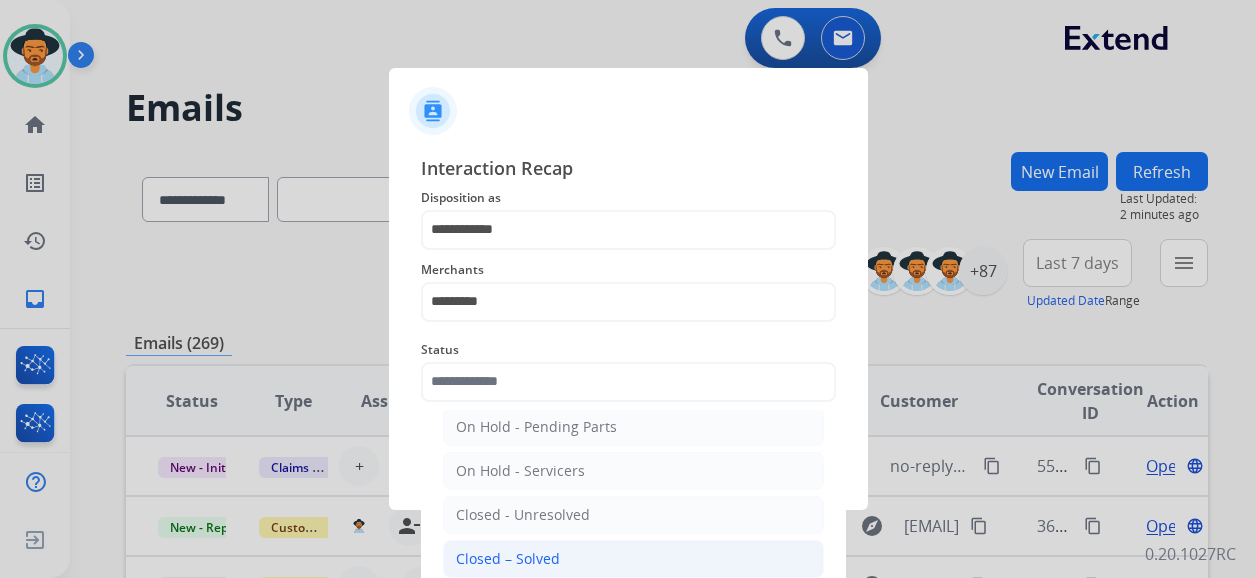 click on "Closed – Solved" 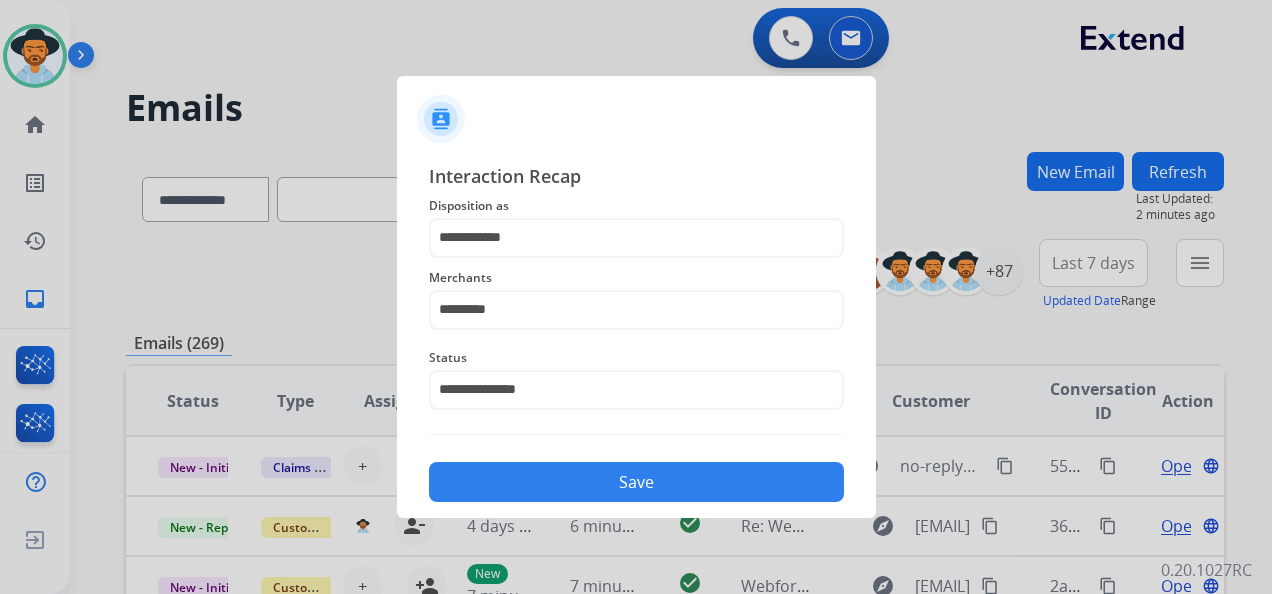 click on "Save" 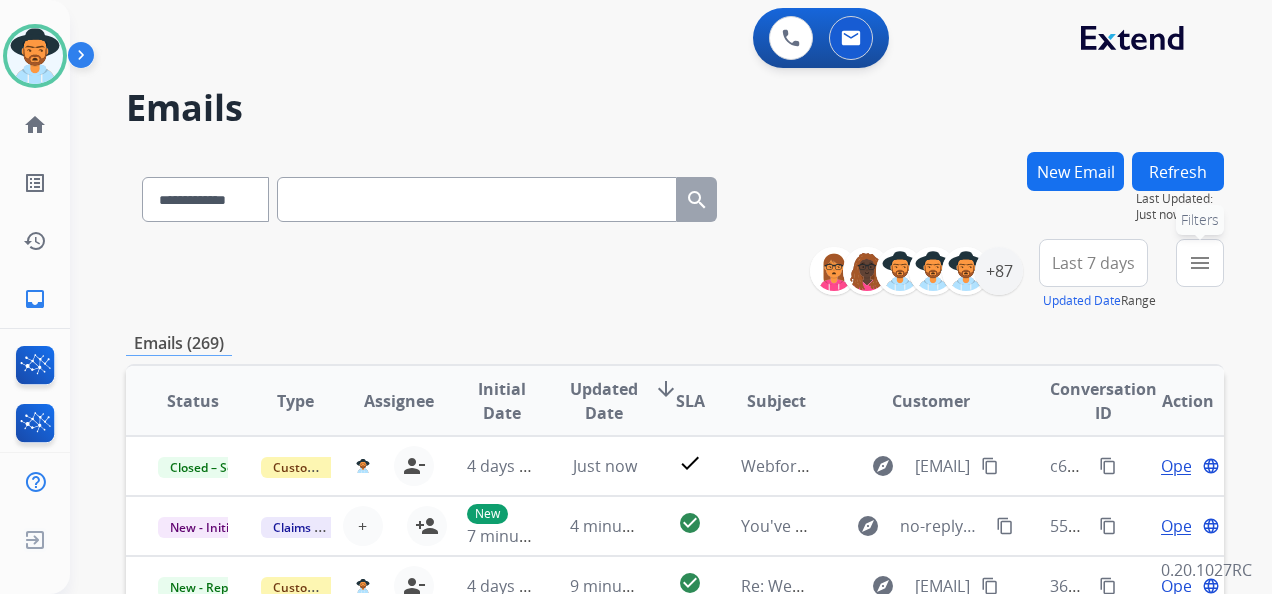 click on "menu" at bounding box center (1200, 263) 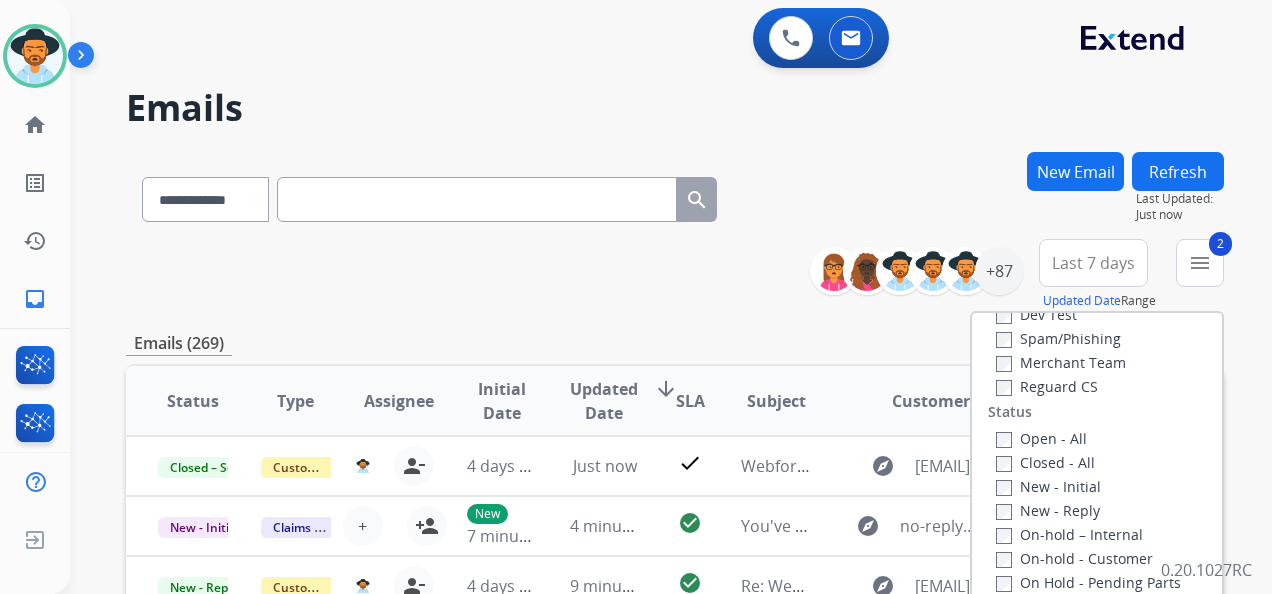 scroll, scrollTop: 200, scrollLeft: 0, axis: vertical 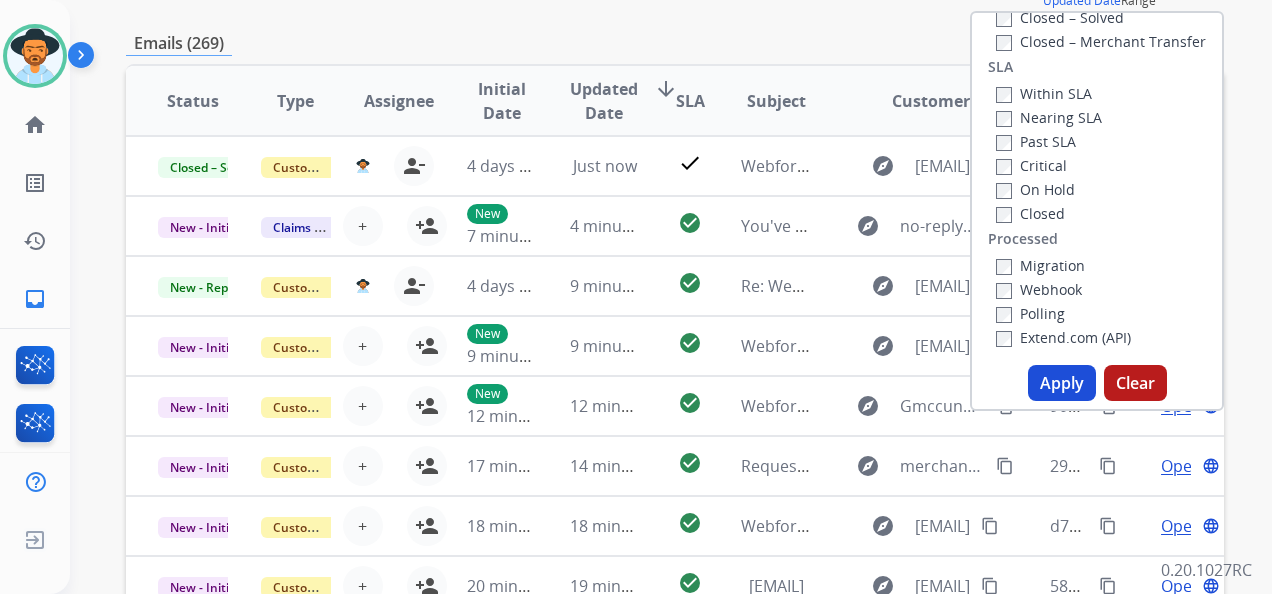 click on "Apply" at bounding box center (1062, 383) 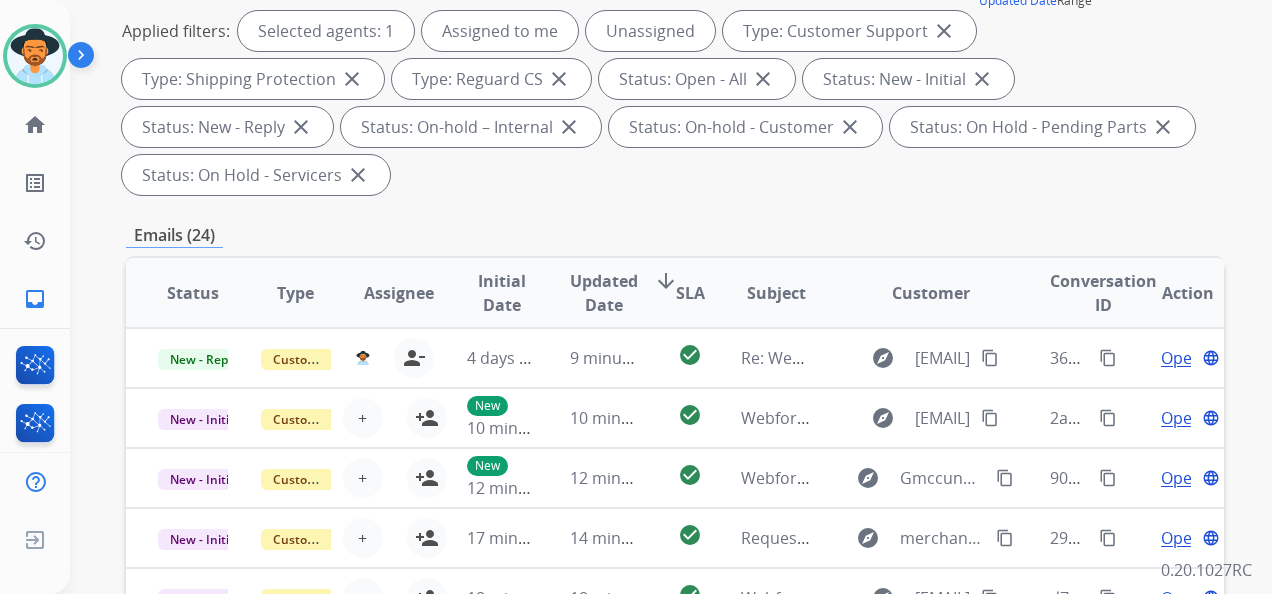 scroll, scrollTop: 0, scrollLeft: 0, axis: both 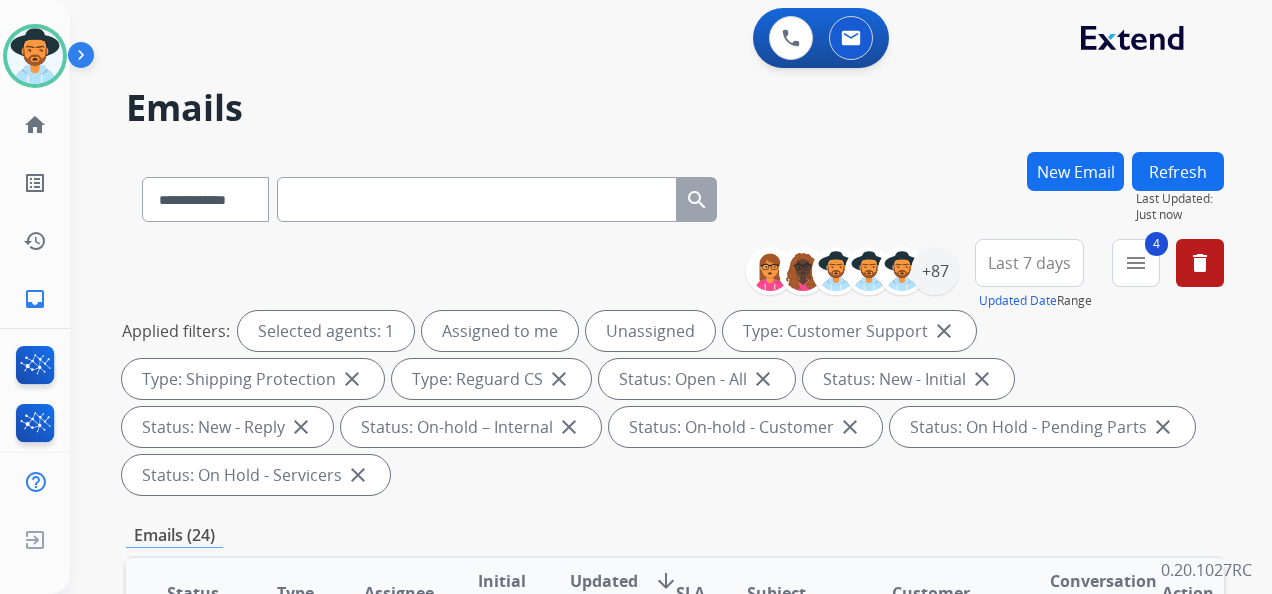 drag, startPoint x: 1040, startPoint y: 263, endPoint x: 1008, endPoint y: 311, distance: 57.68882 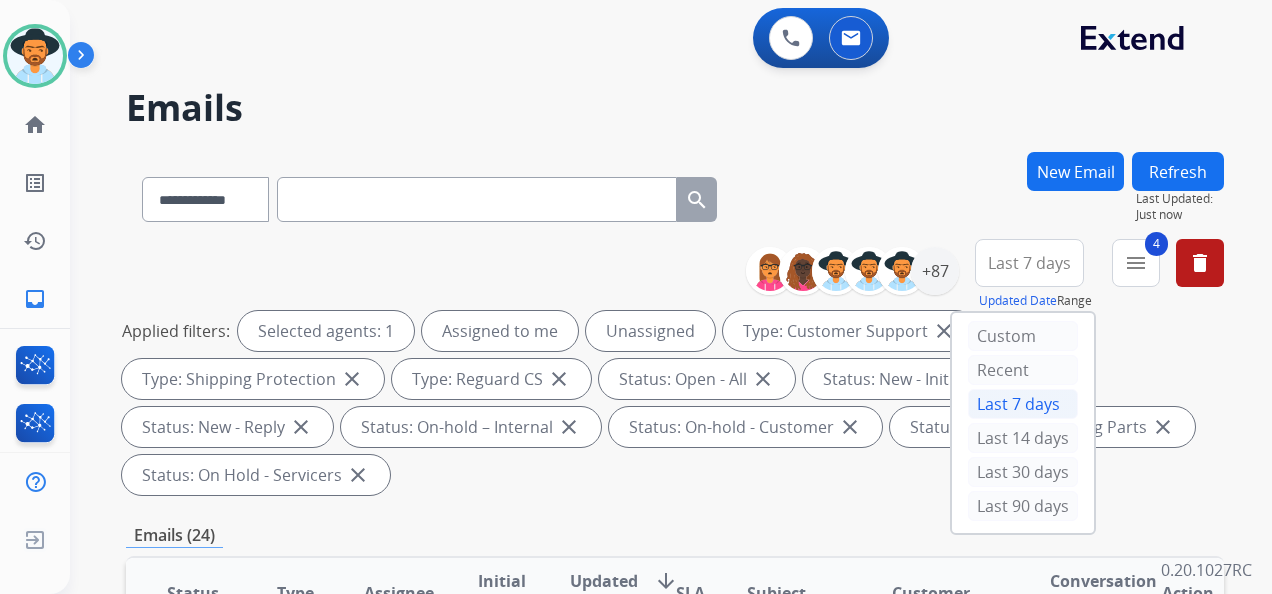 click on "Last 90 days" at bounding box center [1023, 506] 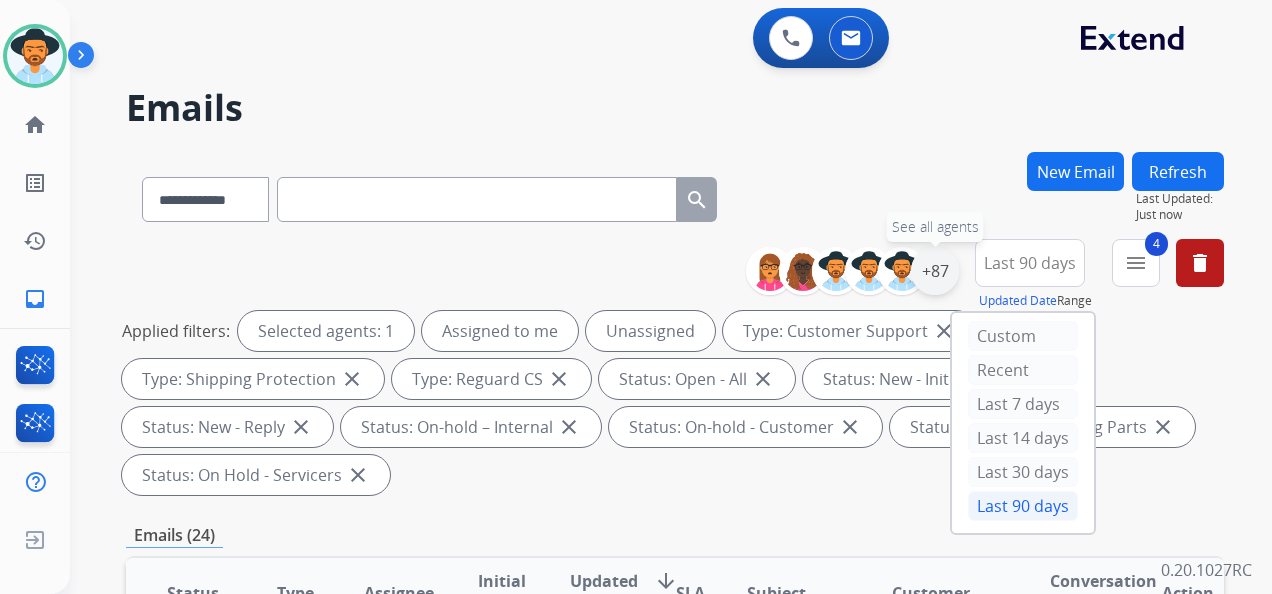 click on "+87" at bounding box center [935, 271] 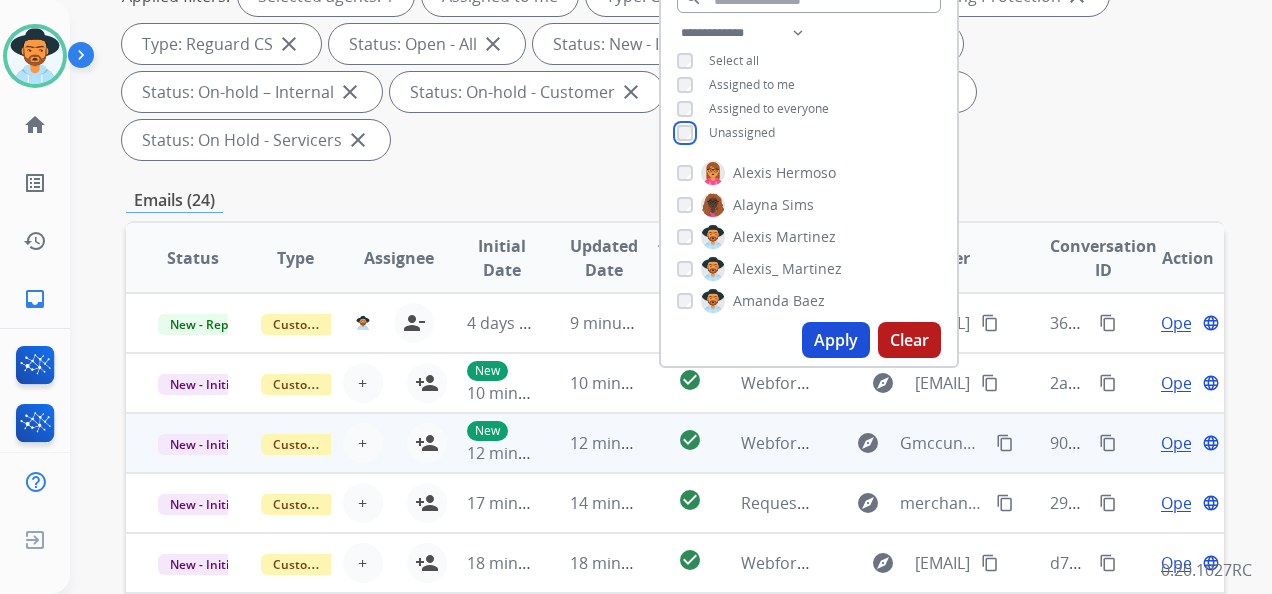 scroll, scrollTop: 400, scrollLeft: 0, axis: vertical 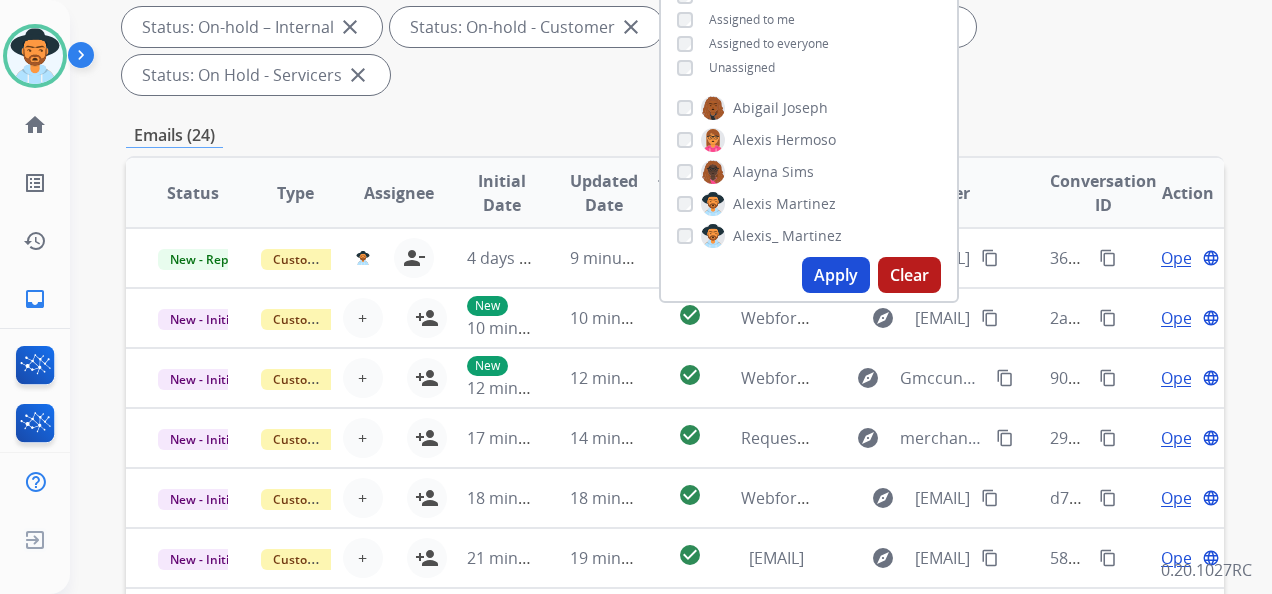 click on "Apply" at bounding box center [836, 275] 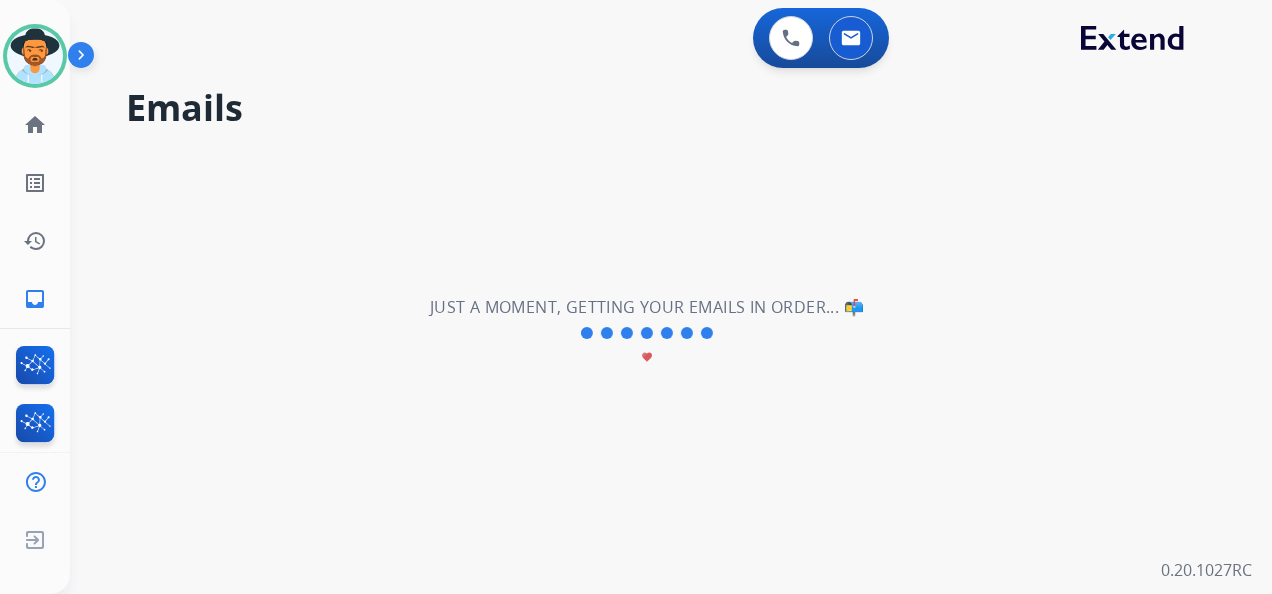scroll, scrollTop: 0, scrollLeft: 0, axis: both 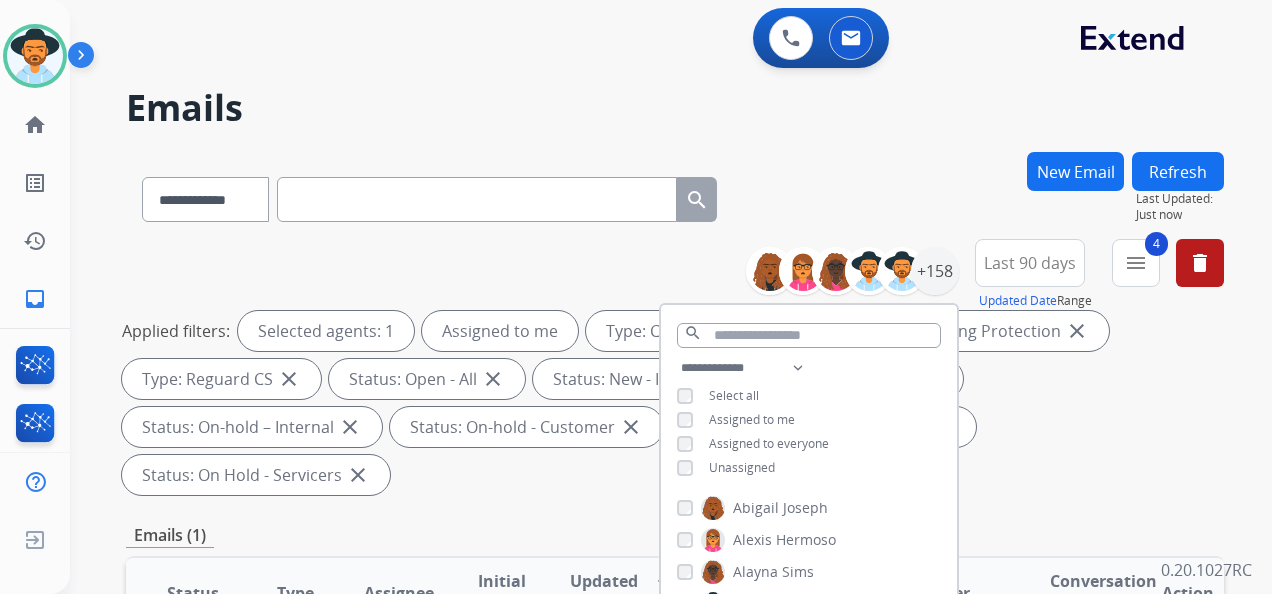 click on "**********" at bounding box center [675, 371] 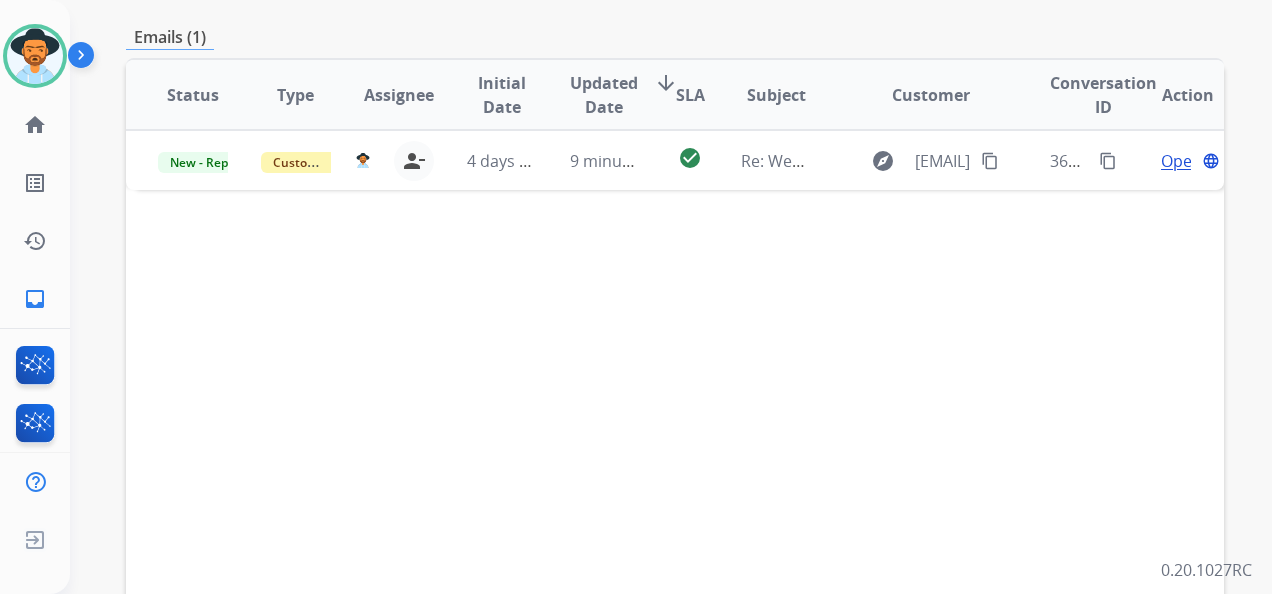 scroll, scrollTop: 500, scrollLeft: 0, axis: vertical 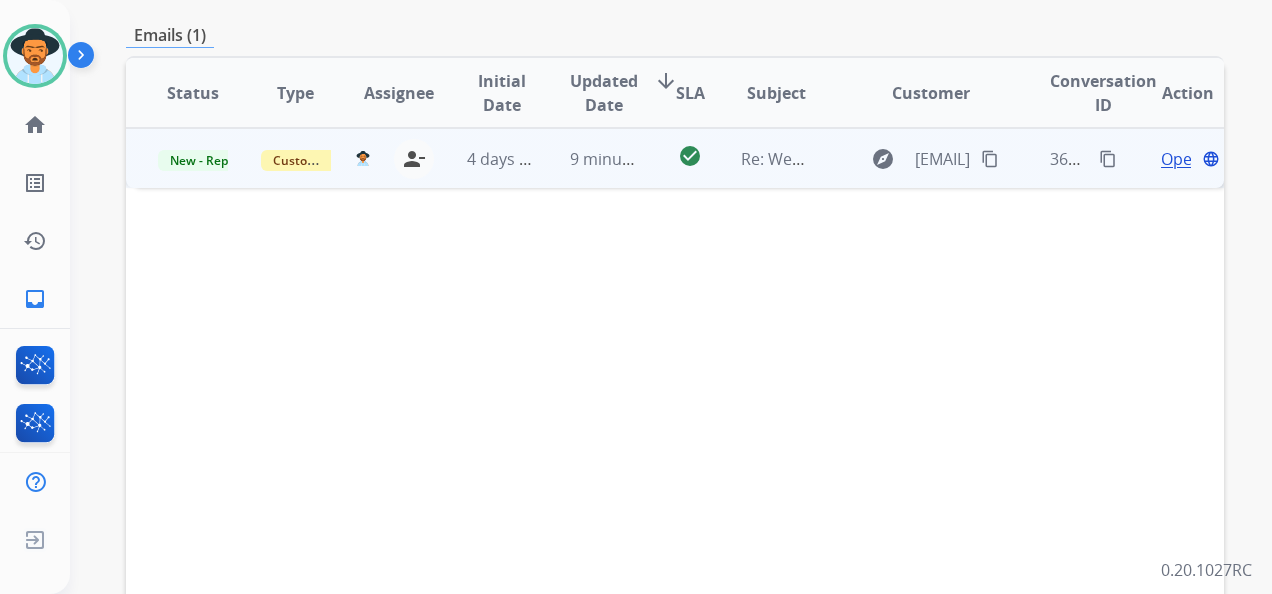 click on "Open" at bounding box center (1181, 159) 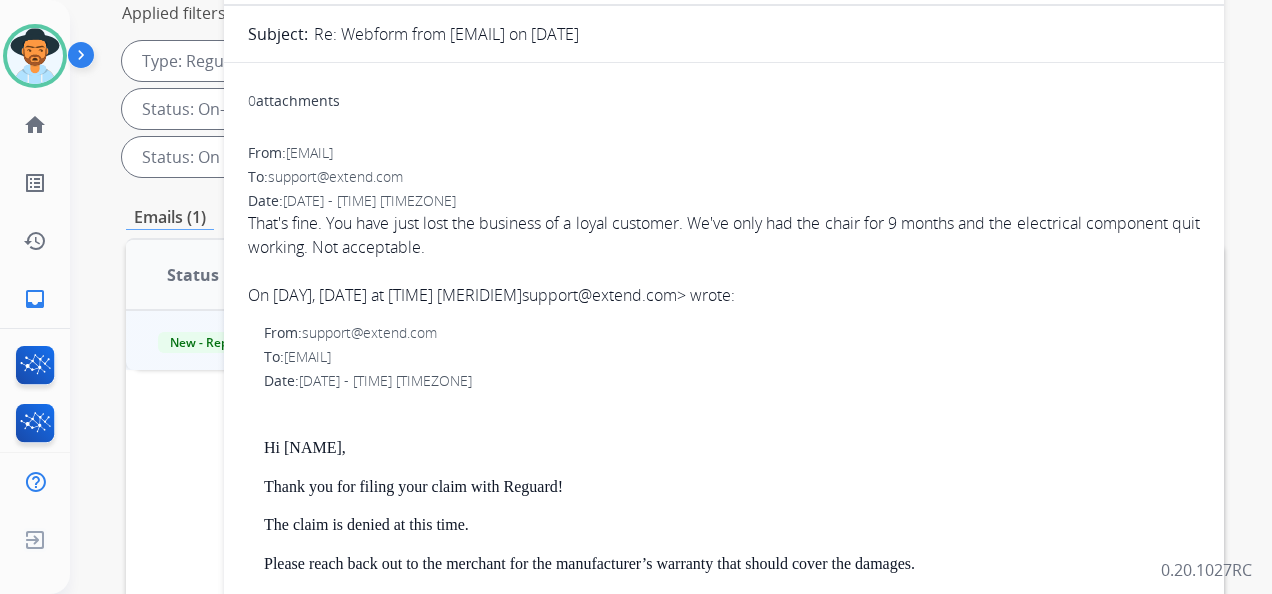 scroll, scrollTop: 300, scrollLeft: 0, axis: vertical 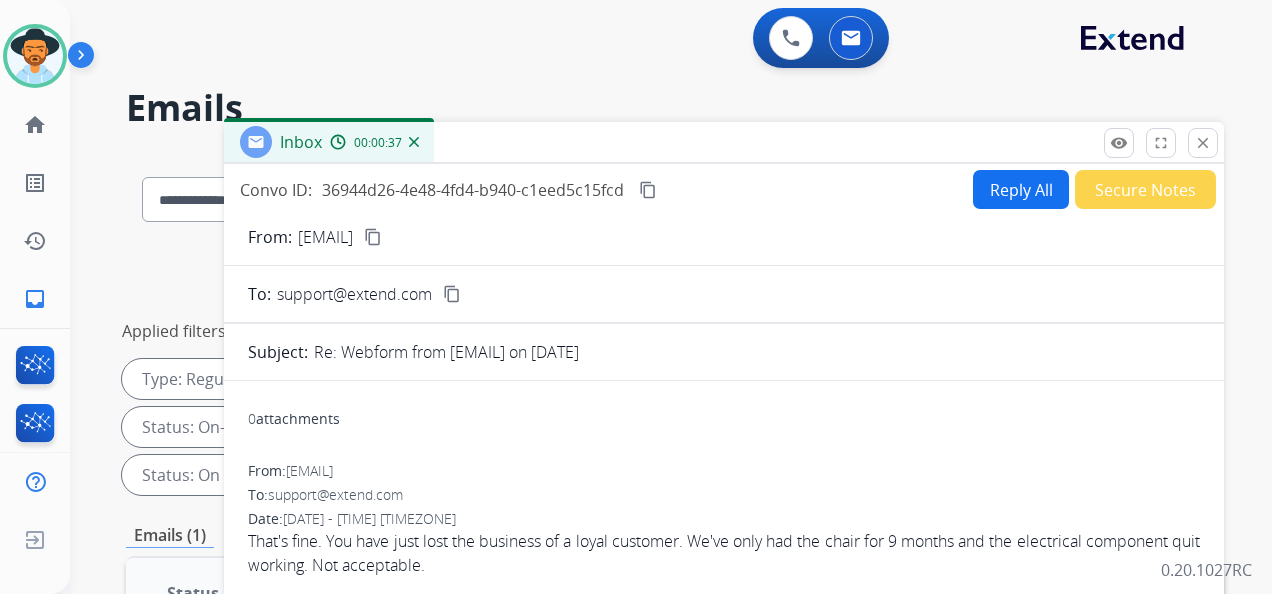 click on "content_copy" at bounding box center [373, 237] 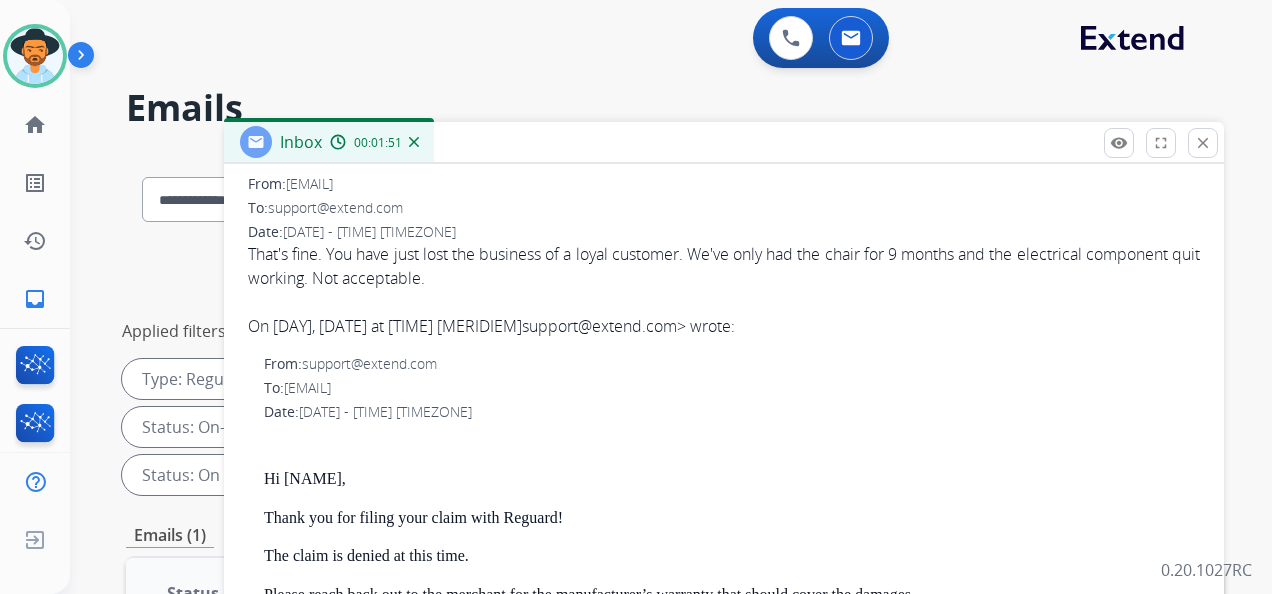 scroll, scrollTop: 288, scrollLeft: 0, axis: vertical 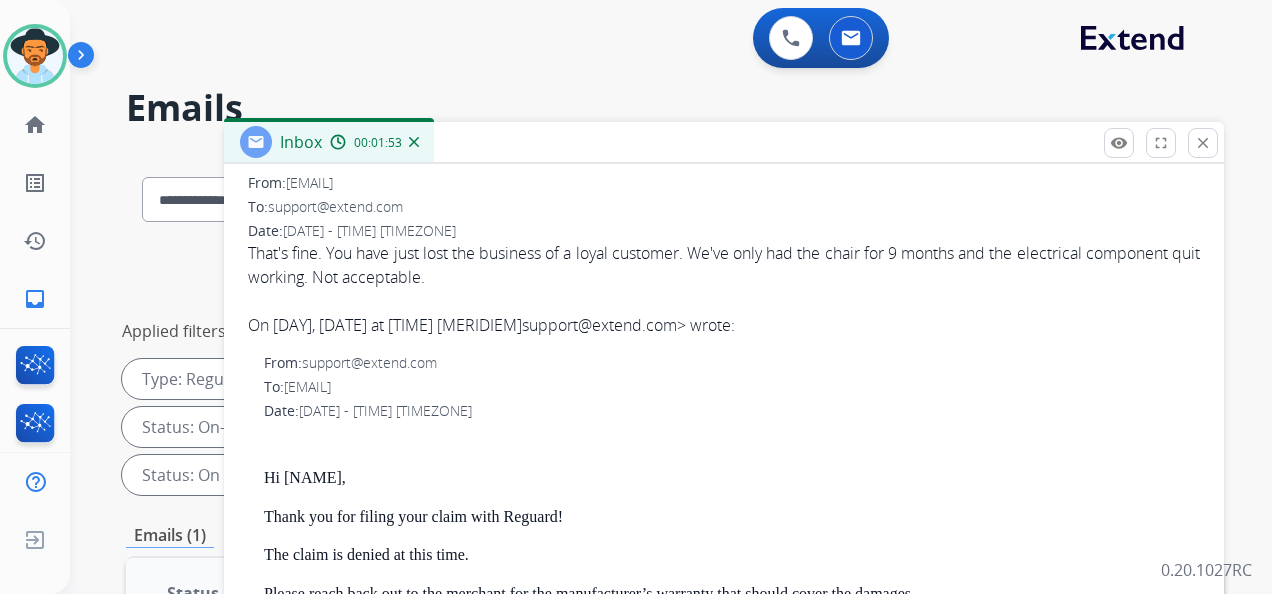 click on "That's fine.  You have just lost the business of a loyal customer.  We've only had the chair for 9 months and the electrical component quit working.  Not acceptable." at bounding box center [724, 265] 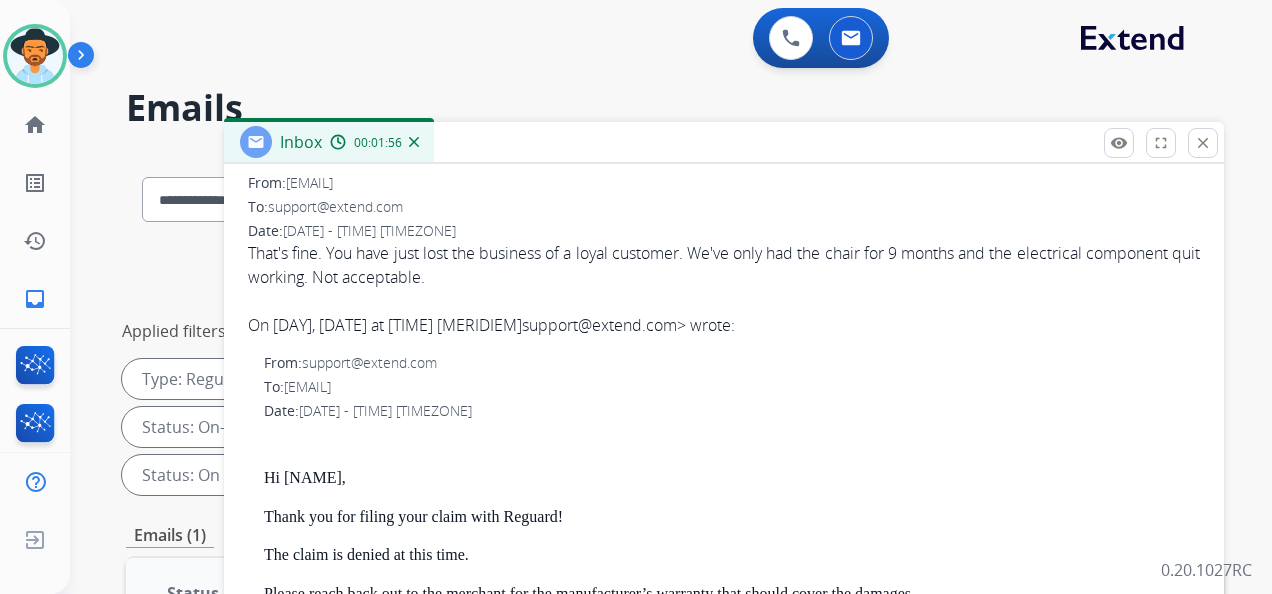 drag, startPoint x: 247, startPoint y: 246, endPoint x: 534, endPoint y: 288, distance: 290.0569 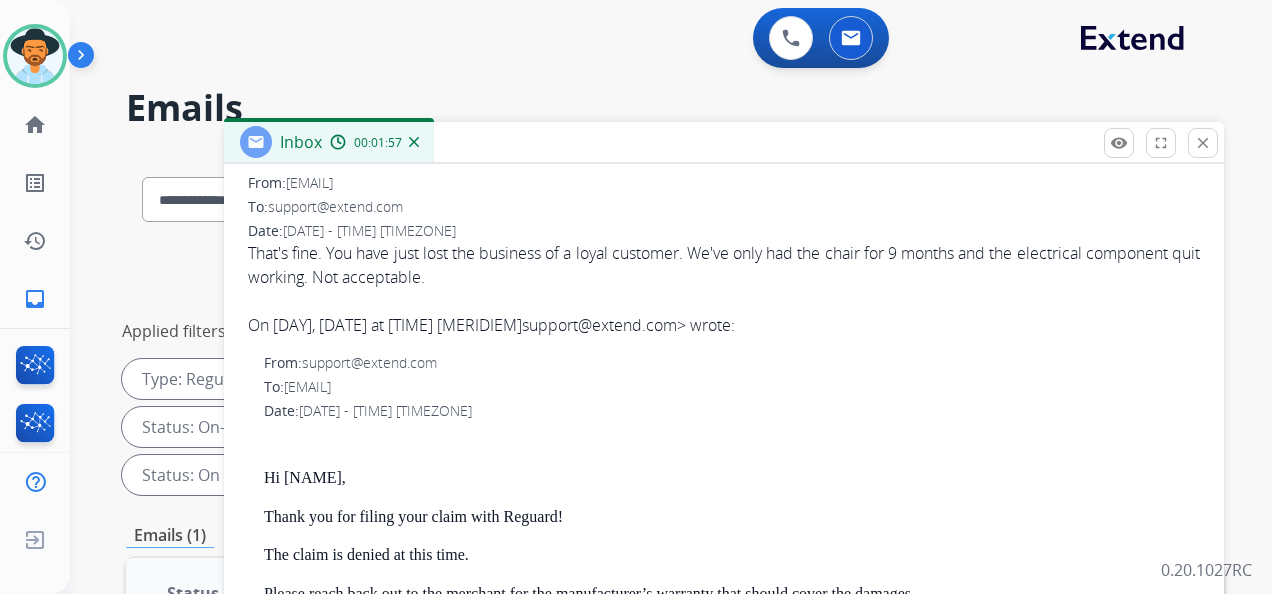 copy on "That's fine.  You have just lost the business of a loyal customer.  We've only had the chair for 9 months and the electrical component quit working.  Not acce" 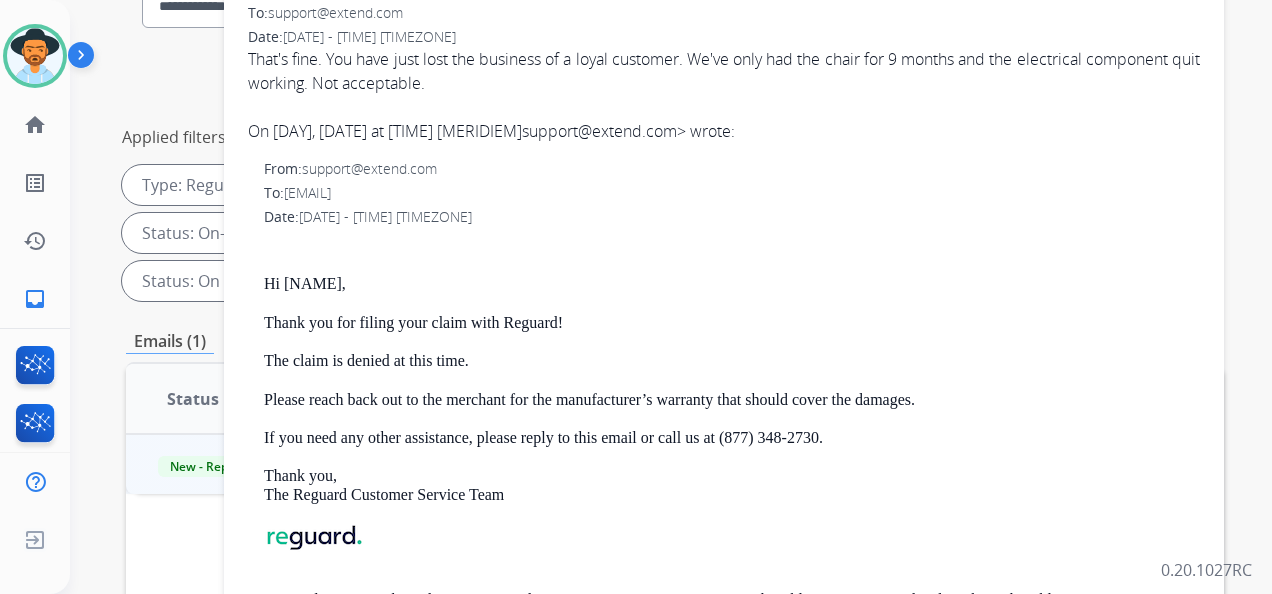 scroll, scrollTop: 200, scrollLeft: 0, axis: vertical 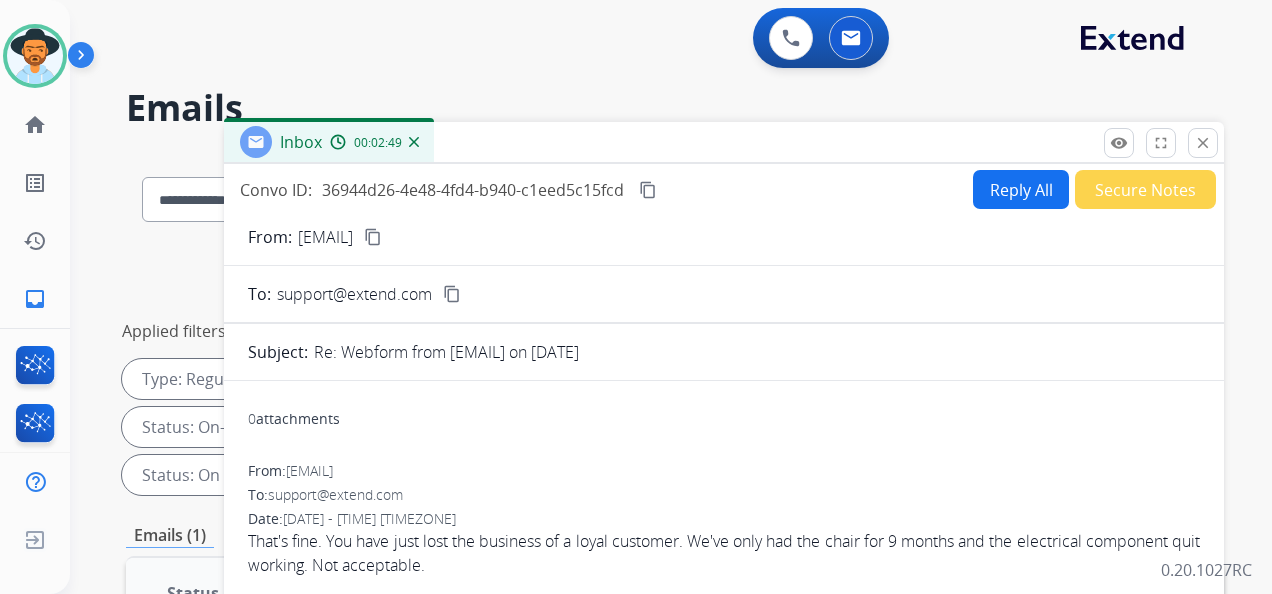 click on "content_copy" at bounding box center (648, 190) 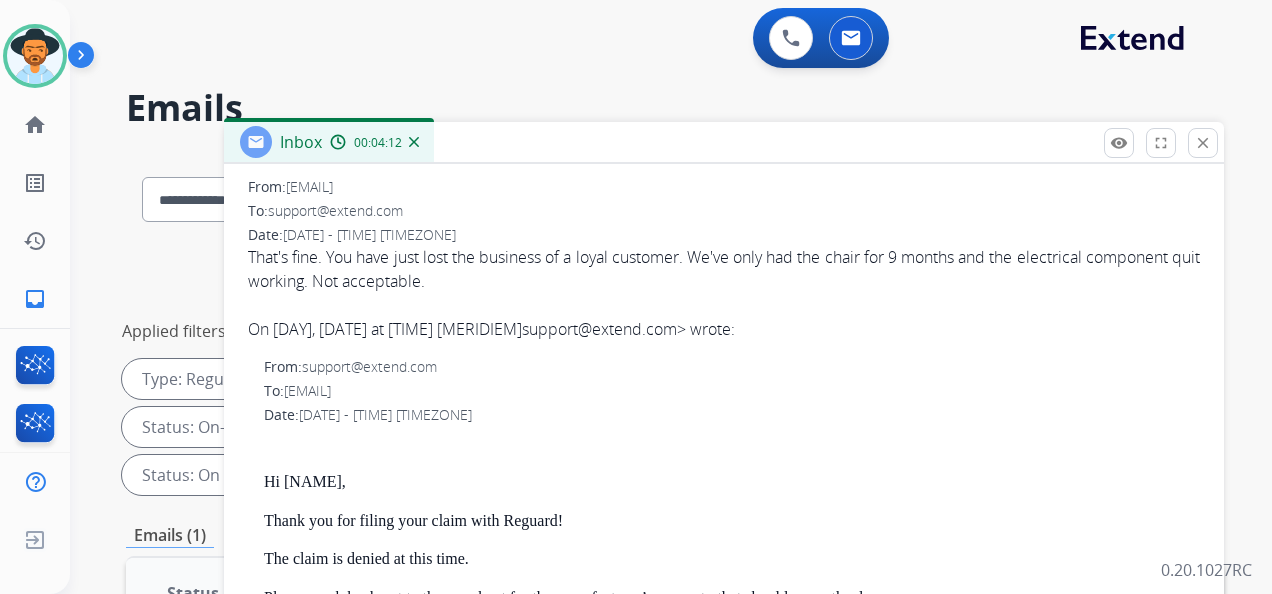 scroll, scrollTop: 288, scrollLeft: 0, axis: vertical 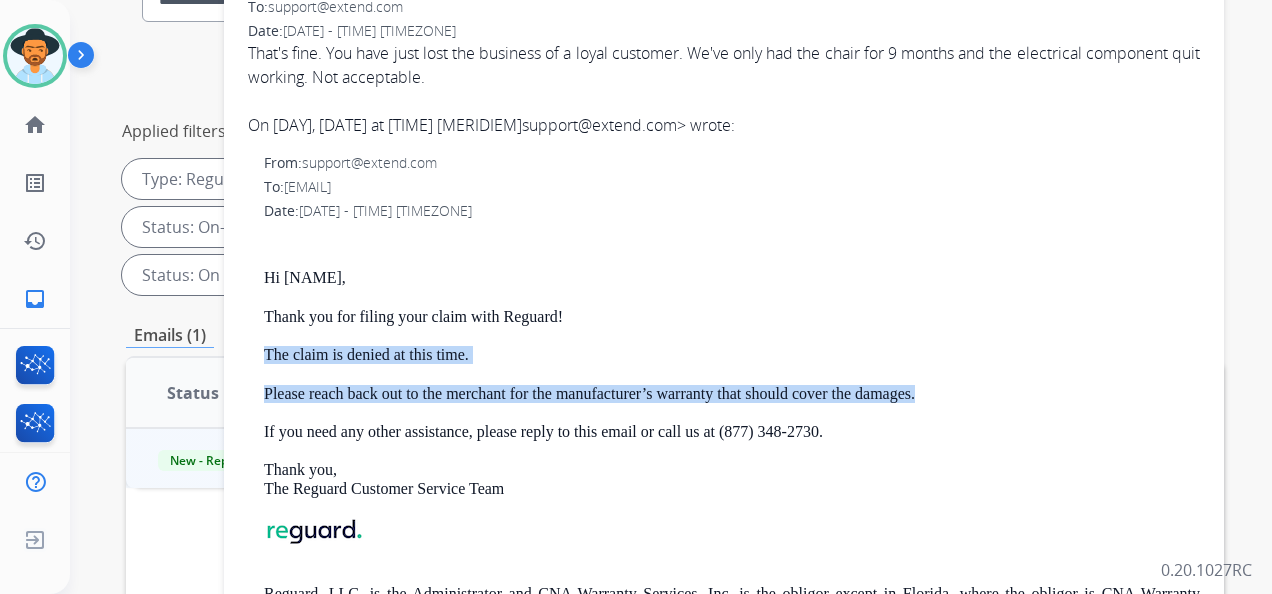 drag, startPoint x: 265, startPoint y: 351, endPoint x: 930, endPoint y: 400, distance: 666.8028 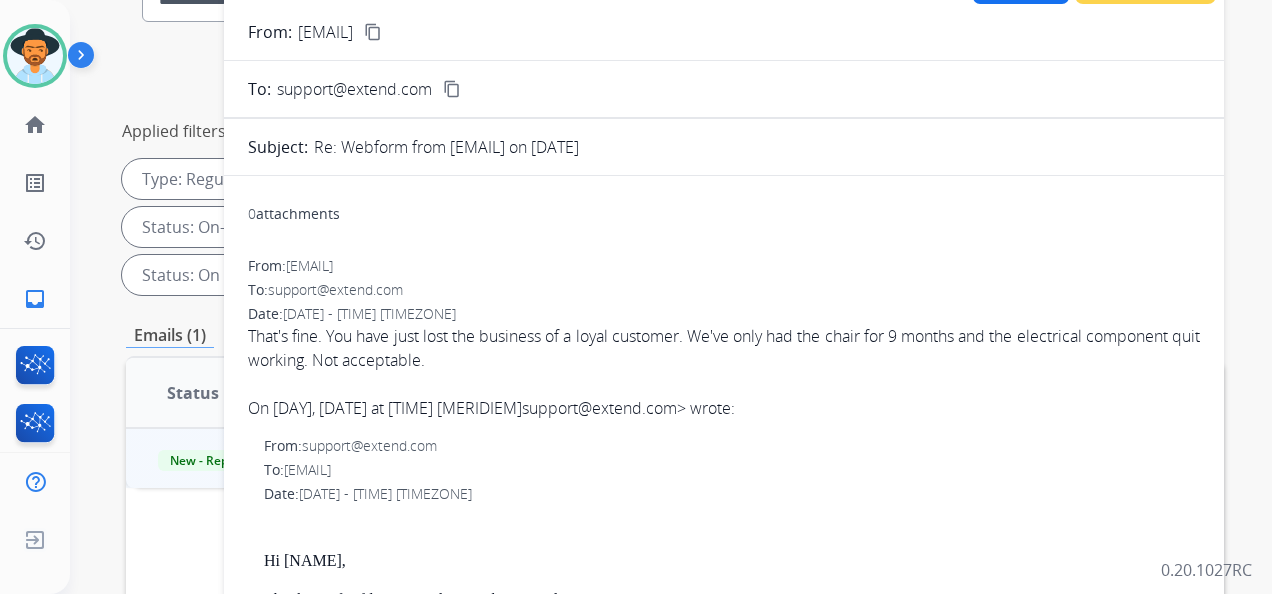scroll, scrollTop: 0, scrollLeft: 0, axis: both 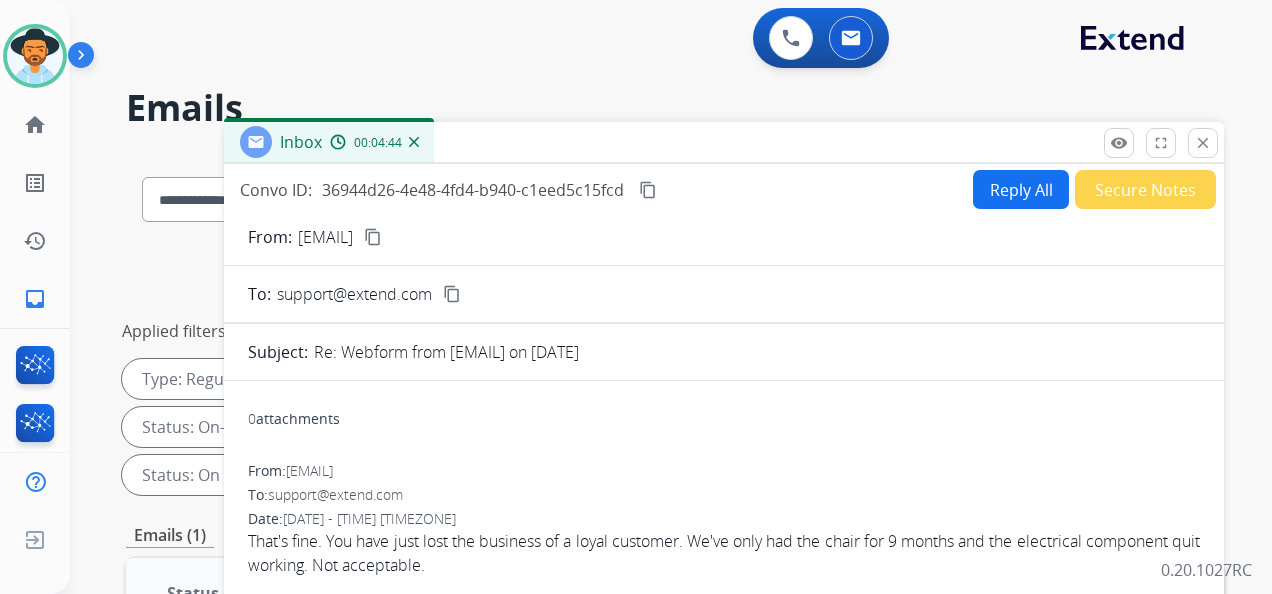 click on "Reply All" at bounding box center (1021, 189) 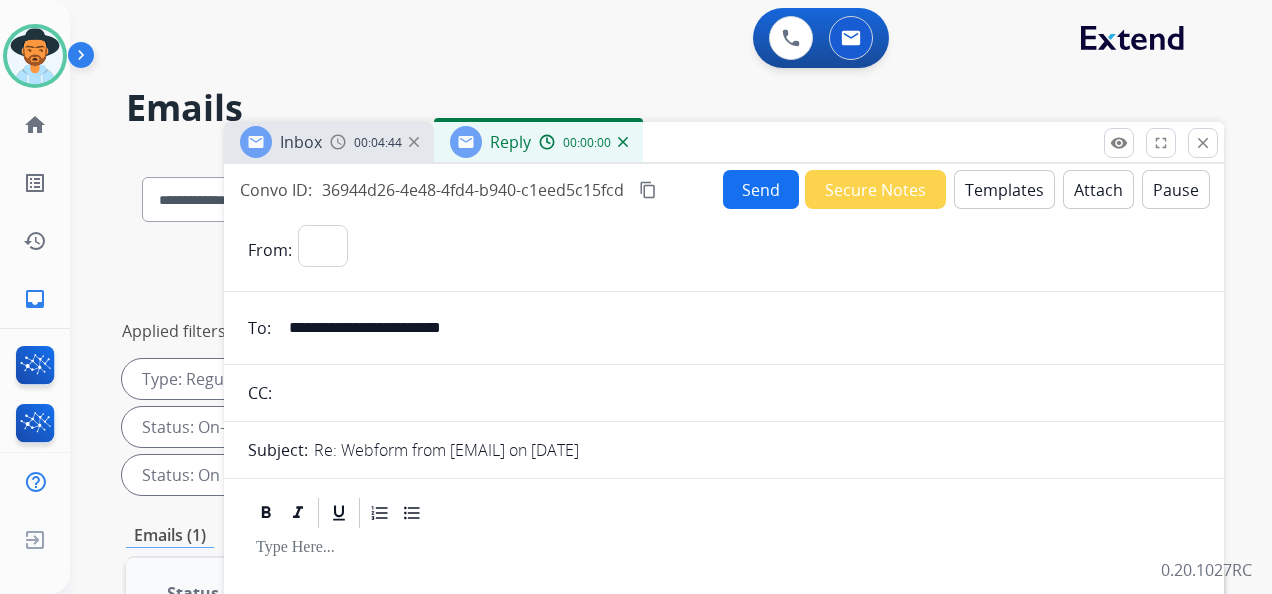 select on "**********" 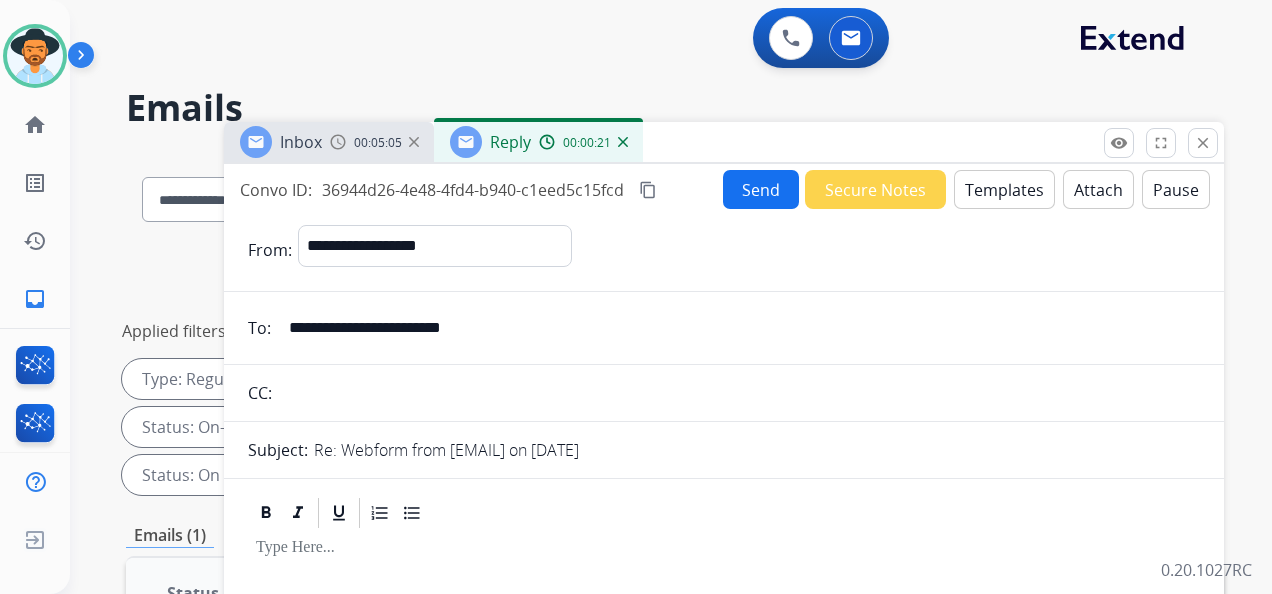 click on "Templates" at bounding box center (1004, 189) 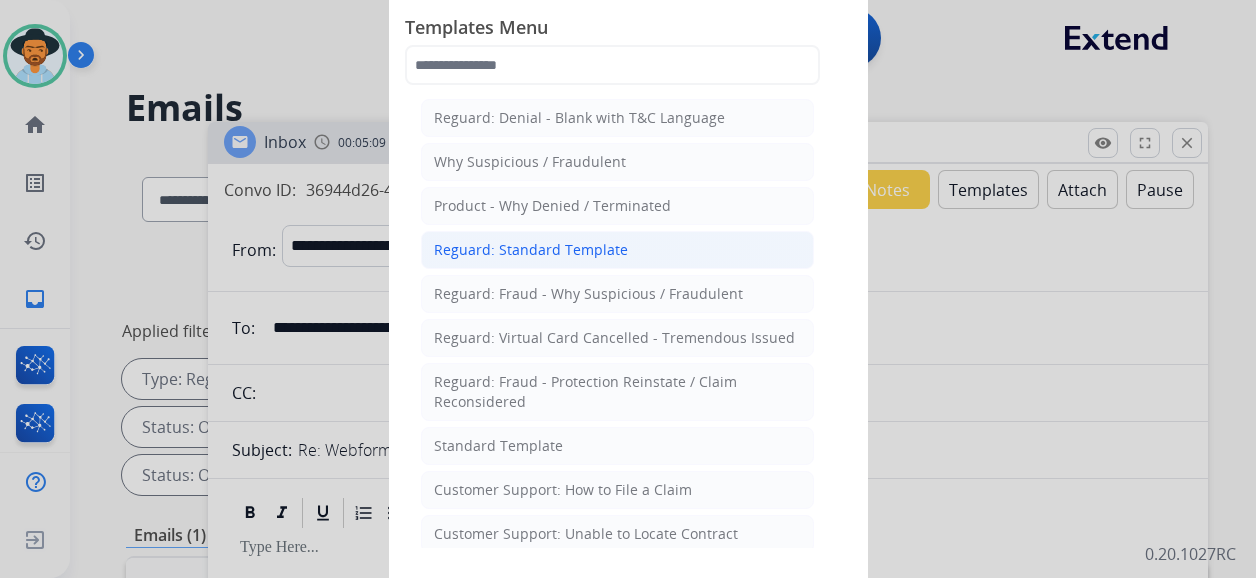 click on "Reguard: Standard Template" 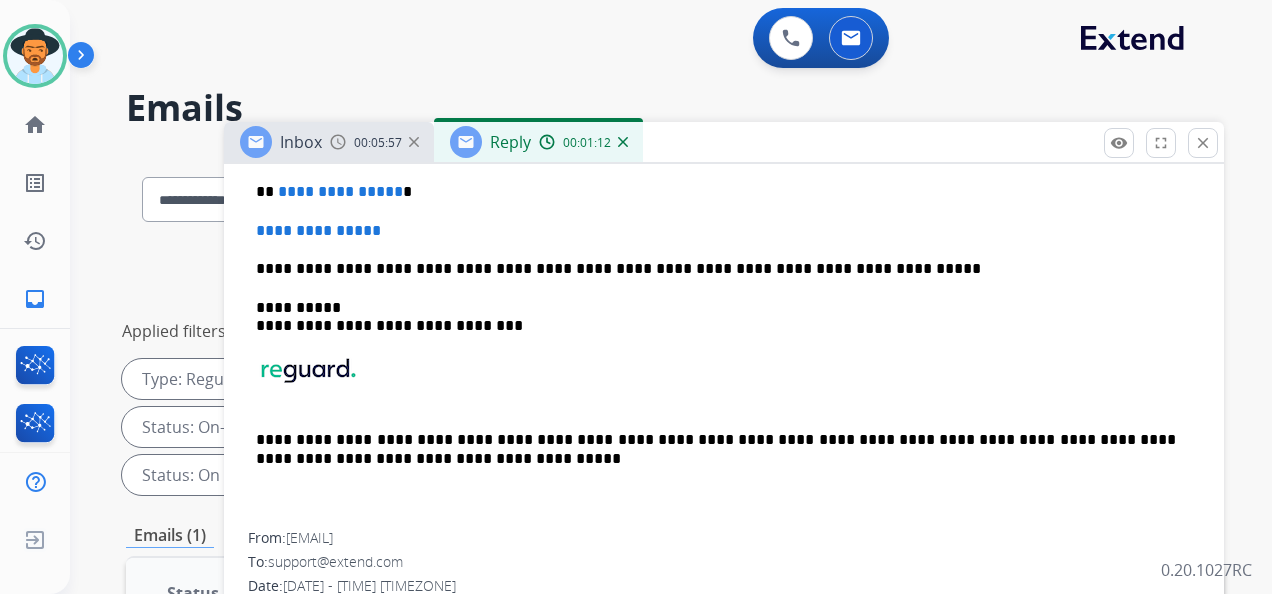 scroll, scrollTop: 400, scrollLeft: 0, axis: vertical 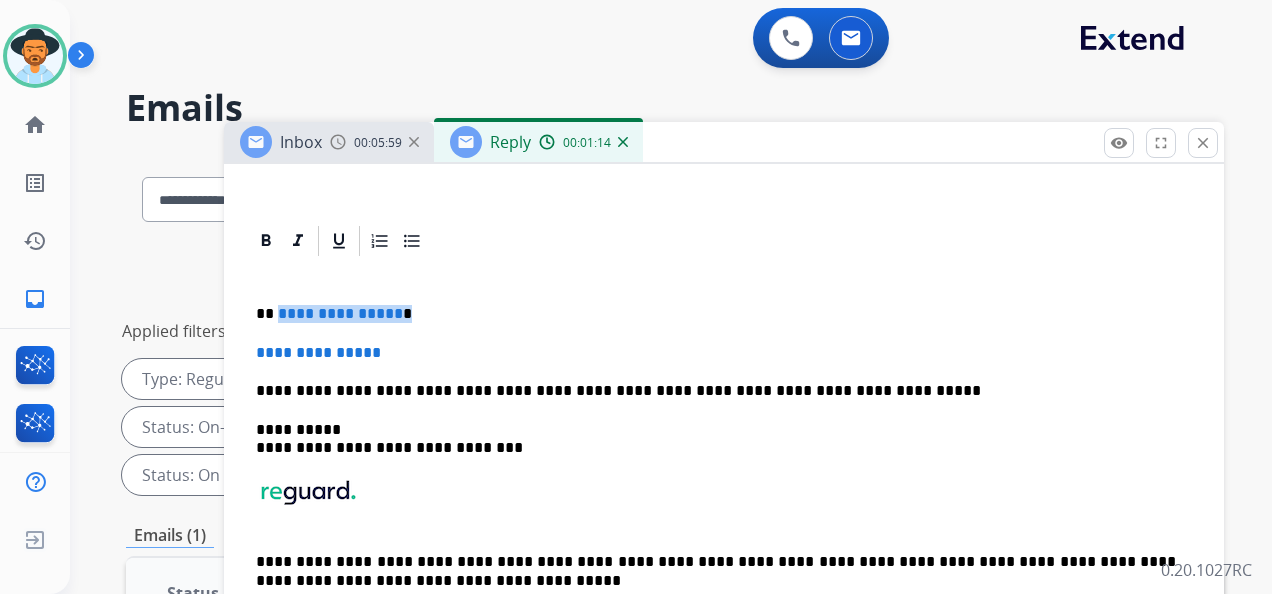 drag, startPoint x: 402, startPoint y: 311, endPoint x: 278, endPoint y: 308, distance: 124.036285 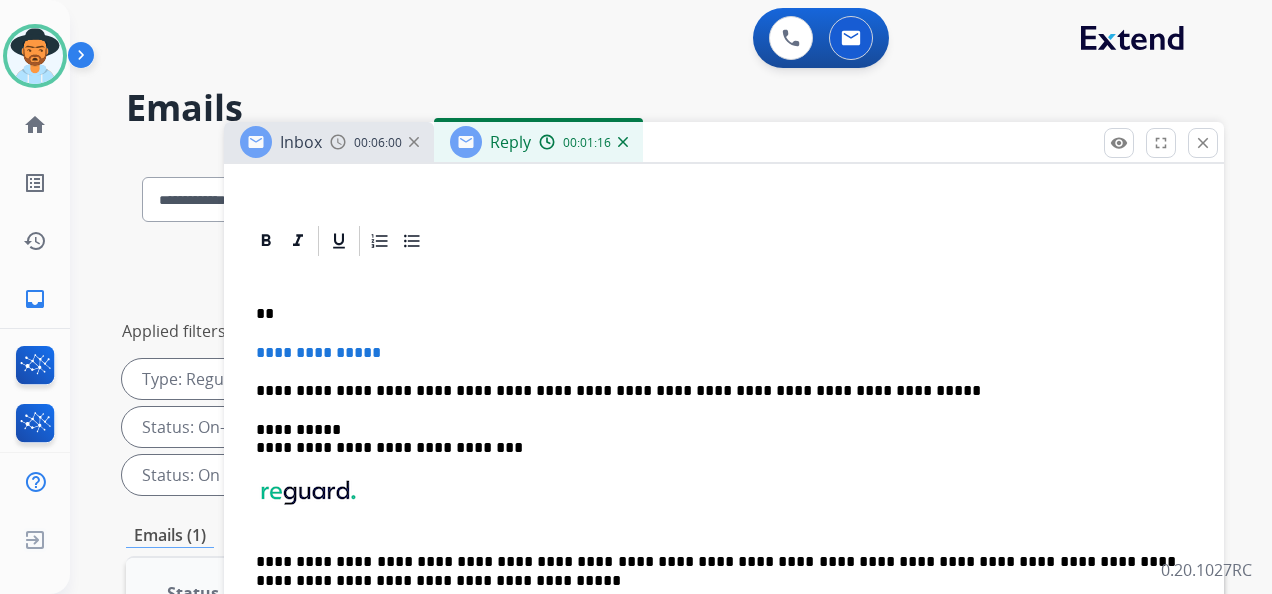type 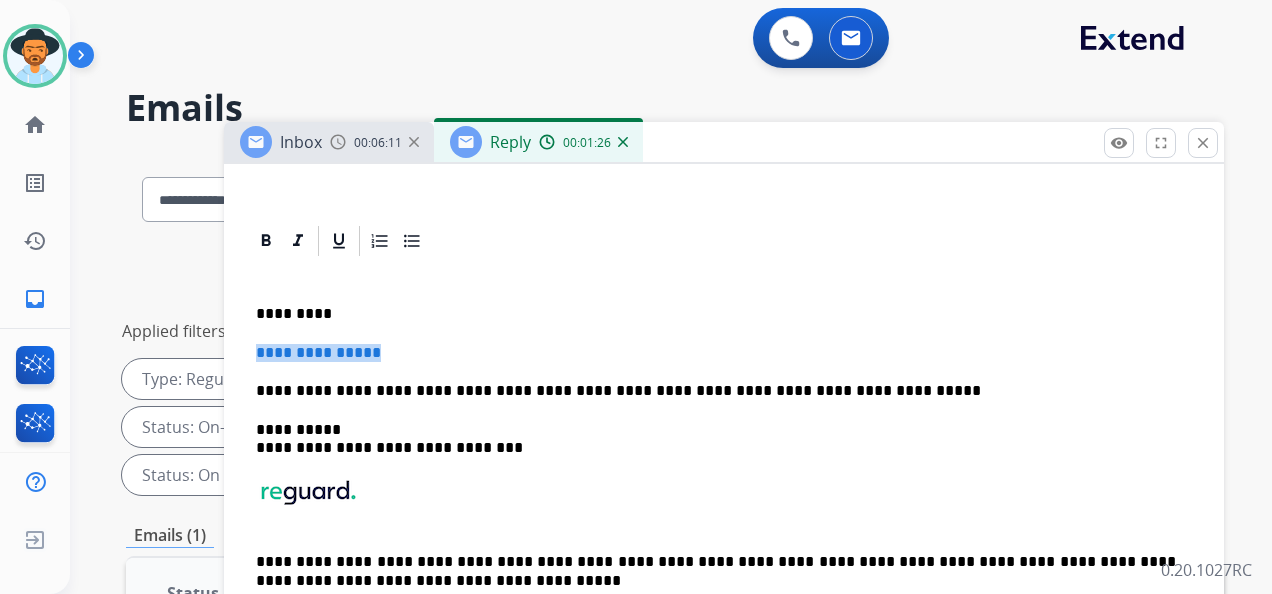 drag, startPoint x: 414, startPoint y: 348, endPoint x: 248, endPoint y: 340, distance: 166.19266 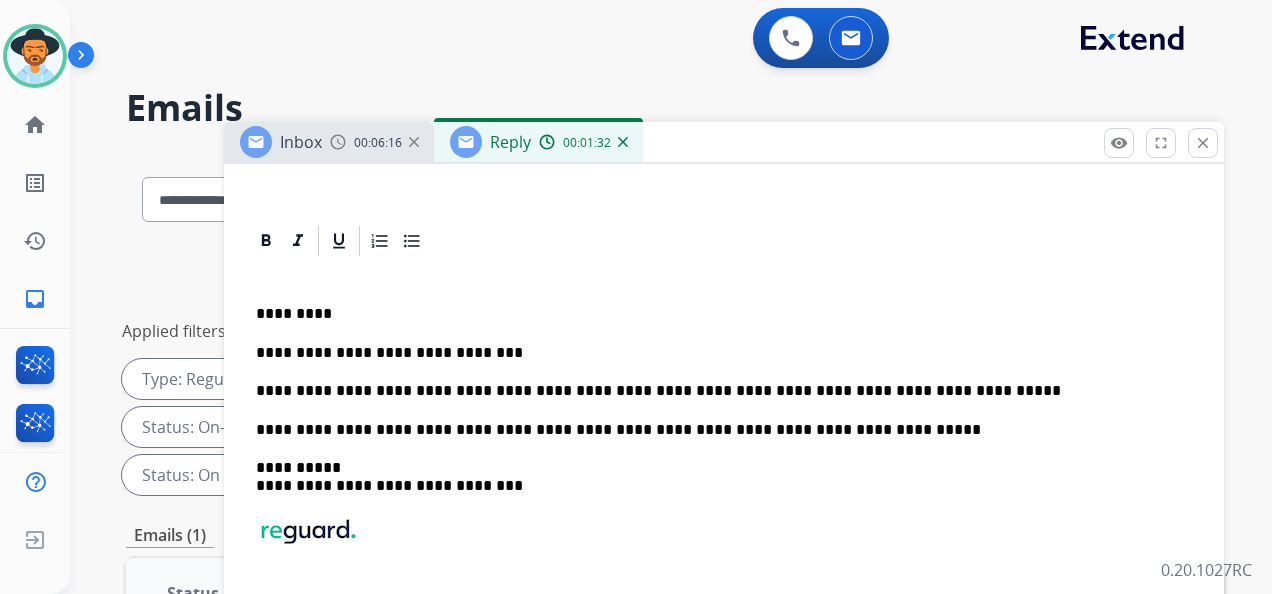 click on "*********" at bounding box center (716, 314) 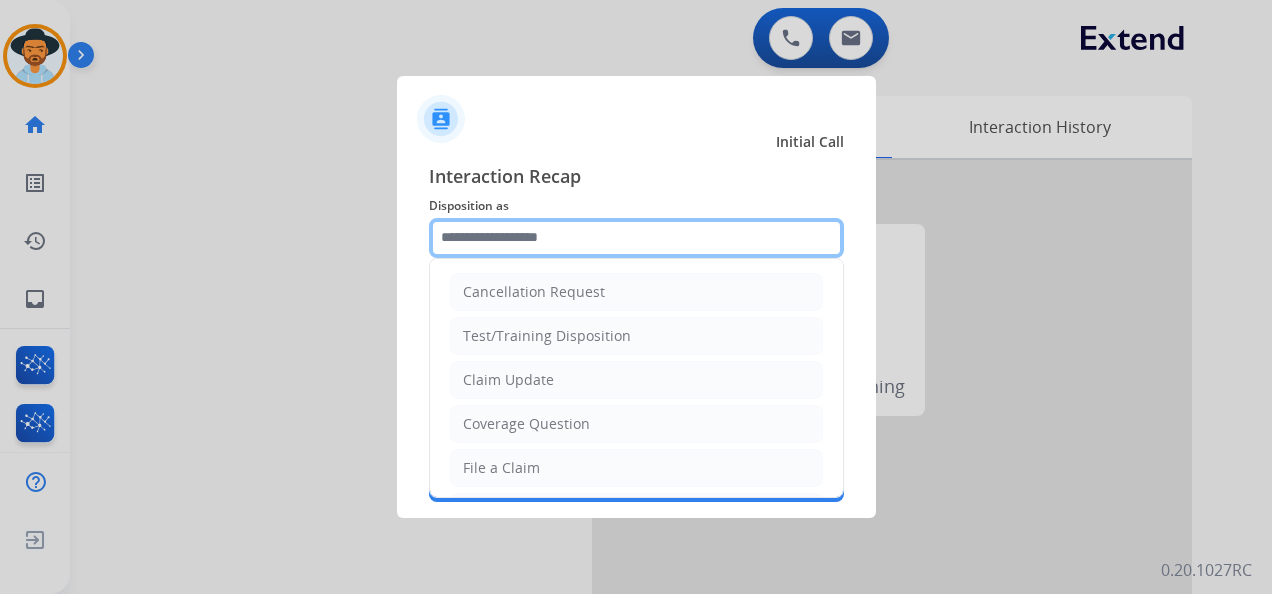 click 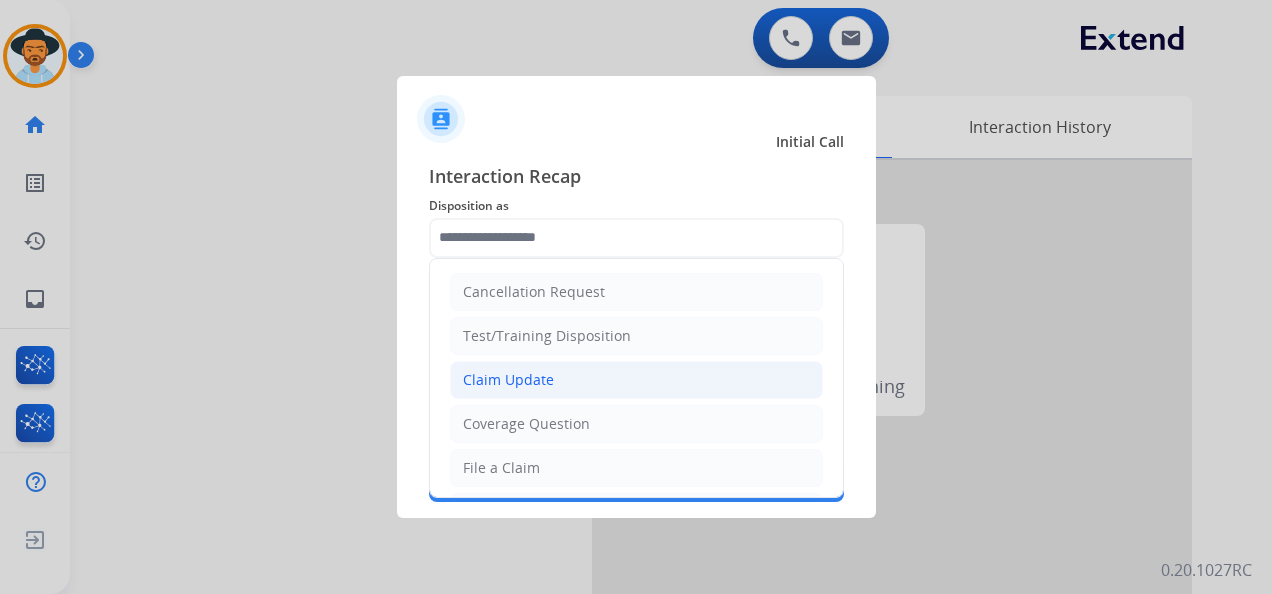 click on "Claim Update" 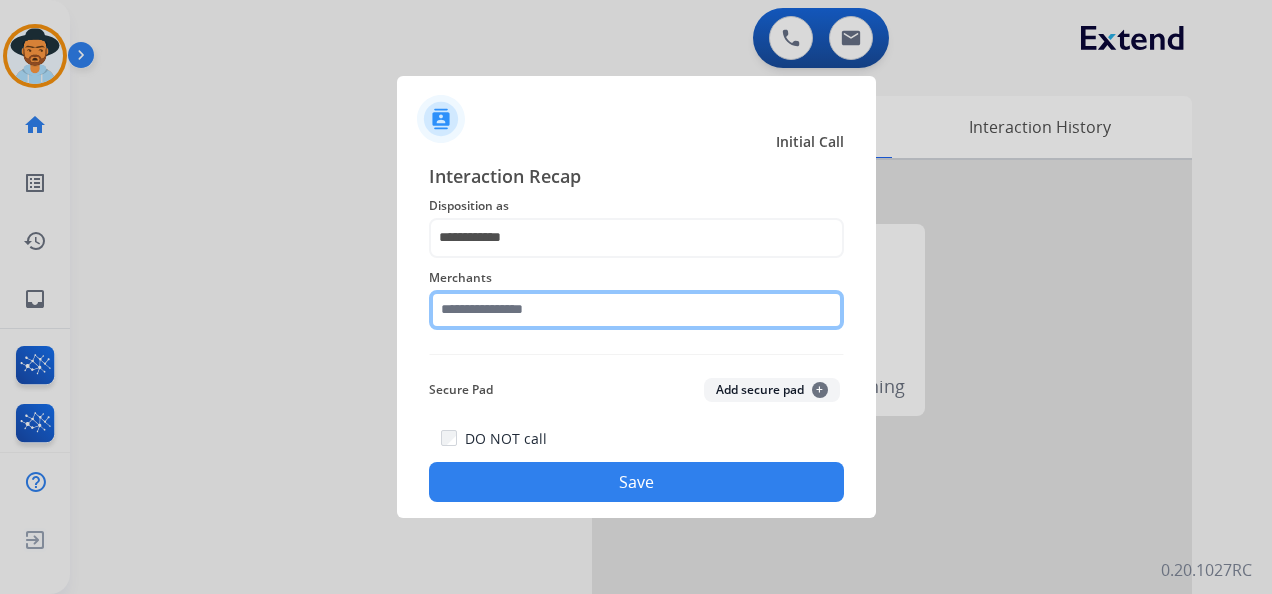 click 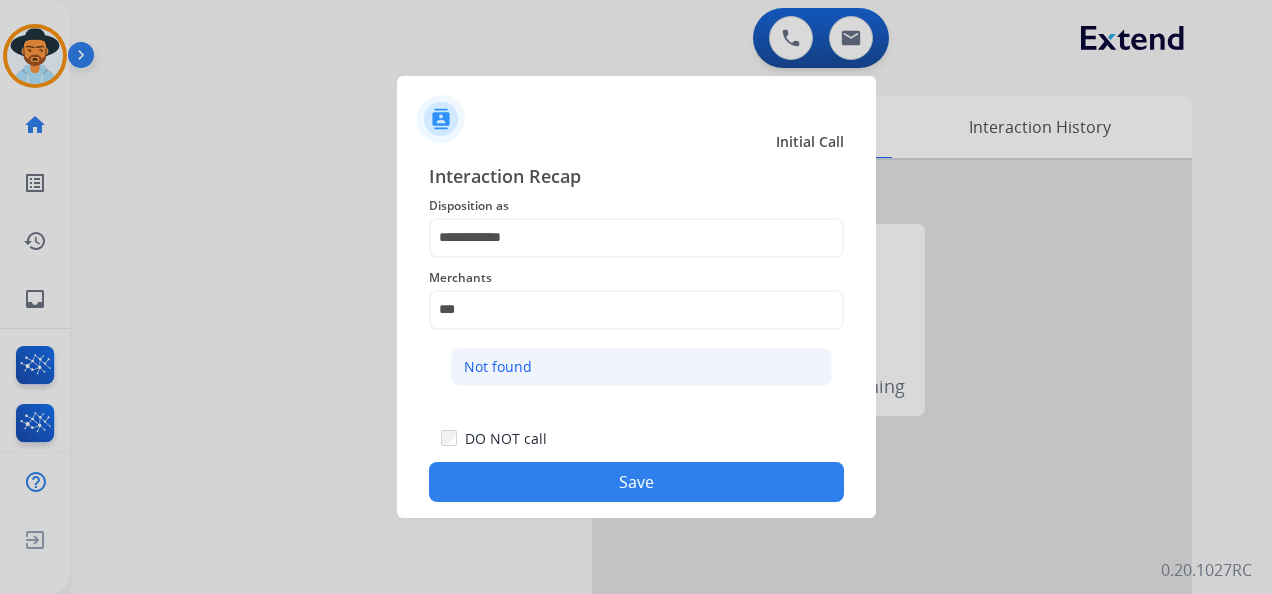 click on "Not found" 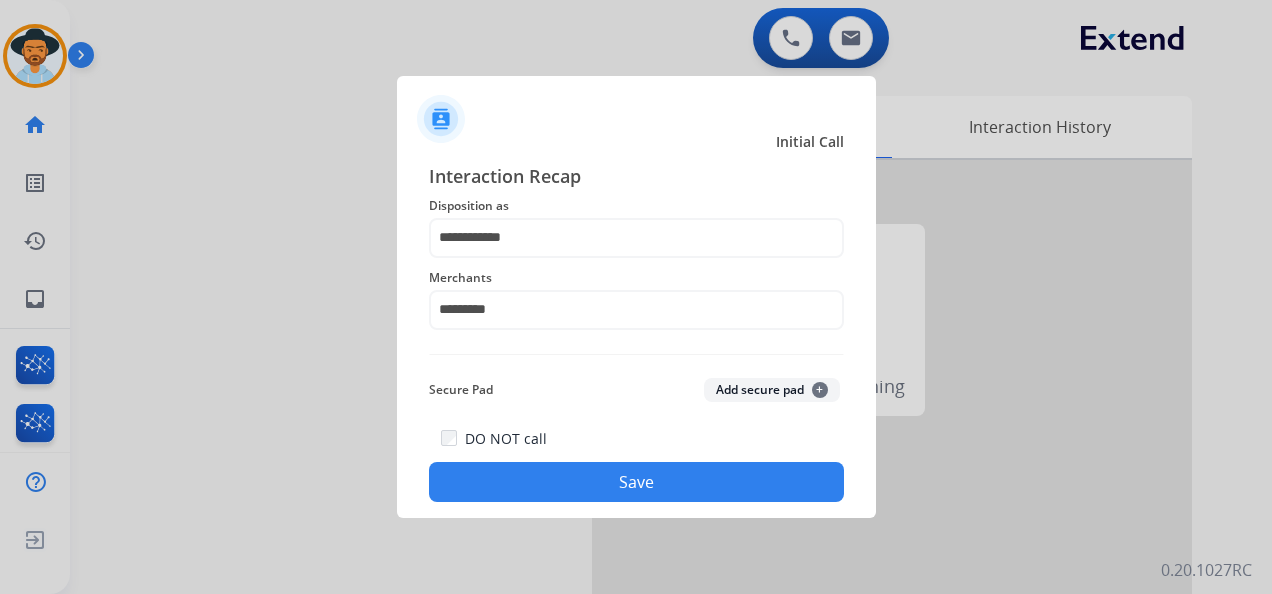 click on "Save" 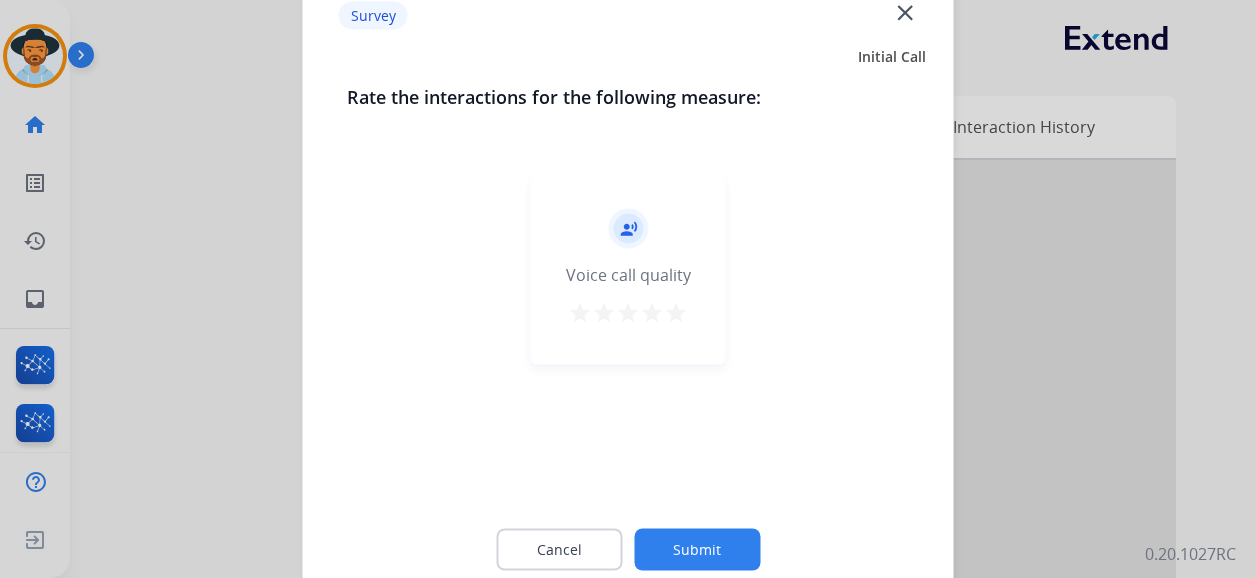 click on "star" at bounding box center [676, 313] 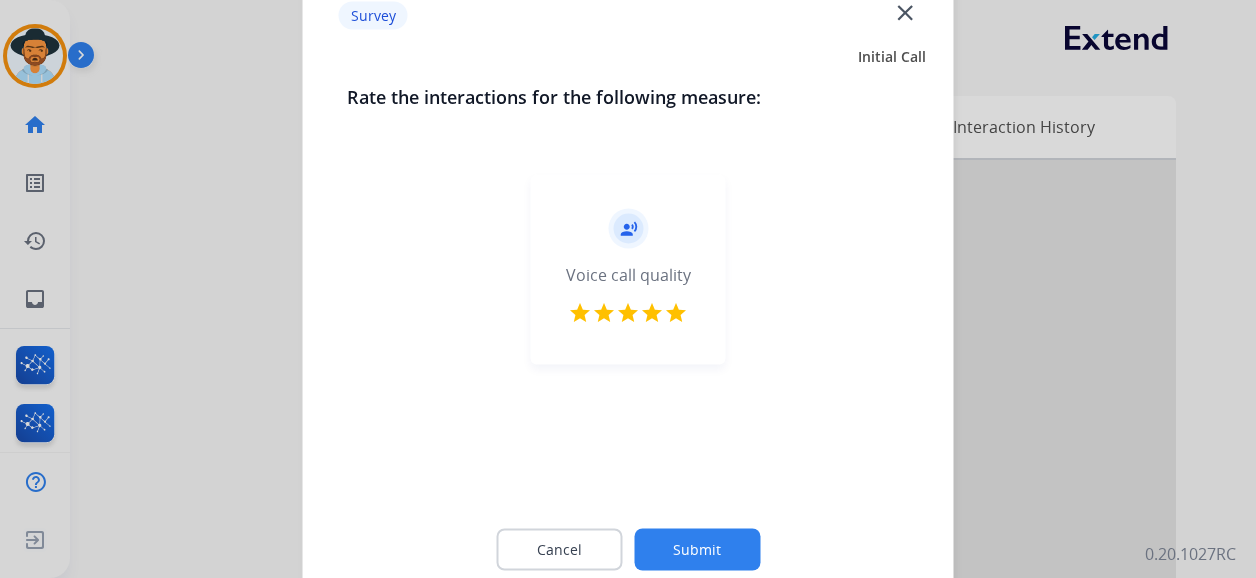 click on "Submit" 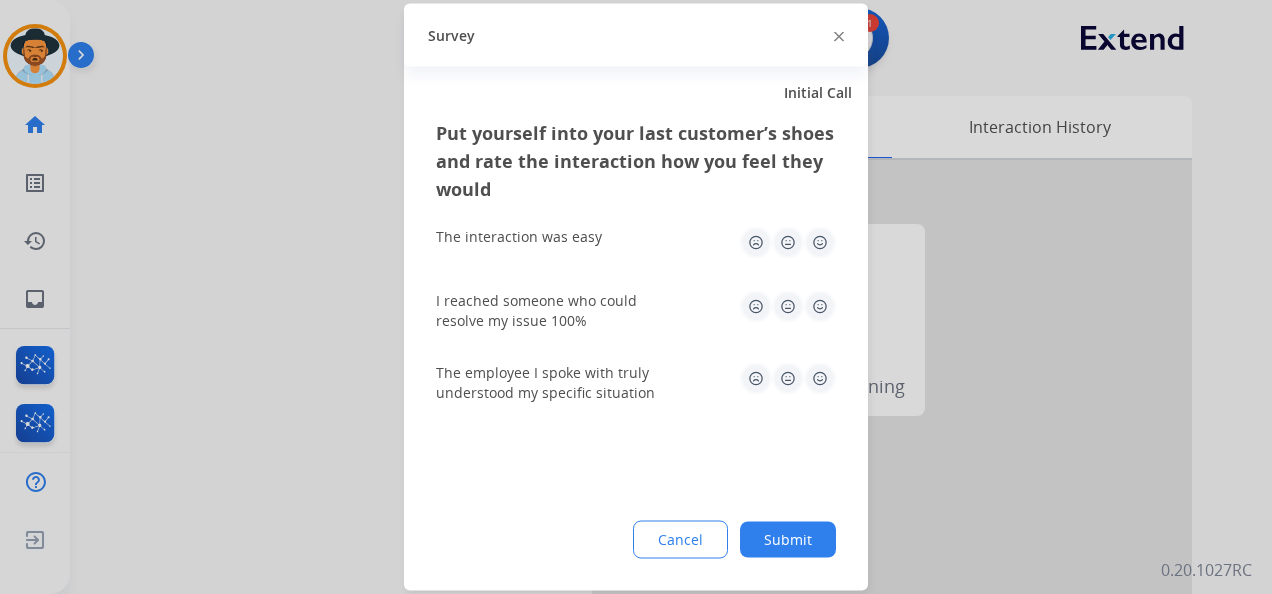 click 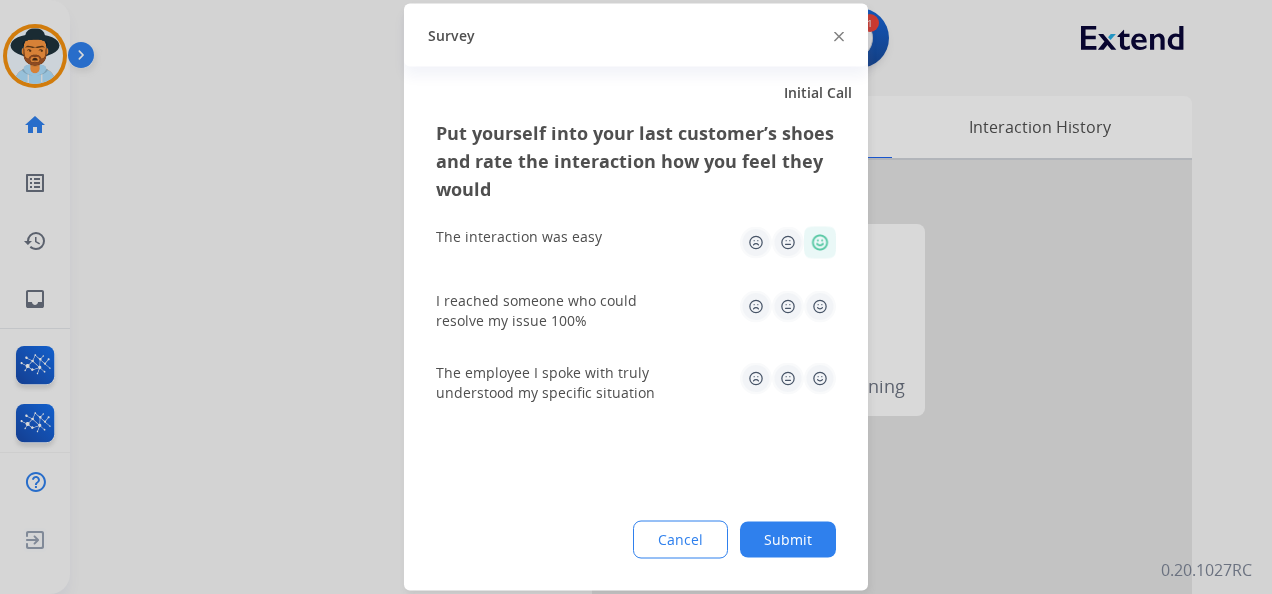 click 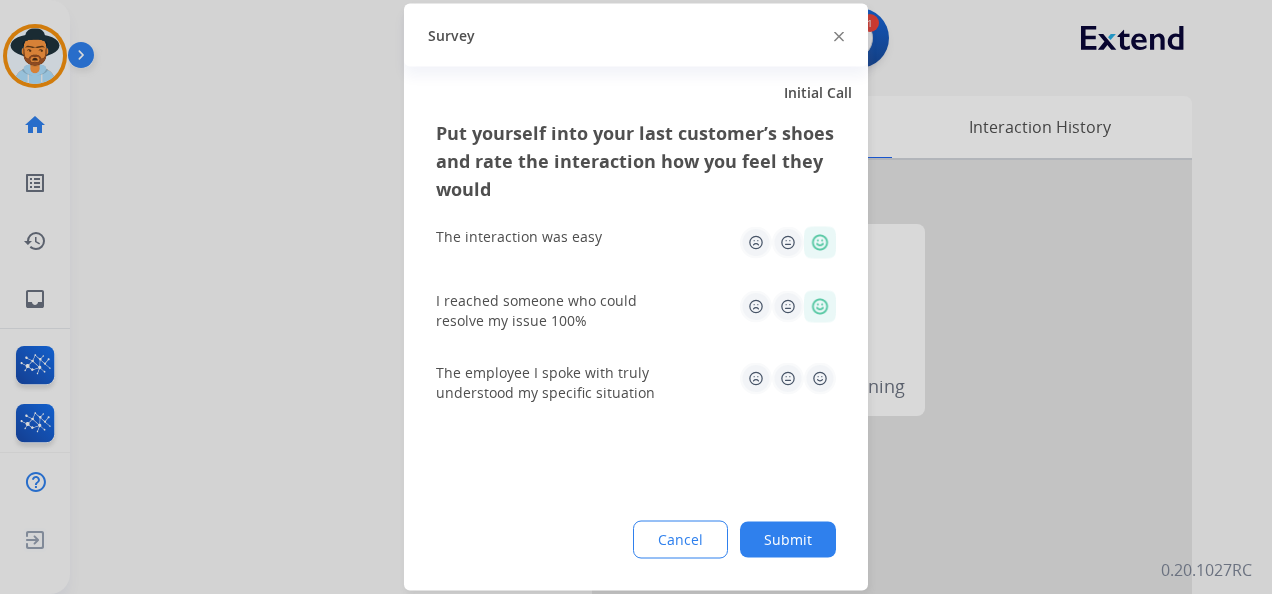 drag, startPoint x: 816, startPoint y: 371, endPoint x: 814, endPoint y: 417, distance: 46.043457 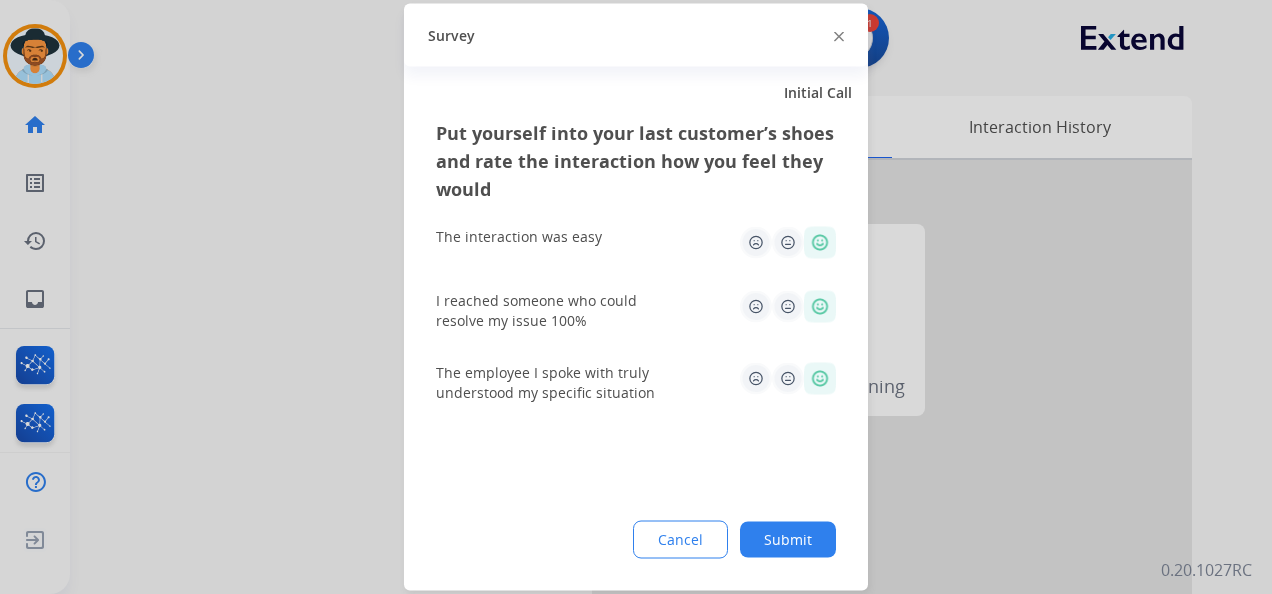 click on "Submit" 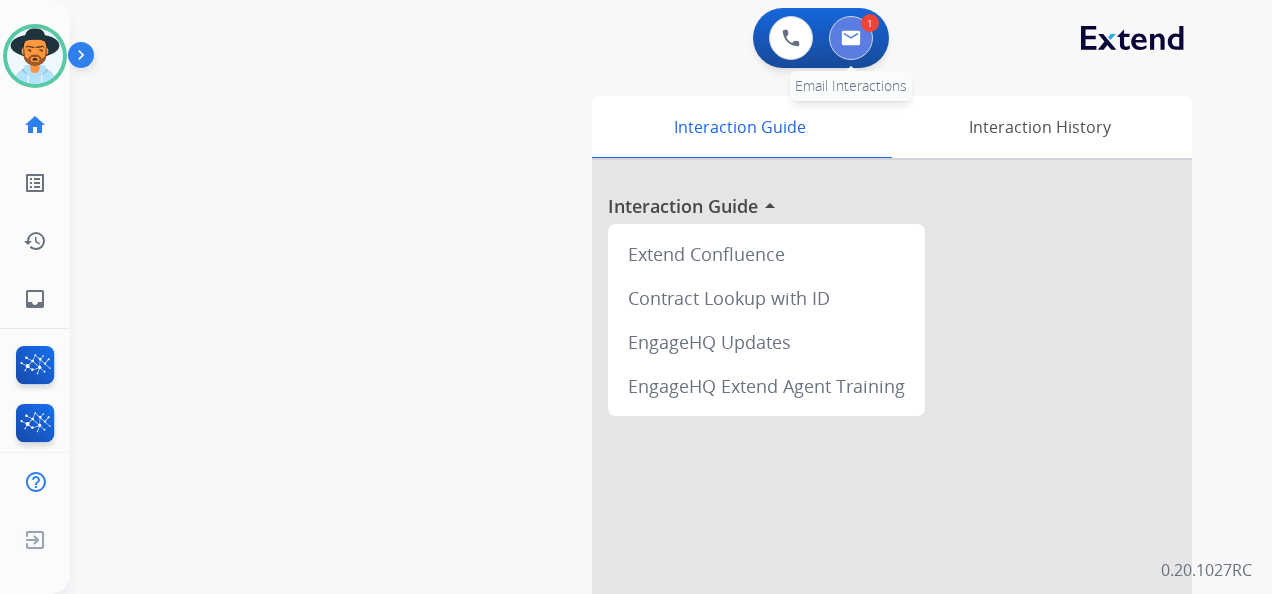 click at bounding box center [851, 38] 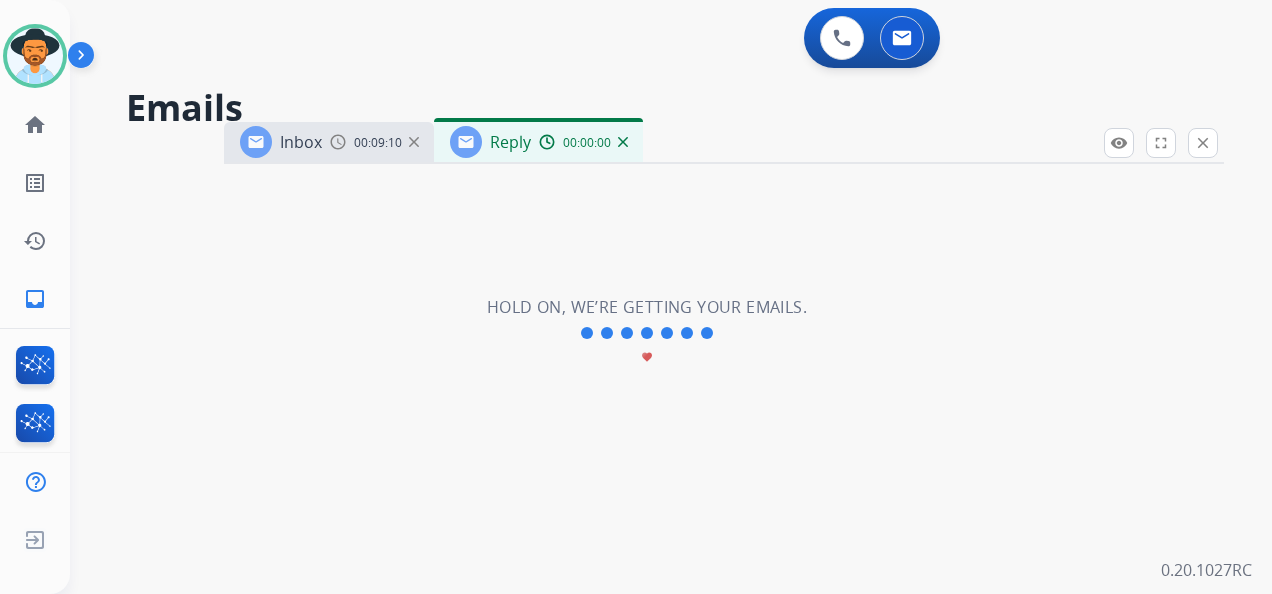 select on "**********" 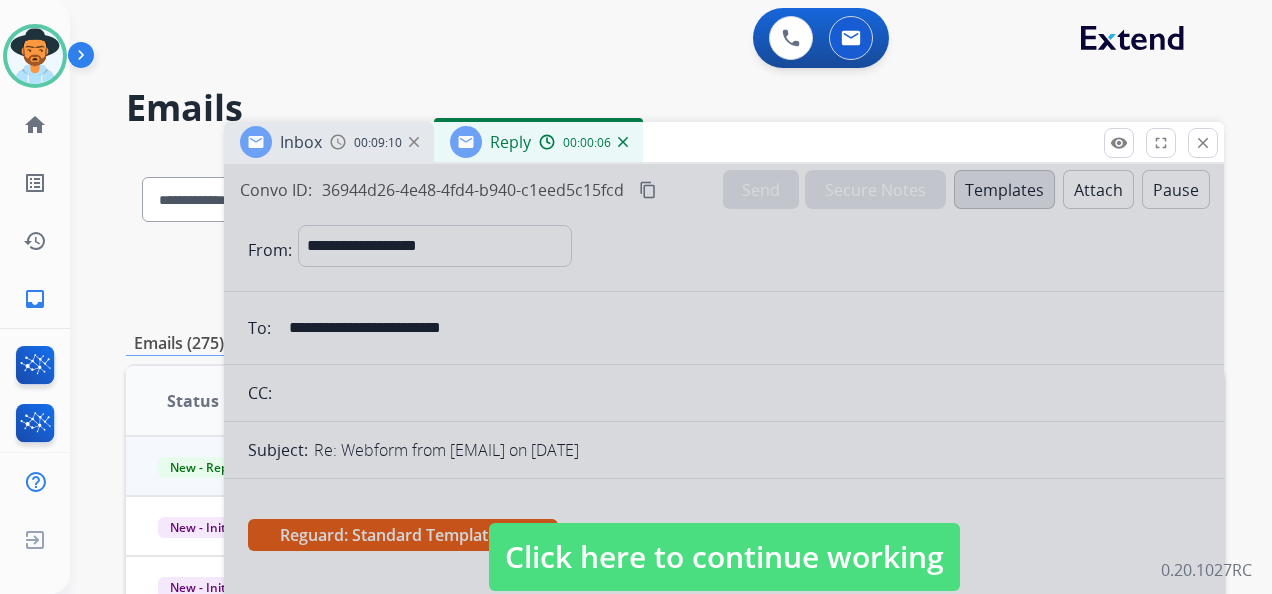 click on "Click here to continue working" at bounding box center [724, 557] 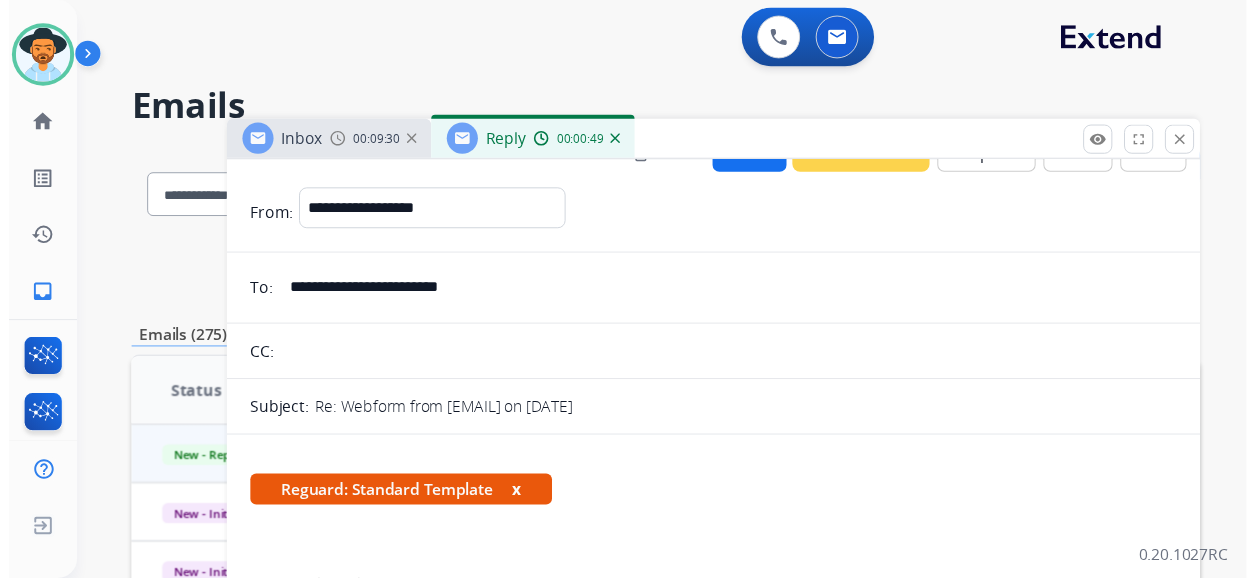 scroll, scrollTop: 0, scrollLeft: 0, axis: both 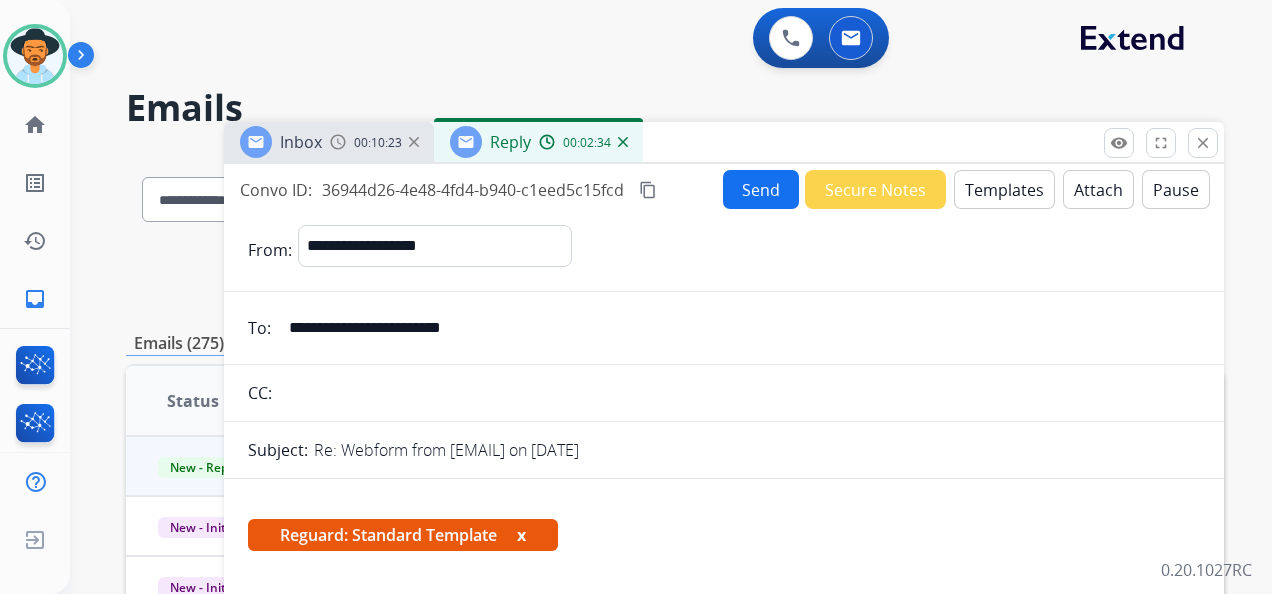 click on "Send" at bounding box center [761, 189] 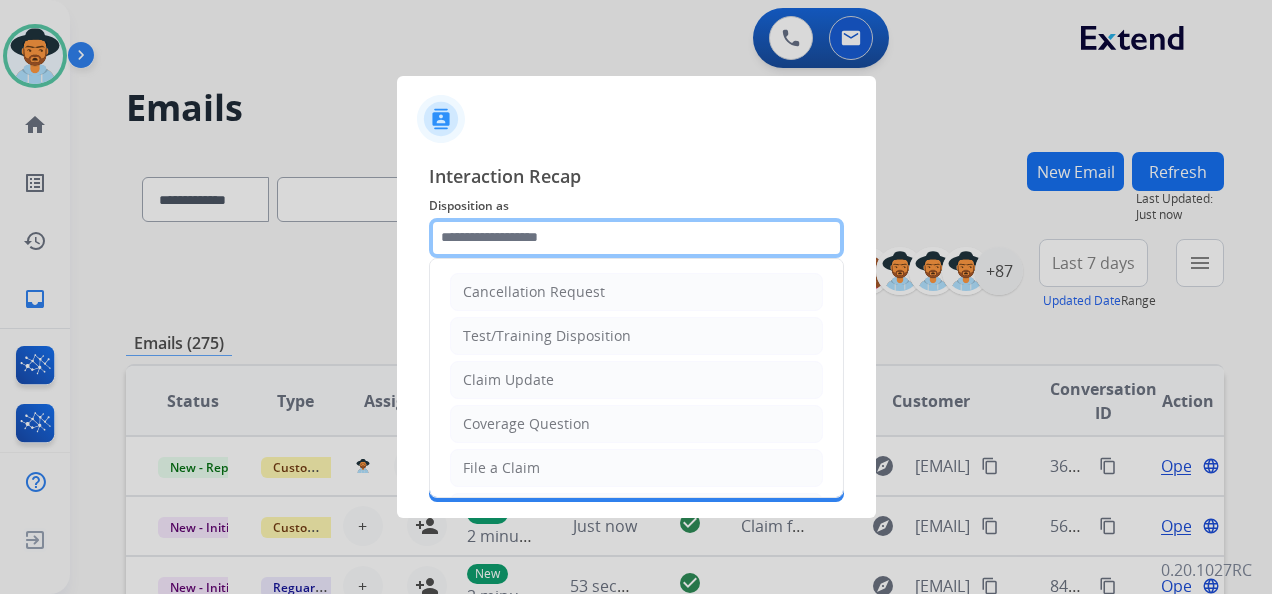 click 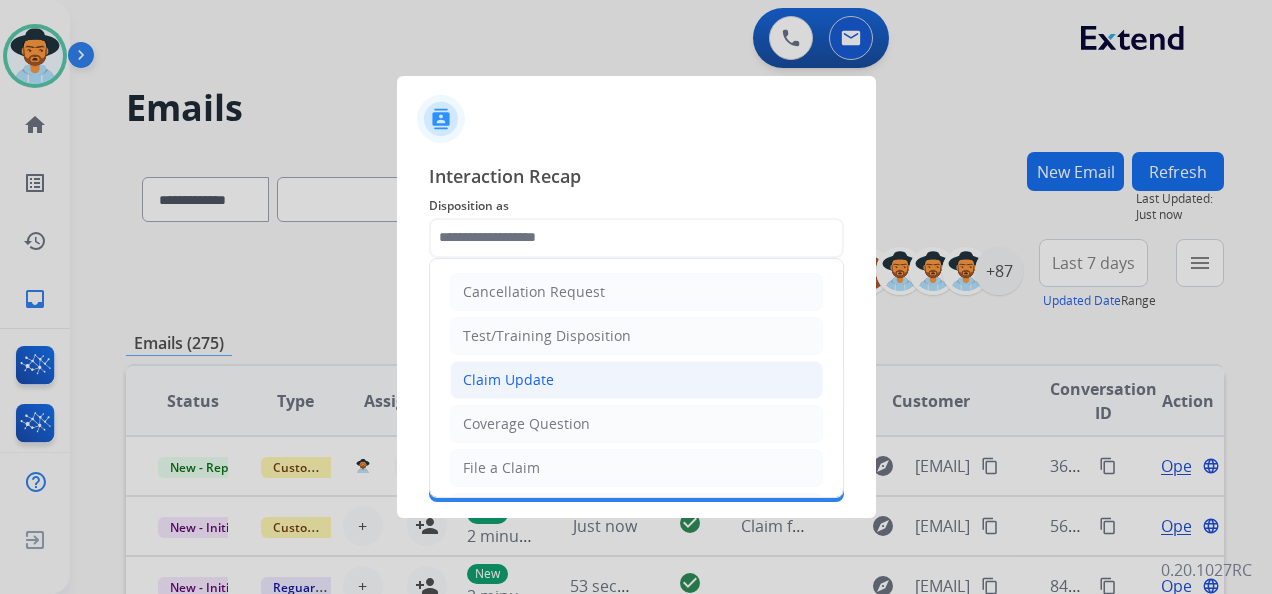 click on "Claim Update" 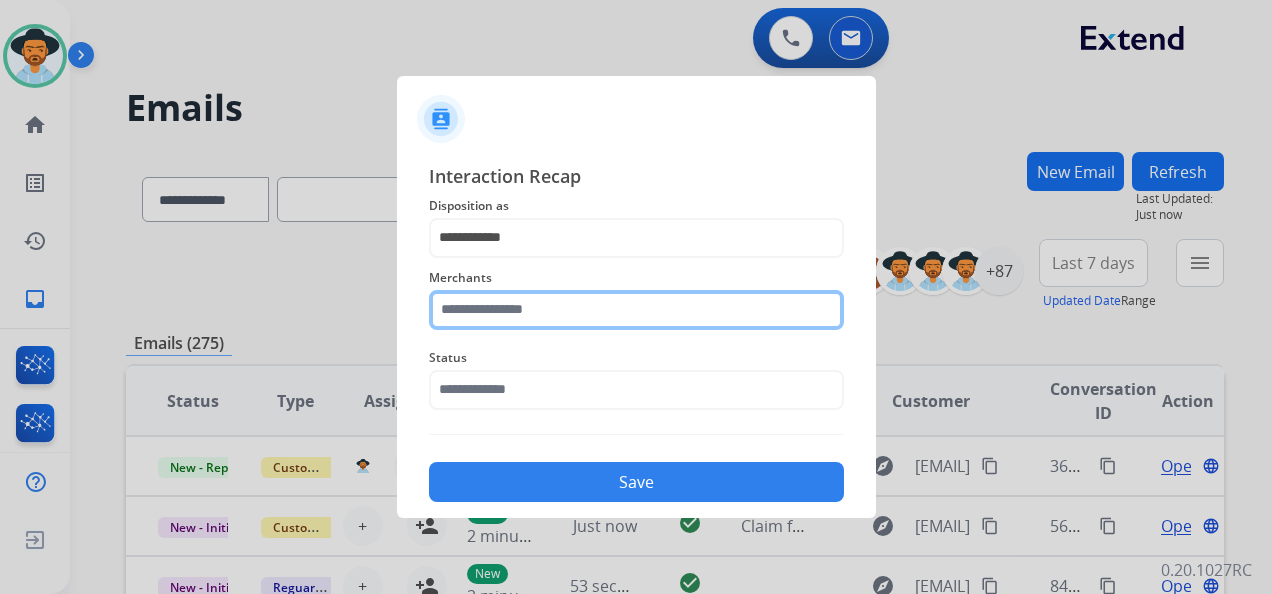 click 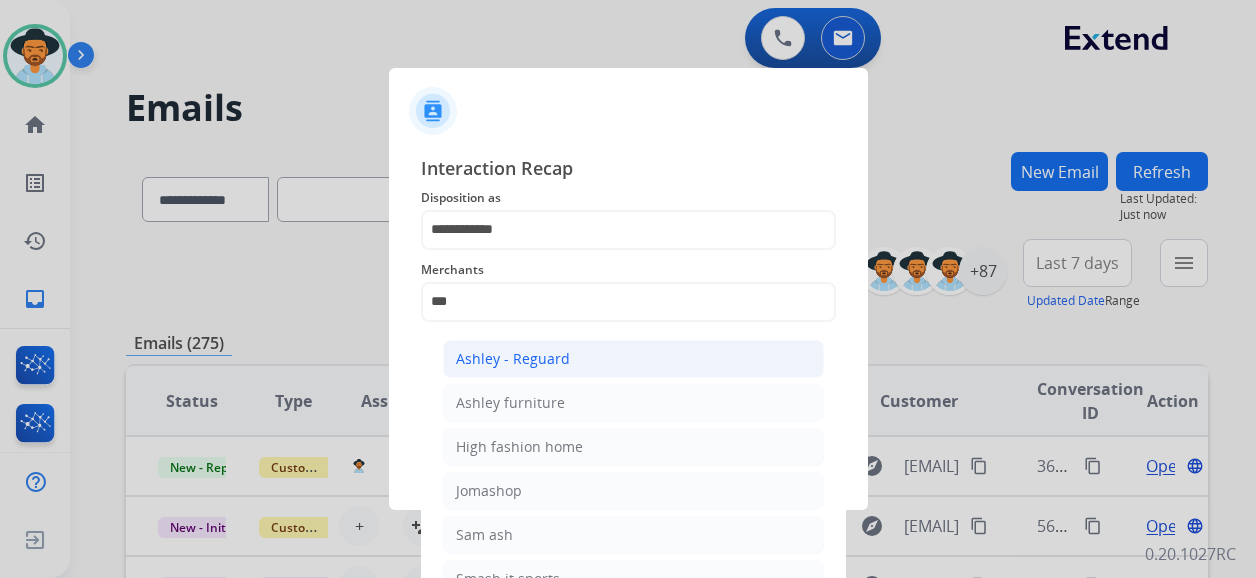 click on "Ashley - Reguard" 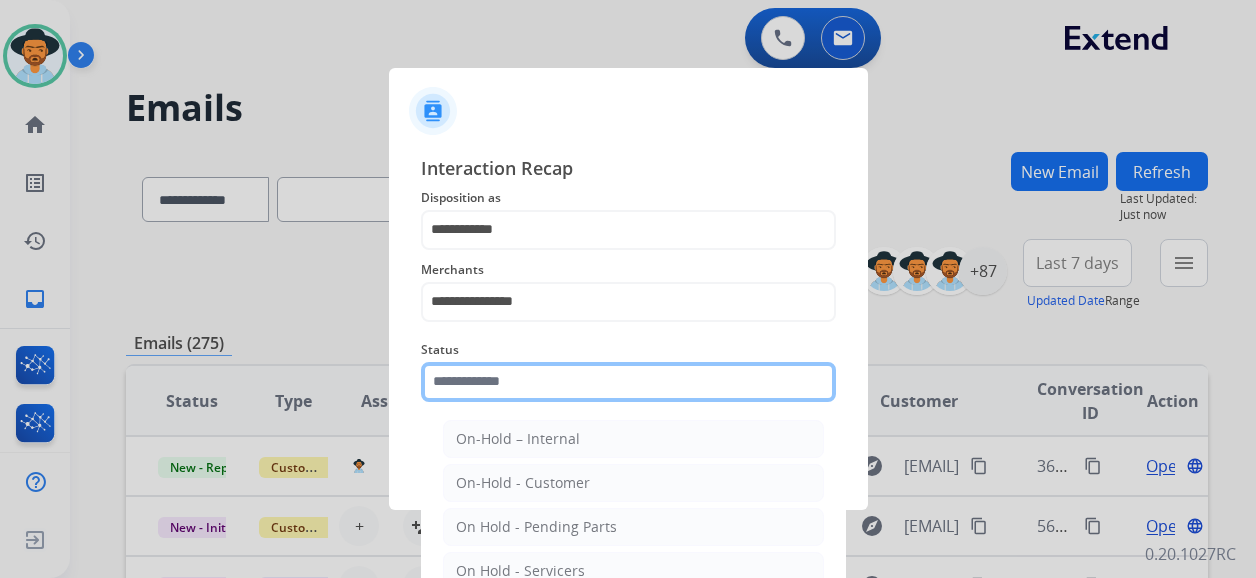 click 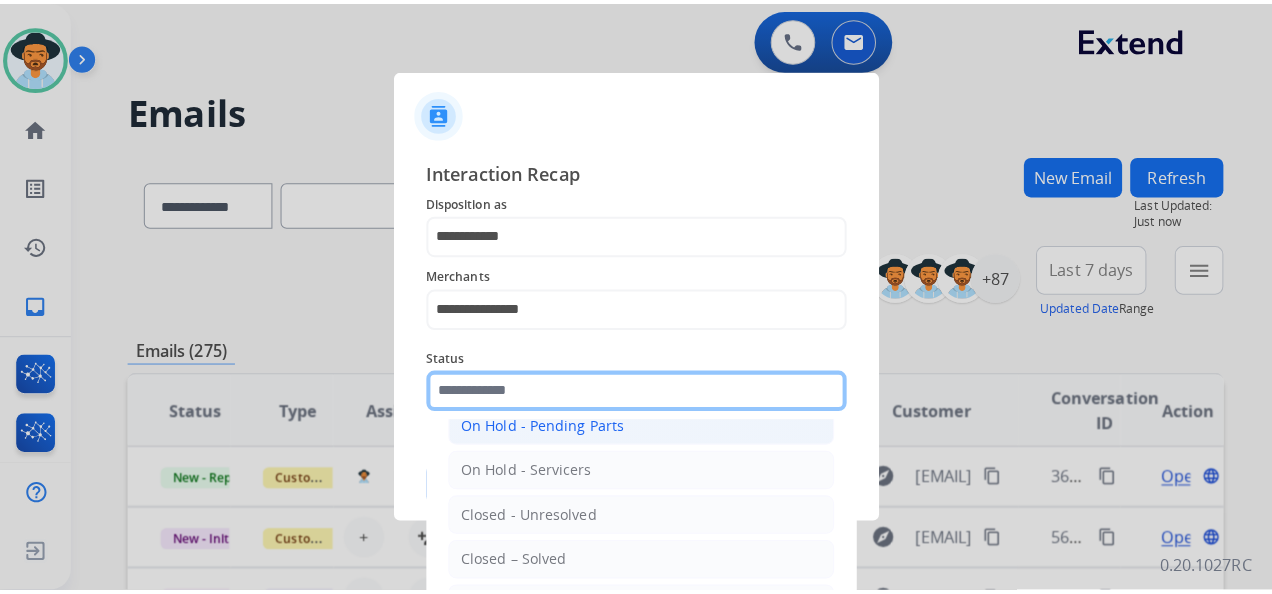 scroll, scrollTop: 114, scrollLeft: 0, axis: vertical 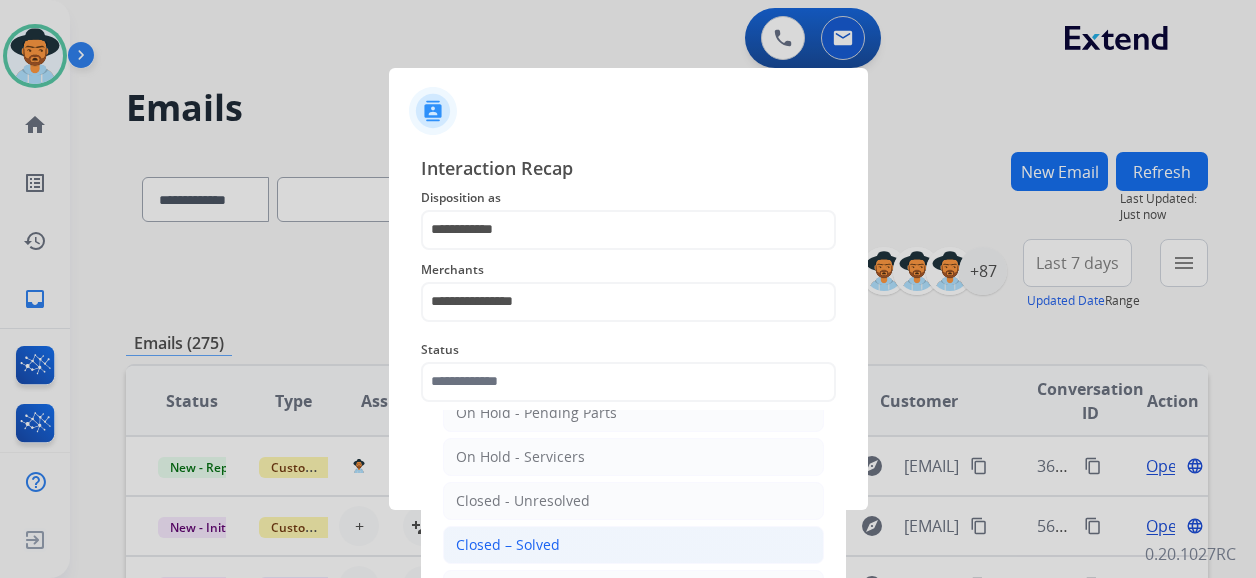 click on "Closed – Solved" 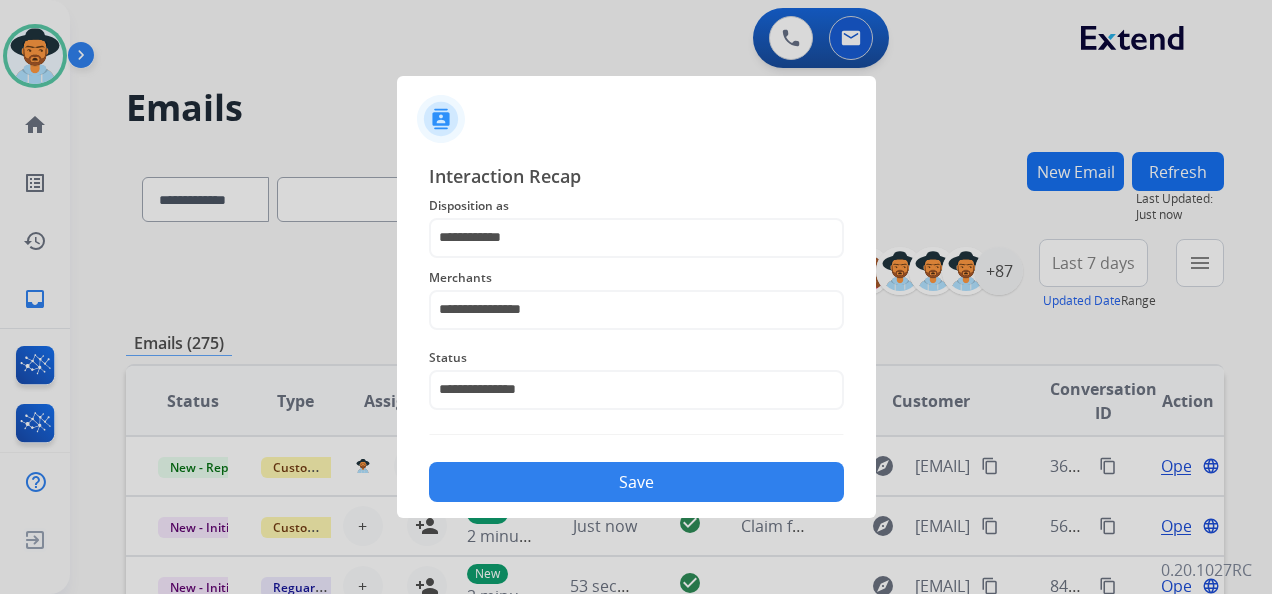 click on "Save" 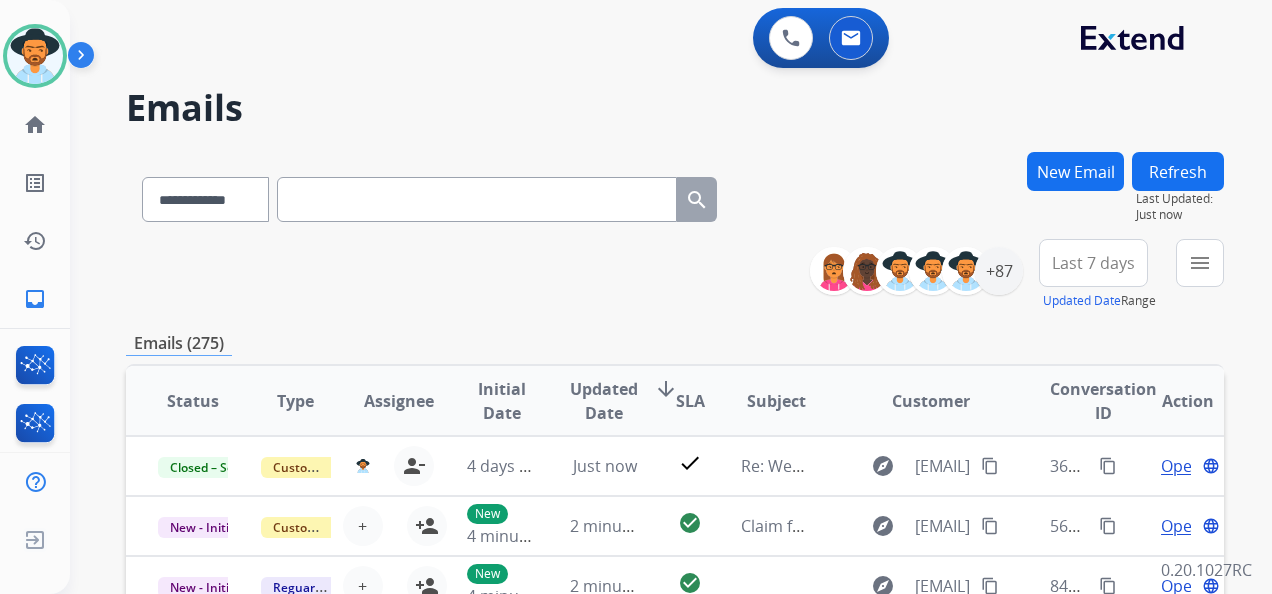 click on "Last 7 days" at bounding box center [1093, 263] 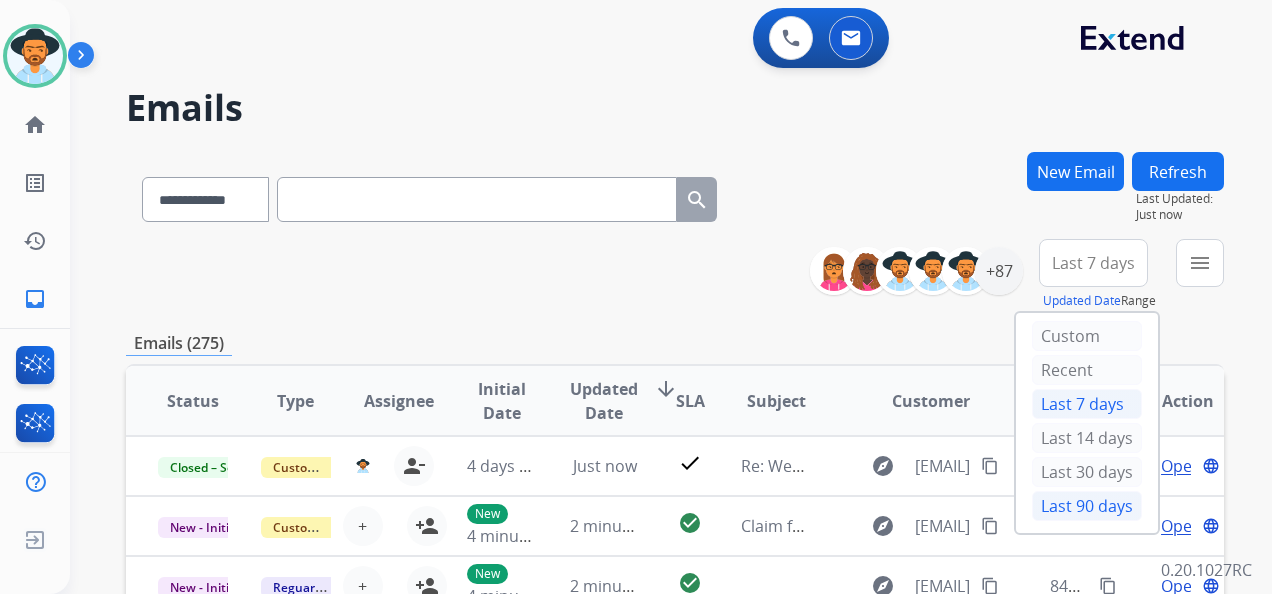 click on "Last 90 days" at bounding box center [1087, 506] 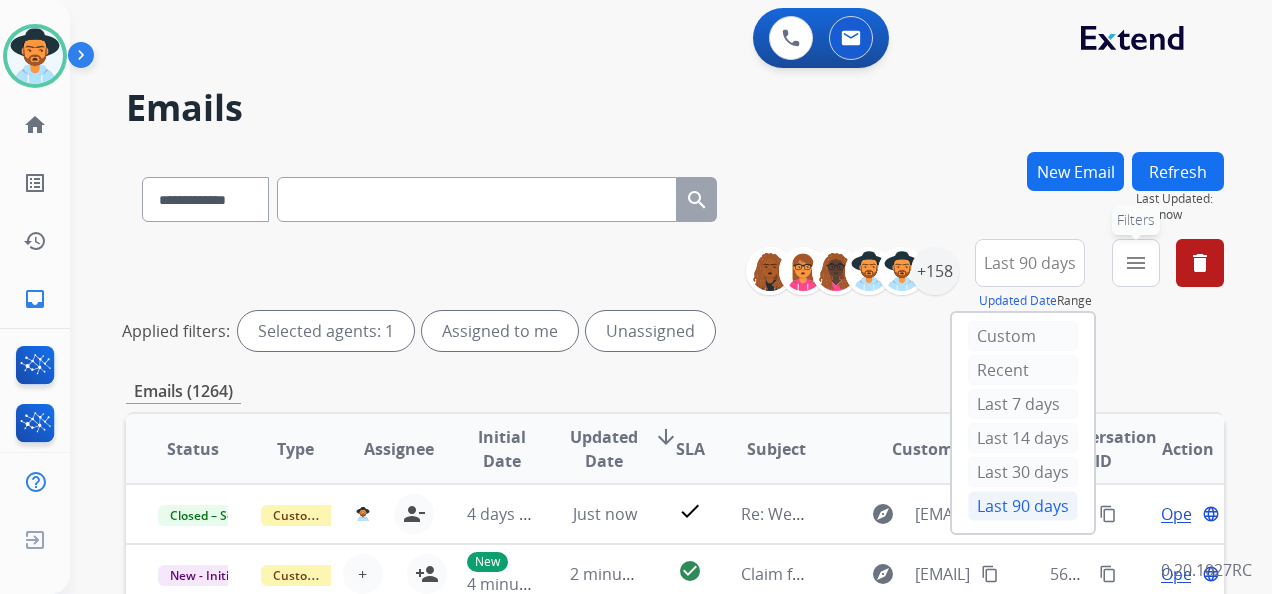 click on "menu  Filters" at bounding box center [1136, 263] 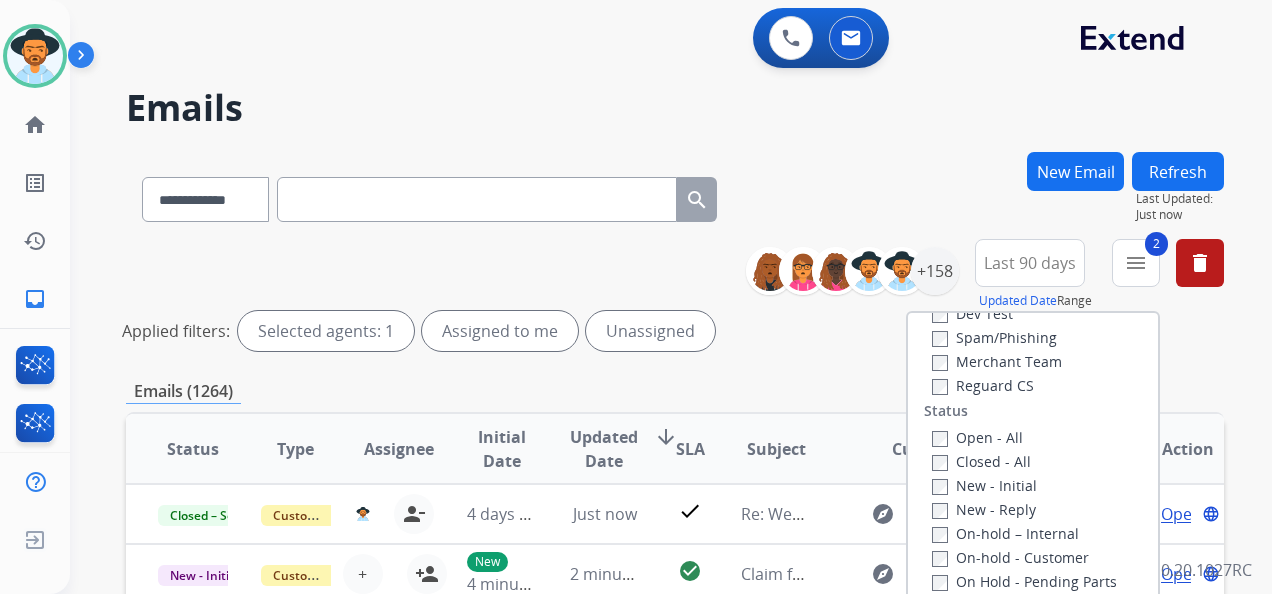 scroll, scrollTop: 200, scrollLeft: 0, axis: vertical 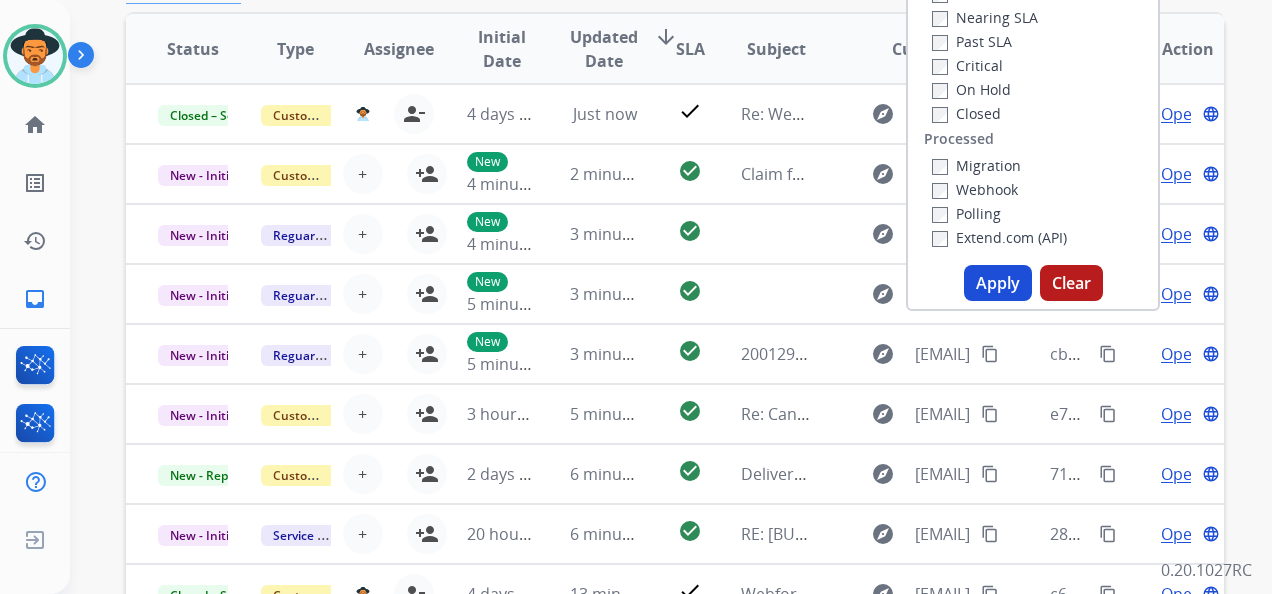 click on "Apply" at bounding box center (998, 283) 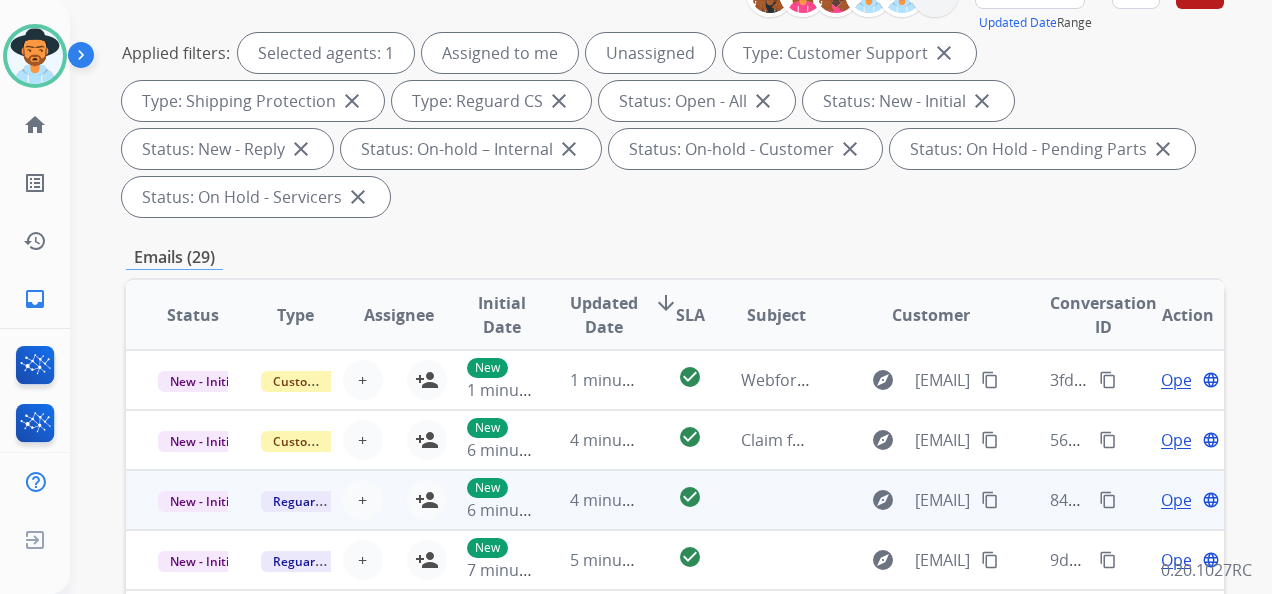 scroll, scrollTop: 300, scrollLeft: 0, axis: vertical 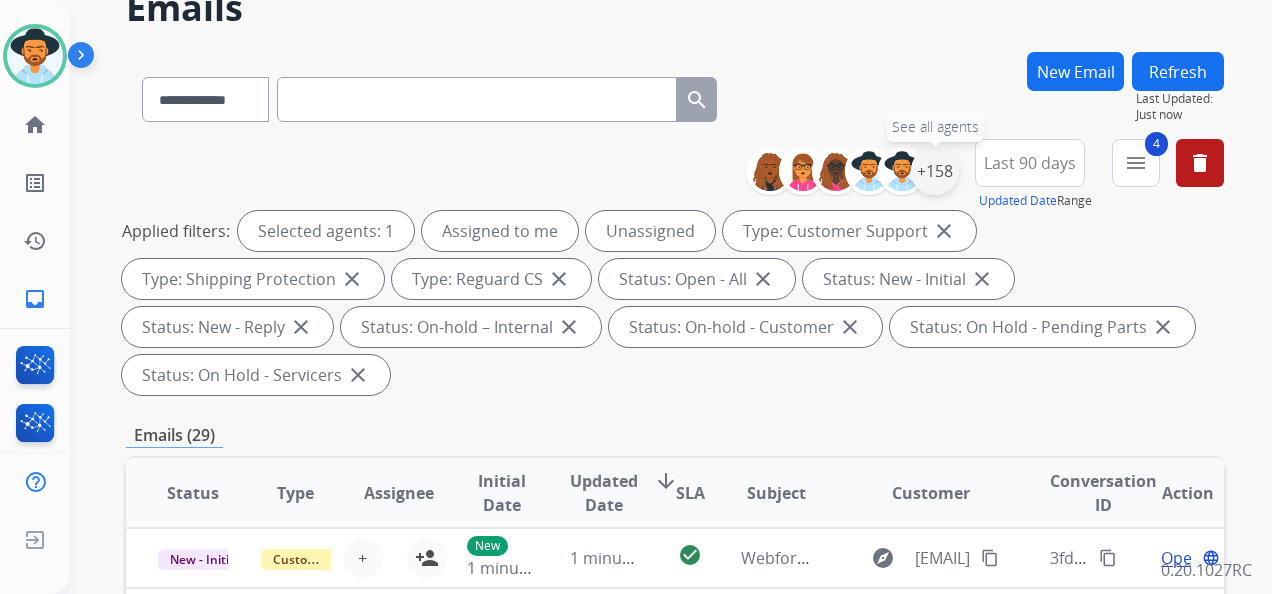 click on "+158" at bounding box center (935, 171) 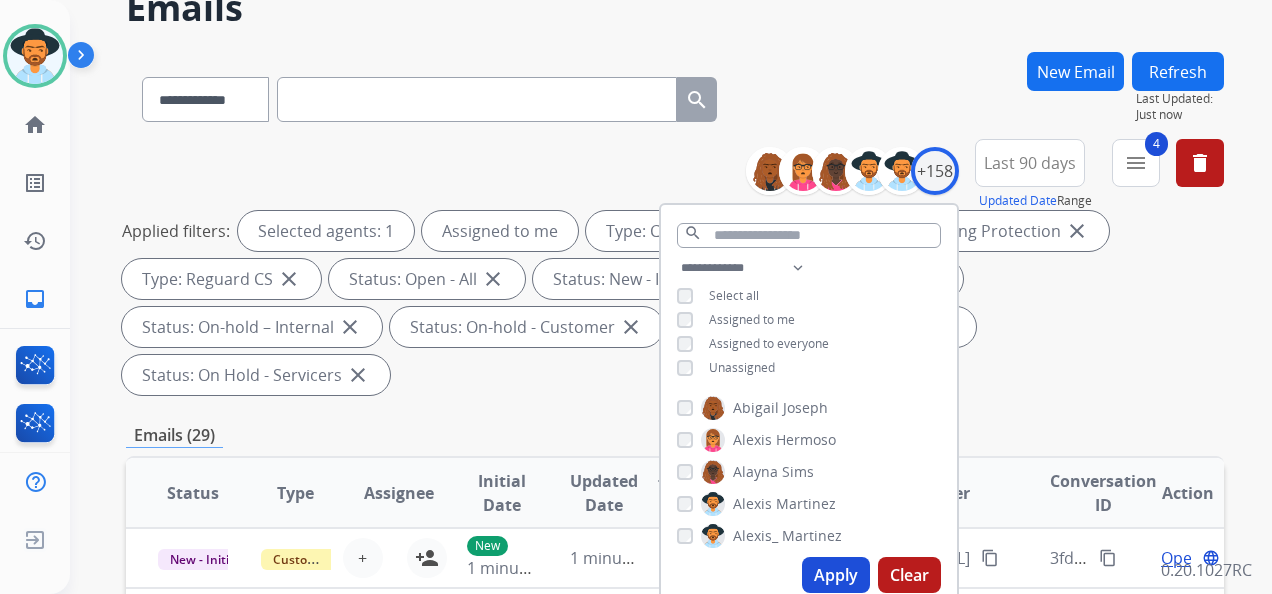 click on "Apply" at bounding box center [836, 575] 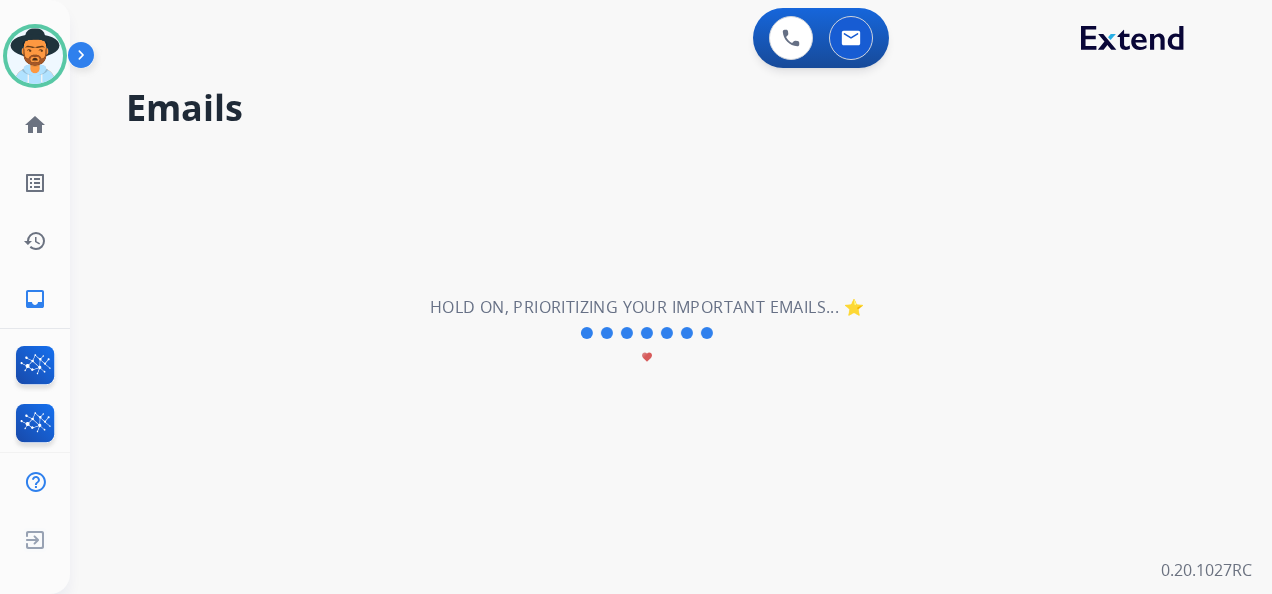 scroll, scrollTop: 0, scrollLeft: 0, axis: both 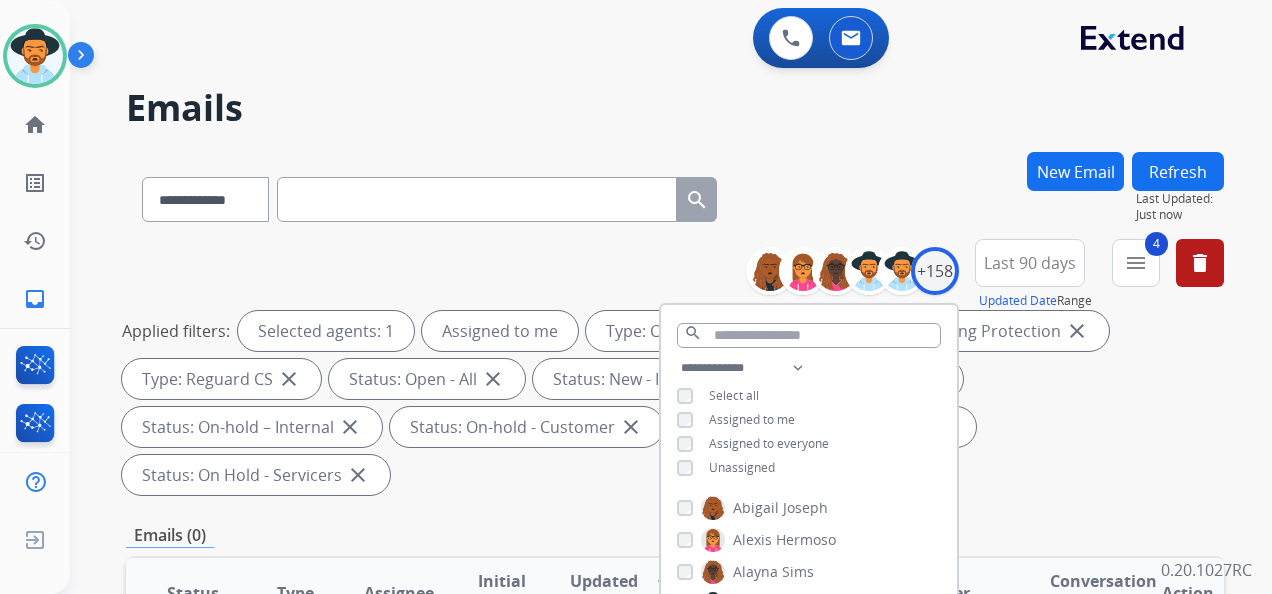 click on "**********" at bounding box center (675, 195) 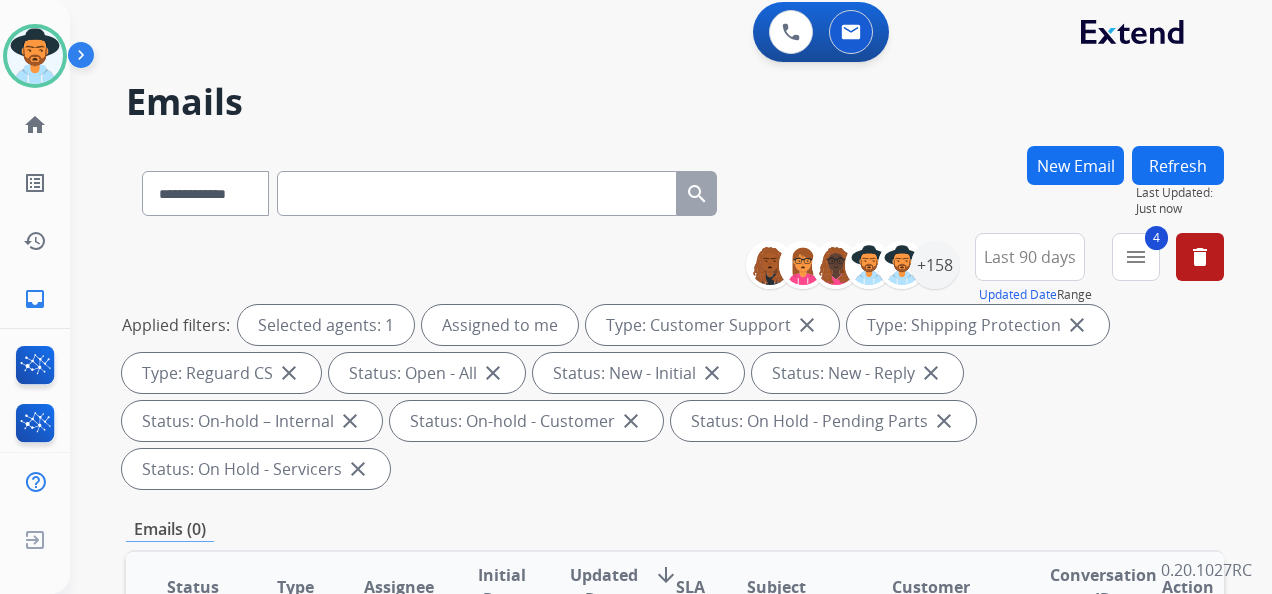 scroll, scrollTop: 0, scrollLeft: 0, axis: both 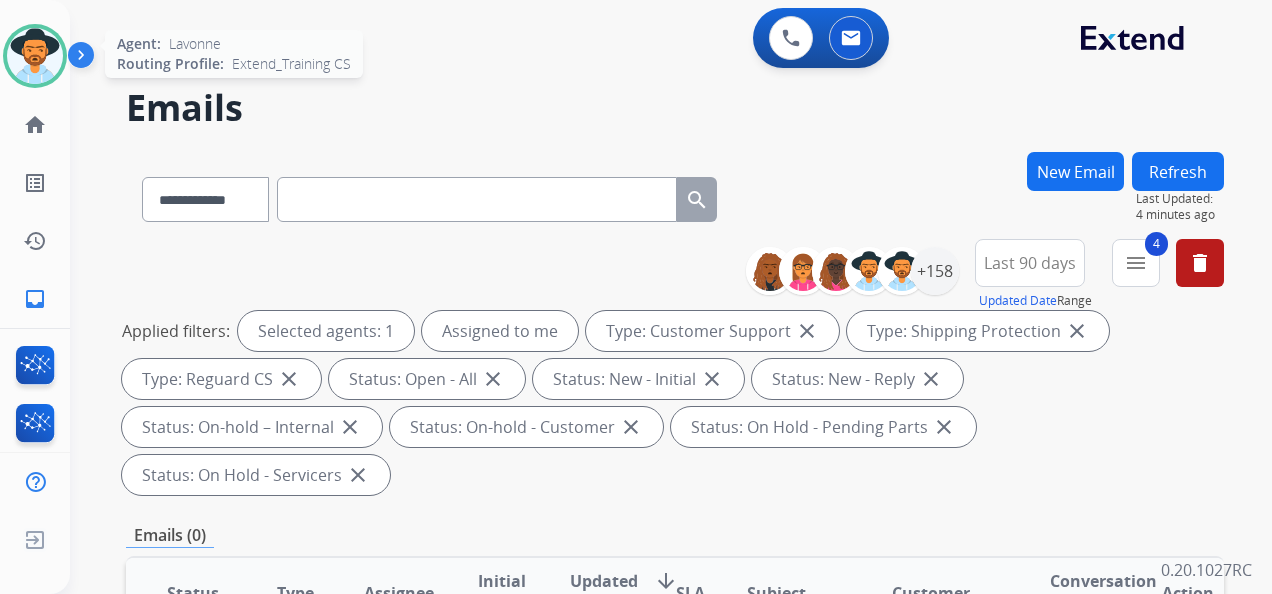 click at bounding box center [35, 56] 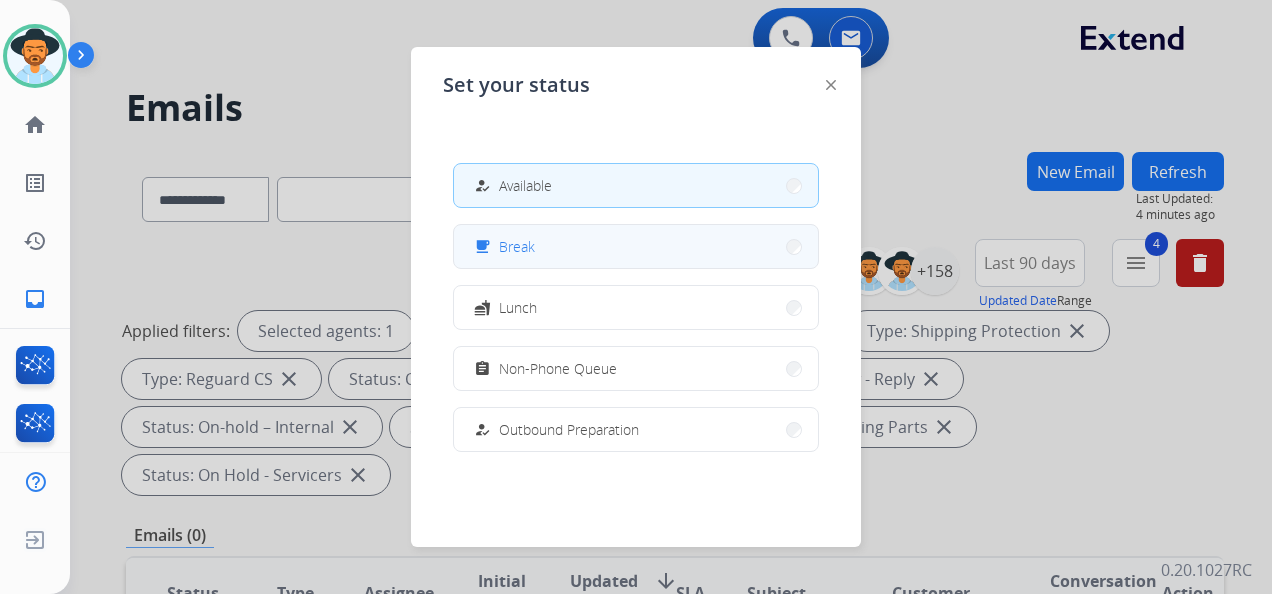 click on "free_breakfast Break" at bounding box center (636, 246) 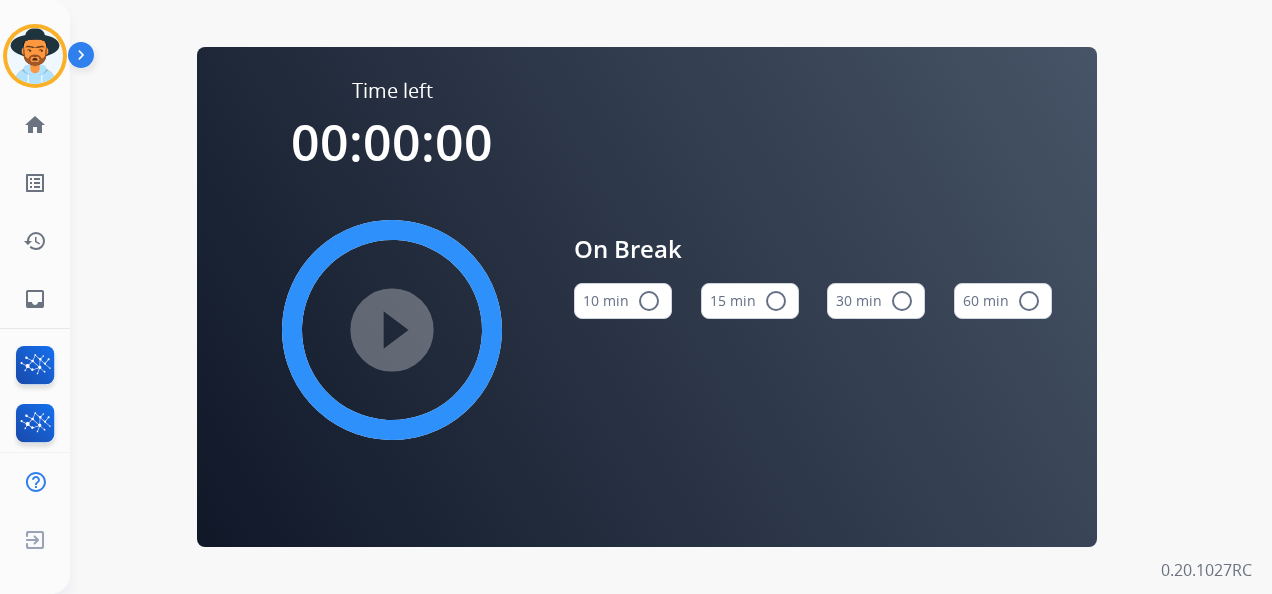 click on "radio_button_unchecked" at bounding box center (776, 301) 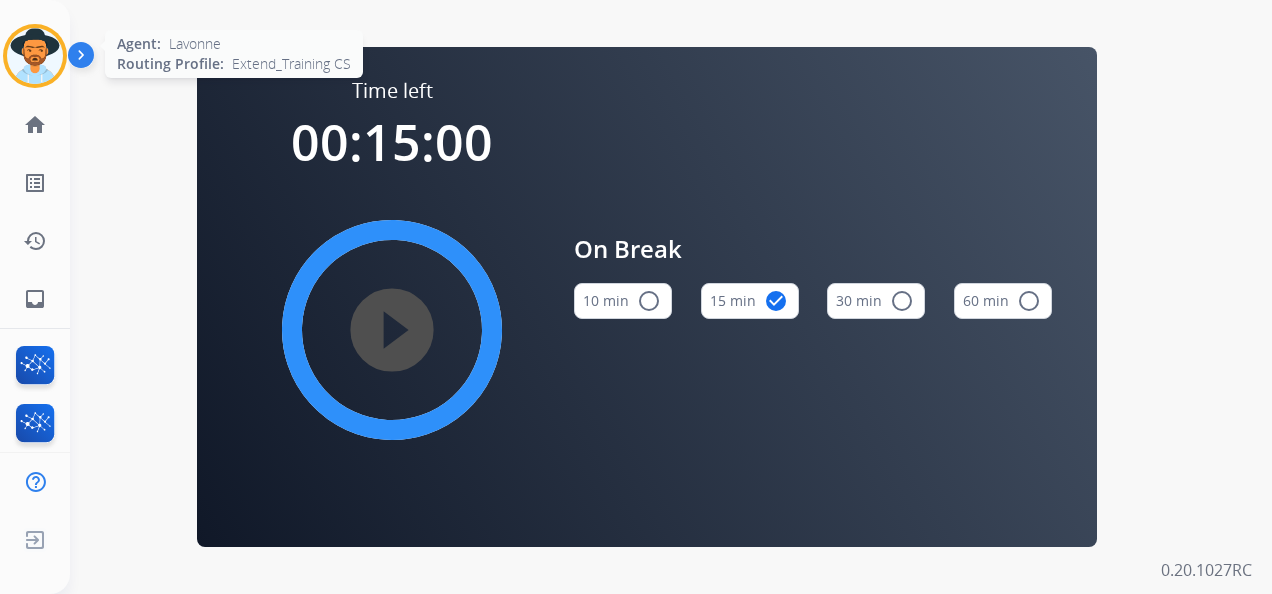 click at bounding box center (35, 56) 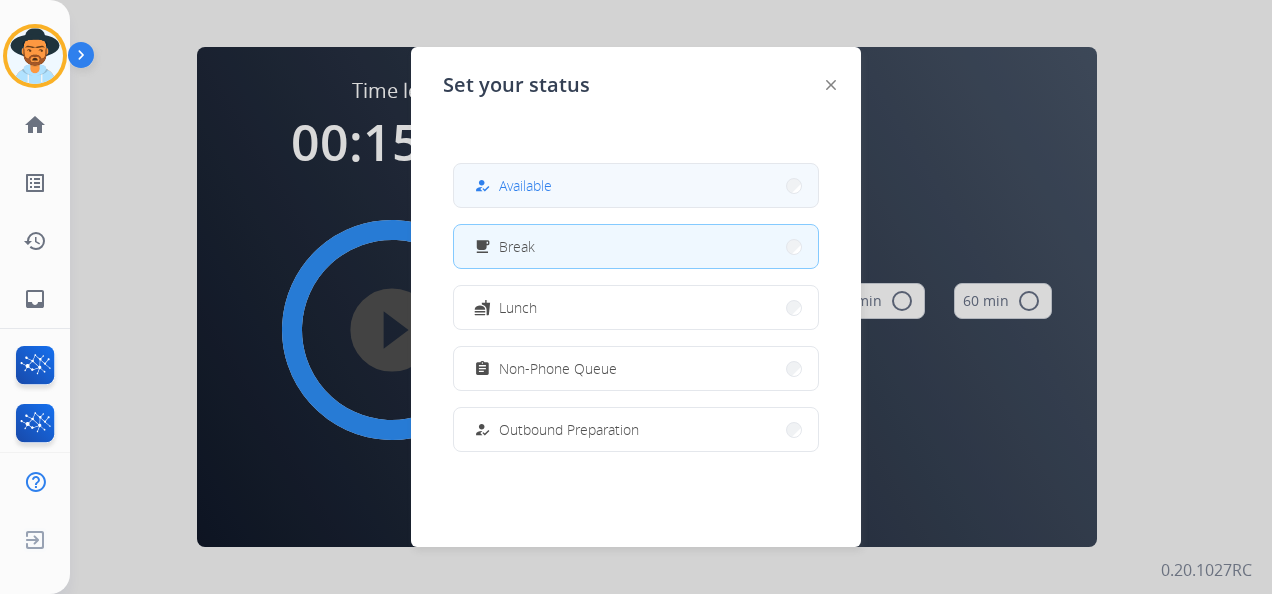 click on "Available" at bounding box center [525, 185] 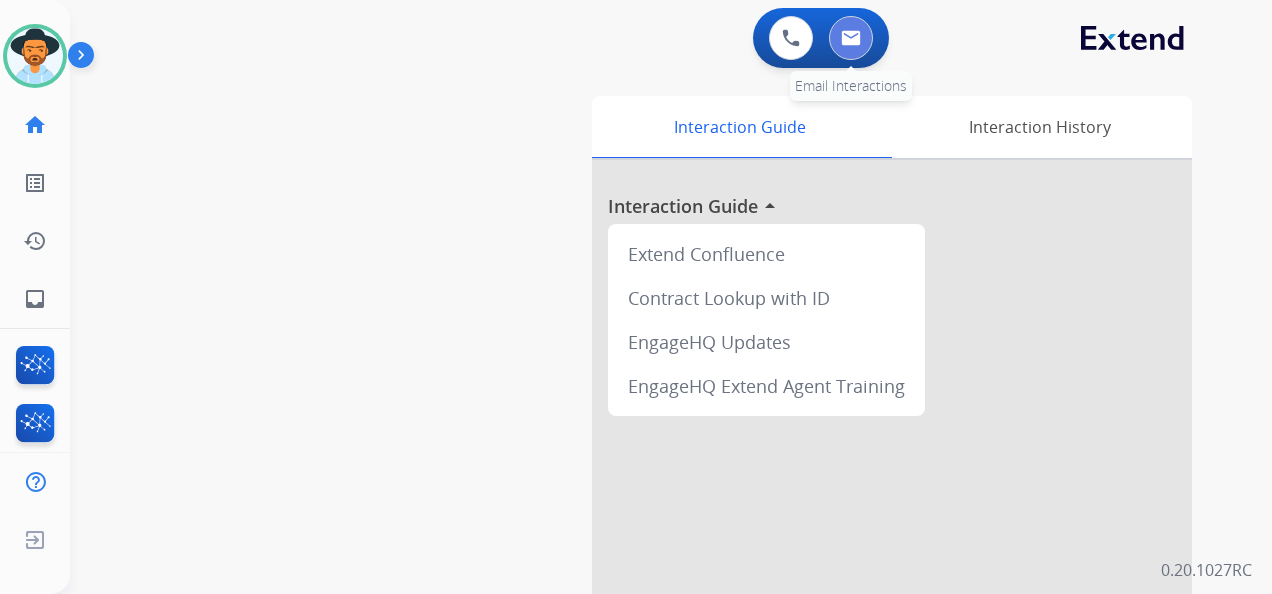 click at bounding box center [851, 38] 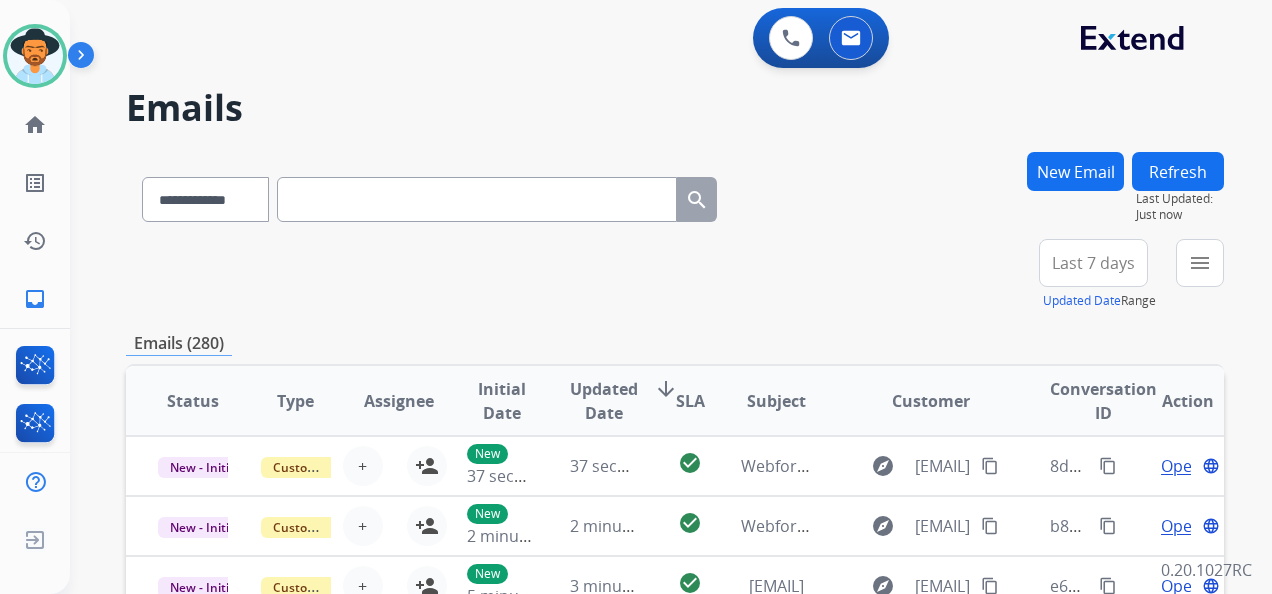 click on "Last 7 days" at bounding box center [1093, 263] 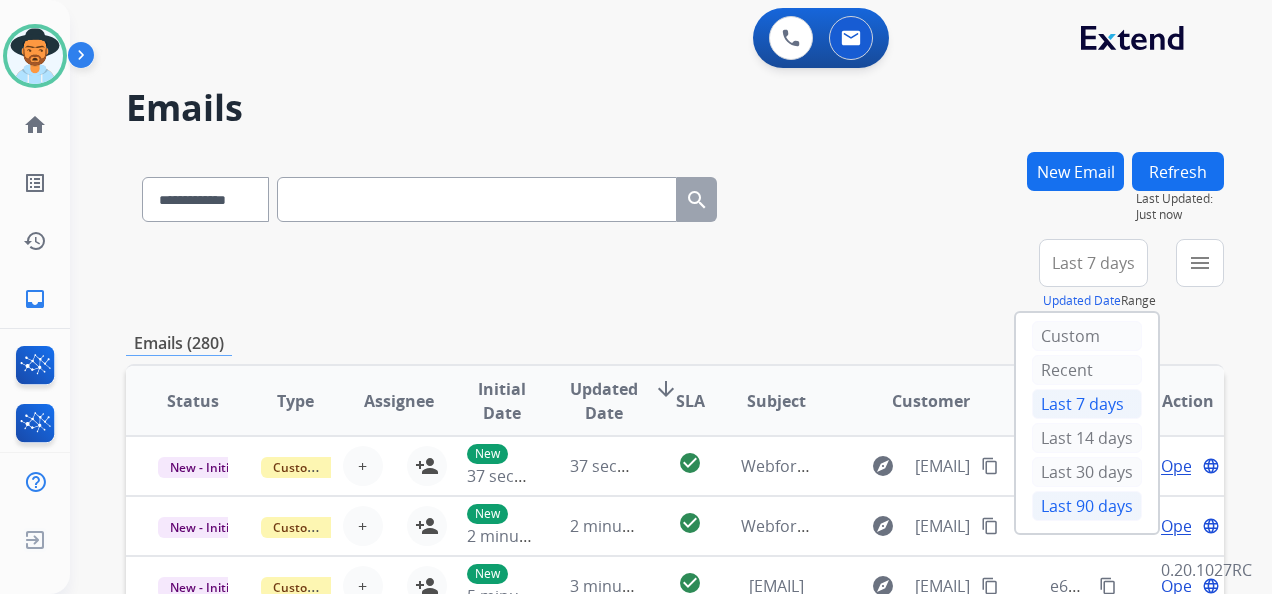 click on "Last 90 days" at bounding box center [1087, 506] 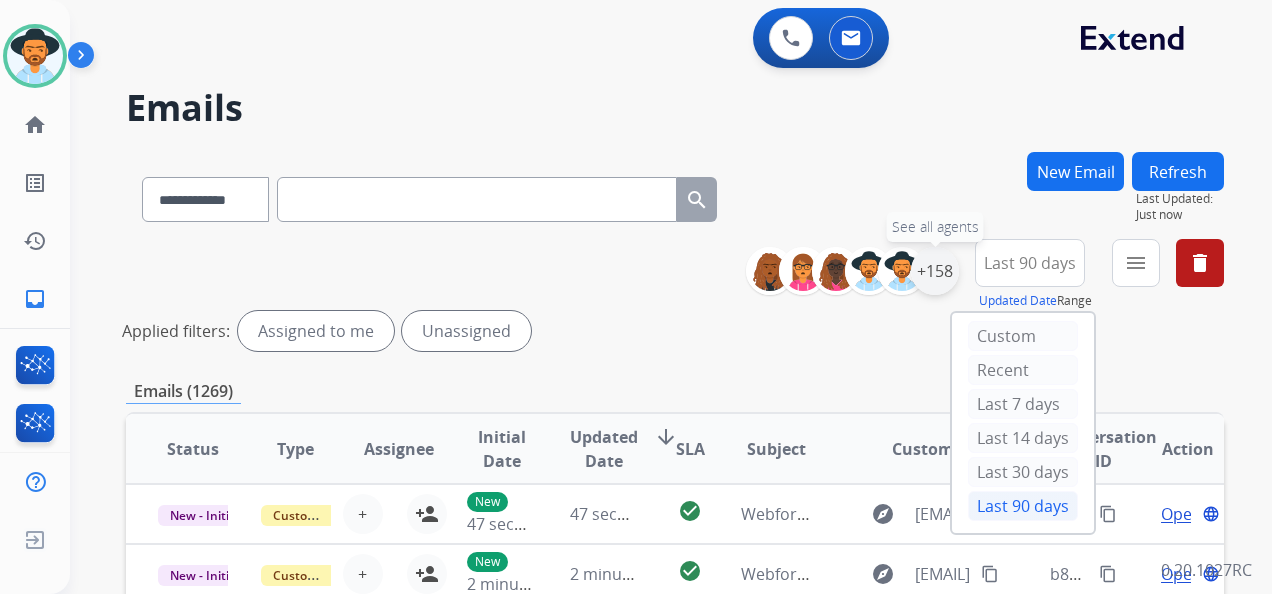 click on "+158" at bounding box center [935, 271] 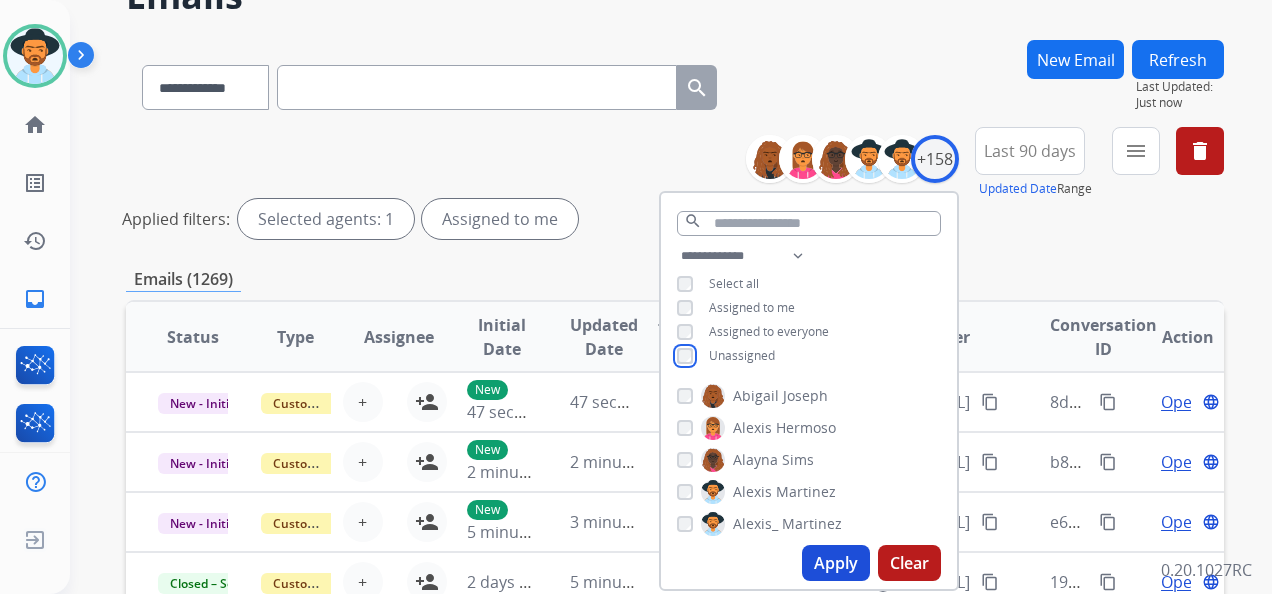 scroll, scrollTop: 200, scrollLeft: 0, axis: vertical 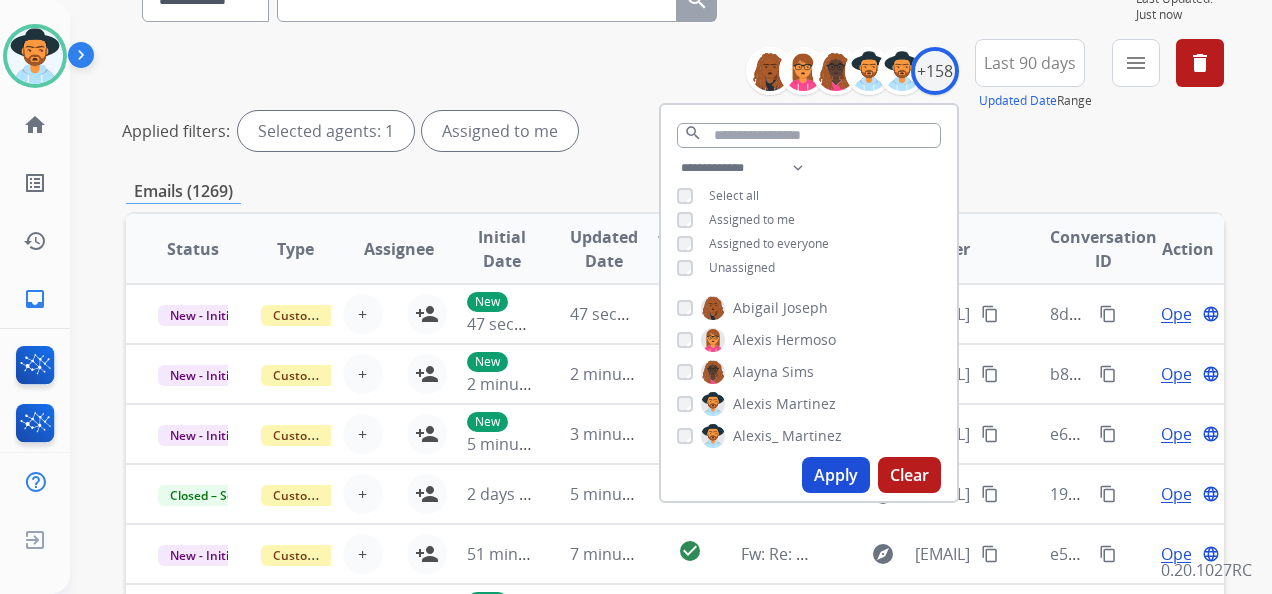 click on "Apply" at bounding box center [836, 475] 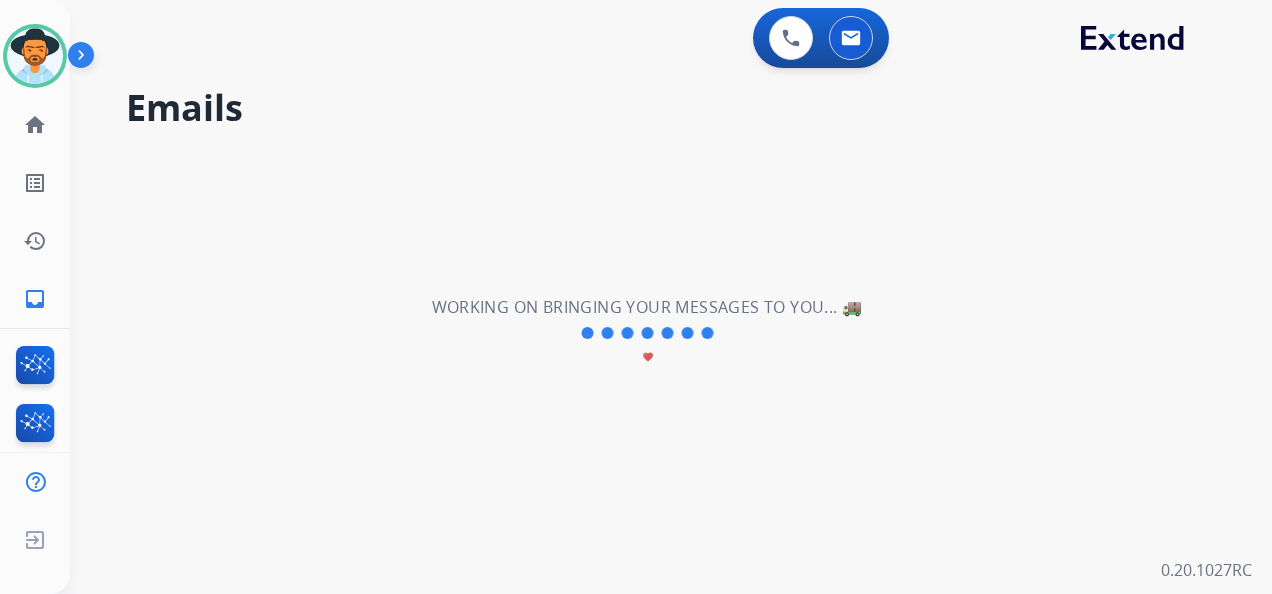 scroll, scrollTop: 0, scrollLeft: 0, axis: both 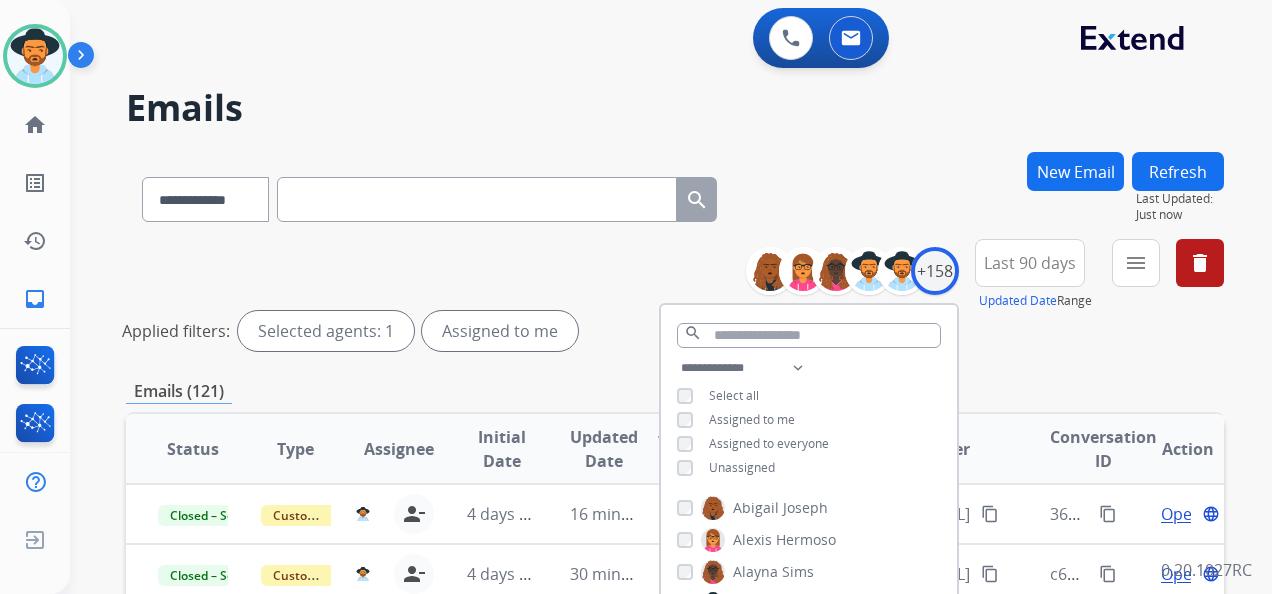 click on "Applied filters:  Selected agents: 1  Assigned to me" at bounding box center [671, 331] 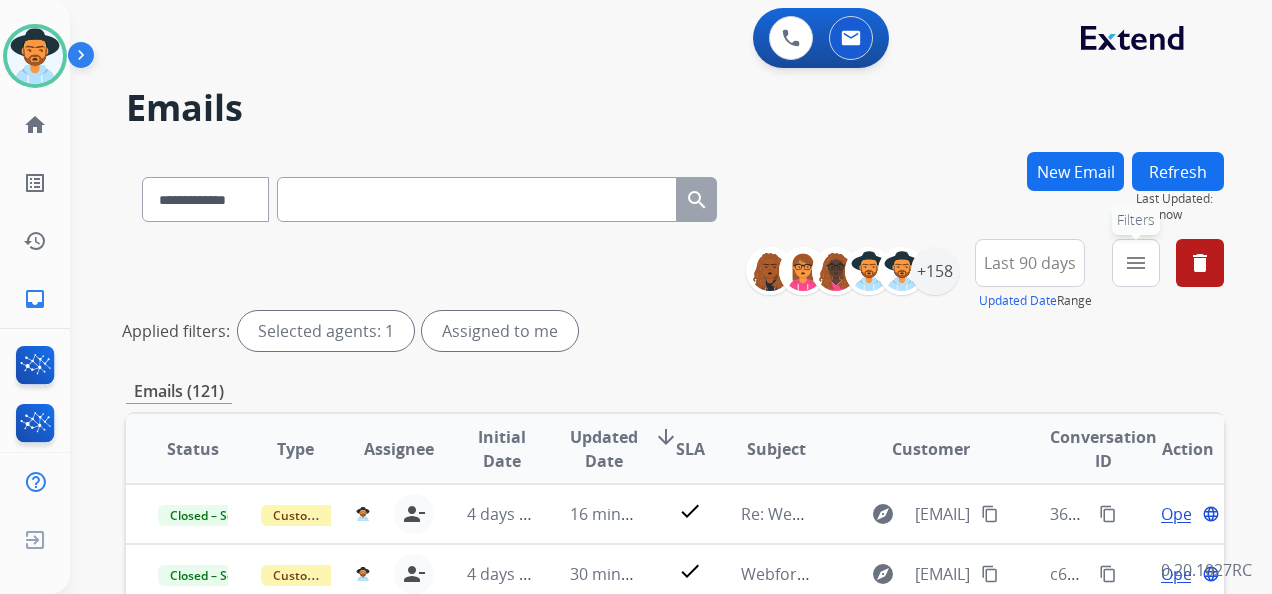 click on "menu  Filters" at bounding box center [1136, 263] 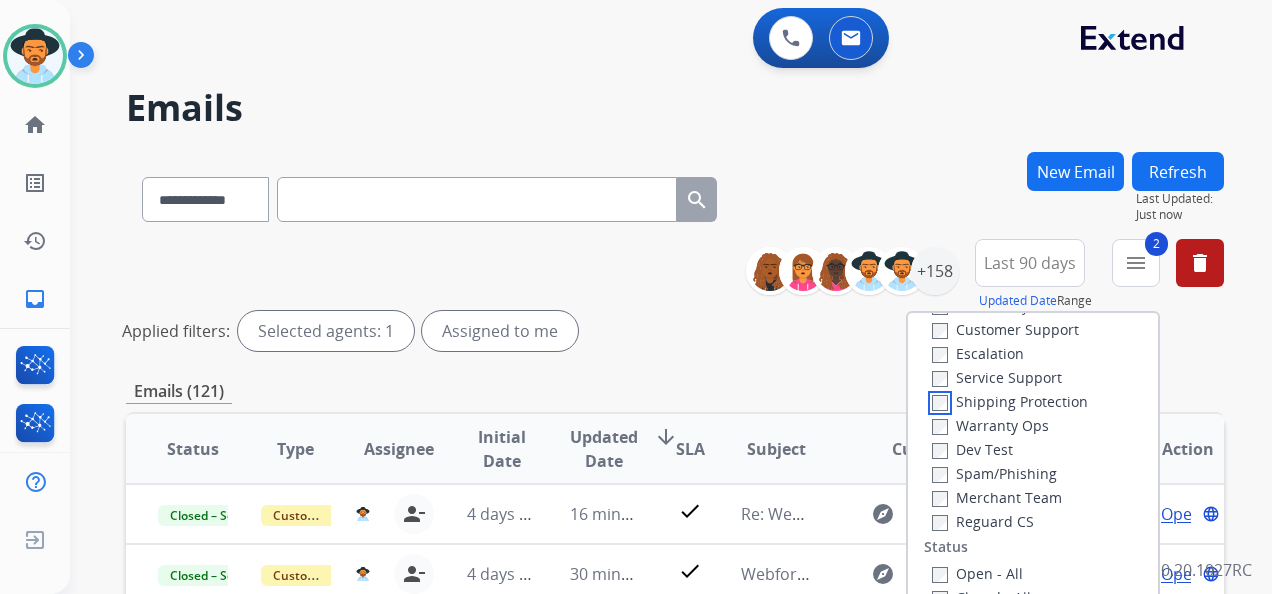 scroll, scrollTop: 100, scrollLeft: 0, axis: vertical 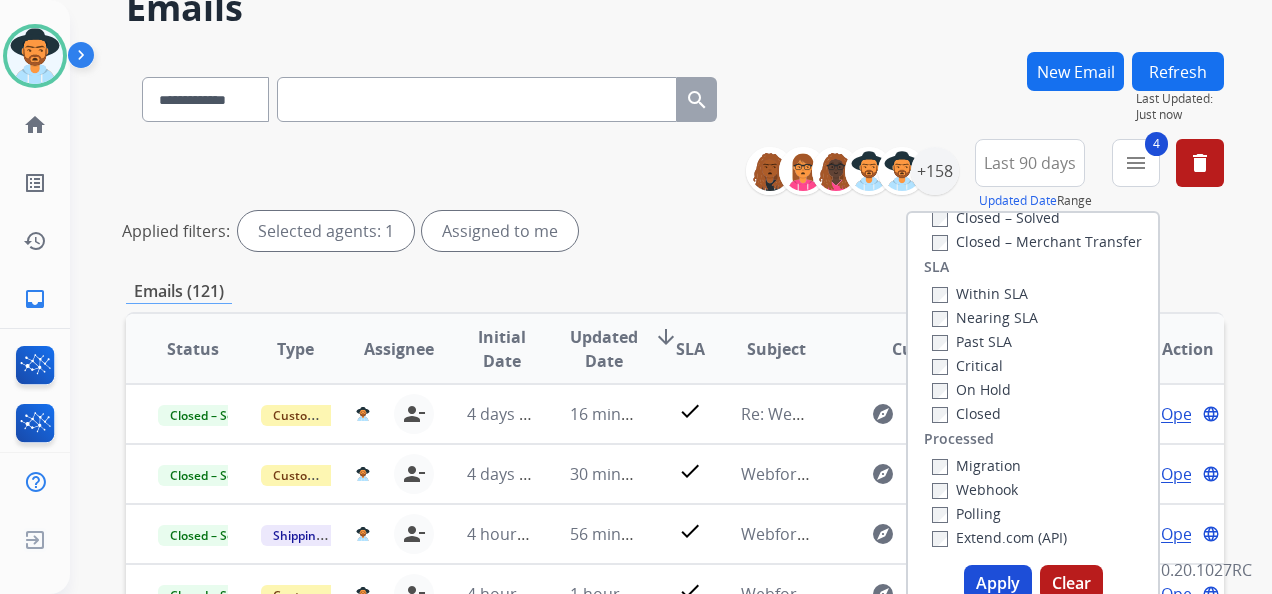 click on "Apply" at bounding box center [998, 583] 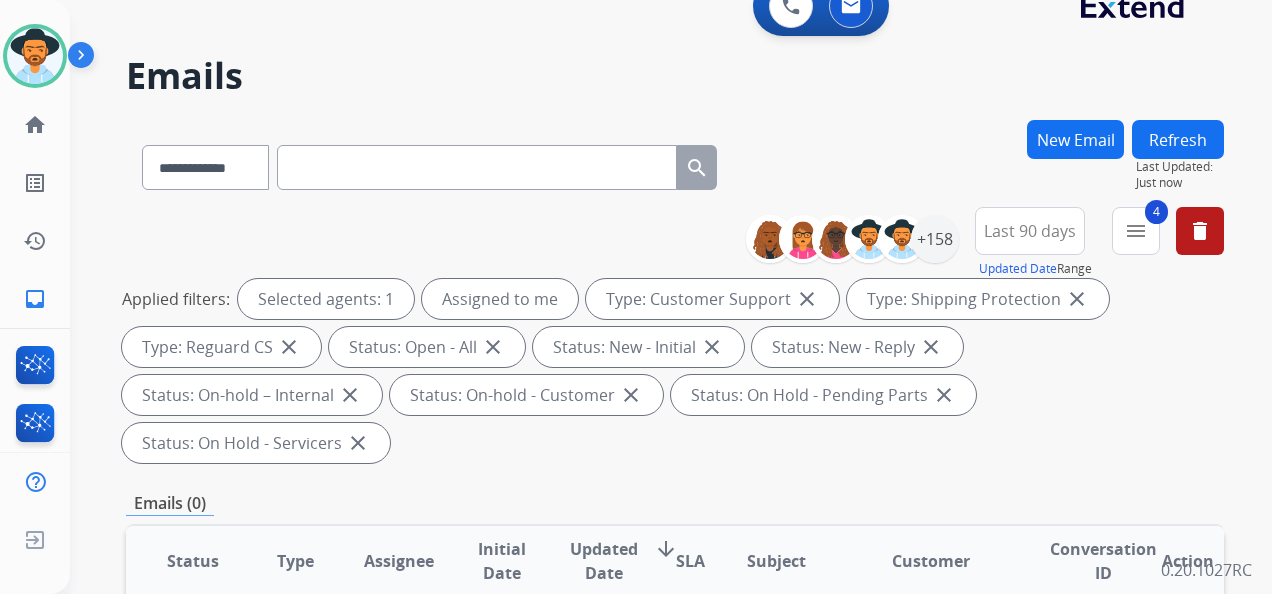 scroll, scrollTop: 0, scrollLeft: 0, axis: both 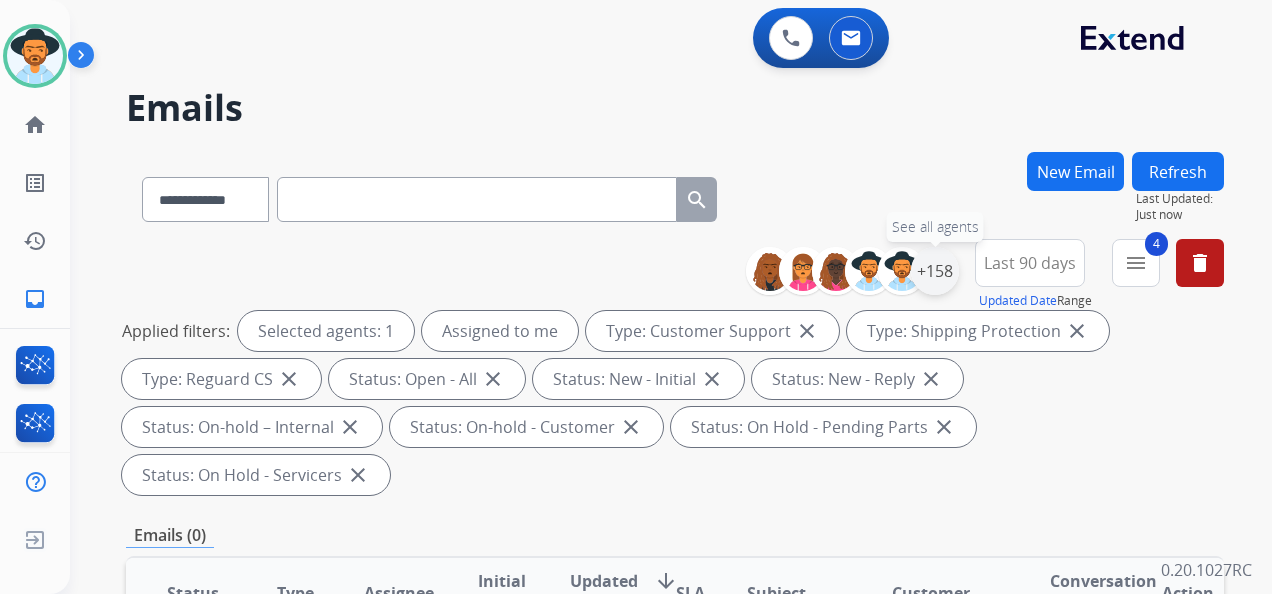 click on "+158" at bounding box center (935, 271) 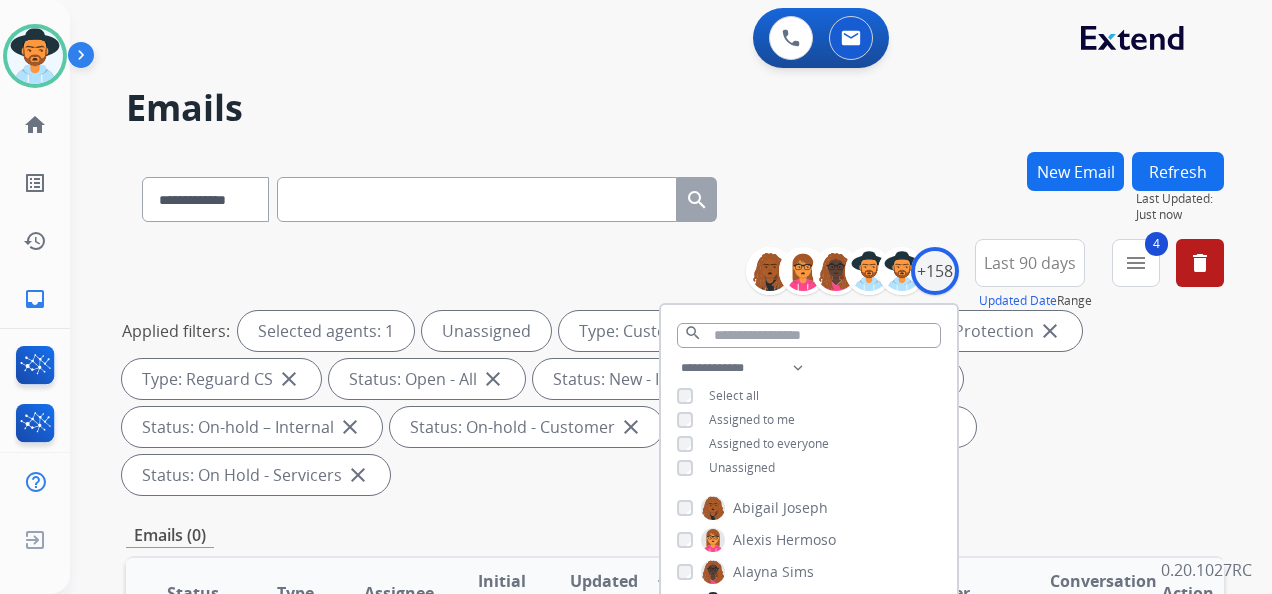 click on "Applied filters:  Selected agents: 1  Unassigned  Type: Customer Support  close  Type: Shipping Protection  close  Type: Reguard CS  close  Status: Open - All  close  Status: New - Initial  close  Status: New - Reply  close  Status: On-hold – Internal  close  Status: On-hold - Customer  close  Status: On Hold - Pending Parts  close  Status: On Hold - Servicers  close" at bounding box center (671, 403) 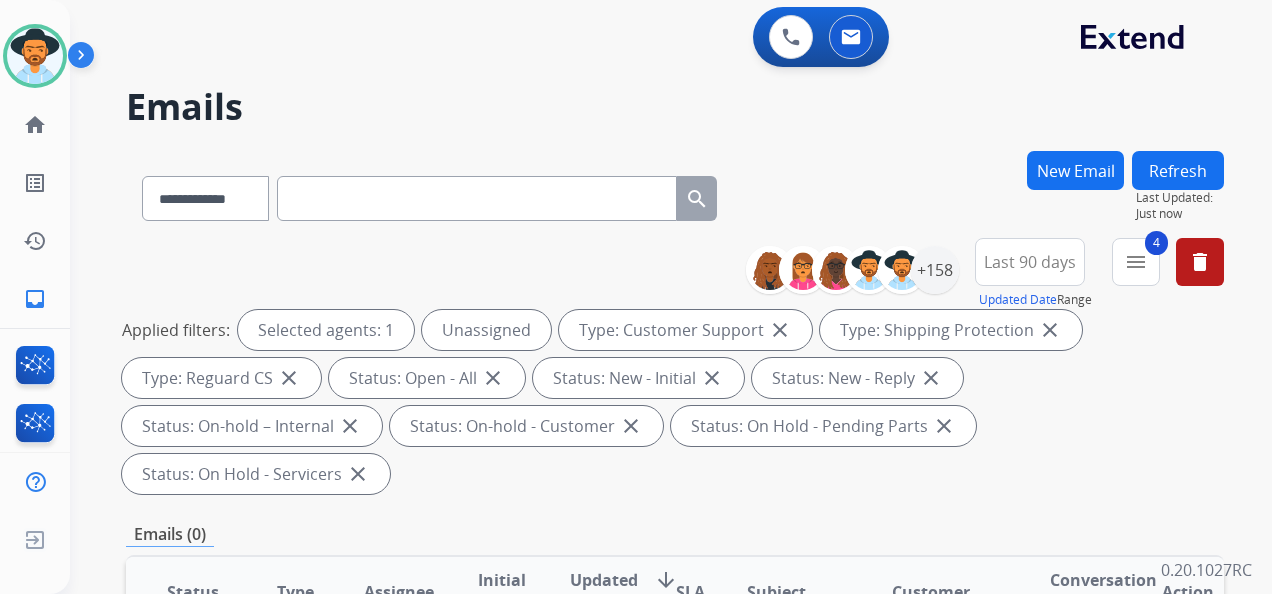 scroll, scrollTop: 0, scrollLeft: 0, axis: both 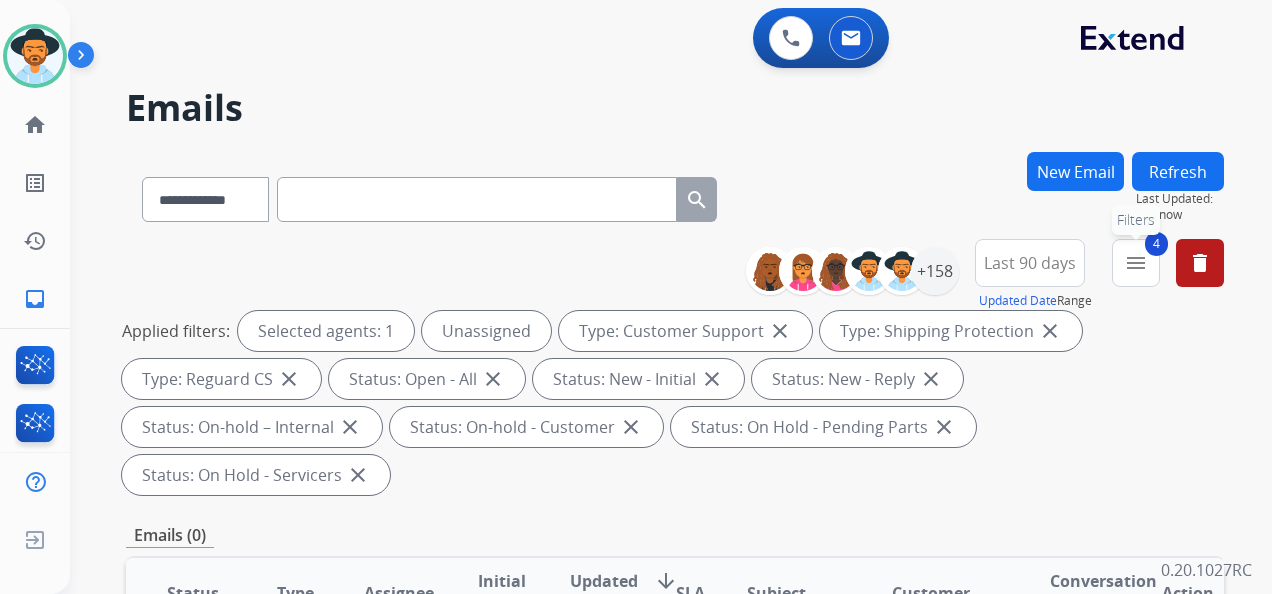 drag, startPoint x: 1138, startPoint y: 276, endPoint x: 1127, endPoint y: 272, distance: 11.7046995 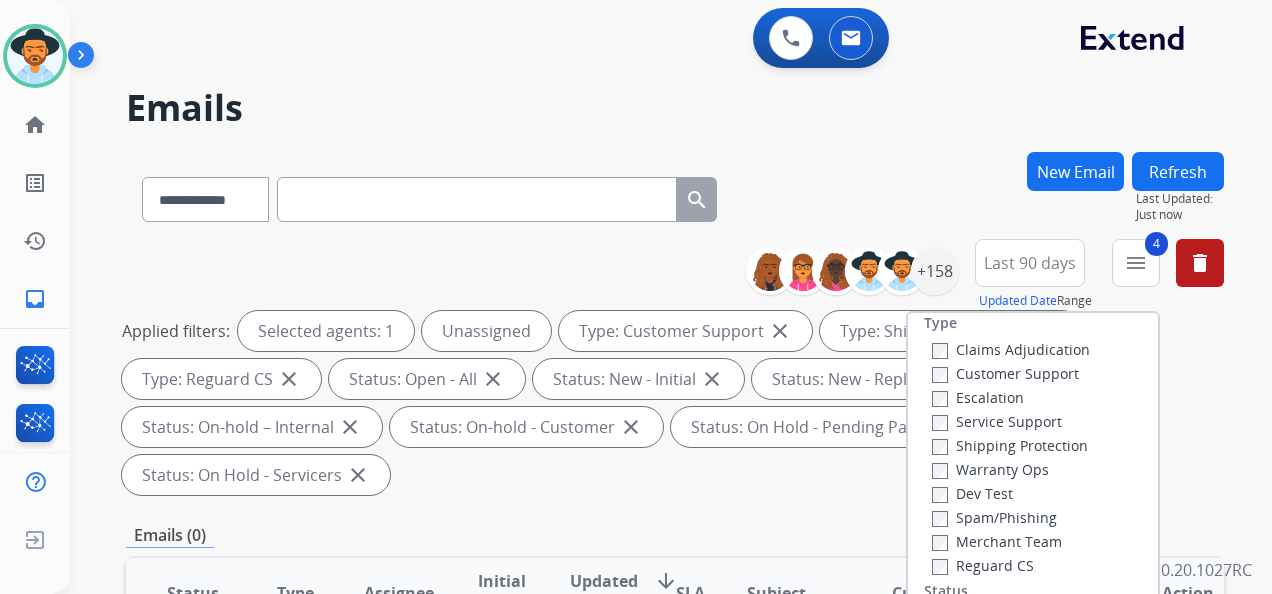 scroll, scrollTop: 0, scrollLeft: 0, axis: both 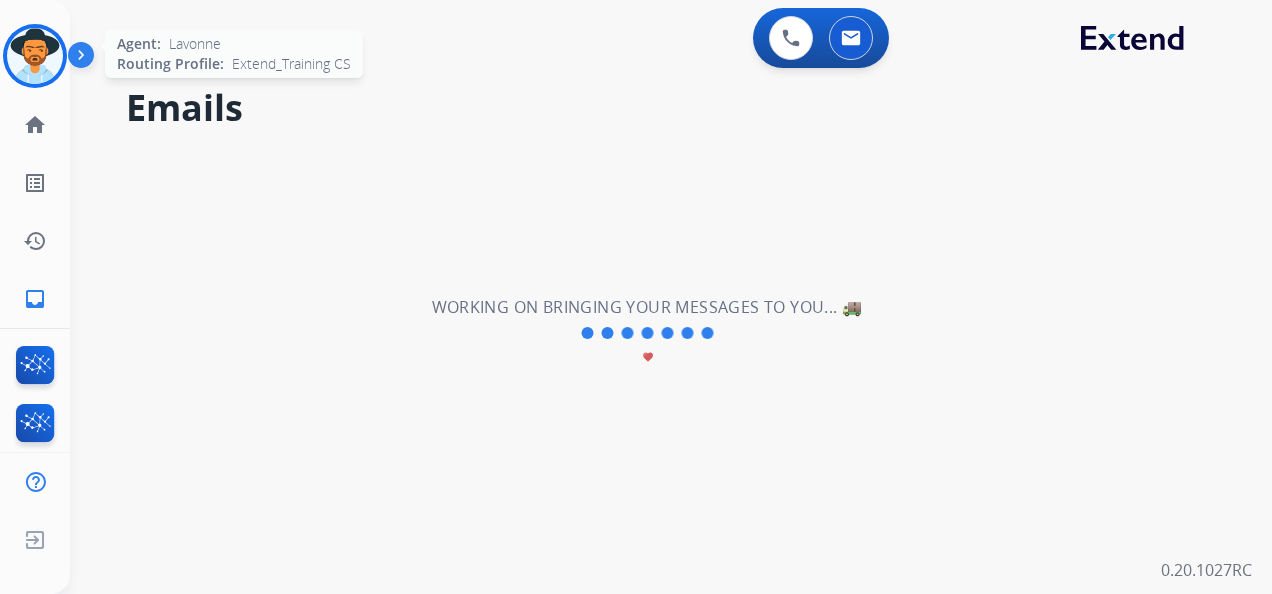 click at bounding box center [35, 56] 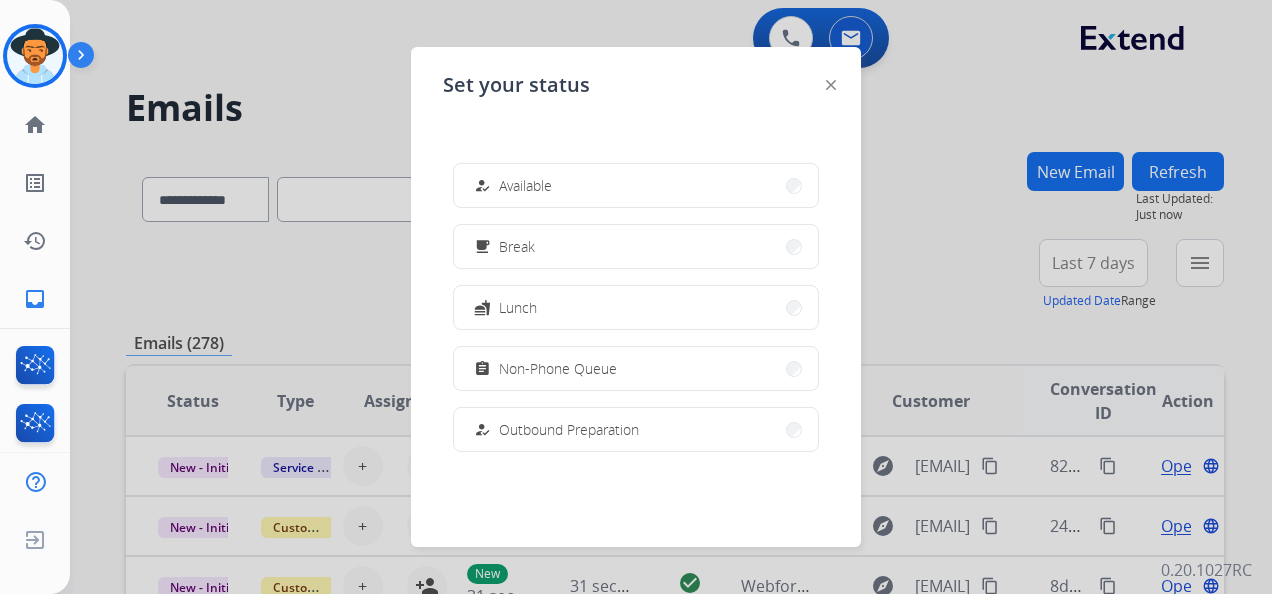 click on "how_to_reg Available" at bounding box center (636, 185) 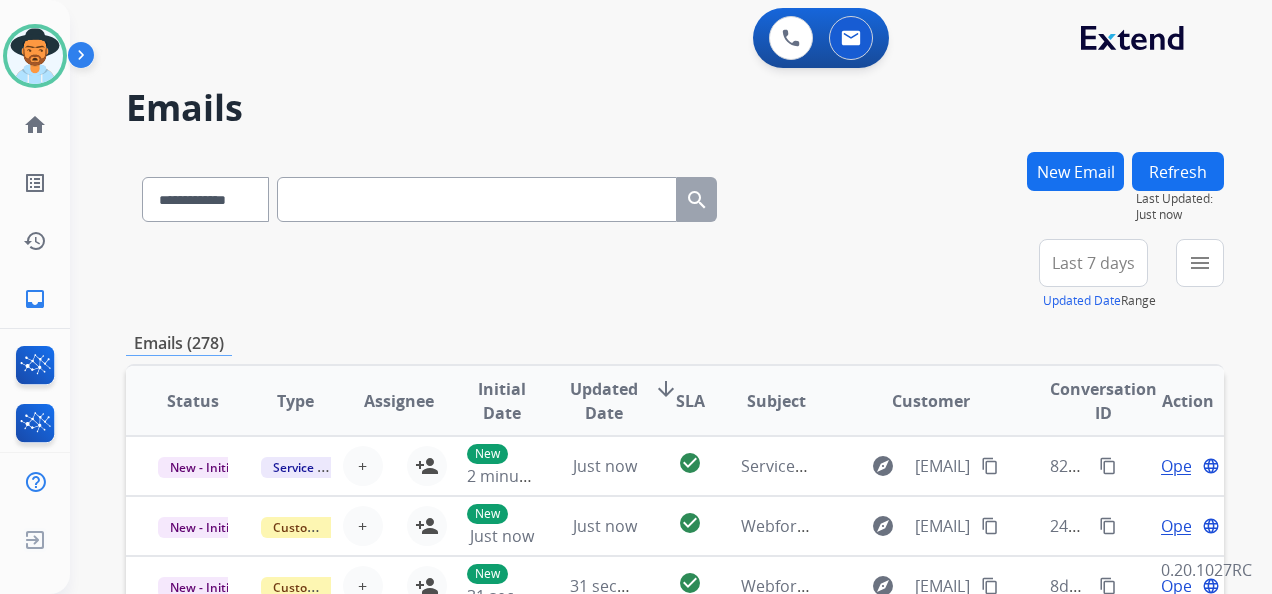 scroll, scrollTop: 2, scrollLeft: 0, axis: vertical 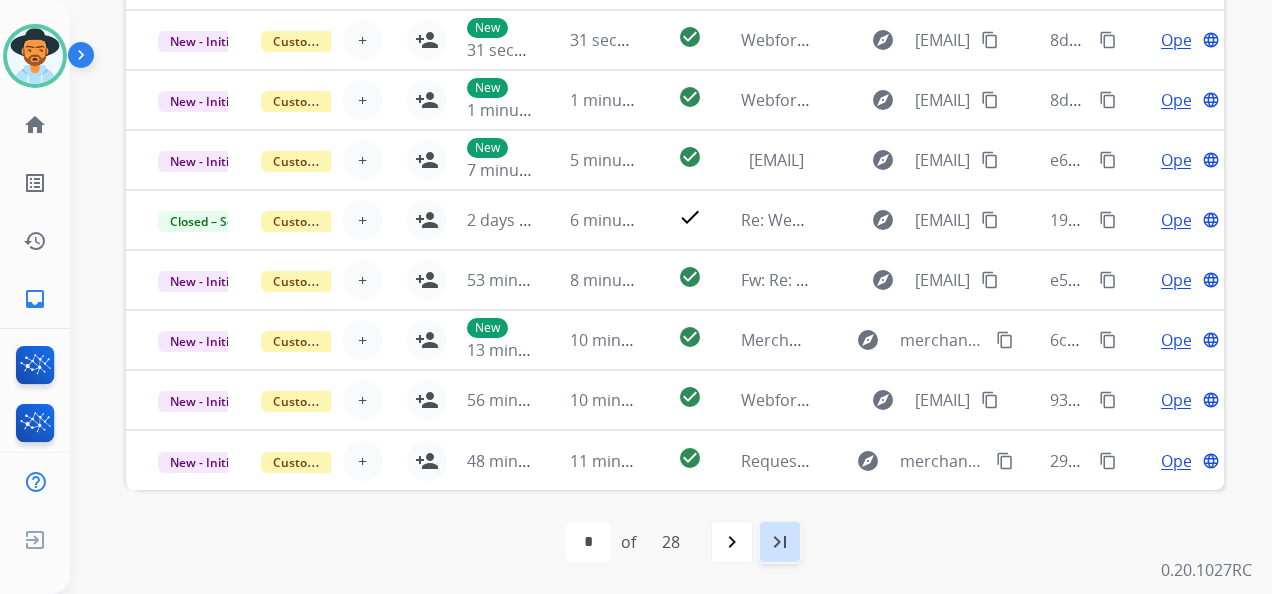 click on "last_page" at bounding box center (780, 542) 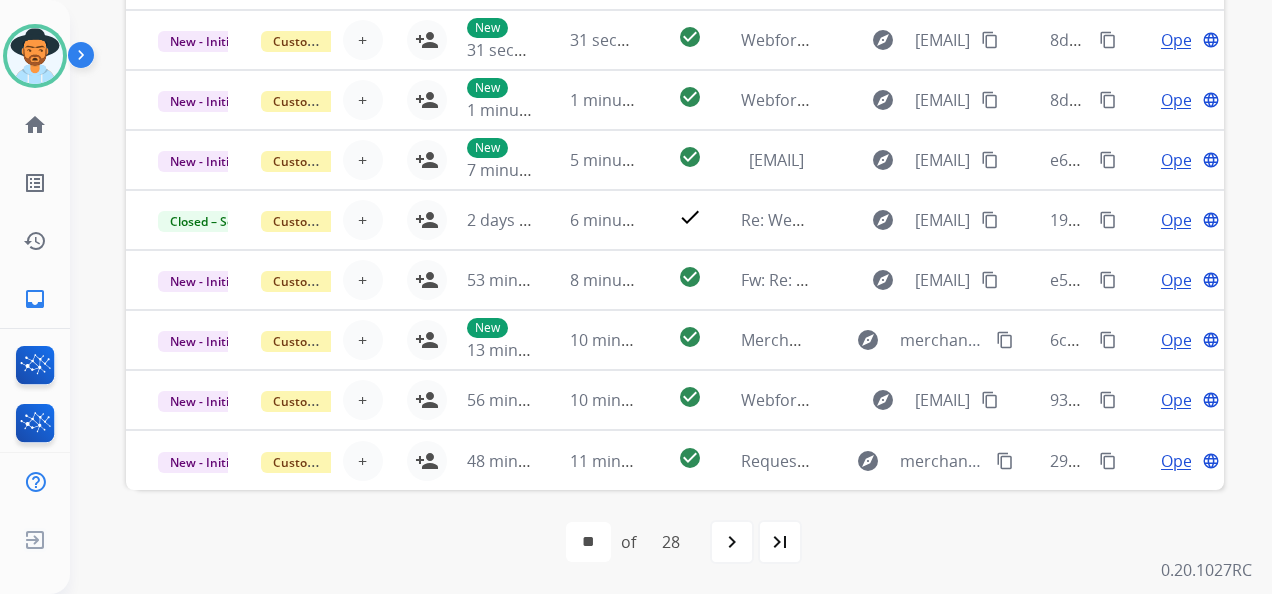 scroll, scrollTop: 0, scrollLeft: 0, axis: both 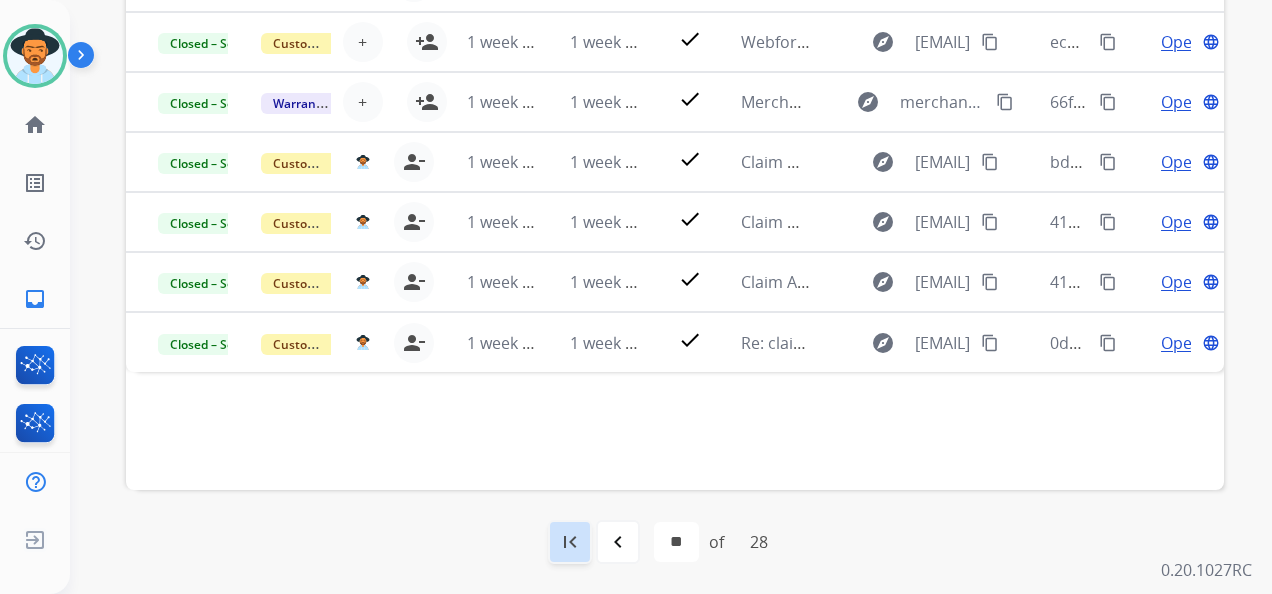 click on "first_page" at bounding box center [570, 542] 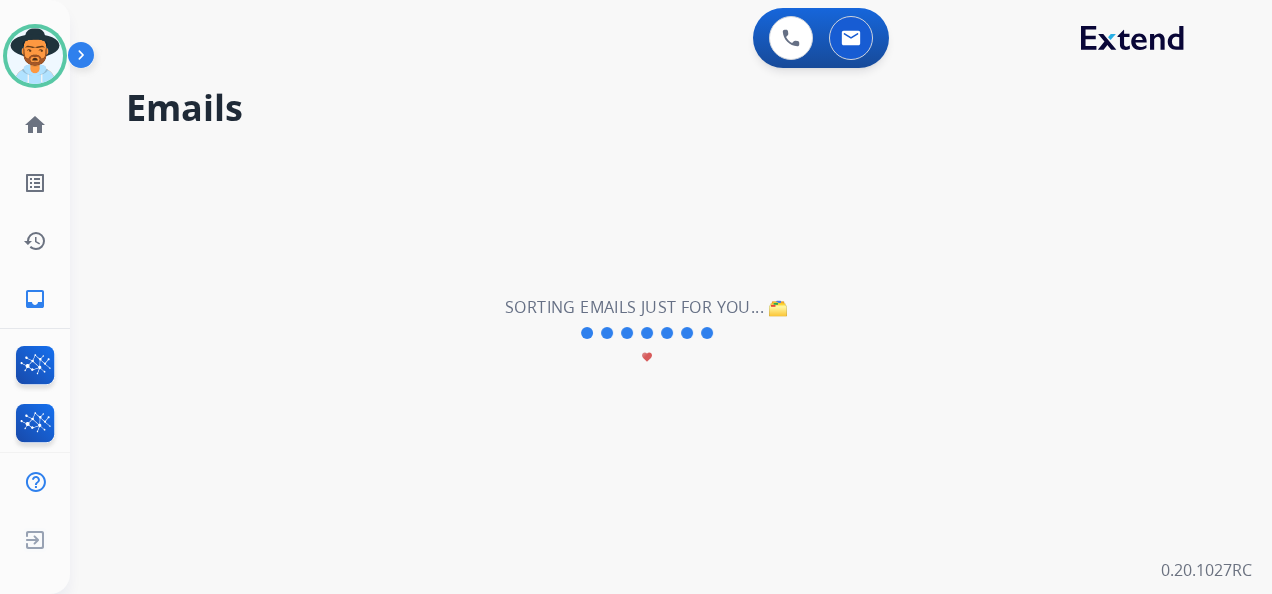scroll, scrollTop: 0, scrollLeft: 0, axis: both 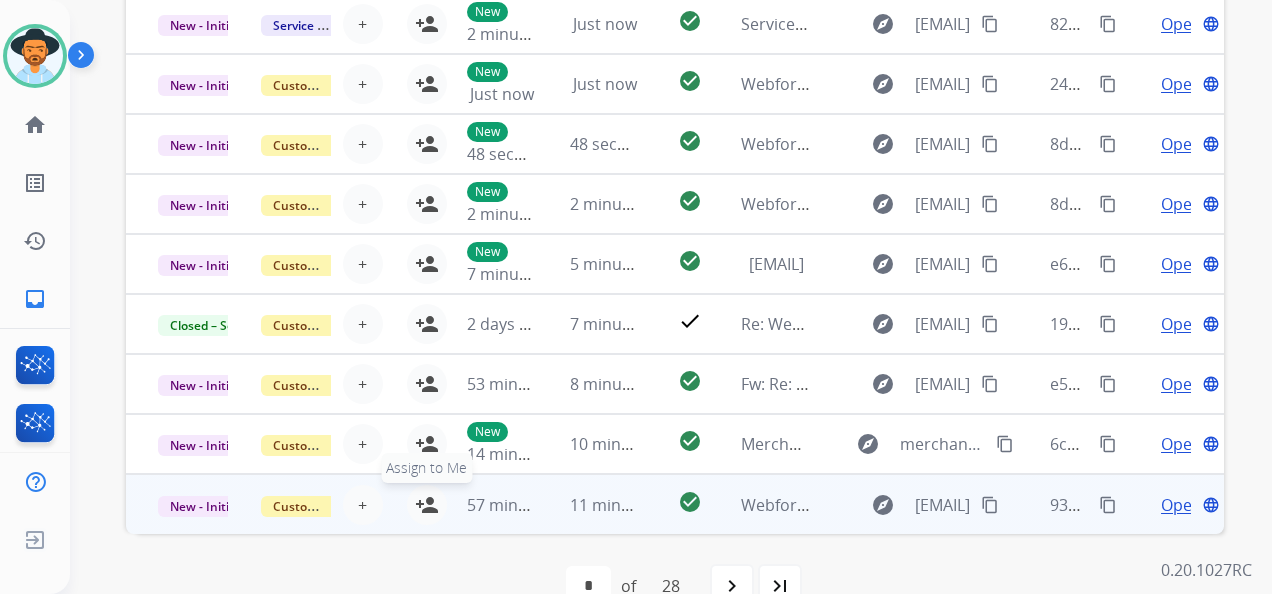 click on "person_add" at bounding box center [427, 505] 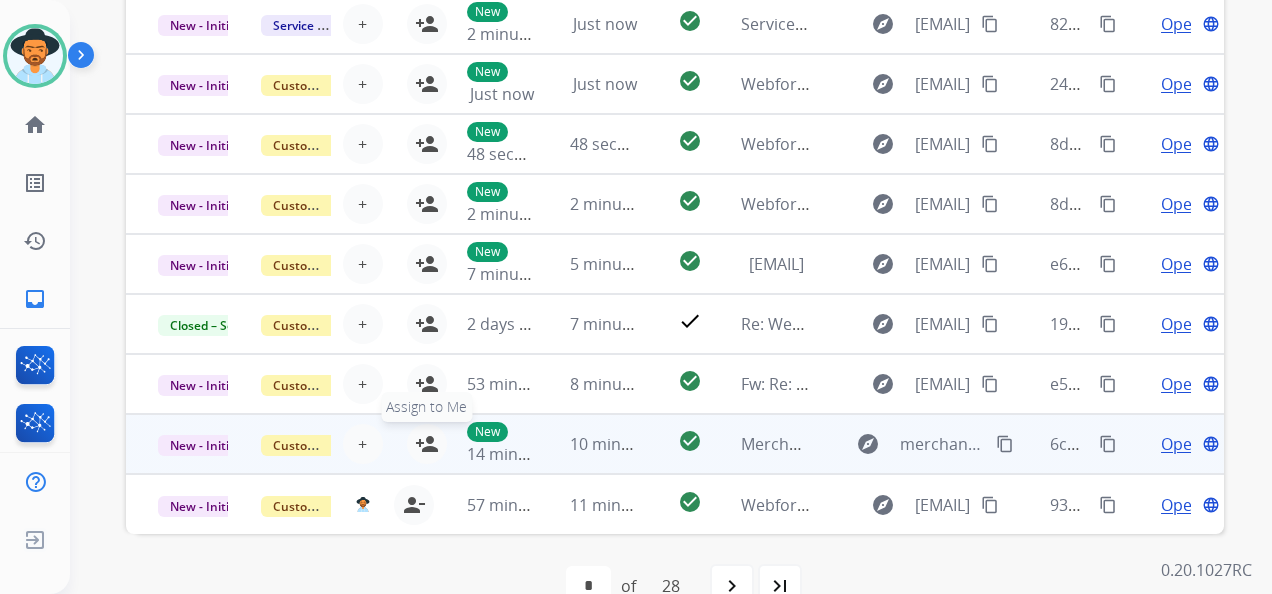 click on "person_add" at bounding box center [427, 444] 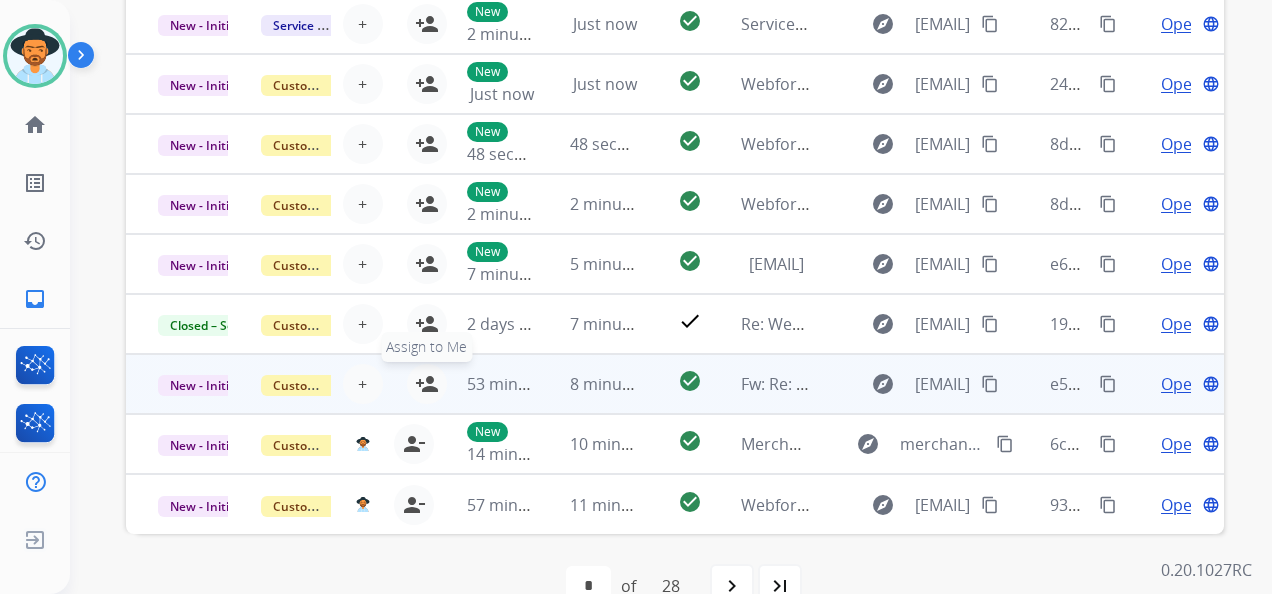 click on "person_add" at bounding box center [427, 384] 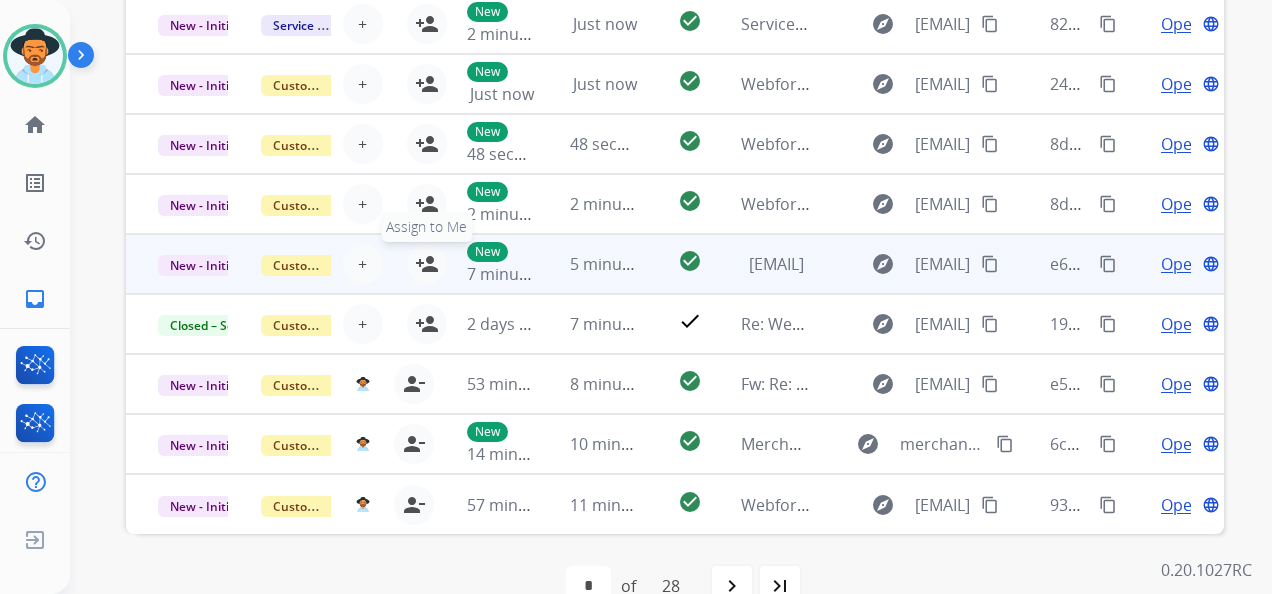 click on "person_add" at bounding box center (427, 264) 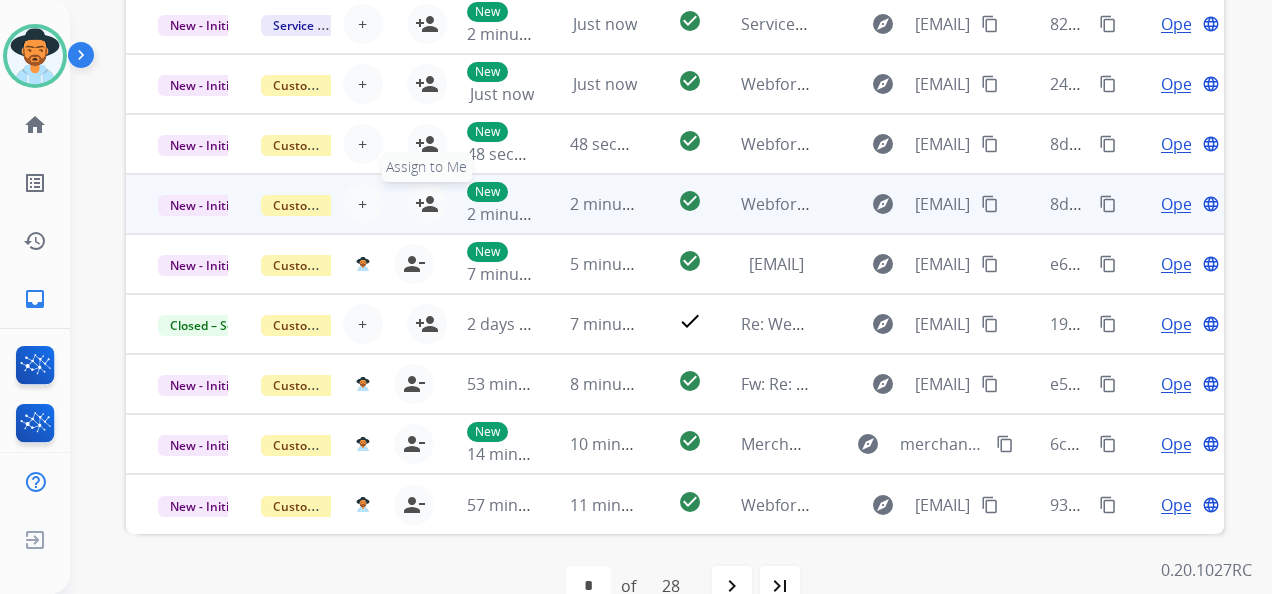 click on "person_add" at bounding box center [427, 204] 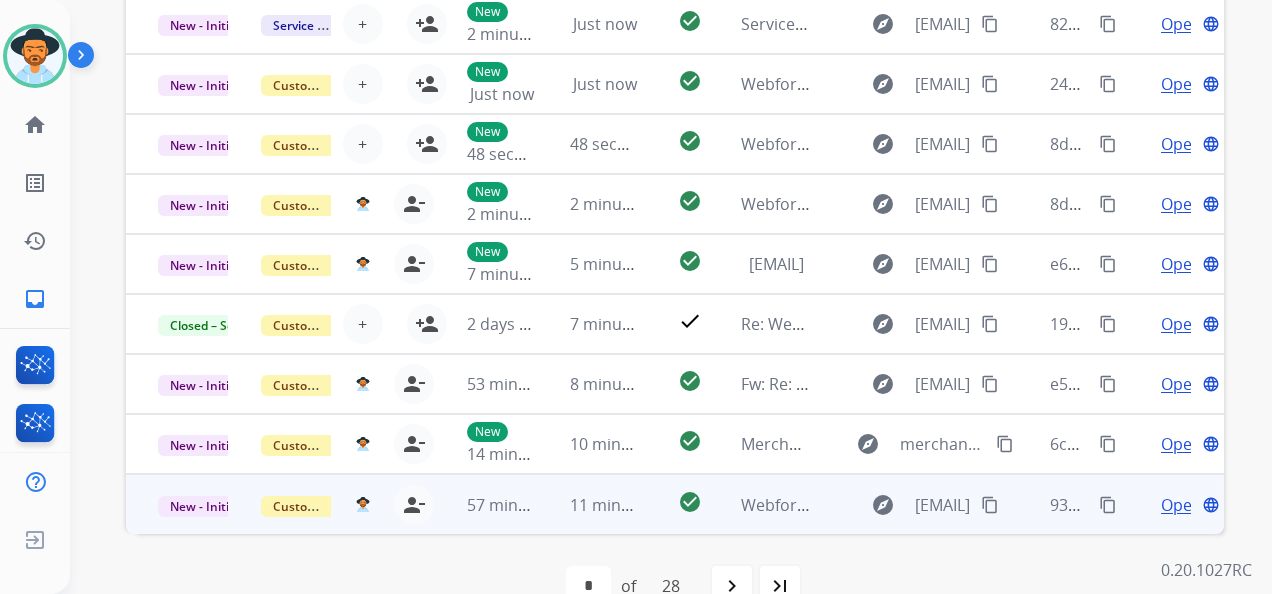 click on "Open" at bounding box center (1181, 505) 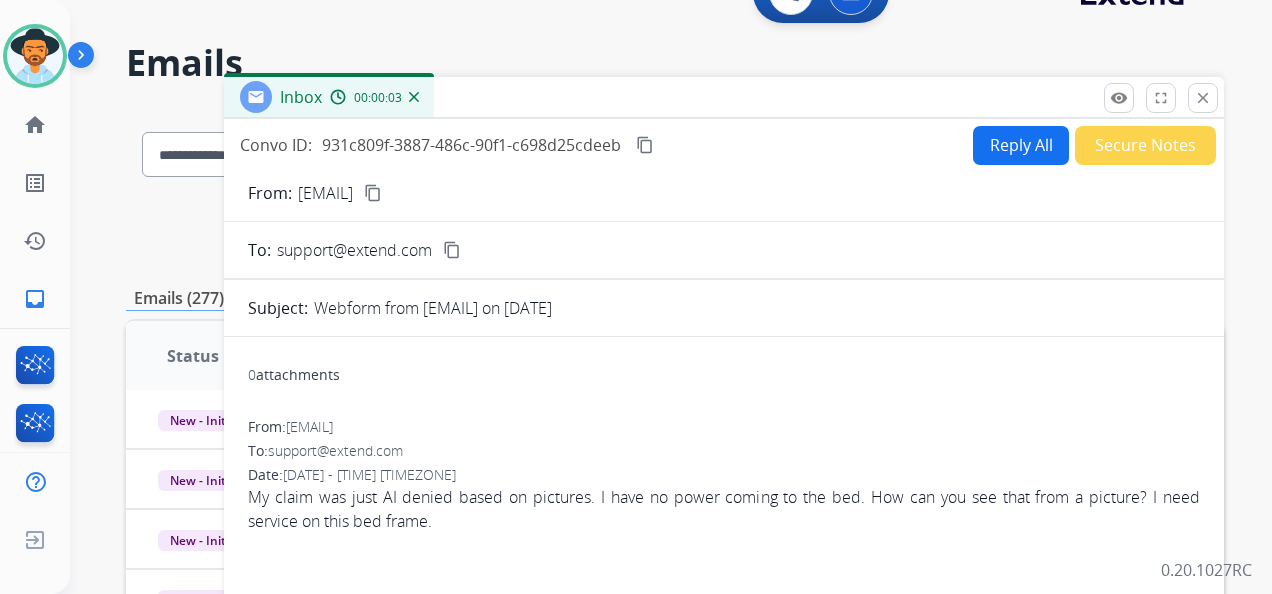 scroll, scrollTop: 0, scrollLeft: 0, axis: both 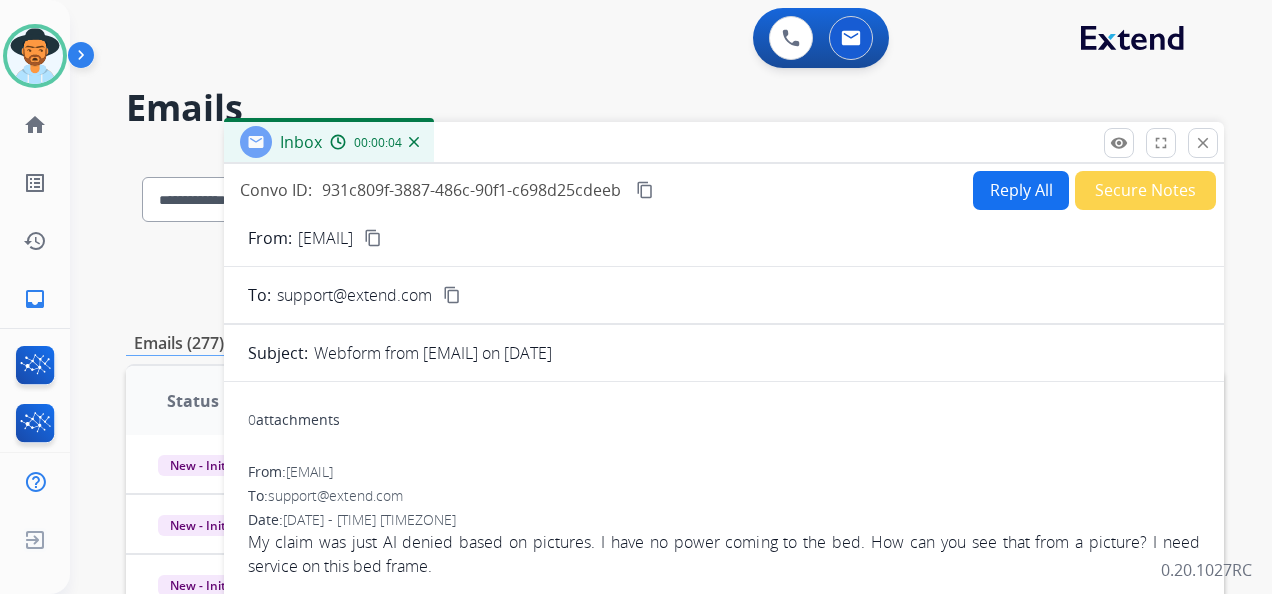 click on "content_copy" at bounding box center [373, 238] 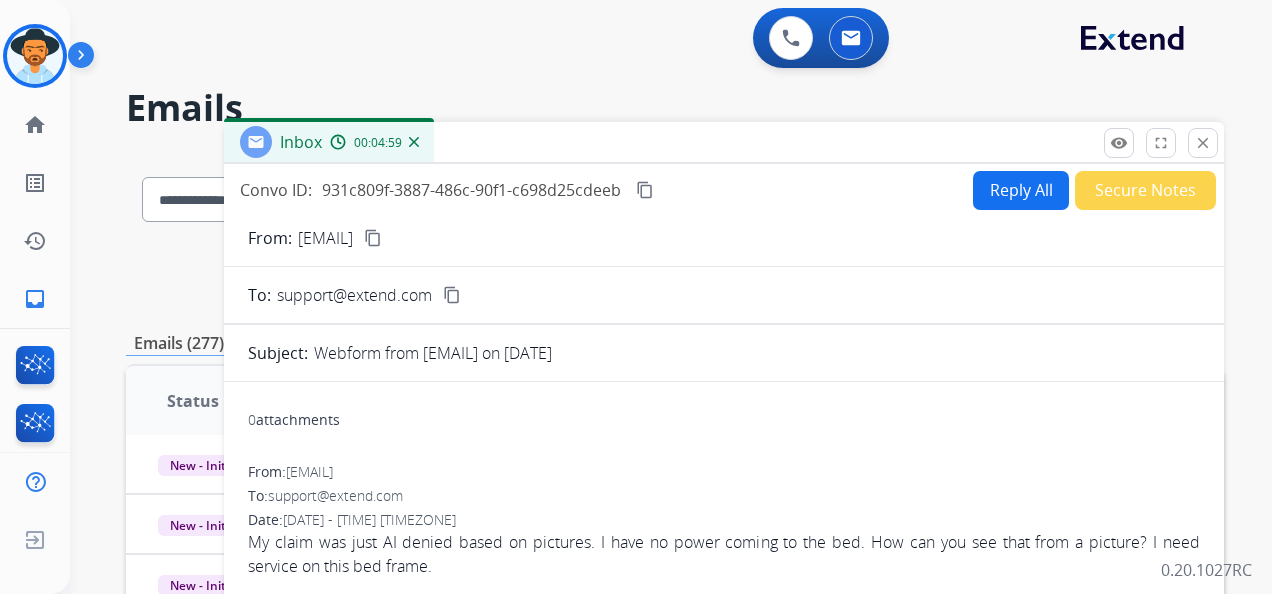 click on "content_copy" at bounding box center (645, 190) 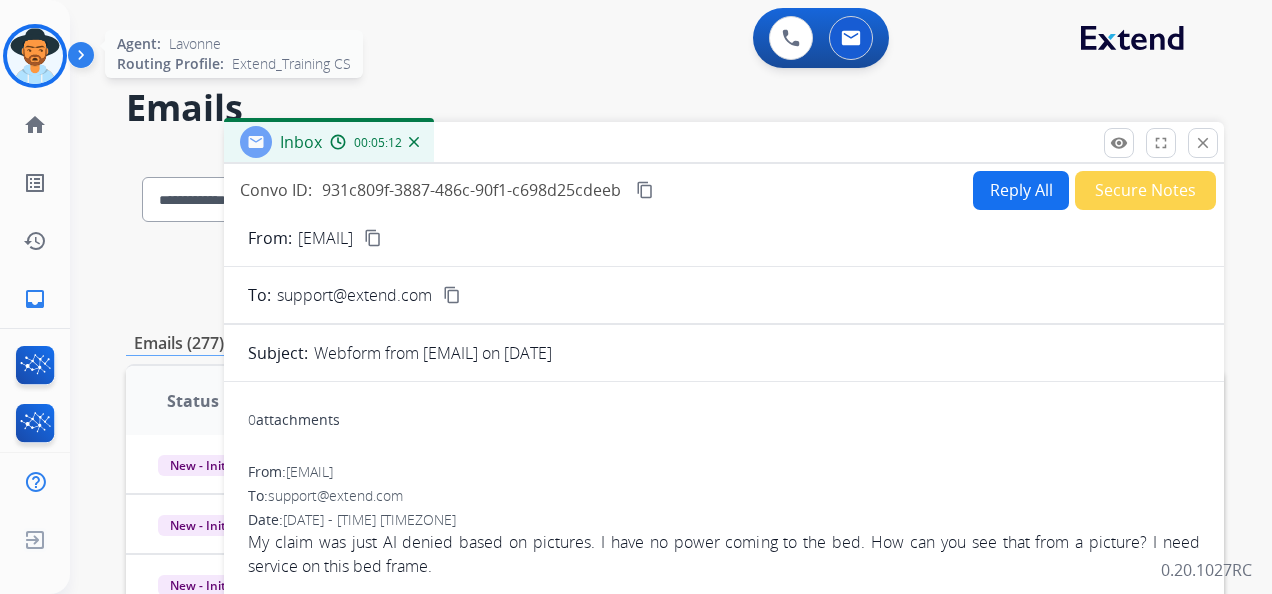 click at bounding box center (35, 56) 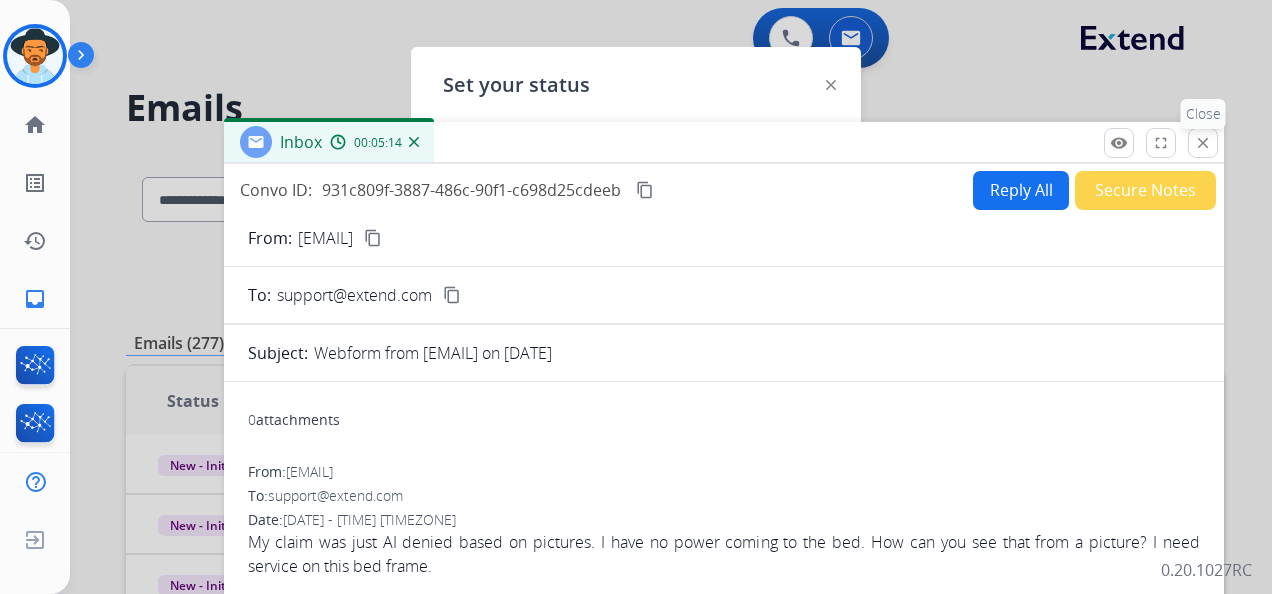 click on "close" at bounding box center (1203, 143) 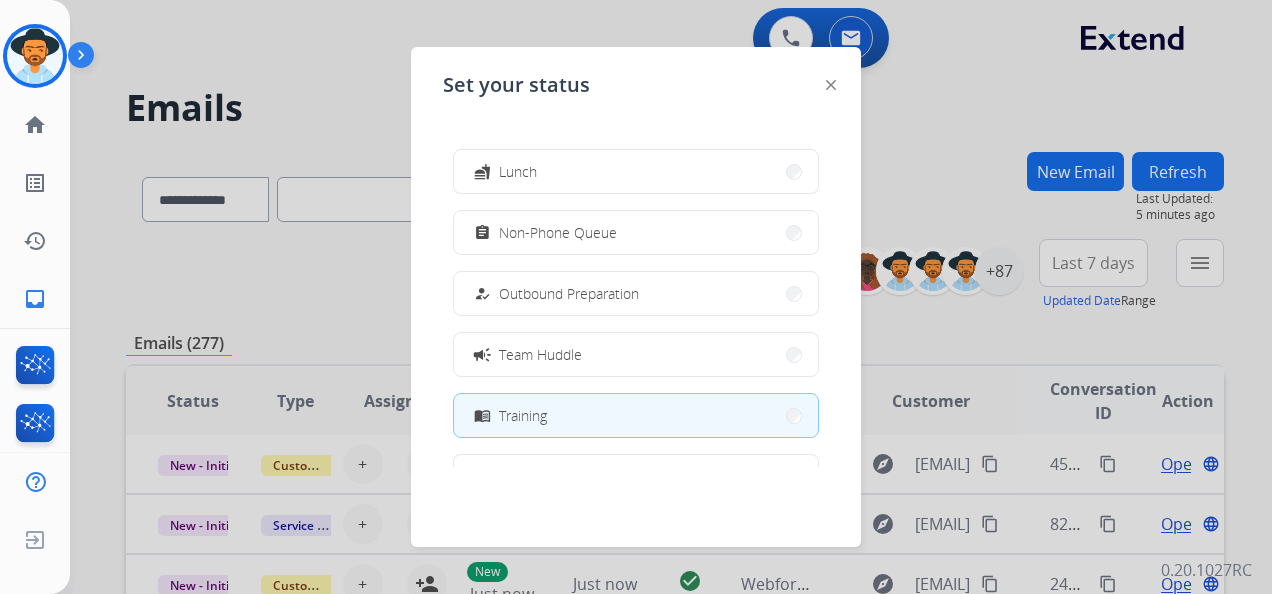 scroll, scrollTop: 200, scrollLeft: 0, axis: vertical 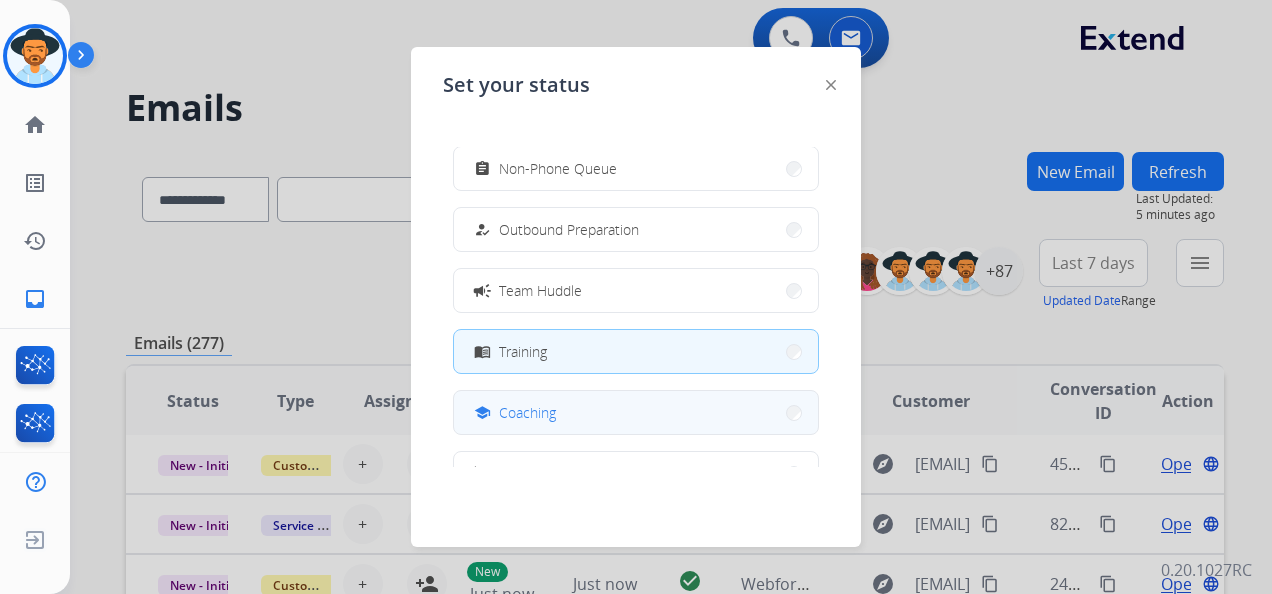 click on "school Coaching" at bounding box center (636, 412) 